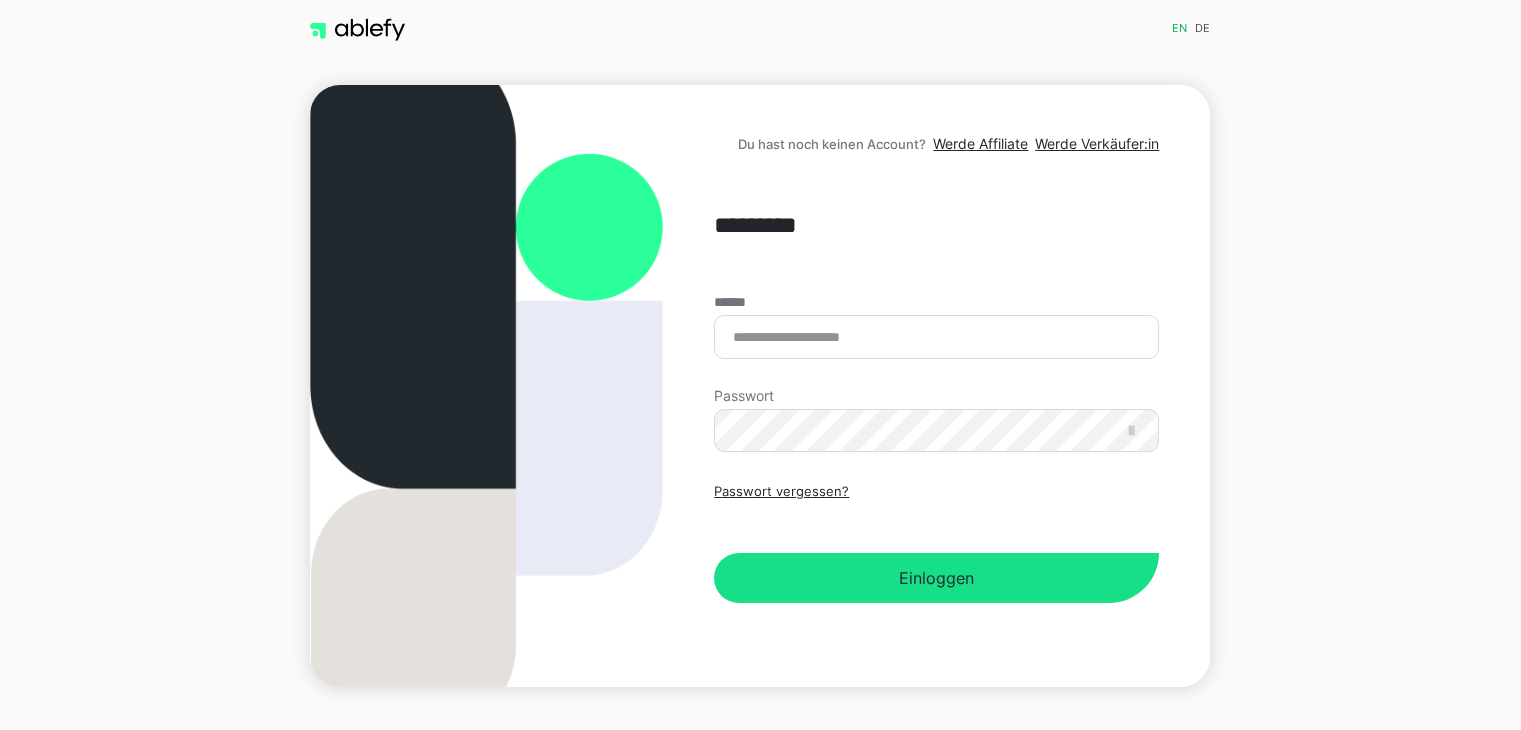 scroll, scrollTop: 0, scrollLeft: 0, axis: both 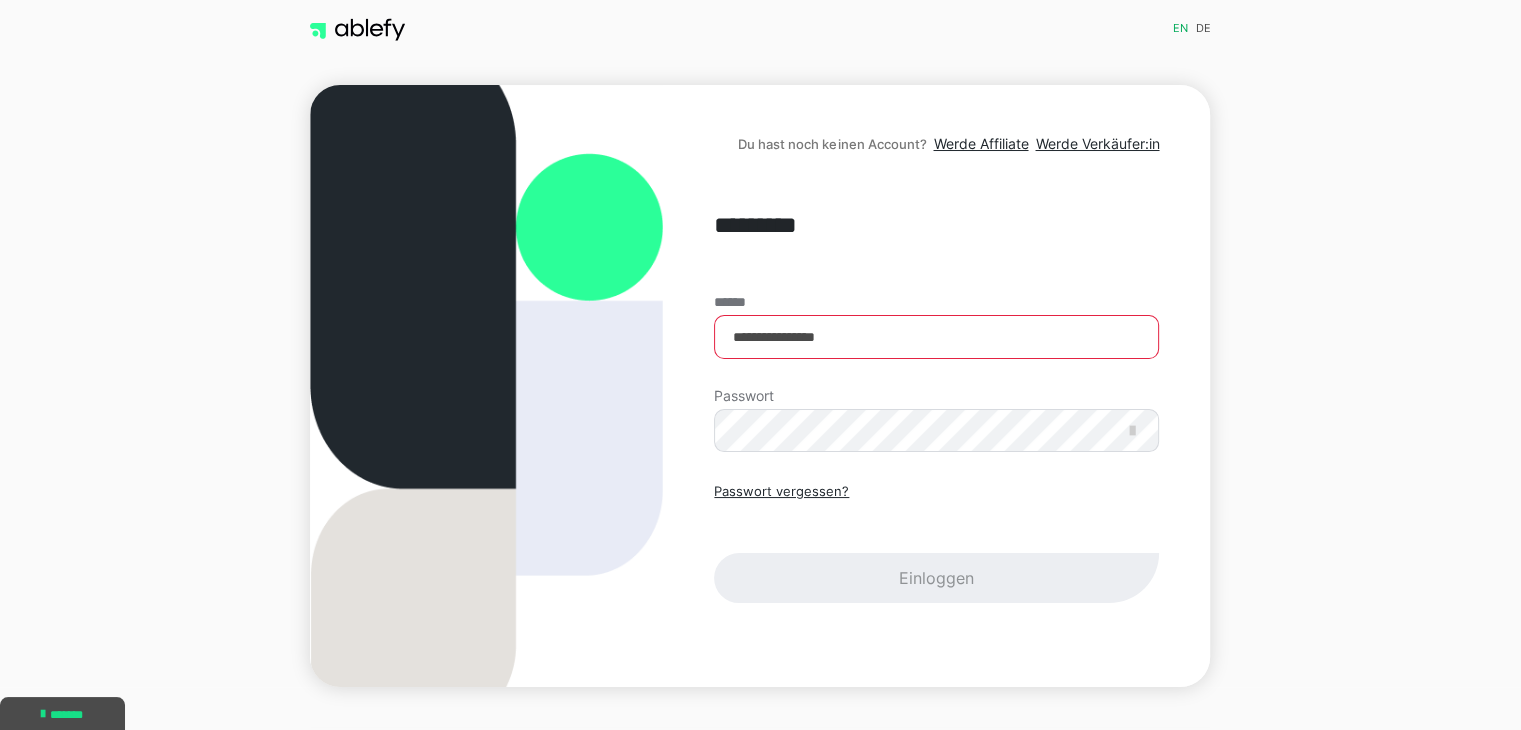 type on "**********" 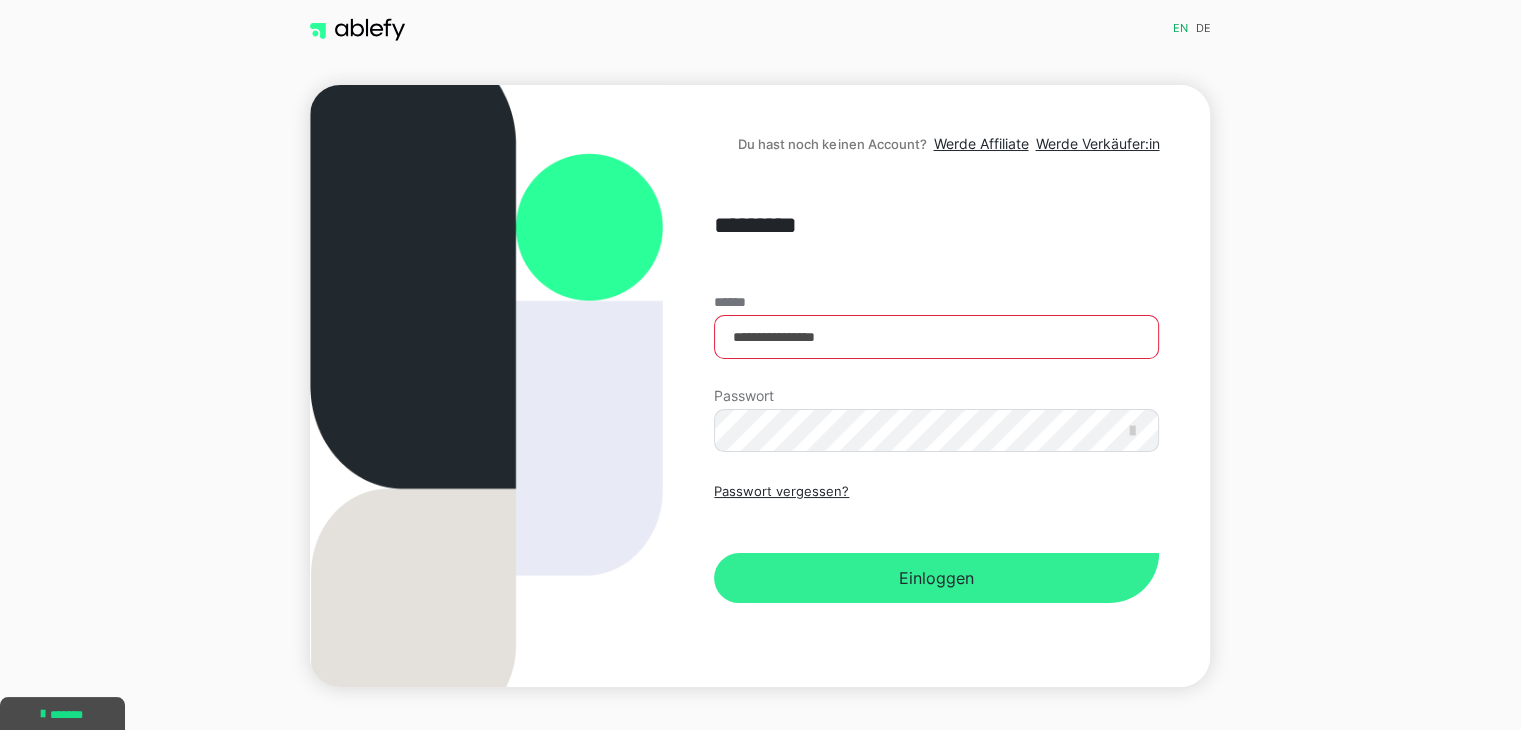 click on "Einloggen" at bounding box center [936, 578] 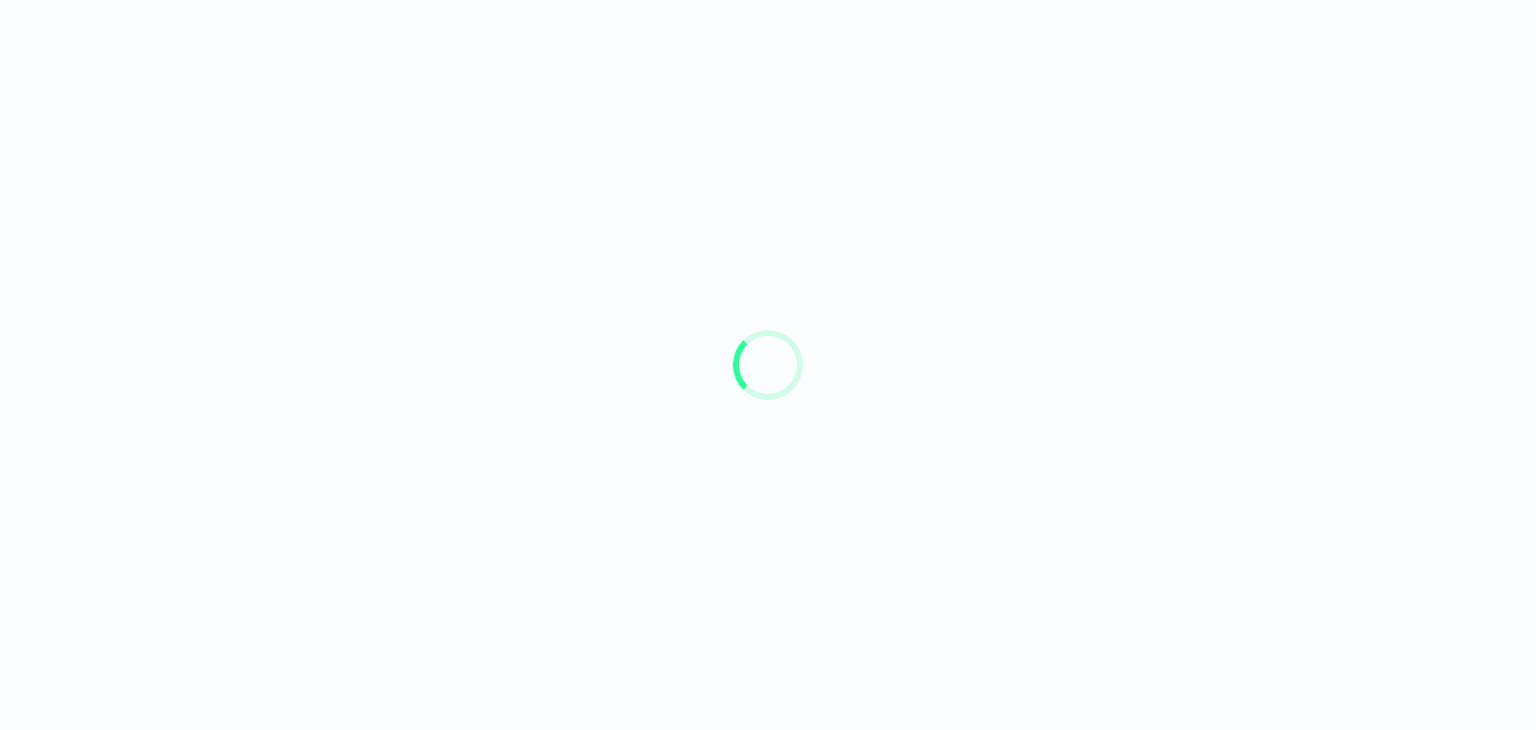scroll, scrollTop: 0, scrollLeft: 0, axis: both 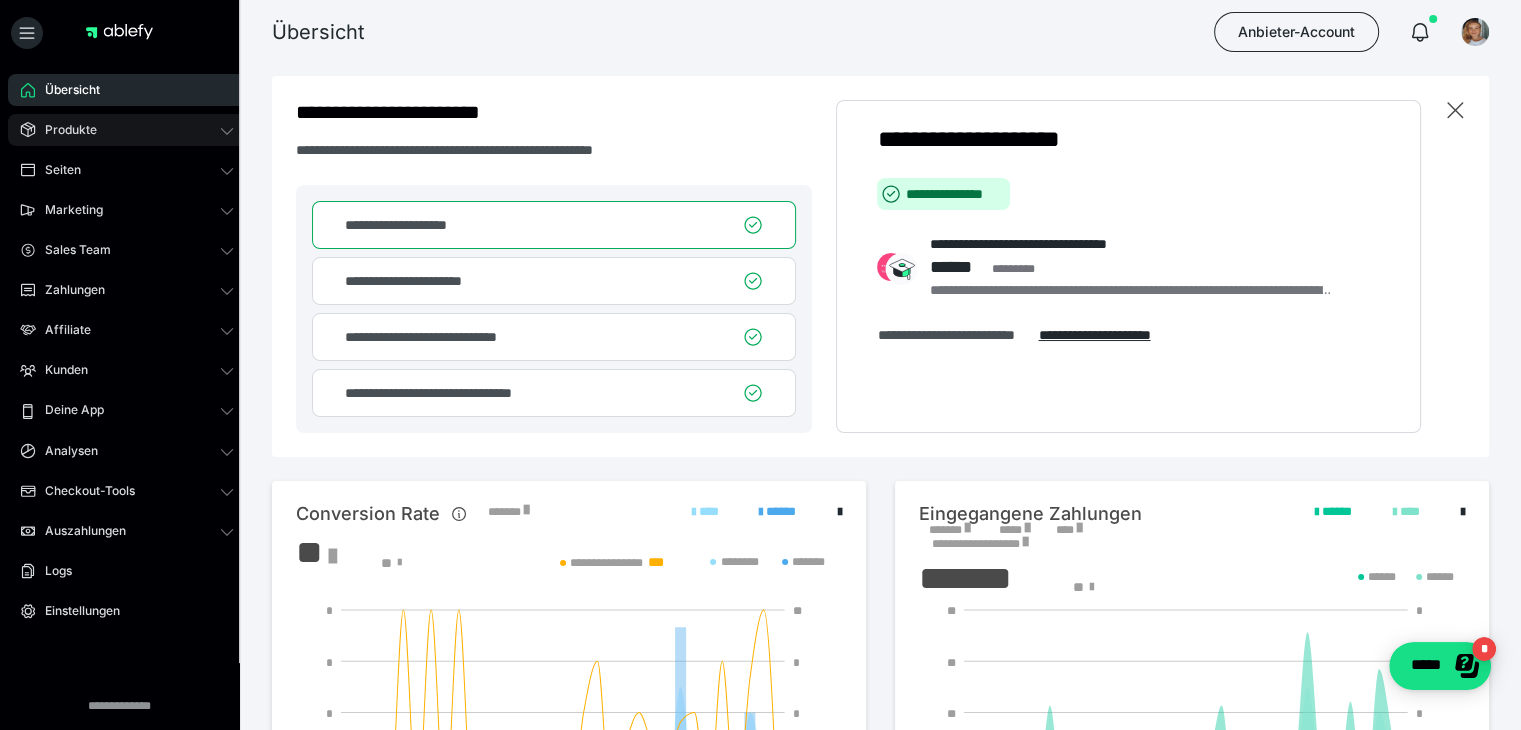 click 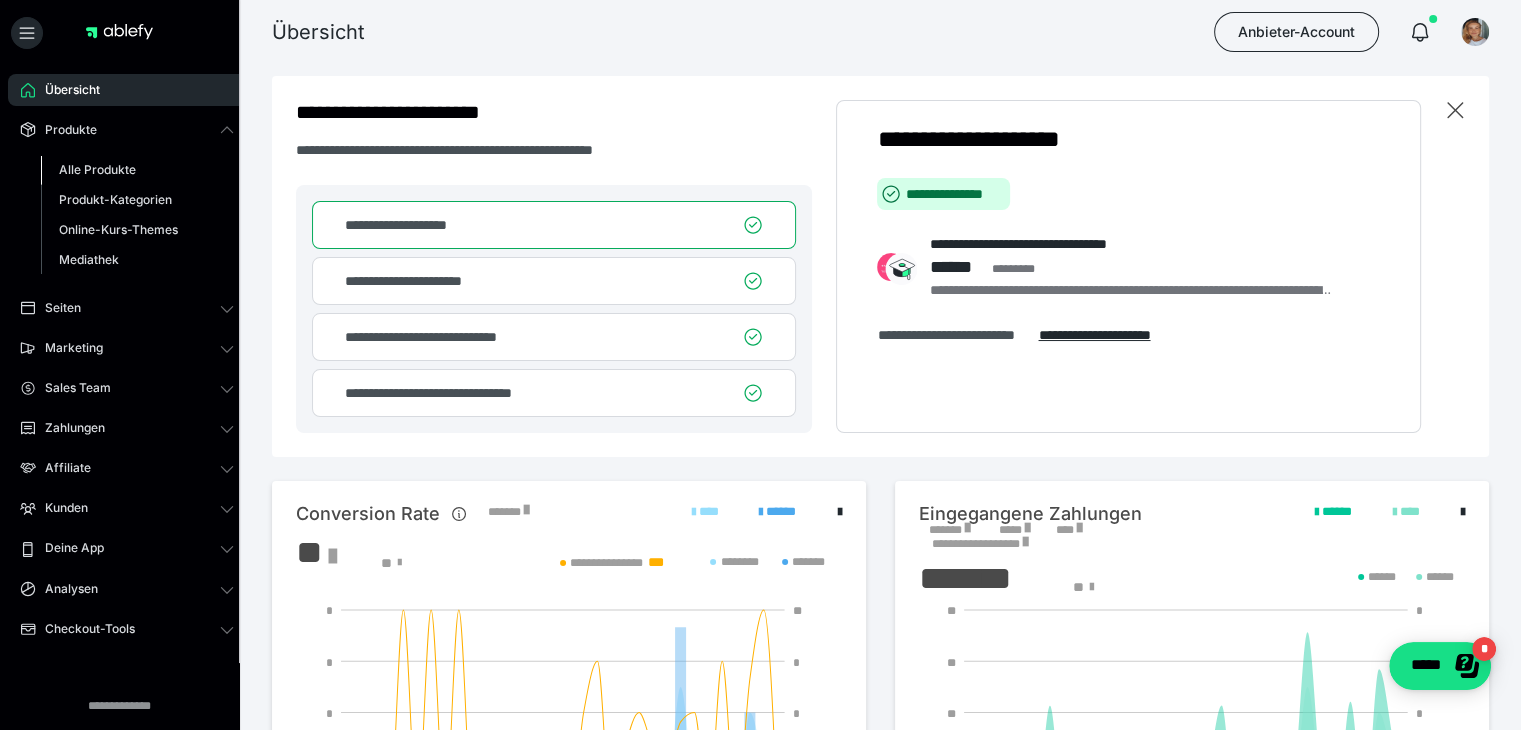 click on "Alle Produkte" at bounding box center [97, 169] 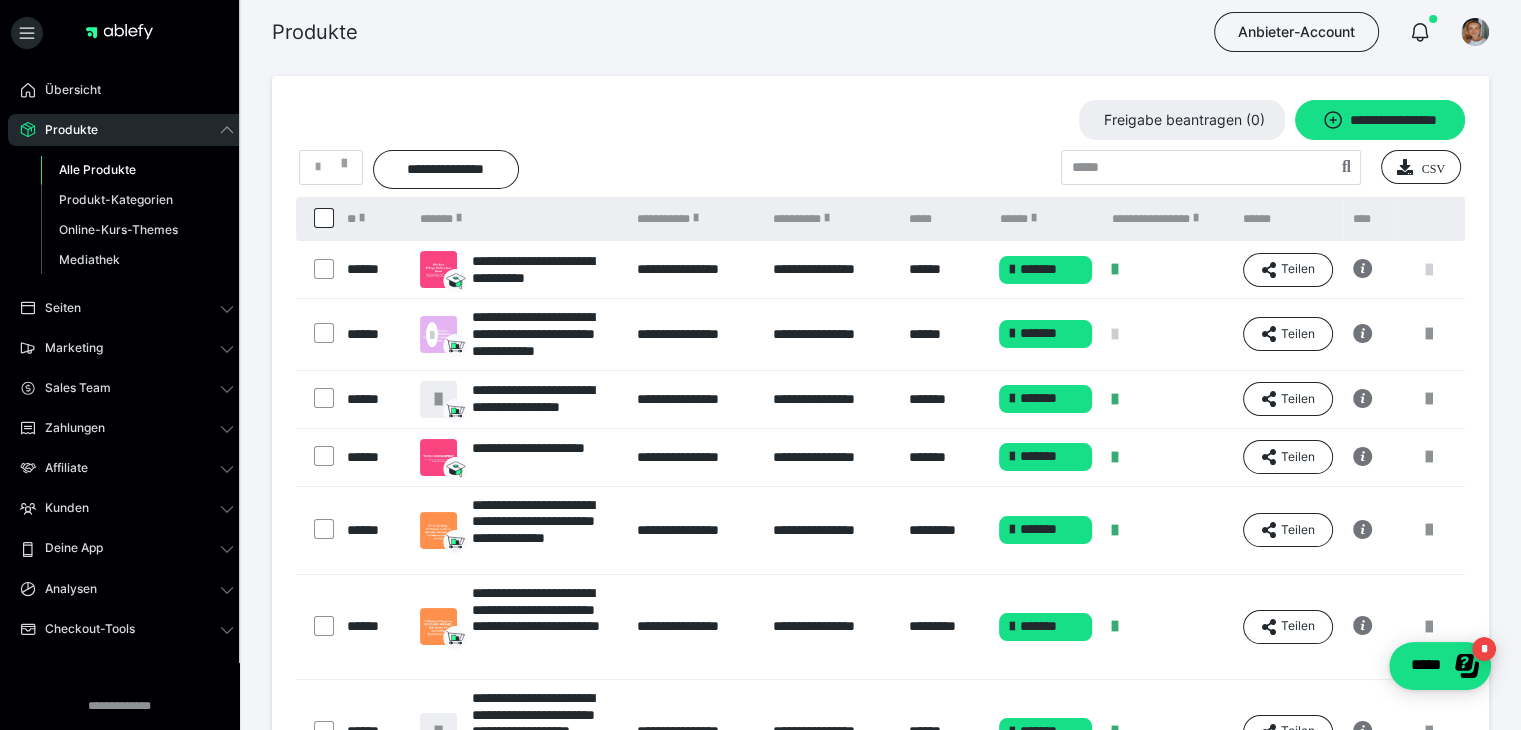 click at bounding box center (1429, 270) 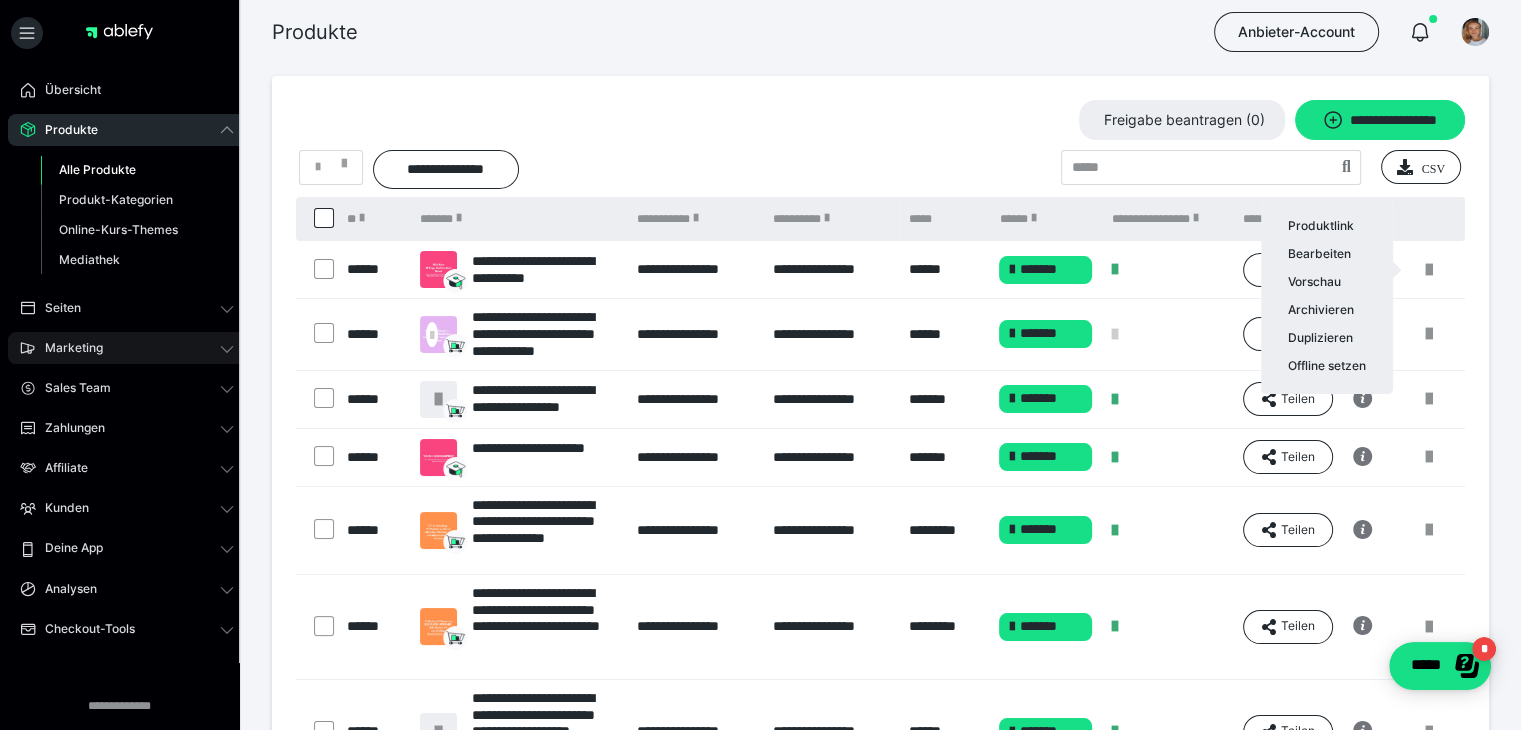 click 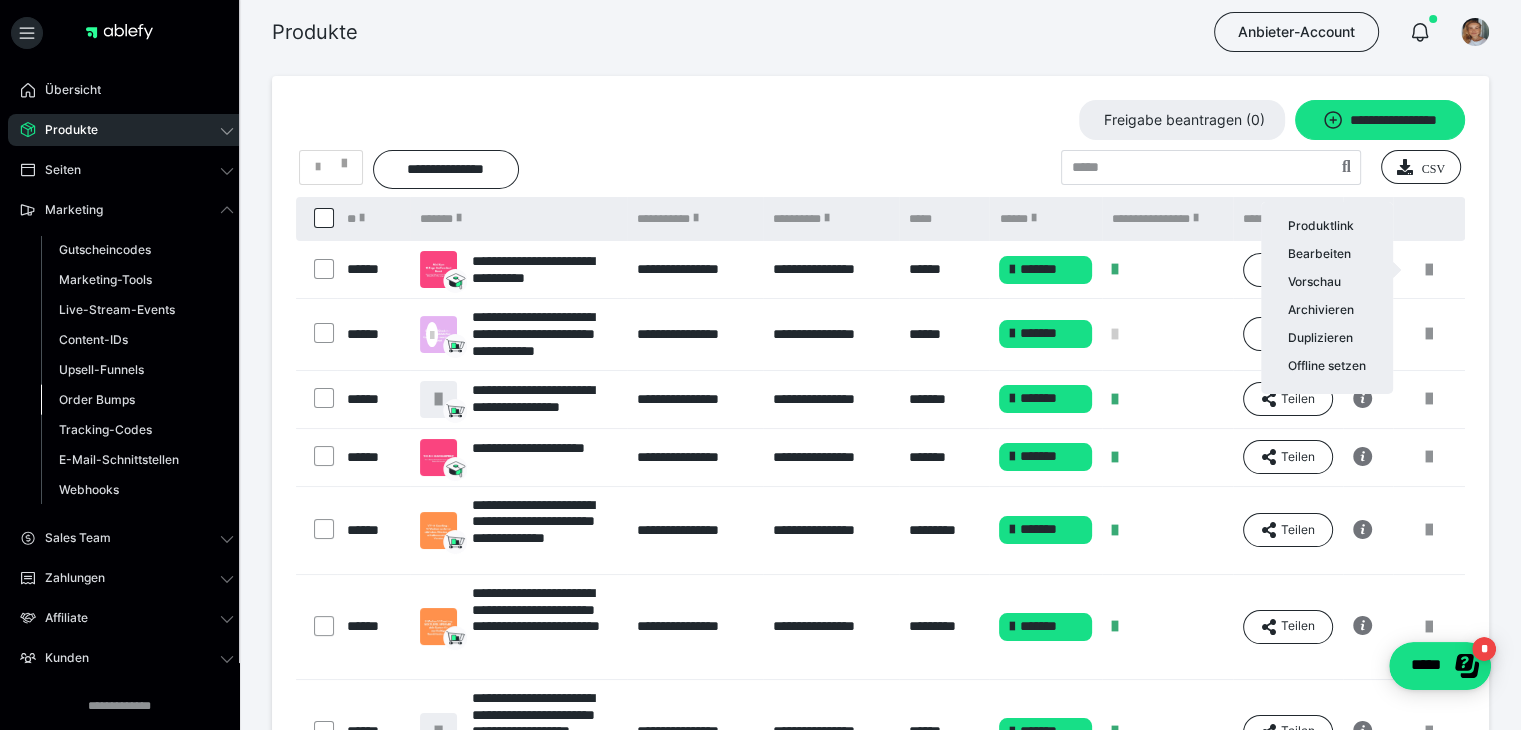 click on "Order Bumps" at bounding box center [97, 399] 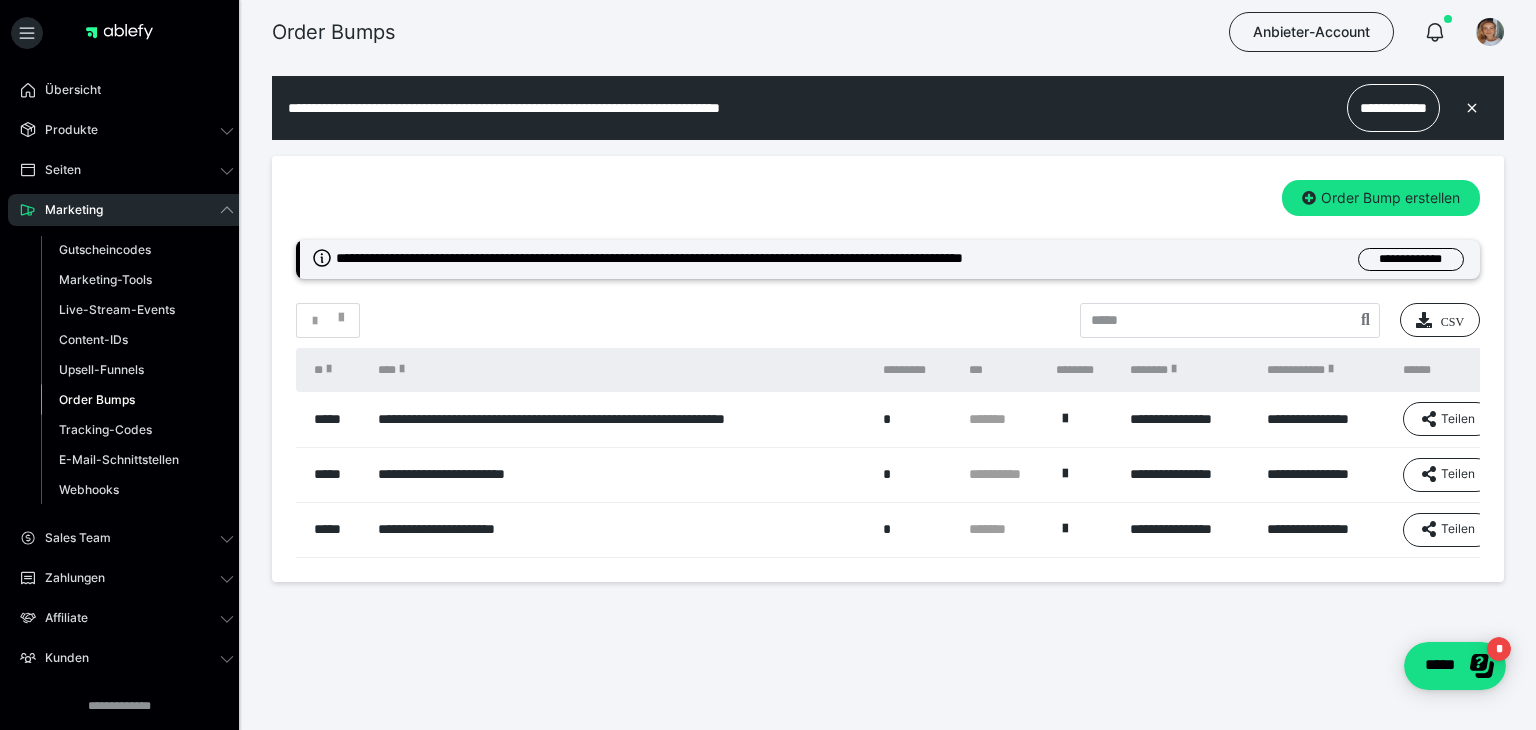 scroll, scrollTop: 0, scrollLeft: 0, axis: both 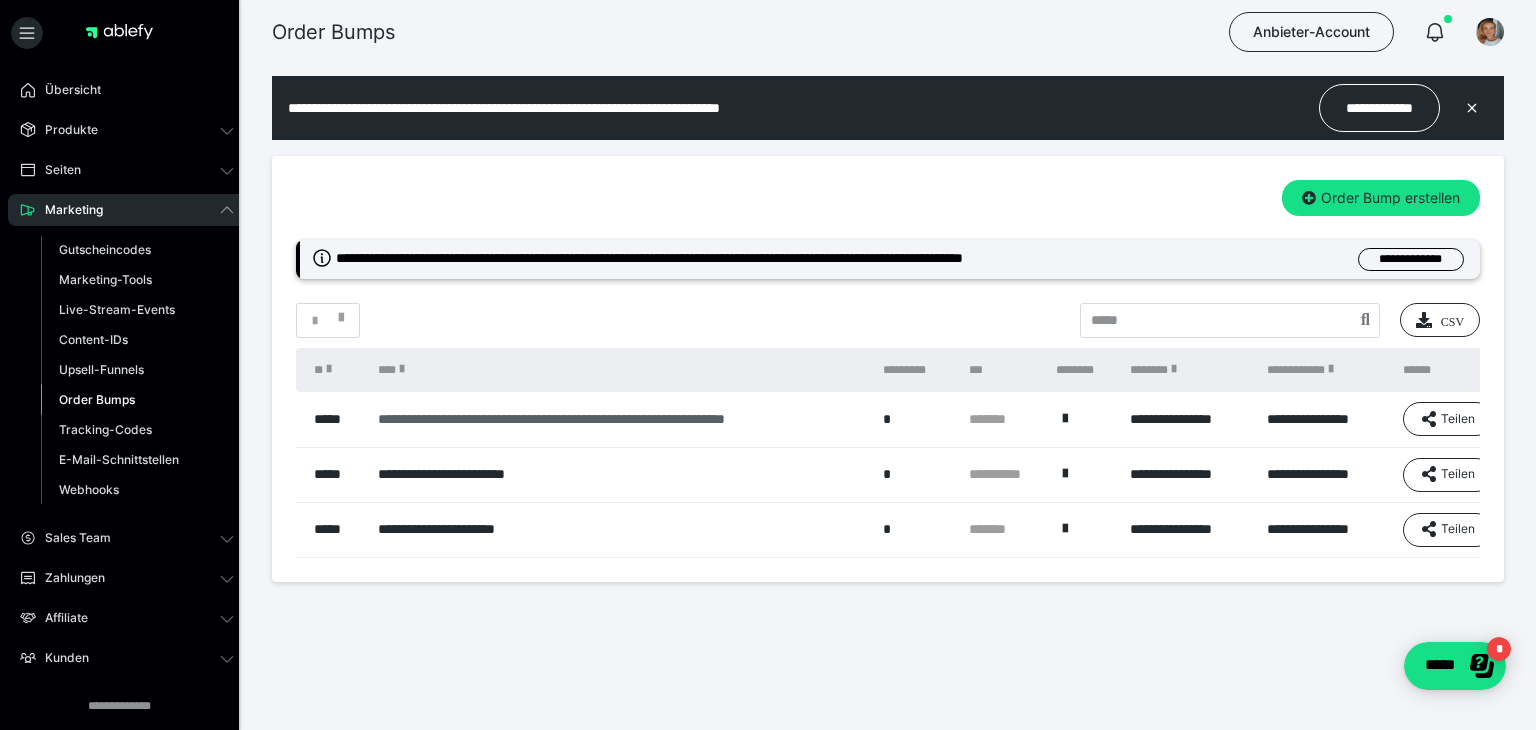 click on "**********" at bounding box center (620, 419) 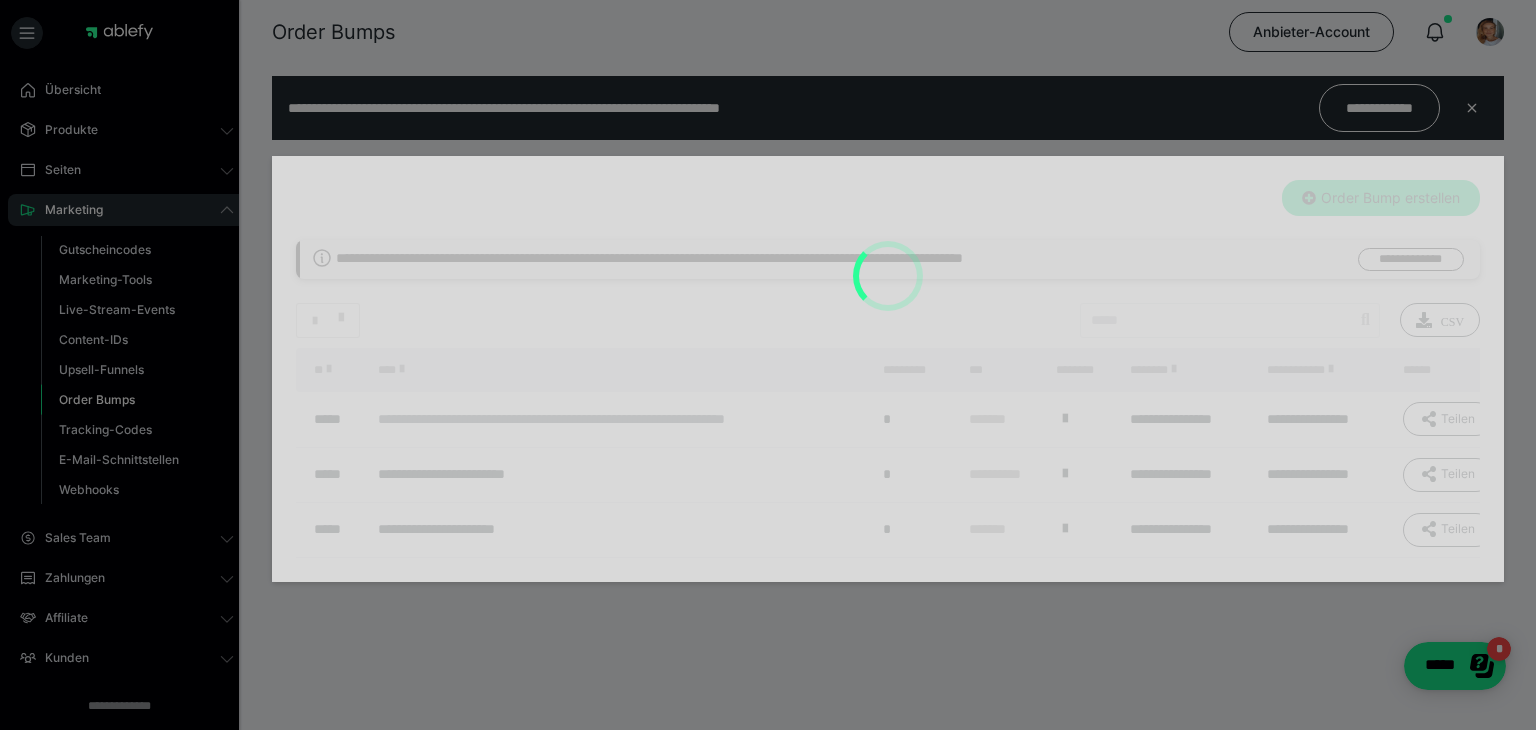 type on "**********" 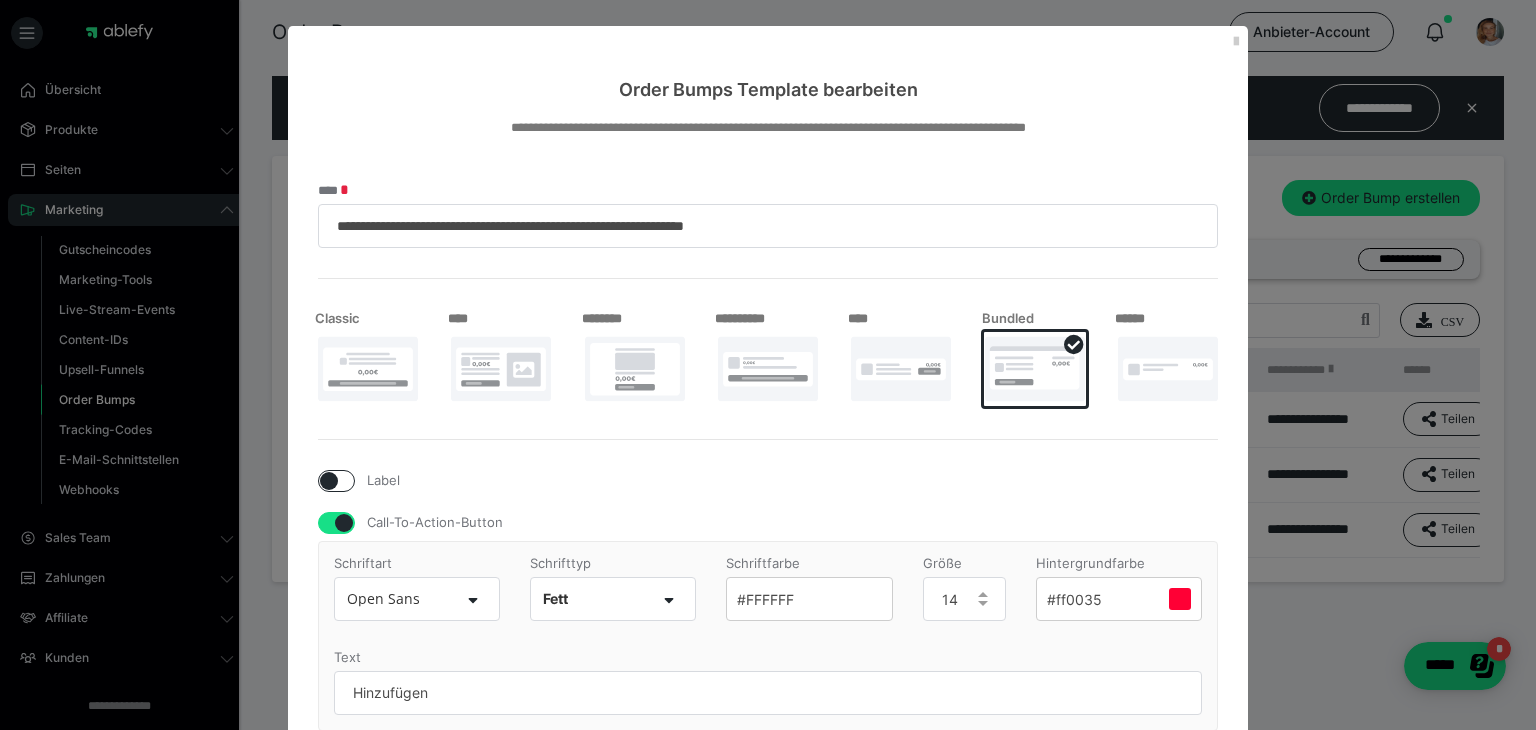 scroll, scrollTop: 0, scrollLeft: 0, axis: both 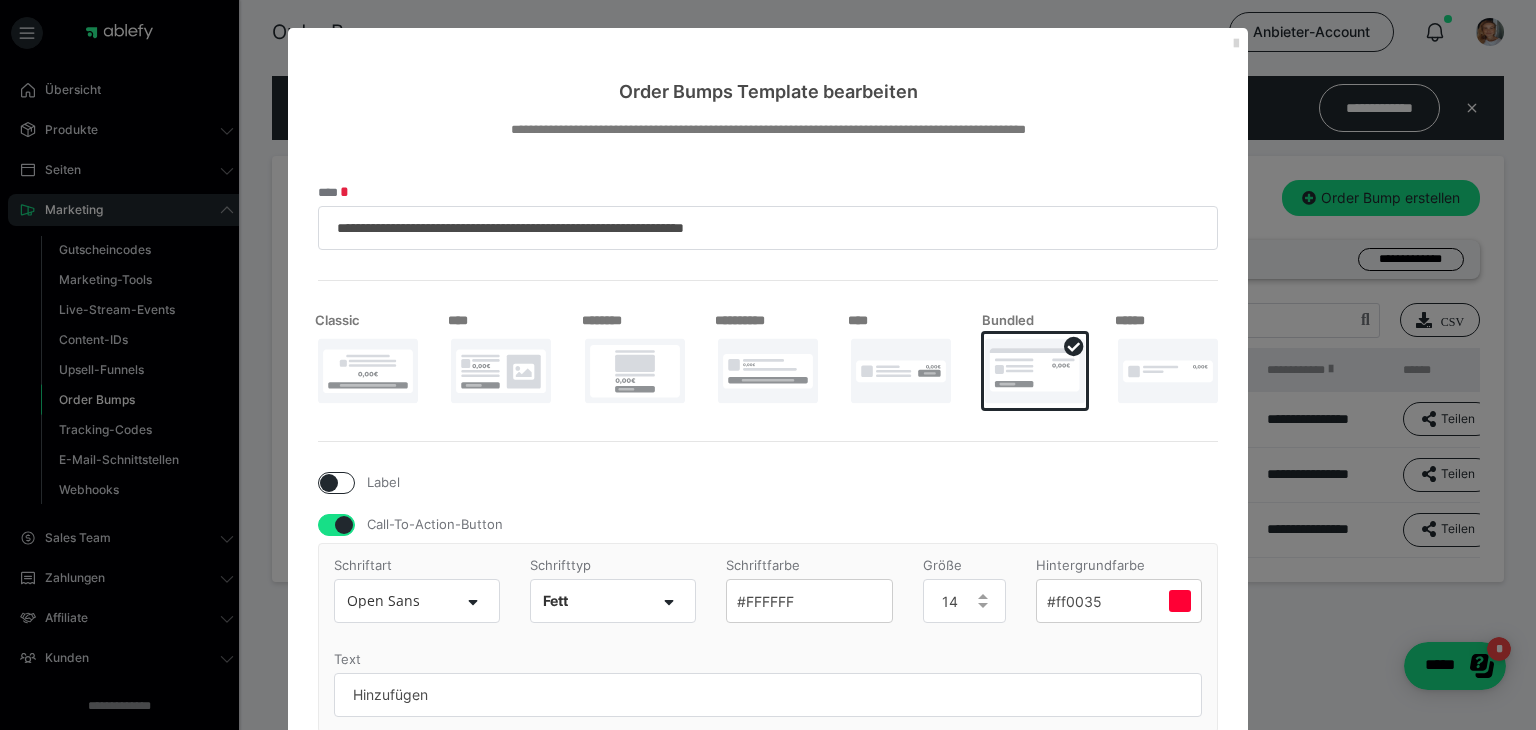 click at bounding box center (1236, 44) 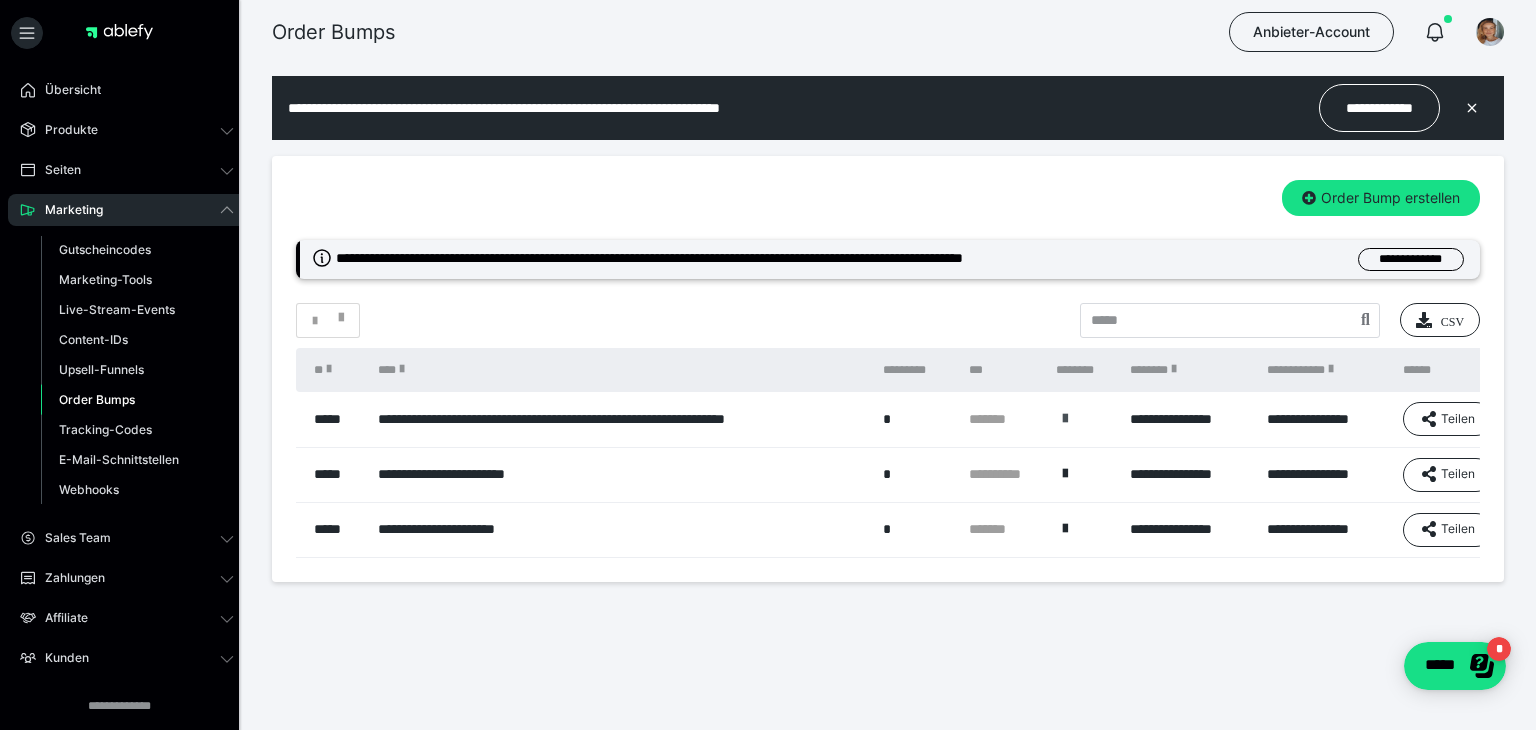 click at bounding box center [1065, 419] 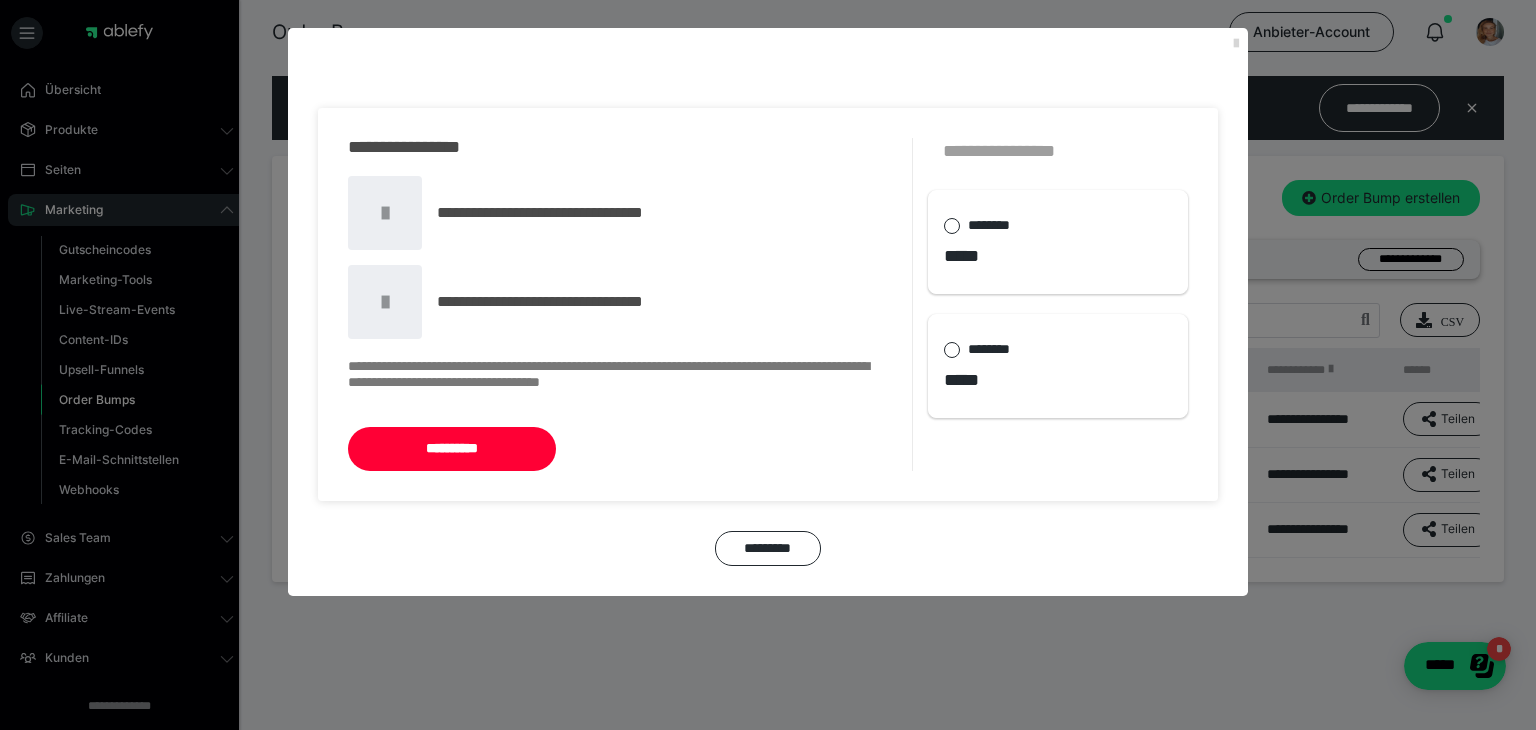 click at bounding box center (1236, 44) 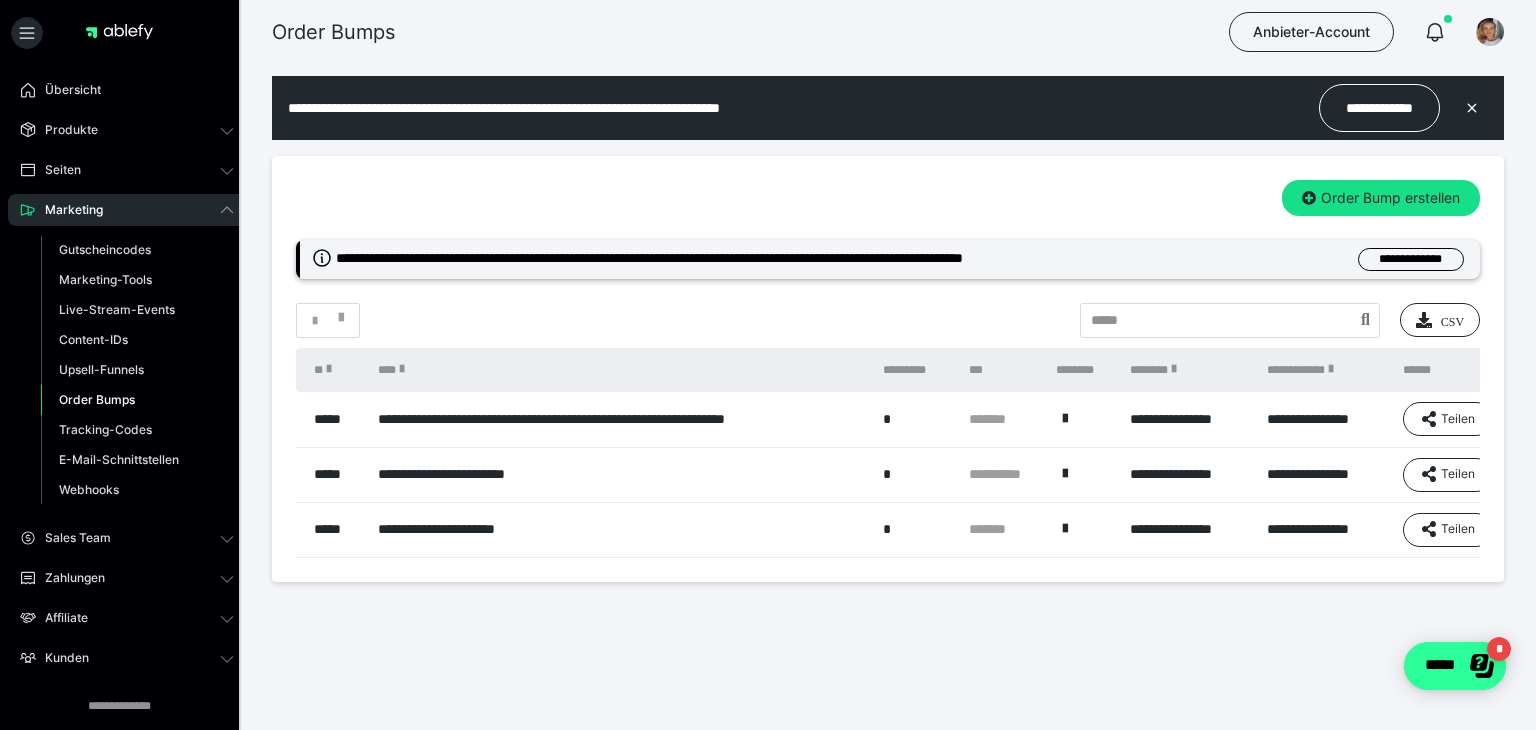 click on "*****" at bounding box center (1455, 666) 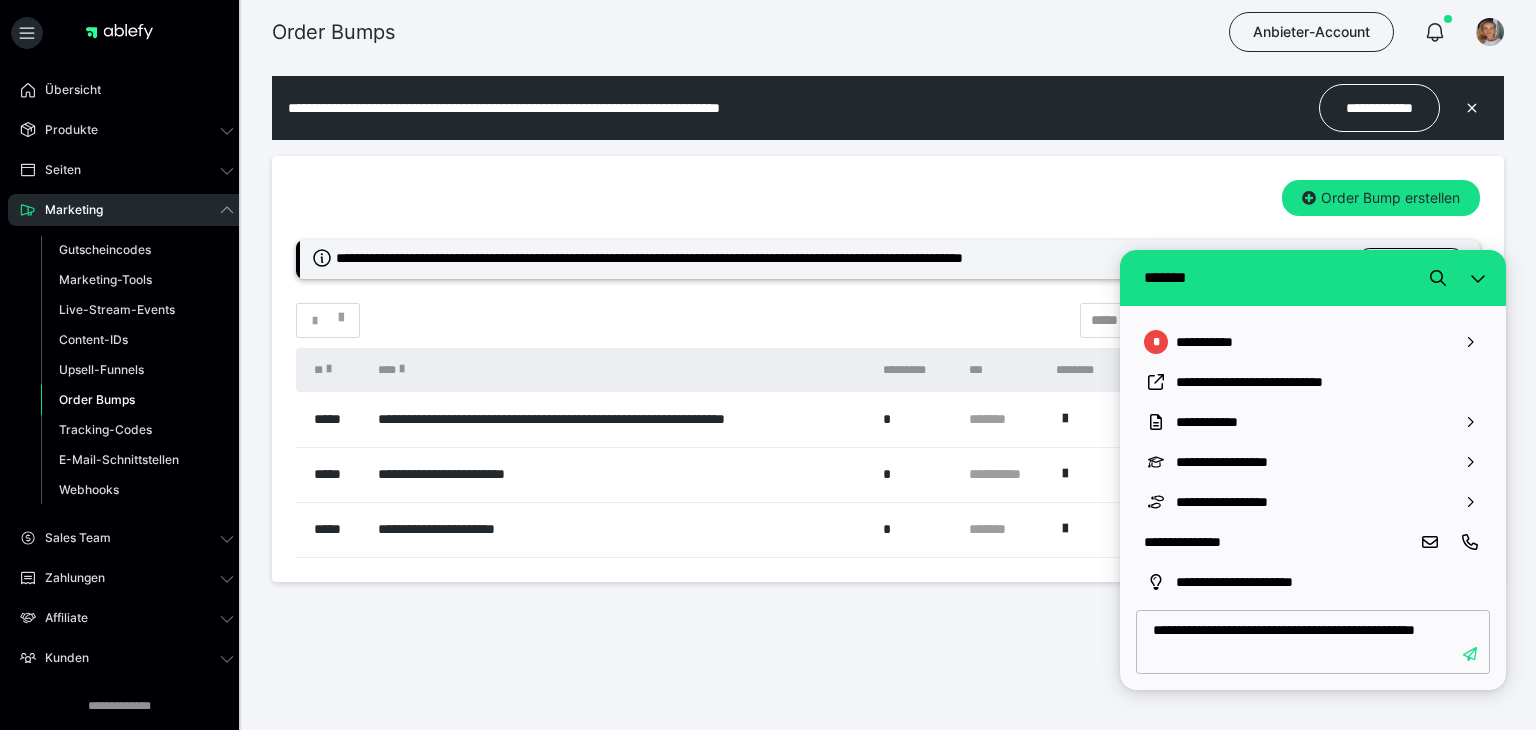 type on "**********" 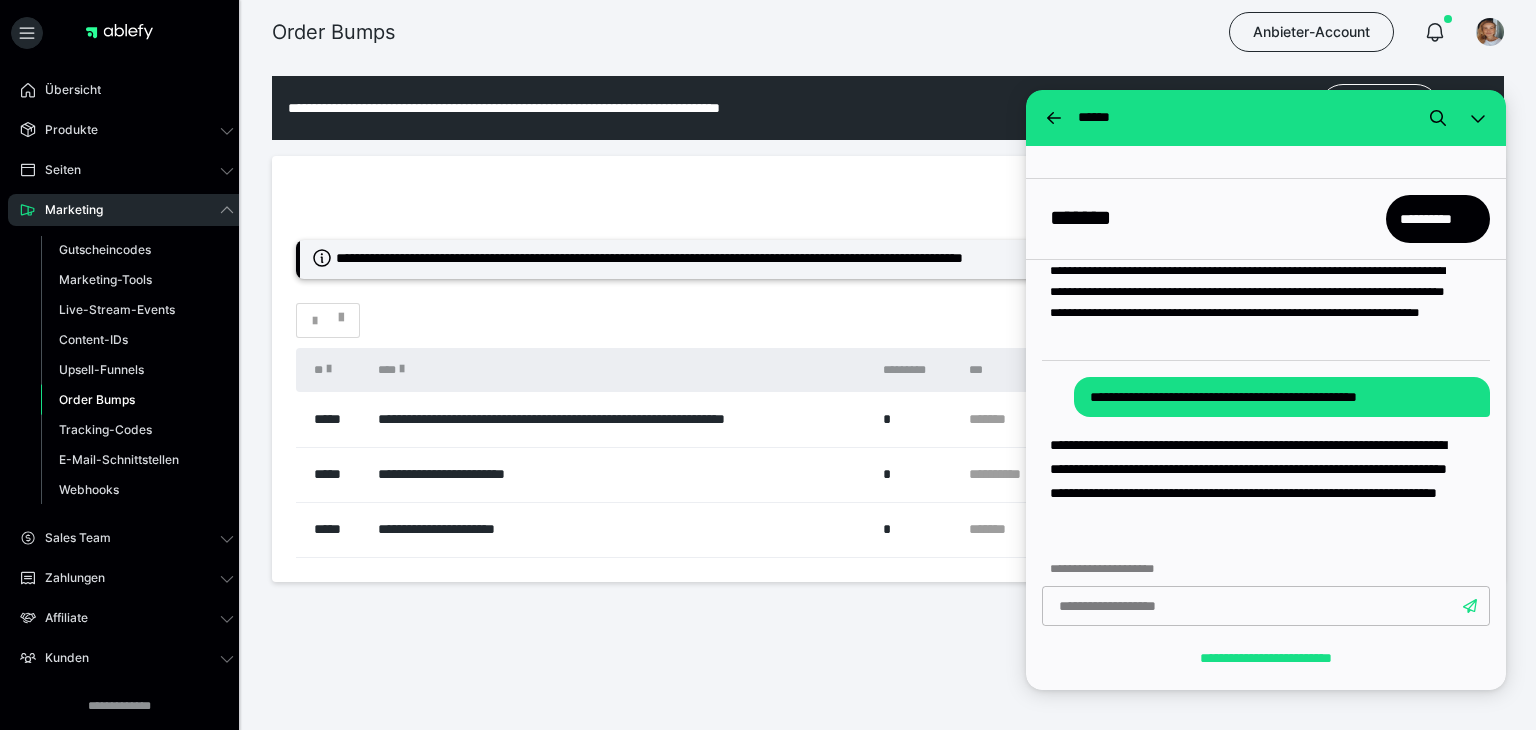 scroll, scrollTop: 137, scrollLeft: 0, axis: vertical 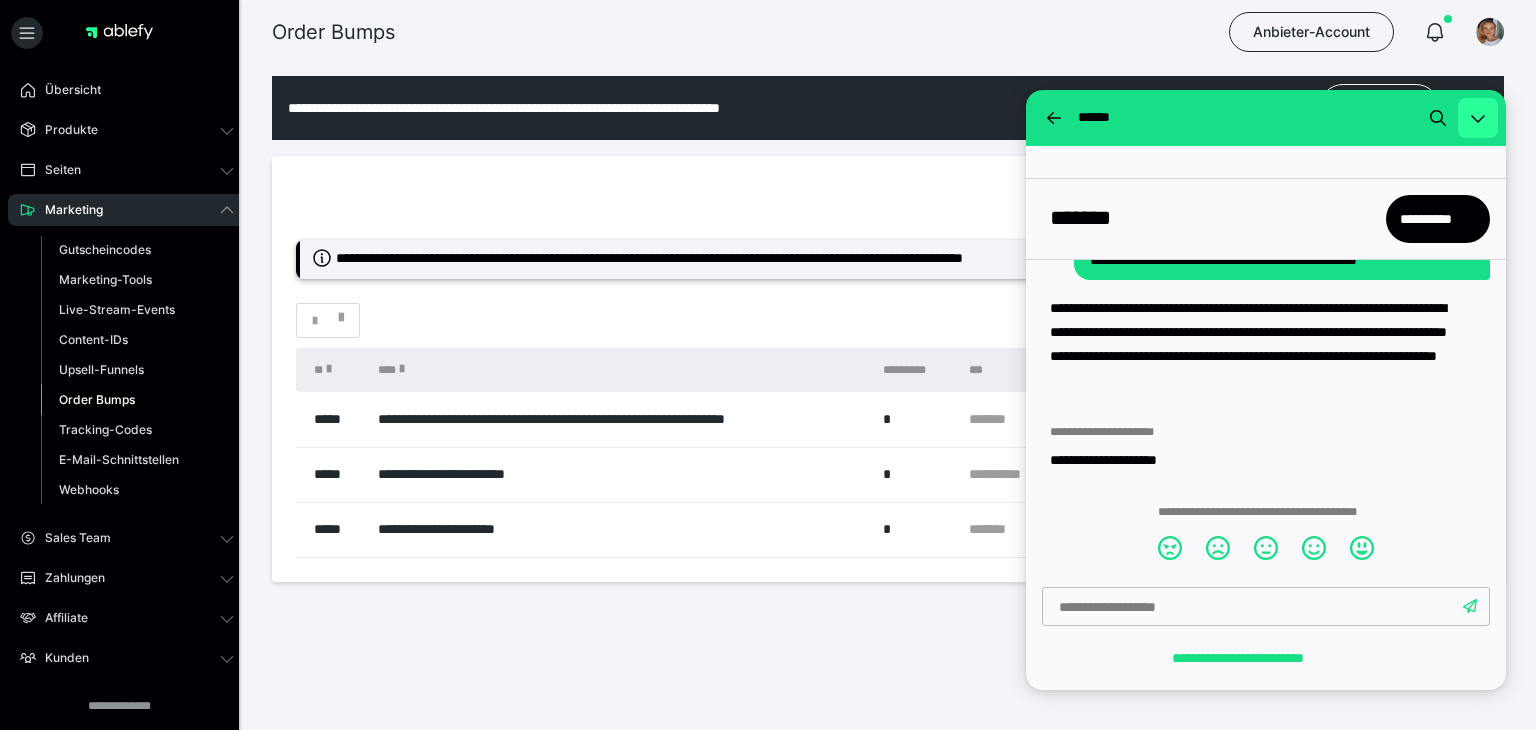 click 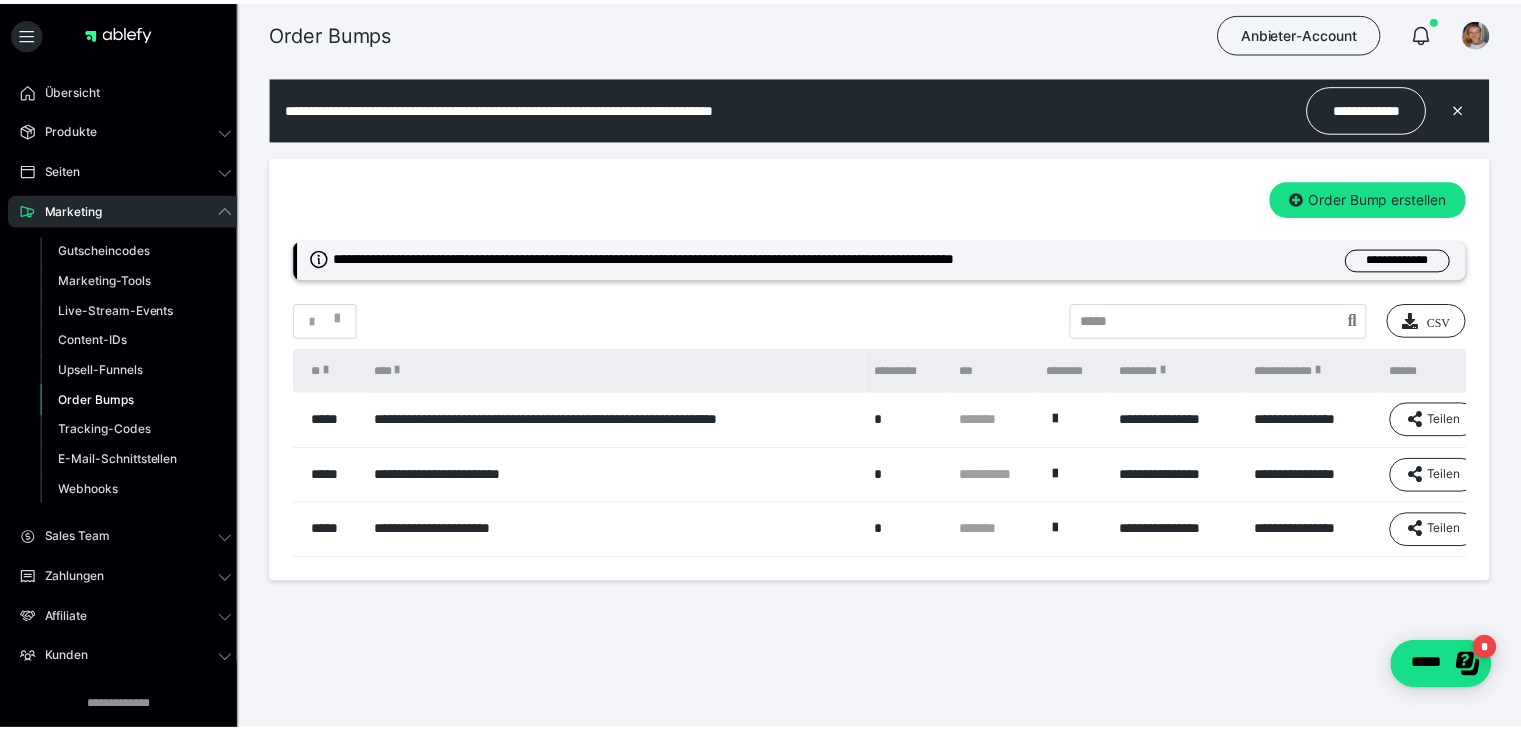 scroll, scrollTop: 0, scrollLeft: 0, axis: both 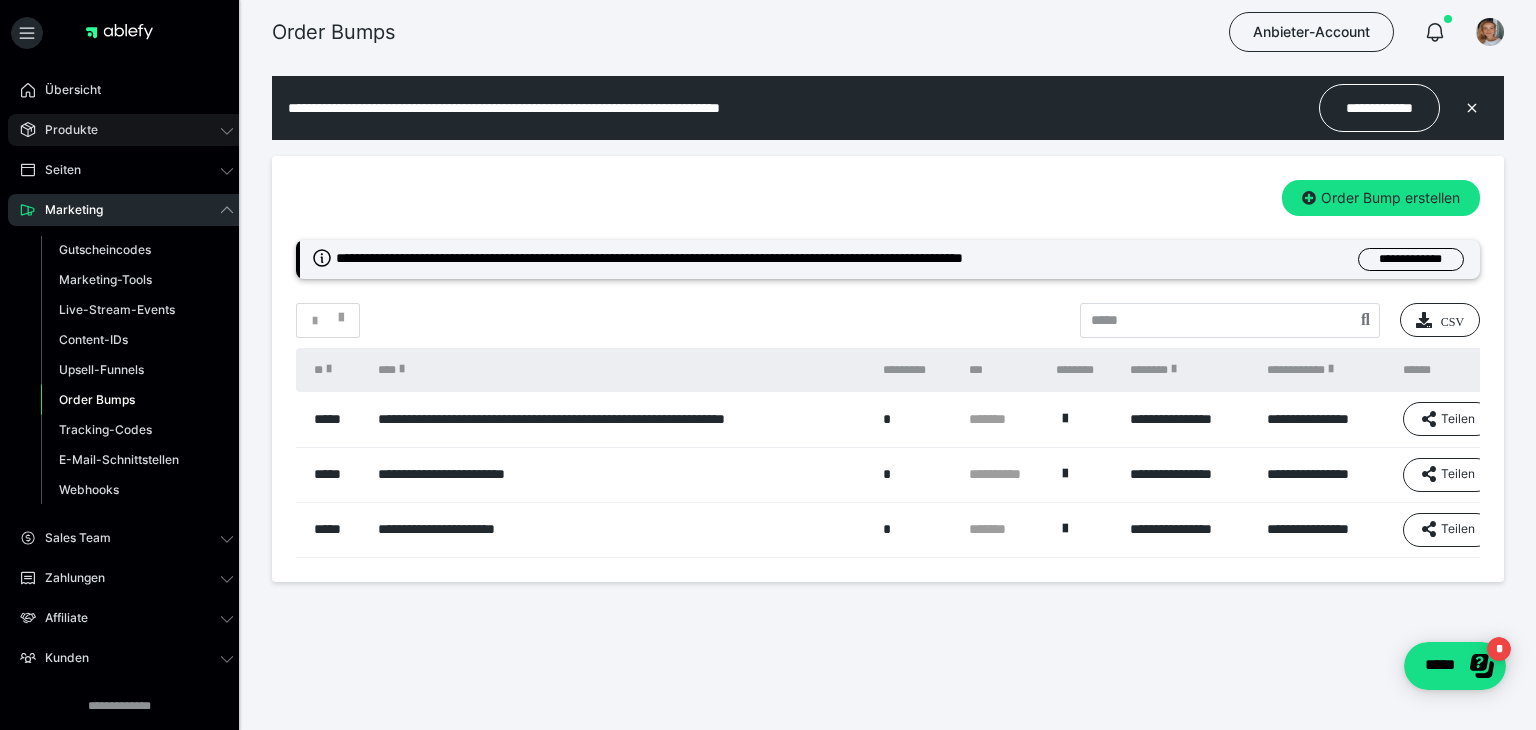 click 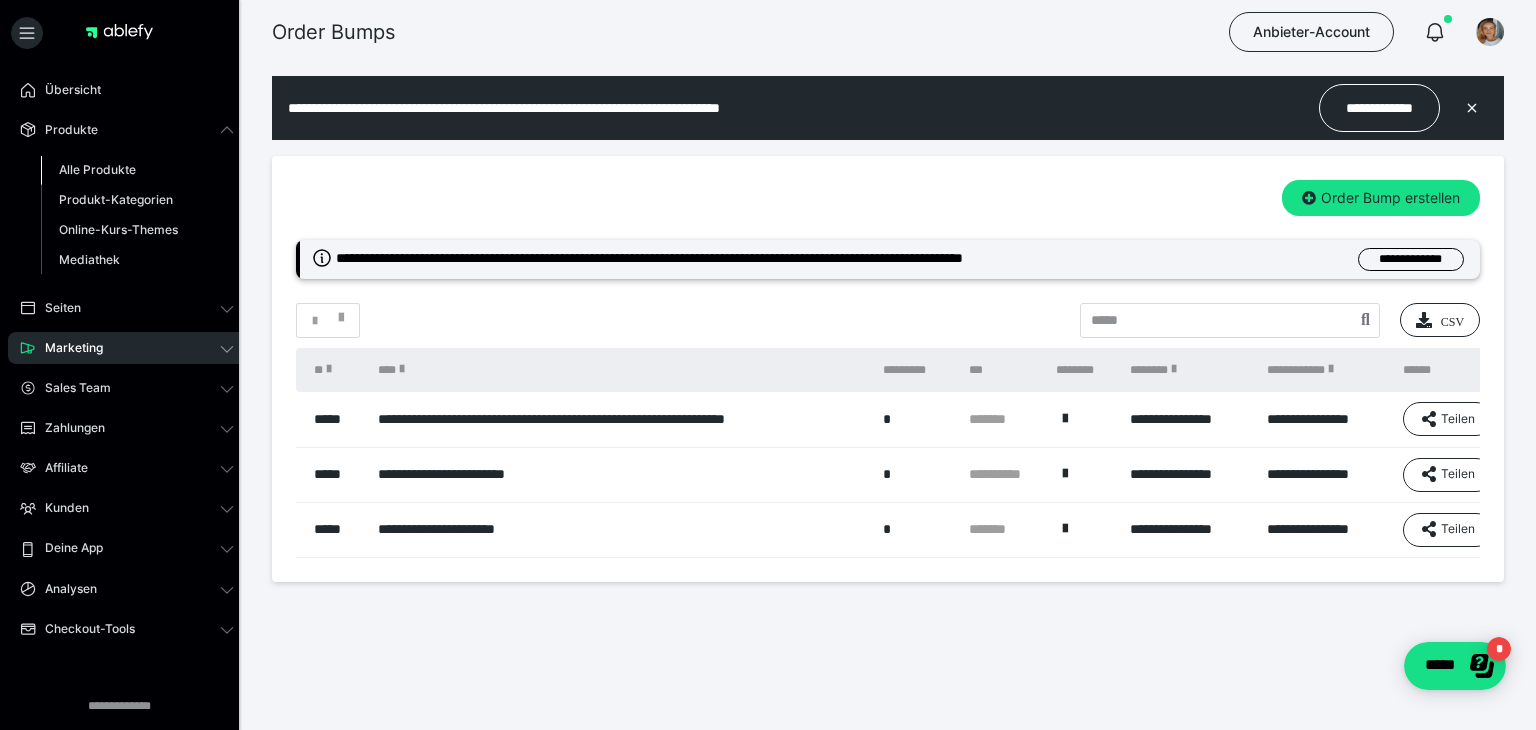 click on "Alle Produkte" at bounding box center [97, 169] 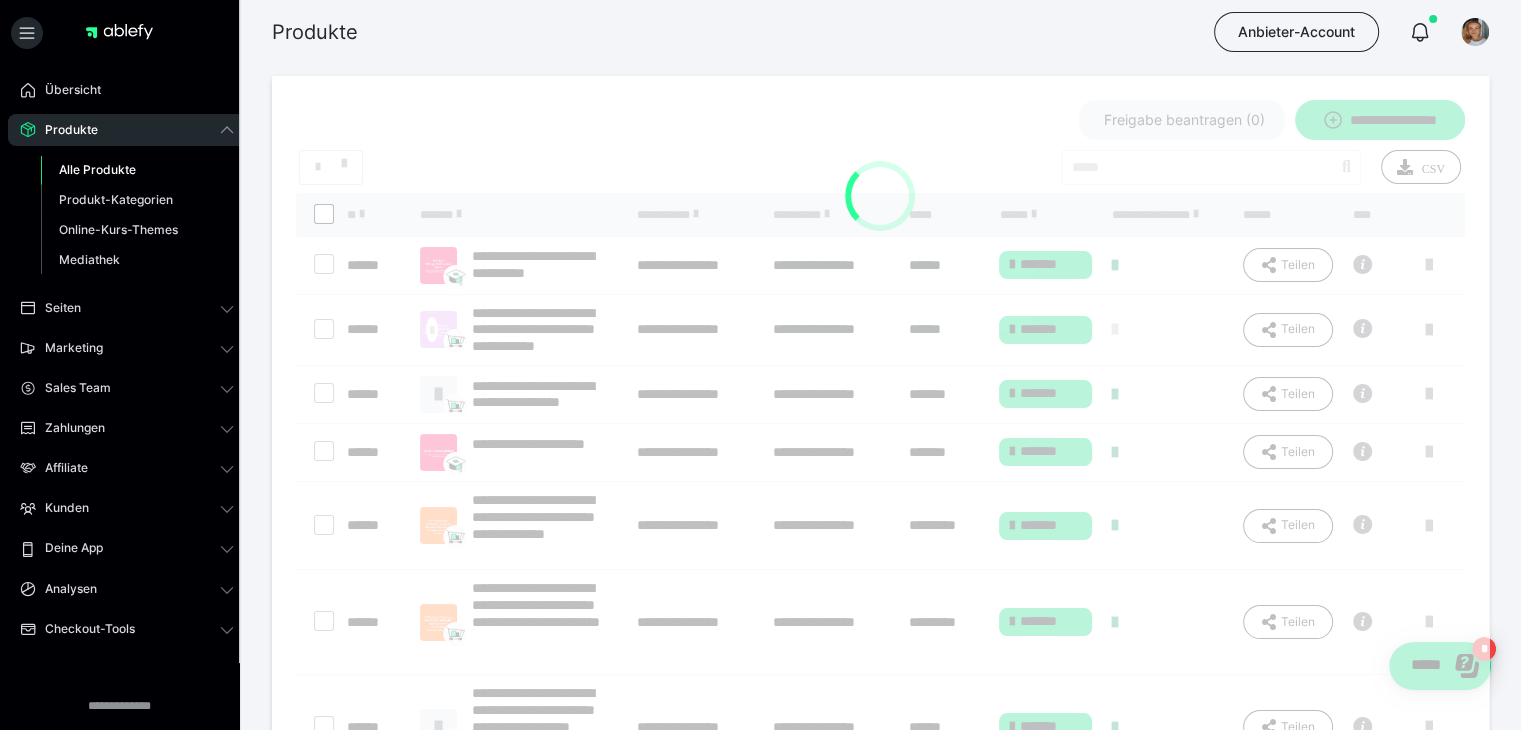 scroll, scrollTop: 0, scrollLeft: 0, axis: both 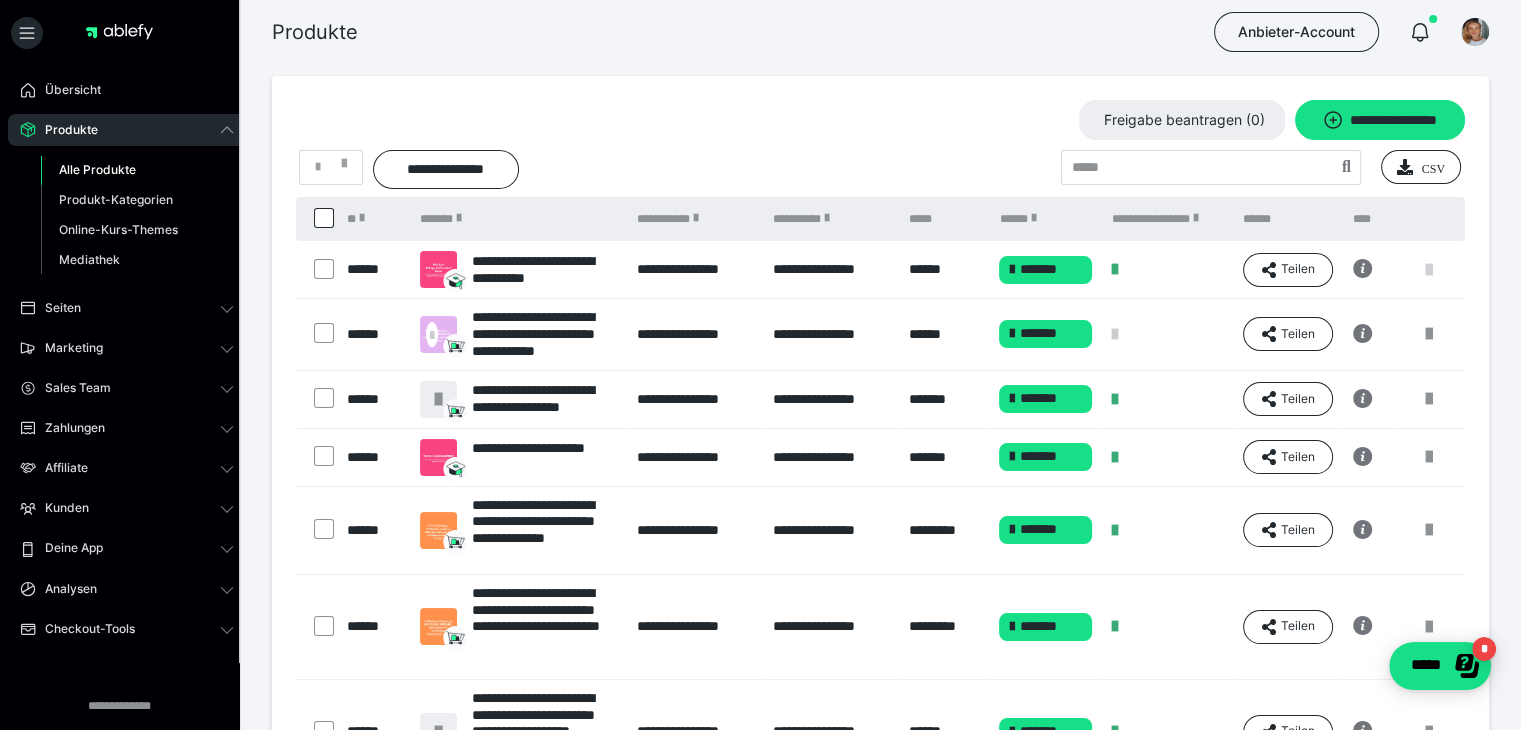 click at bounding box center [1429, 270] 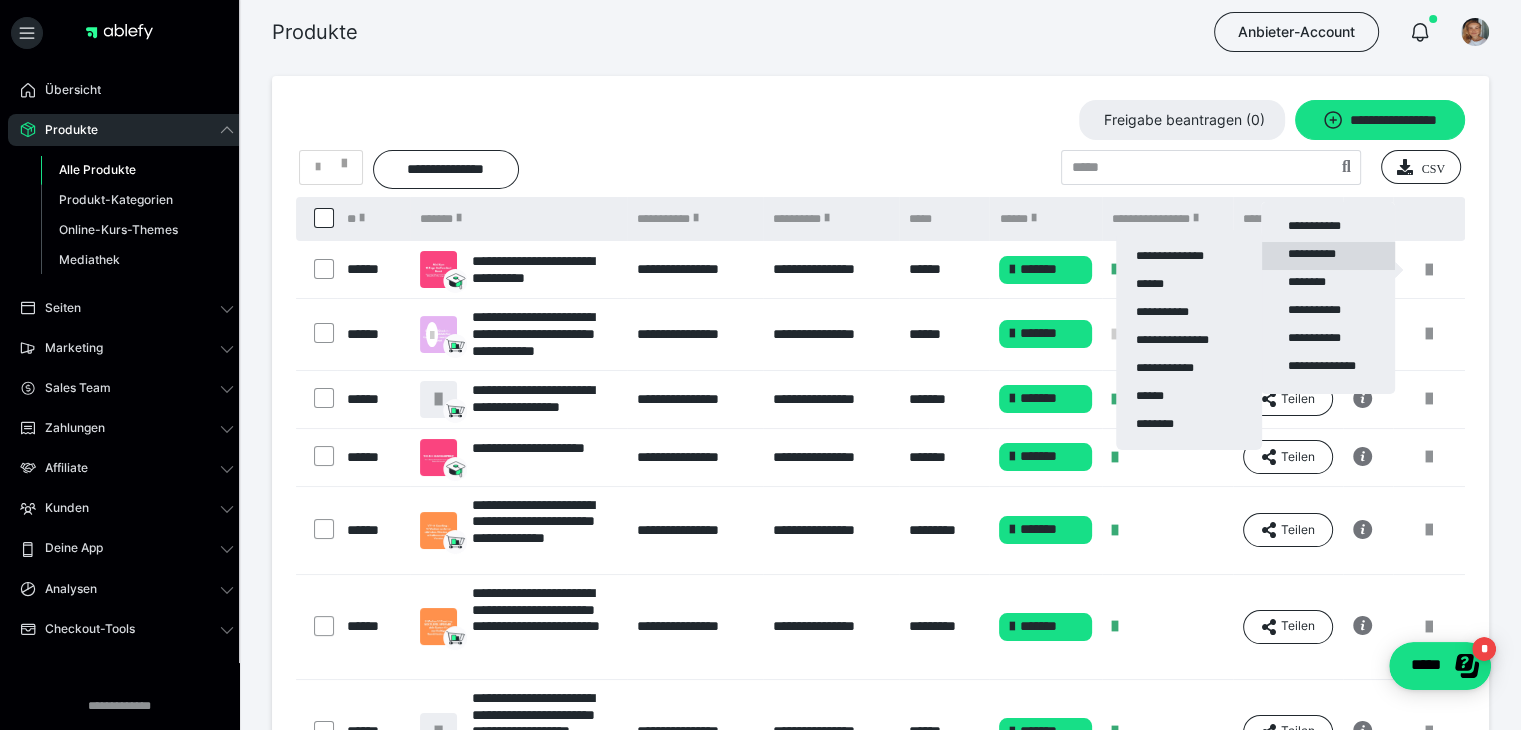 click on "**********" at bounding box center [1328, 256] 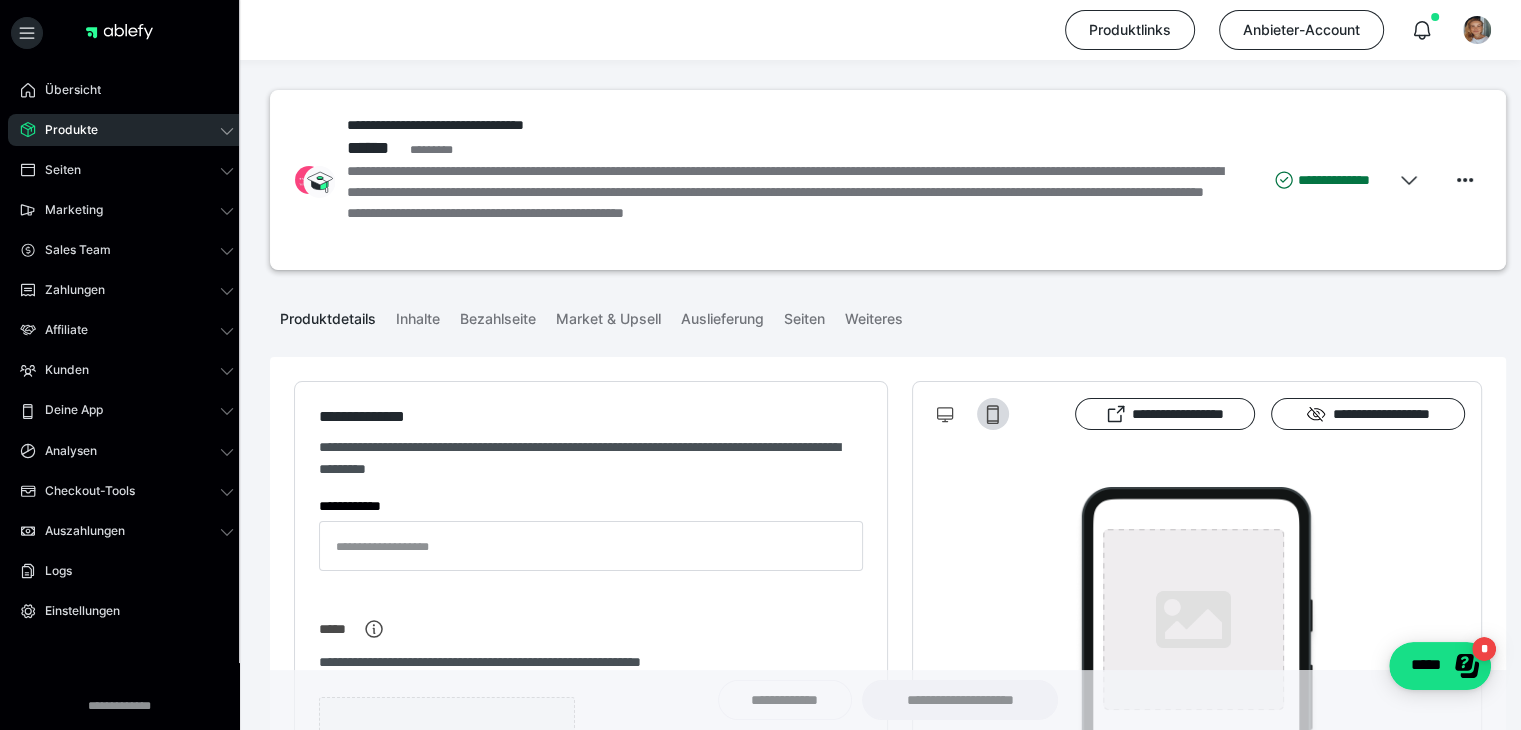 type on "**********" 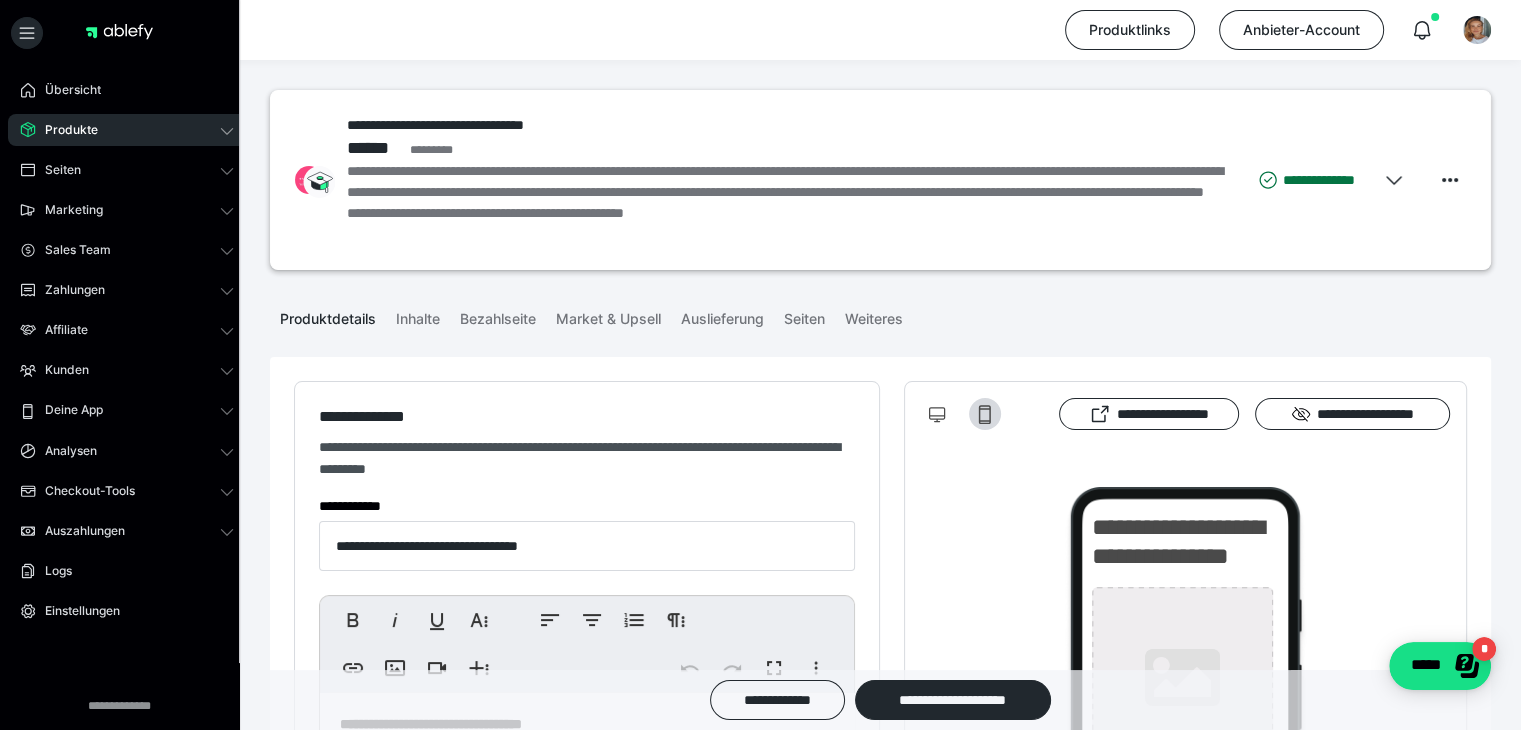 type on "**********" 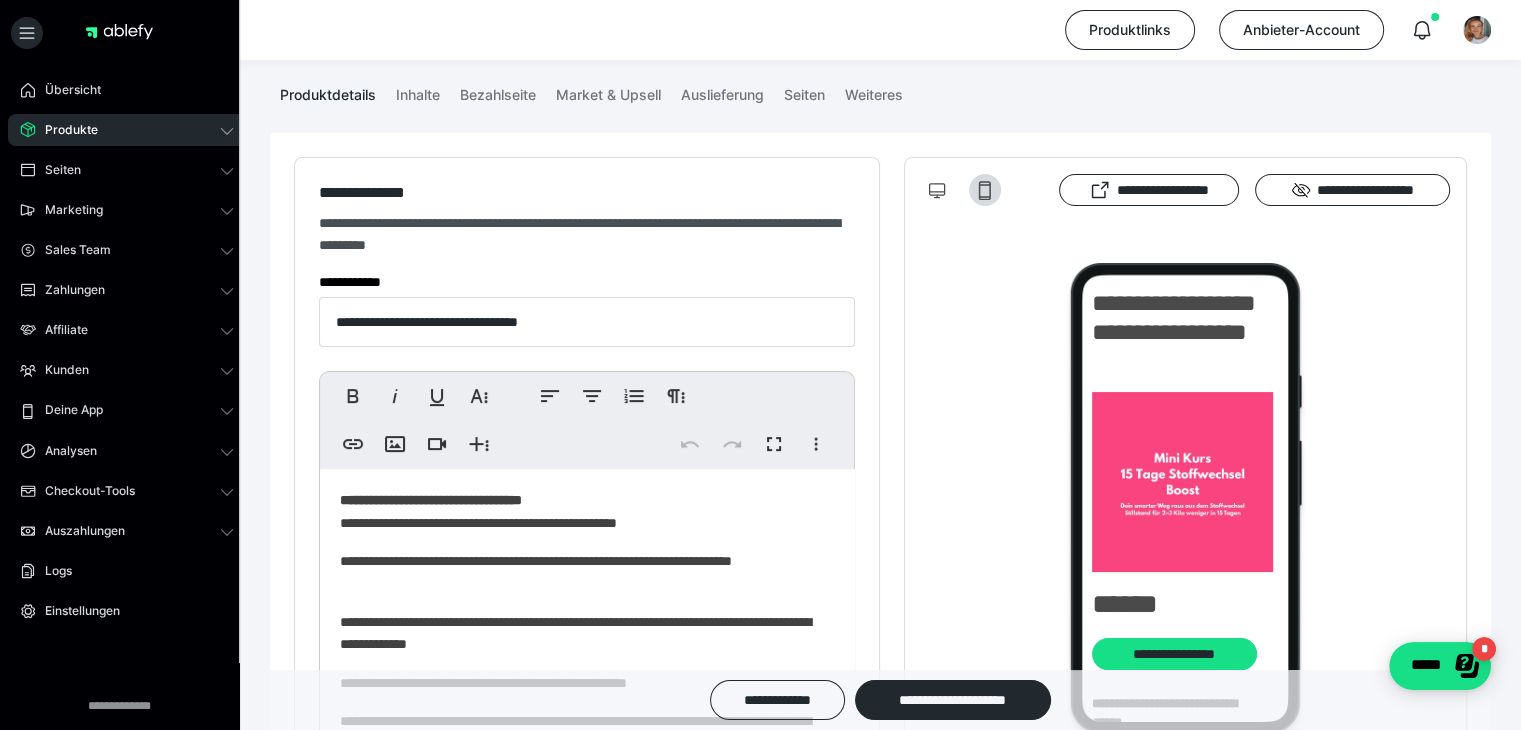 scroll, scrollTop: 100, scrollLeft: 0, axis: vertical 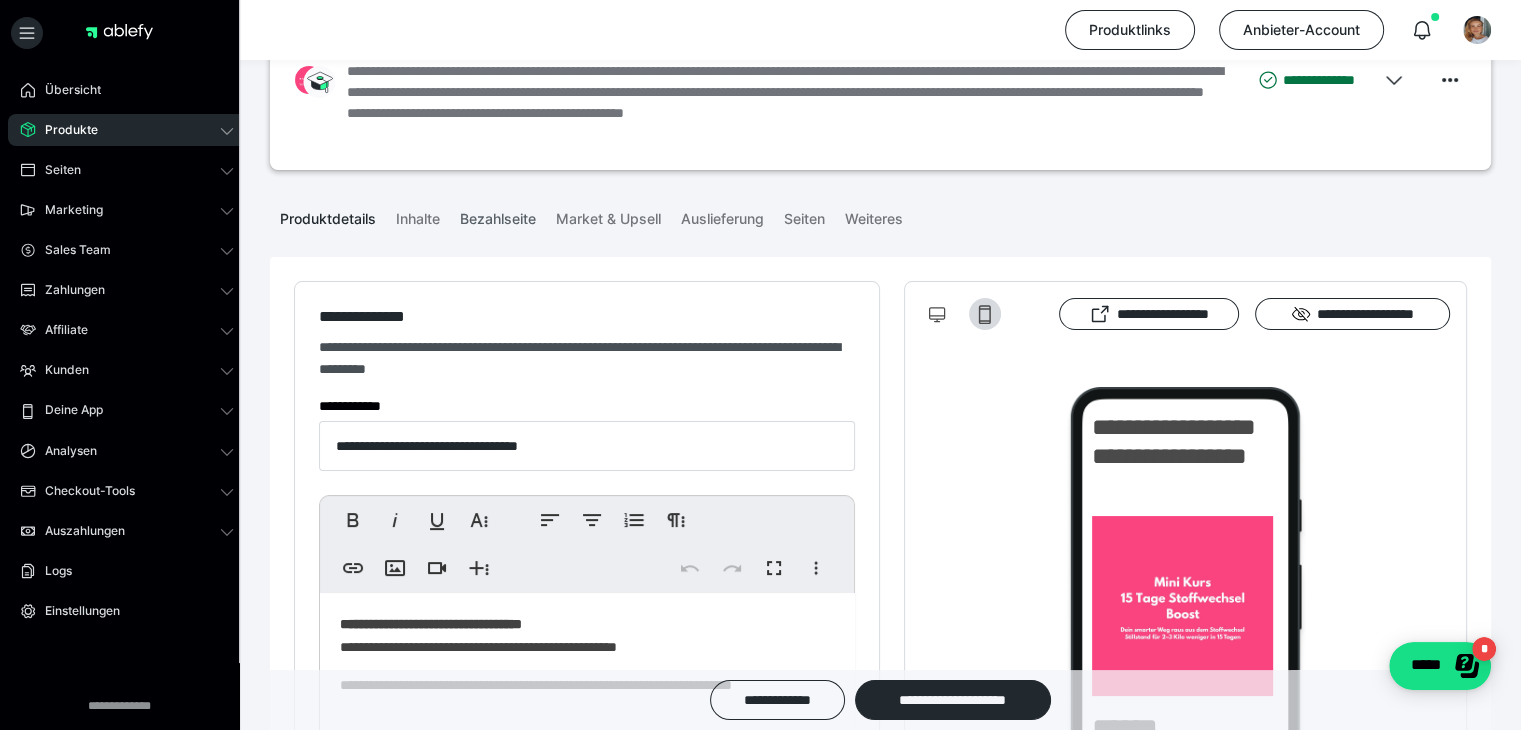 click on "Bezahlseite" at bounding box center [498, 215] 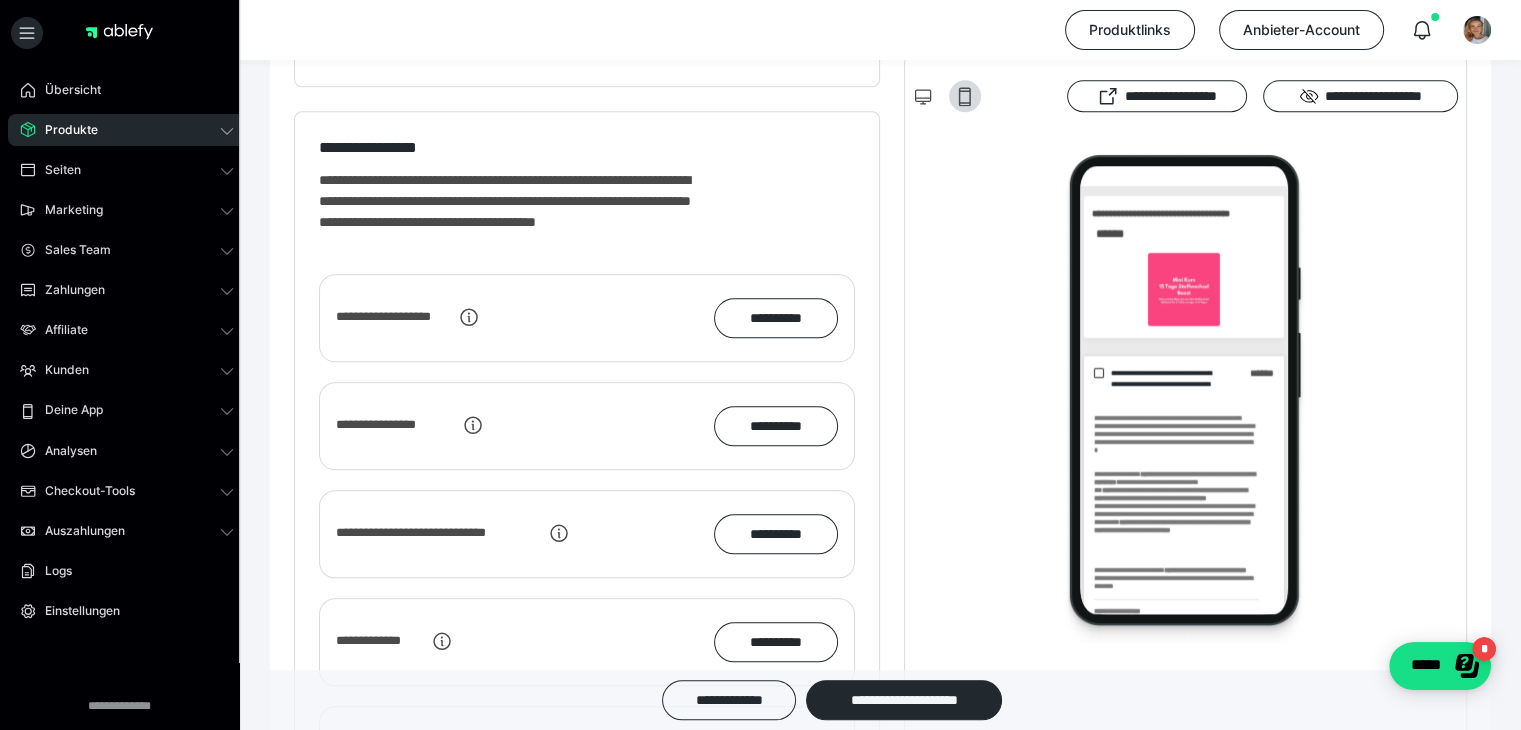 scroll, scrollTop: 1700, scrollLeft: 0, axis: vertical 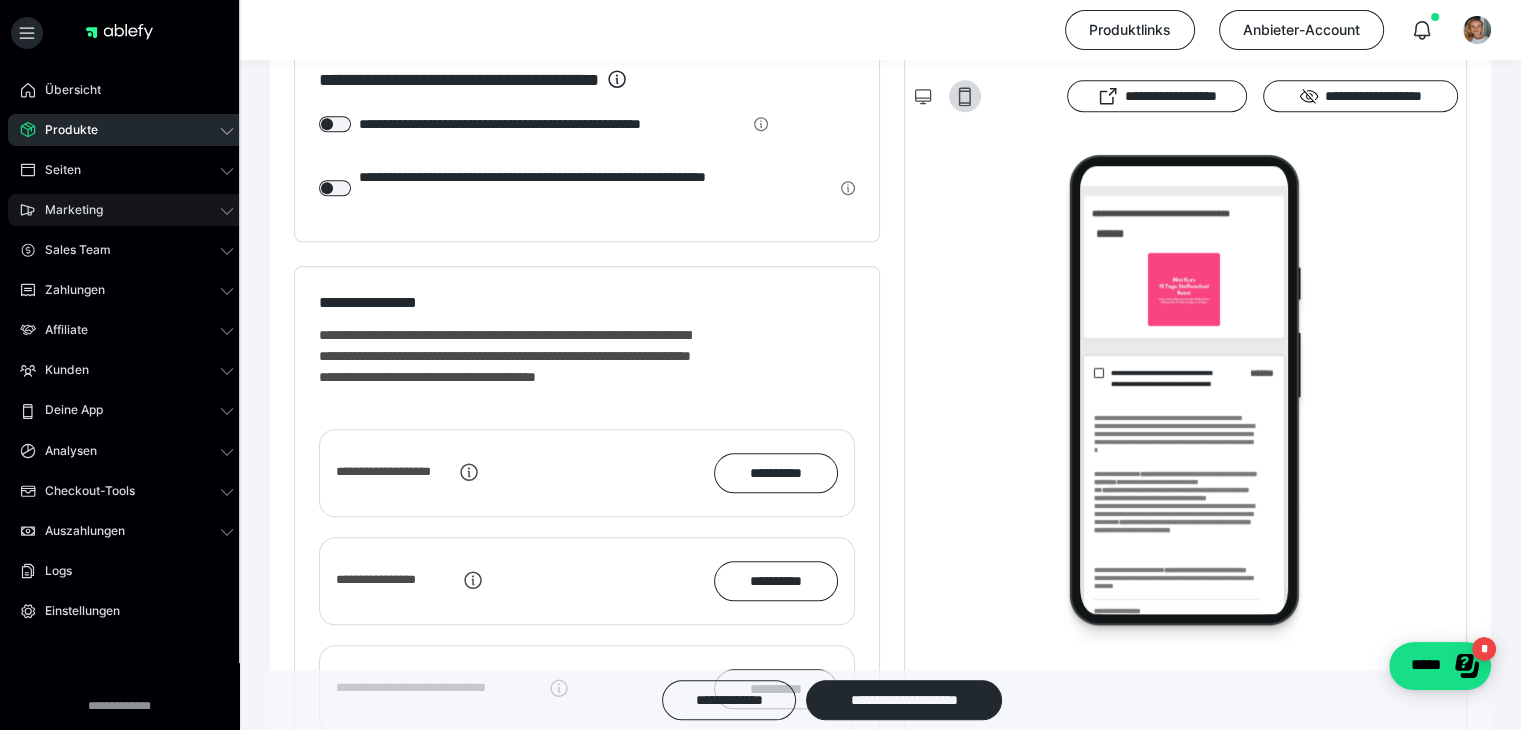 click 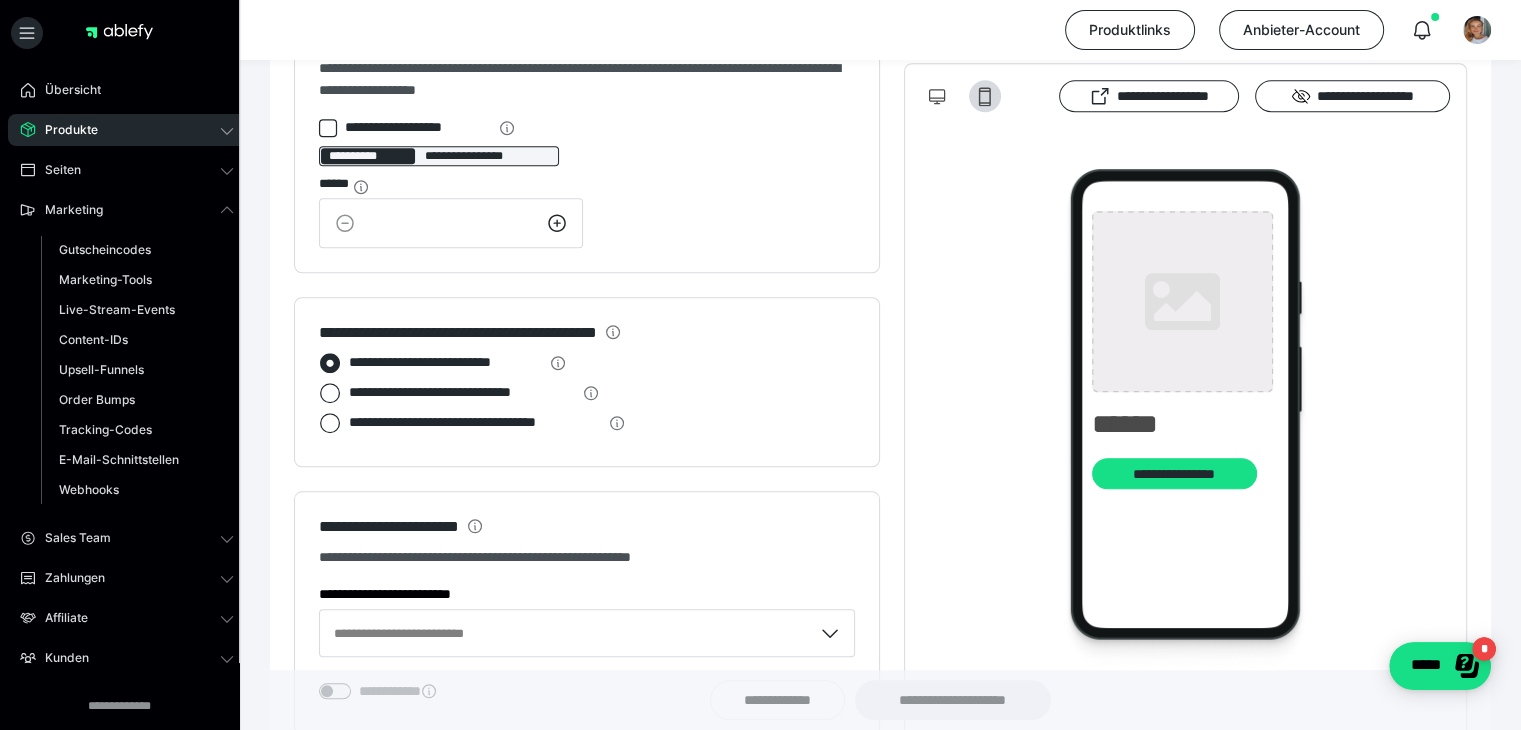 type on "**********" 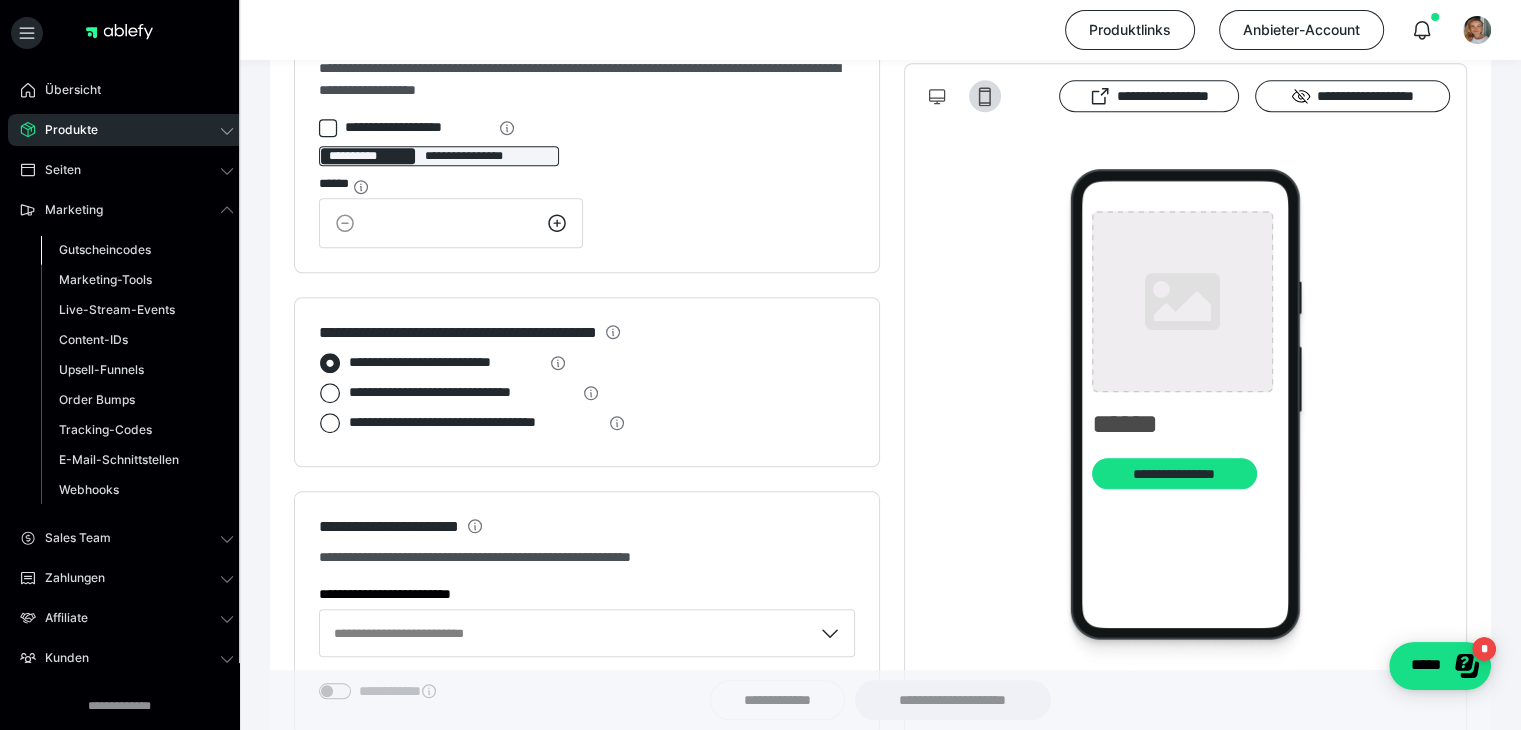 type on "**********" 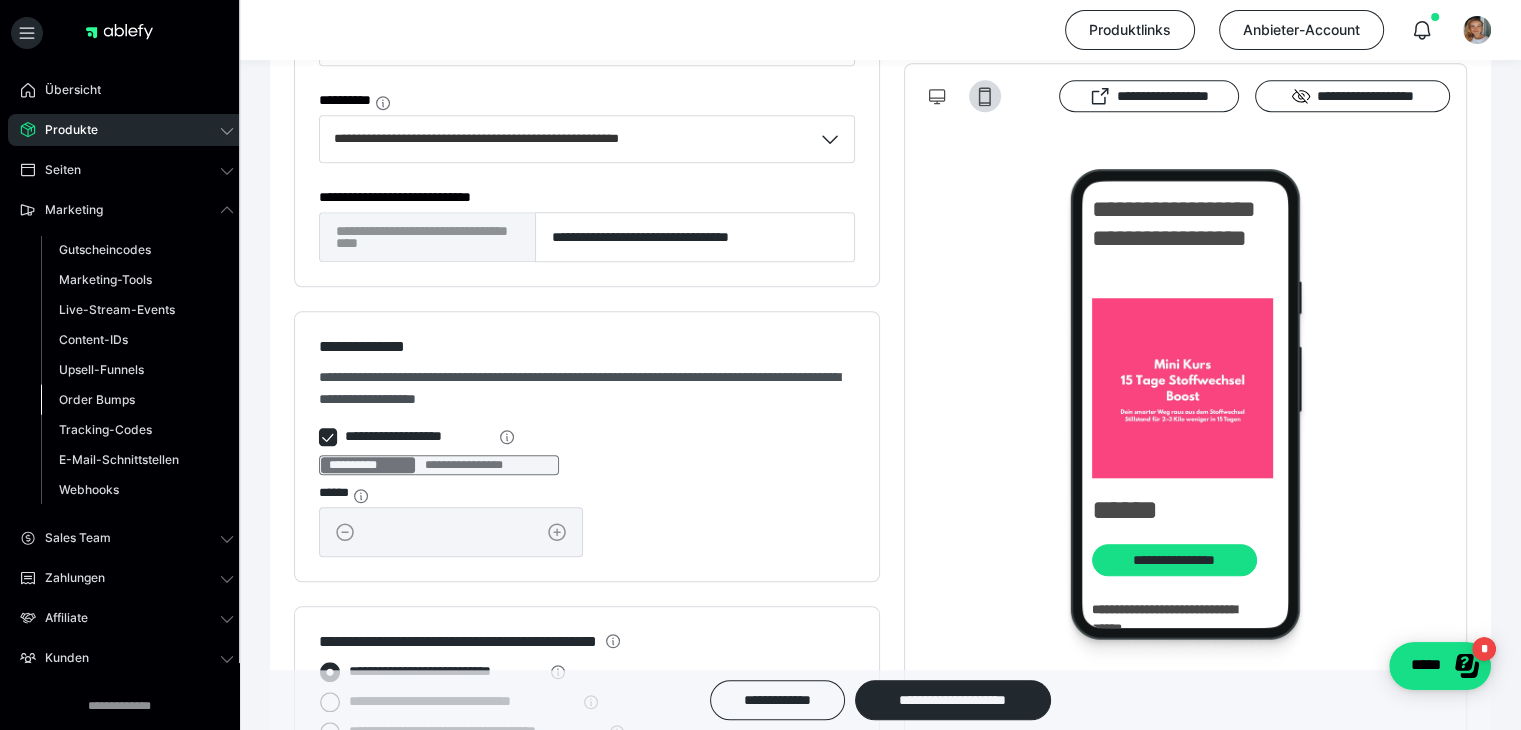 click on "Order Bumps" at bounding box center [97, 399] 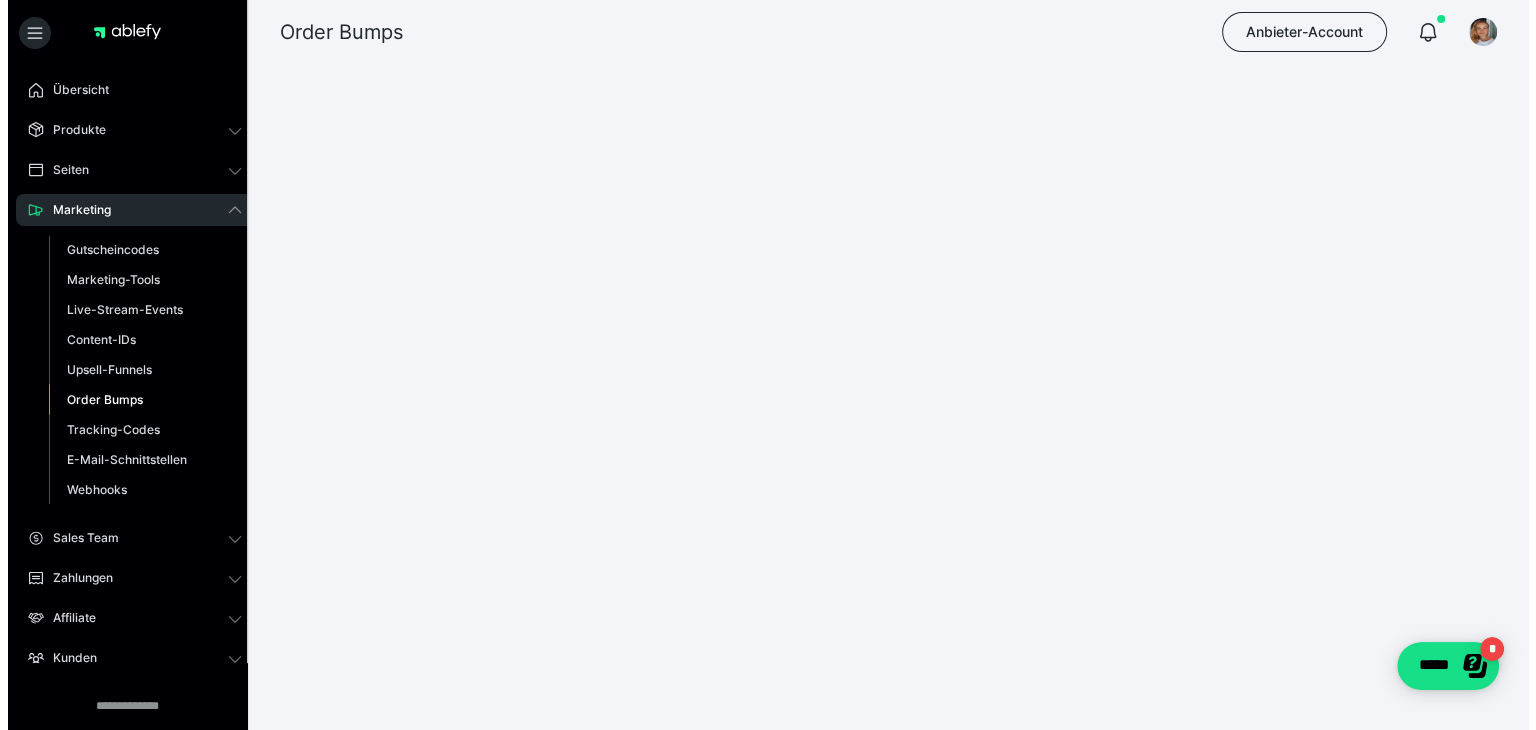 scroll, scrollTop: 0, scrollLeft: 0, axis: both 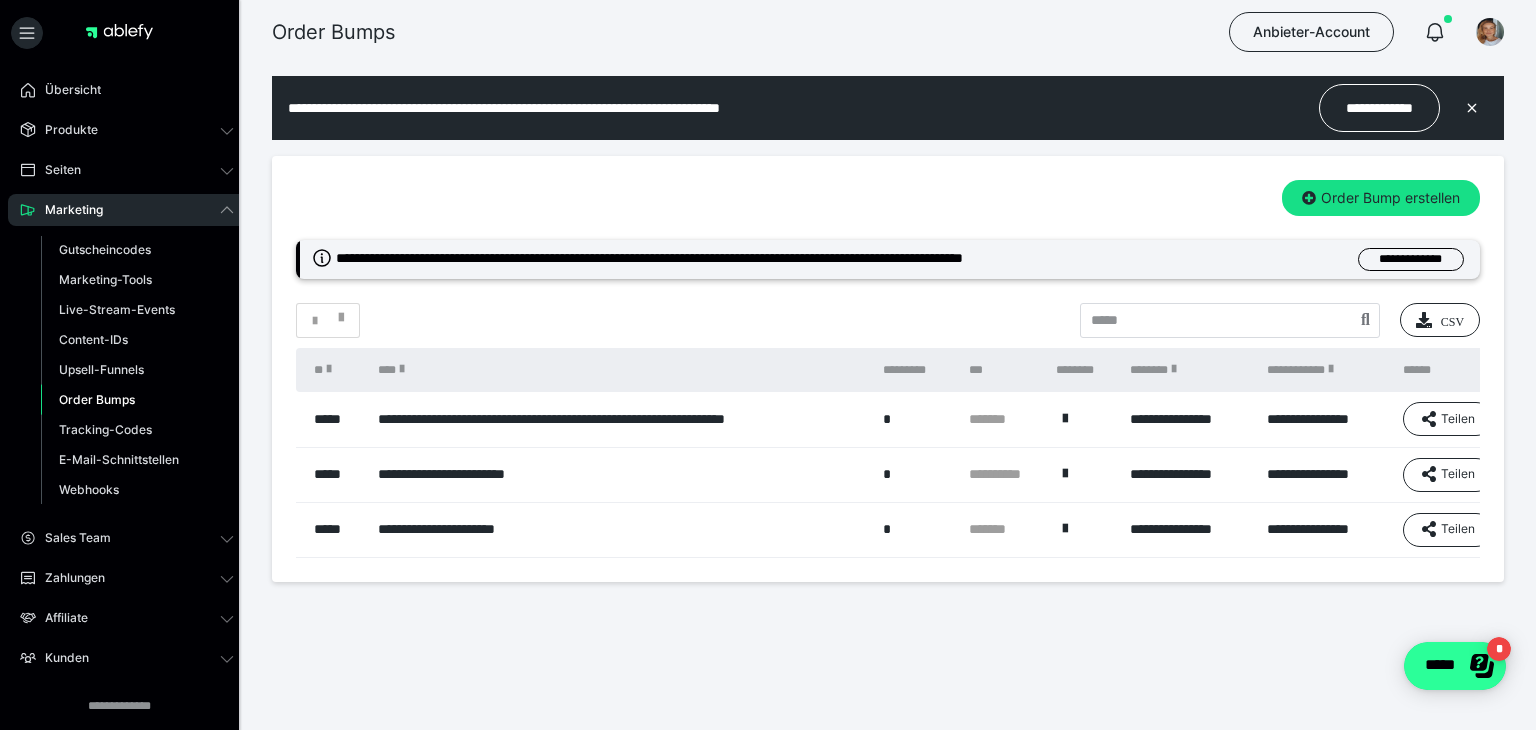 click on "*****" 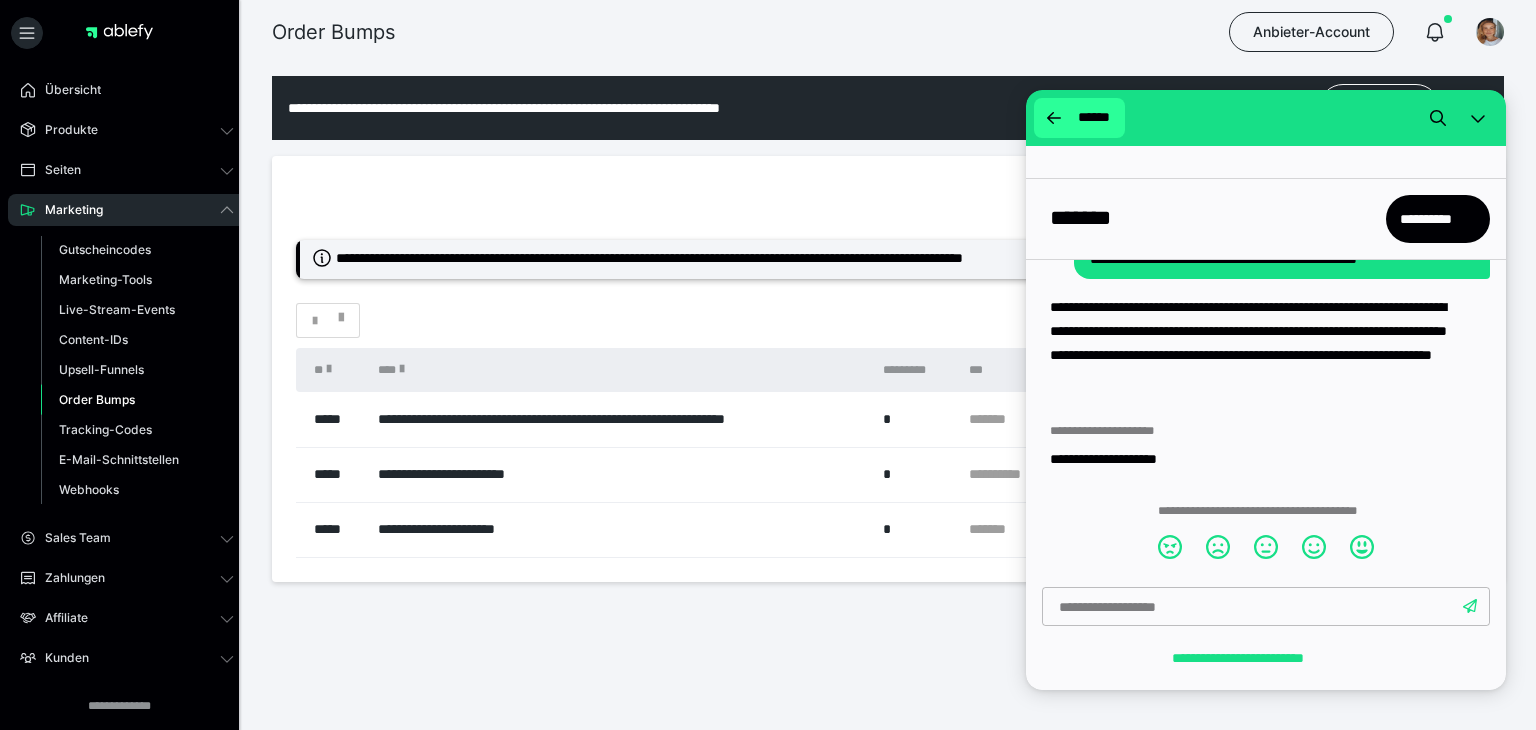 scroll, scrollTop: 137, scrollLeft: 0, axis: vertical 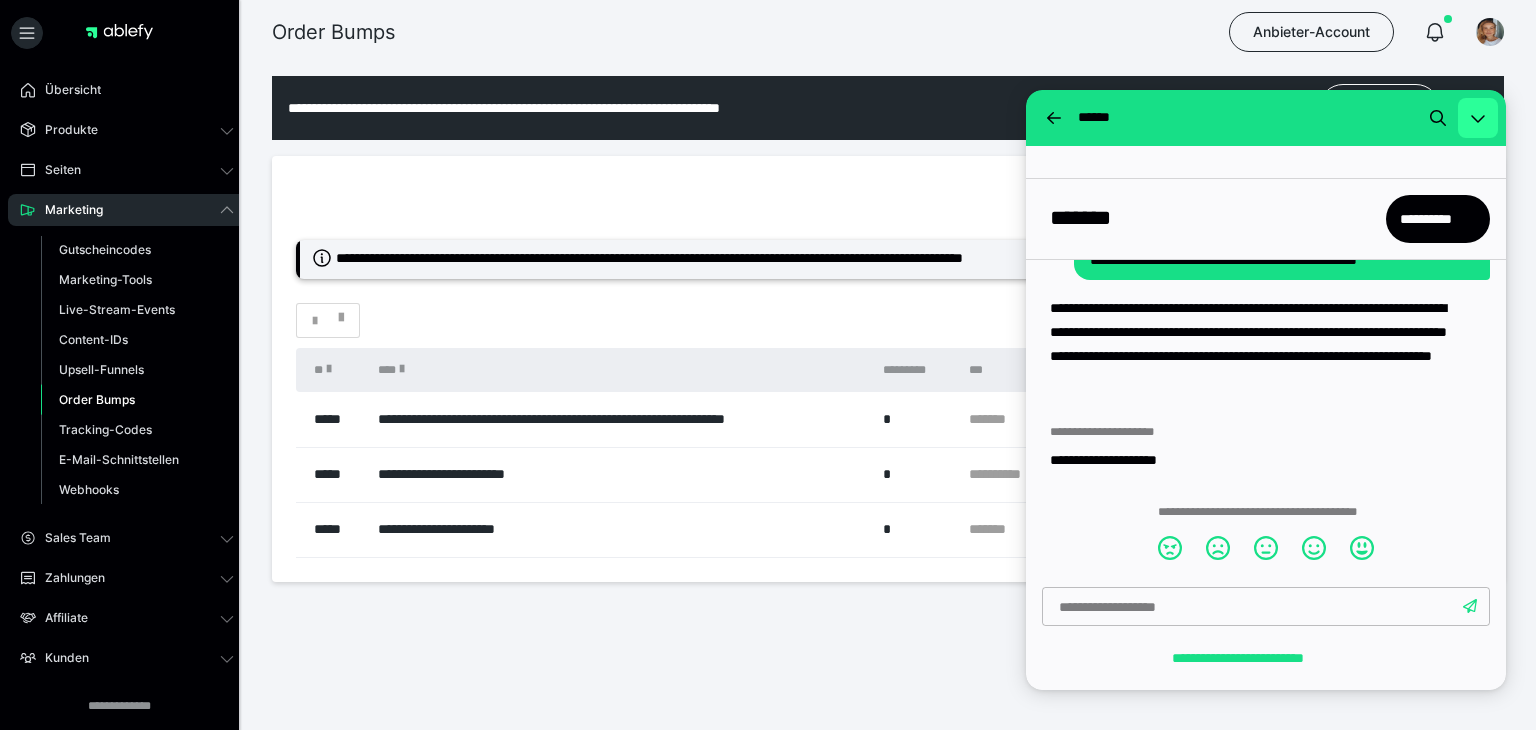 click 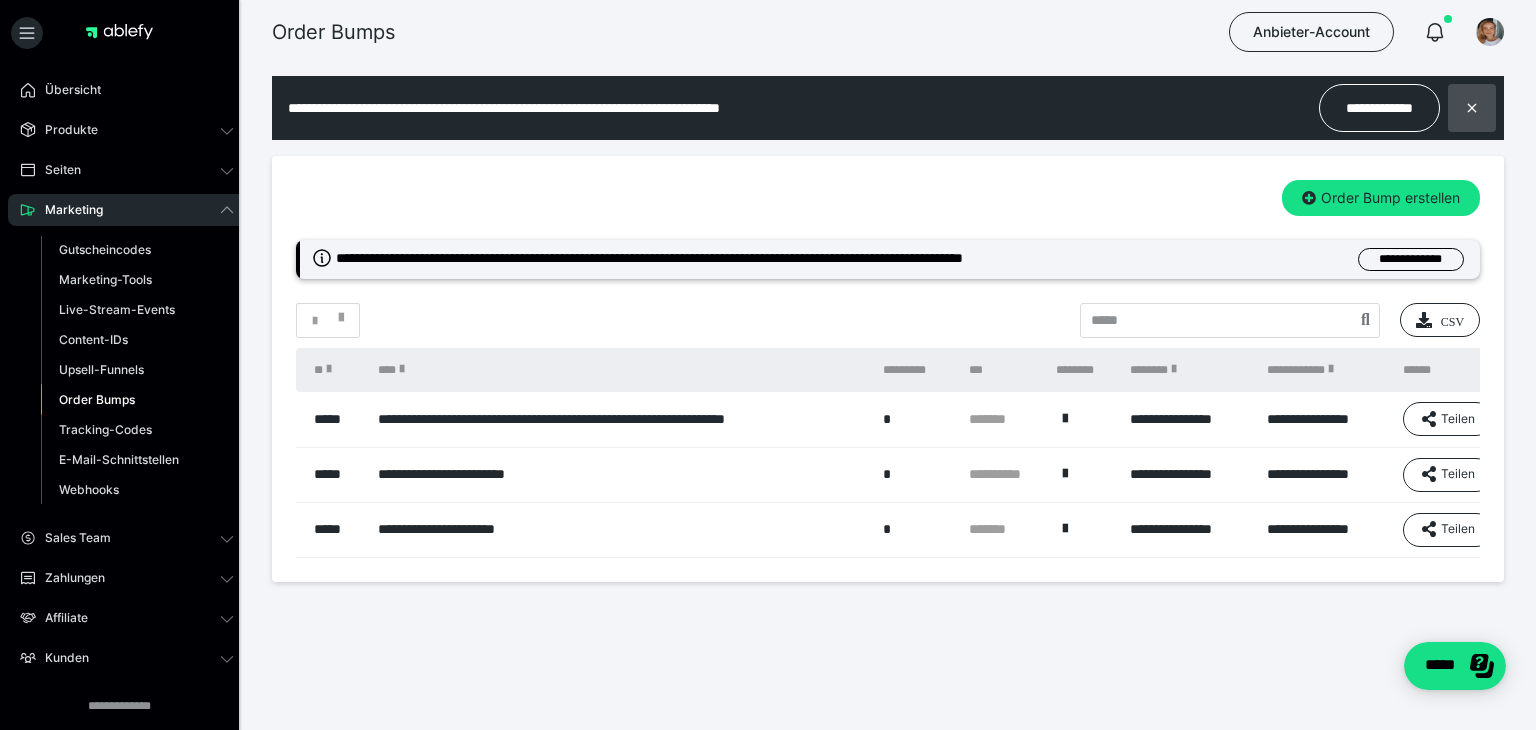 scroll, scrollTop: 0, scrollLeft: 0, axis: both 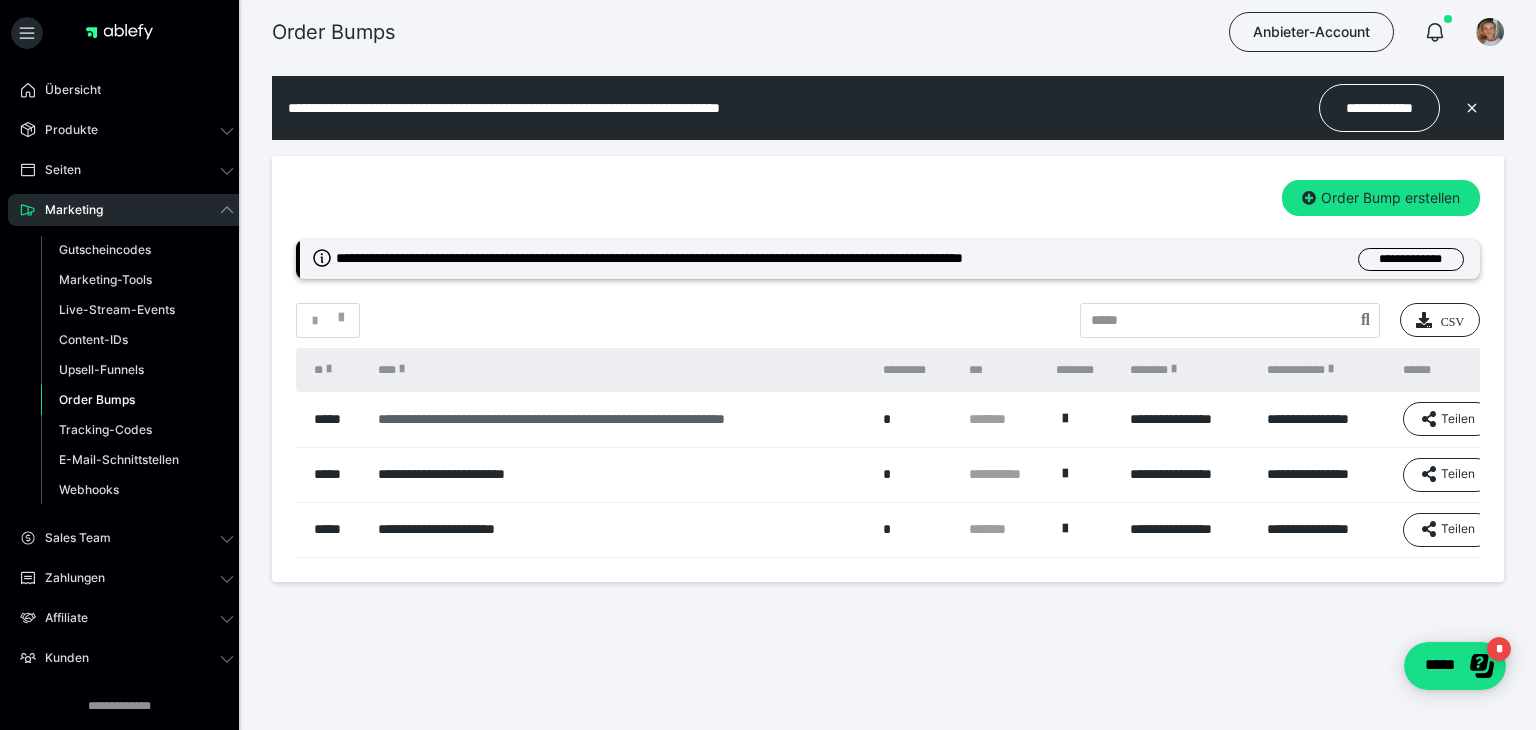 click on "**********" at bounding box center [620, 419] 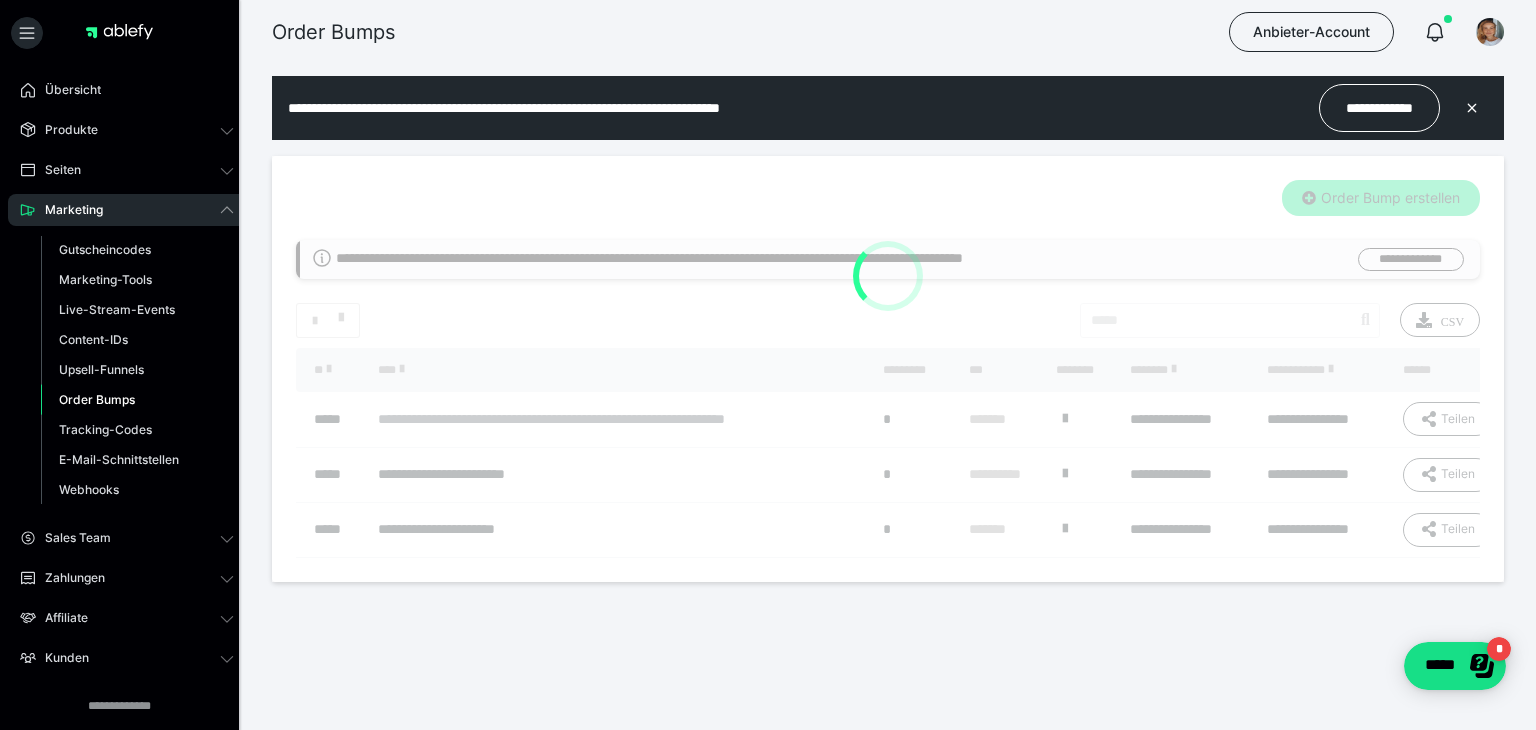 type on "**********" 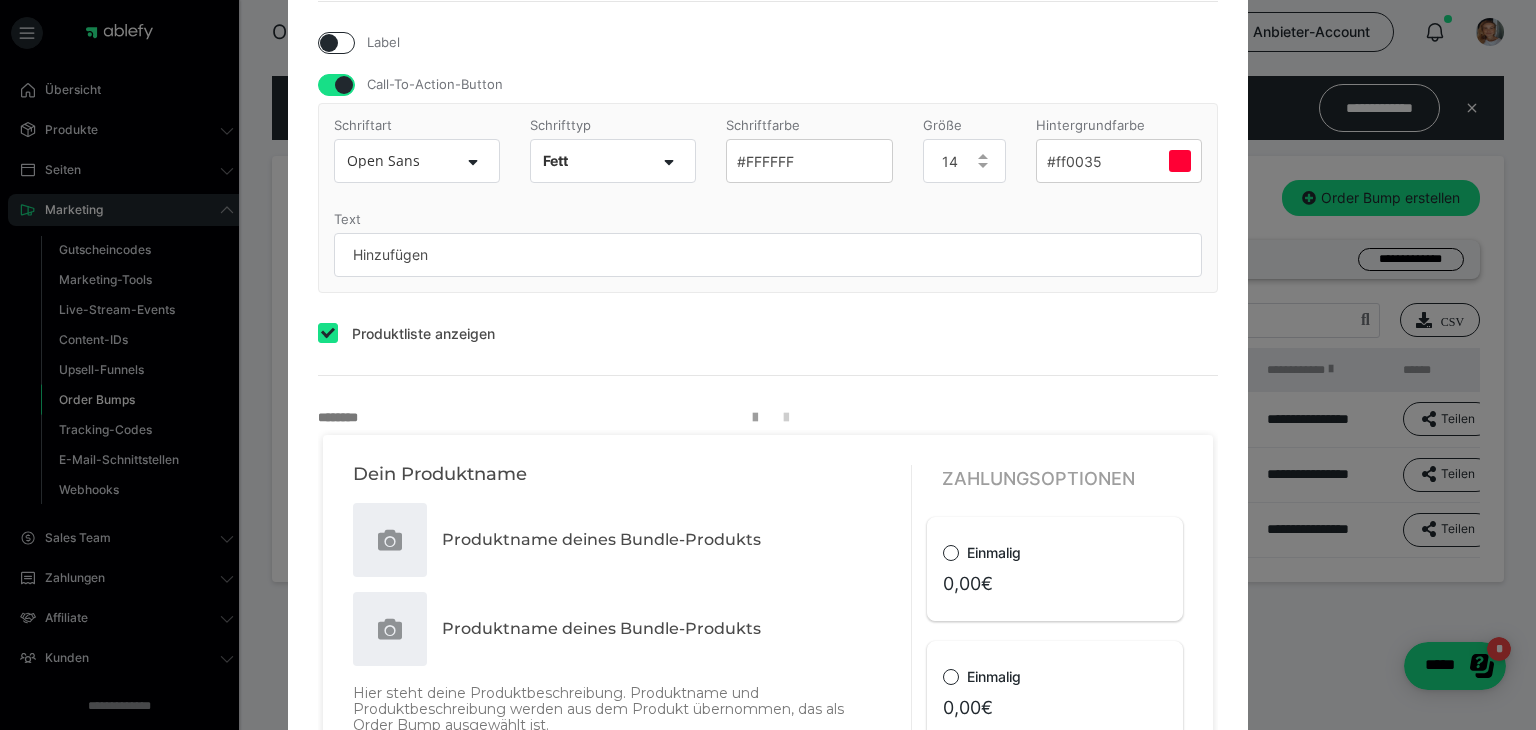 scroll, scrollTop: 264, scrollLeft: 0, axis: vertical 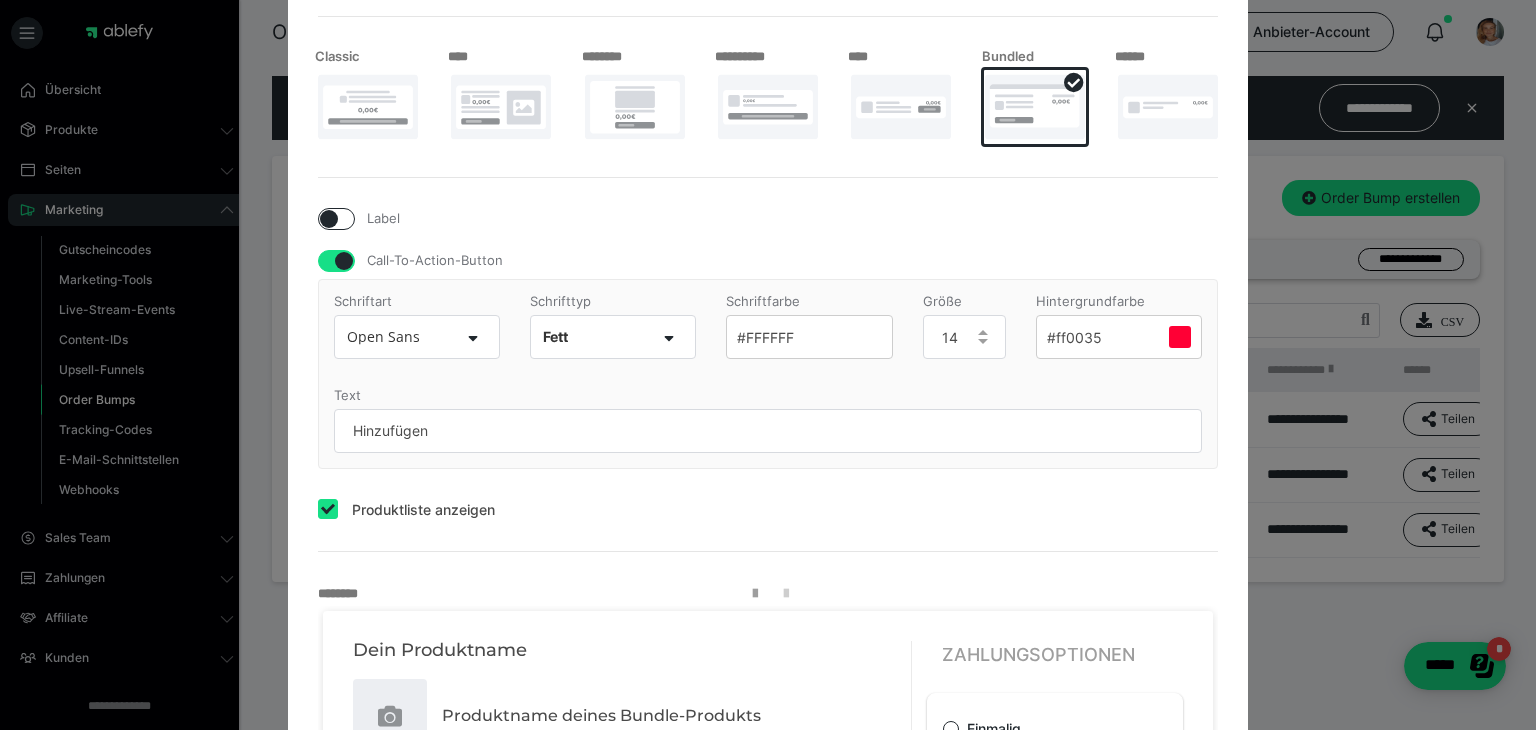 click on "**********" at bounding box center [768, 365] 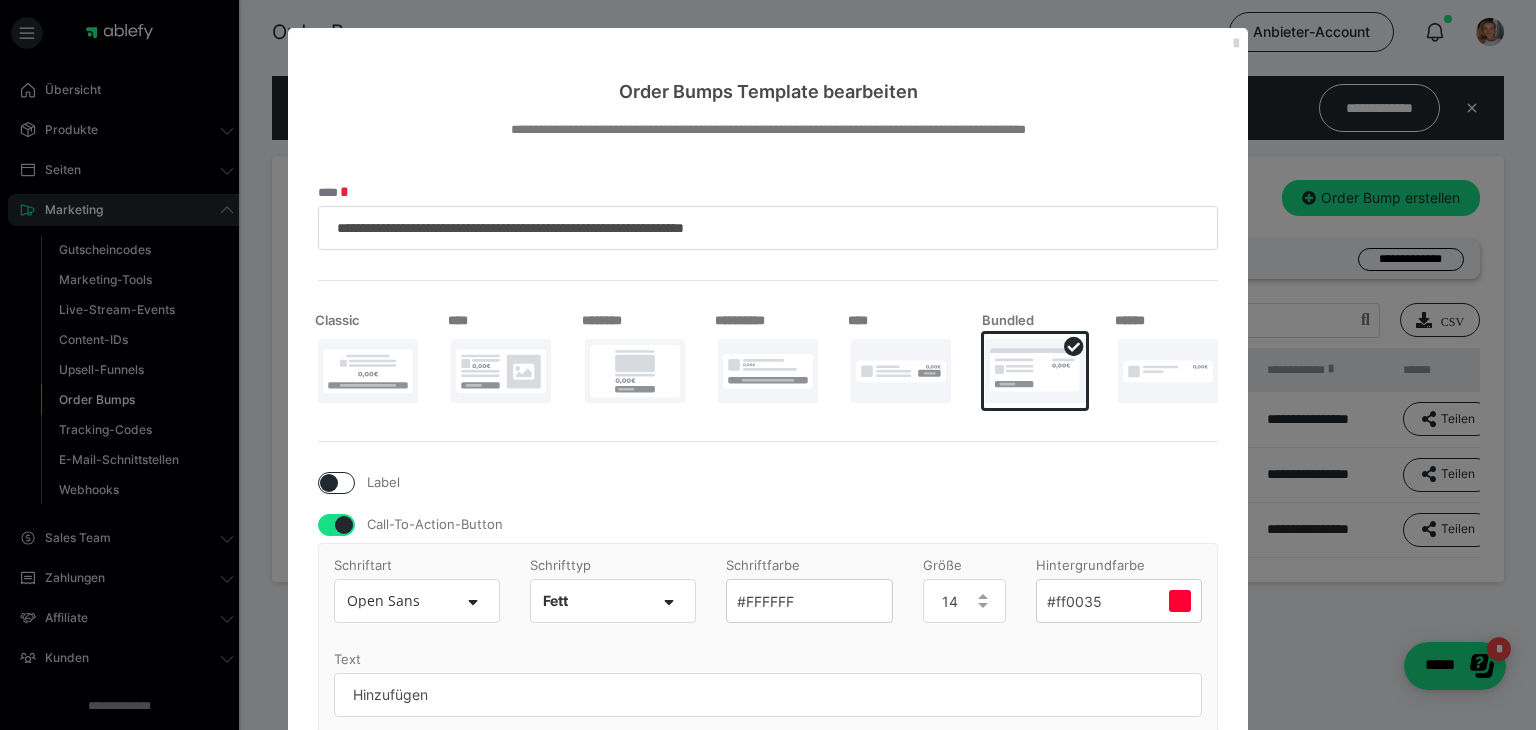 click at bounding box center (1236, 44) 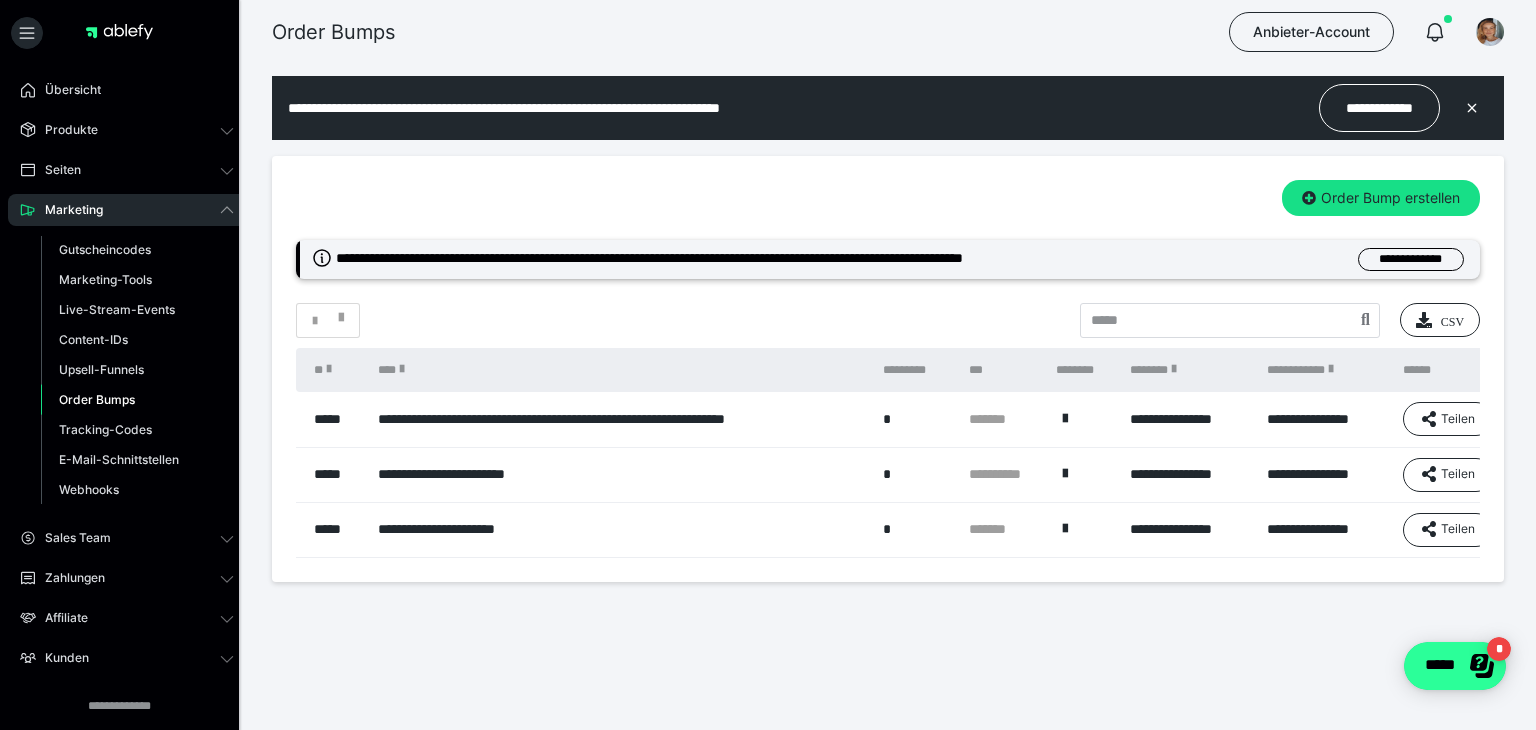 click on "*****" 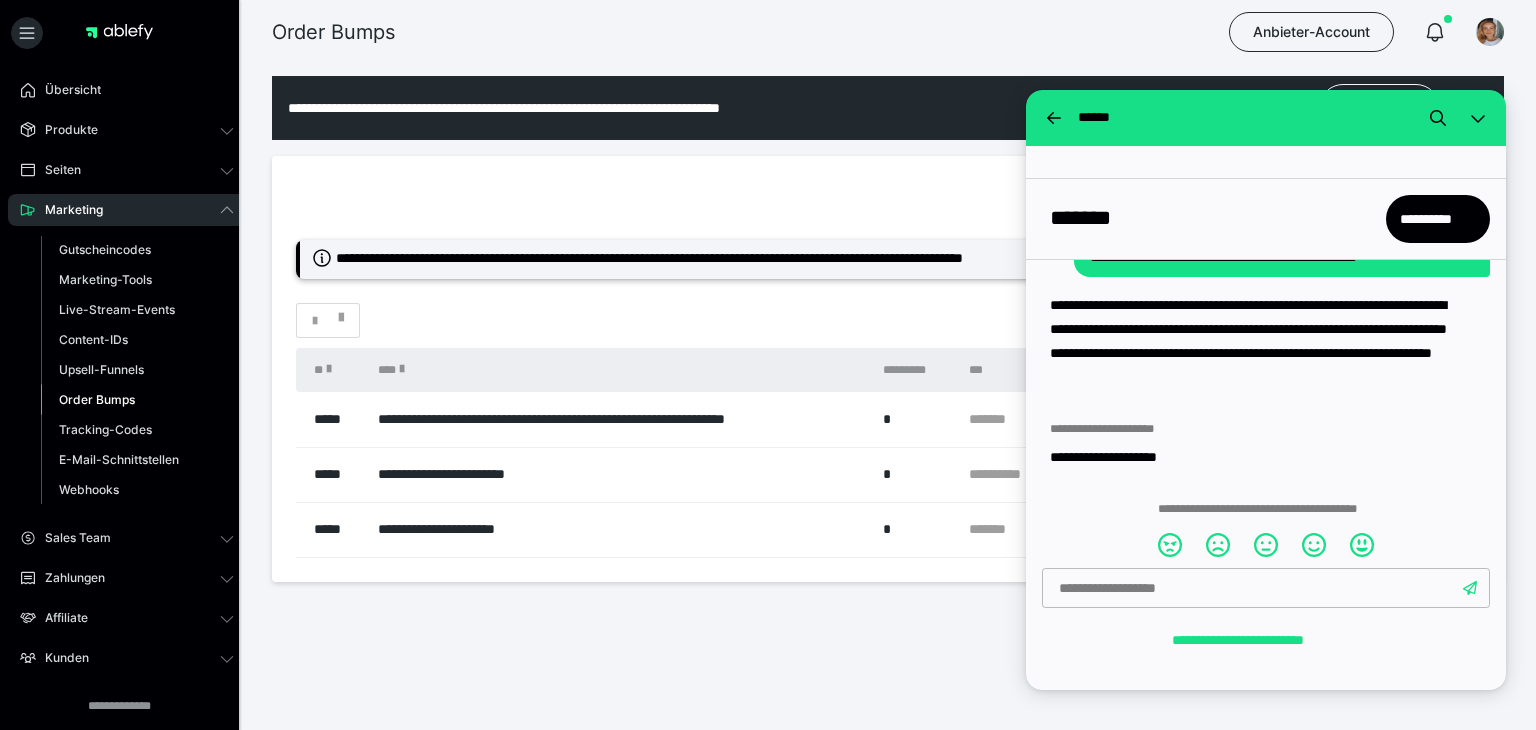 scroll, scrollTop: 137, scrollLeft: 0, axis: vertical 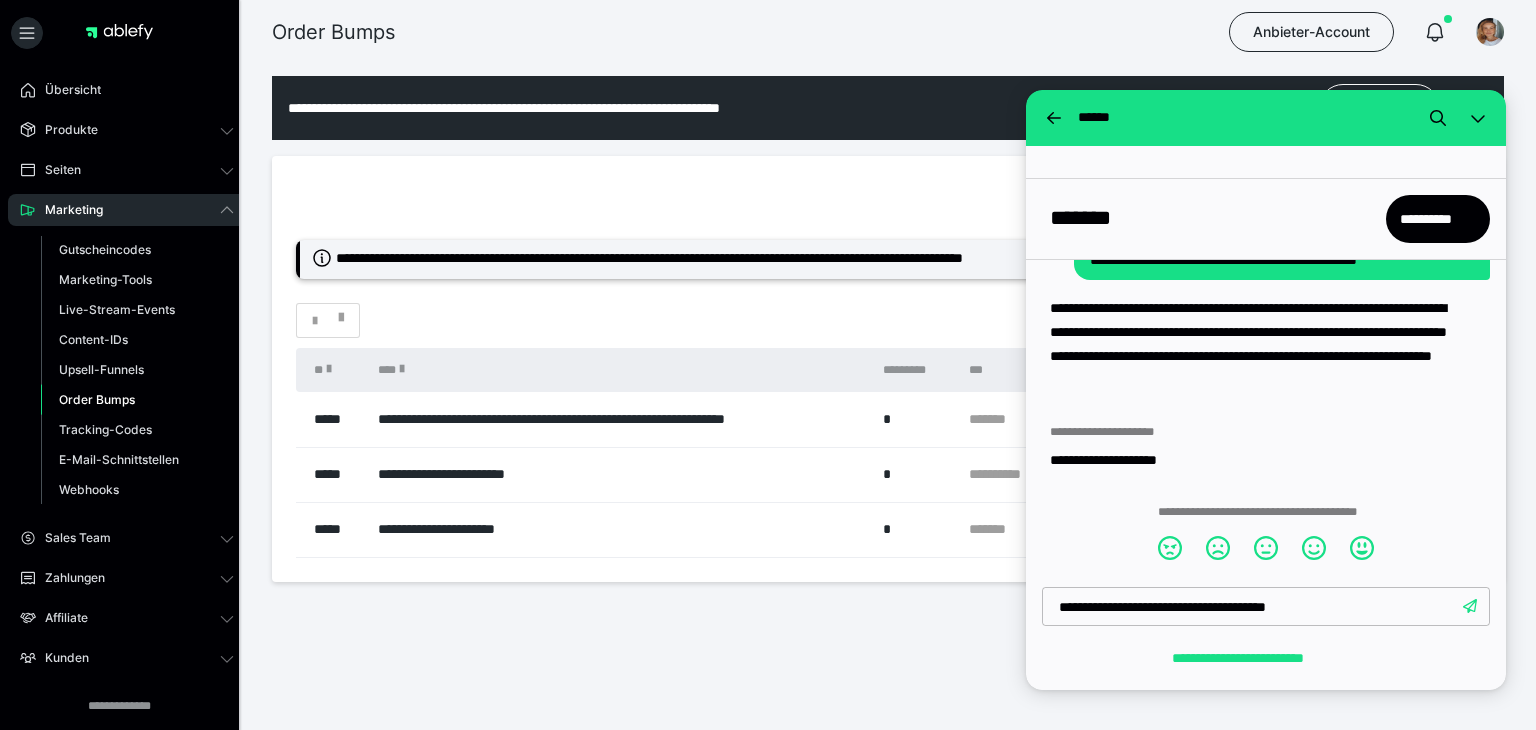 type on "**********" 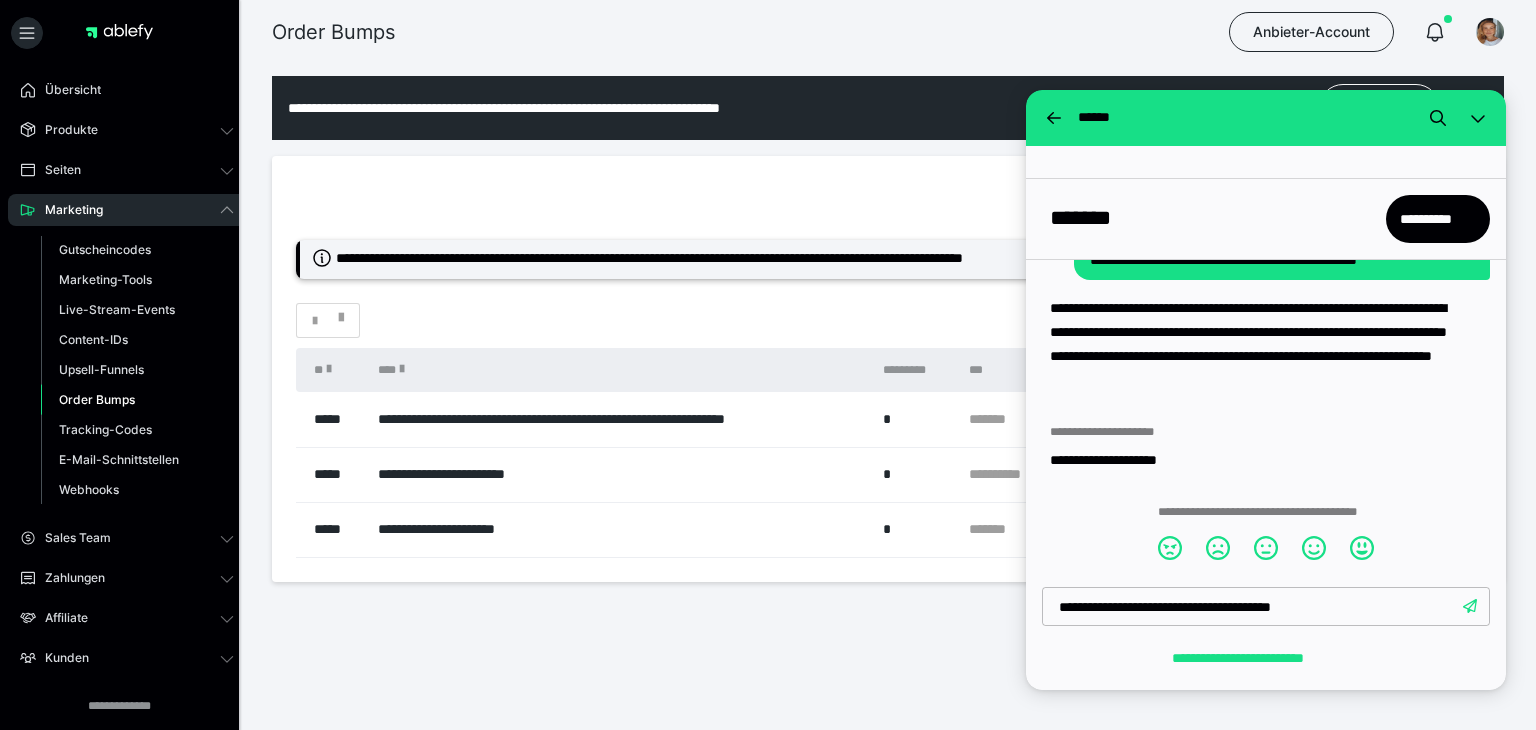 type 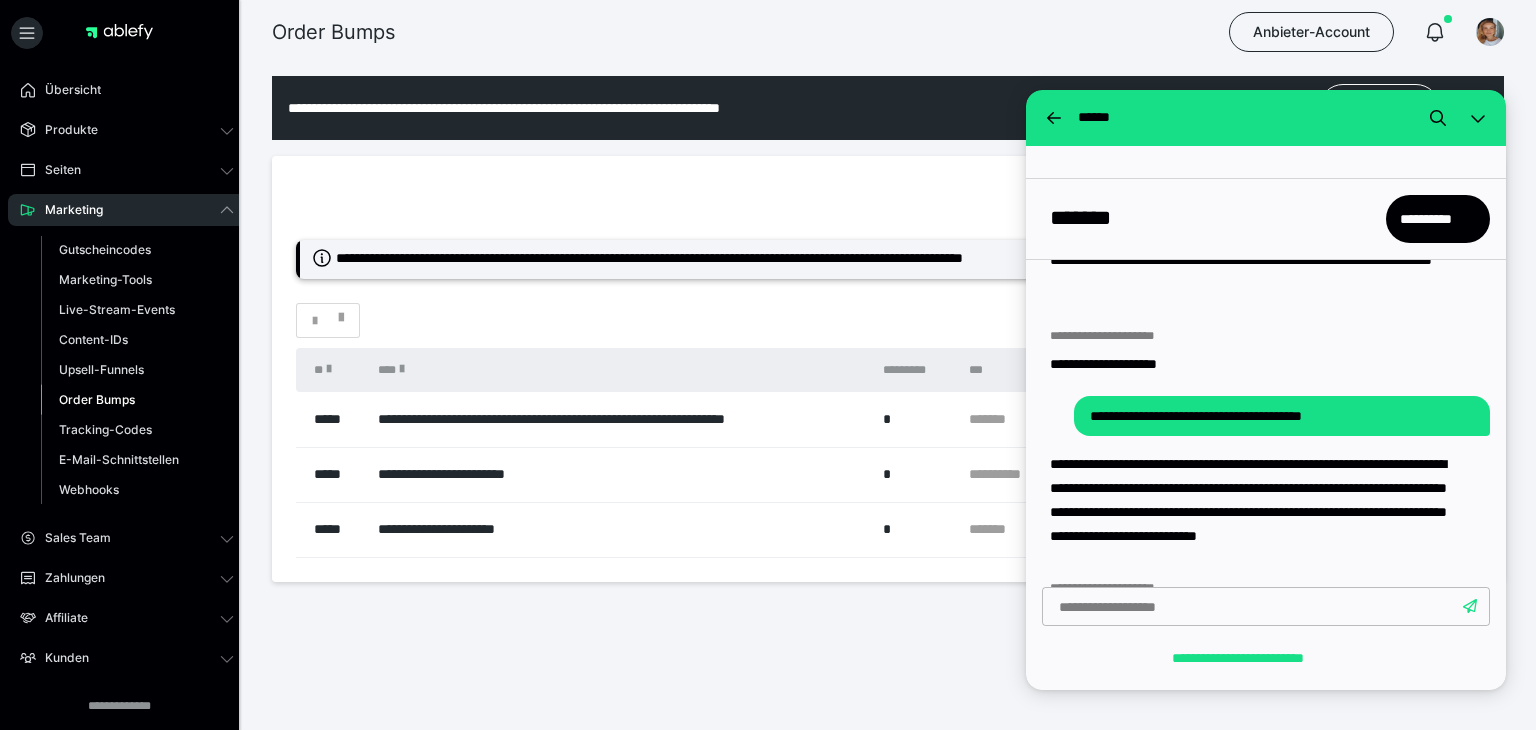 scroll, scrollTop: 389, scrollLeft: 0, axis: vertical 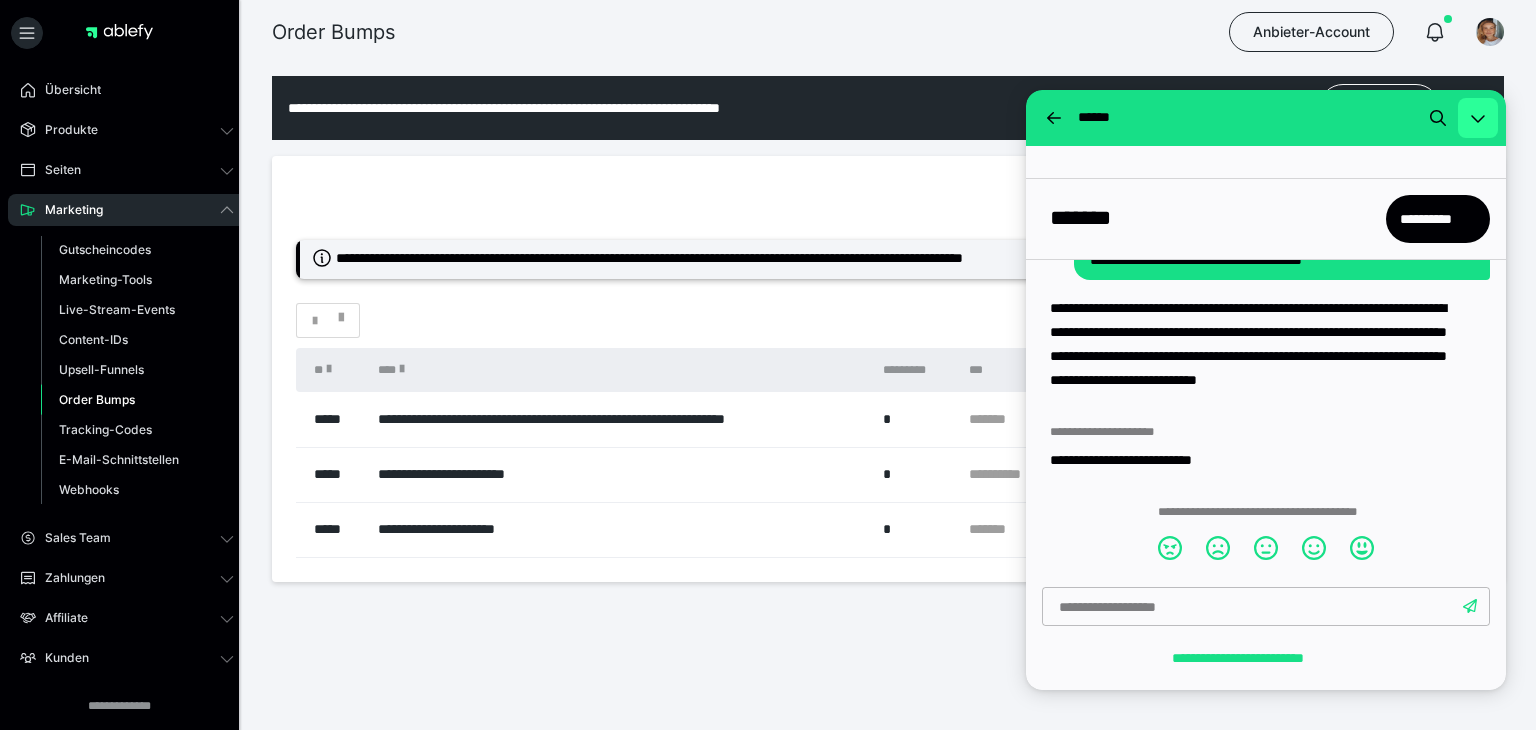 click 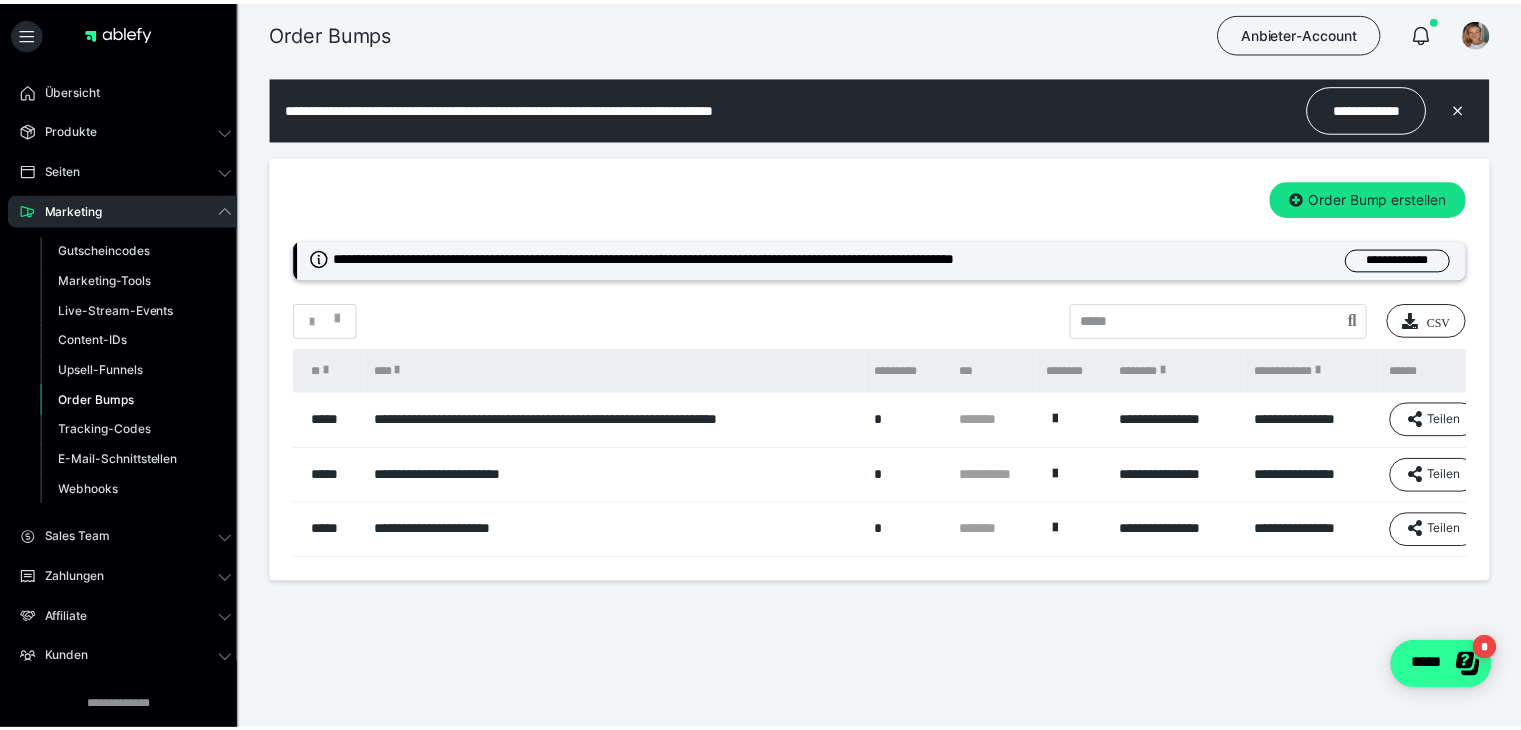 scroll, scrollTop: 0, scrollLeft: 0, axis: both 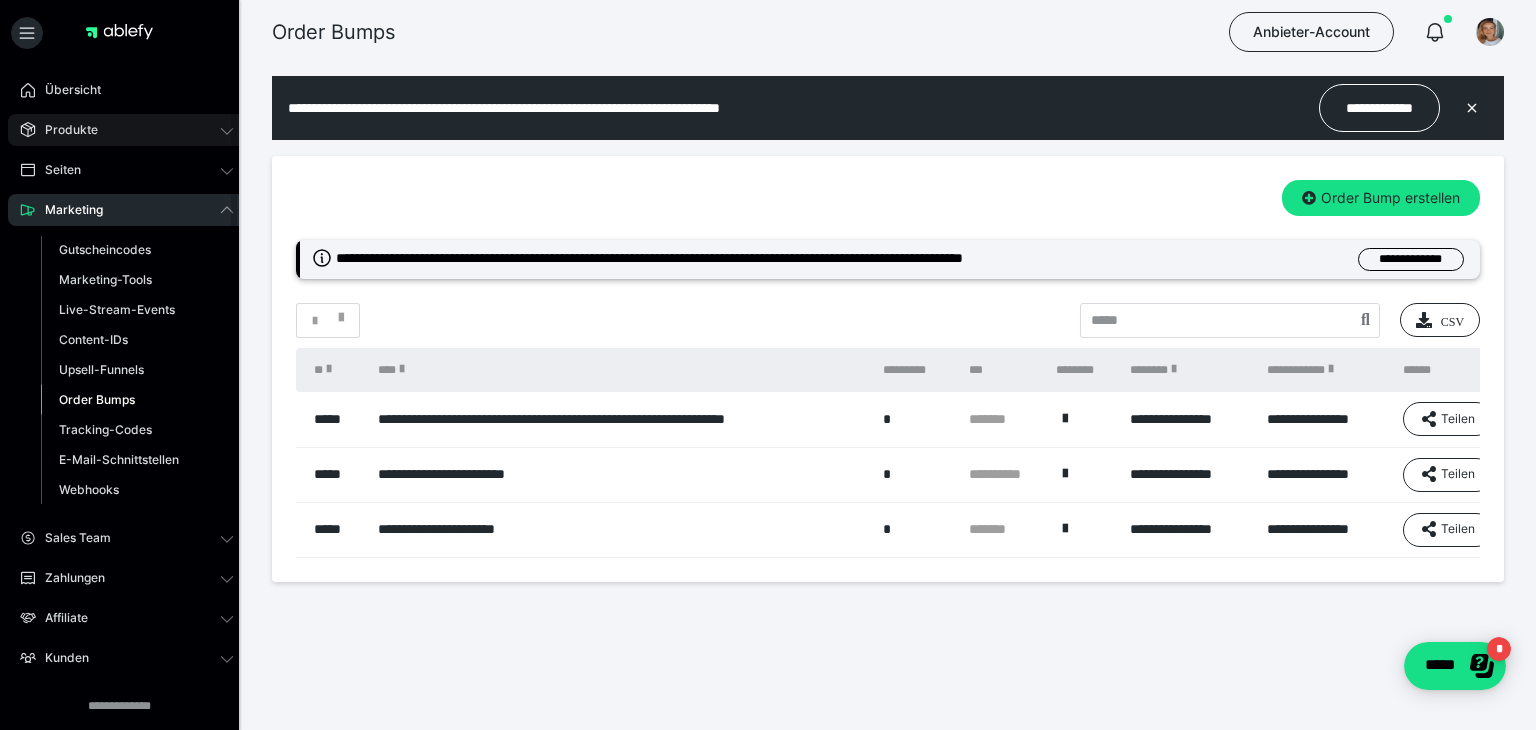 click 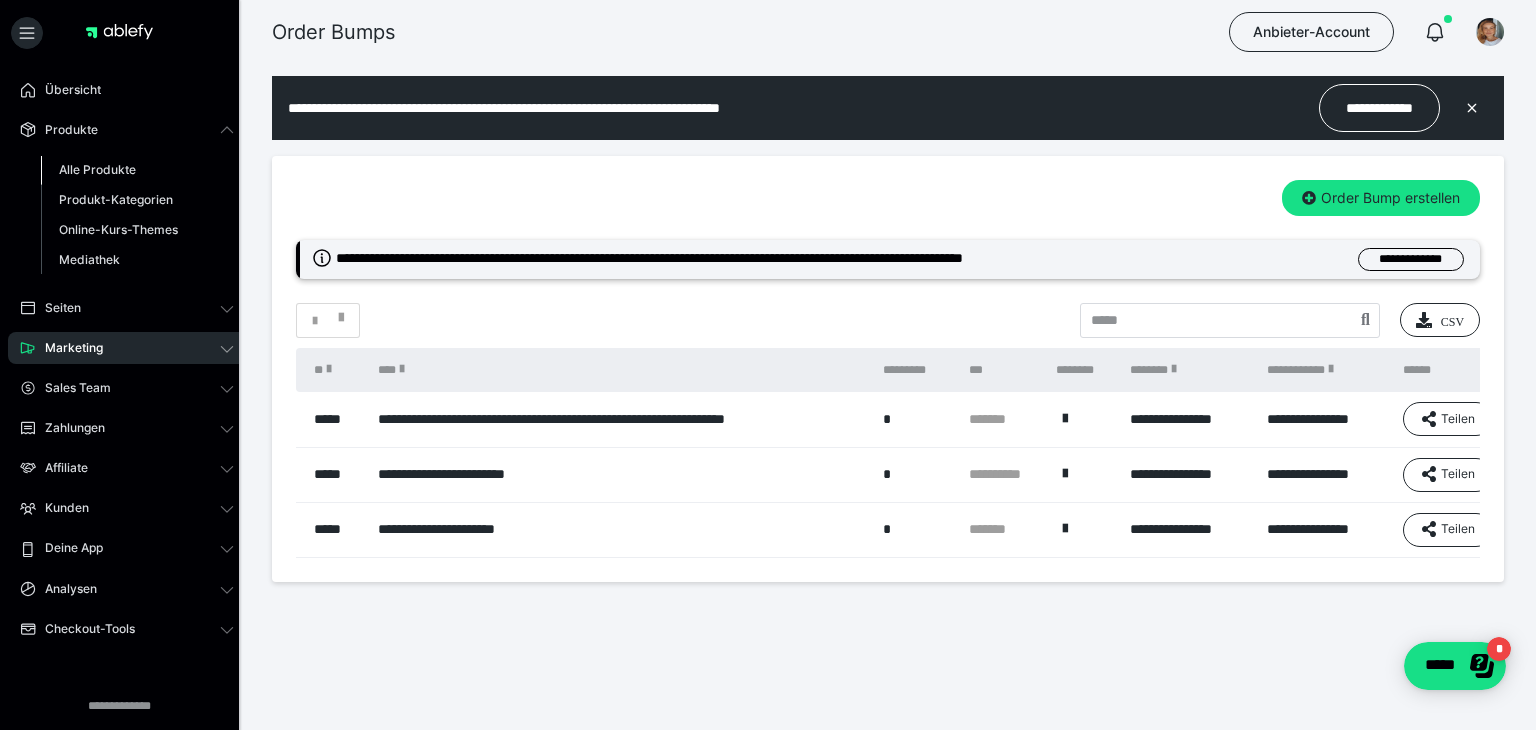 click on "Alle Produkte" at bounding box center [97, 169] 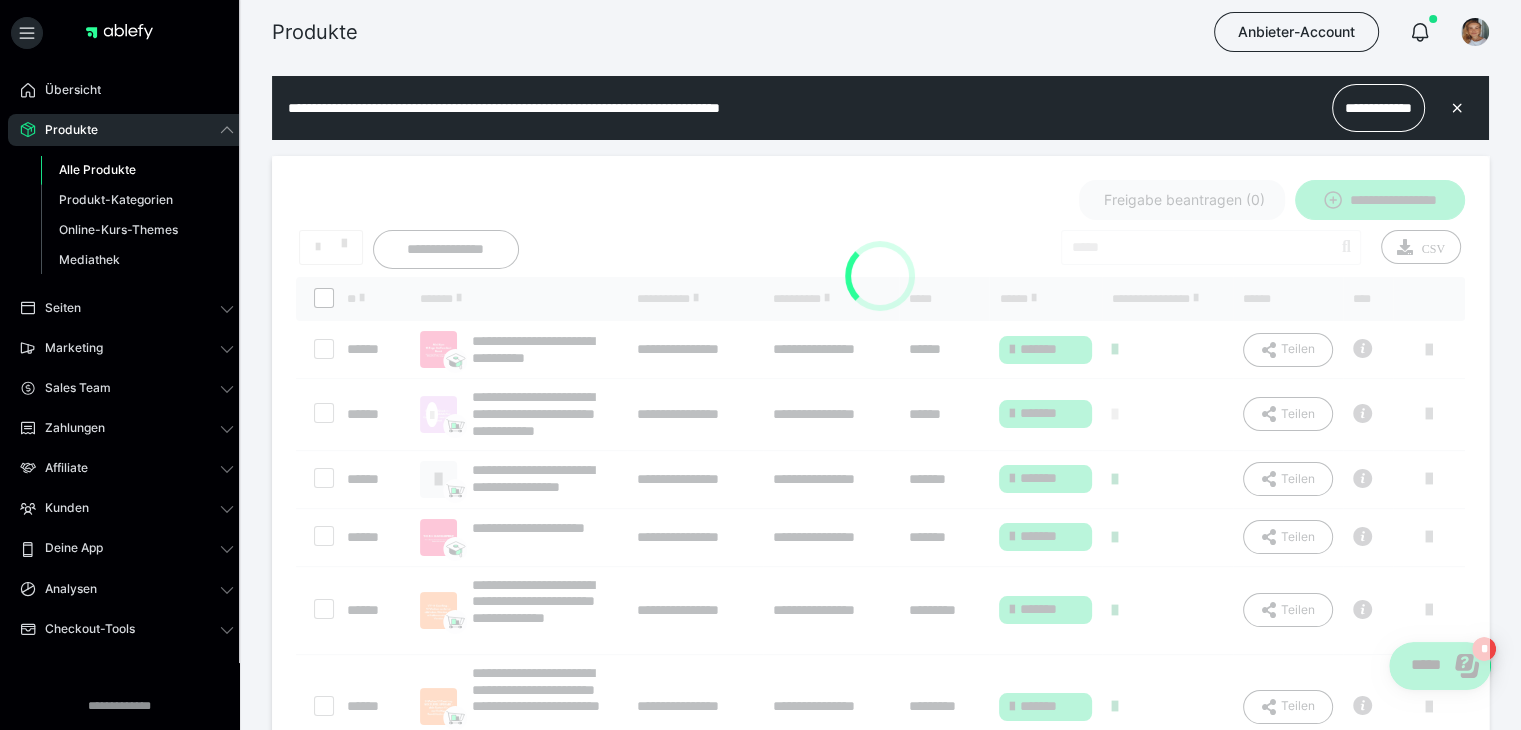 scroll, scrollTop: 0, scrollLeft: 0, axis: both 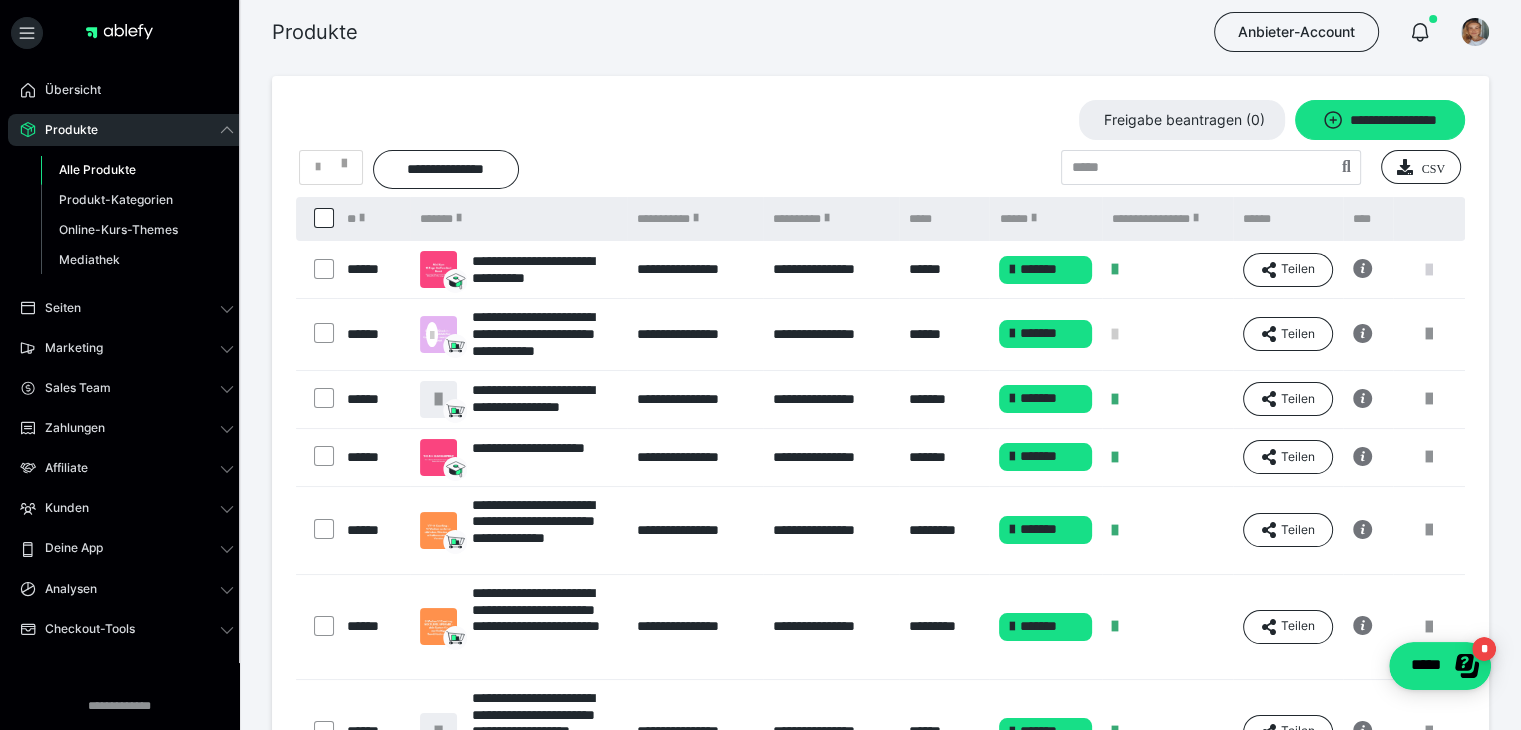 click at bounding box center (1429, 270) 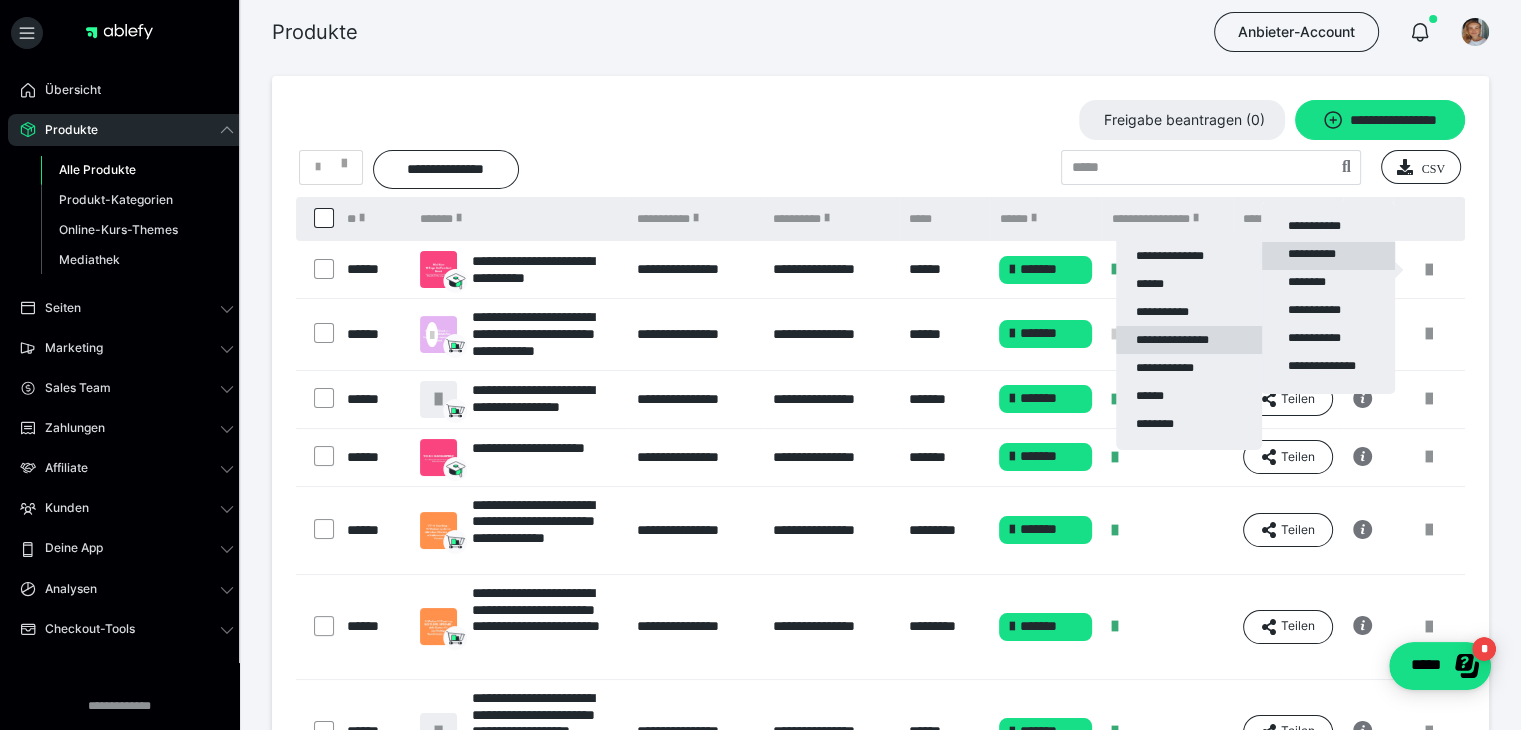 click on "**********" at bounding box center [1189, 340] 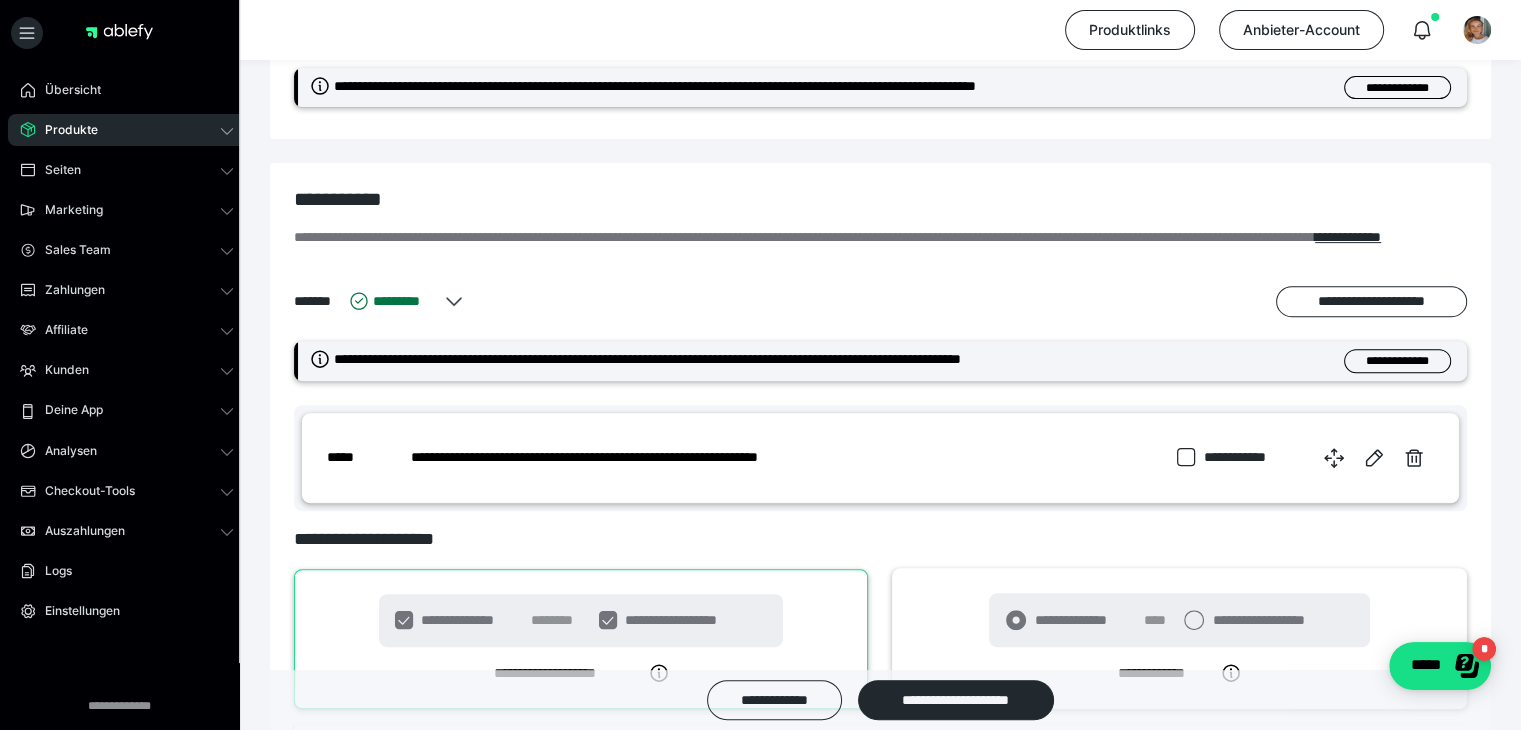 scroll, scrollTop: 800, scrollLeft: 0, axis: vertical 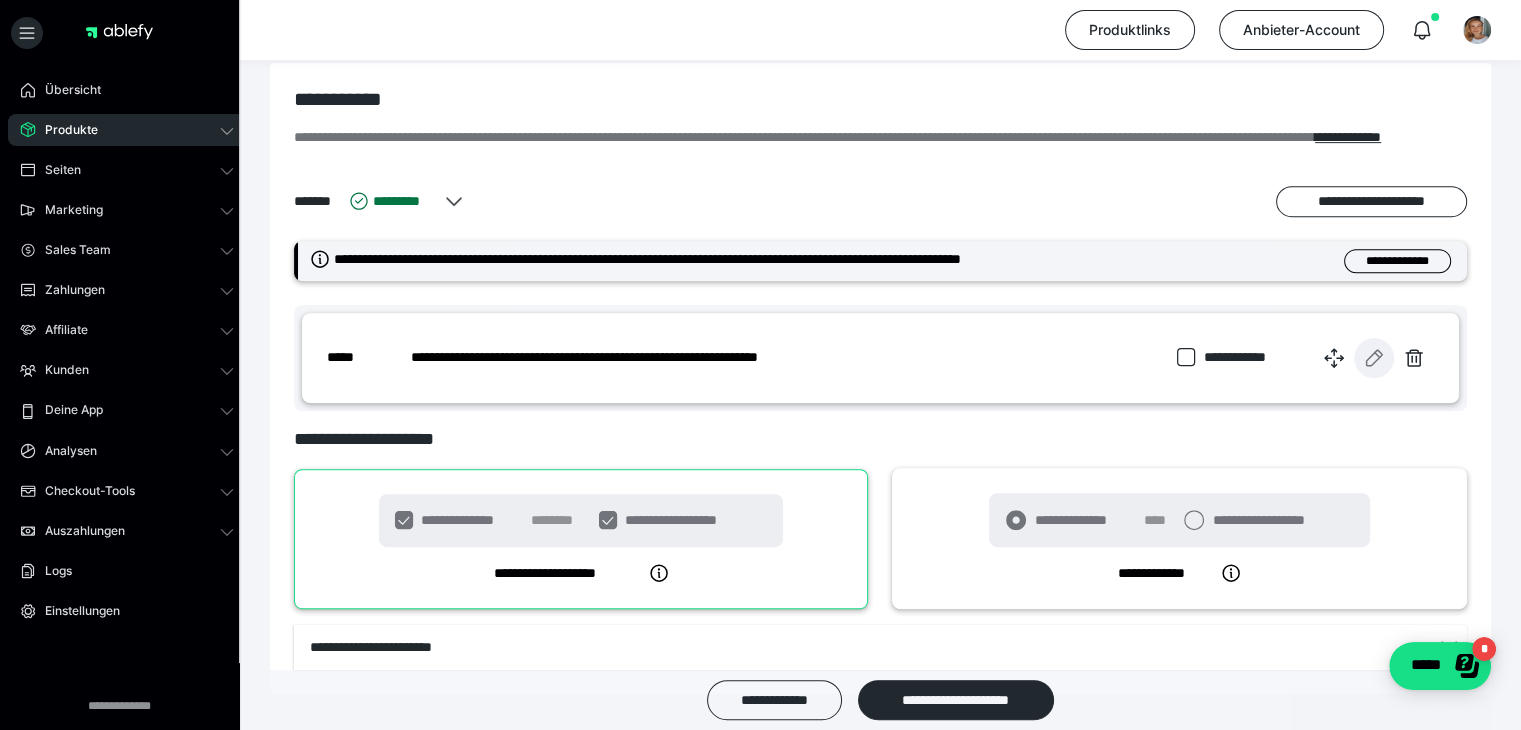 click 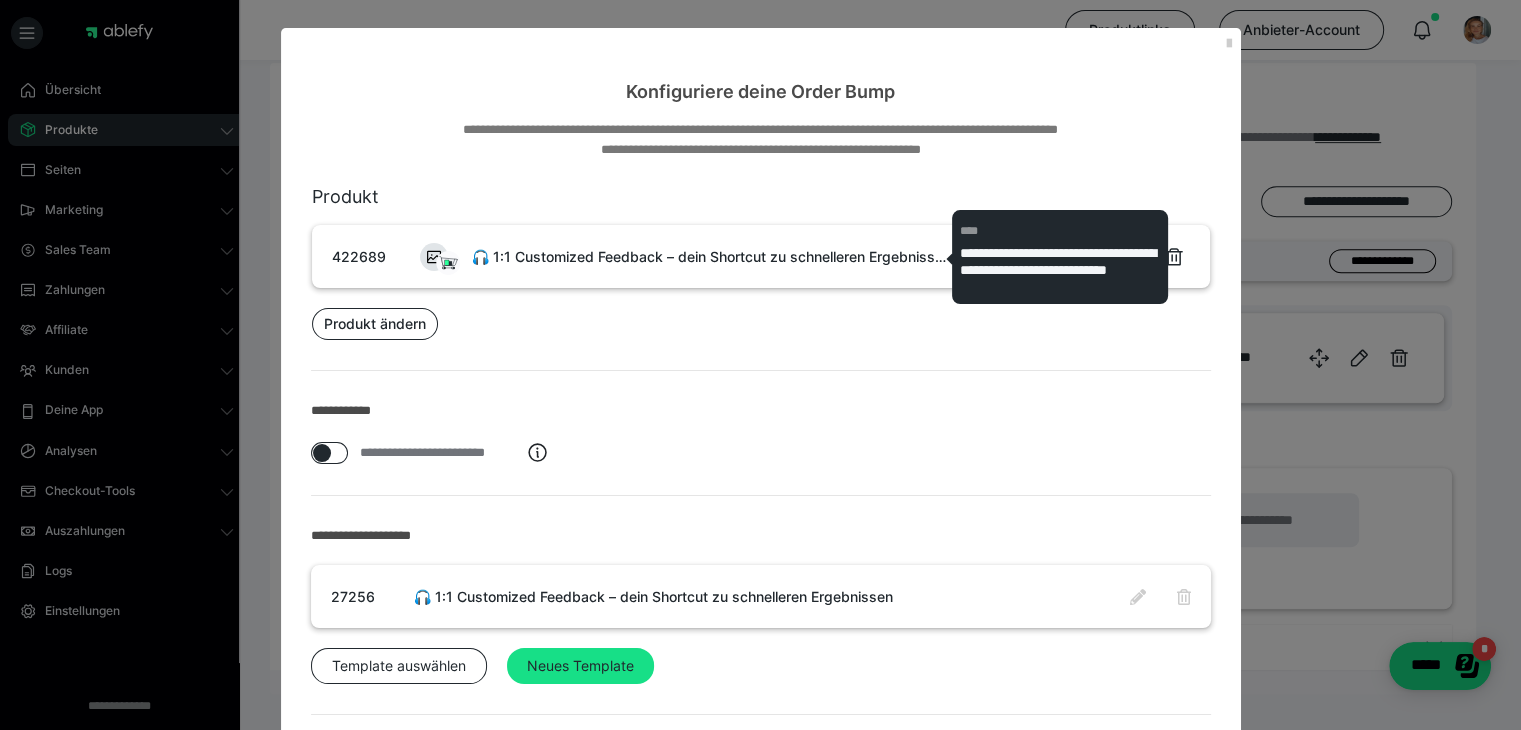 click on "🎧 1:1 Customized Feedback – dein Shortcut zu schnelleren Ergebnissen" at bounding box center (709, 256) 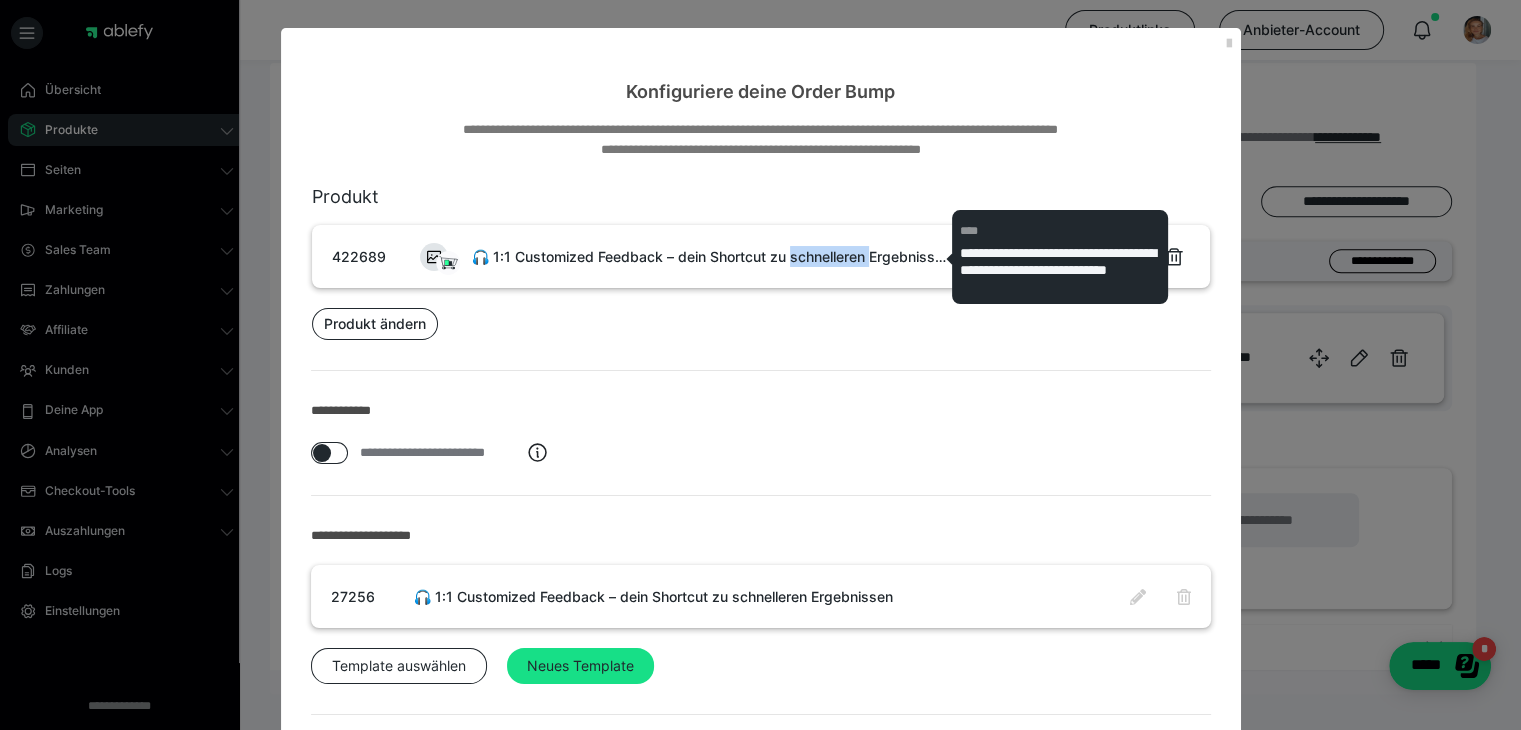 click on "🎧 1:1 Customized Feedback – dein Shortcut zu schnelleren Ergebnissen" at bounding box center (709, 256) 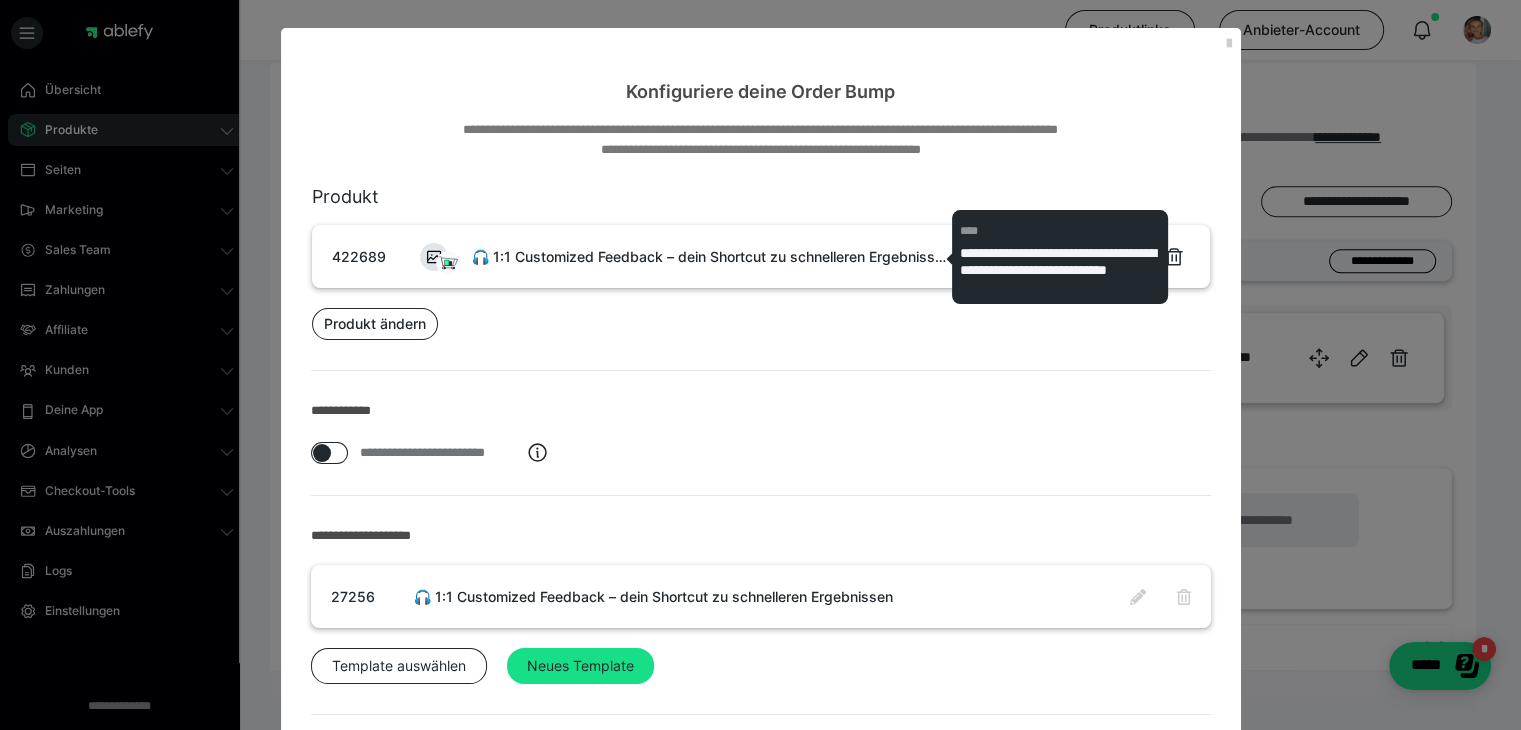 click on "🎧 1:1 Customized Feedback – dein Shortcut zu schnelleren Ergebnissen" at bounding box center [709, 256] 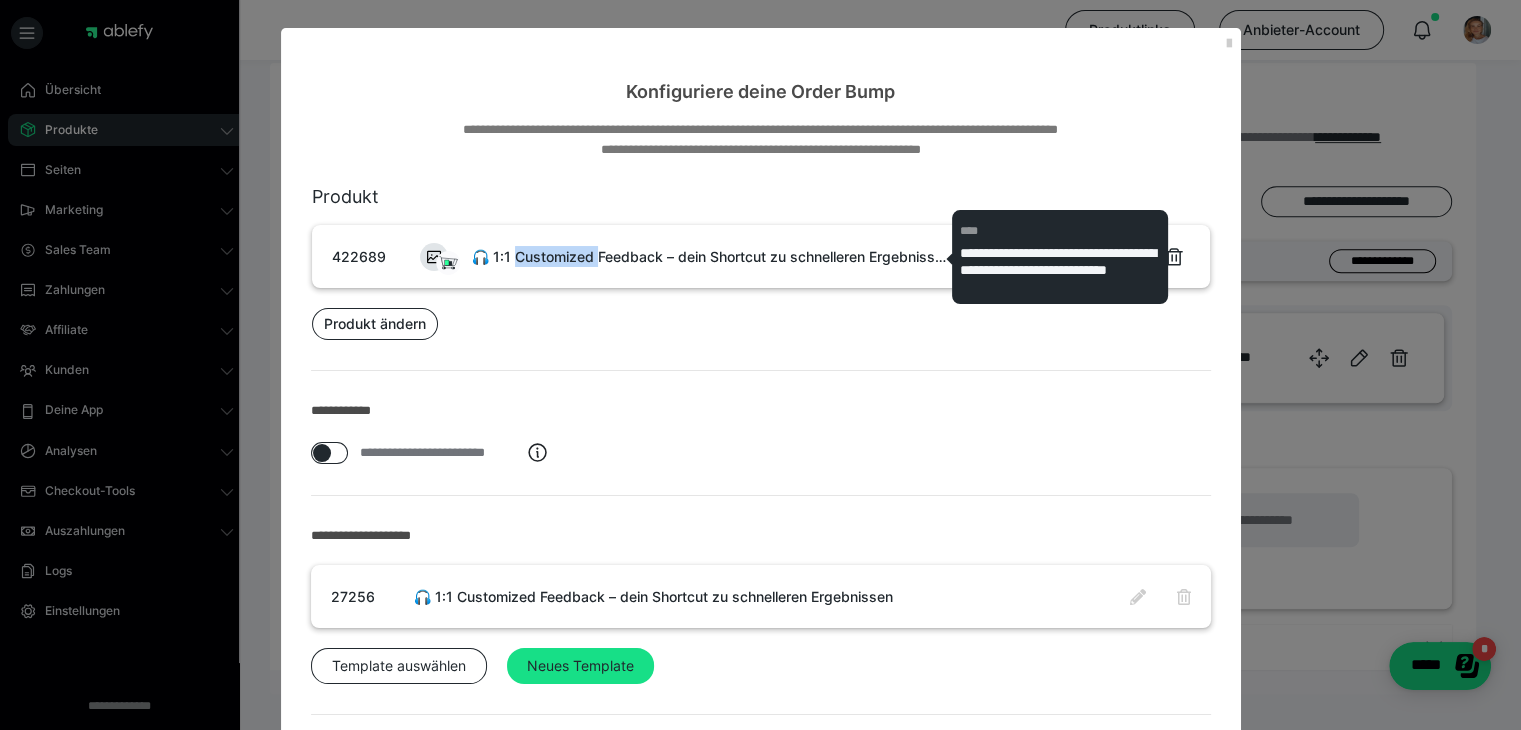 click on "🎧 1:1 Customized Feedback – dein Shortcut zu schnelleren Ergebnissen" at bounding box center (709, 256) 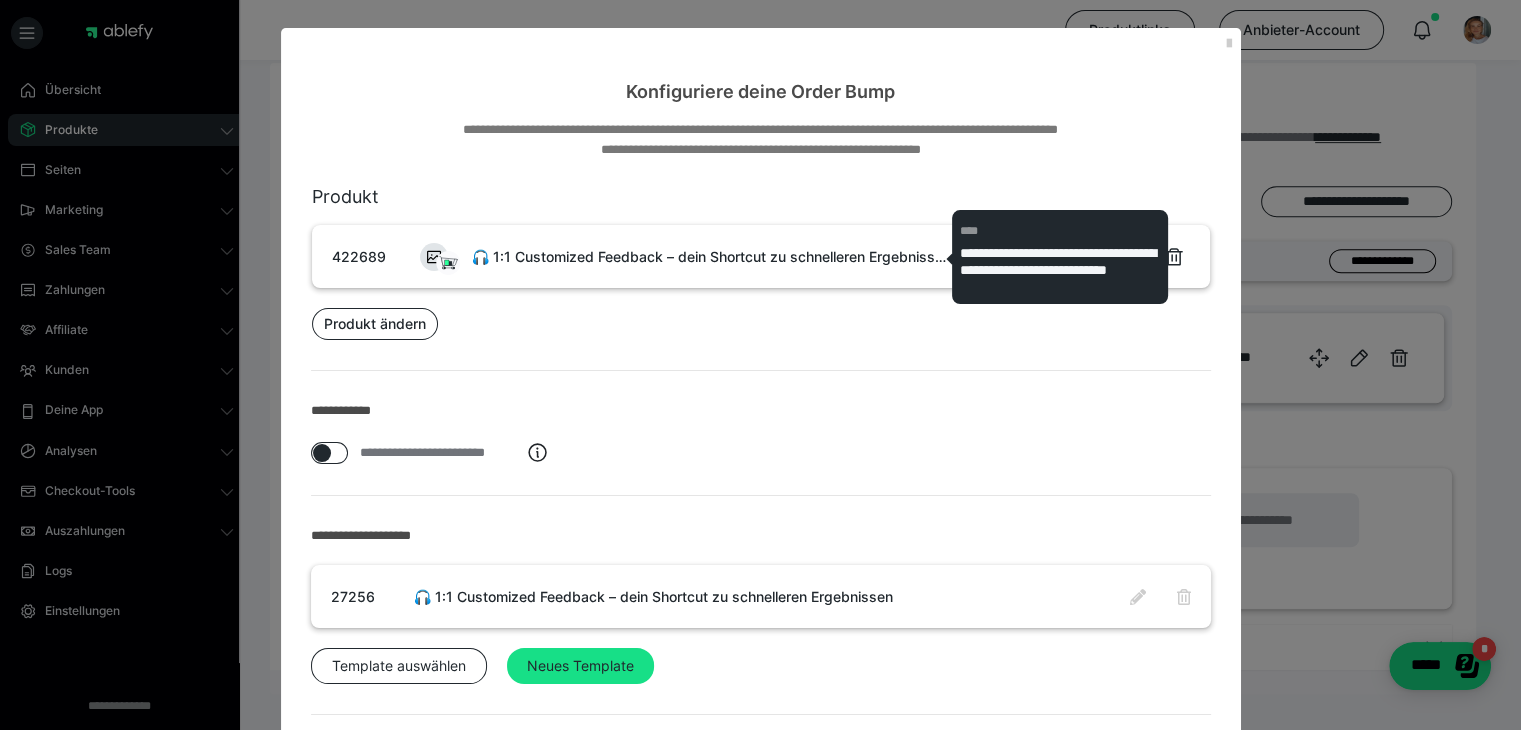 click on "🎧 1:1 Customized Feedback – dein Shortcut zu schnelleren Ergebnissen" at bounding box center (709, 256) 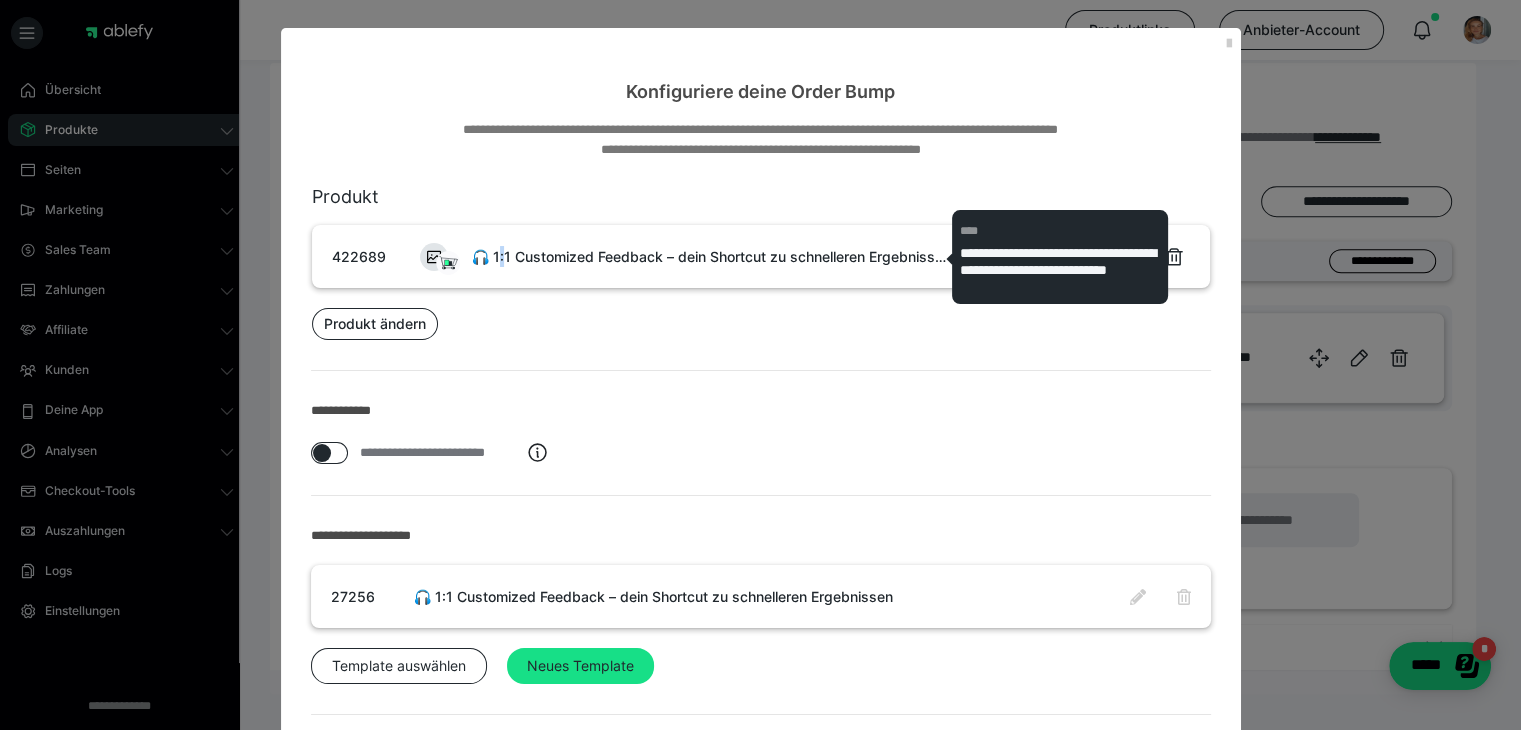 click on "🎧 1:1 Customized Feedback – dein Shortcut zu schnelleren Ergebnissen" at bounding box center (709, 256) 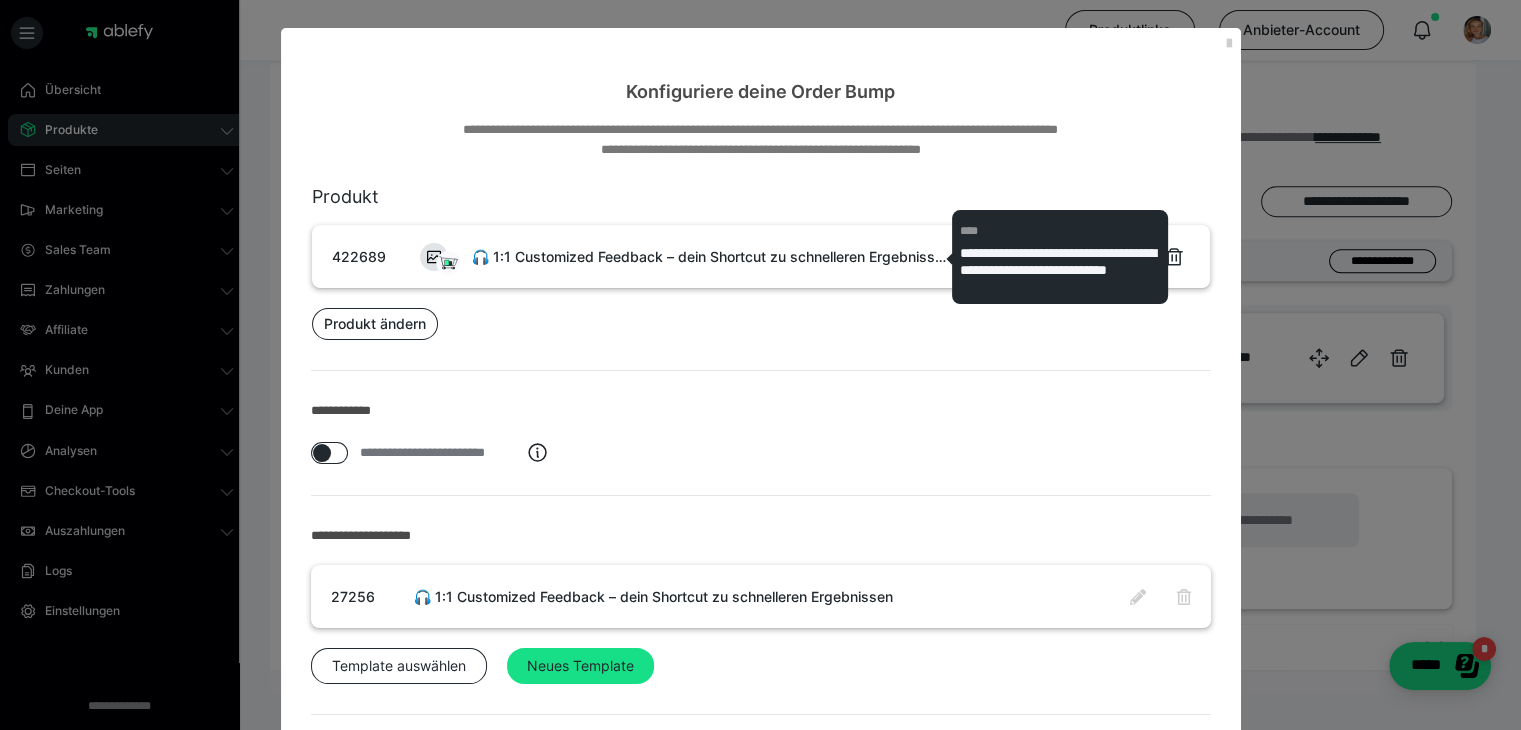click on "🎧 1:1 Customized Feedback – dein Shortcut zu schnelleren Ergebnissen" at bounding box center (709, 256) 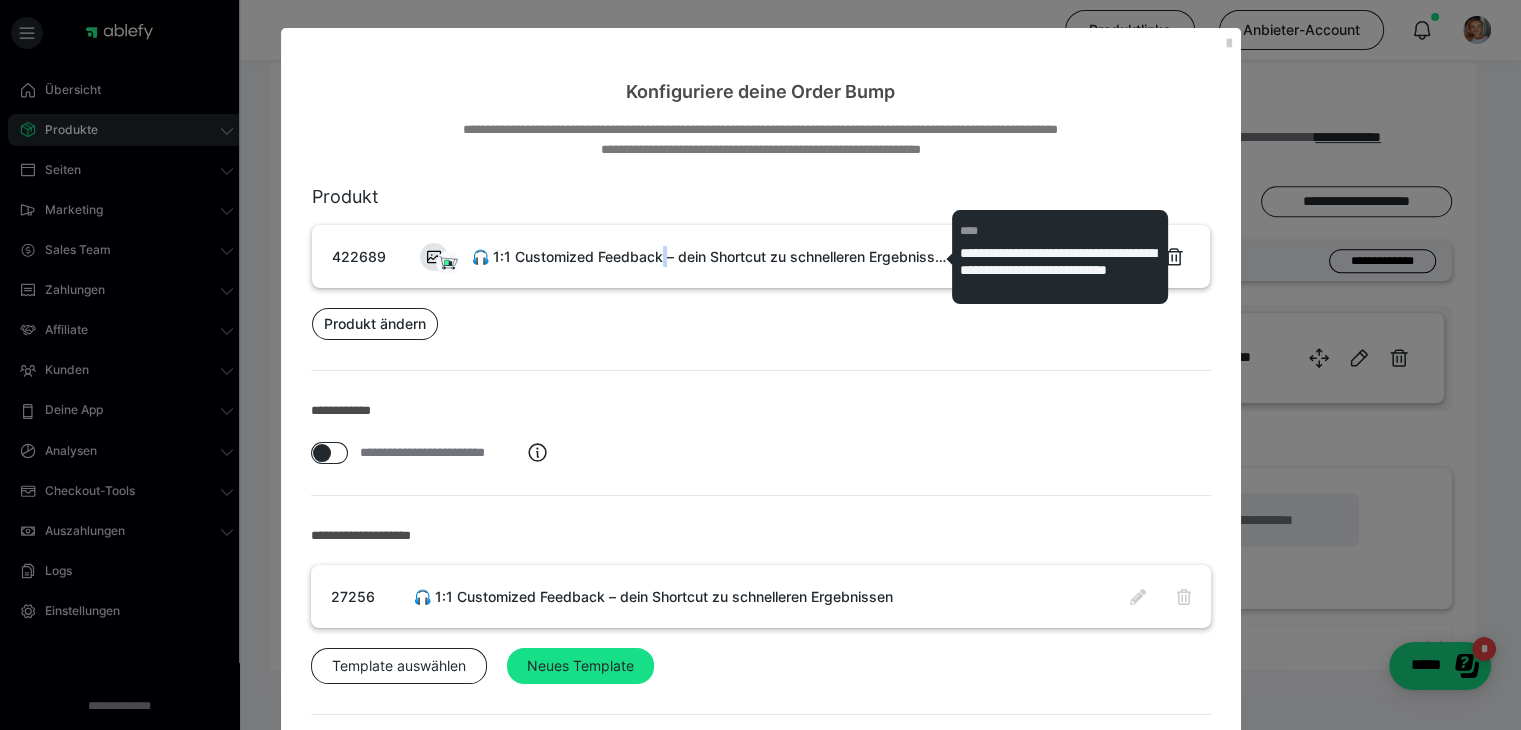 click on "🎧 1:1 Customized Feedback – dein Shortcut zu schnelleren Ergebnissen" at bounding box center (709, 256) 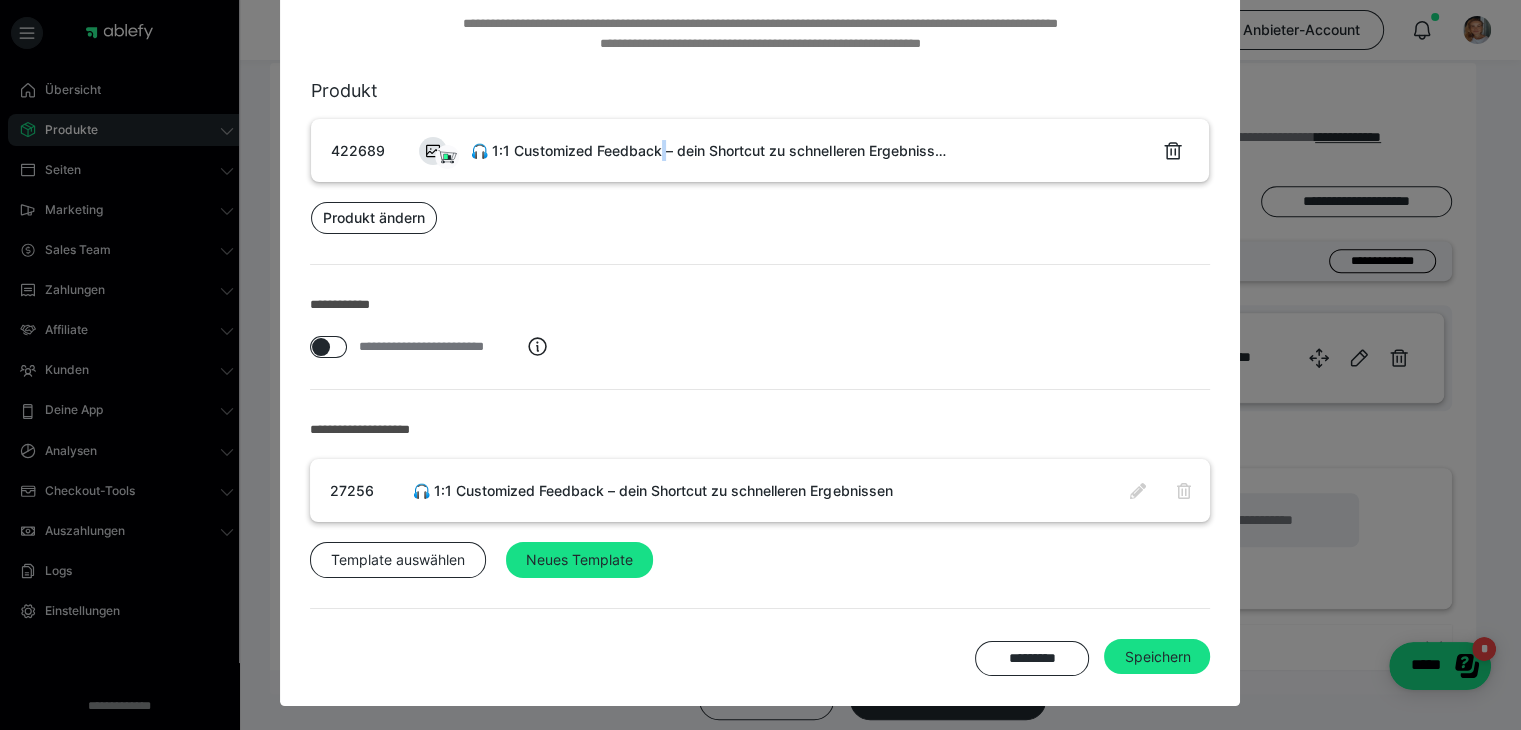 scroll, scrollTop: 108, scrollLeft: 0, axis: vertical 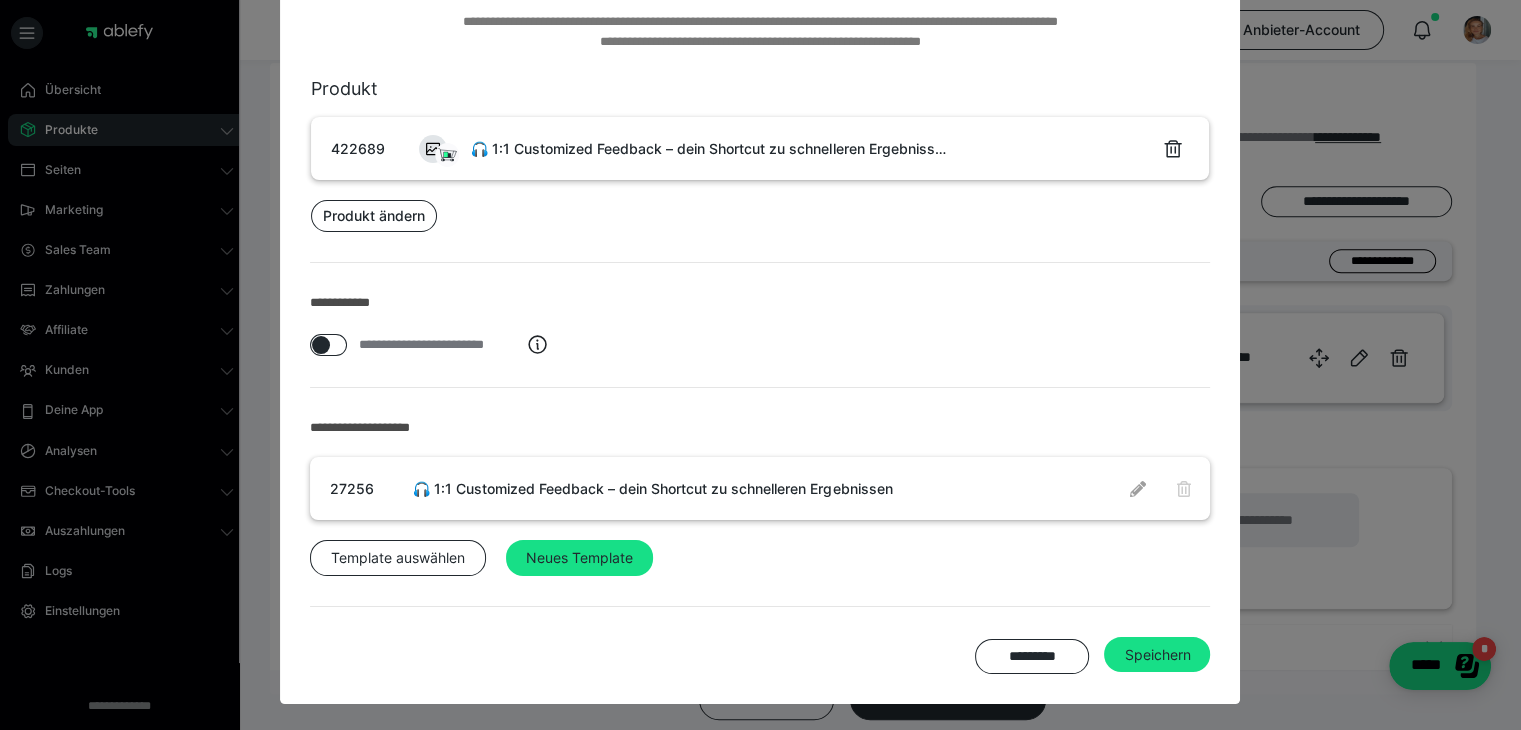 click at bounding box center (1137, 488) 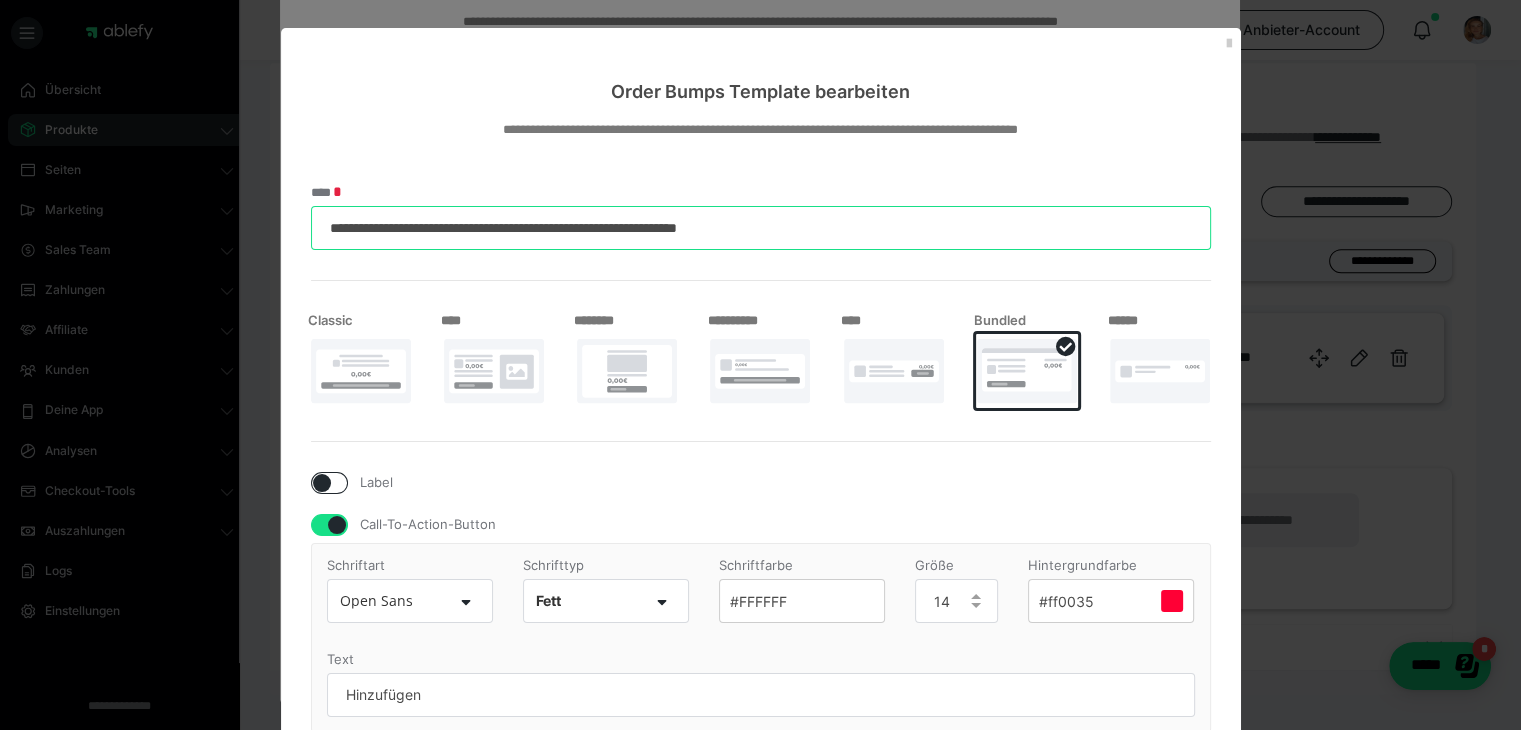 drag, startPoint x: 350, startPoint y: 227, endPoint x: 510, endPoint y: 233, distance: 160.11246 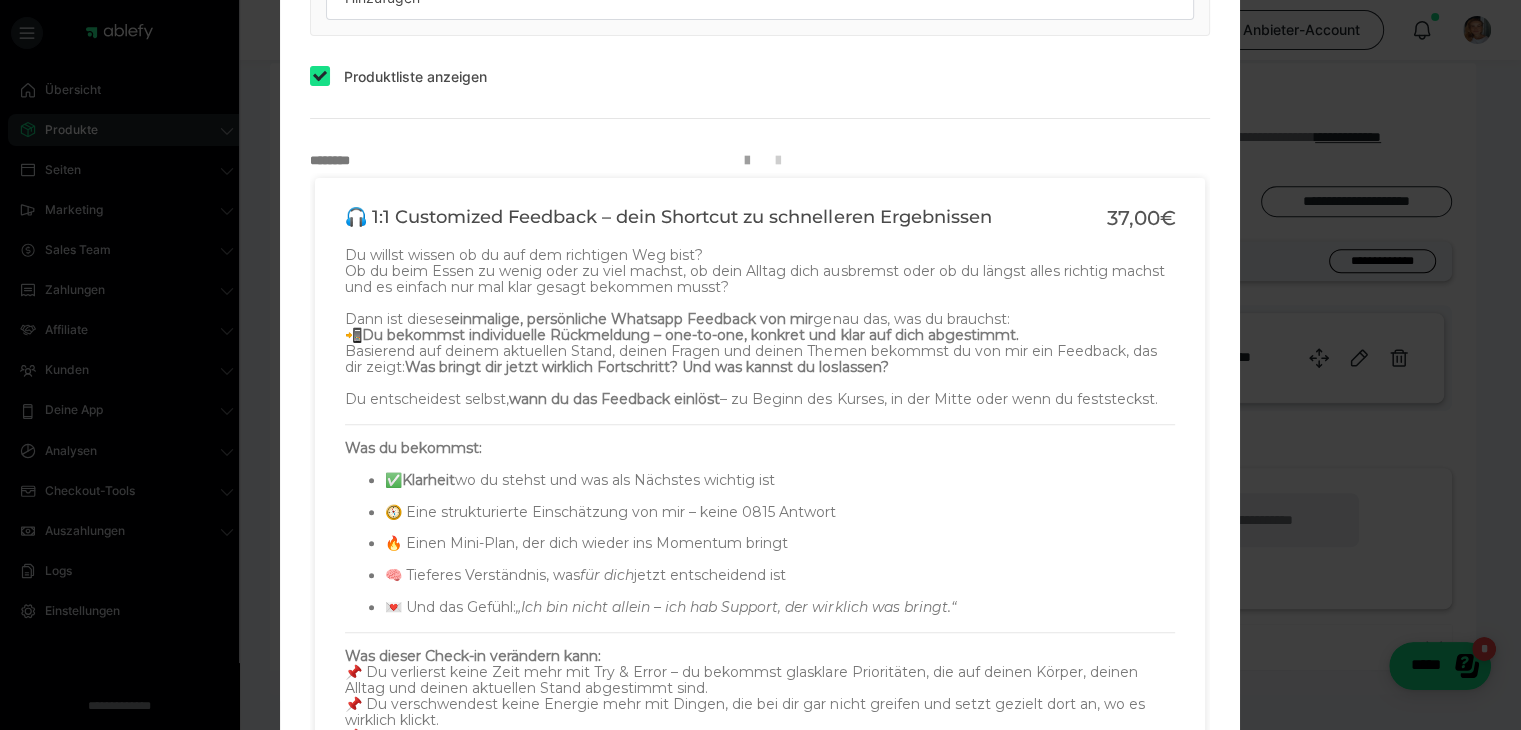 scroll, scrollTop: 700, scrollLeft: 0, axis: vertical 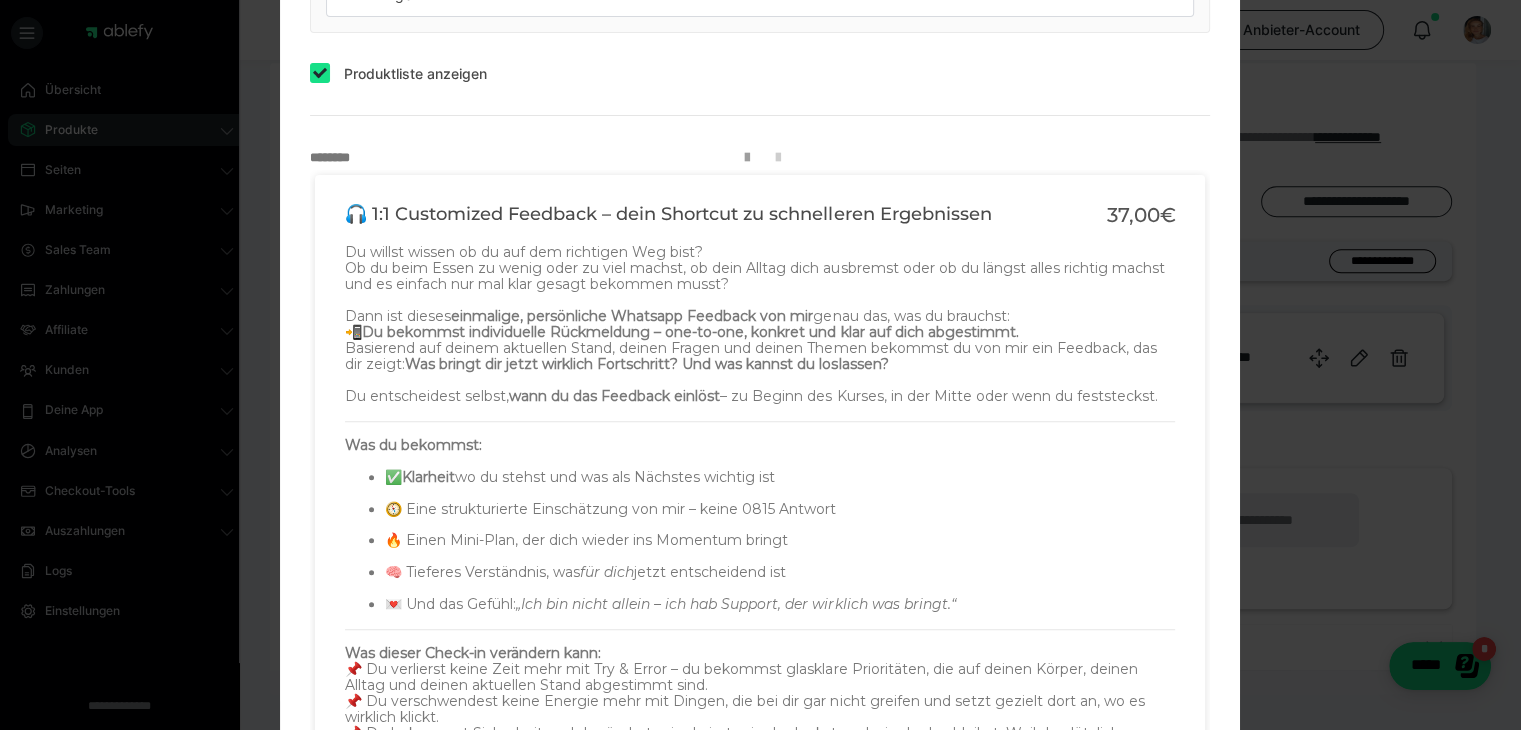 type on "**********" 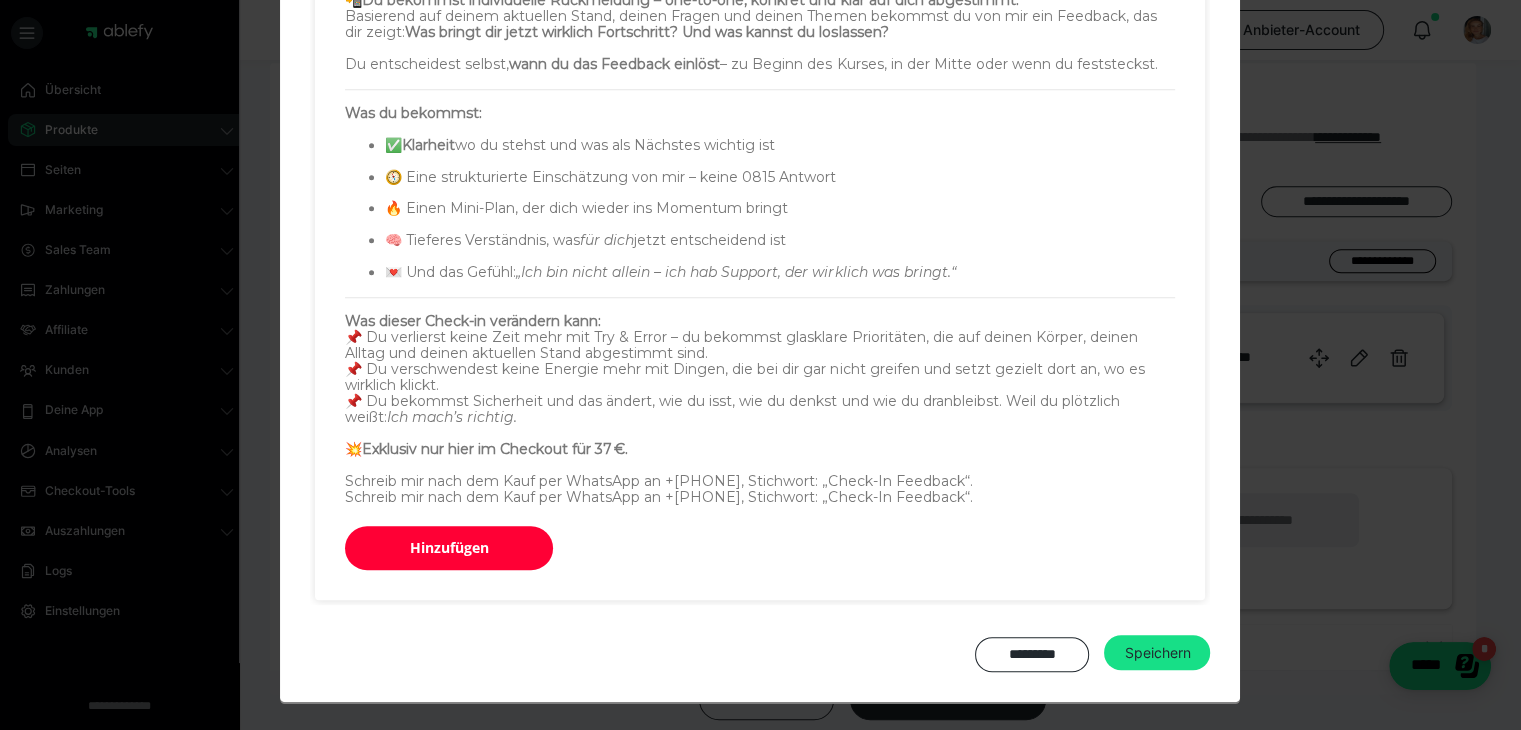 scroll, scrollTop: 1044, scrollLeft: 0, axis: vertical 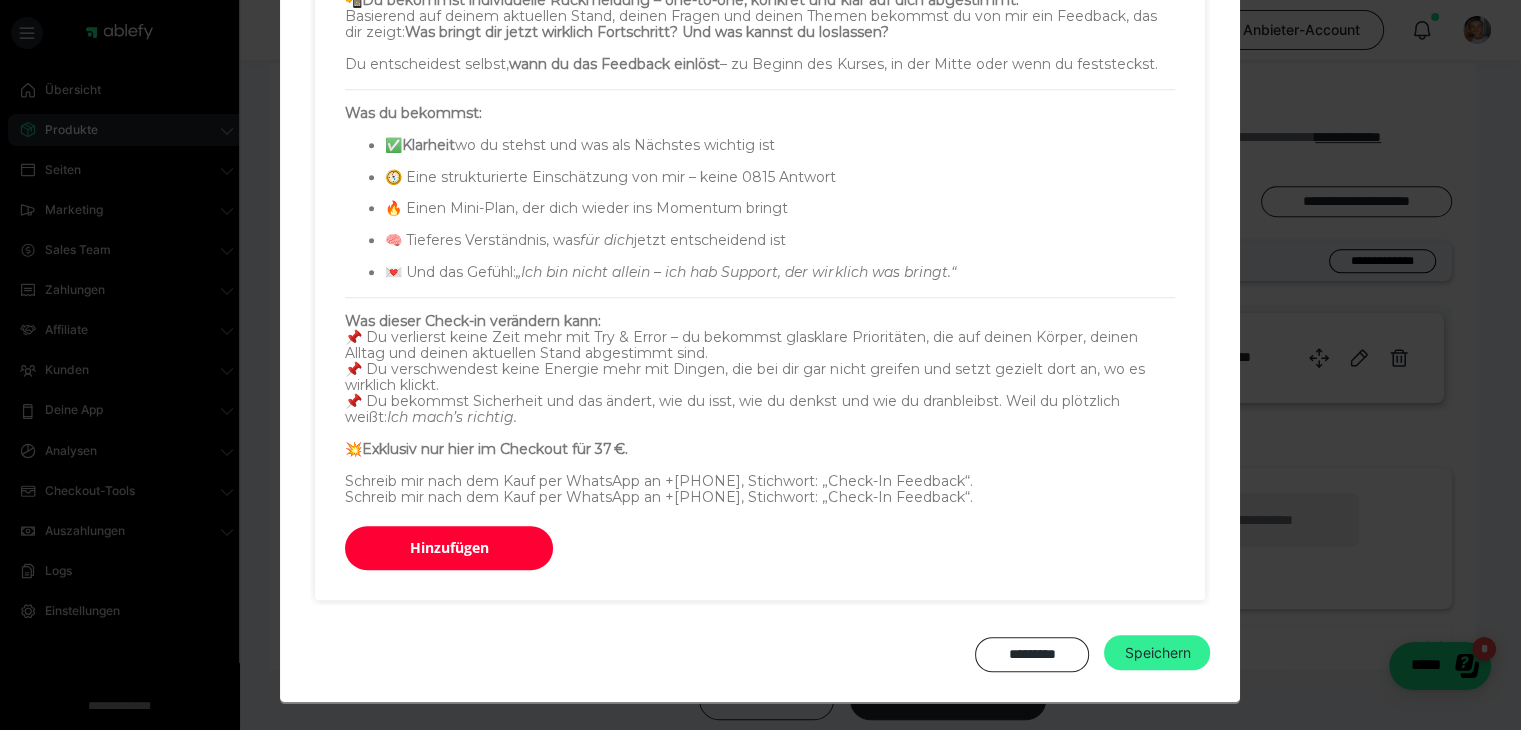 click on "Speichern" at bounding box center (1157, 653) 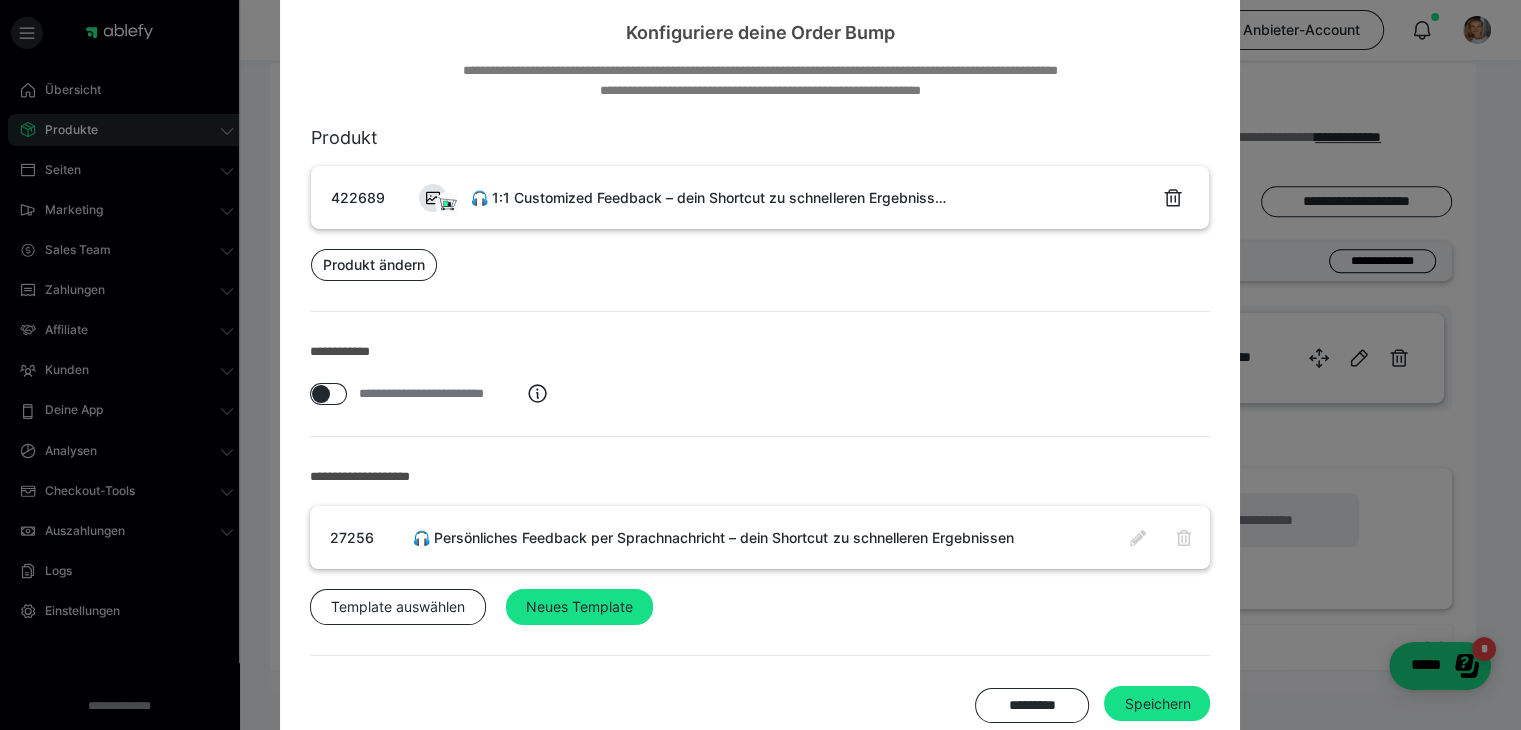 scroll, scrollTop: 108, scrollLeft: 0, axis: vertical 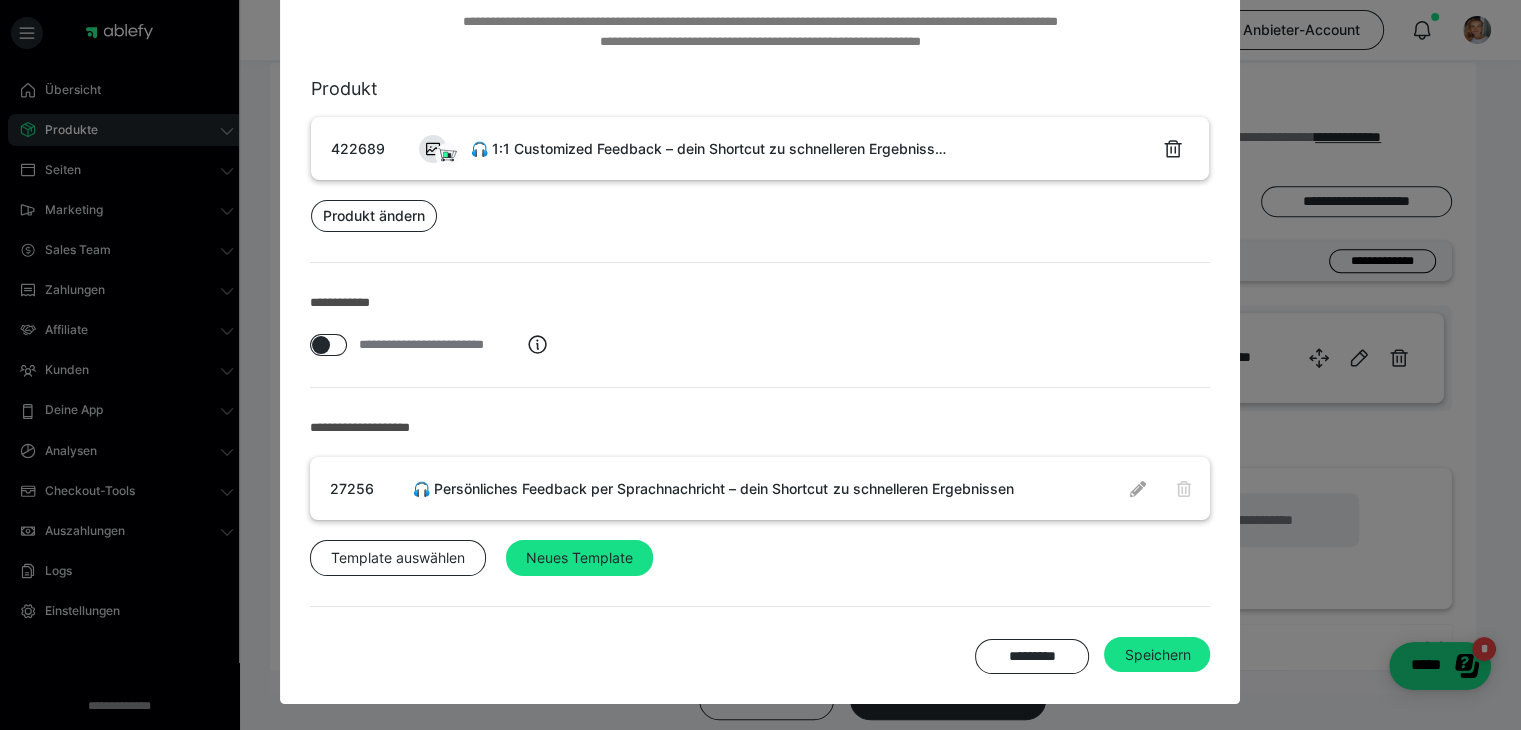 click at bounding box center (1137, 488) 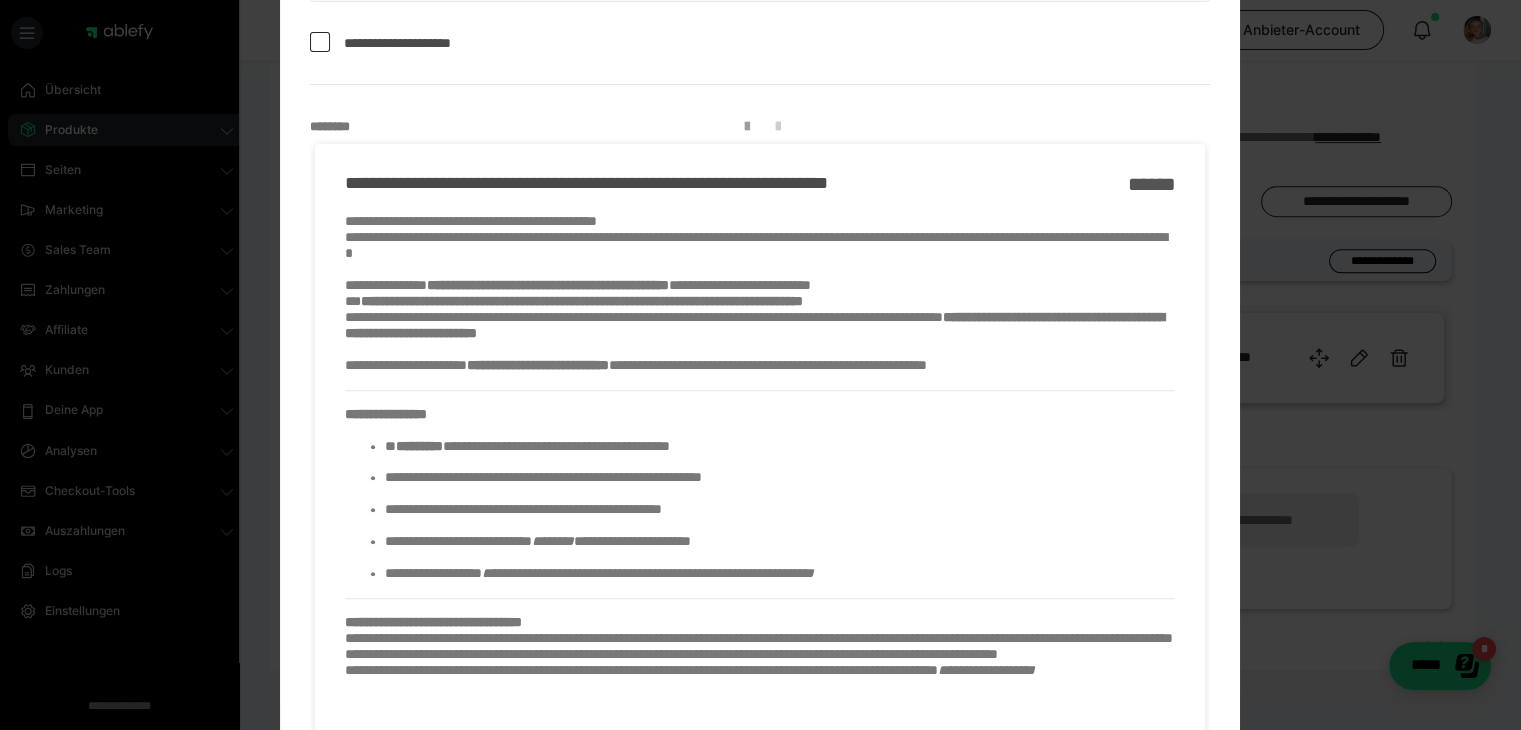 scroll, scrollTop: 800, scrollLeft: 0, axis: vertical 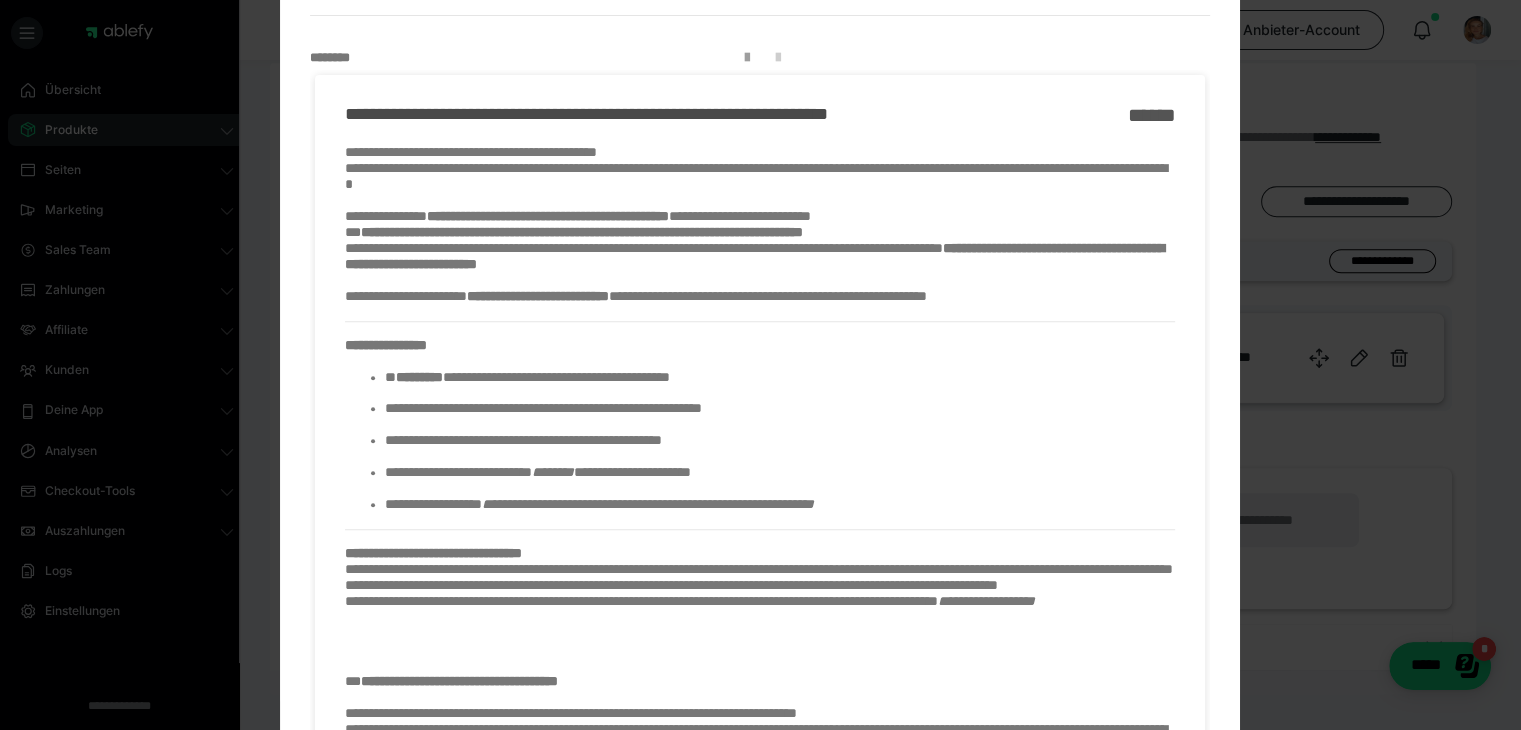 click on "**********" at bounding box center (780, 378) 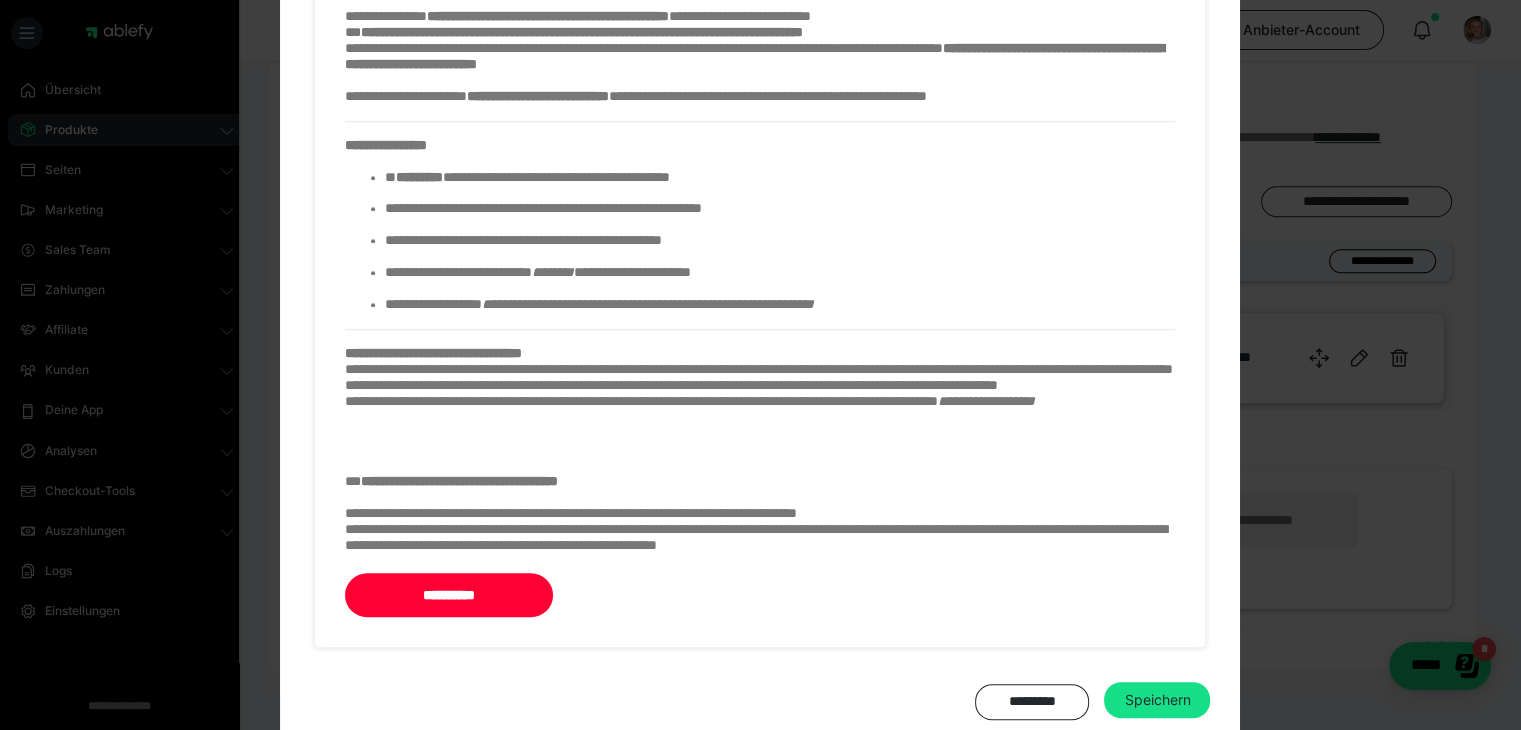 scroll, scrollTop: 1044, scrollLeft: 0, axis: vertical 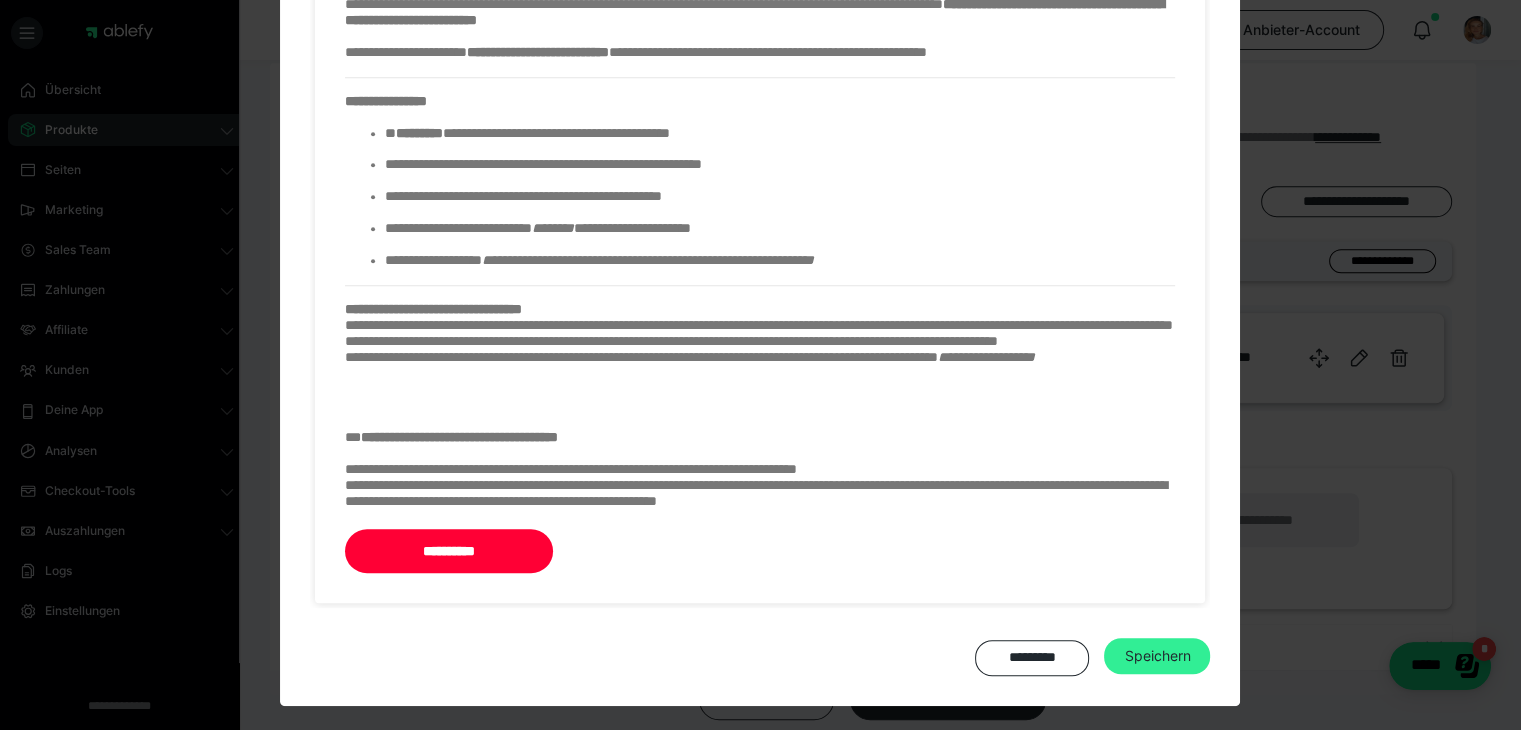 click on "Speichern" at bounding box center (1157, 656) 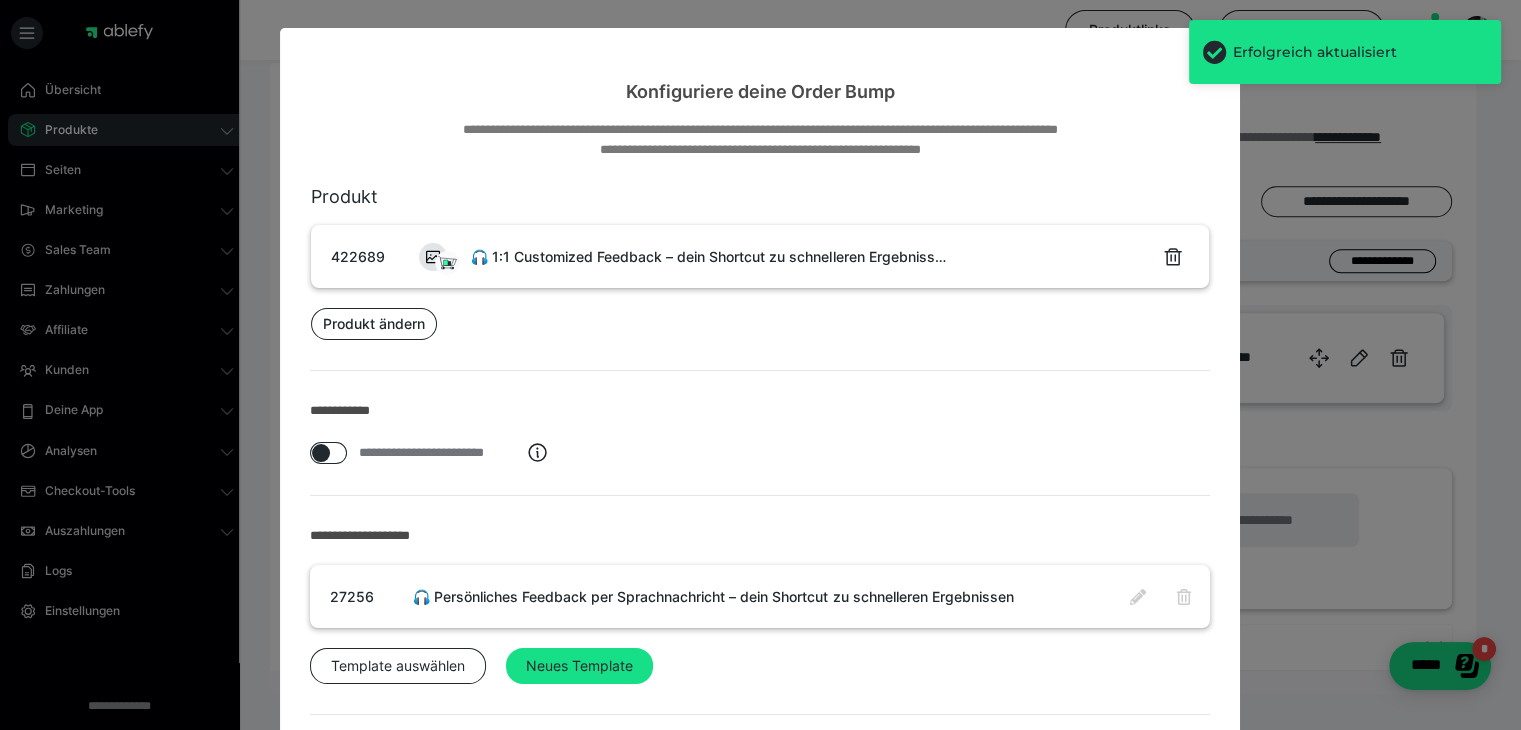 scroll, scrollTop: 0, scrollLeft: 0, axis: both 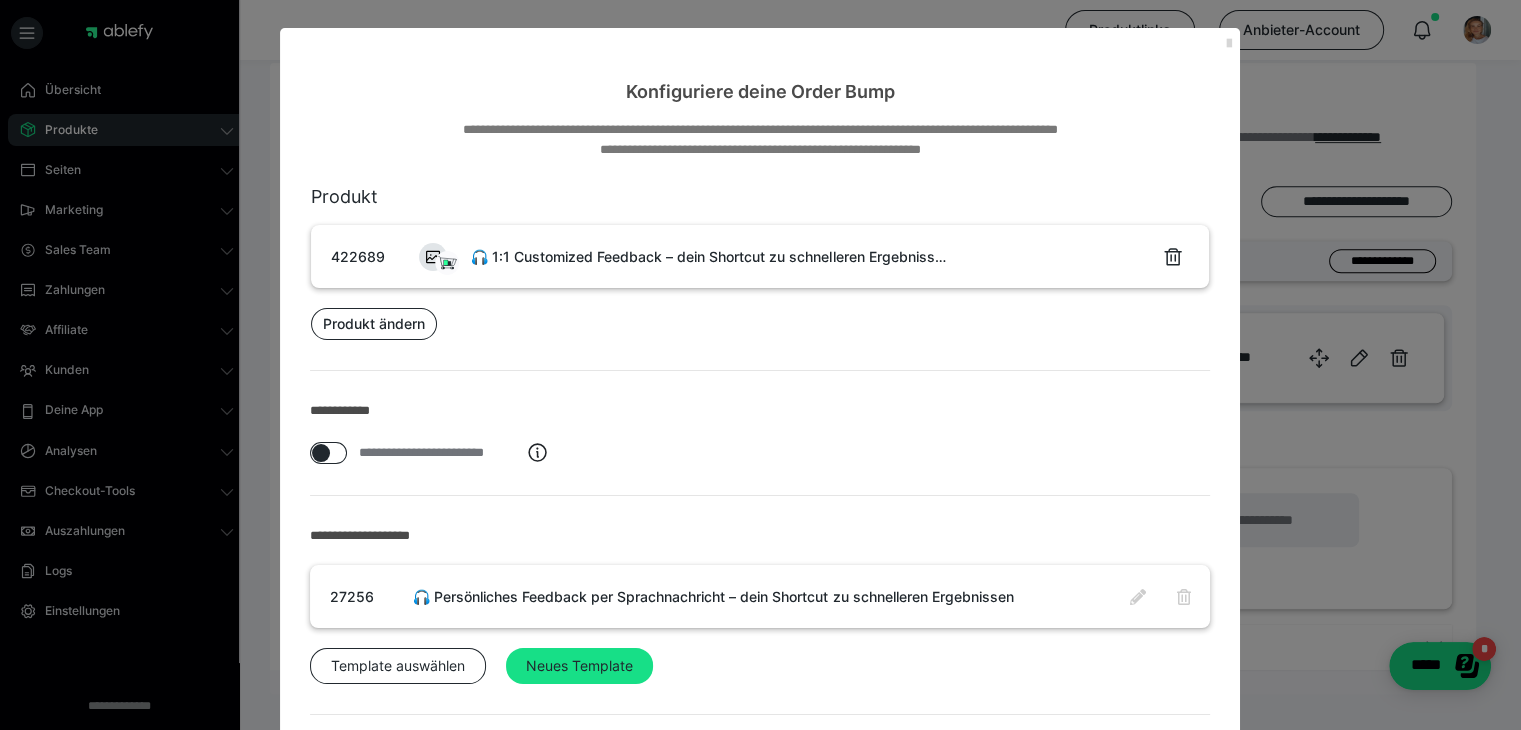 click at bounding box center (1228, 44) 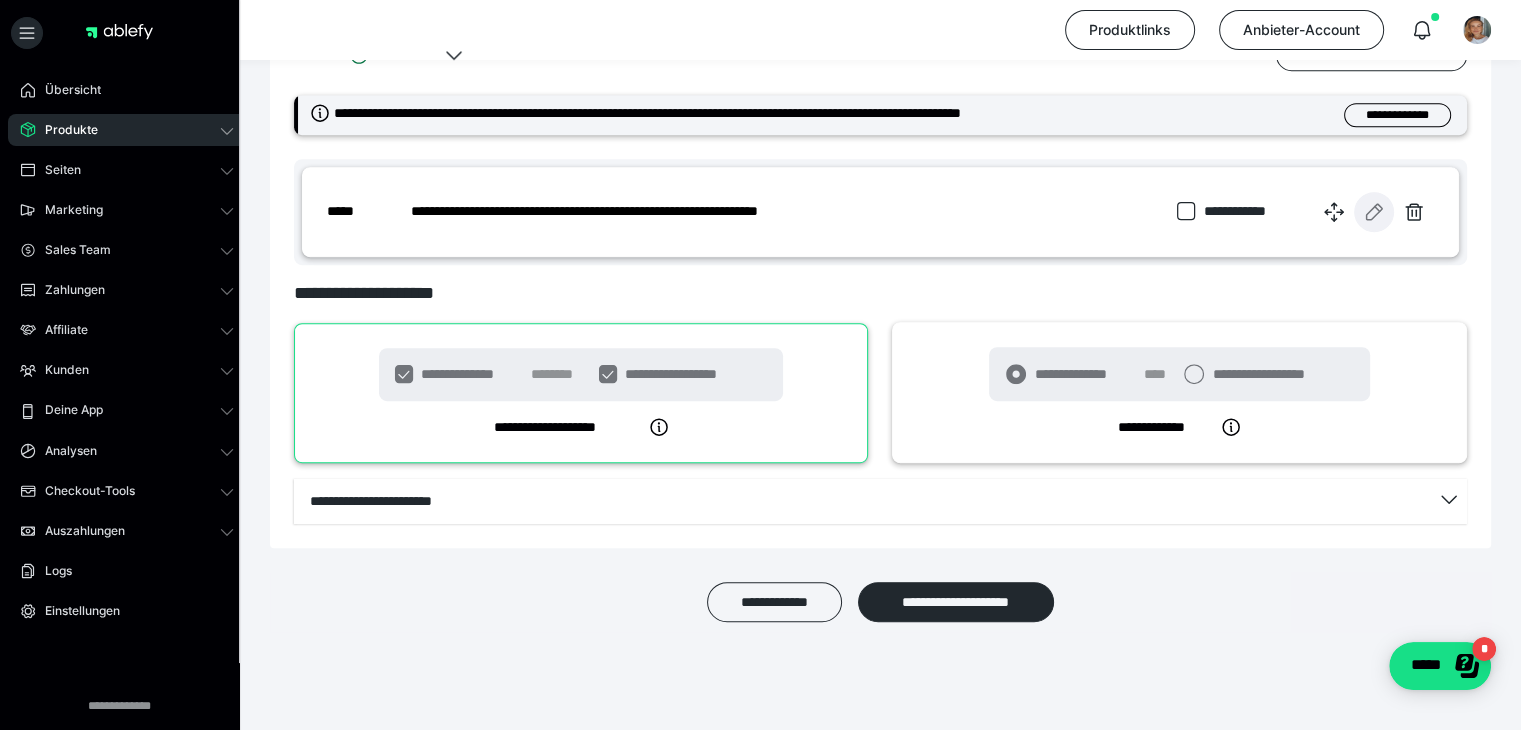 scroll, scrollTop: 746, scrollLeft: 0, axis: vertical 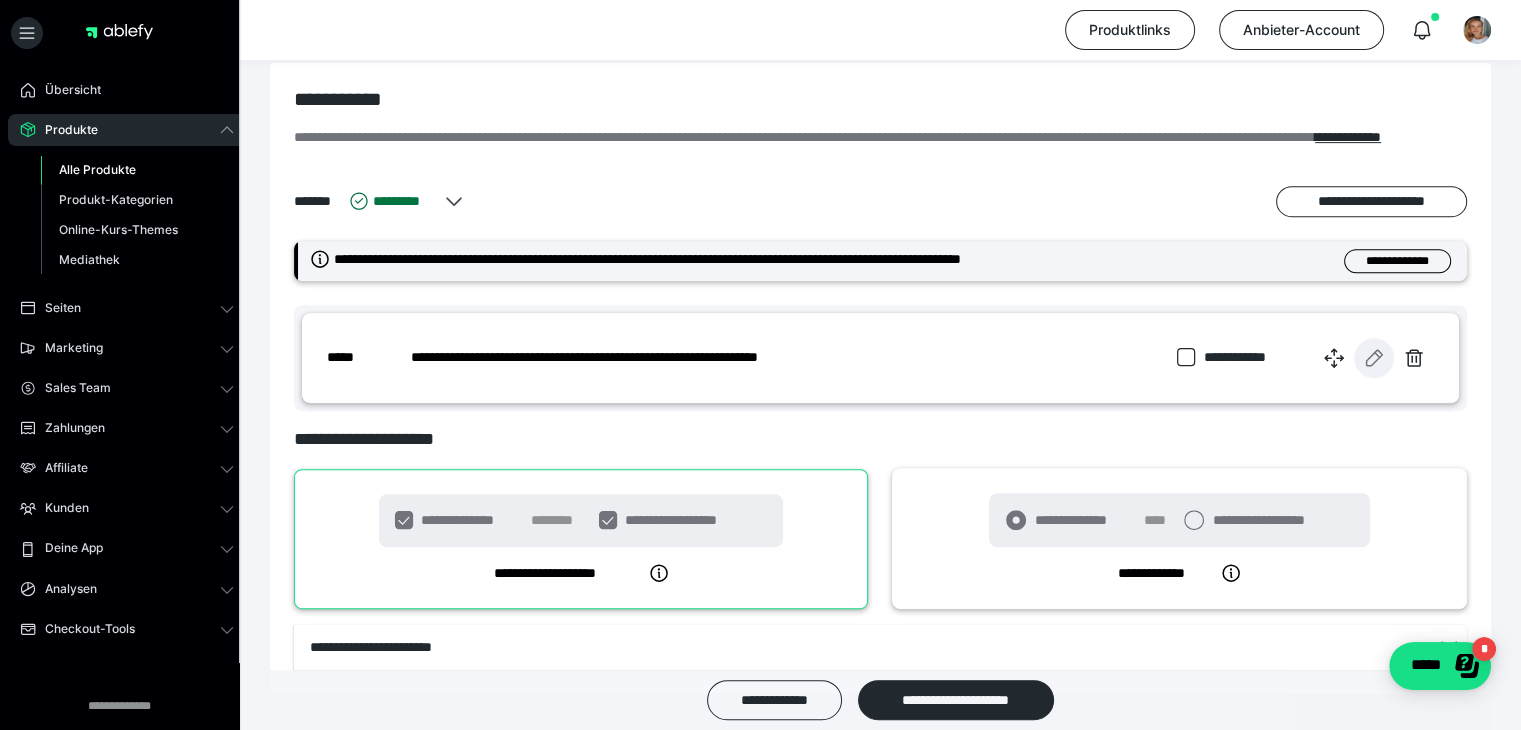 click 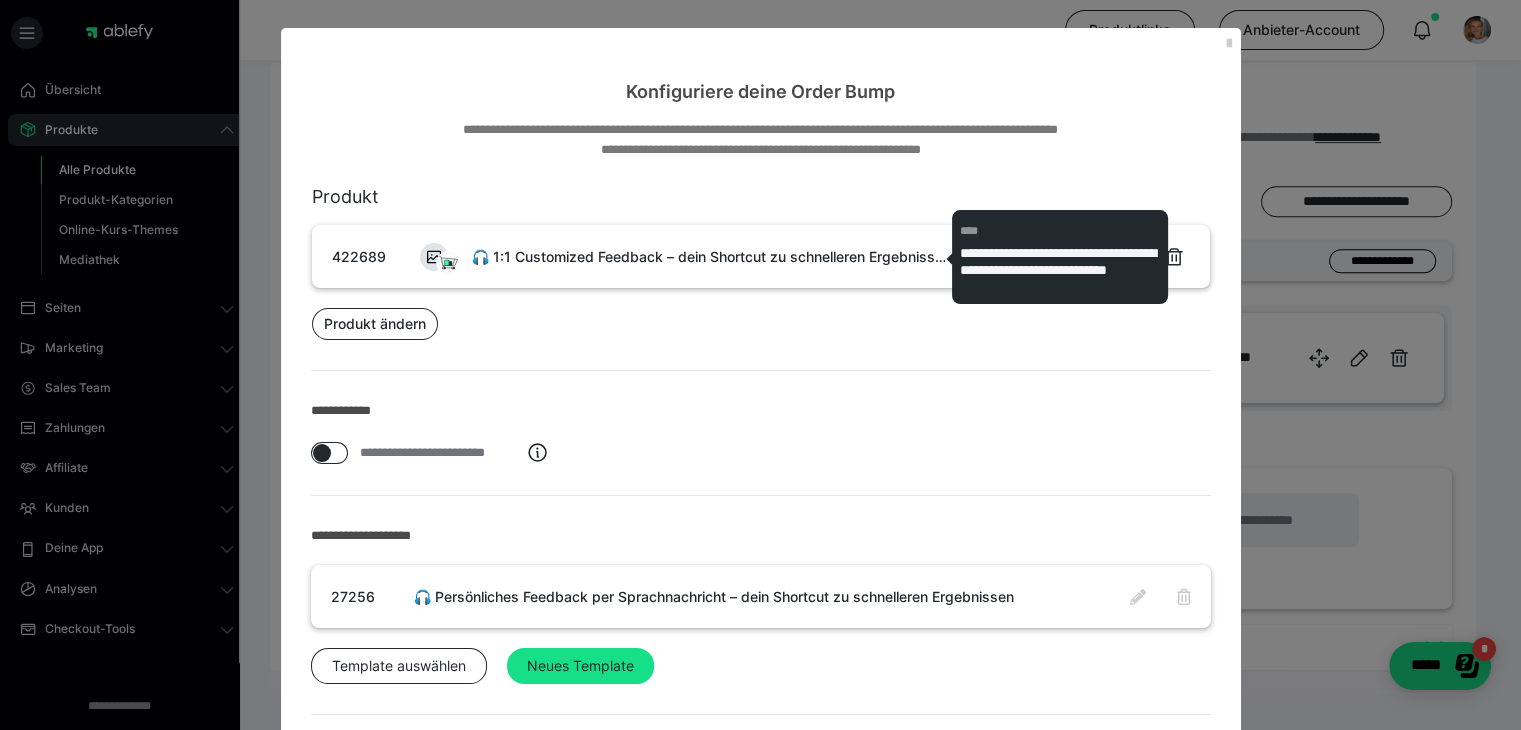 click on "🎧 1:1 Customized Feedback – dein Shortcut zu schnelleren Ergebnissen" at bounding box center (709, 256) 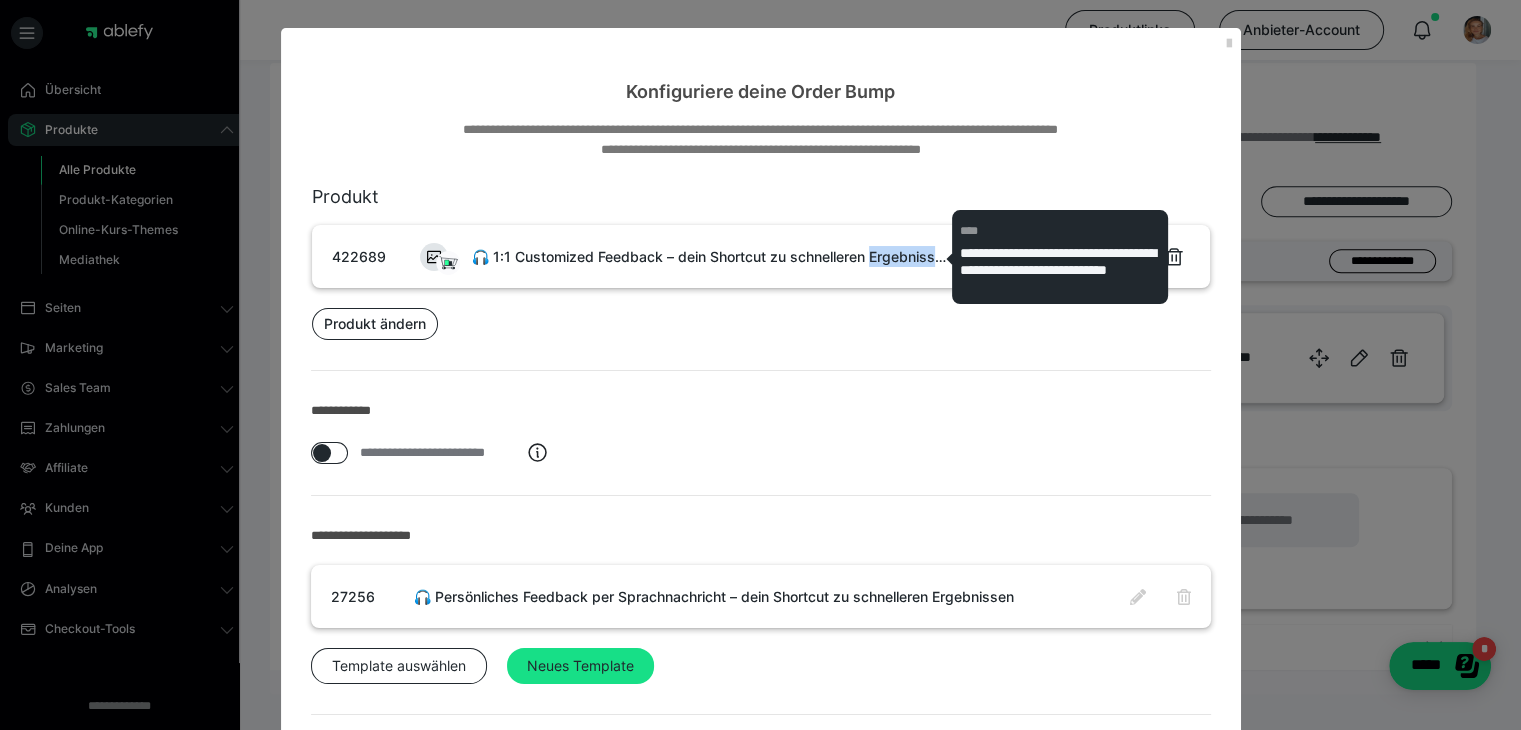 click on "🎧 1:1 Customized Feedback – dein Shortcut zu schnelleren Ergebnissen" at bounding box center (709, 256) 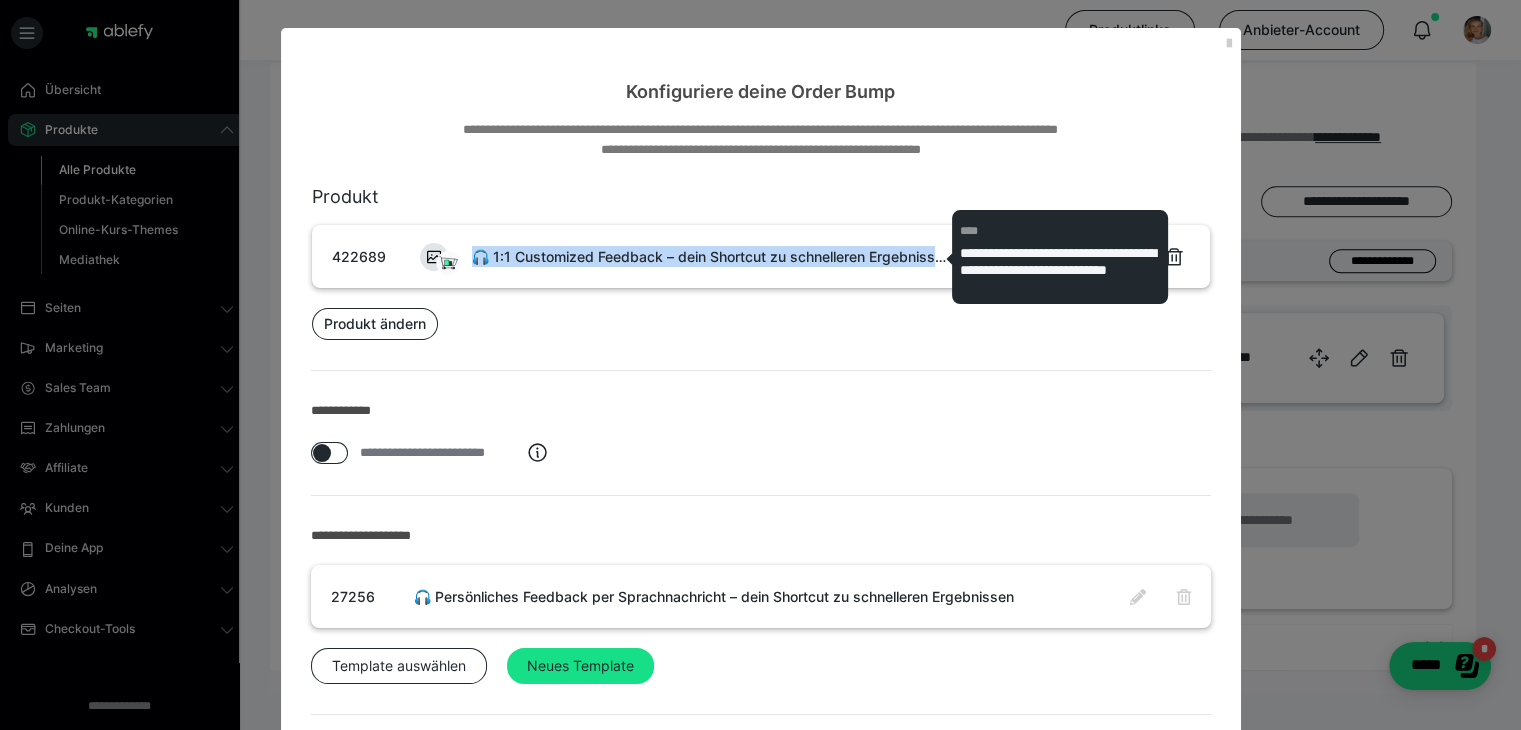 click on "🎧 1:1 Customized Feedback – dein Shortcut zu schnelleren Ergebnissen" at bounding box center (709, 256) 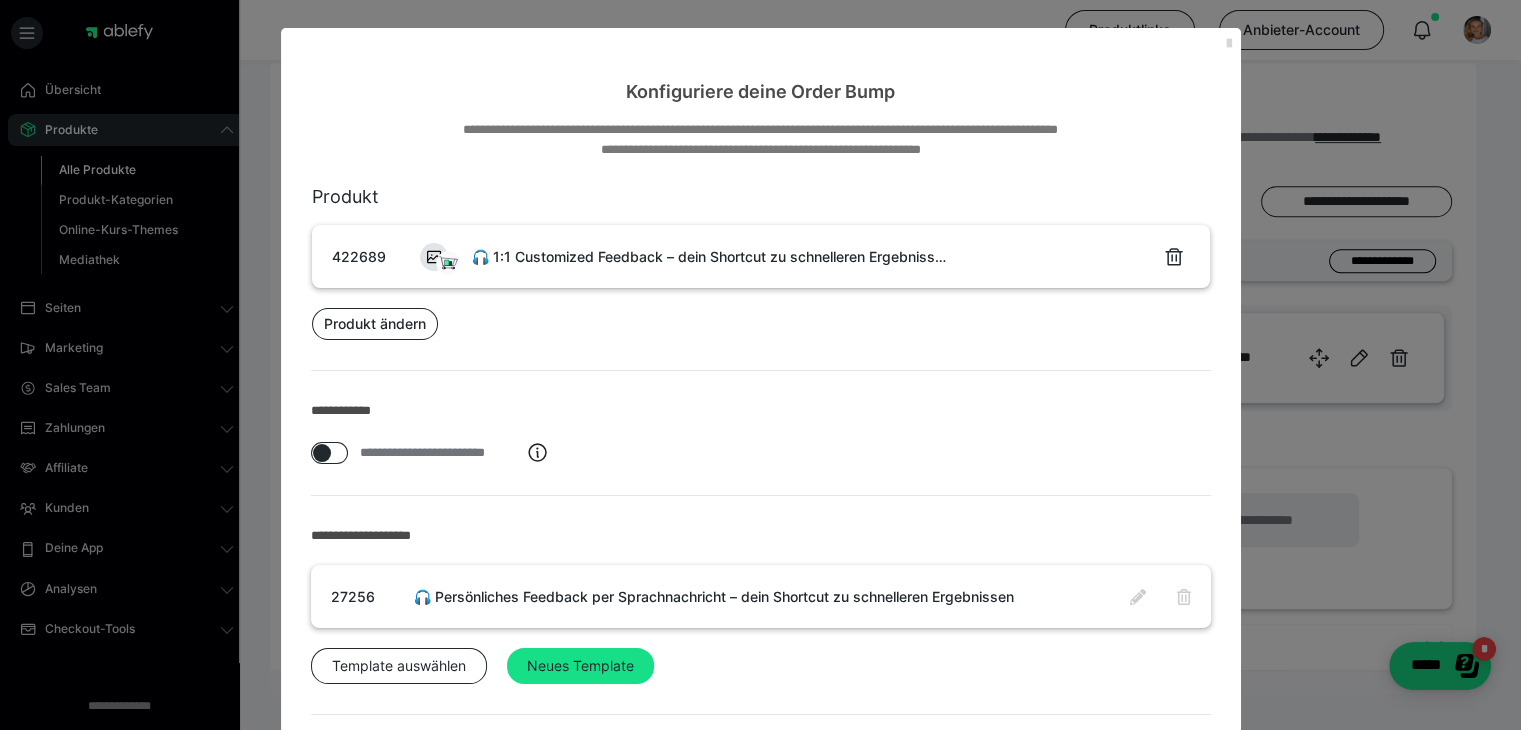 click at bounding box center [1229, 44] 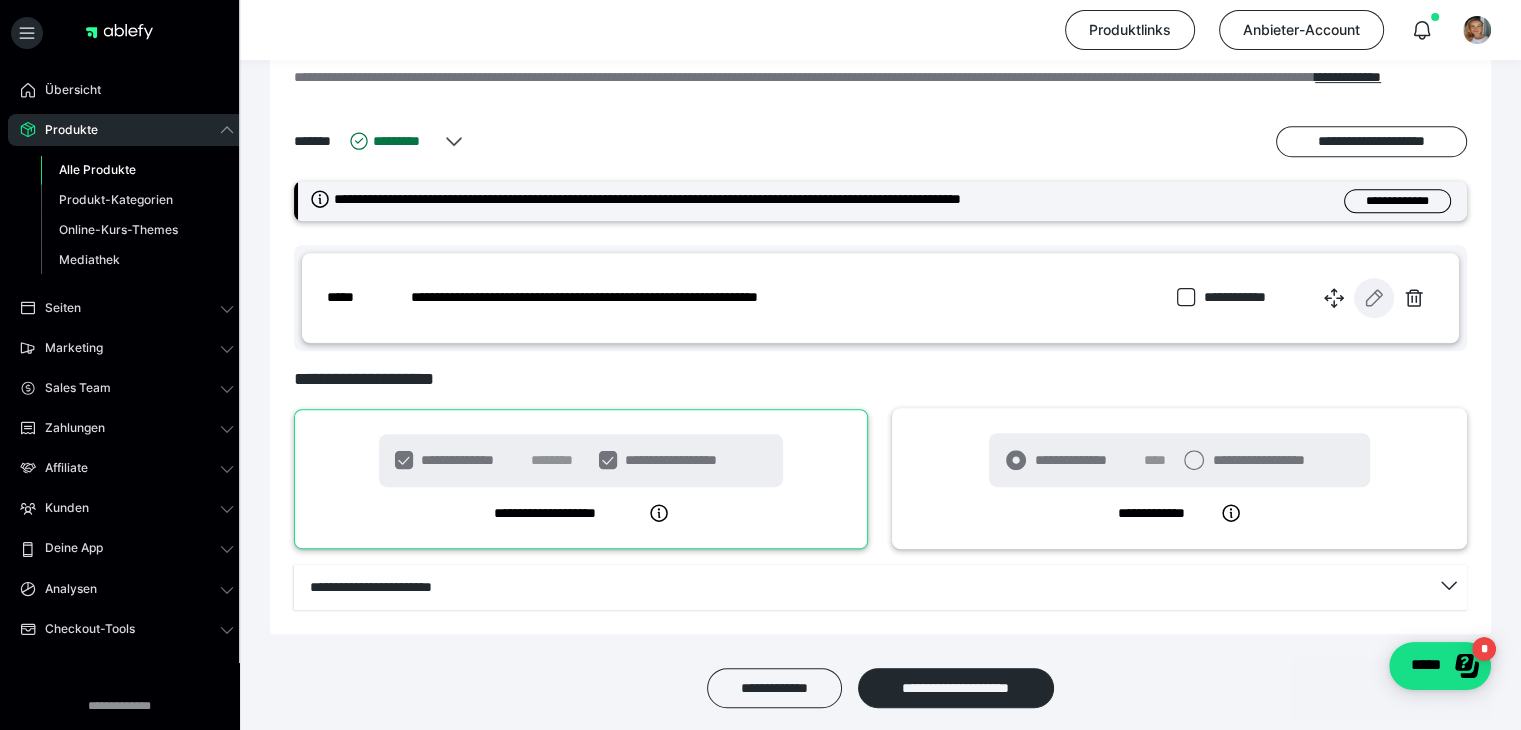 scroll, scrollTop: 646, scrollLeft: 0, axis: vertical 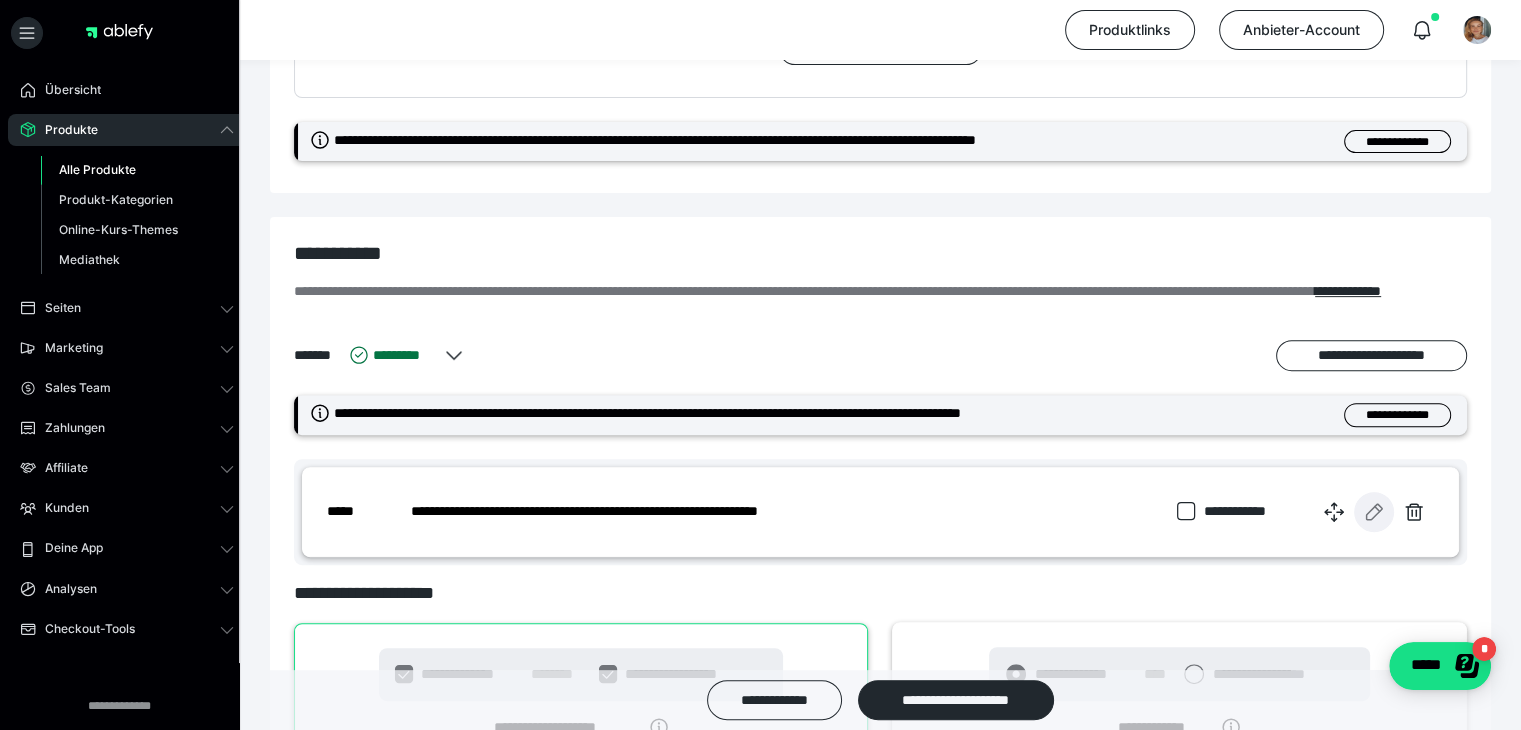 click 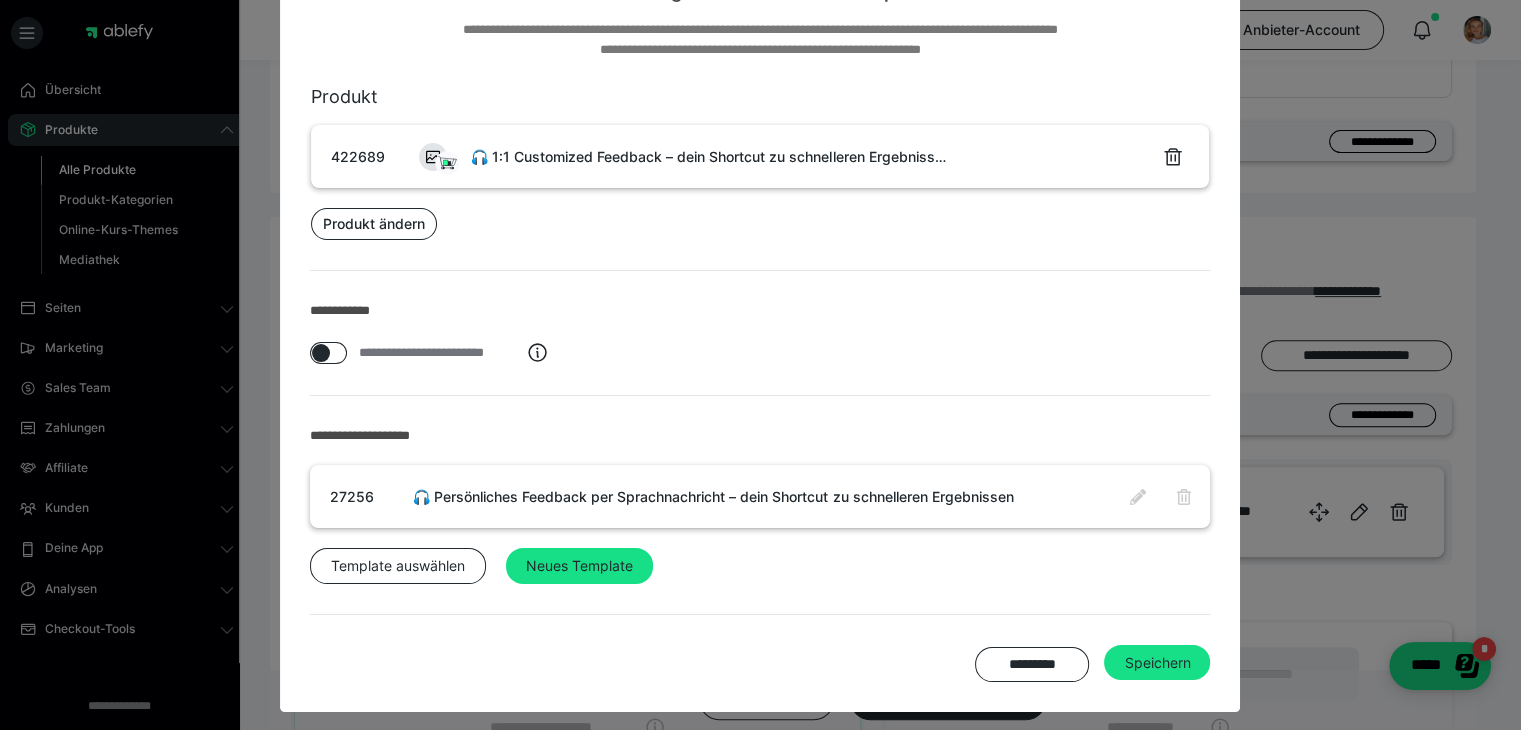 scroll, scrollTop: 108, scrollLeft: 0, axis: vertical 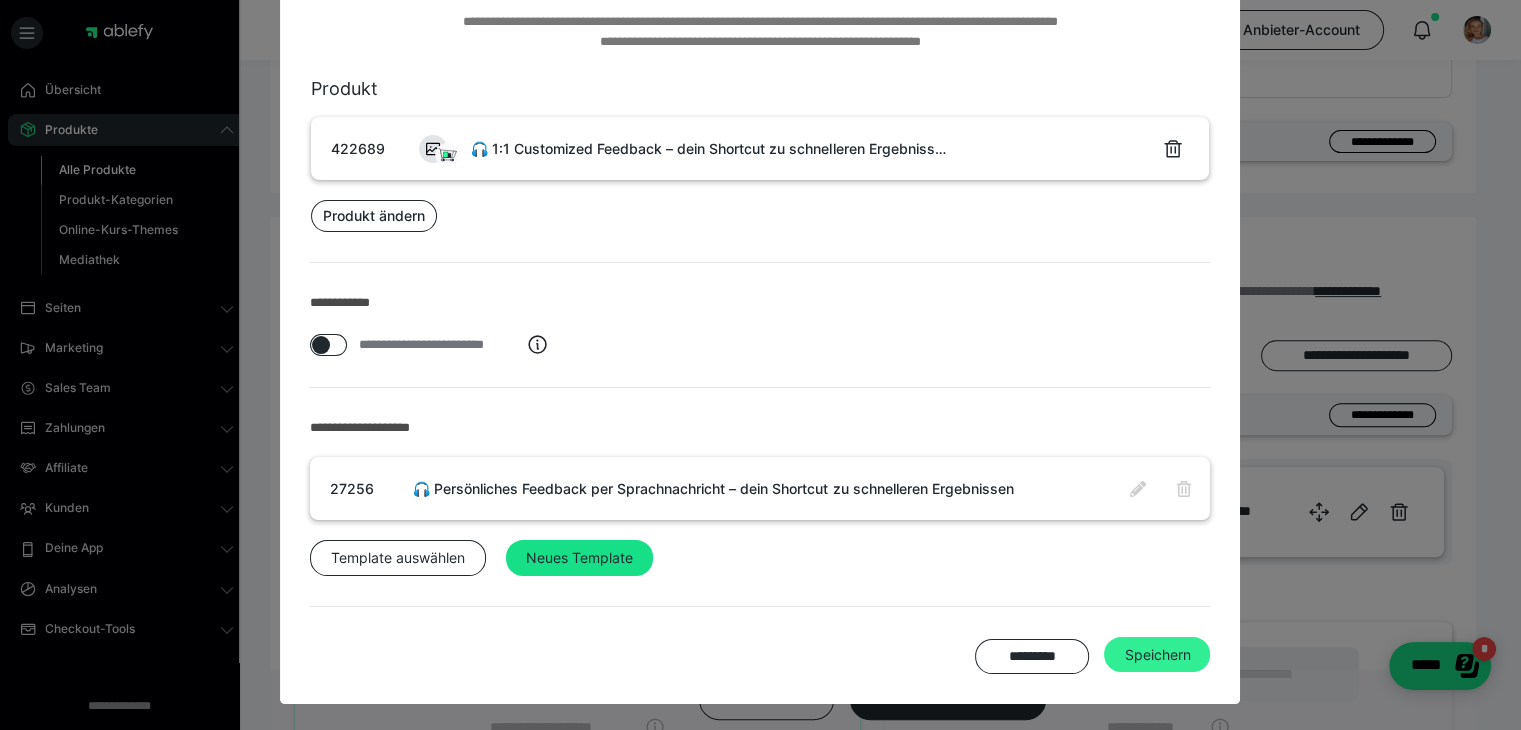click on "Speichern" at bounding box center [1157, 655] 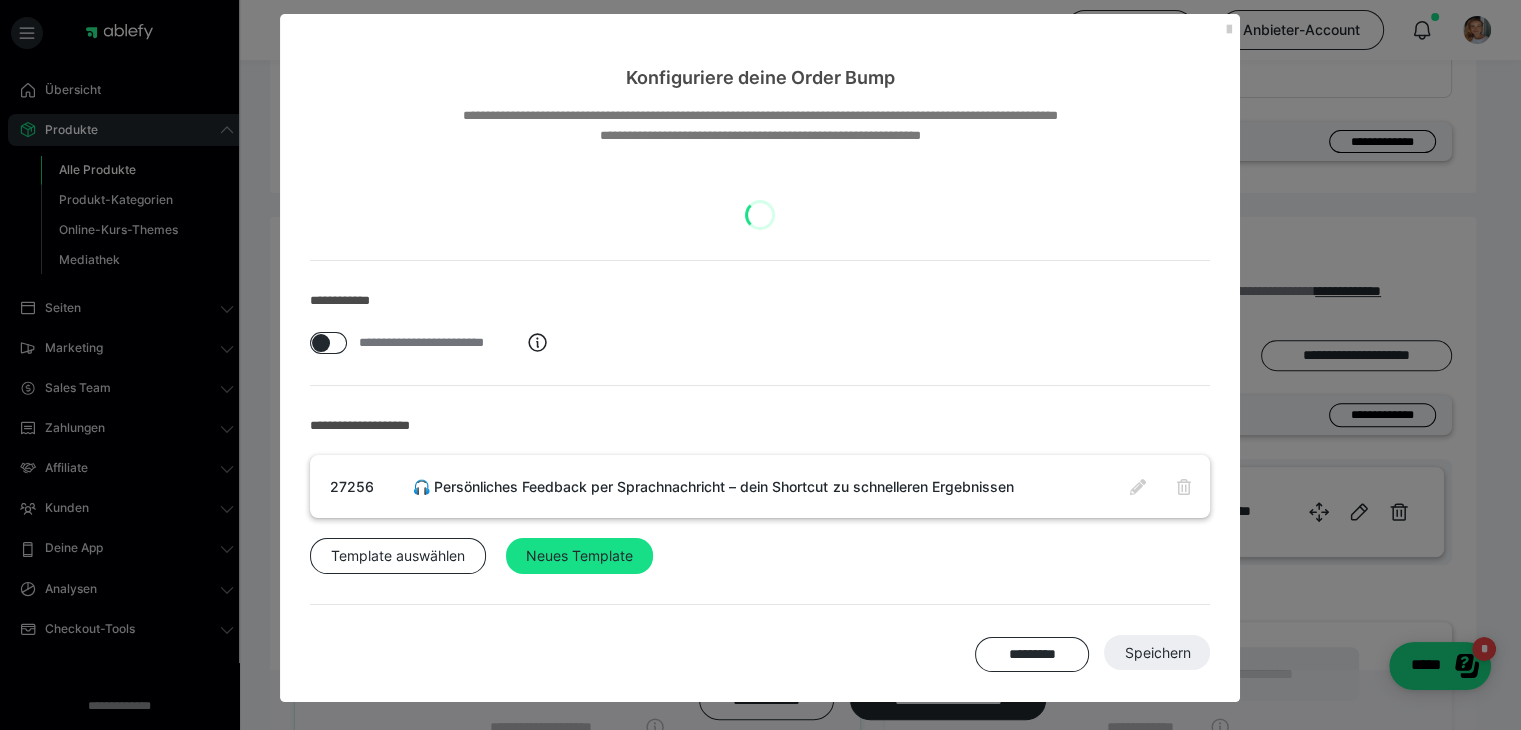 scroll, scrollTop: 12, scrollLeft: 0, axis: vertical 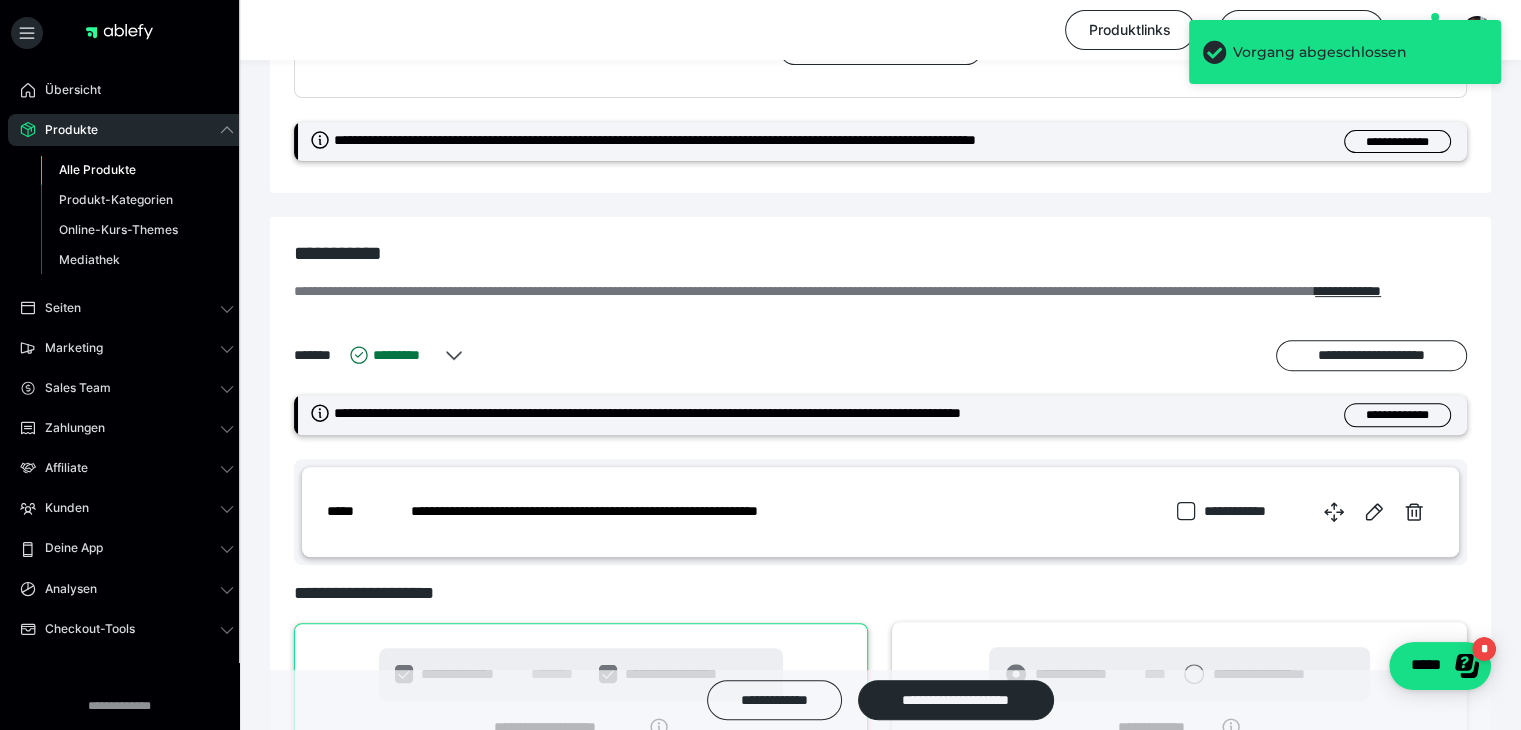 click on "Alle Produkte" at bounding box center [97, 169] 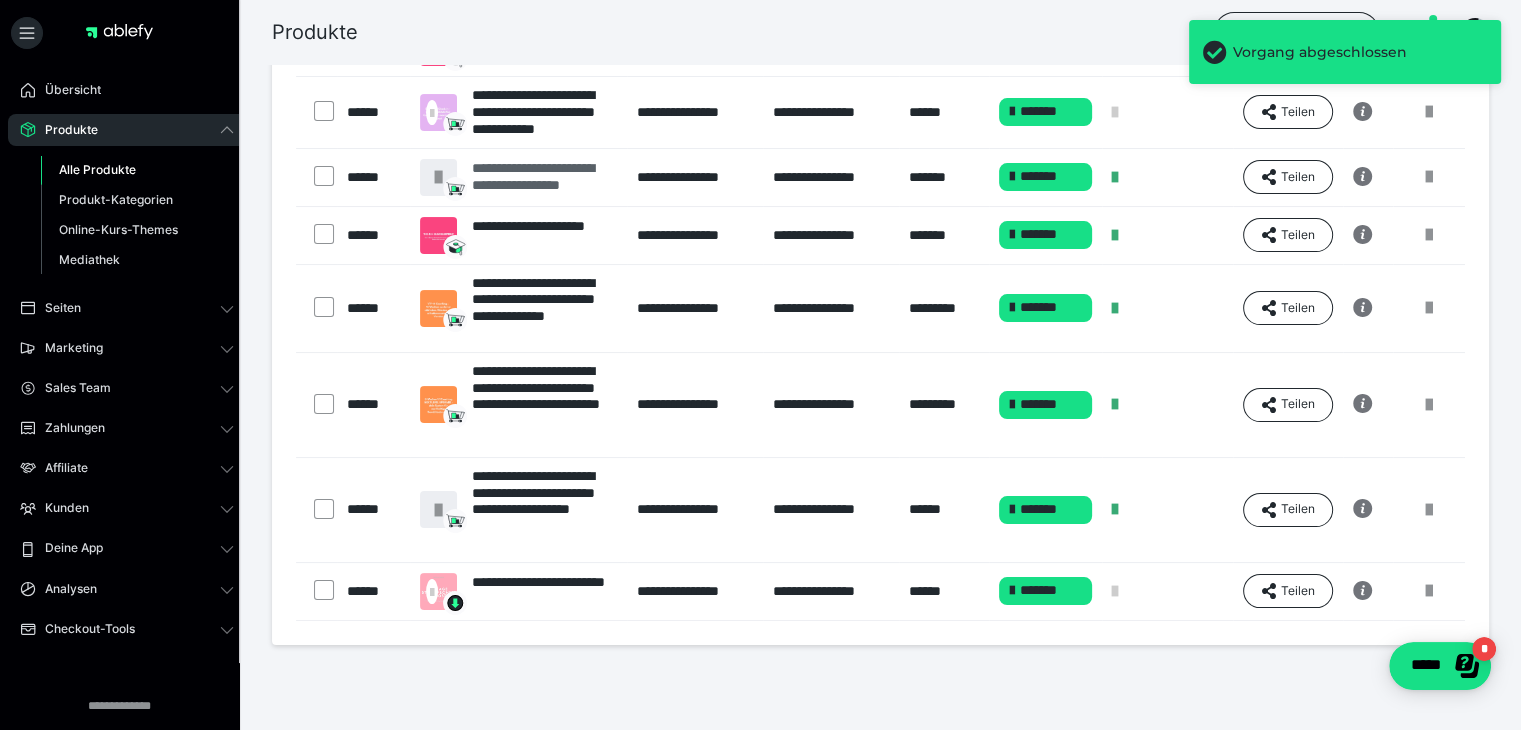 scroll, scrollTop: 260, scrollLeft: 0, axis: vertical 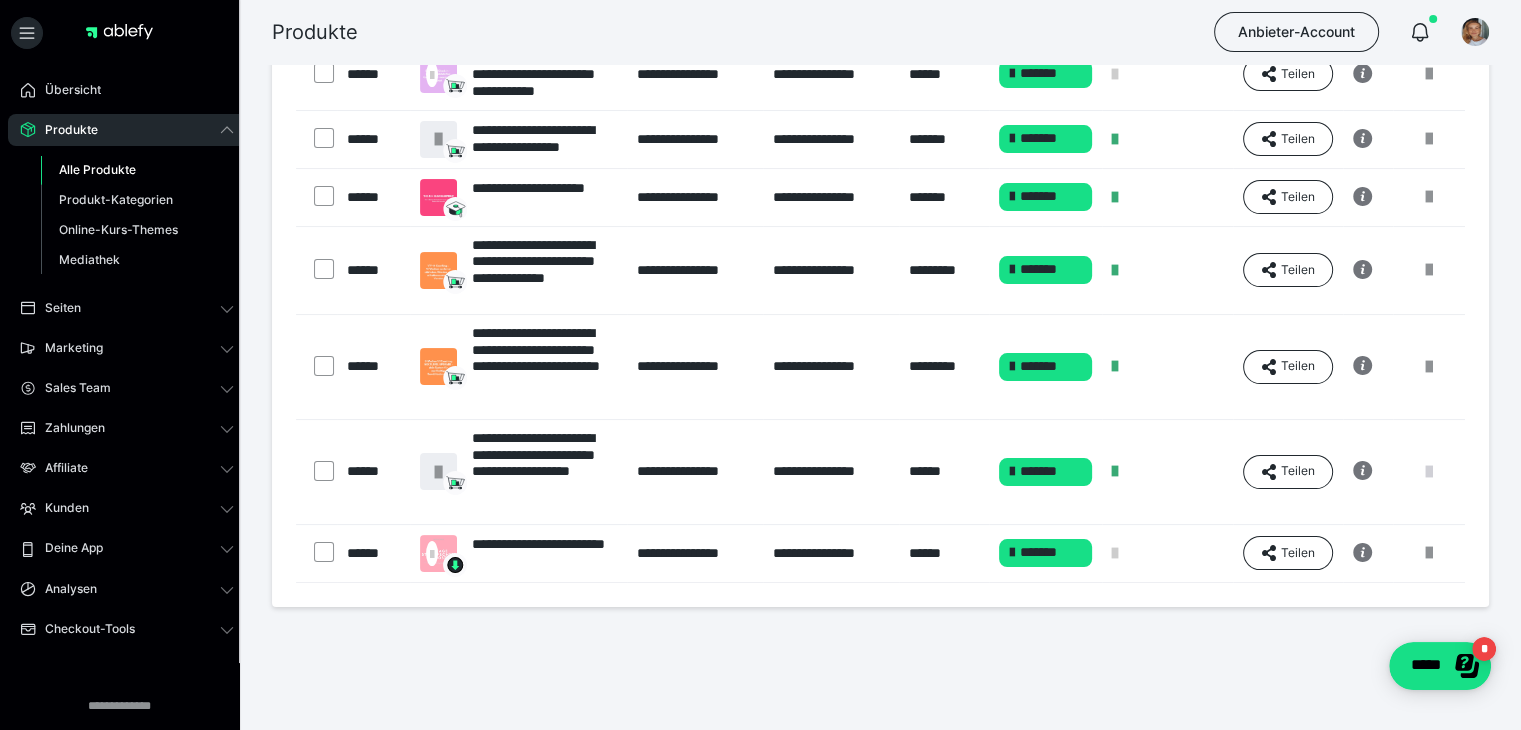 click at bounding box center (1429, 472) 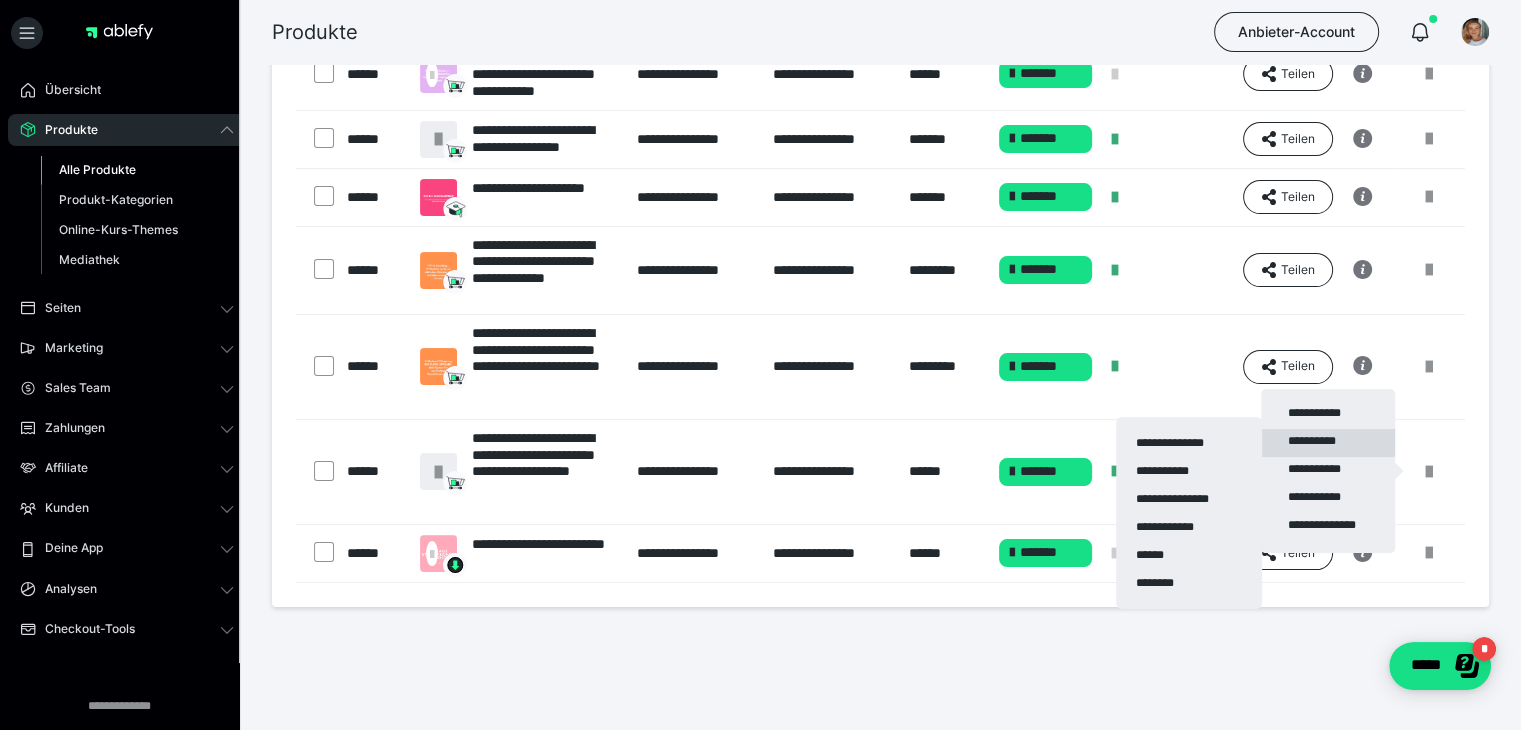 click on "**********" at bounding box center [1328, 443] 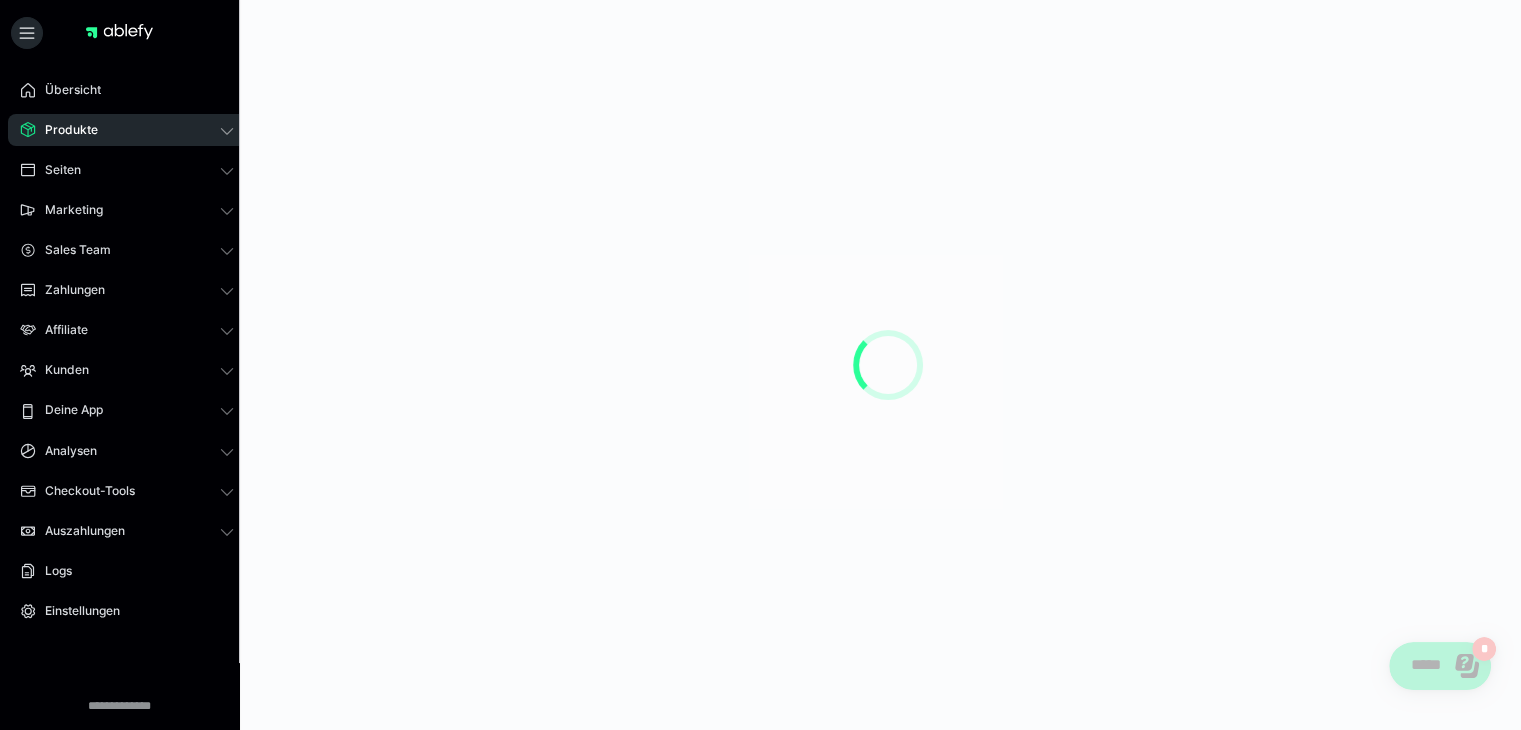 scroll, scrollTop: 0, scrollLeft: 0, axis: both 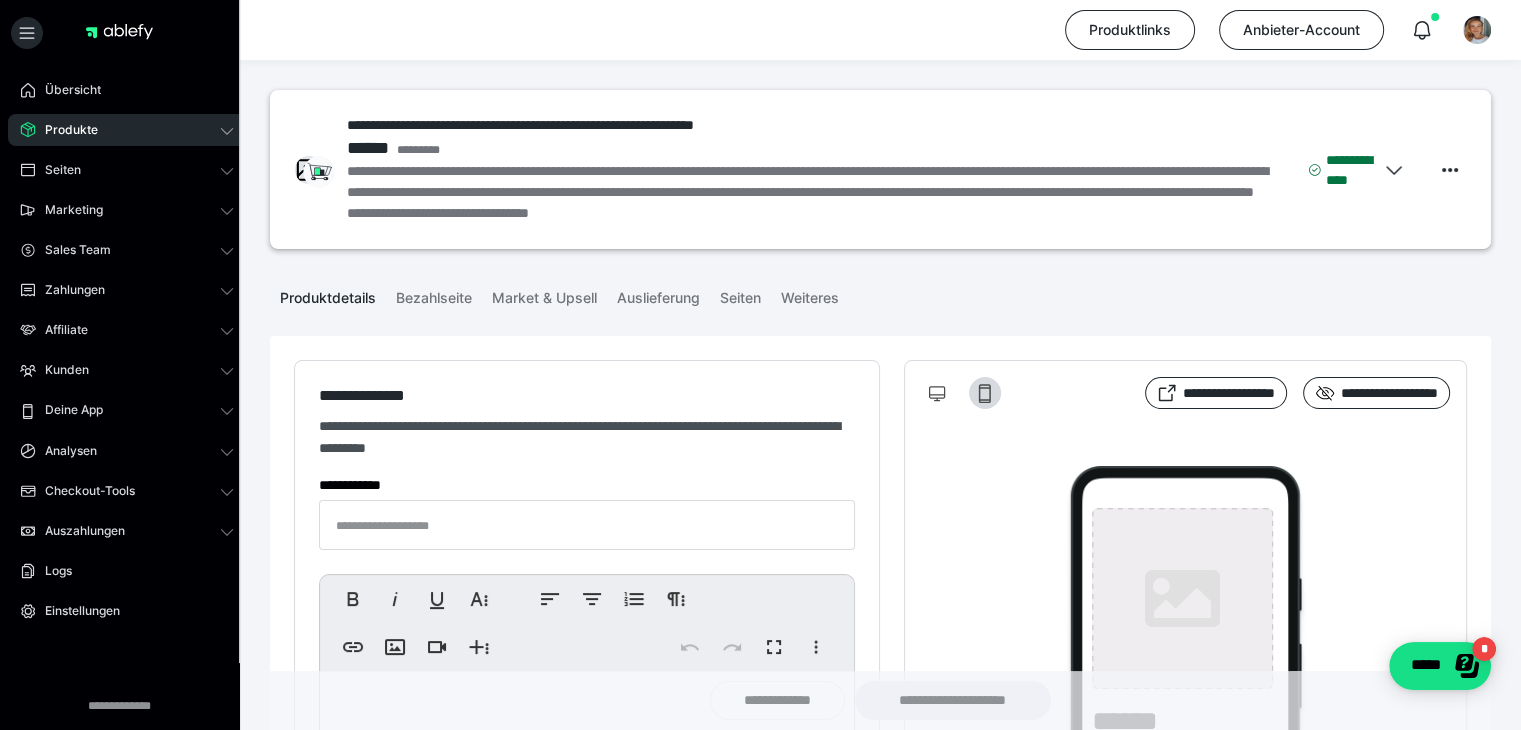 type on "**********" 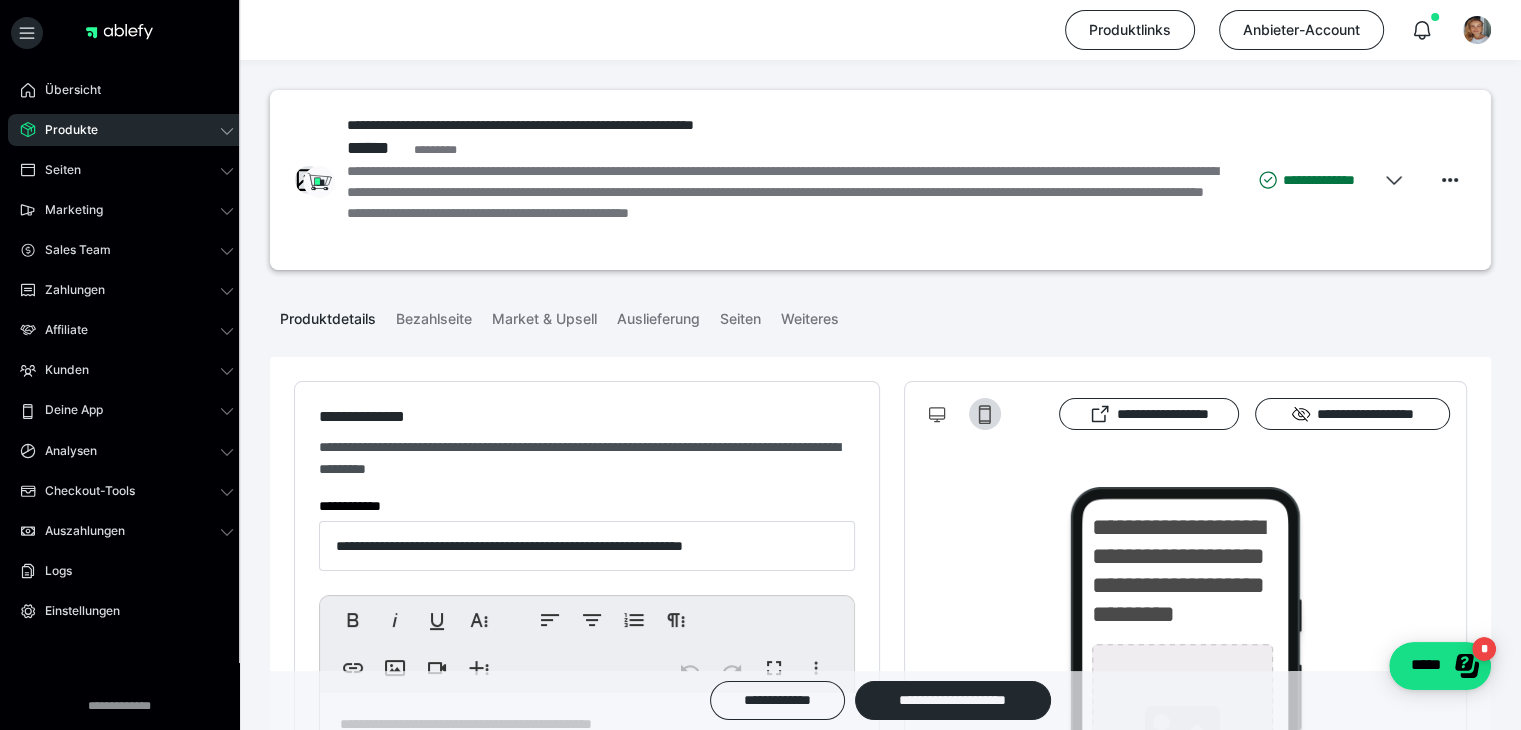 type on "**********" 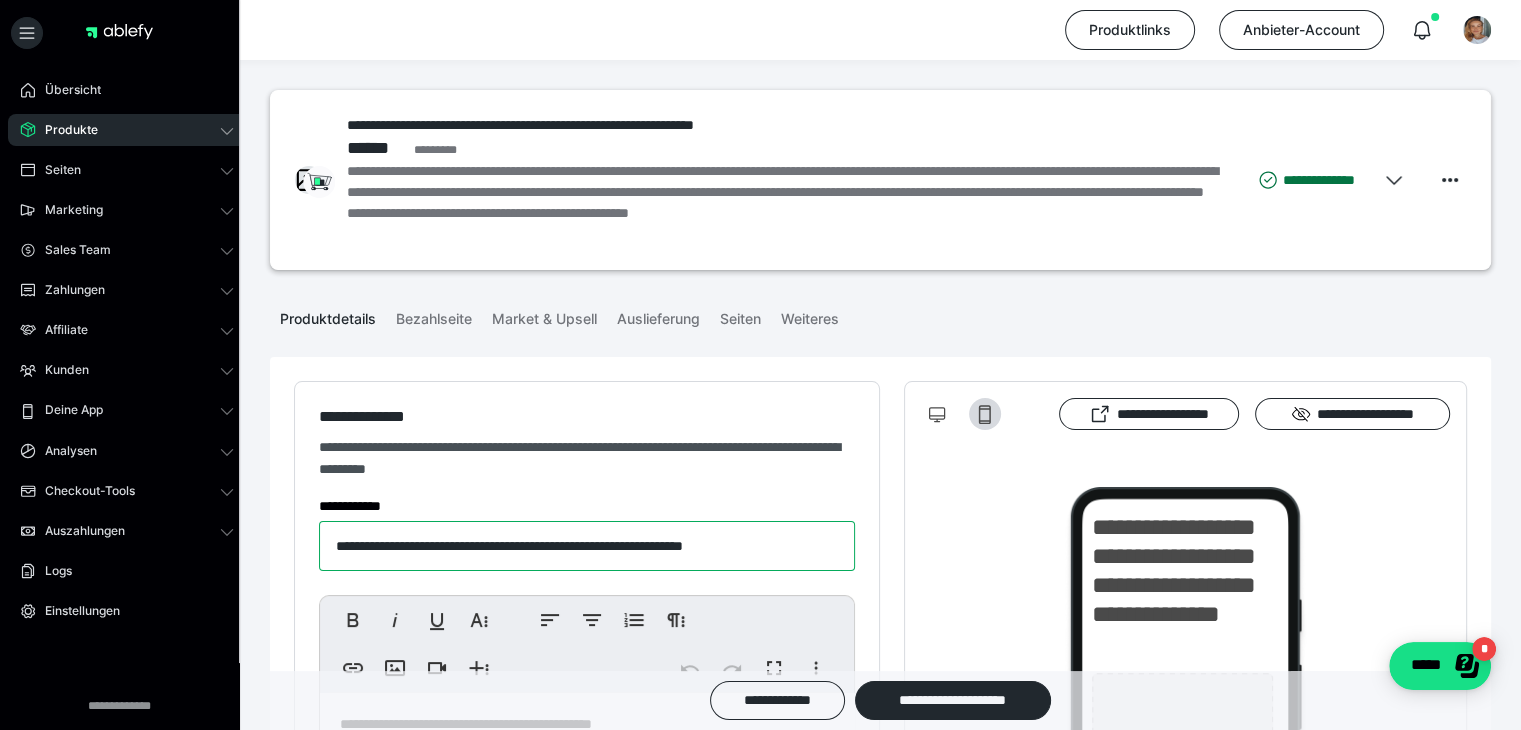 click on "**********" at bounding box center [587, 546] 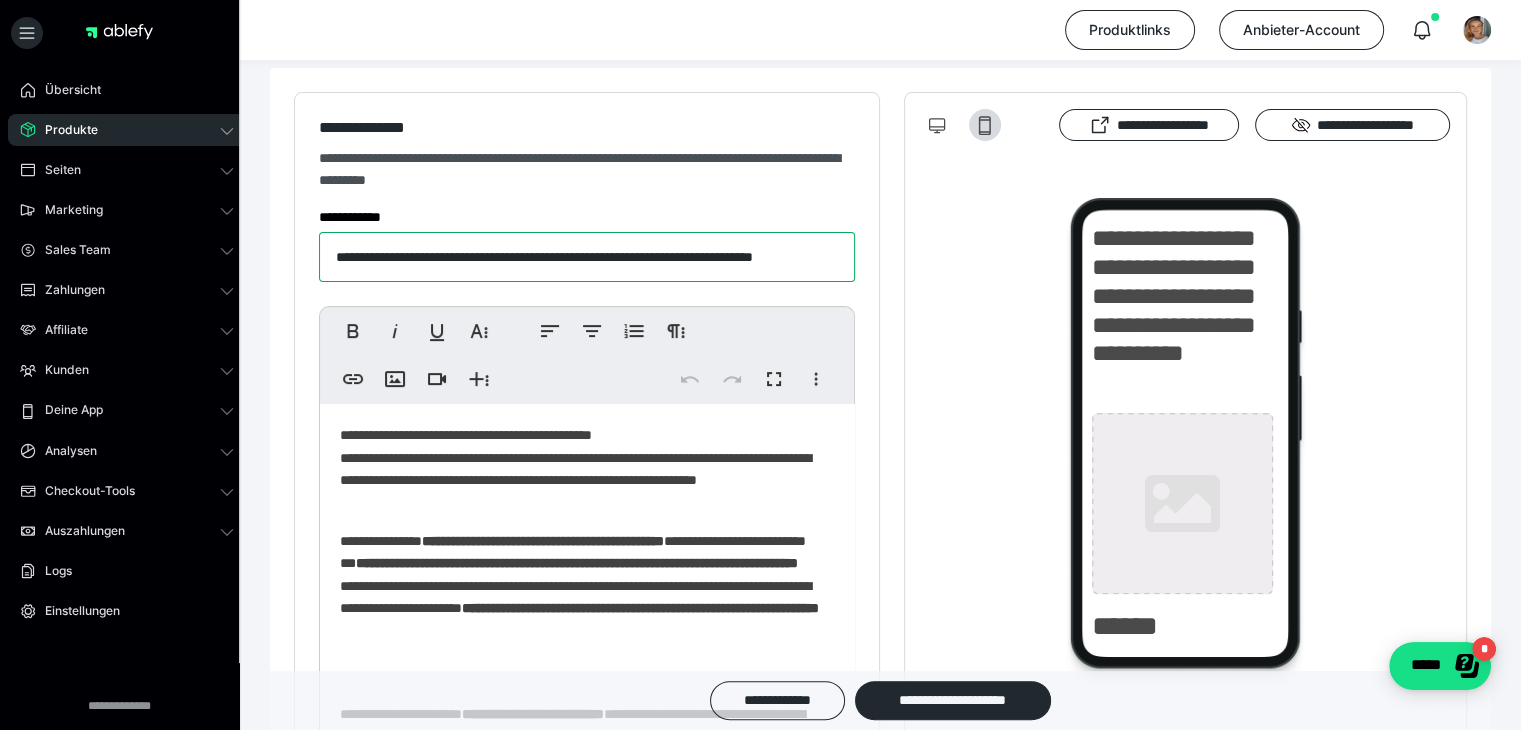 scroll, scrollTop: 400, scrollLeft: 0, axis: vertical 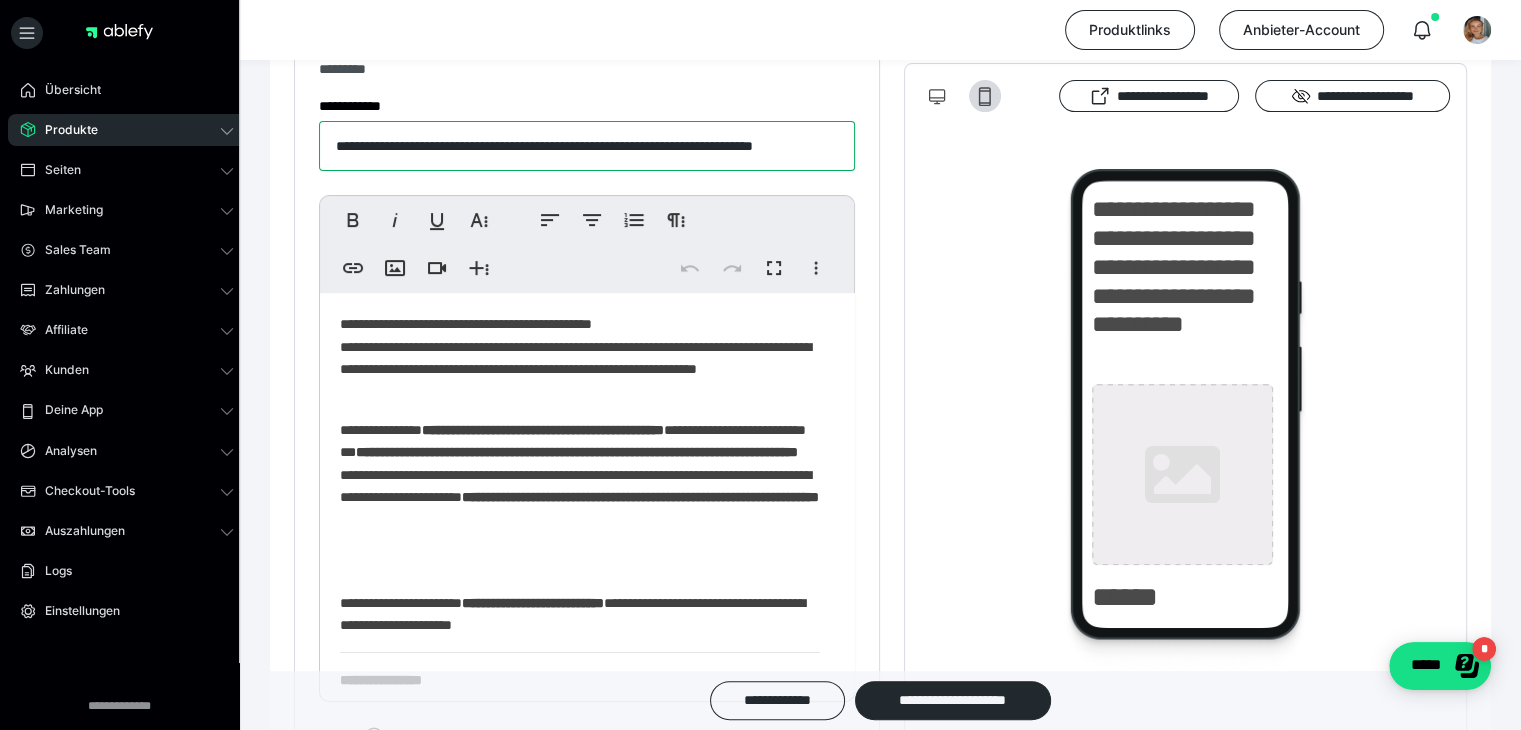 type on "**********" 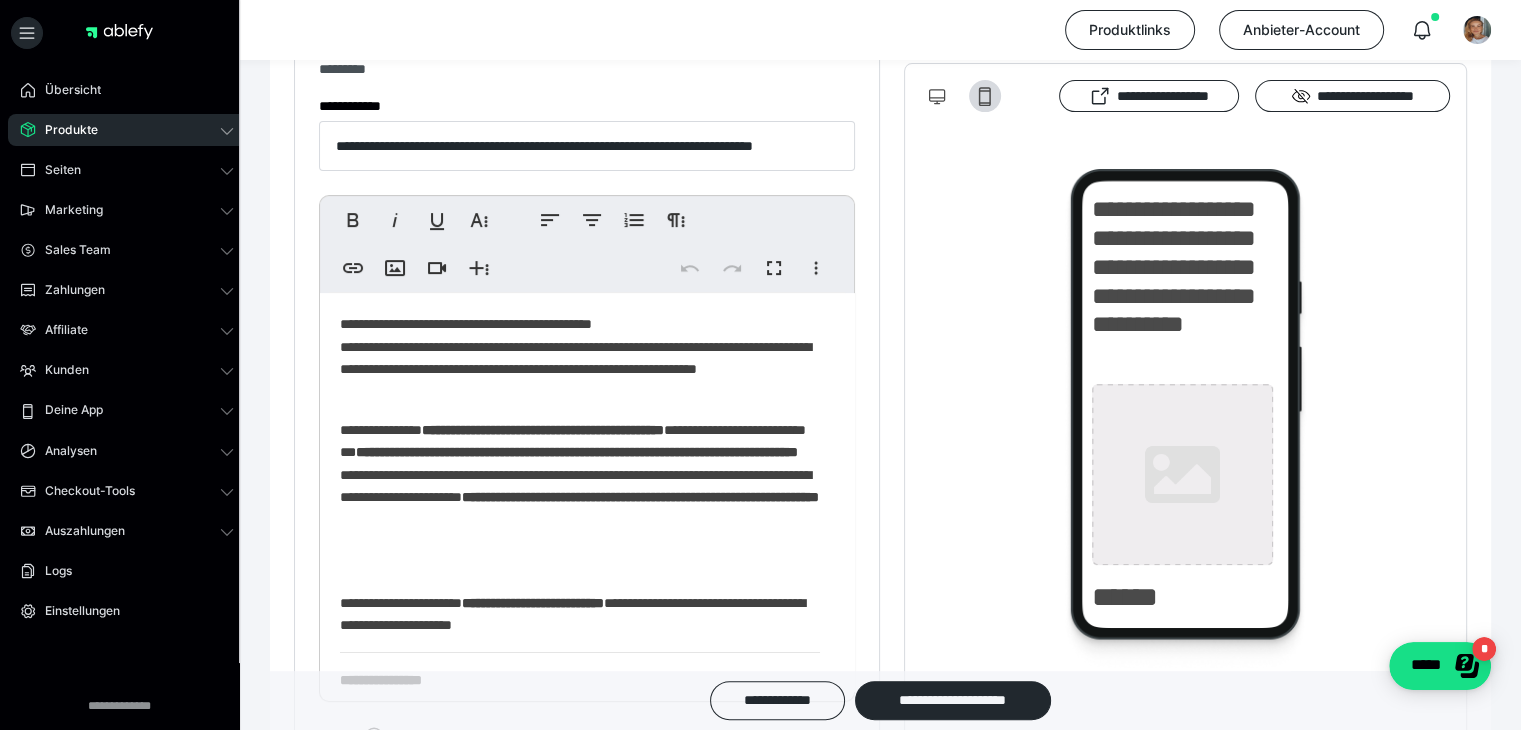 click on "**********" at bounding box center (580, 358) 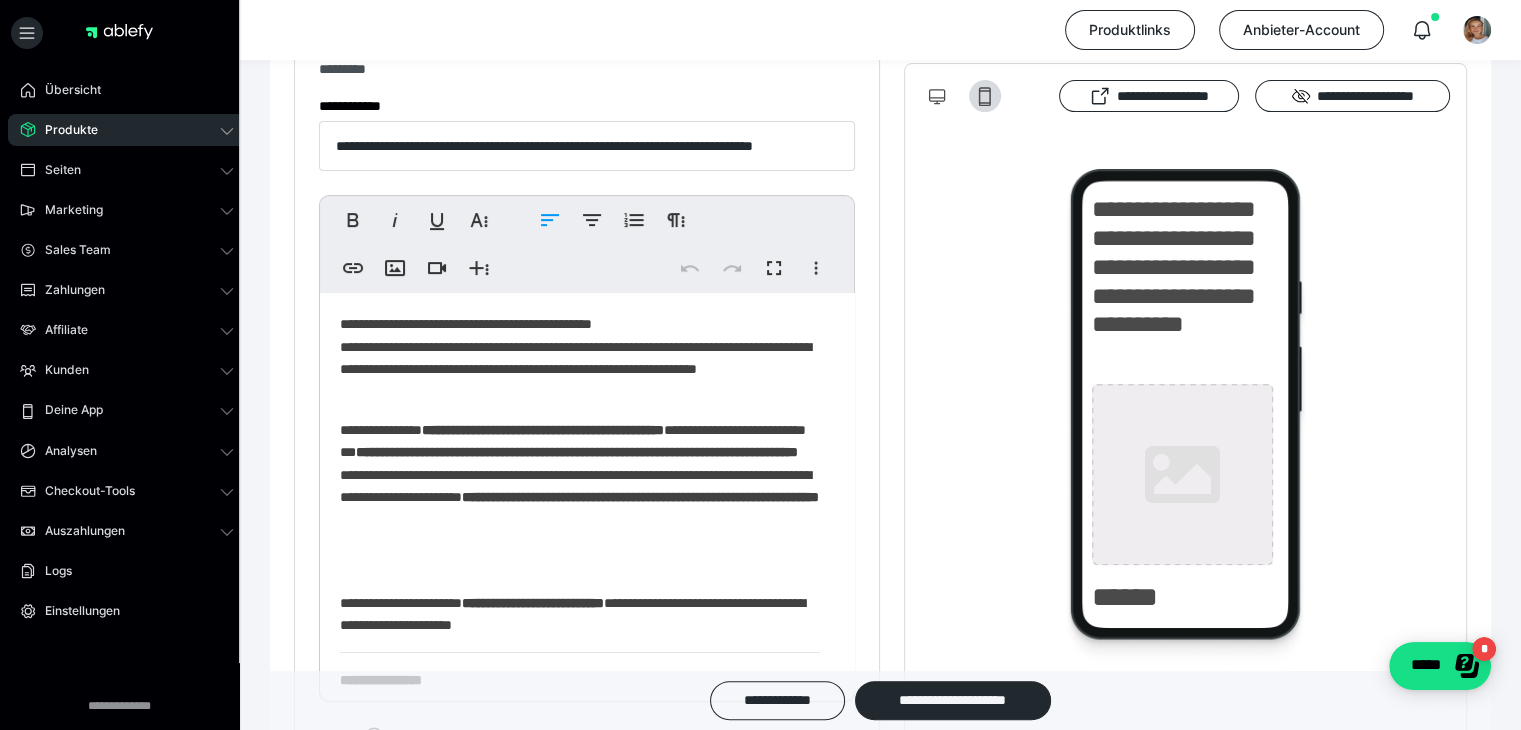 click on "**********" at bounding box center [580, 358] 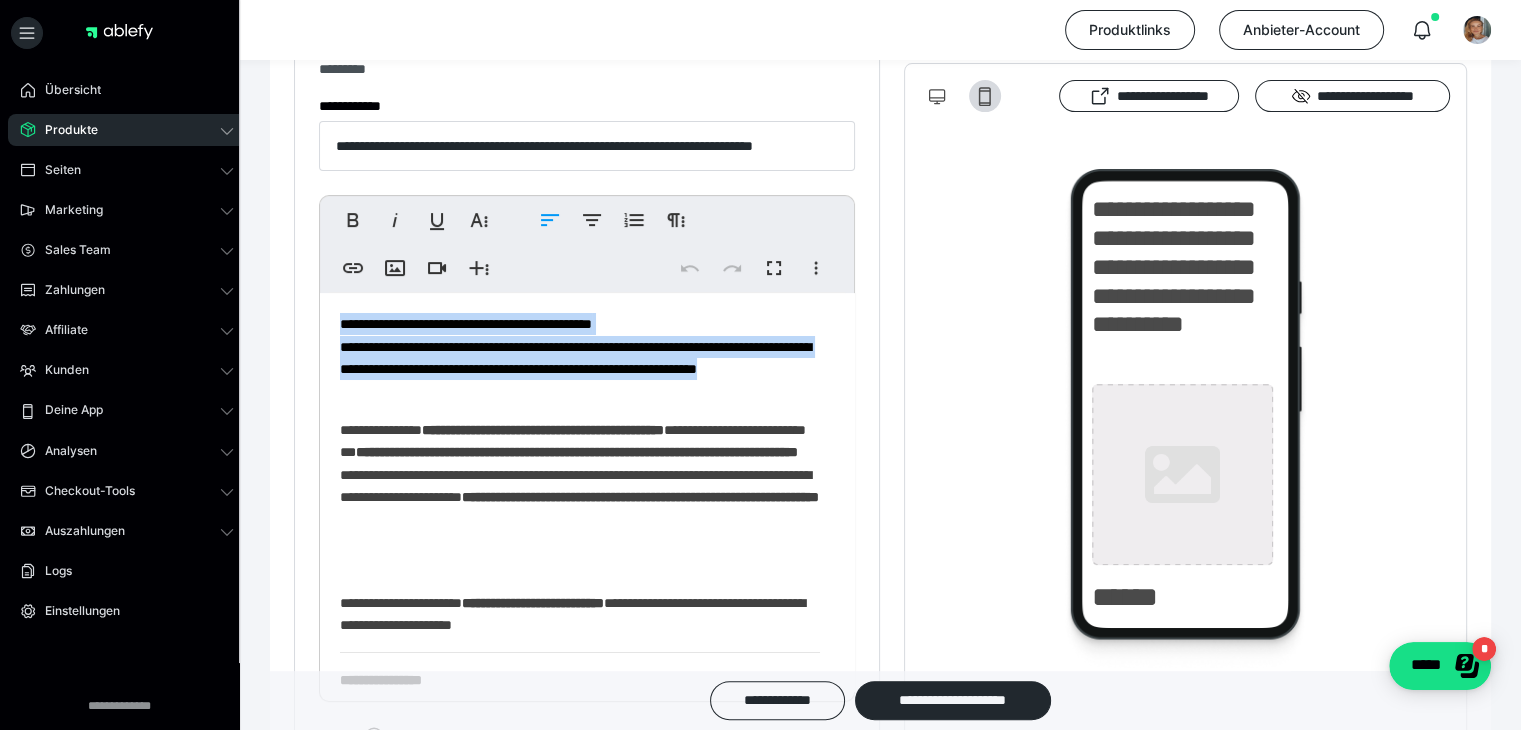 drag, startPoint x: 343, startPoint y: 321, endPoint x: 578, endPoint y: 387, distance: 244.0922 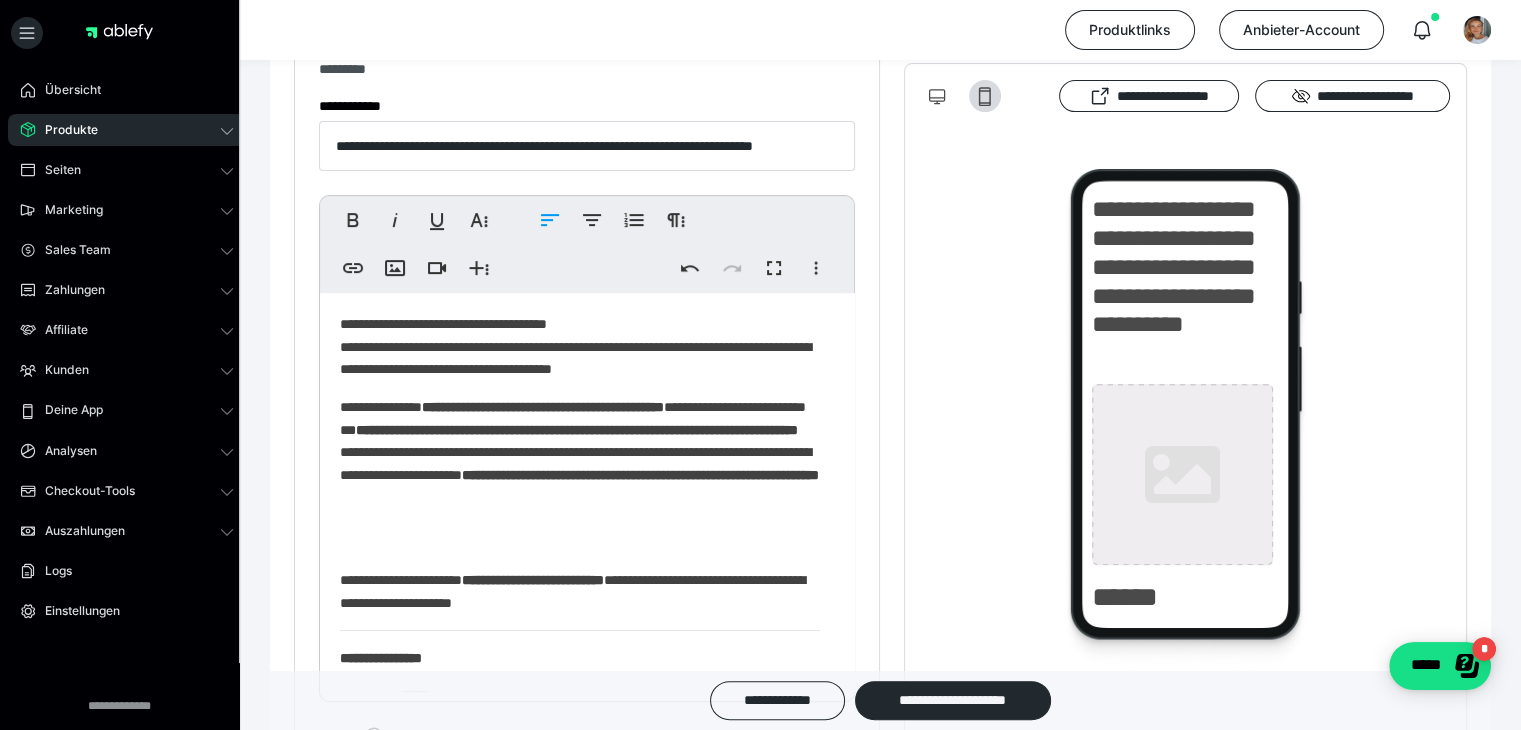click on "**********" at bounding box center (577, 430) 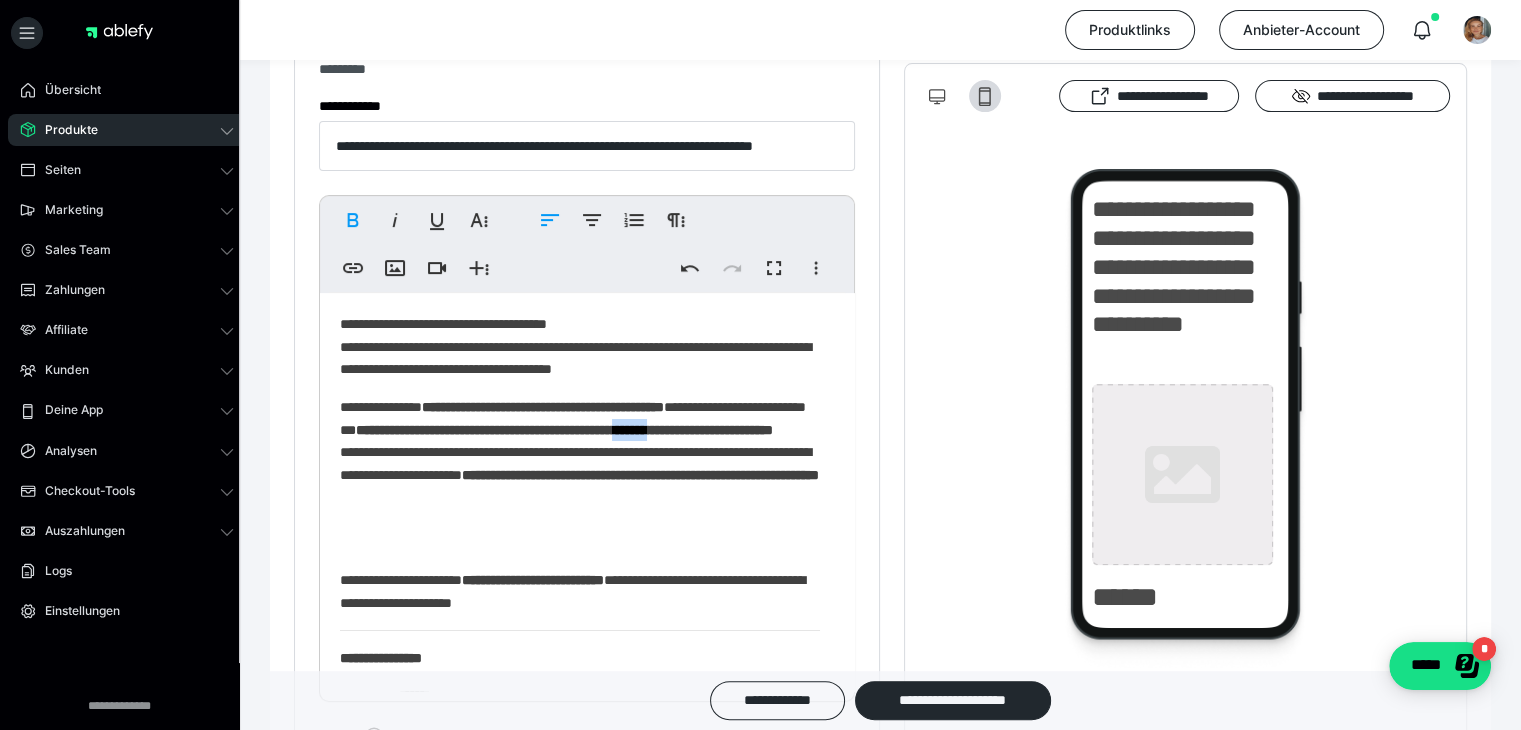 drag, startPoint x: 730, startPoint y: 455, endPoint x: 779, endPoint y: 455, distance: 49 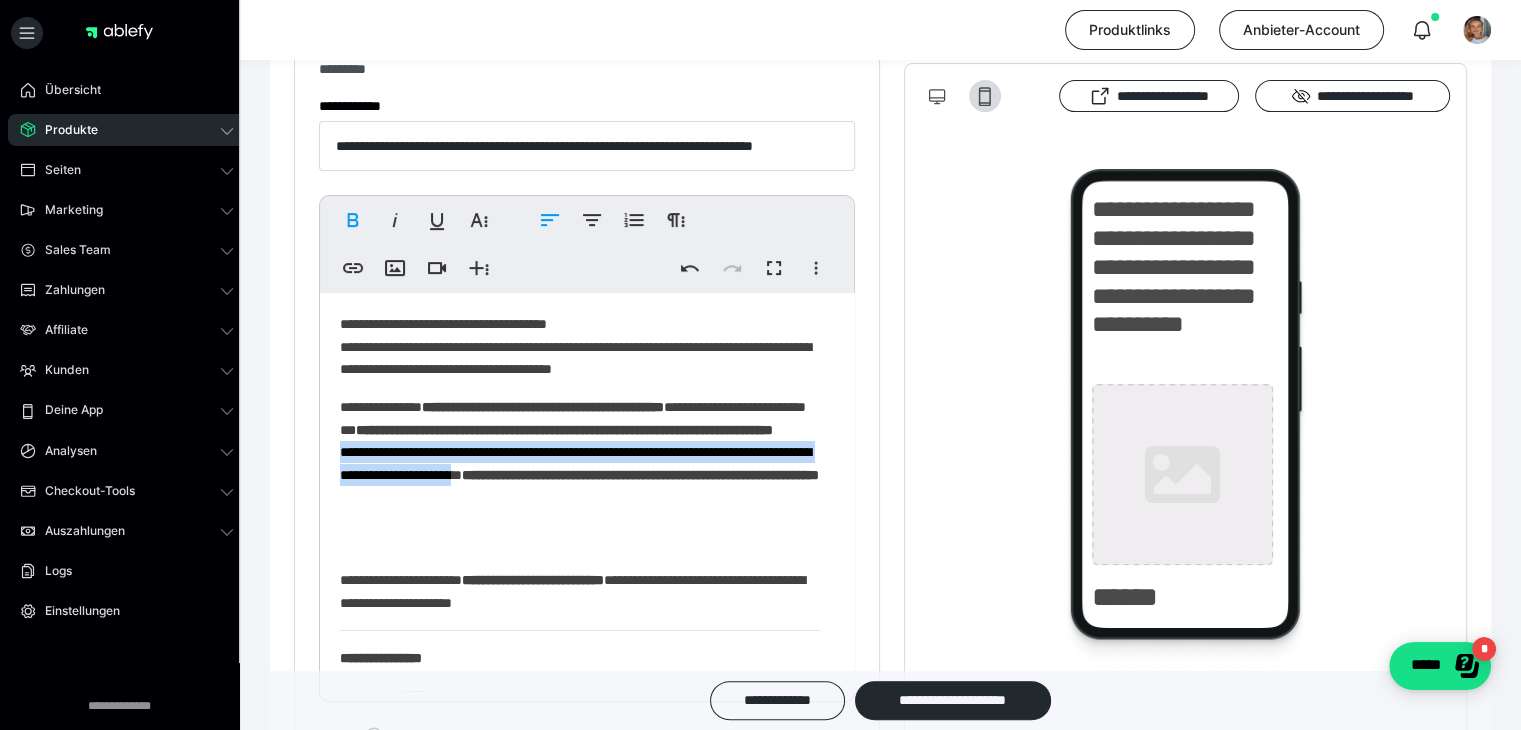 drag, startPoint x: 342, startPoint y: 496, endPoint x: 644, endPoint y: 524, distance: 303.29523 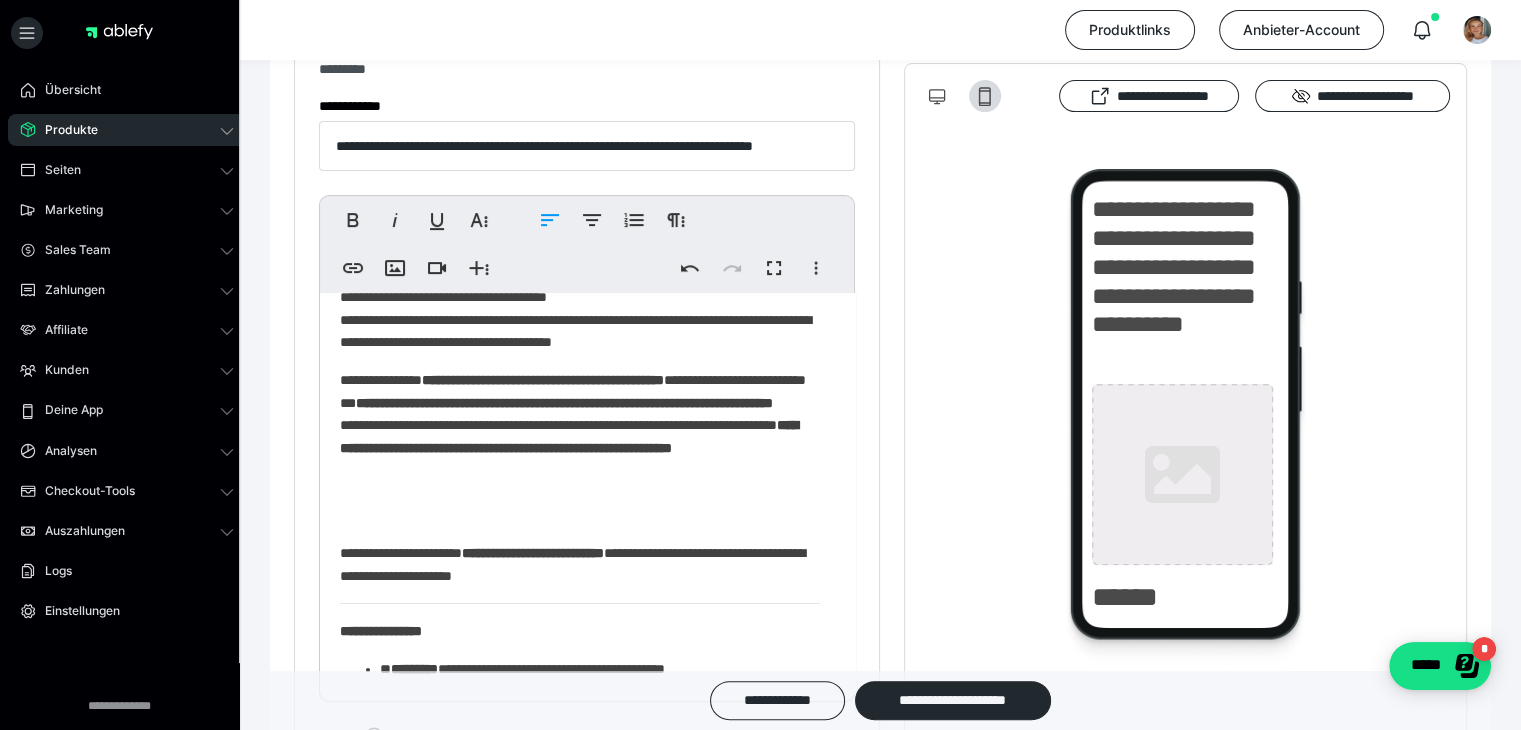 scroll, scrollTop: 0, scrollLeft: 0, axis: both 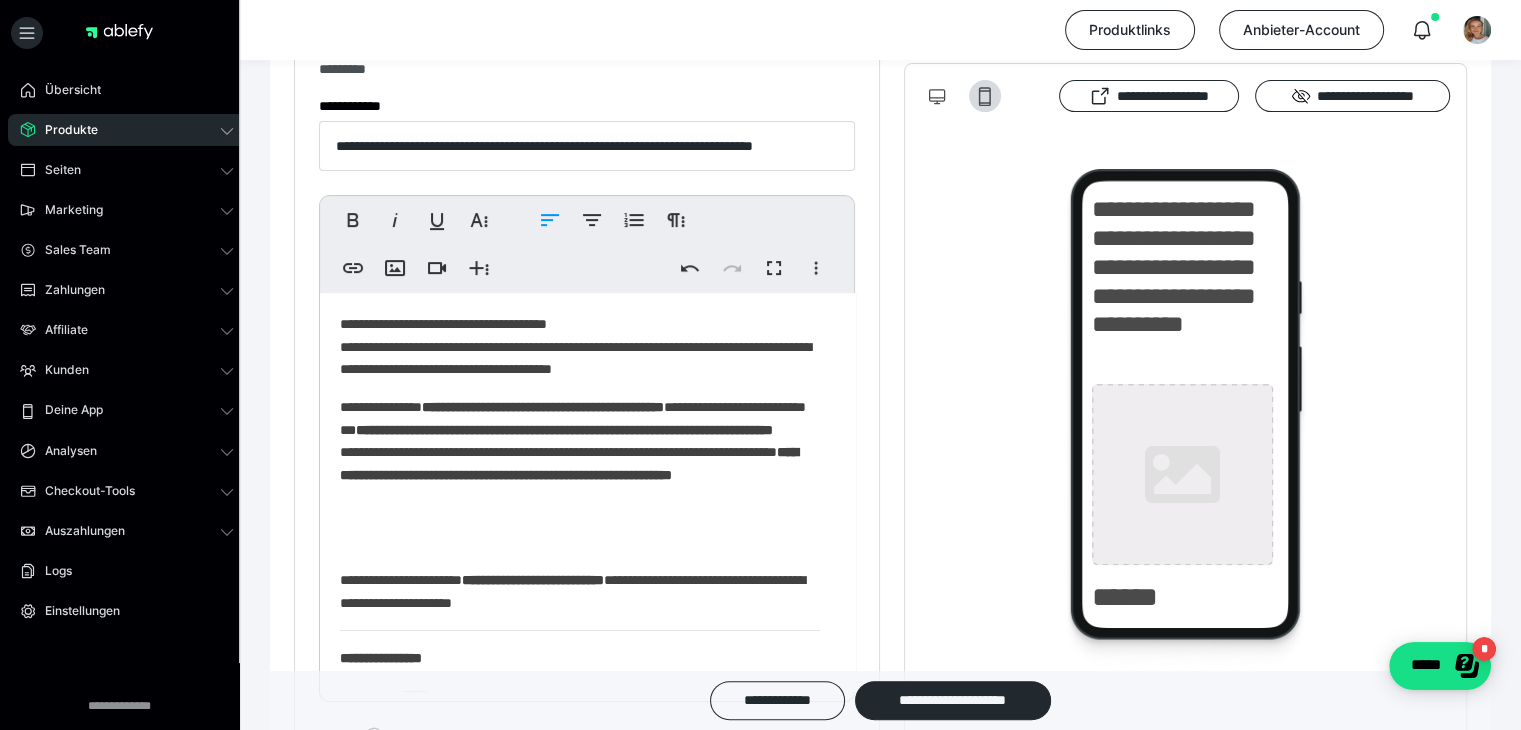 click on "**********" at bounding box center (569, 463) 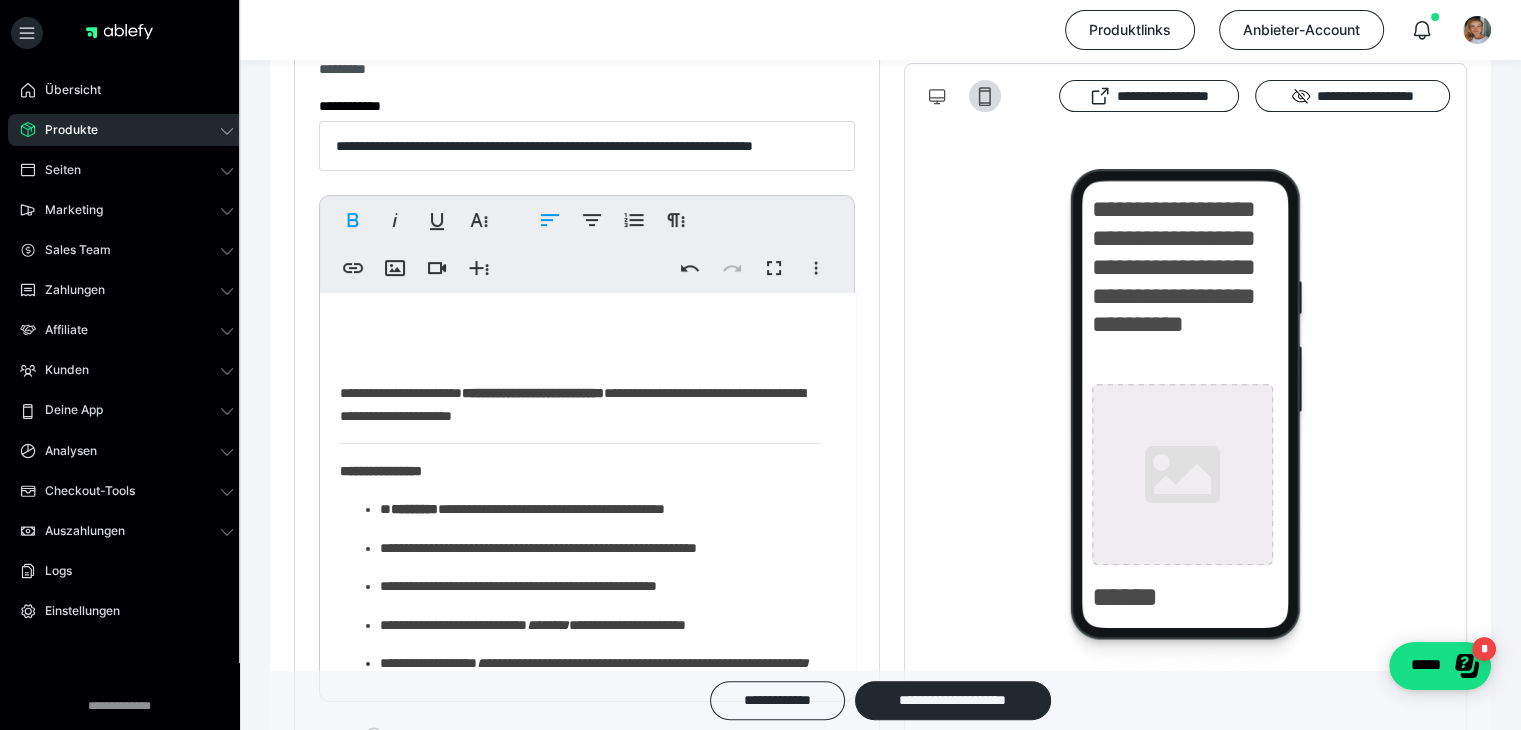 scroll, scrollTop: 200, scrollLeft: 0, axis: vertical 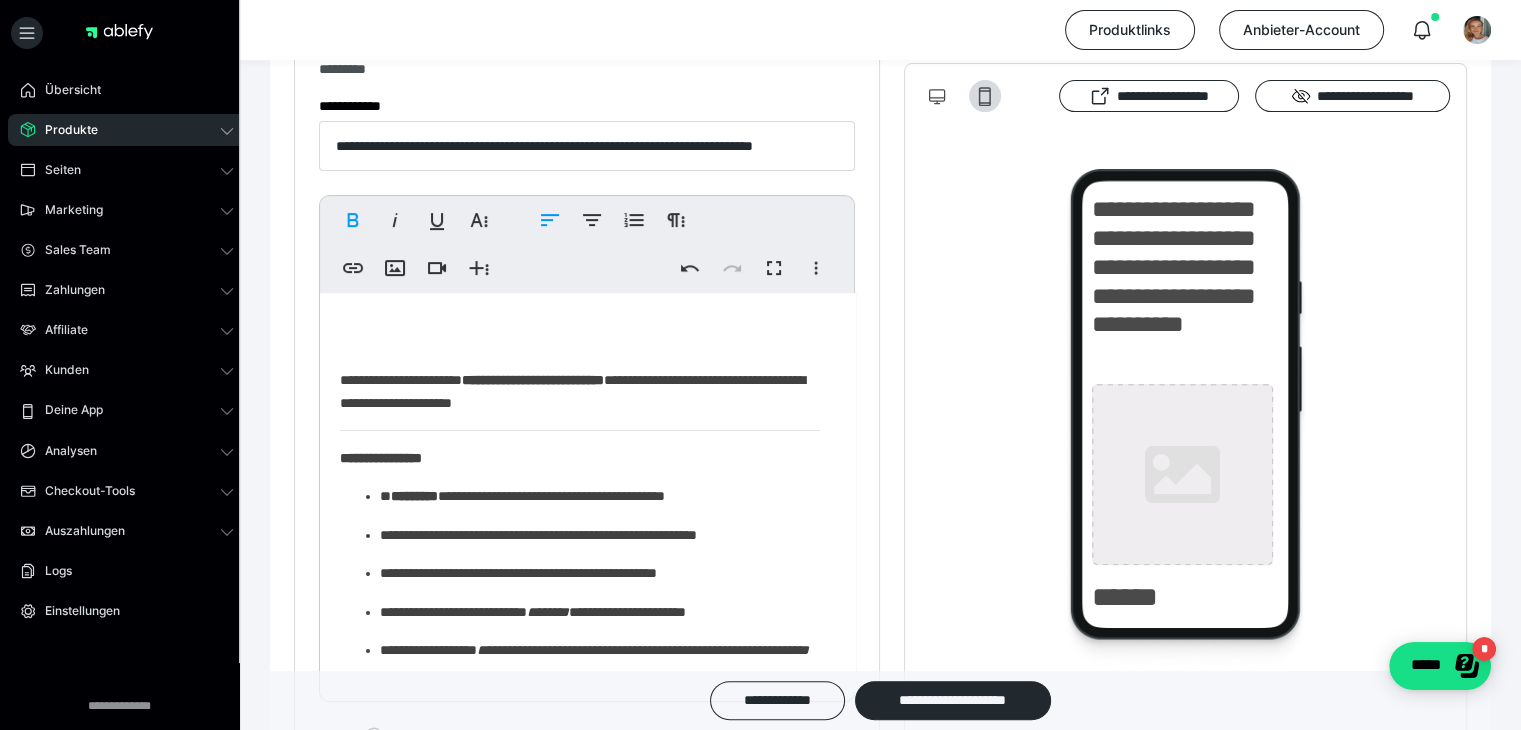 click on "**********" at bounding box center (580, 391) 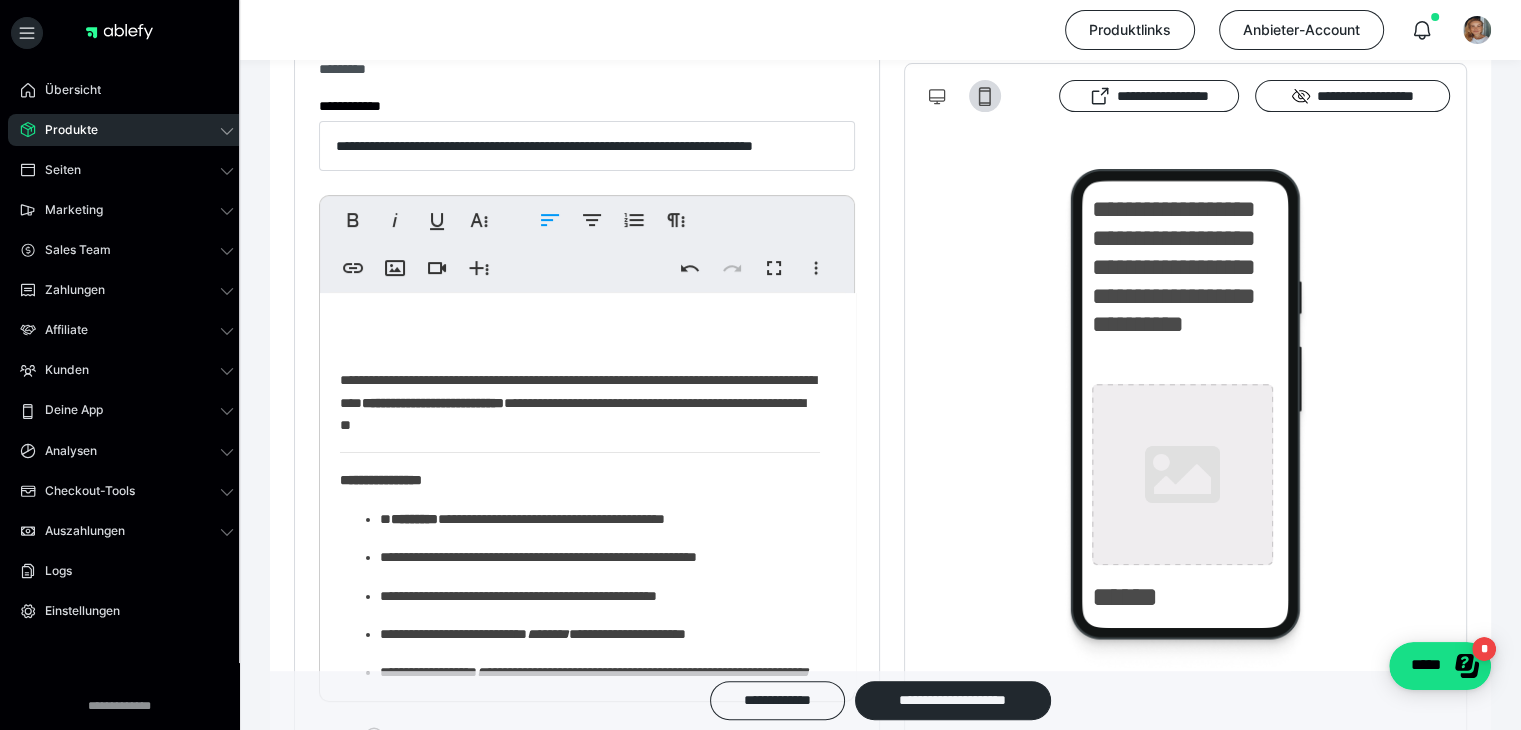 click on "**********" at bounding box center (580, 402) 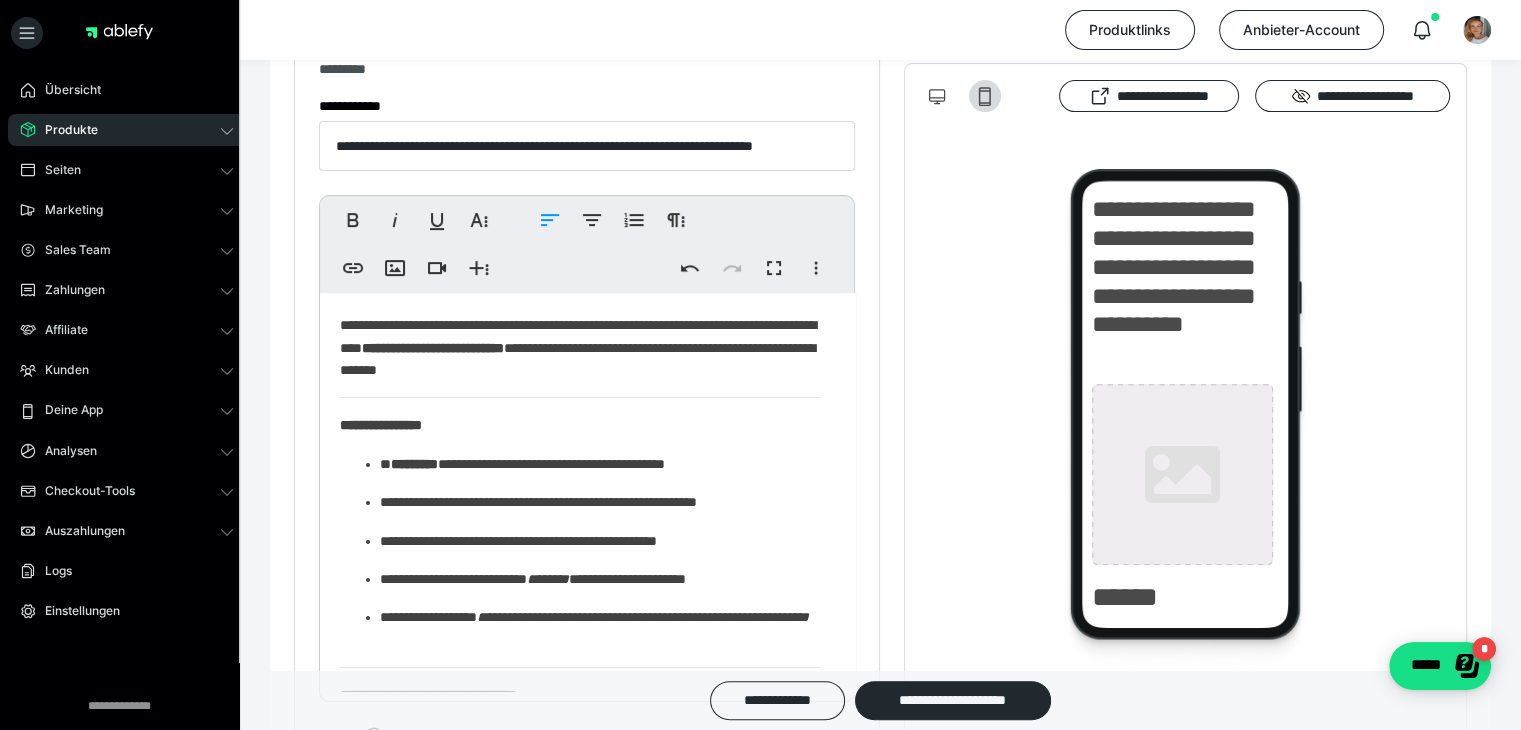 scroll, scrollTop: 300, scrollLeft: 0, axis: vertical 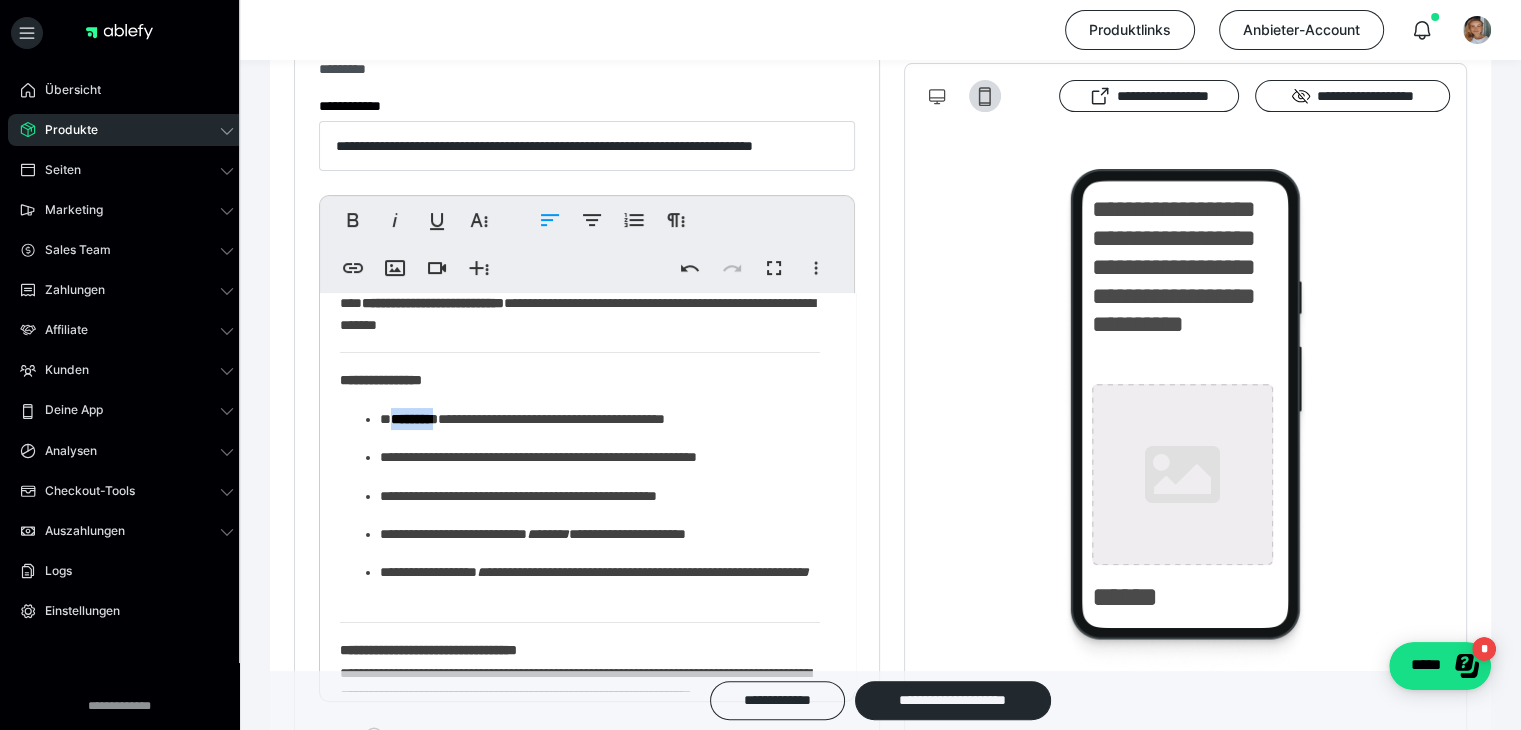 drag, startPoint x: 403, startPoint y: 421, endPoint x: 453, endPoint y: 420, distance: 50.01 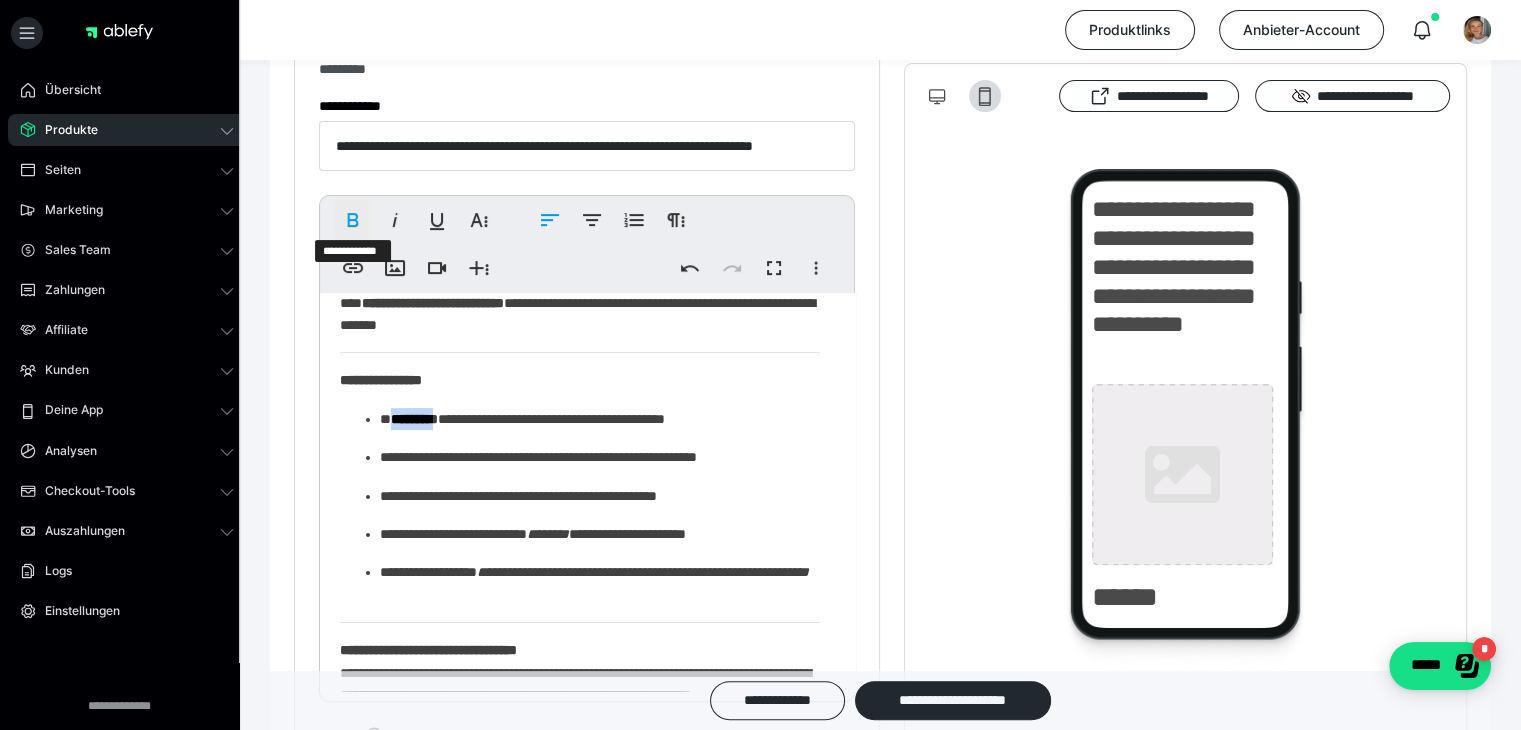 click 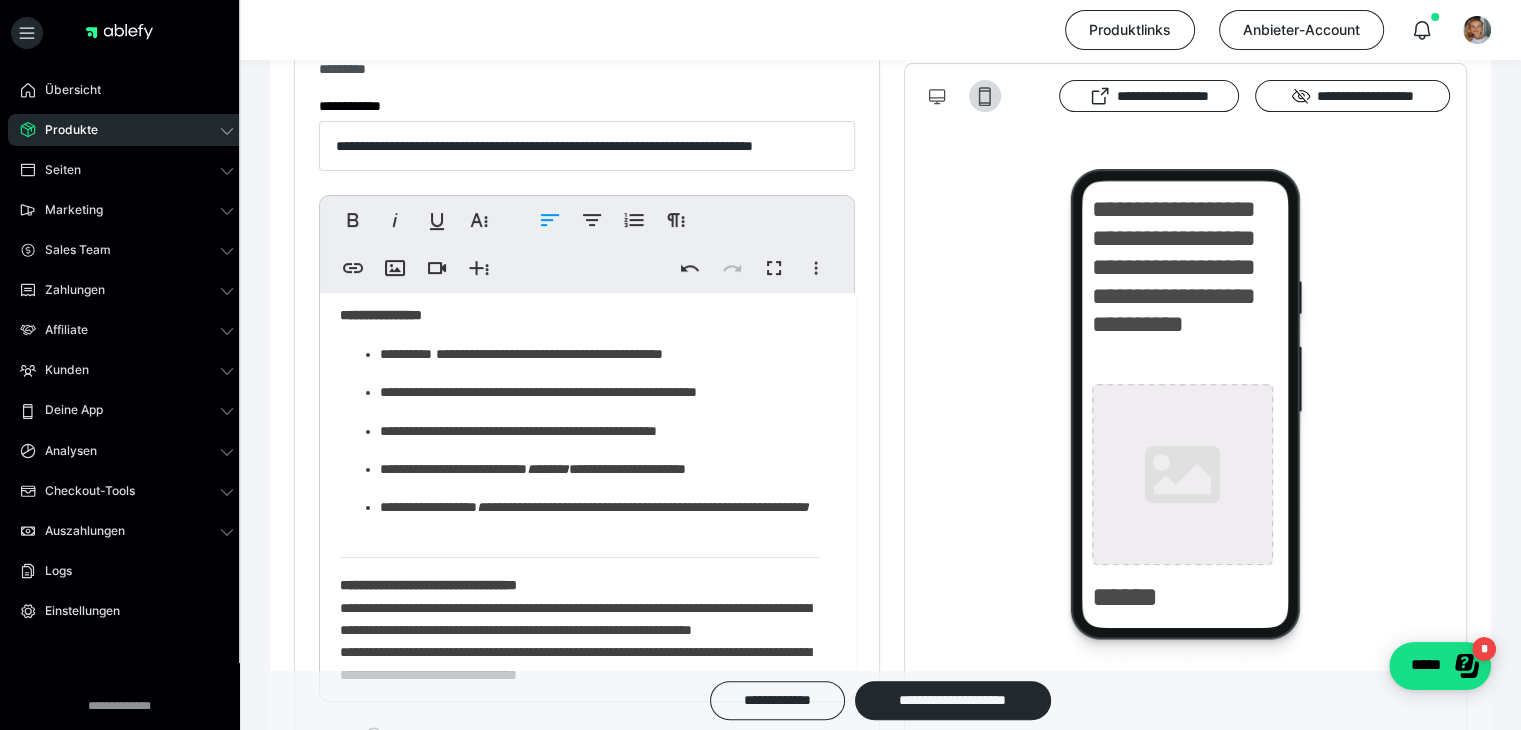 scroll, scrollTop: 400, scrollLeft: 0, axis: vertical 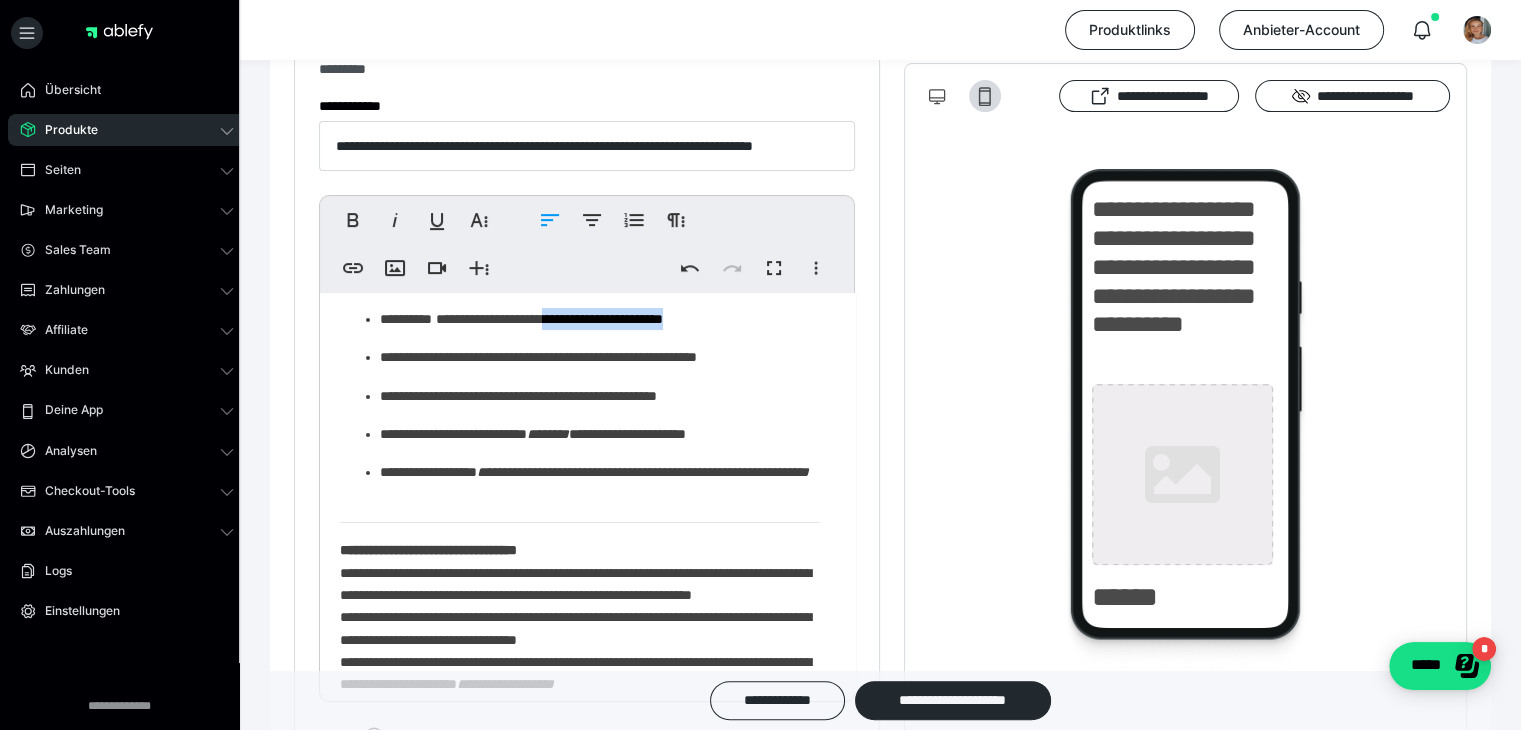 drag, startPoint x: 596, startPoint y: 322, endPoint x: 739, endPoint y: 321, distance: 143.0035 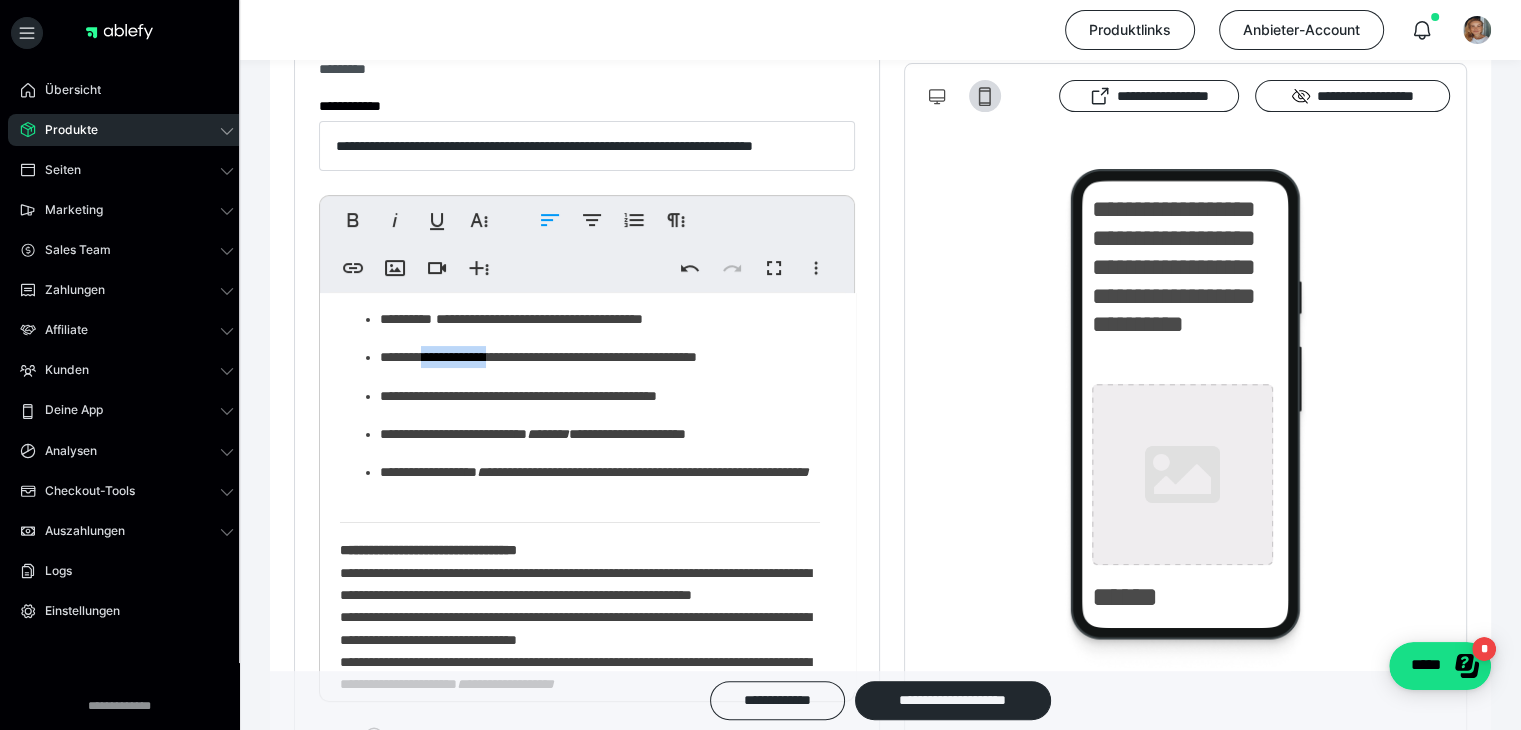 drag, startPoint x: 437, startPoint y: 353, endPoint x: 508, endPoint y: 357, distance: 71.11259 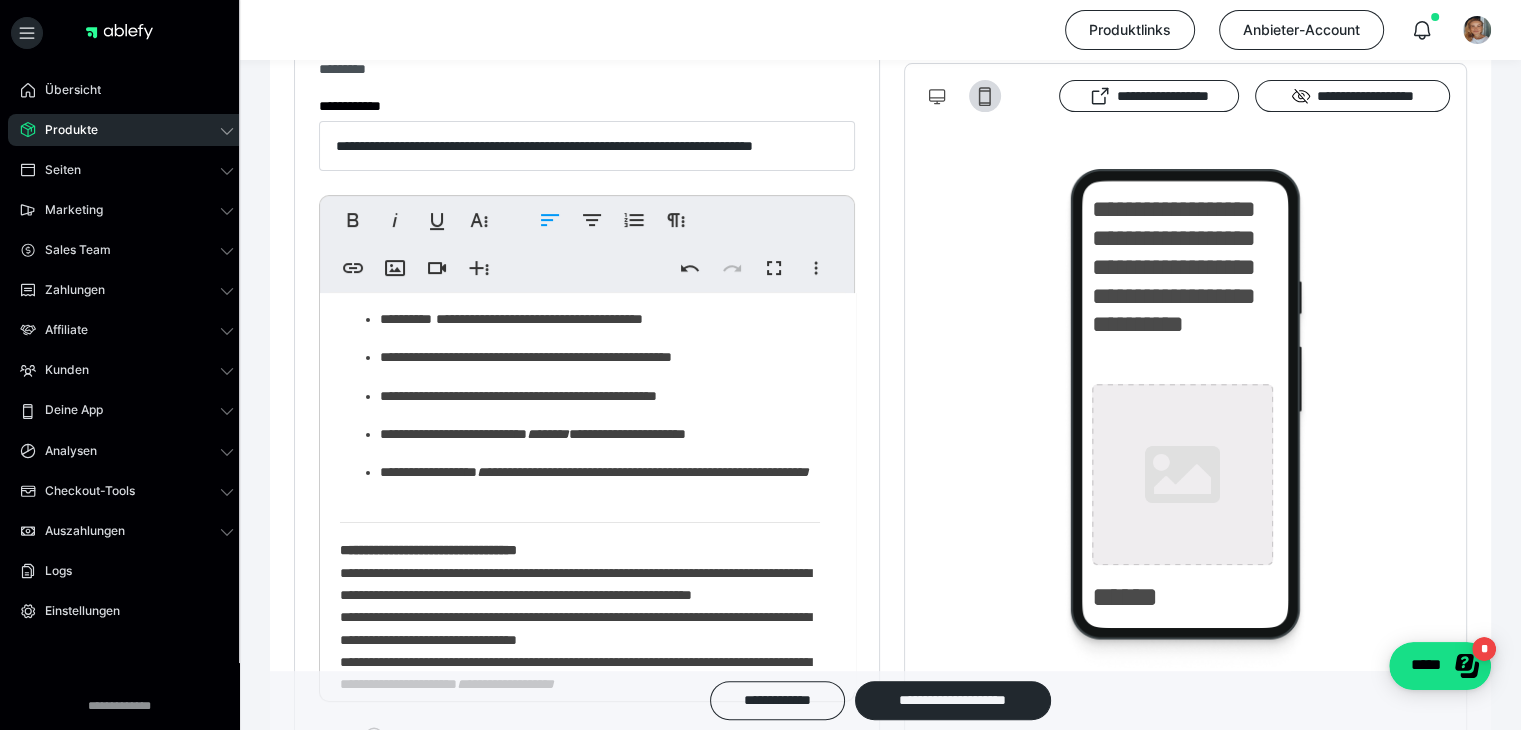 click on "**********" at bounding box center [600, 357] 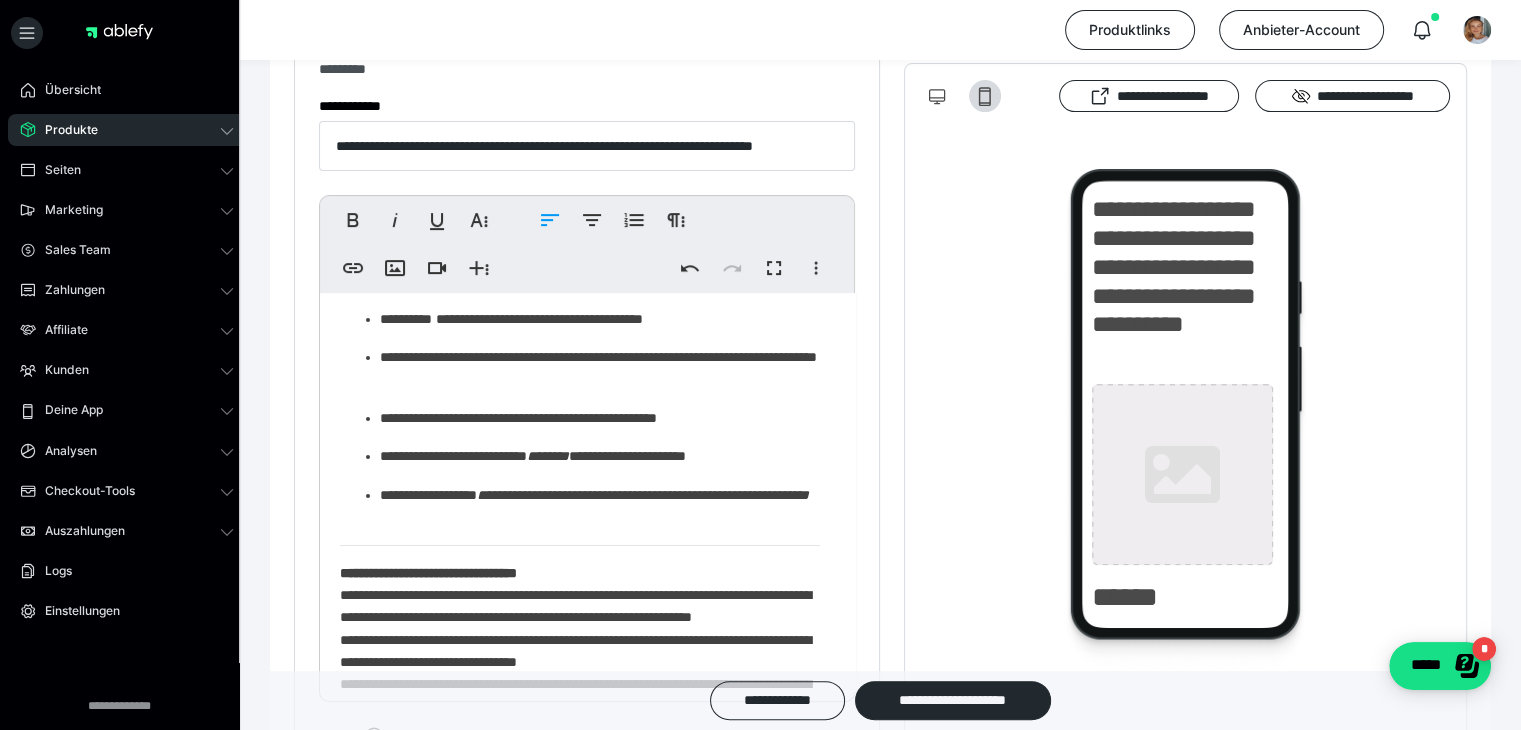 click on "**********" at bounding box center (600, 456) 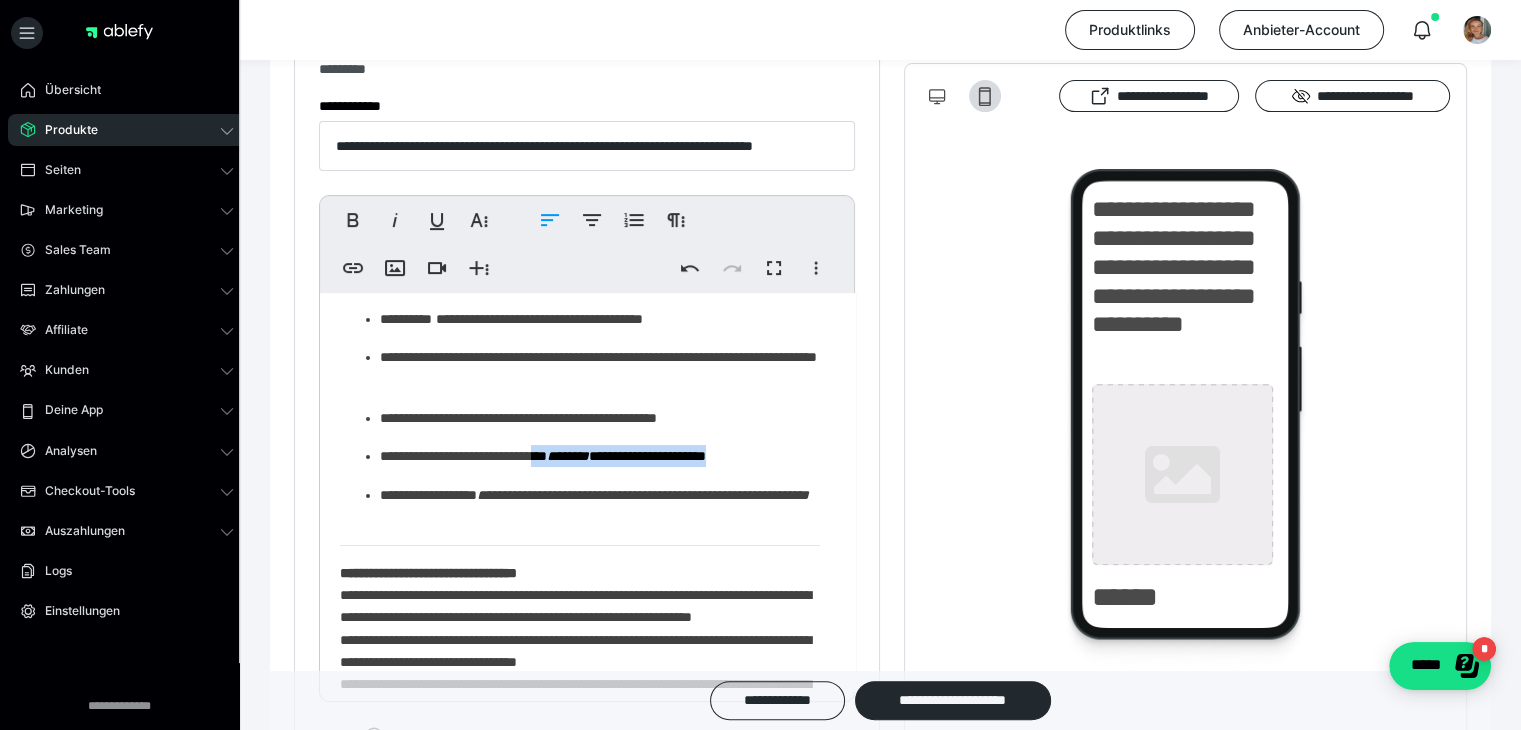drag, startPoint x: 564, startPoint y: 458, endPoint x: 766, endPoint y: 461, distance: 202.02228 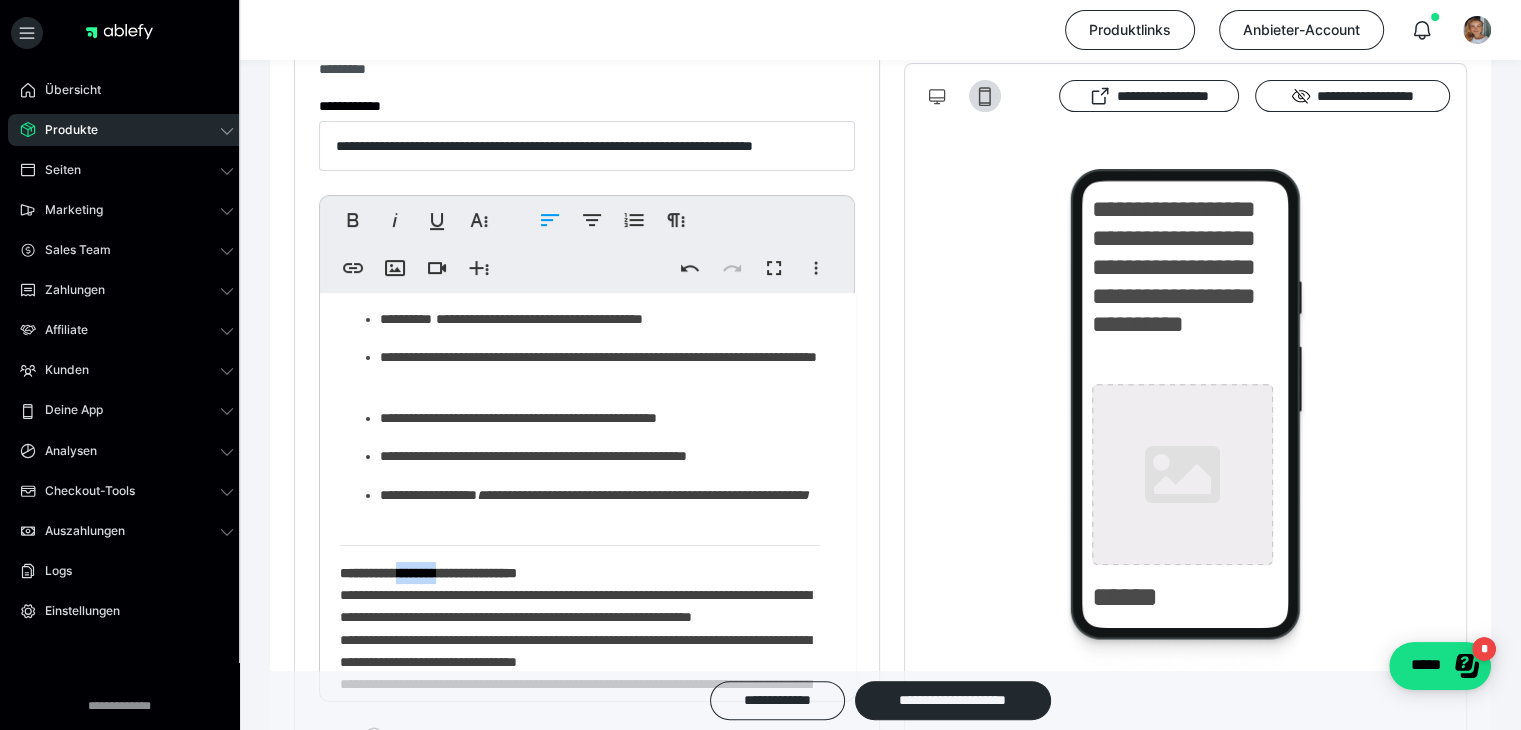 drag, startPoint x: 419, startPoint y: 572, endPoint x: 476, endPoint y: 571, distance: 57.00877 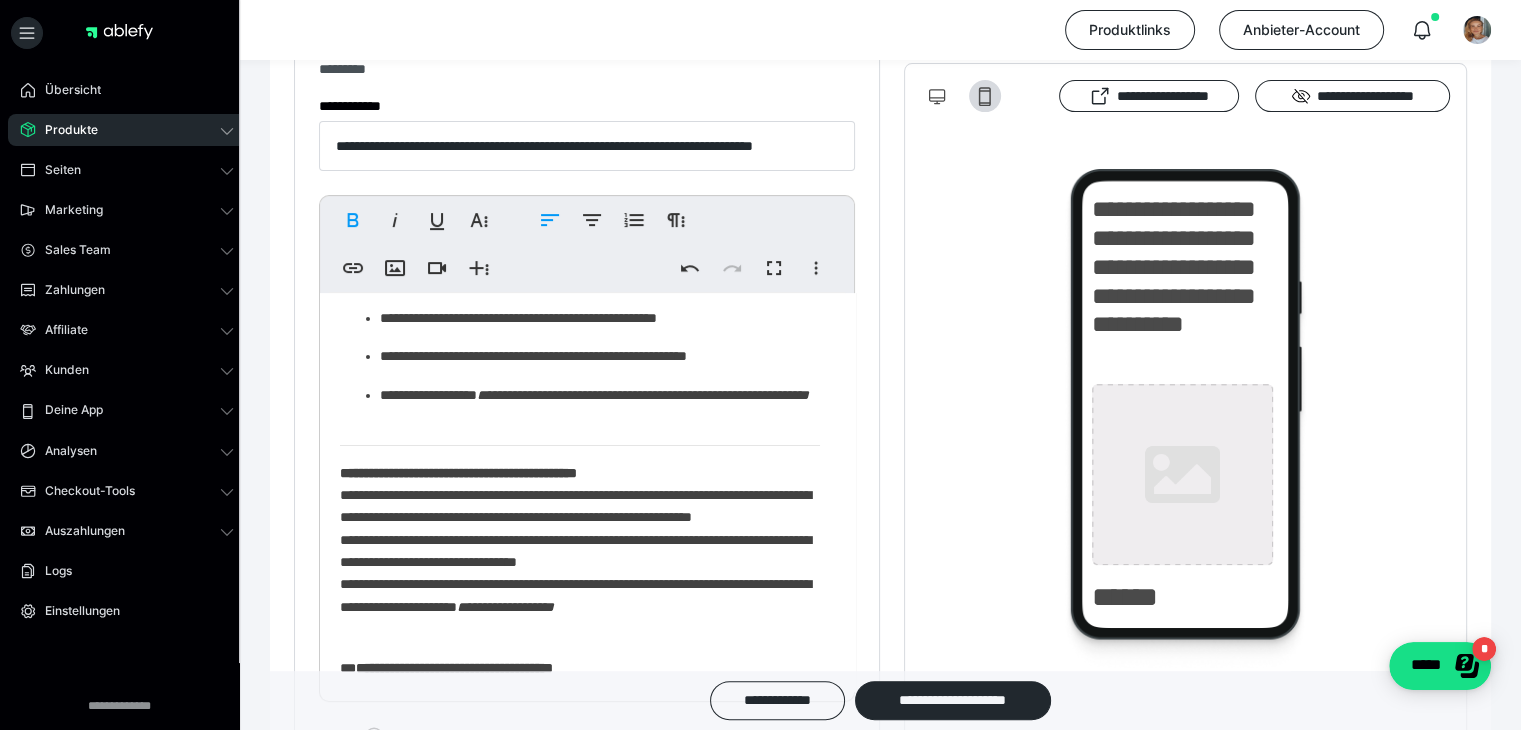 scroll, scrollTop: 600, scrollLeft: 0, axis: vertical 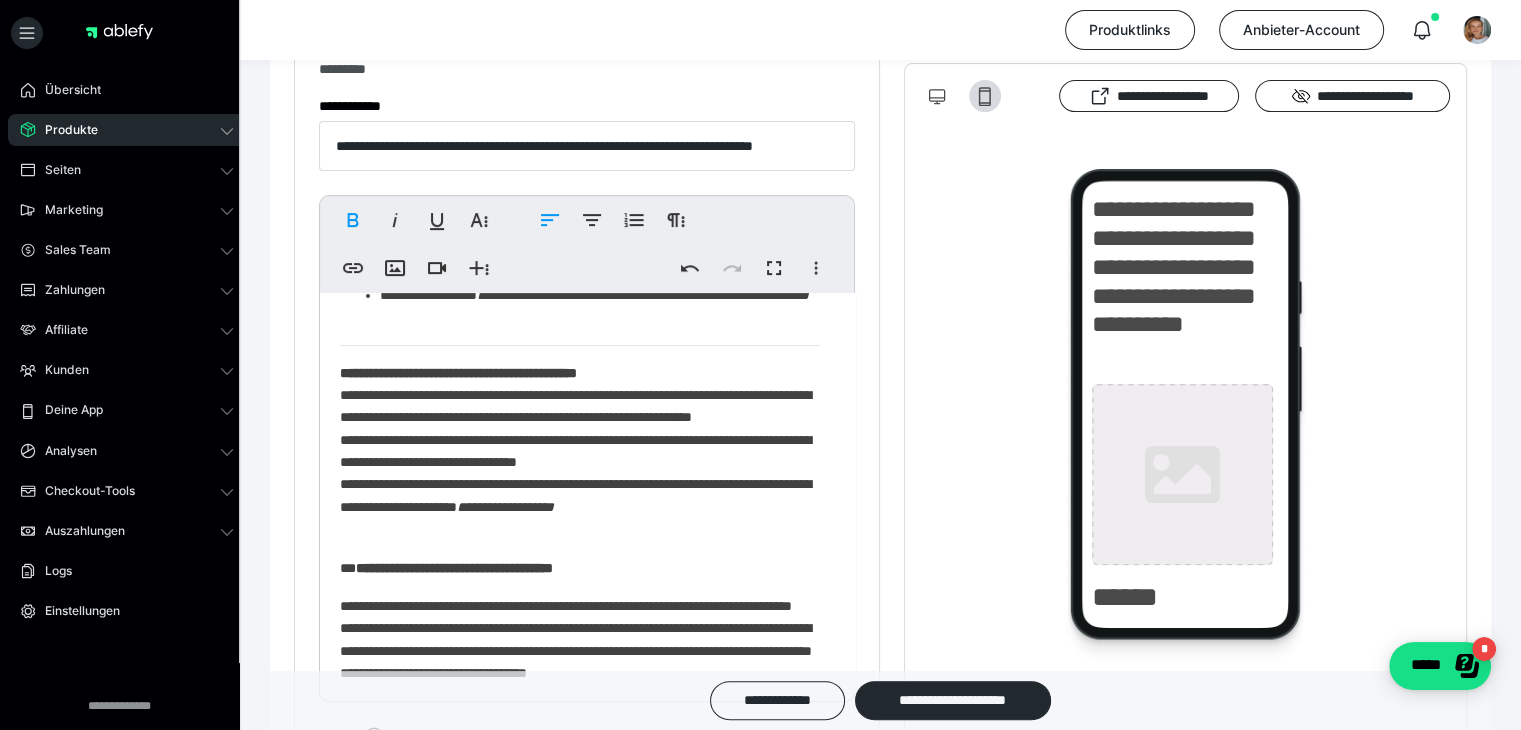 click on "**********" at bounding box center [580, 451] 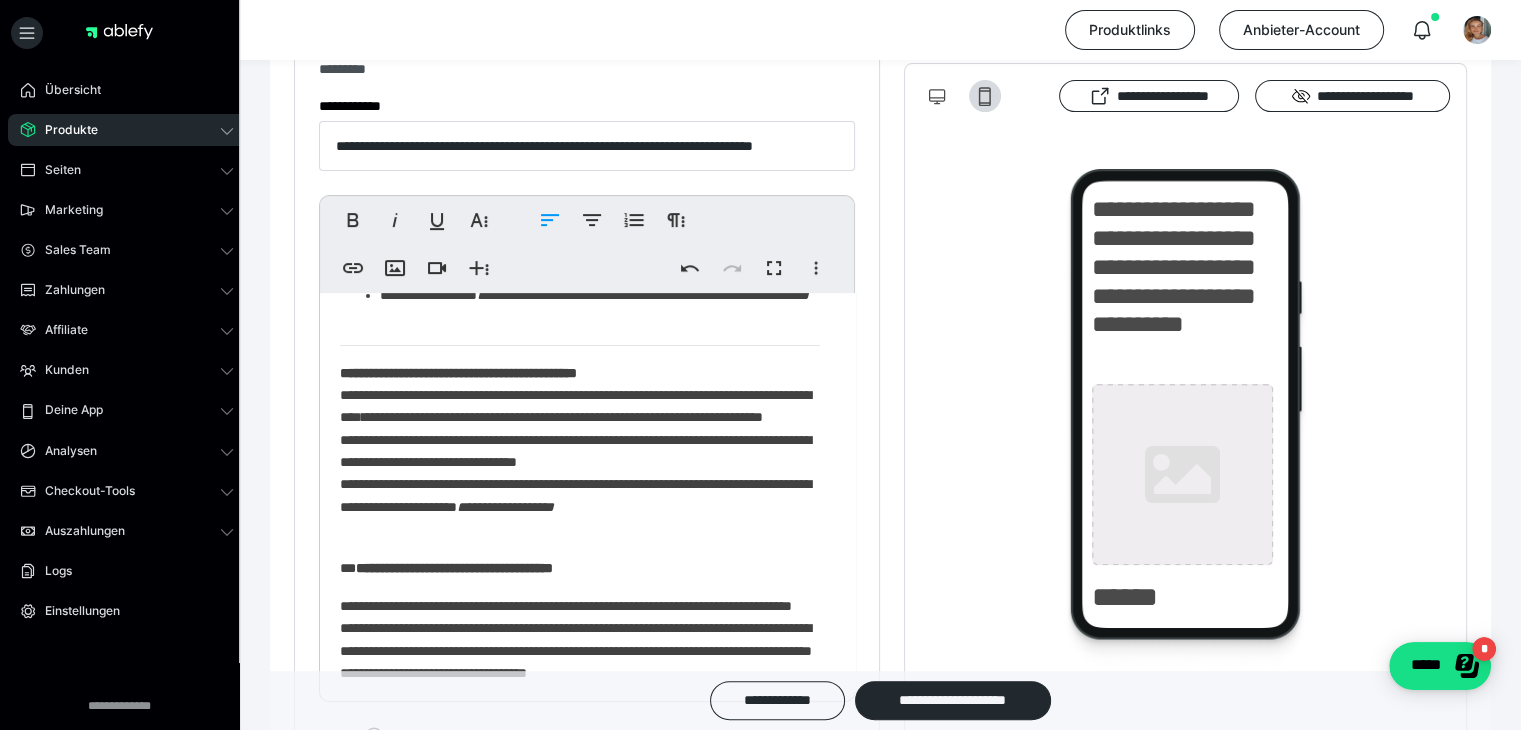 click on "**********" at bounding box center (580, 451) 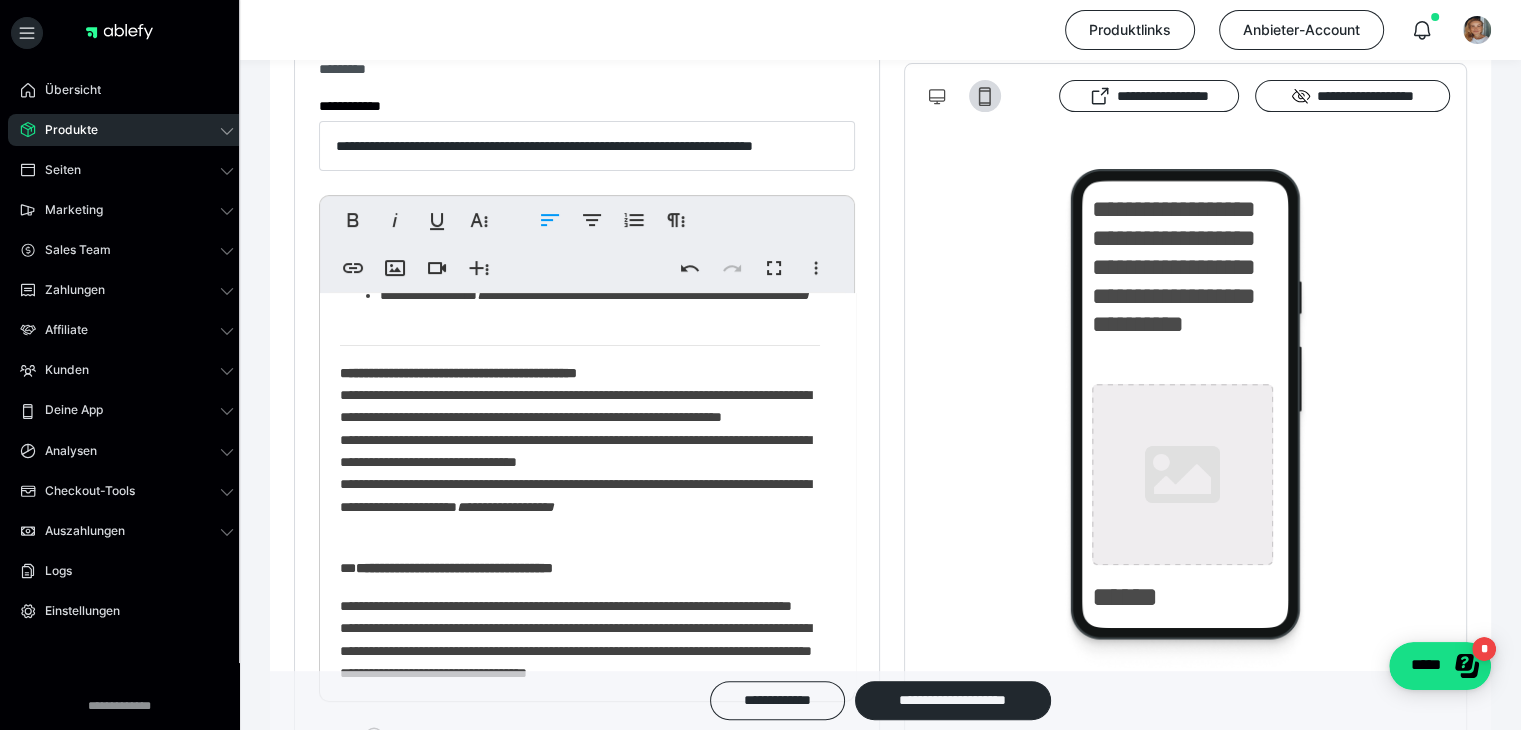 click on "**********" at bounding box center [580, 451] 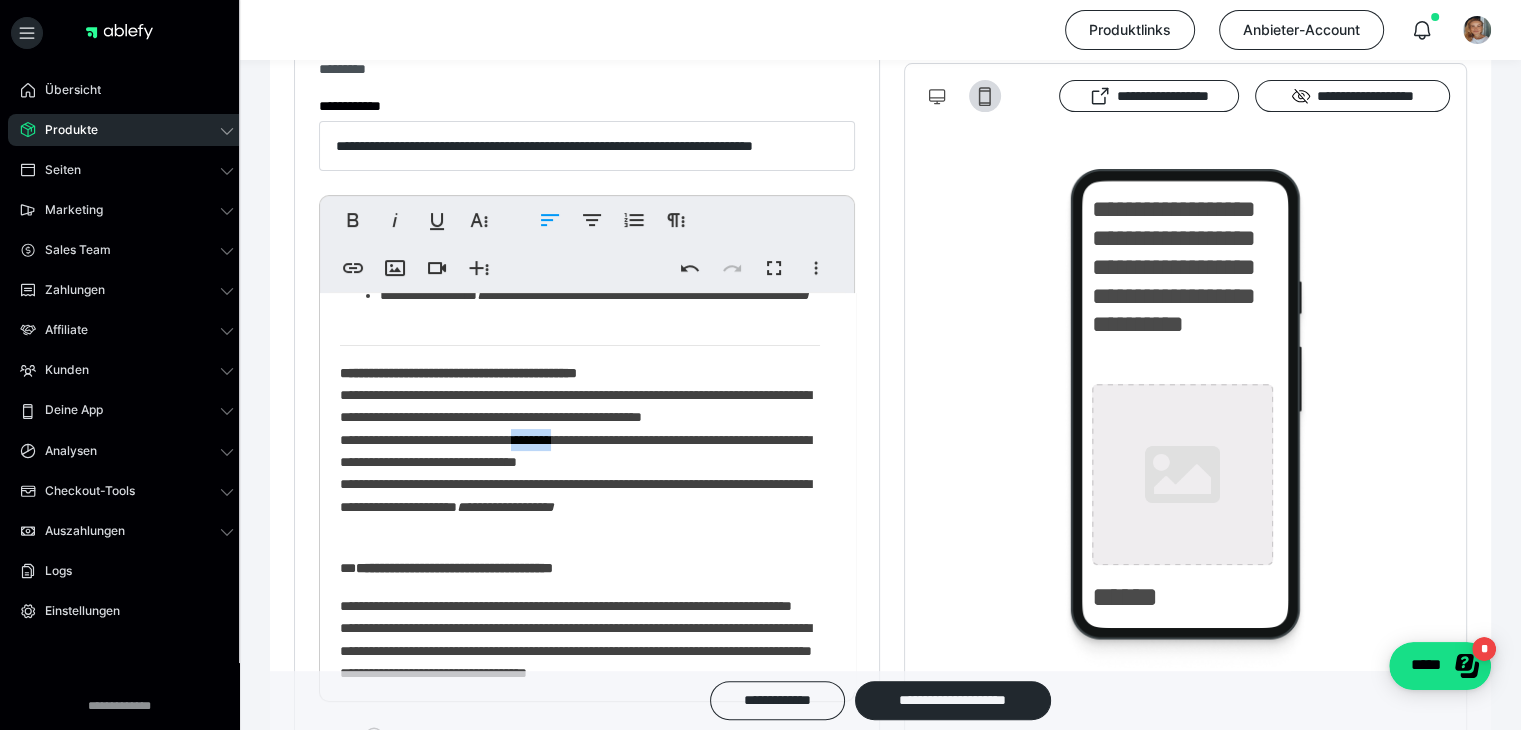 drag, startPoint x: 576, startPoint y: 462, endPoint x: 627, endPoint y: 461, distance: 51.009804 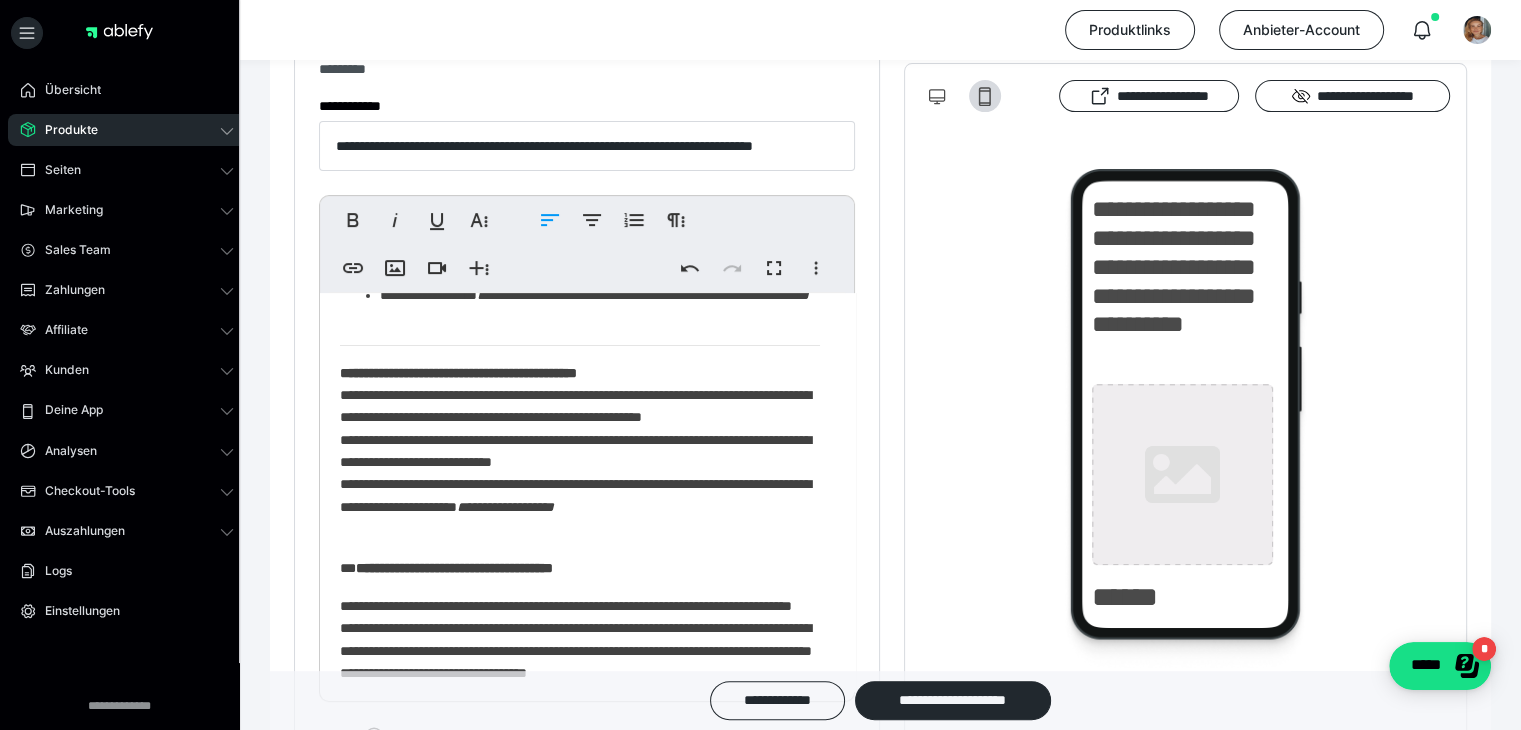click on "**********" at bounding box center [580, 451] 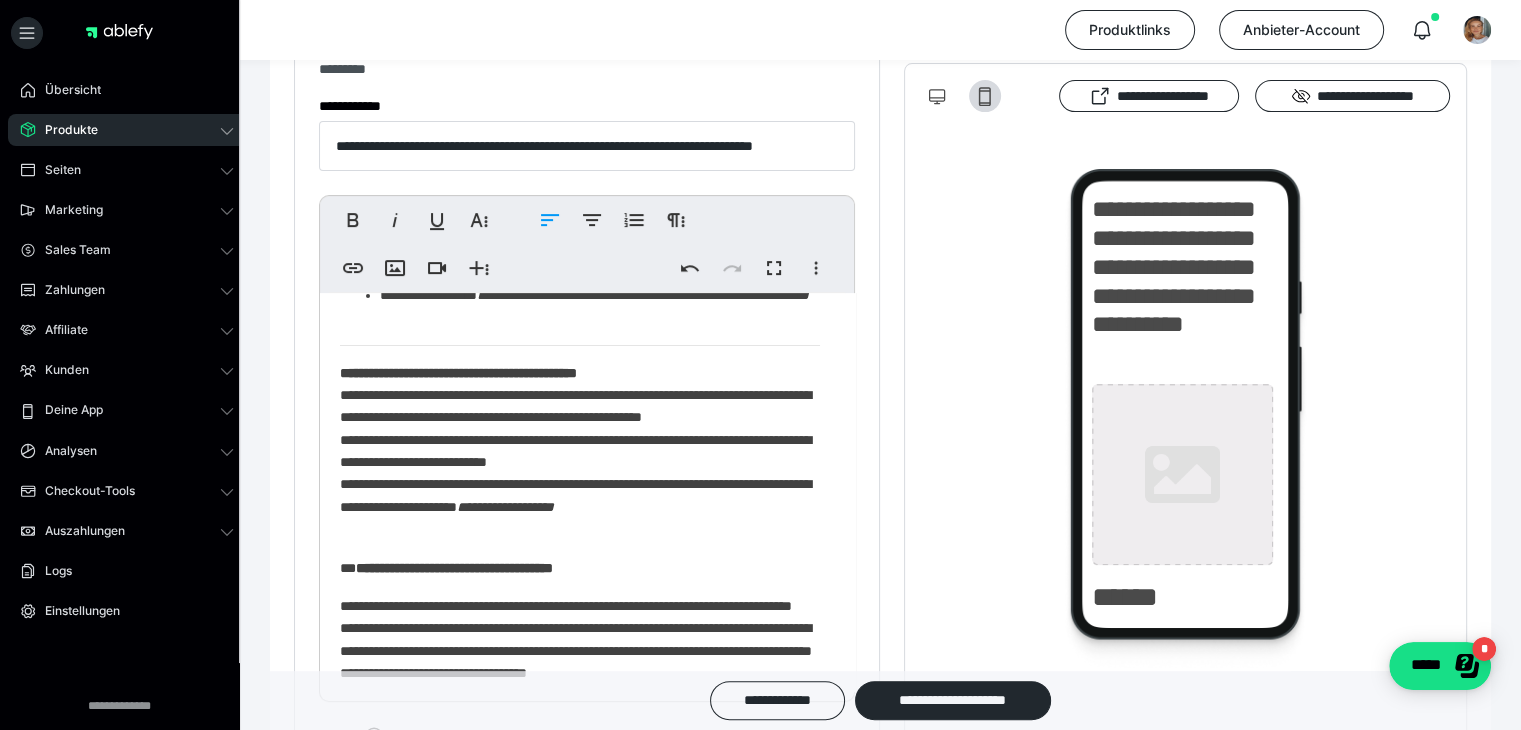 click on "**********" at bounding box center (580, 451) 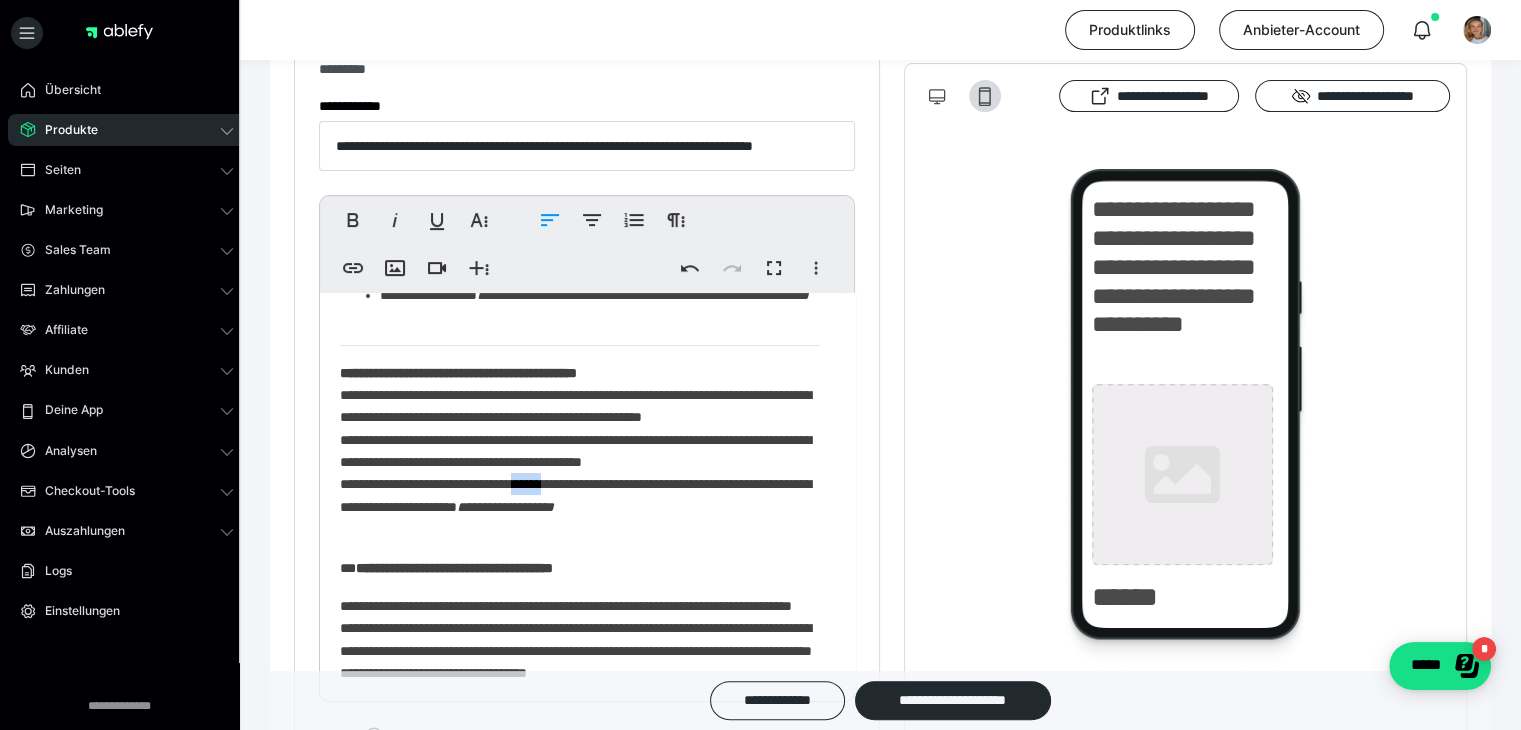 drag, startPoint x: 574, startPoint y: 506, endPoint x: 612, endPoint y: 506, distance: 38 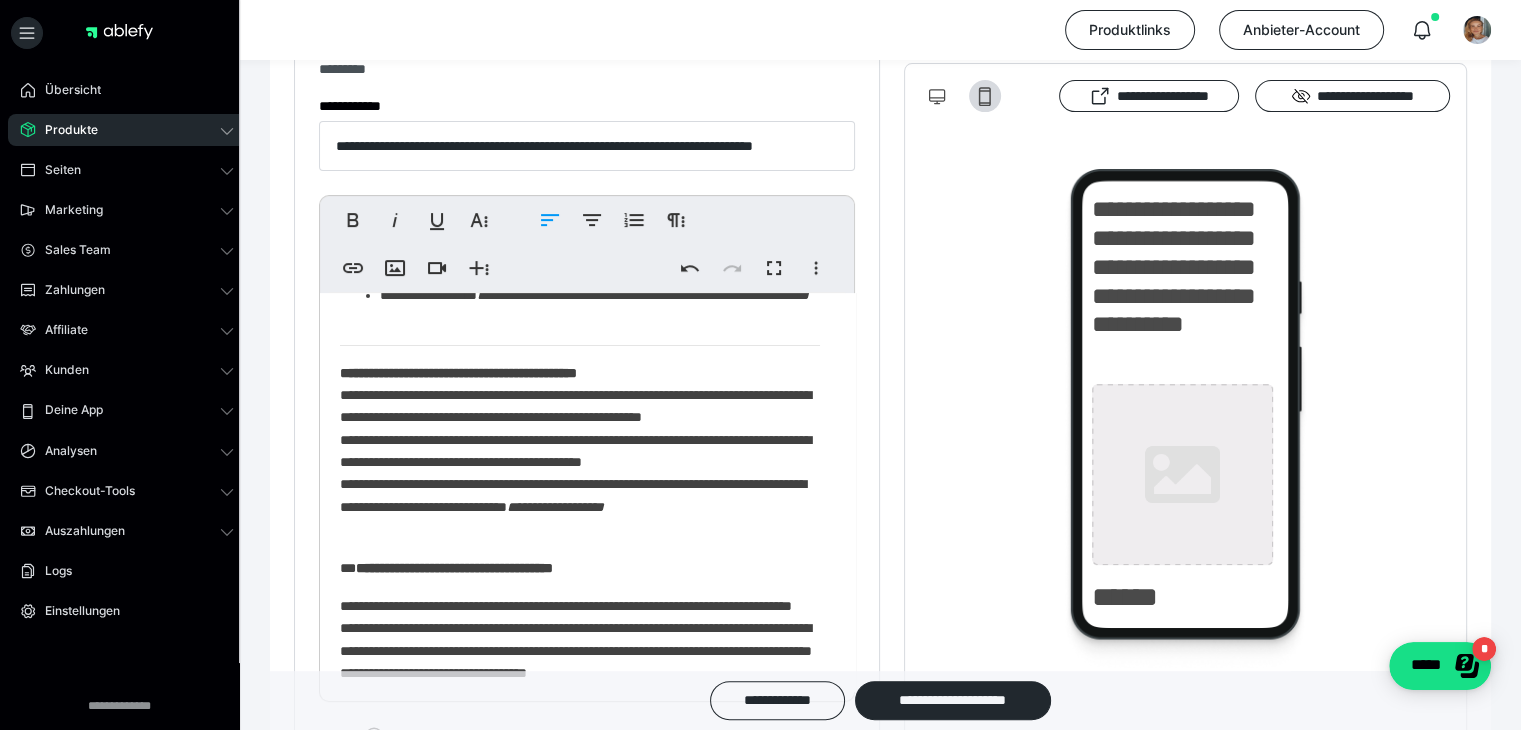 scroll, scrollTop: 634, scrollLeft: 0, axis: vertical 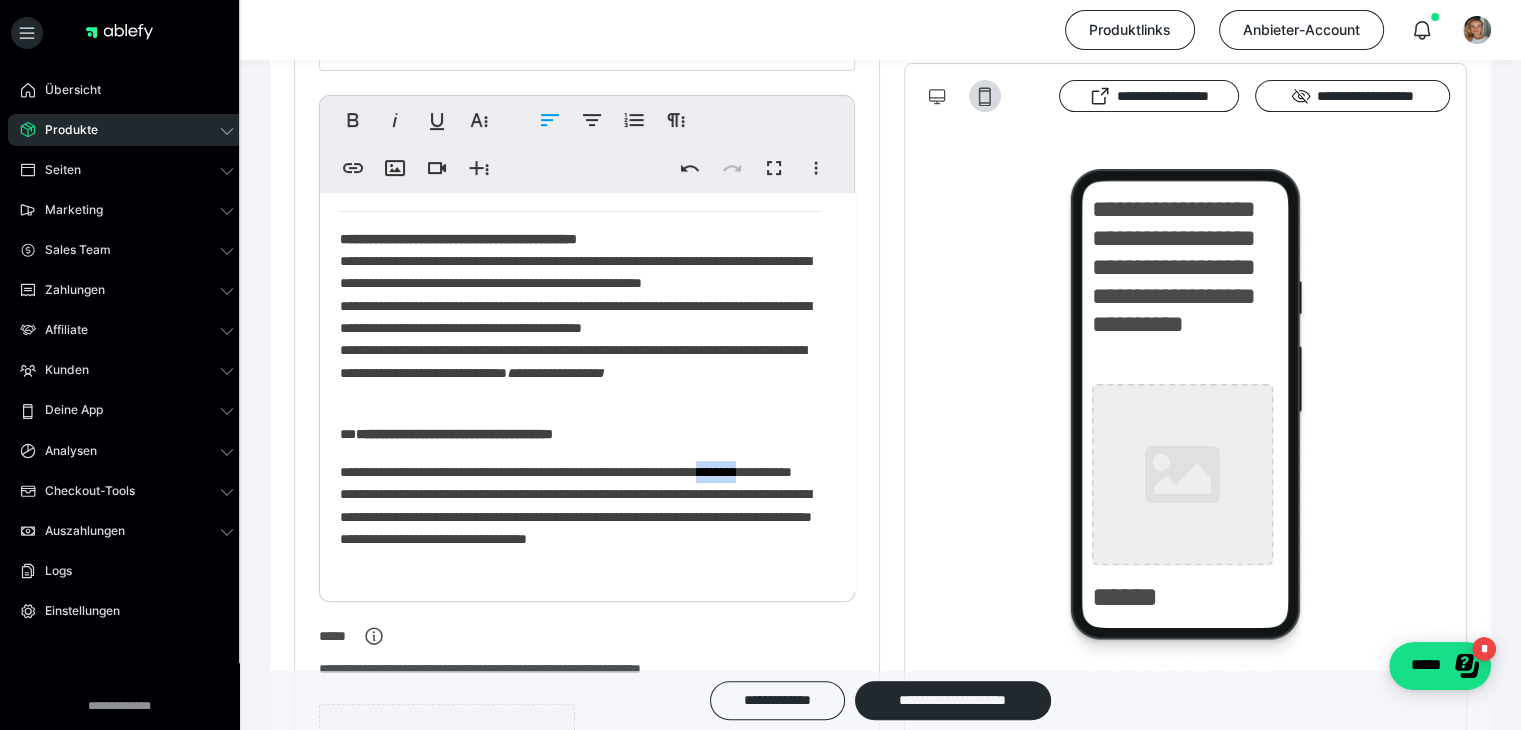 drag, startPoint x: 346, startPoint y: 494, endPoint x: 398, endPoint y: 494, distance: 52 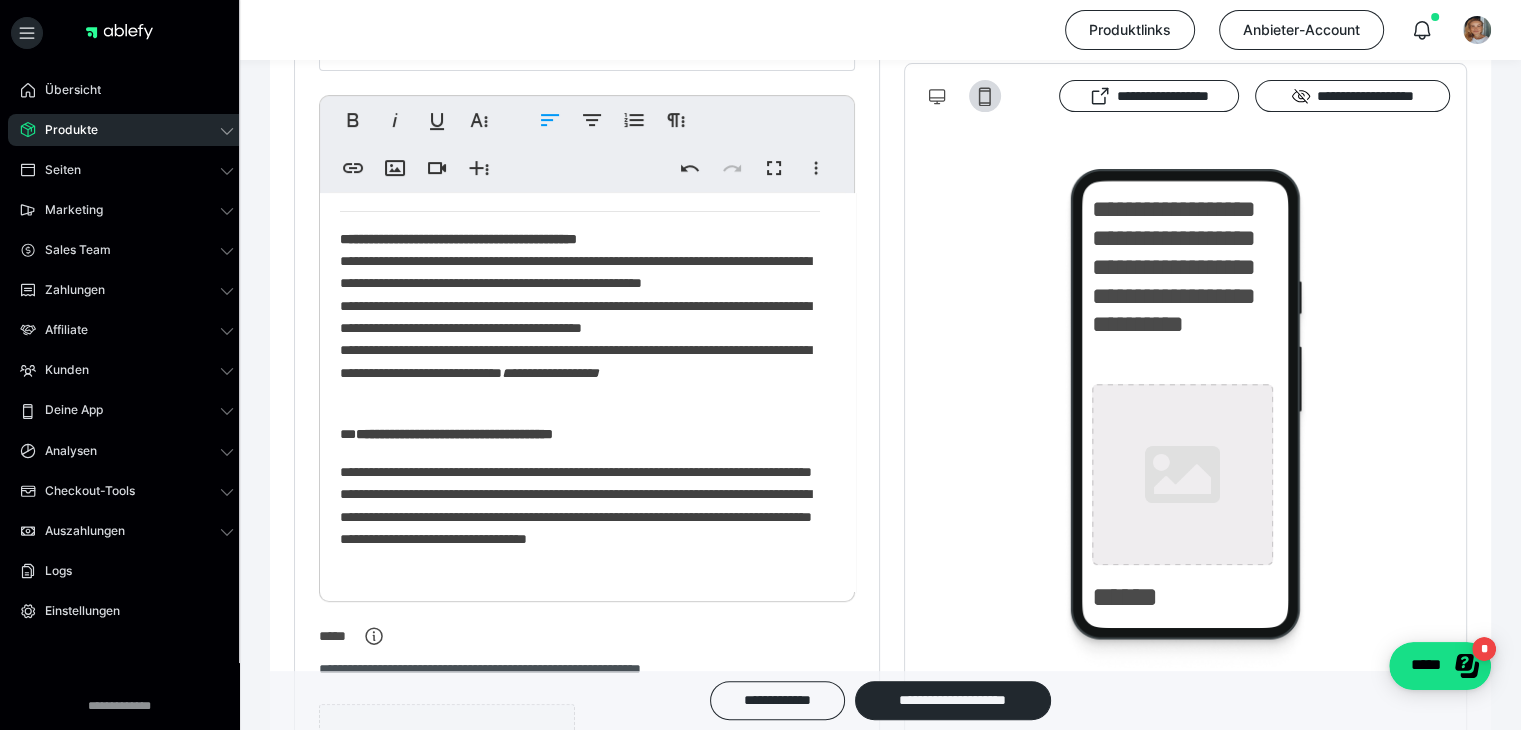 click on "**********" at bounding box center [454, 434] 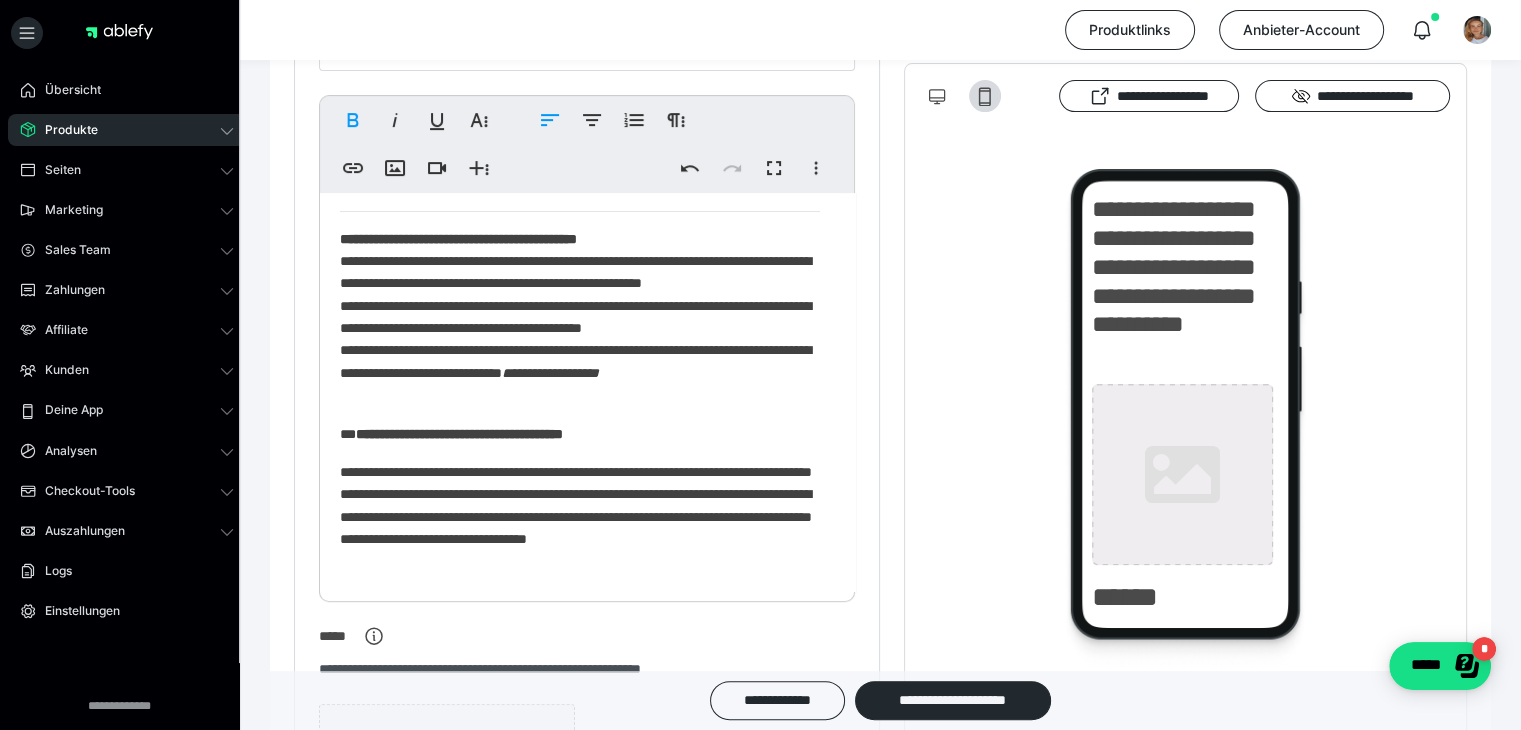 click on "**********" at bounding box center (459, 434) 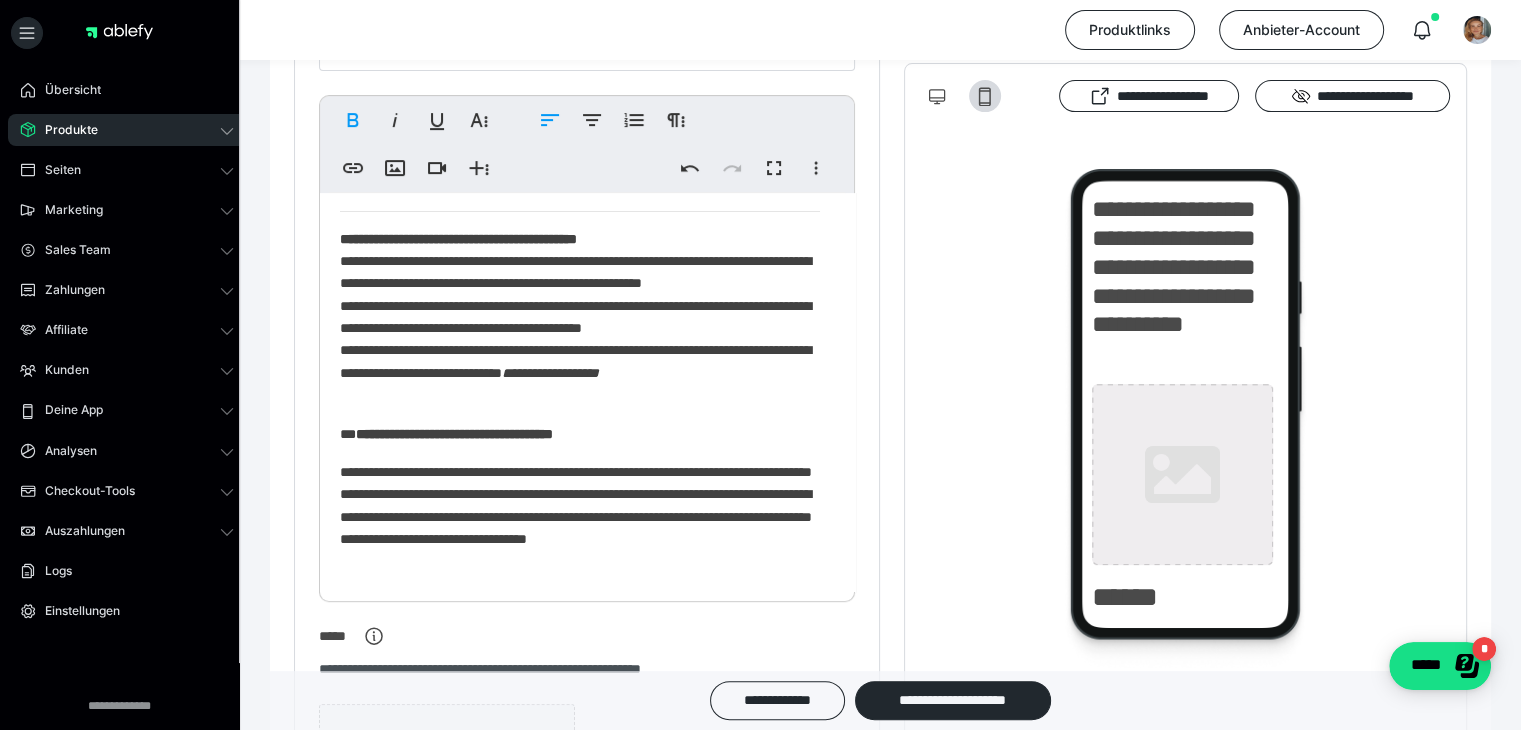 click on "**********" at bounding box center (580, 434) 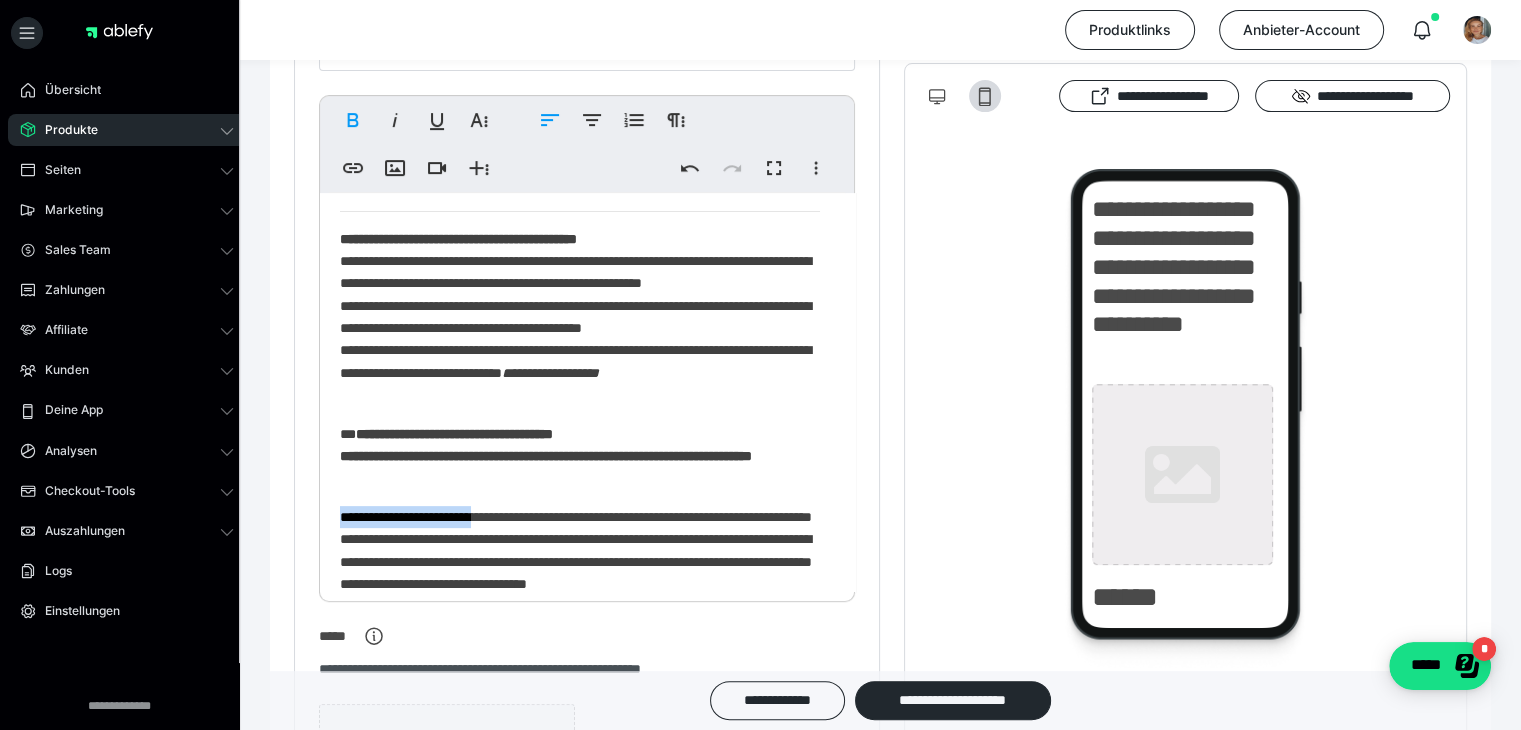 drag, startPoint x: 341, startPoint y: 516, endPoint x: 510, endPoint y: 509, distance: 169.14491 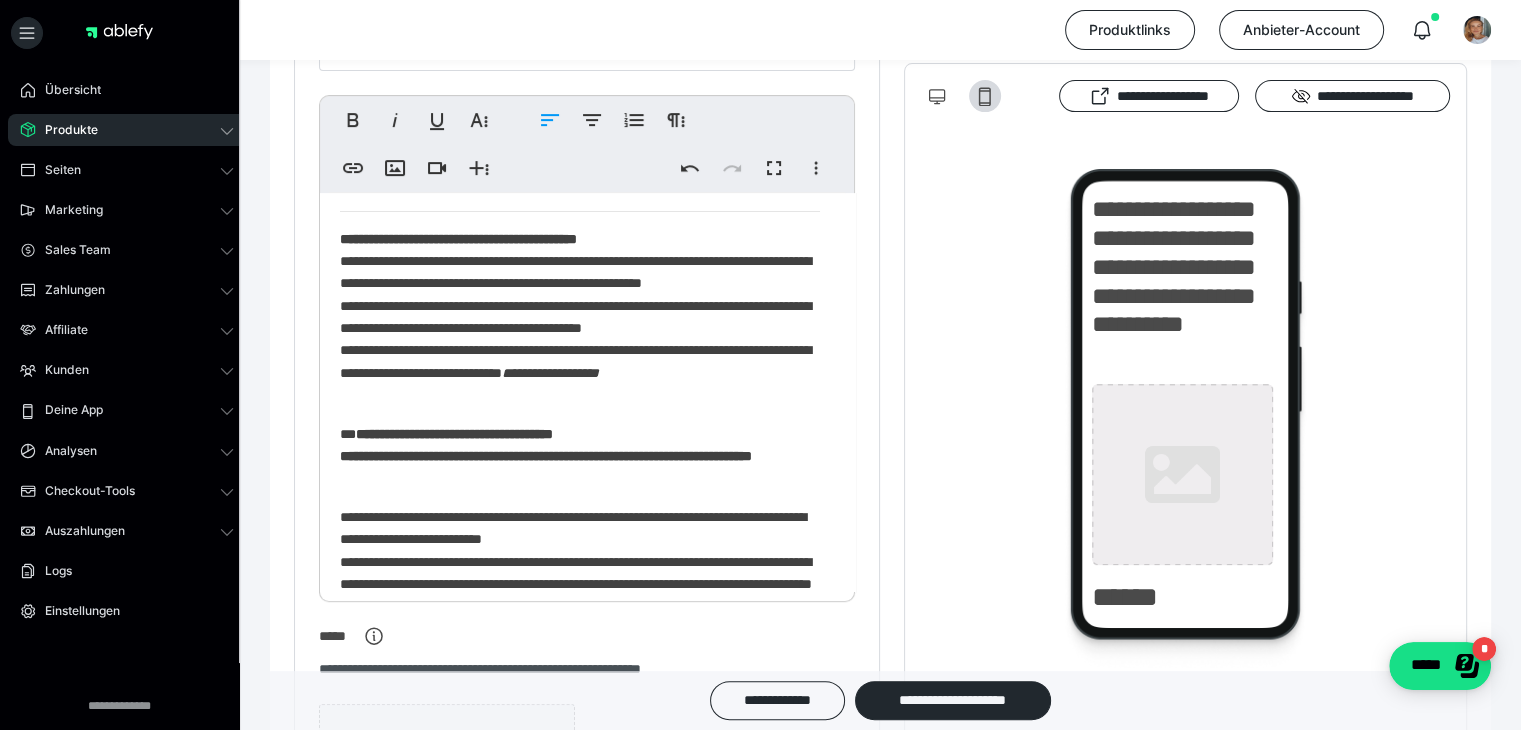 click on "**********" at bounding box center (580, 98) 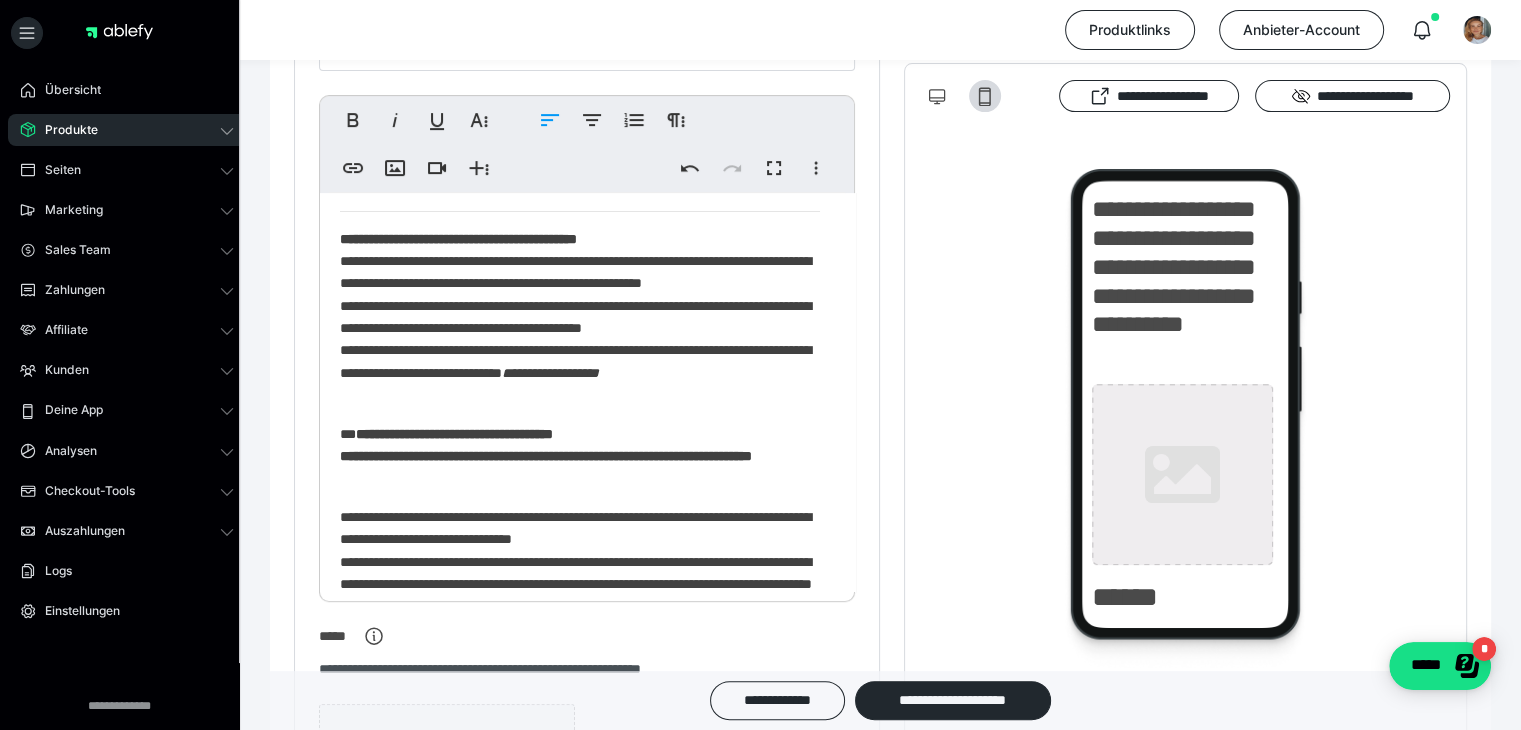 click on "**********" at bounding box center (580, 98) 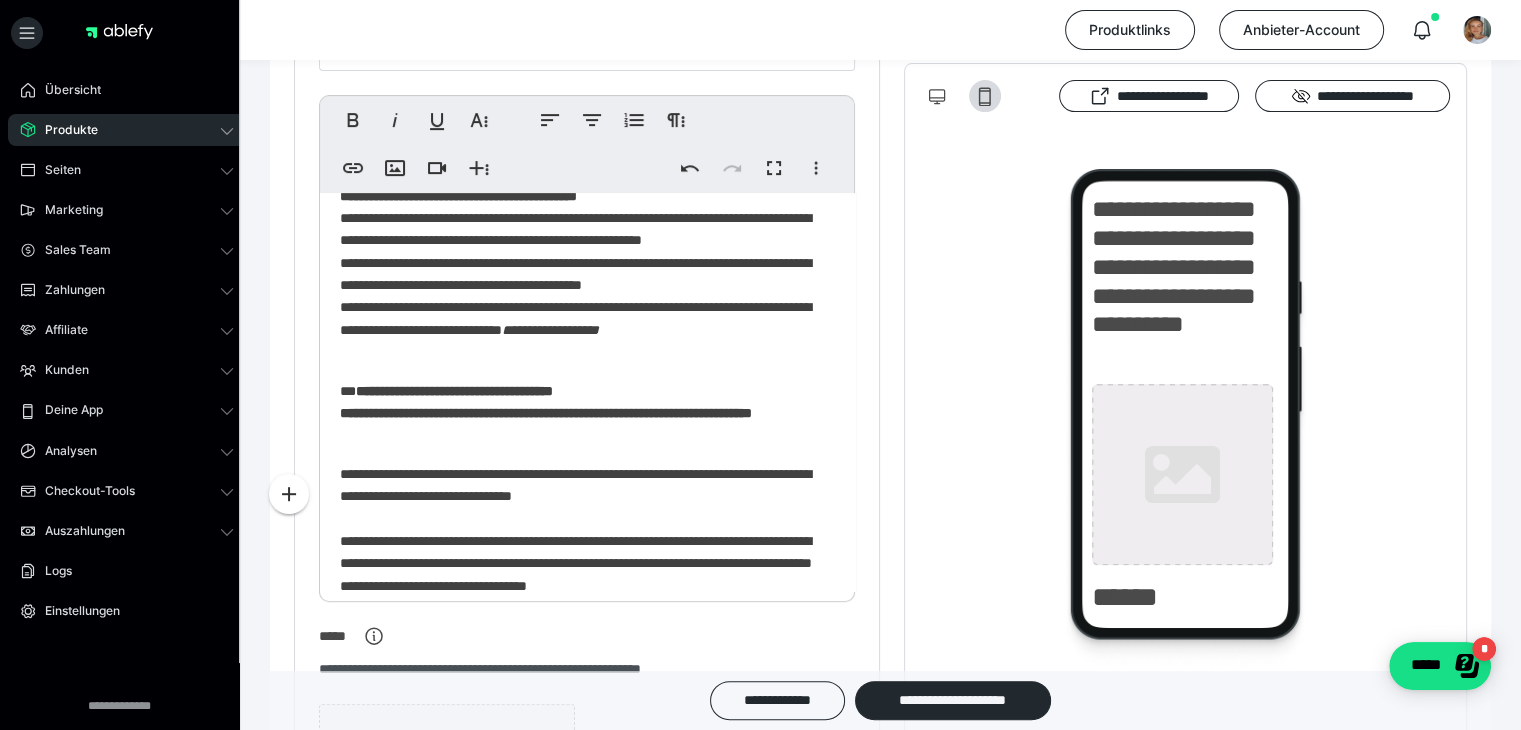 scroll, scrollTop: 701, scrollLeft: 0, axis: vertical 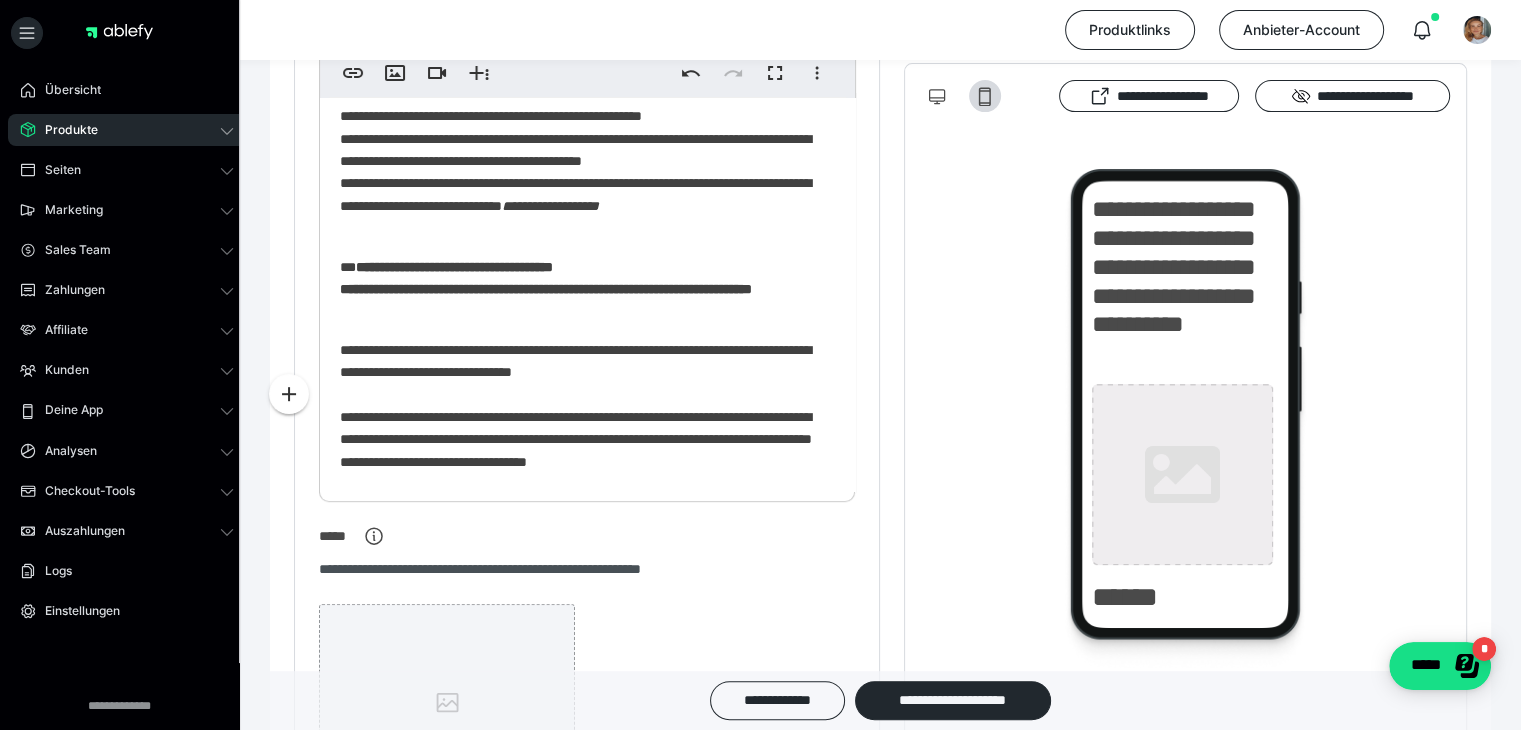 click on "**********" at bounding box center [580, -58] 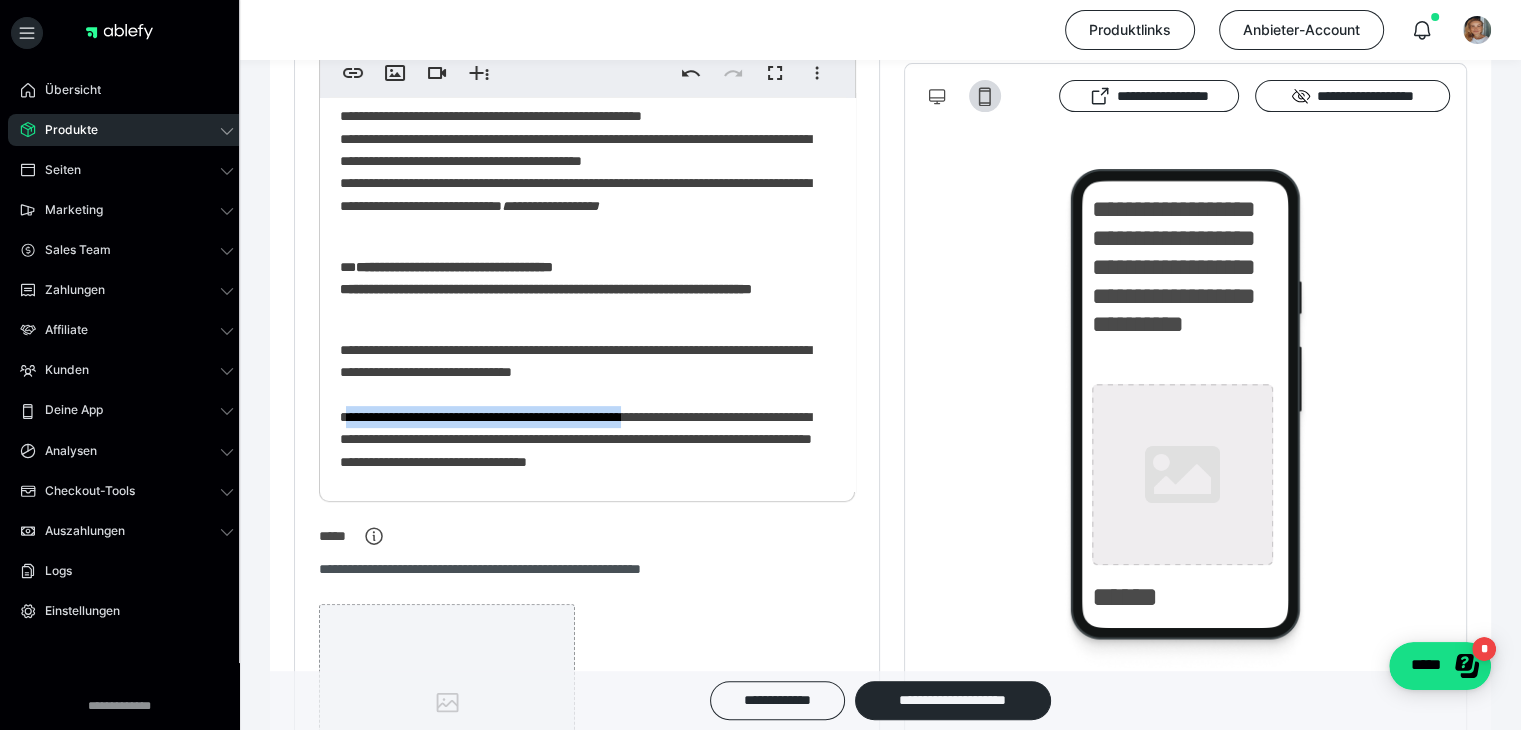 drag, startPoint x: 342, startPoint y: 416, endPoint x: 672, endPoint y: 418, distance: 330.00607 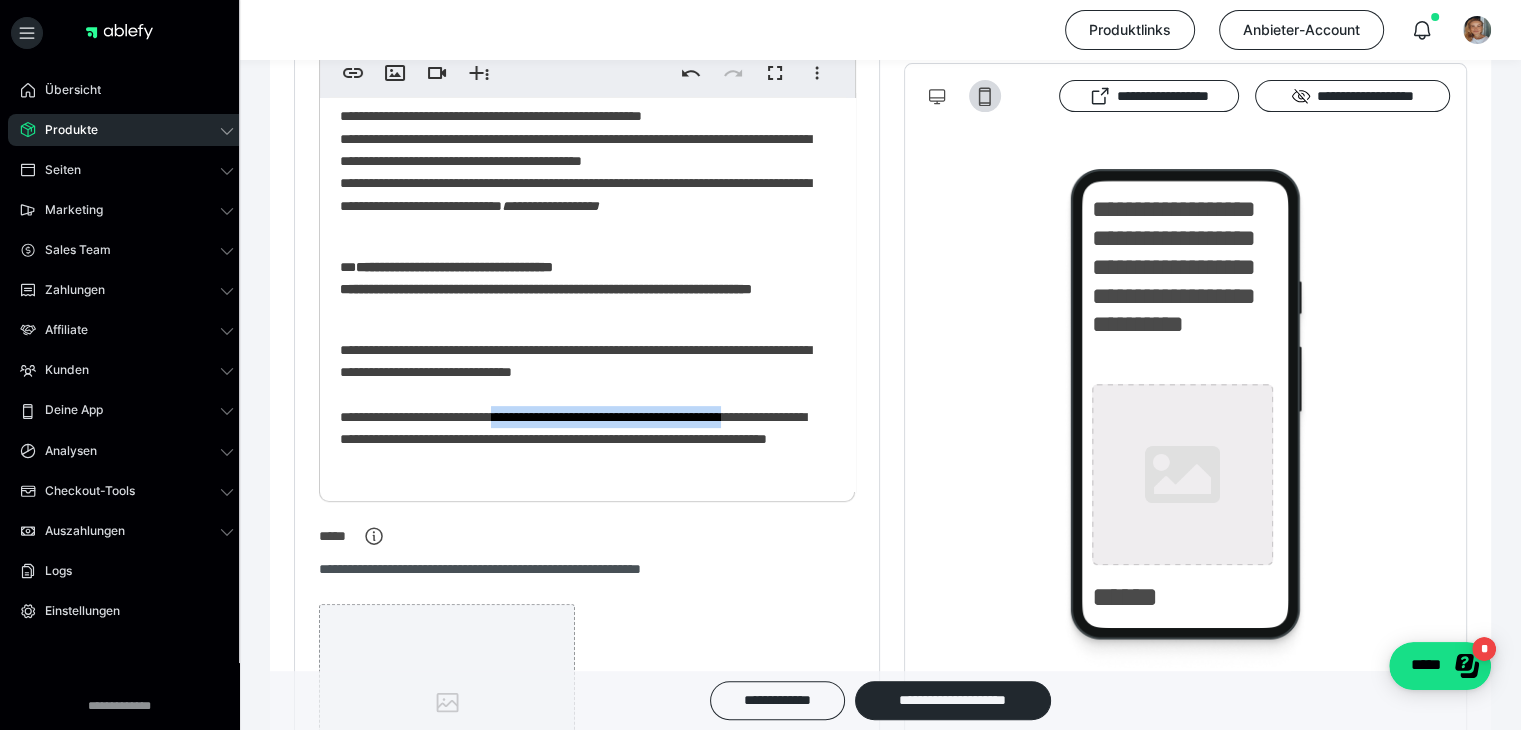 drag, startPoint x: 531, startPoint y: 415, endPoint x: 819, endPoint y: 412, distance: 288.01562 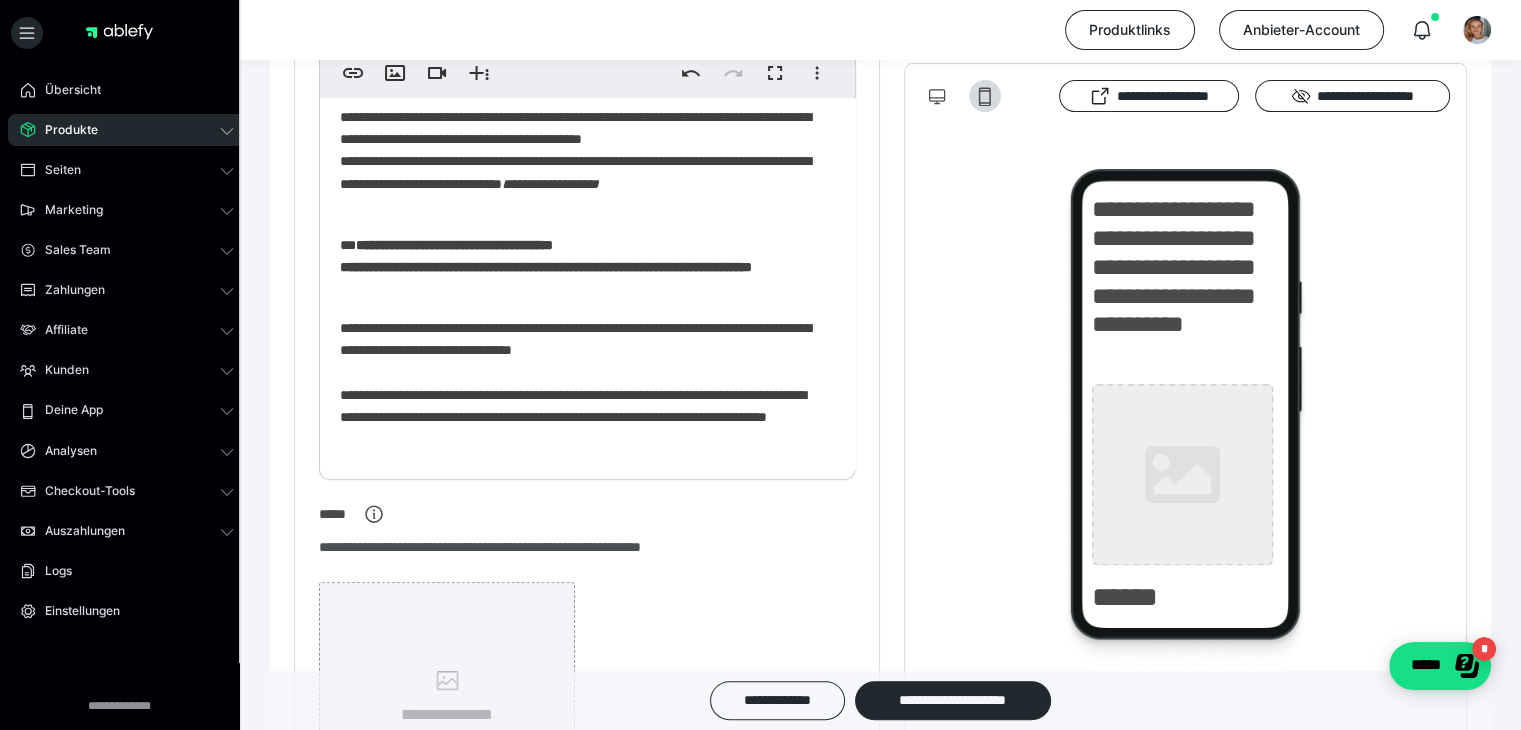 scroll, scrollTop: 679, scrollLeft: 0, axis: vertical 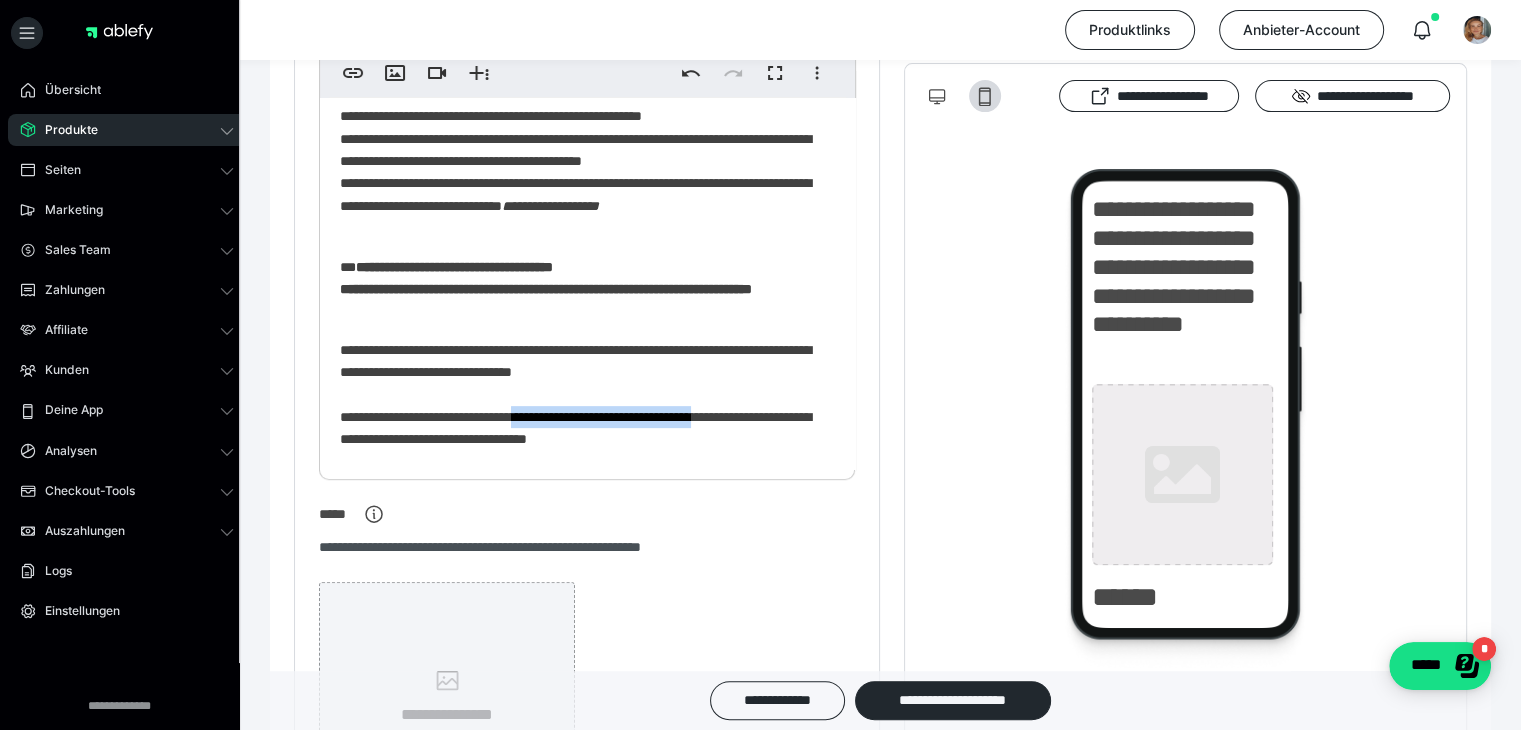 drag, startPoint x: 550, startPoint y: 417, endPoint x: 776, endPoint y: 421, distance: 226.0354 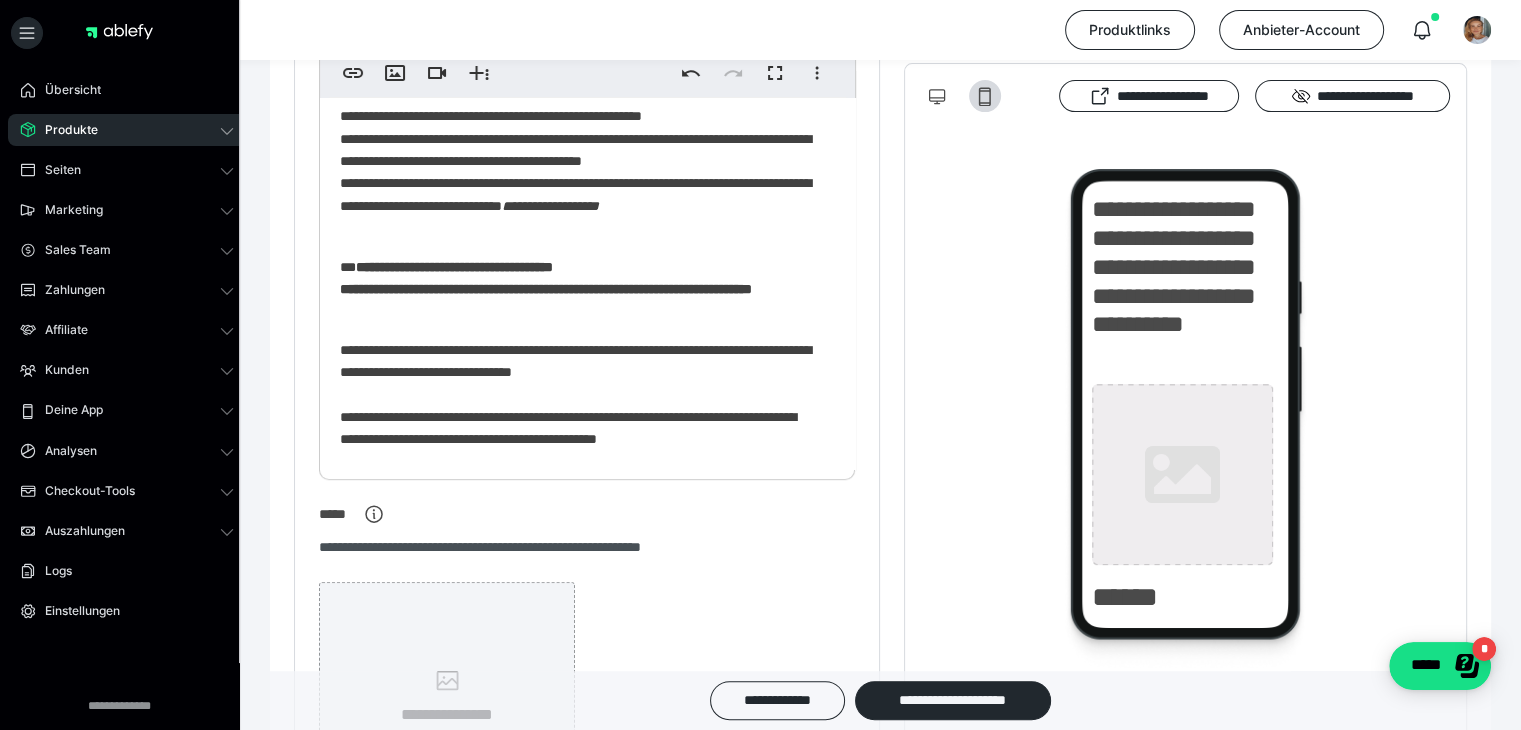 scroll, scrollTop: 701, scrollLeft: 0, axis: vertical 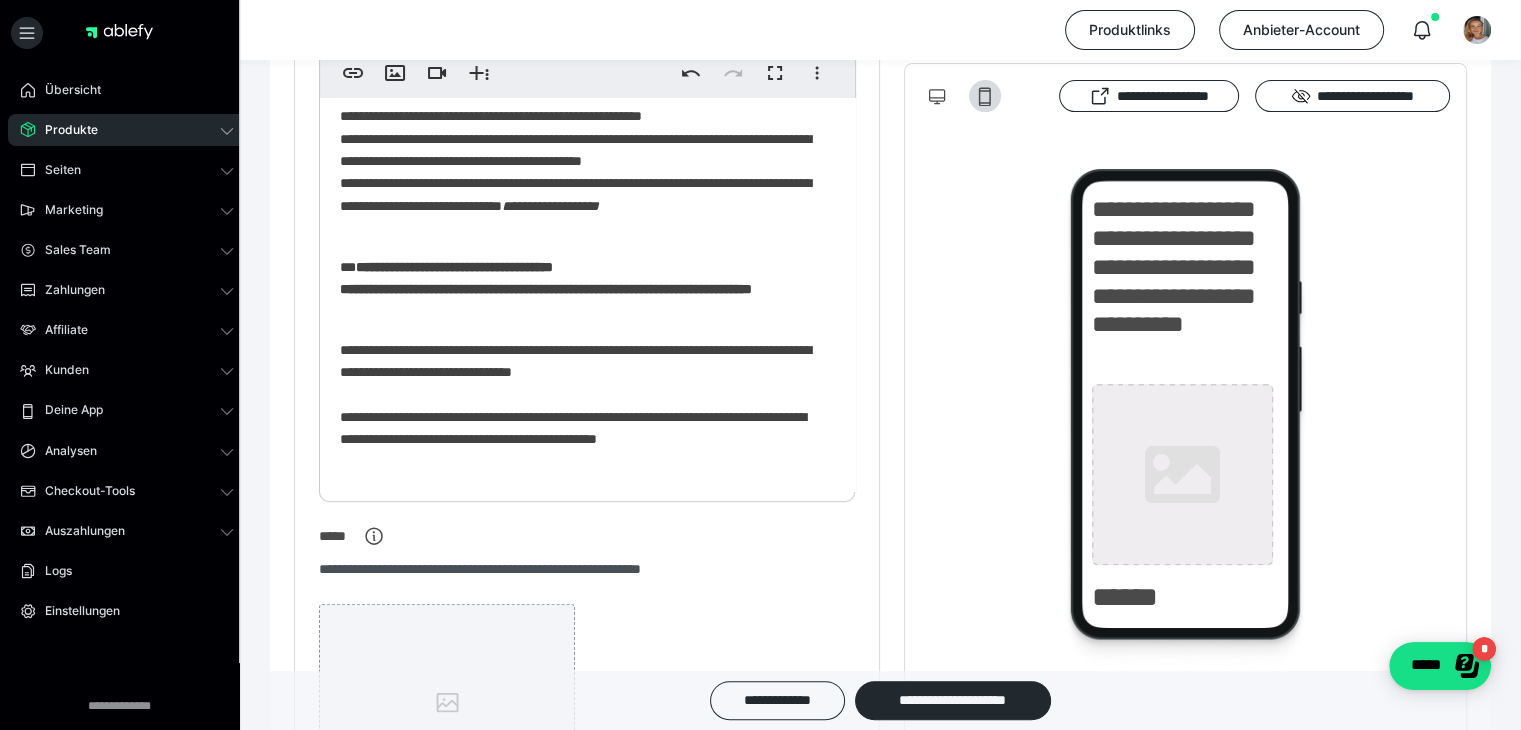 click on "**********" at bounding box center (580, -58) 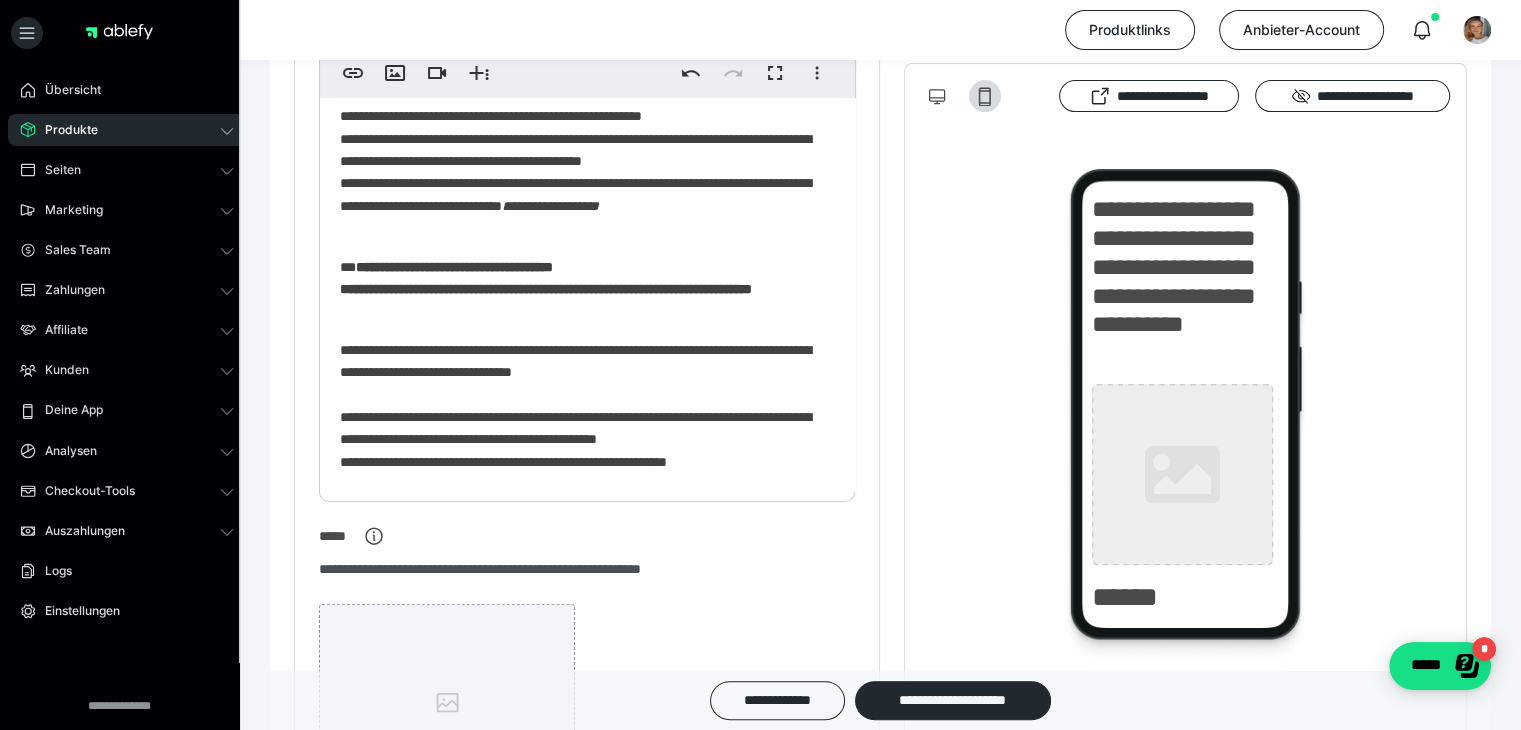 click on "**********" at bounding box center (580, -47) 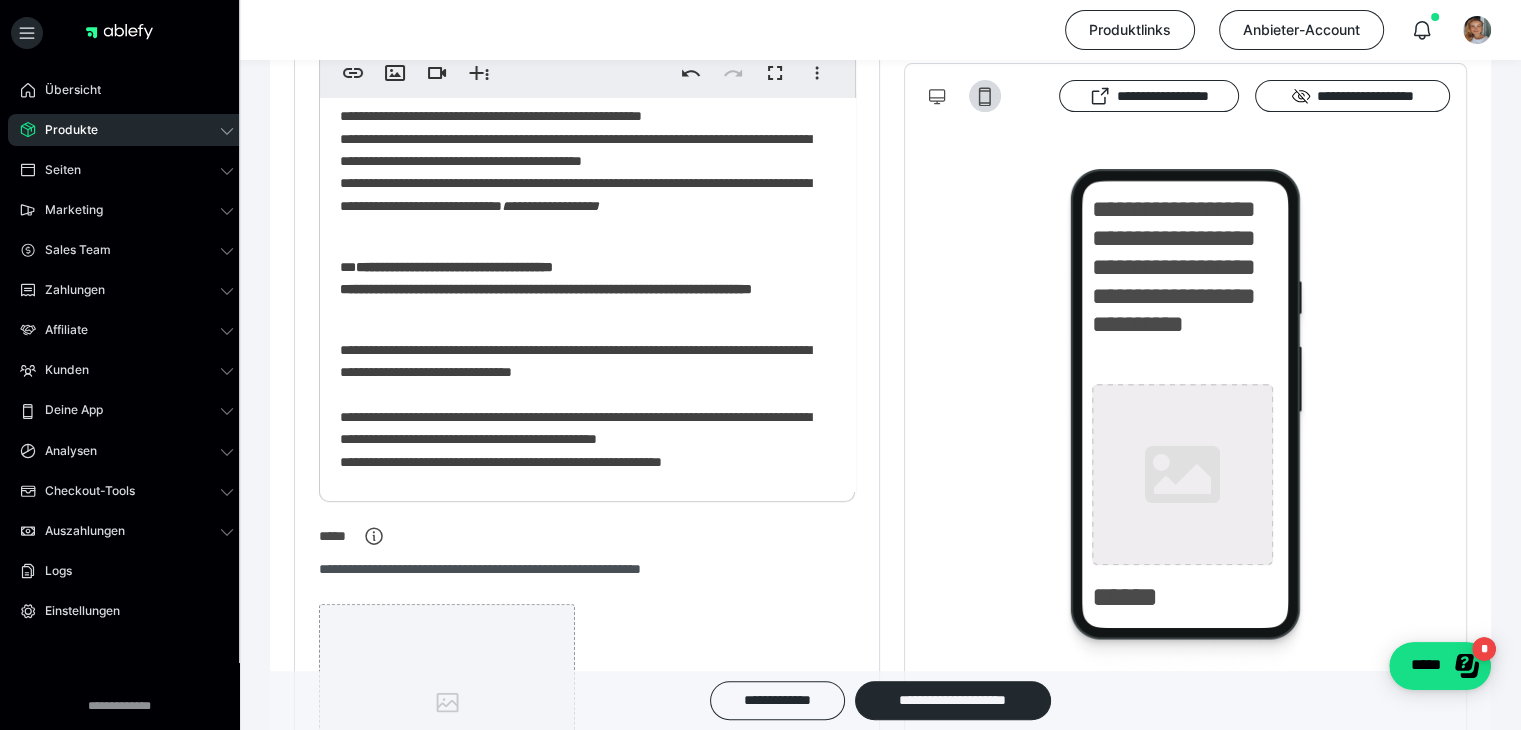scroll, scrollTop: 704, scrollLeft: 0, axis: vertical 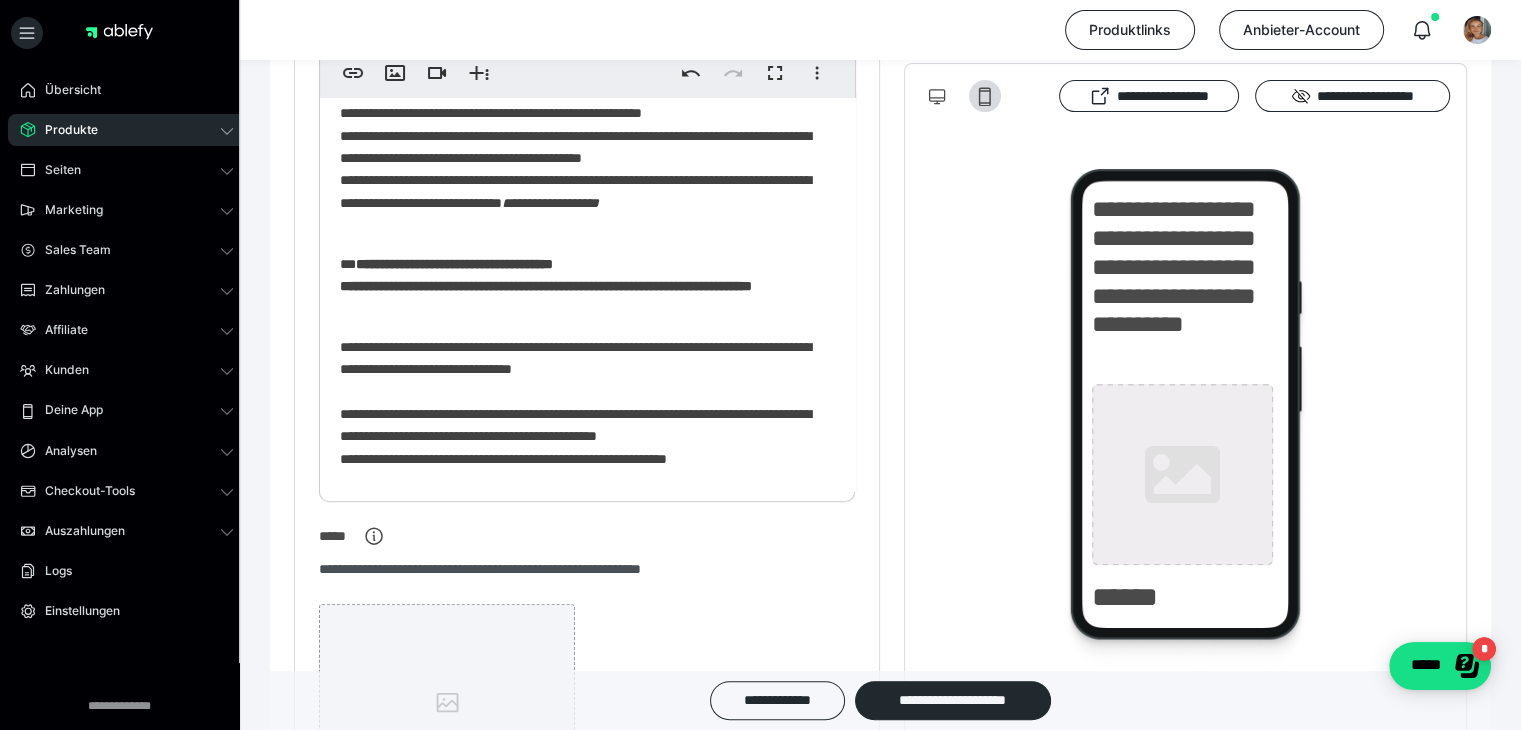 click on "**********" at bounding box center (580, -50) 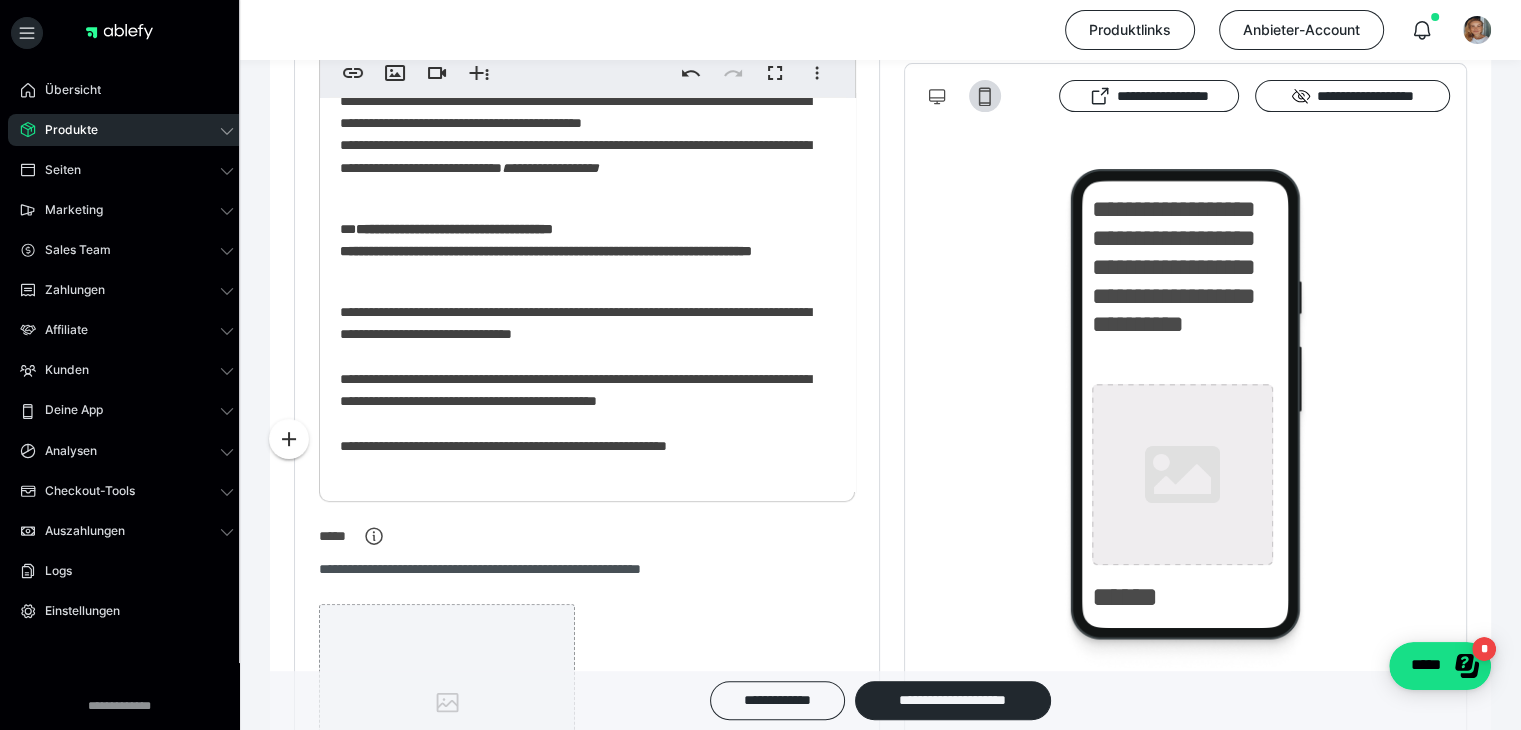 scroll, scrollTop: 746, scrollLeft: 0, axis: vertical 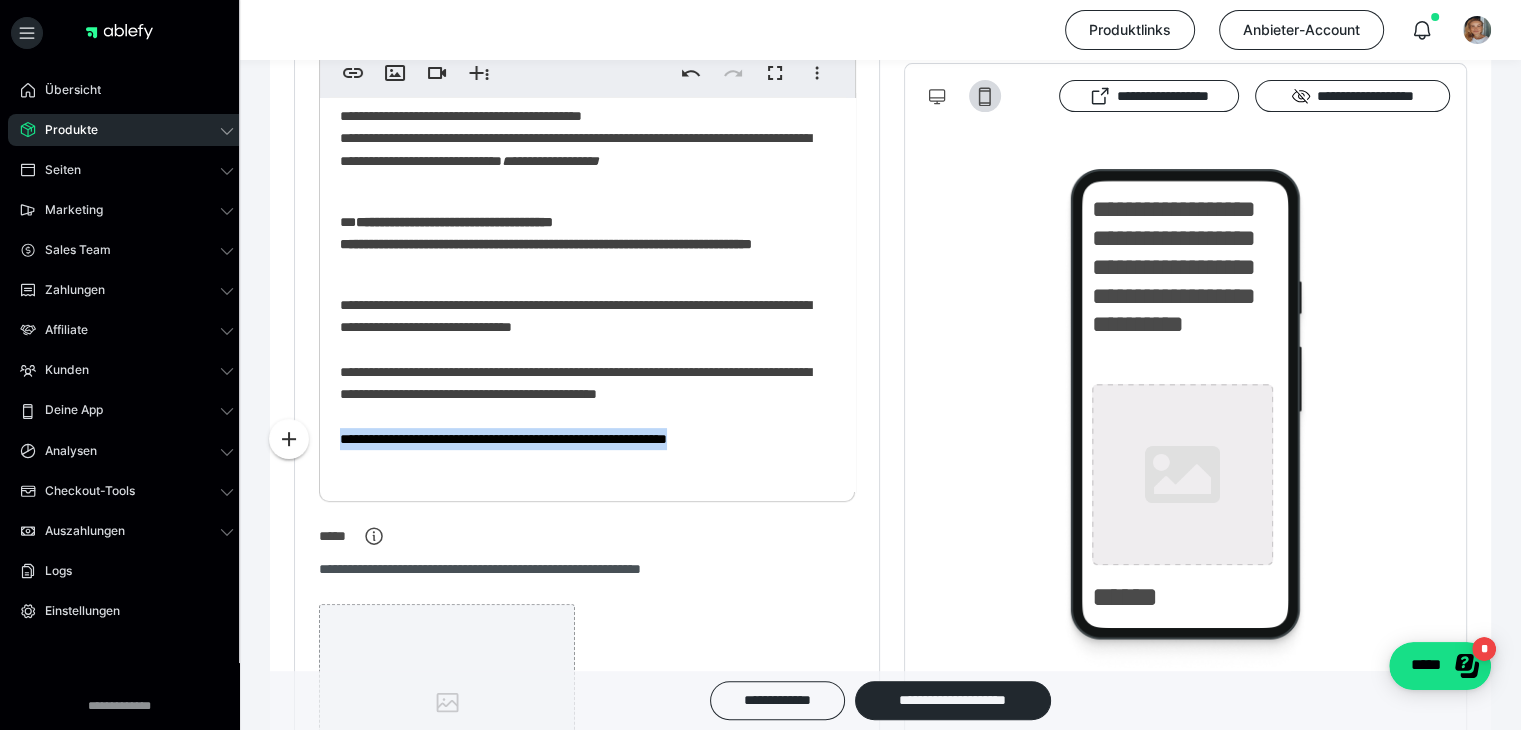 drag, startPoint x: 338, startPoint y: 461, endPoint x: 711, endPoint y: 421, distance: 375.13864 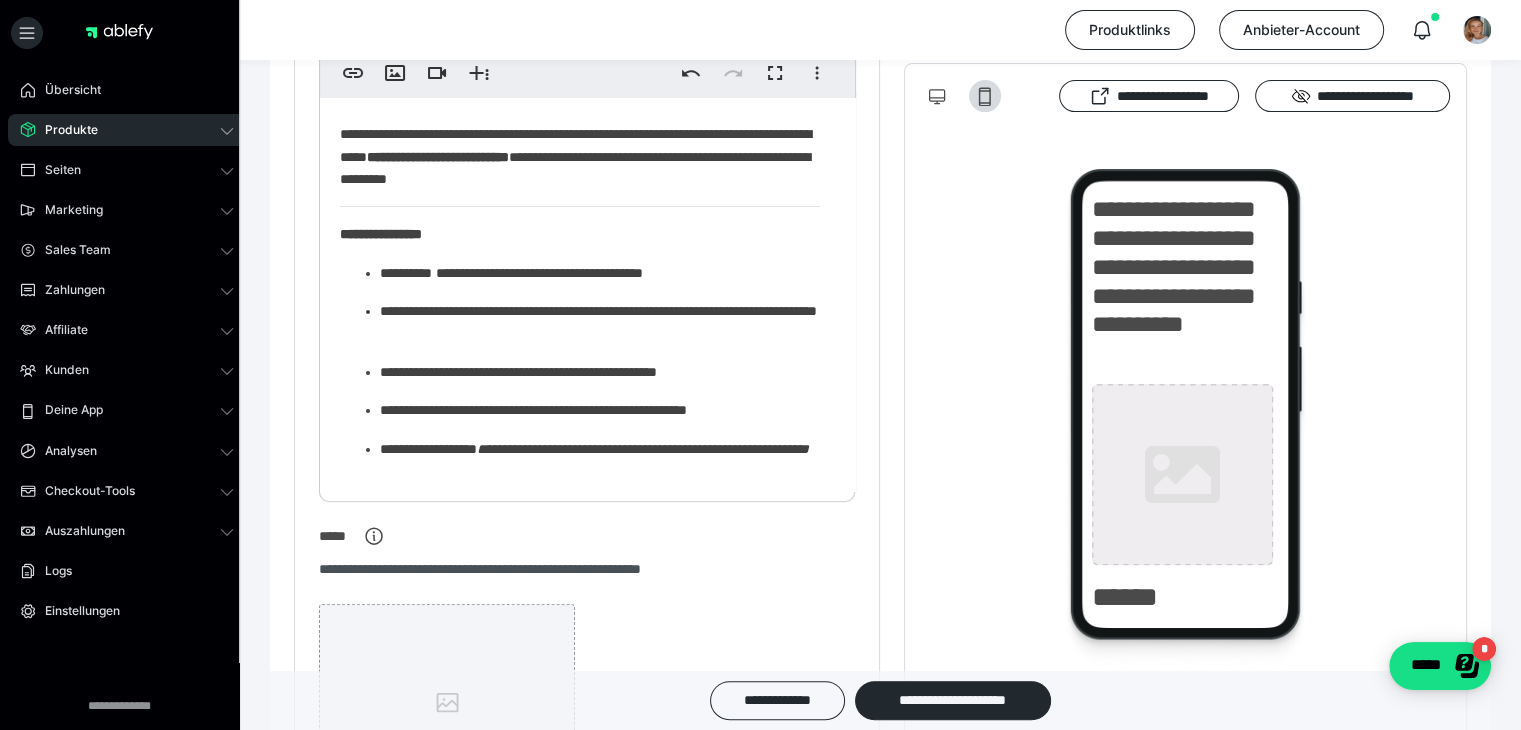 scroll, scrollTop: 0, scrollLeft: 0, axis: both 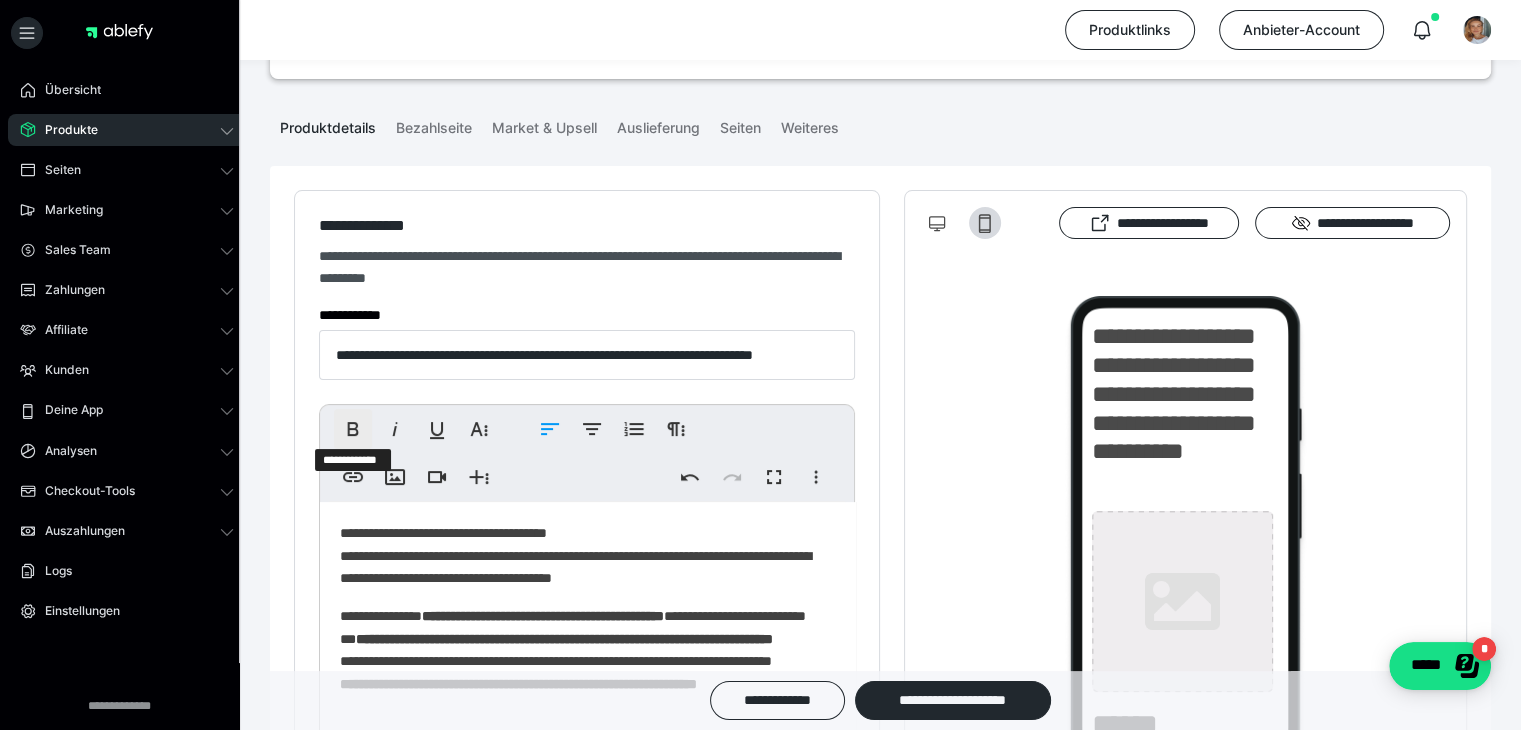 click 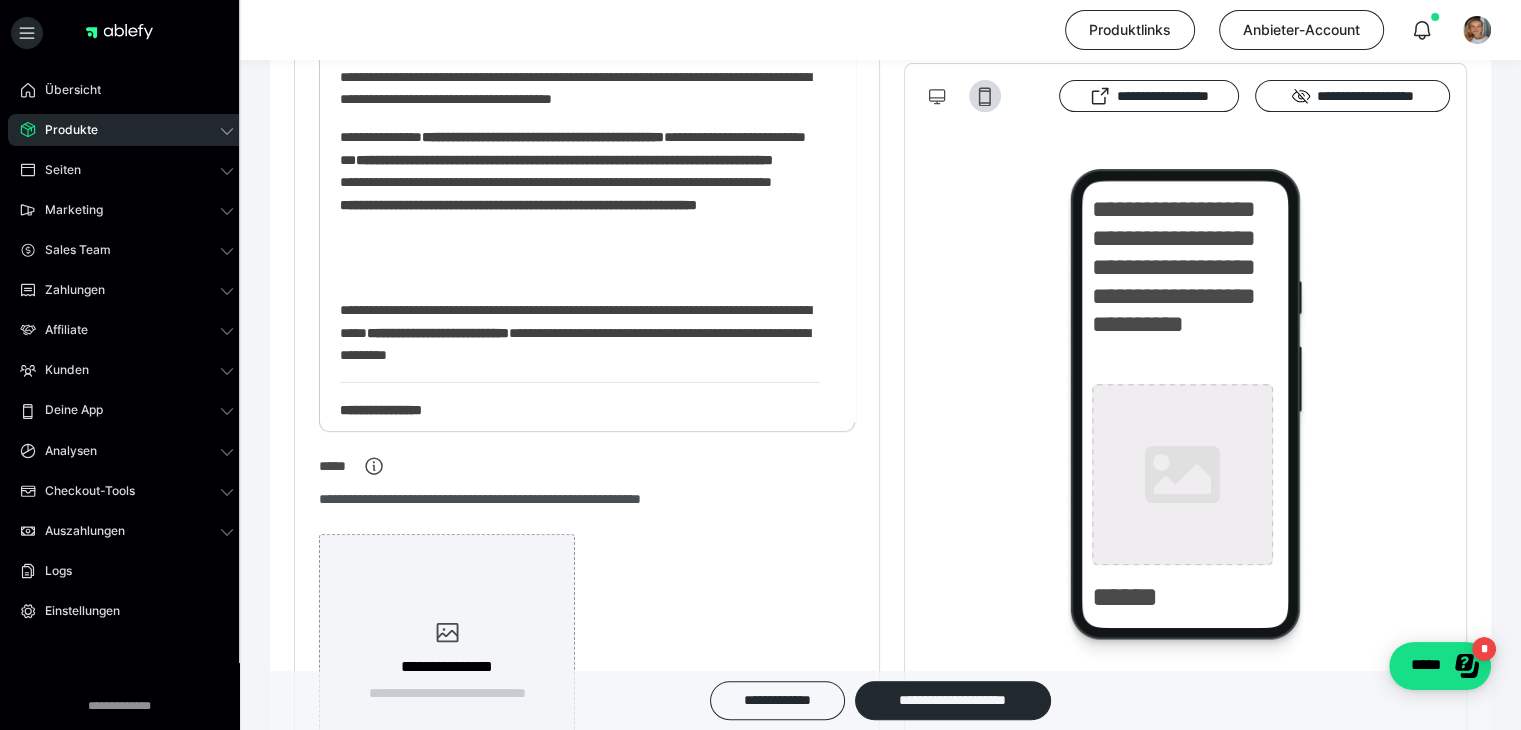 scroll, scrollTop: 691, scrollLeft: 0, axis: vertical 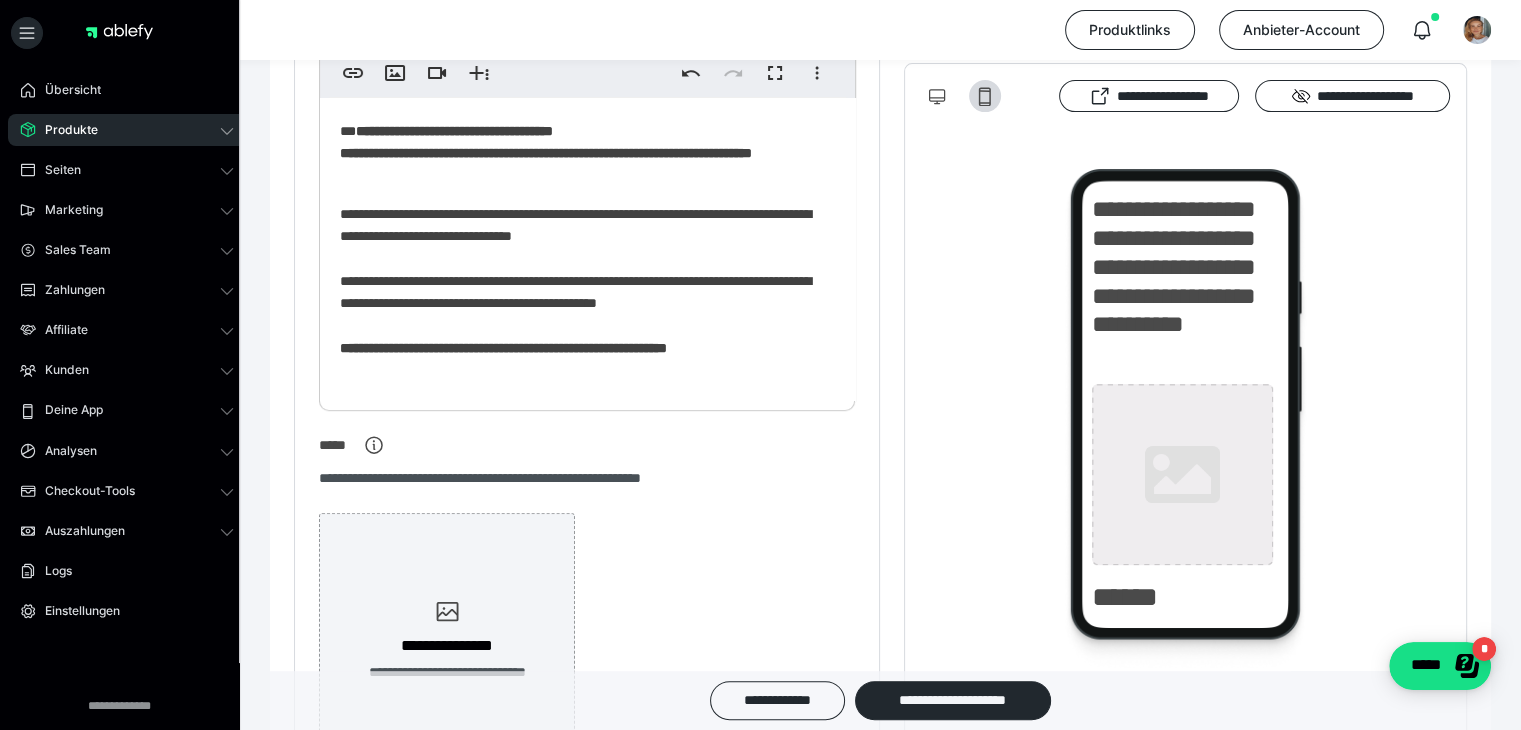 click on "**********" at bounding box center (1185, 428) 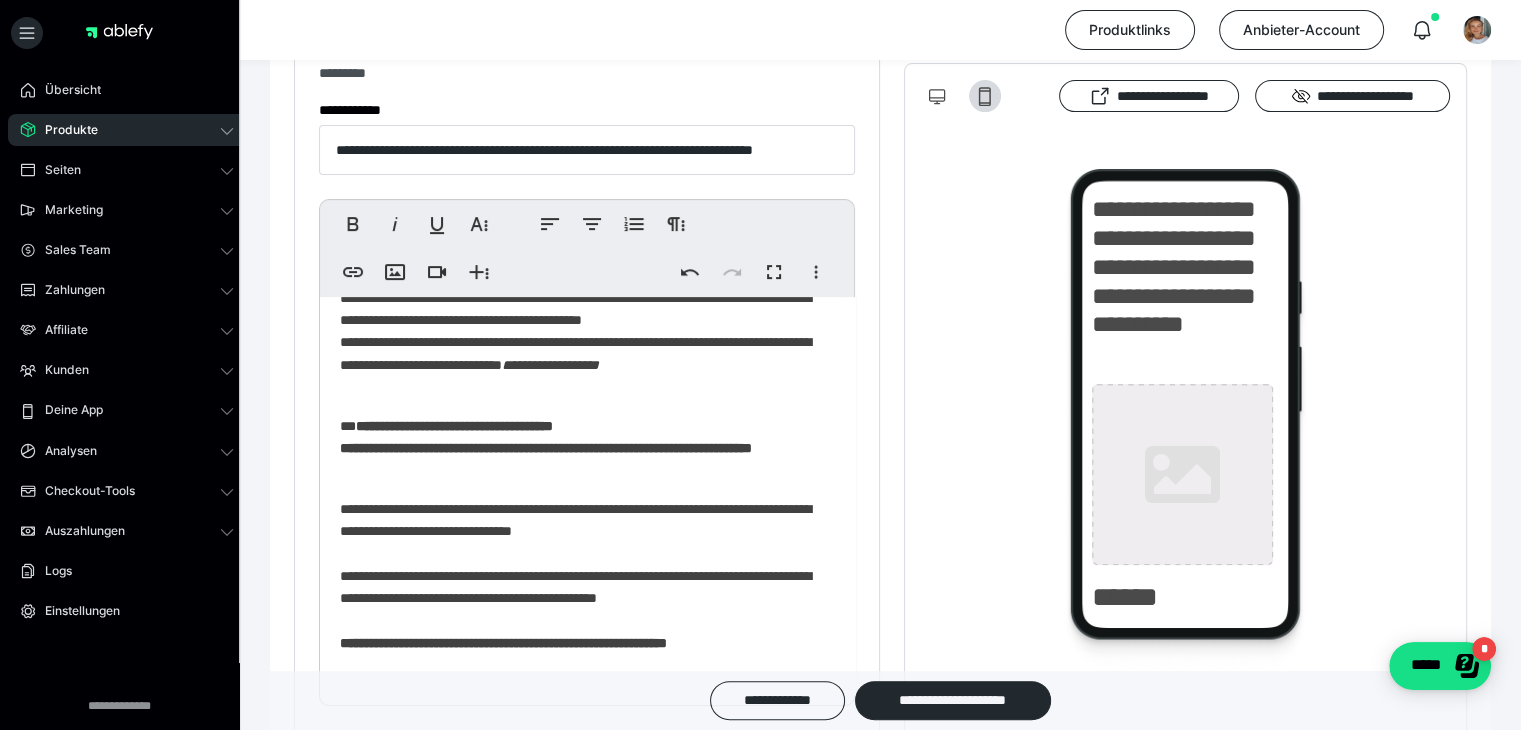 scroll, scrollTop: 391, scrollLeft: 0, axis: vertical 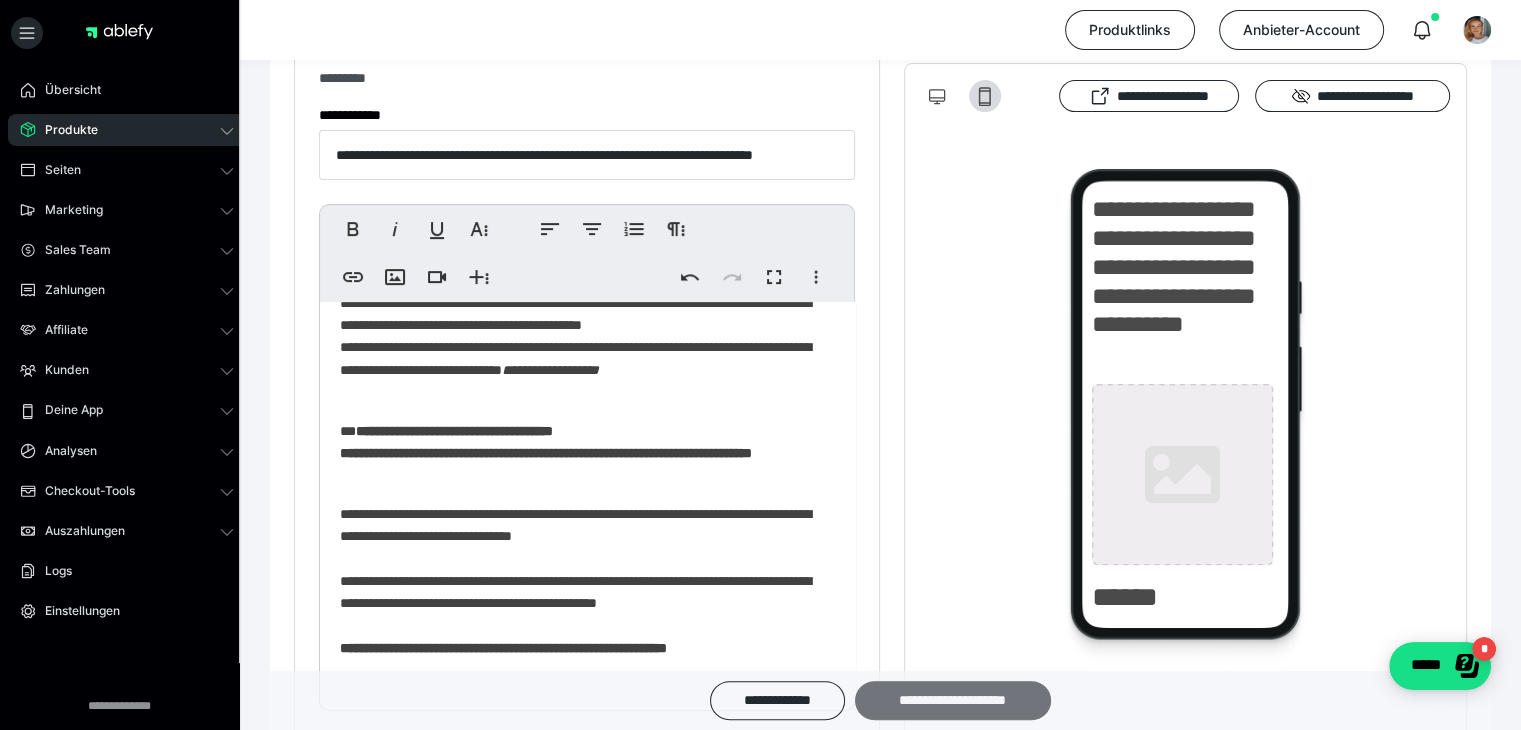 click on "**********" at bounding box center (953, 700) 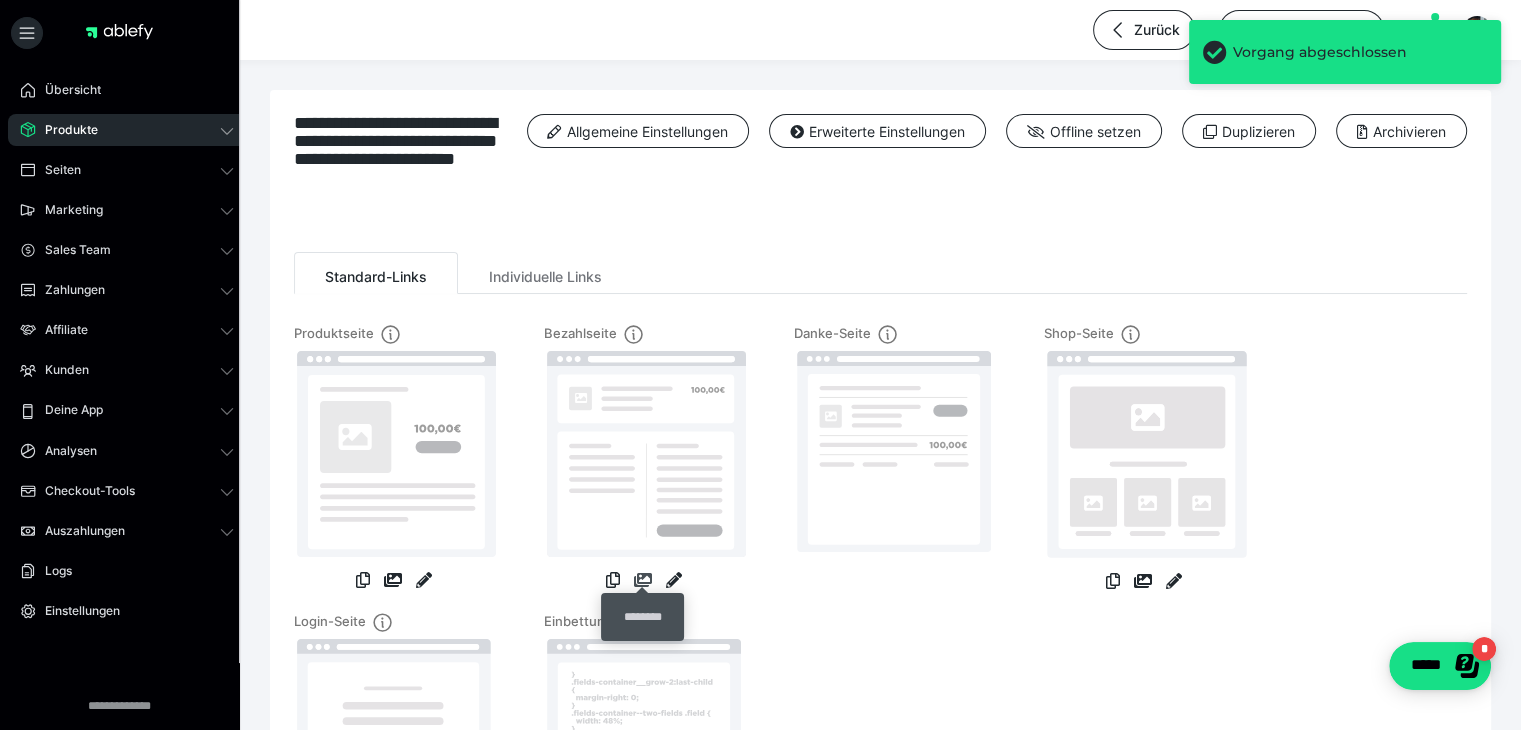 click at bounding box center [643, 580] 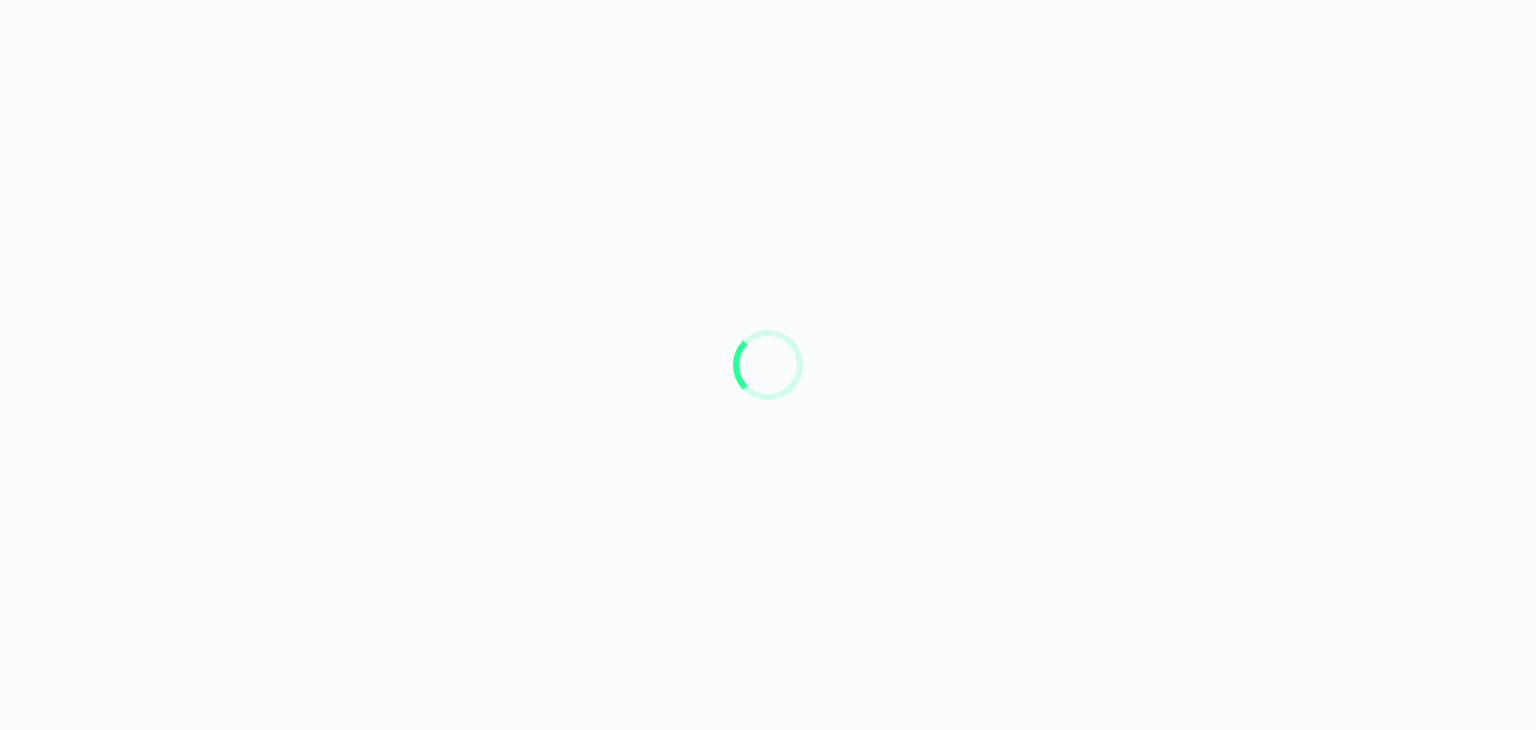 scroll, scrollTop: 0, scrollLeft: 0, axis: both 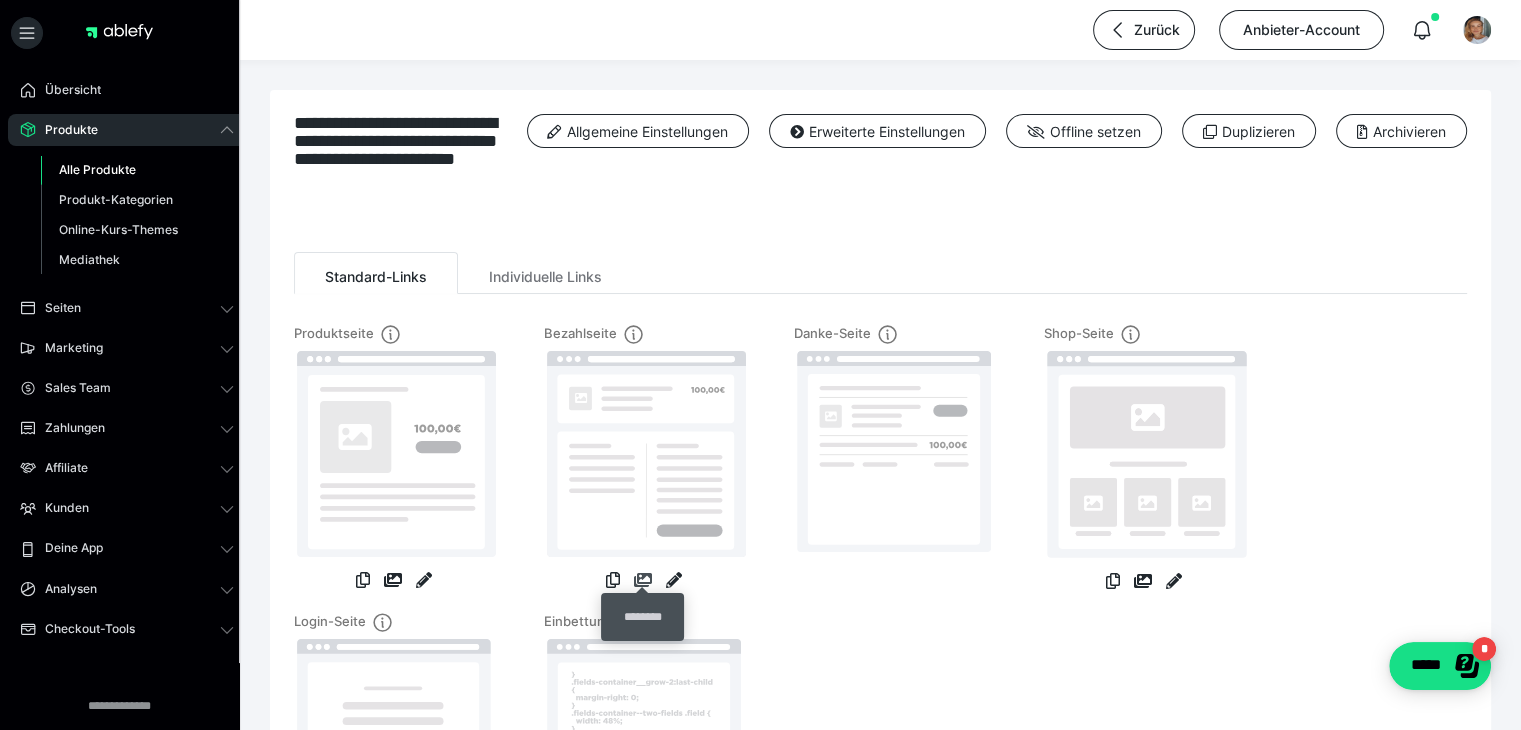 click at bounding box center [643, 580] 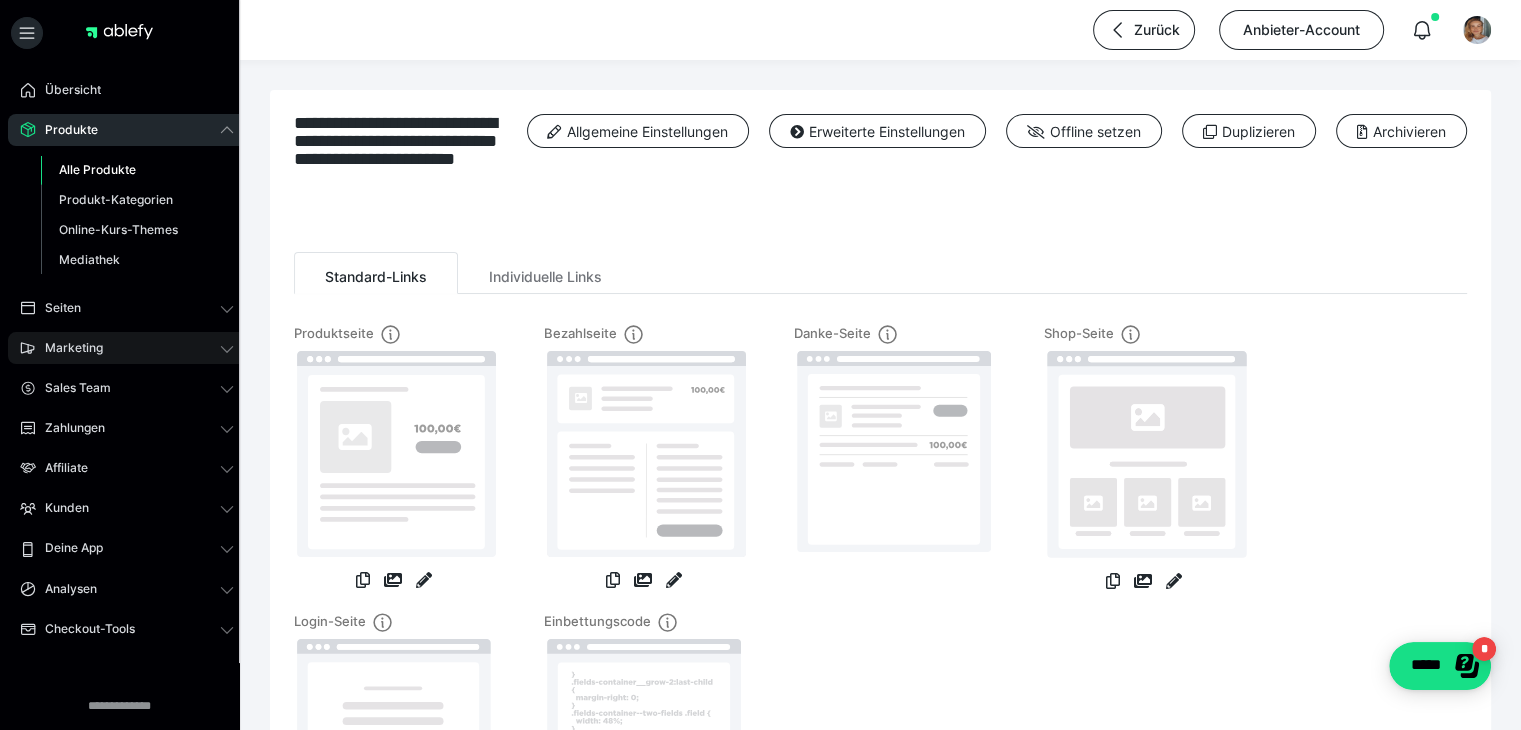 click on "Marketing" at bounding box center (127, 348) 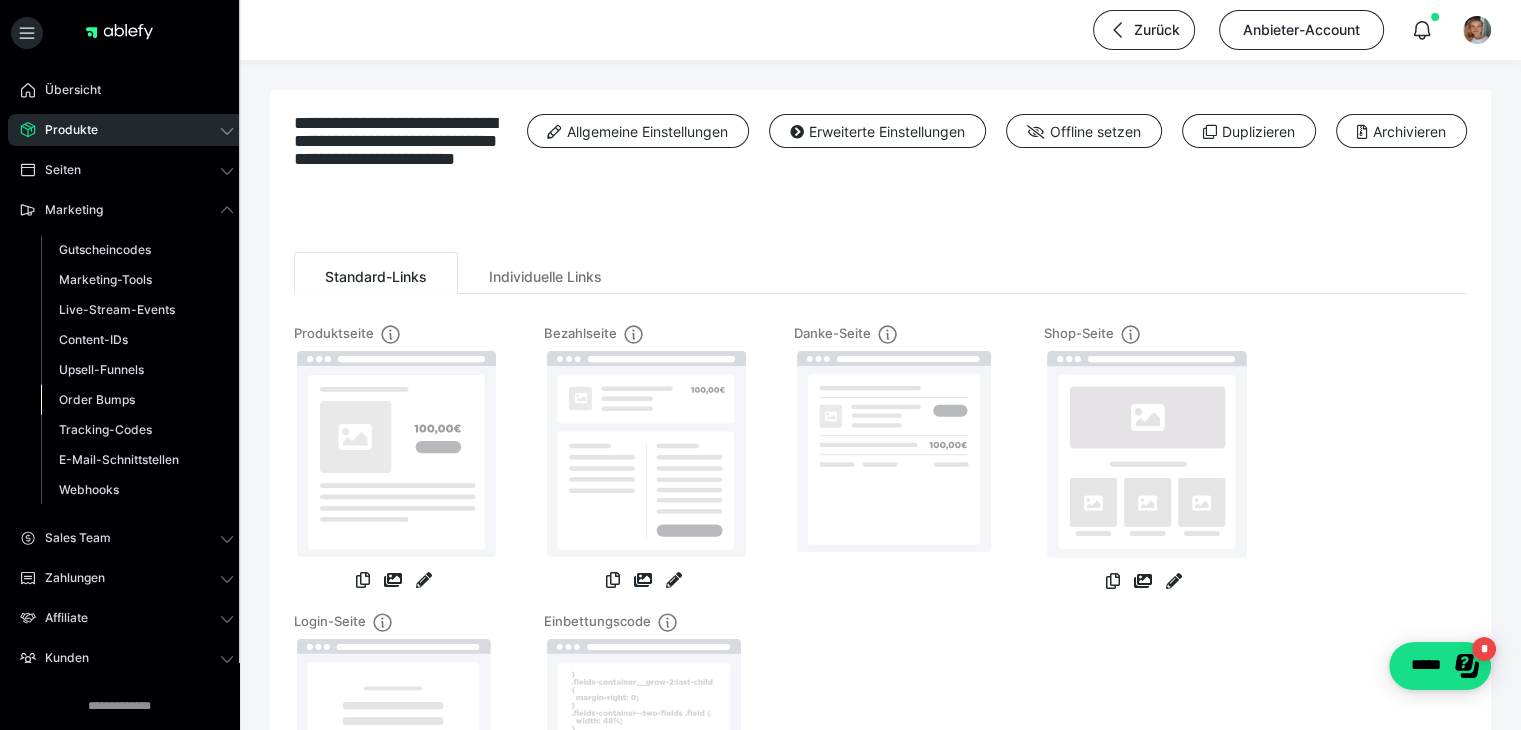 click on "Order Bumps" at bounding box center (97, 399) 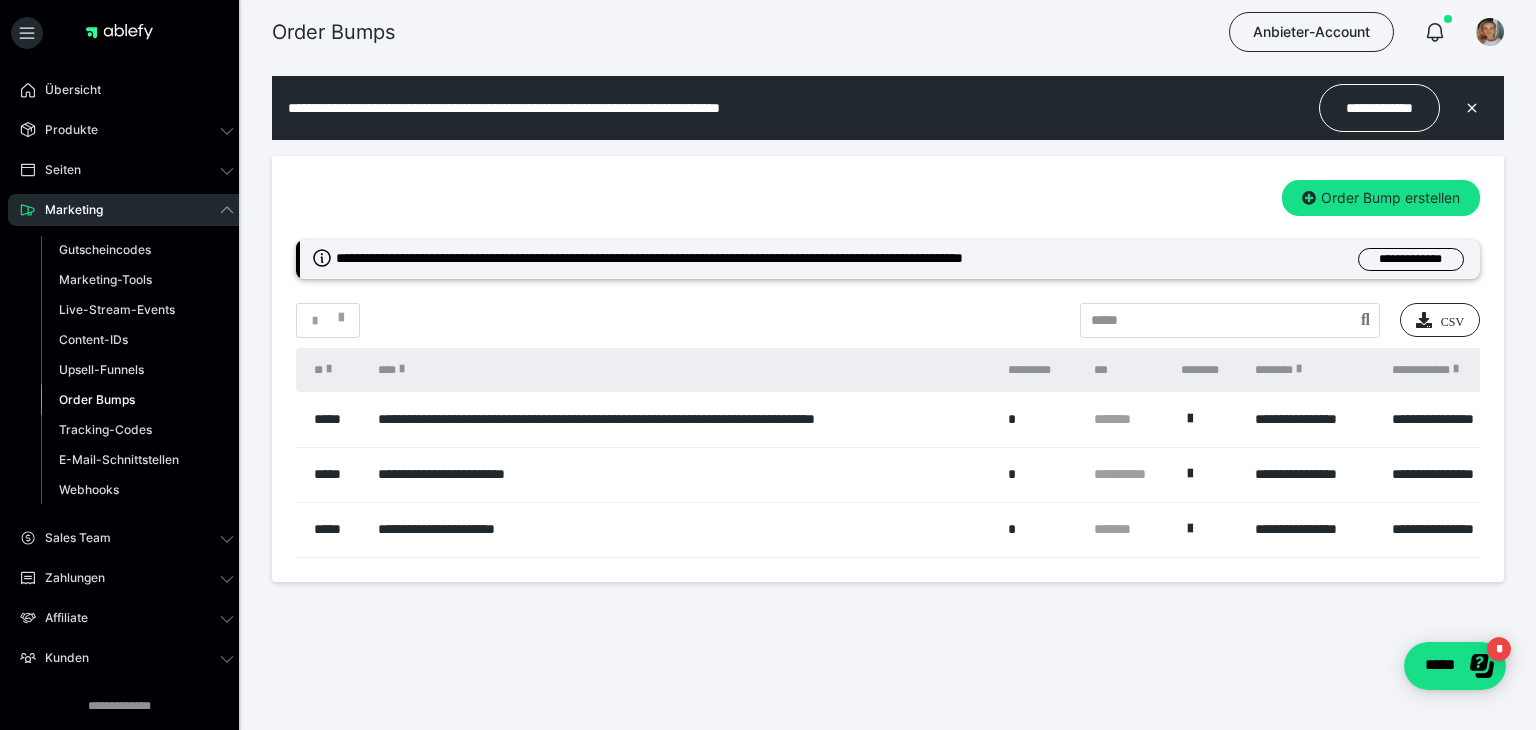 scroll, scrollTop: 0, scrollLeft: 0, axis: both 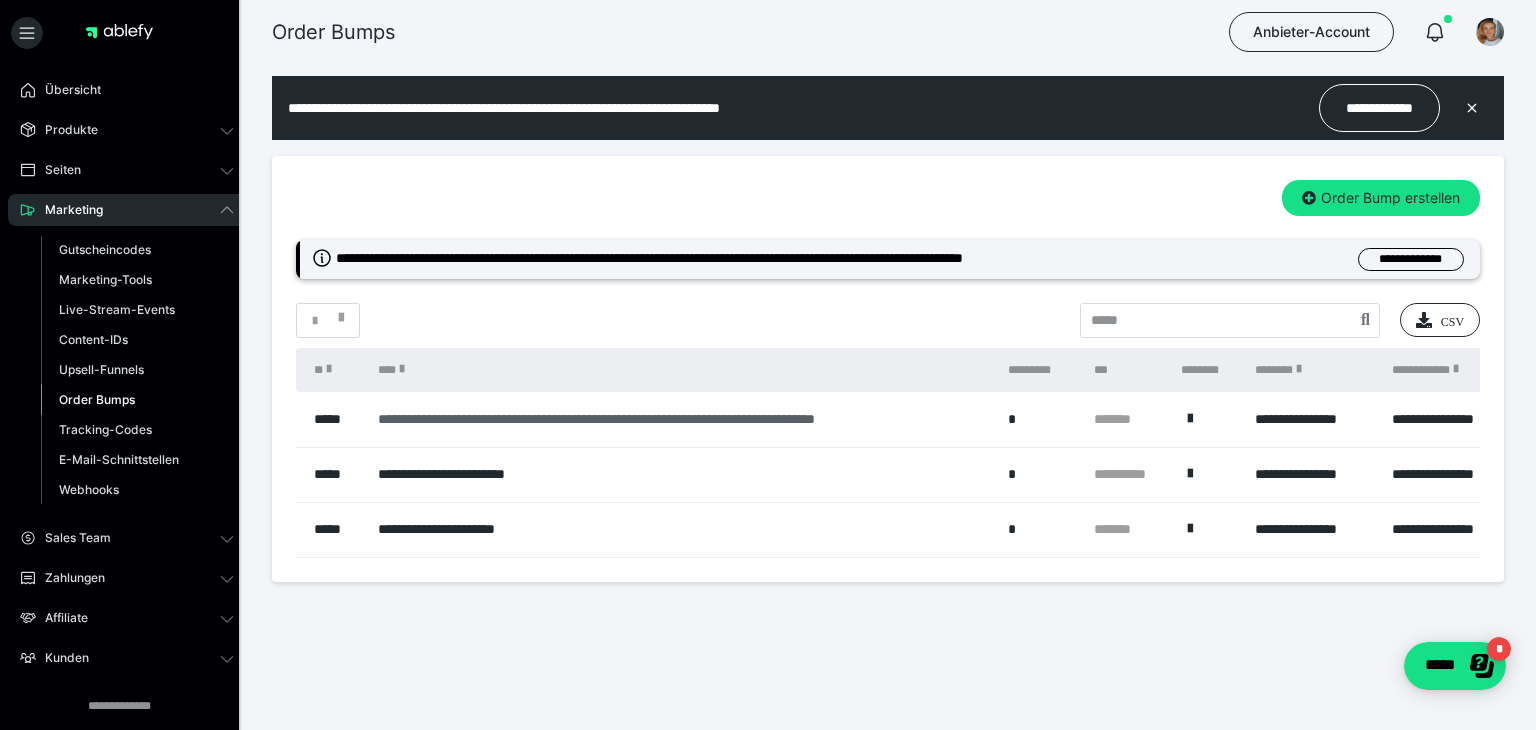 click on "**********" at bounding box center [683, 419] 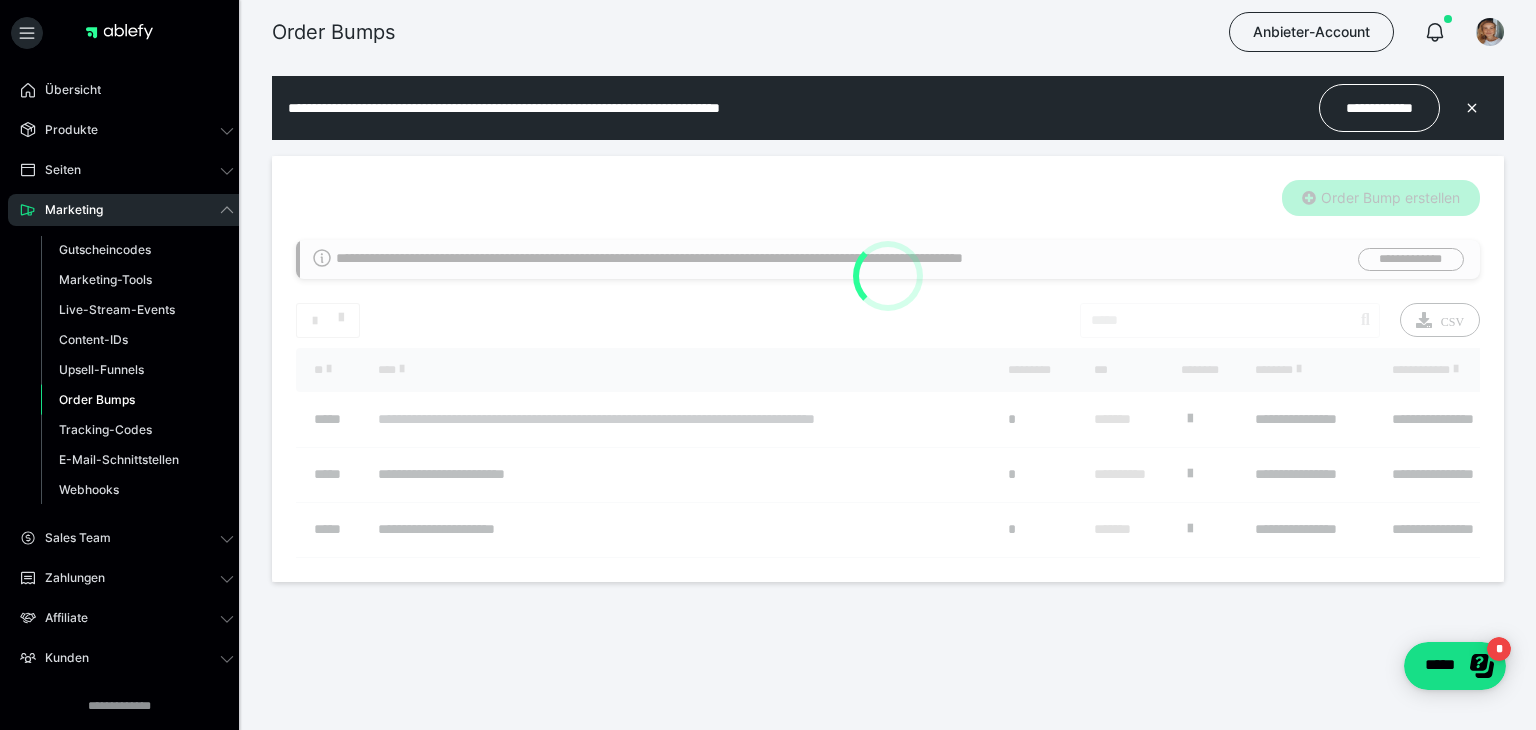 type on "**********" 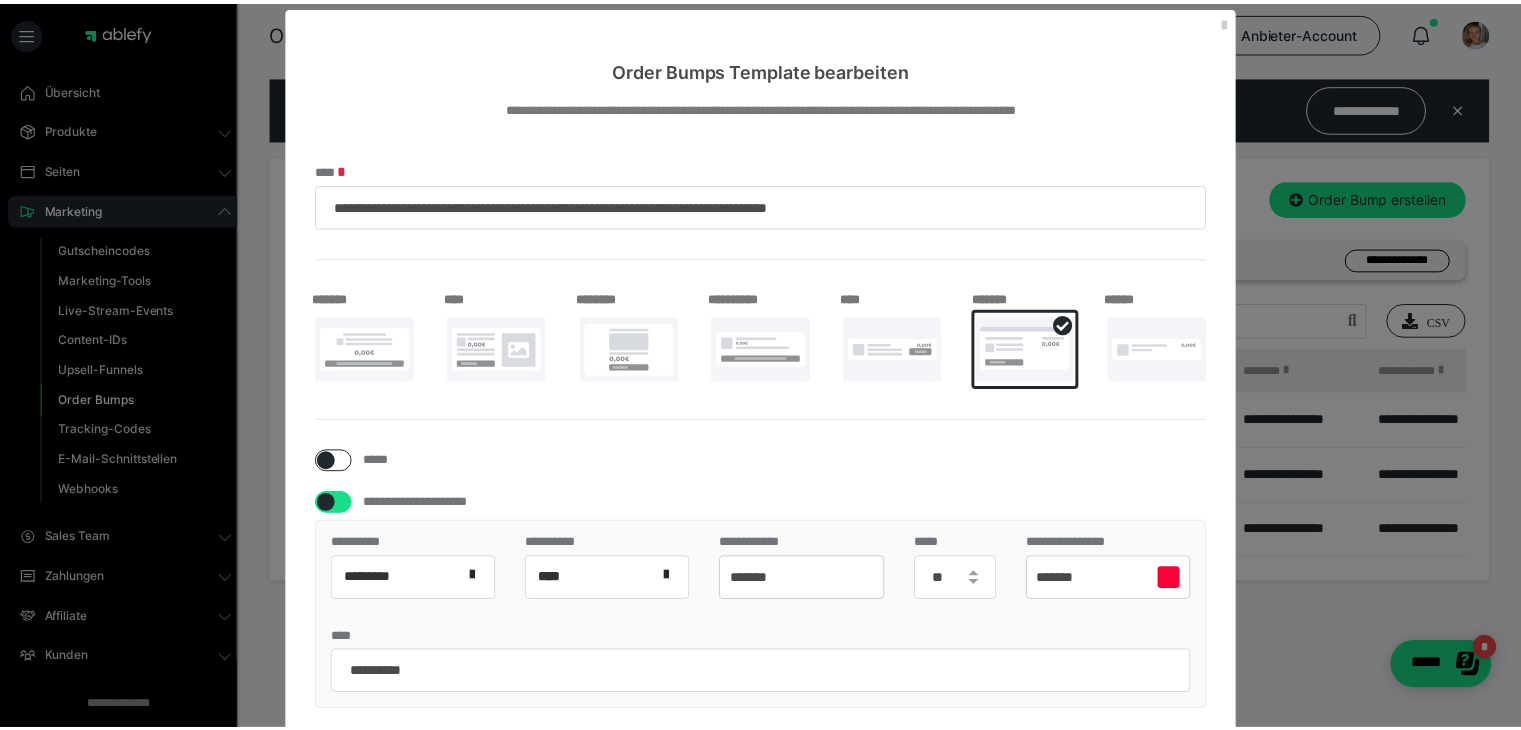 scroll, scrollTop: 0, scrollLeft: 0, axis: both 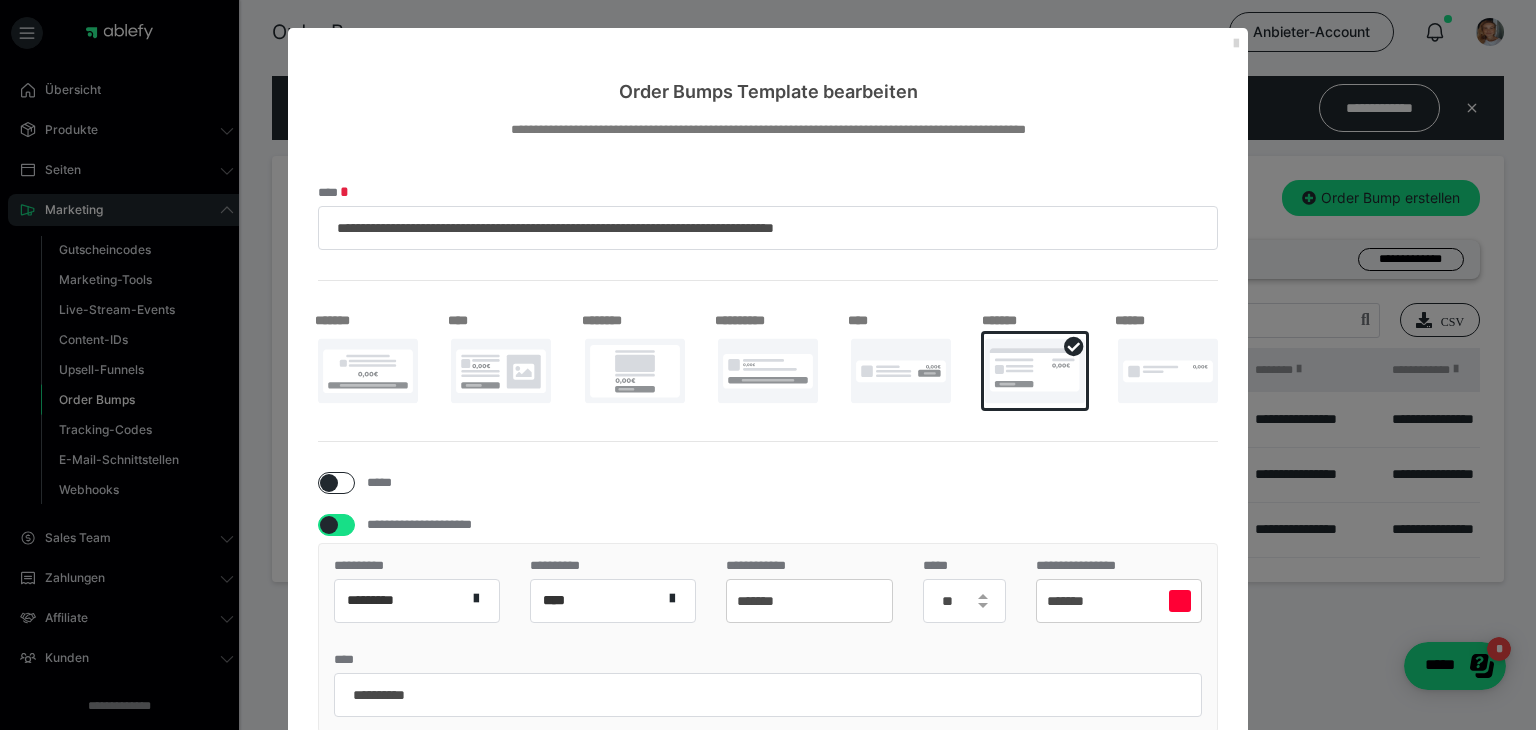 click at bounding box center [1236, 44] 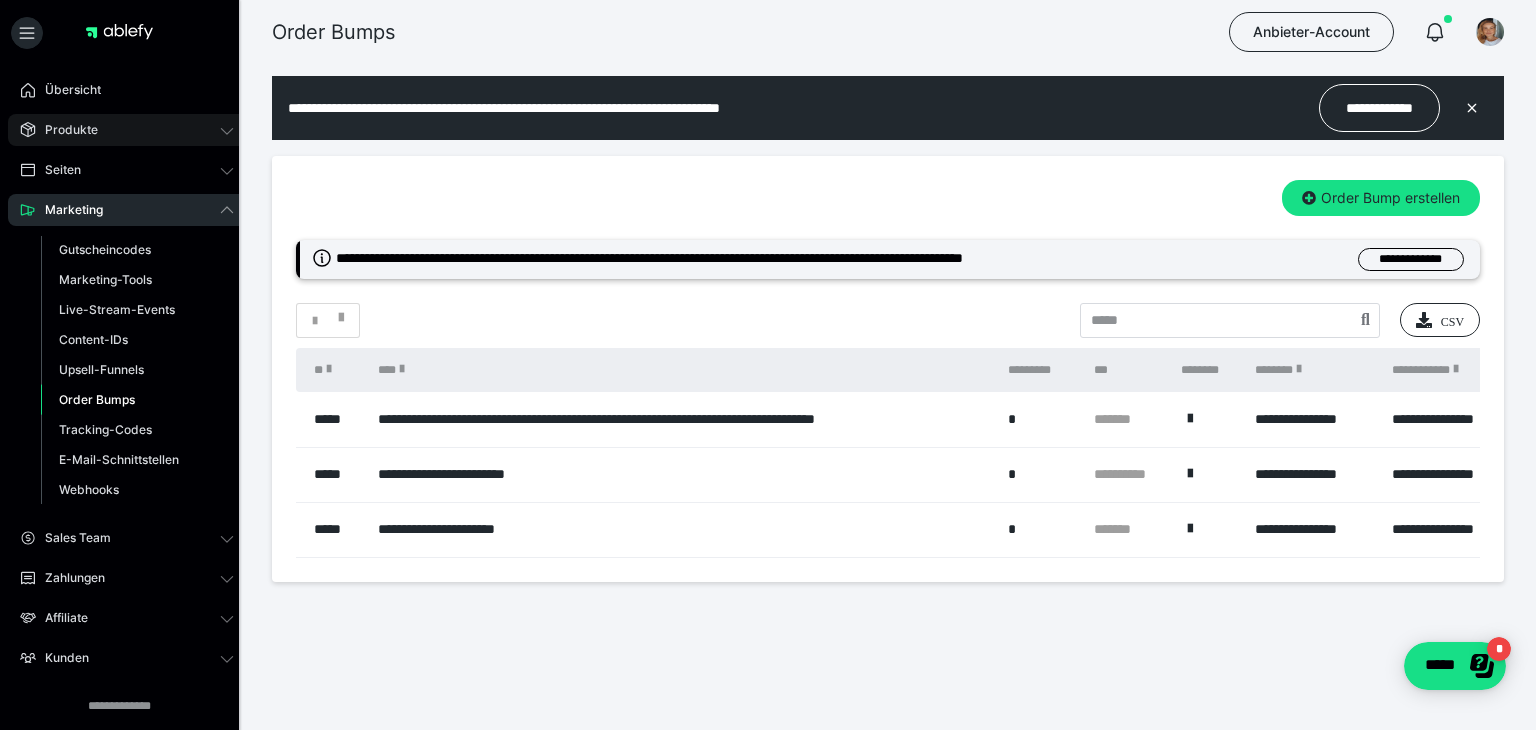 click 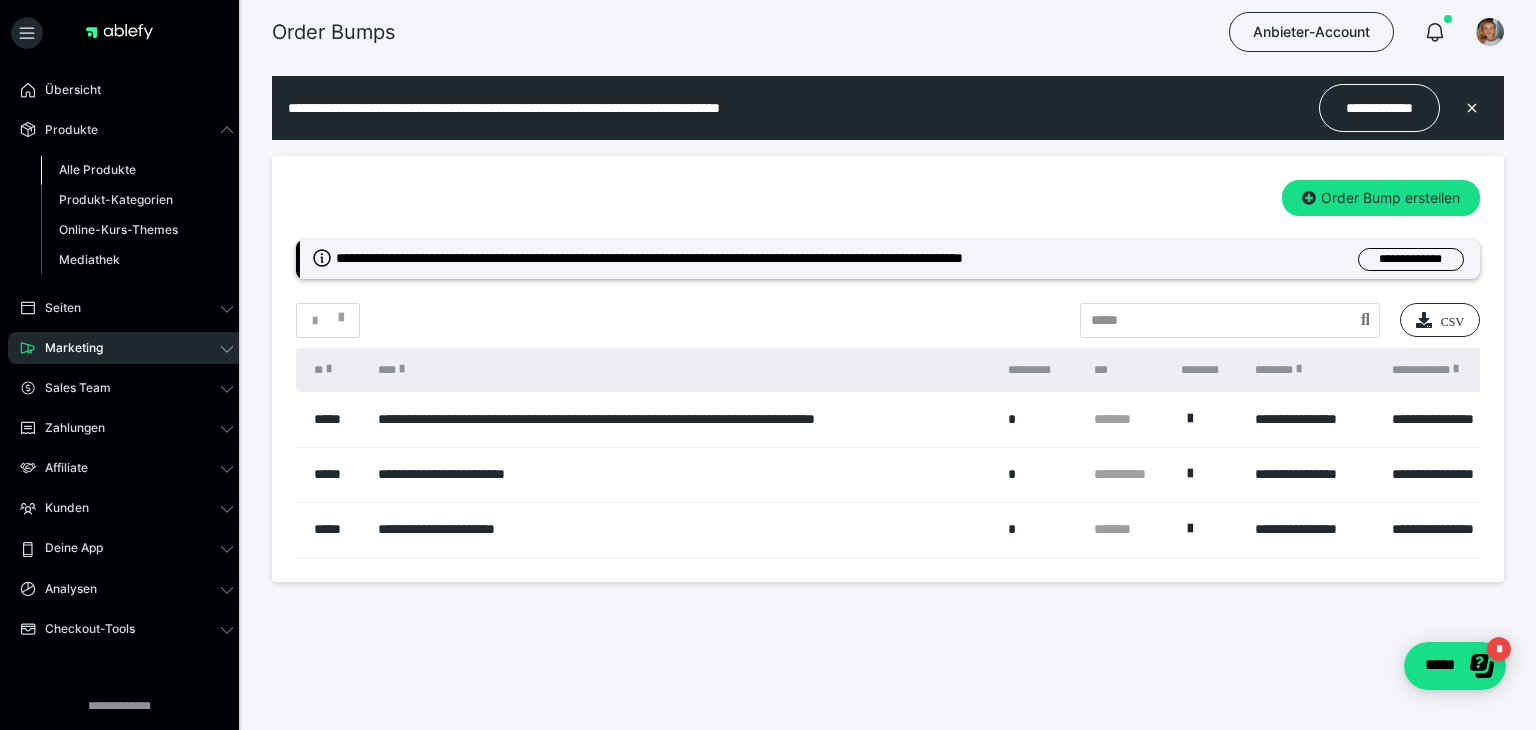 click on "Alle Produkte" at bounding box center (97, 169) 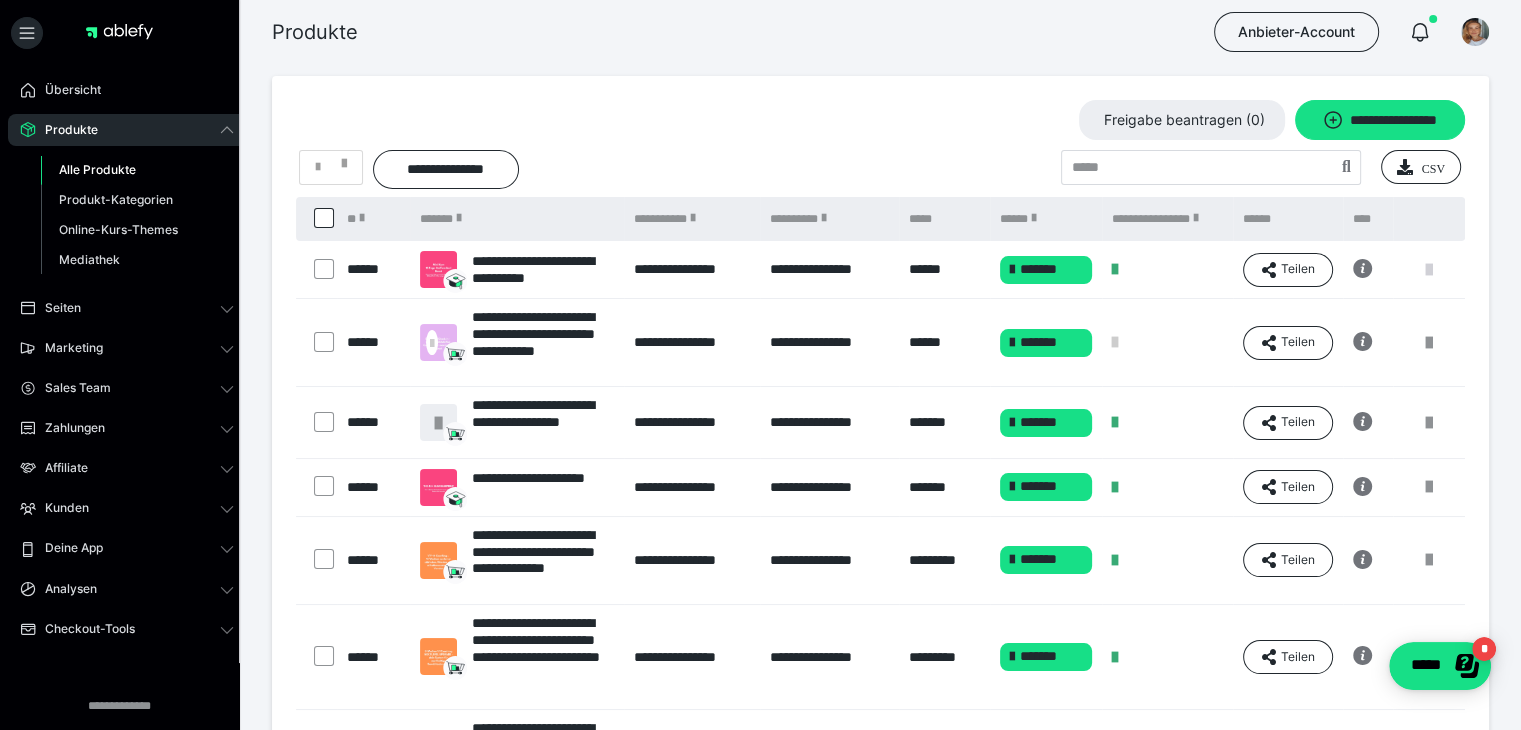 click at bounding box center (1429, 270) 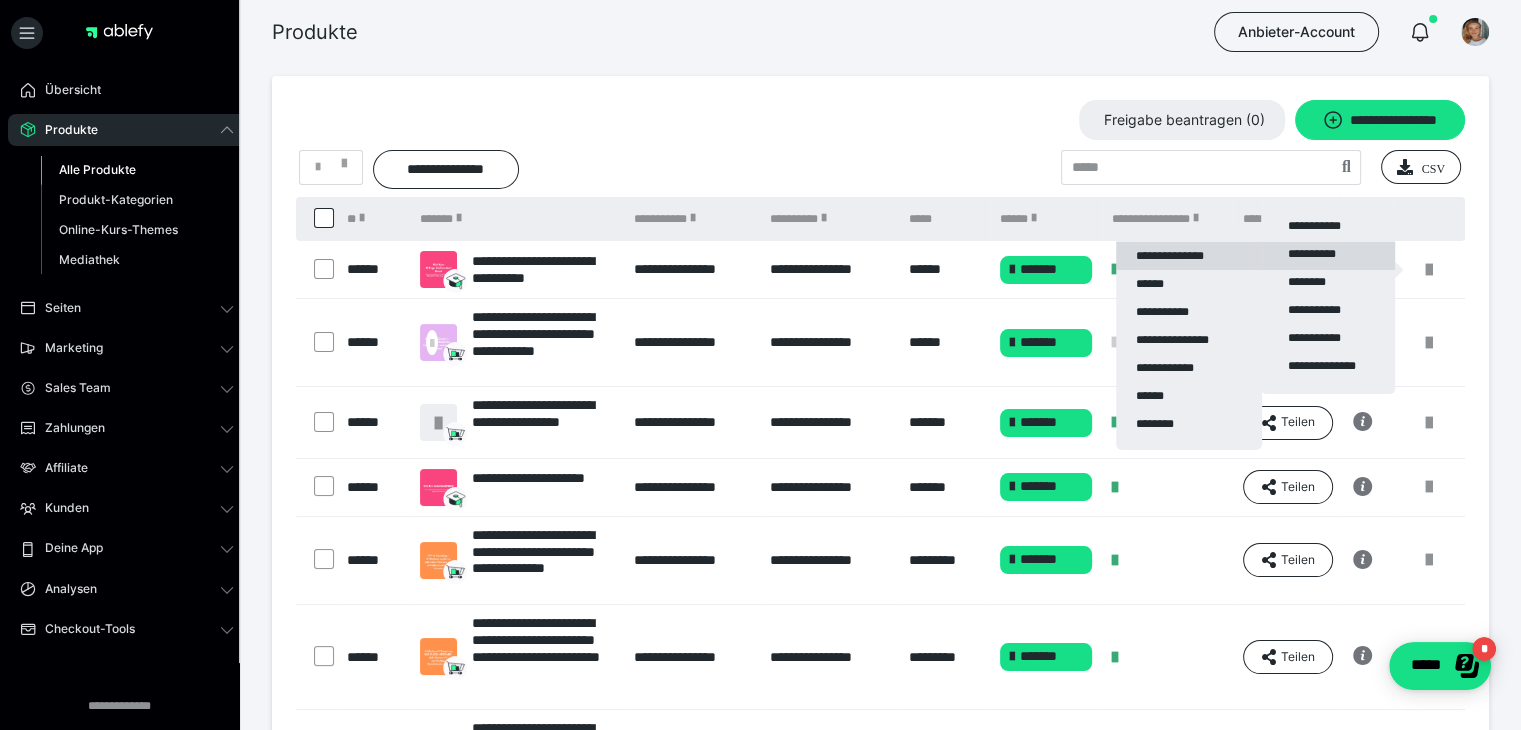 click on "**********" at bounding box center (1189, 256) 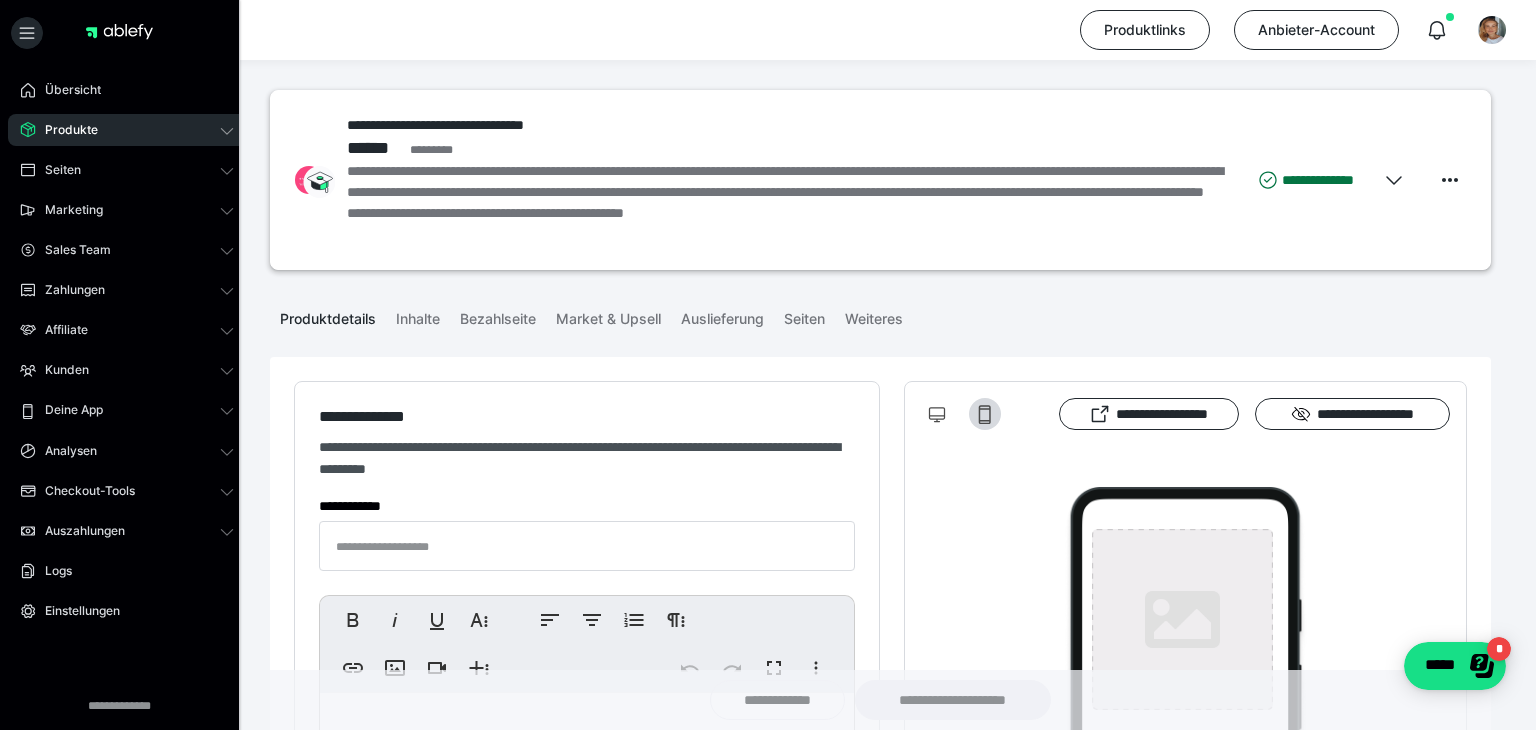 type on "**********" 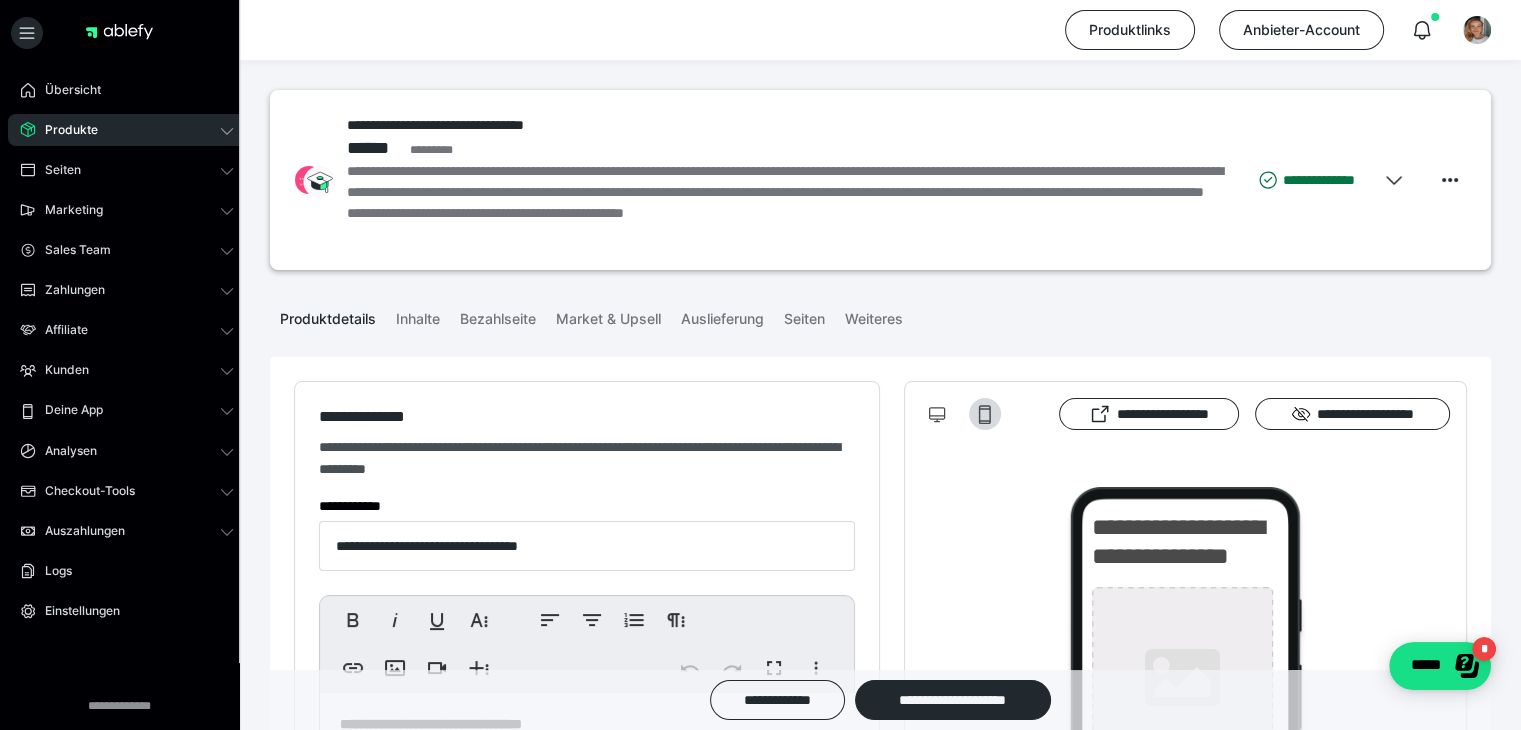 type on "**********" 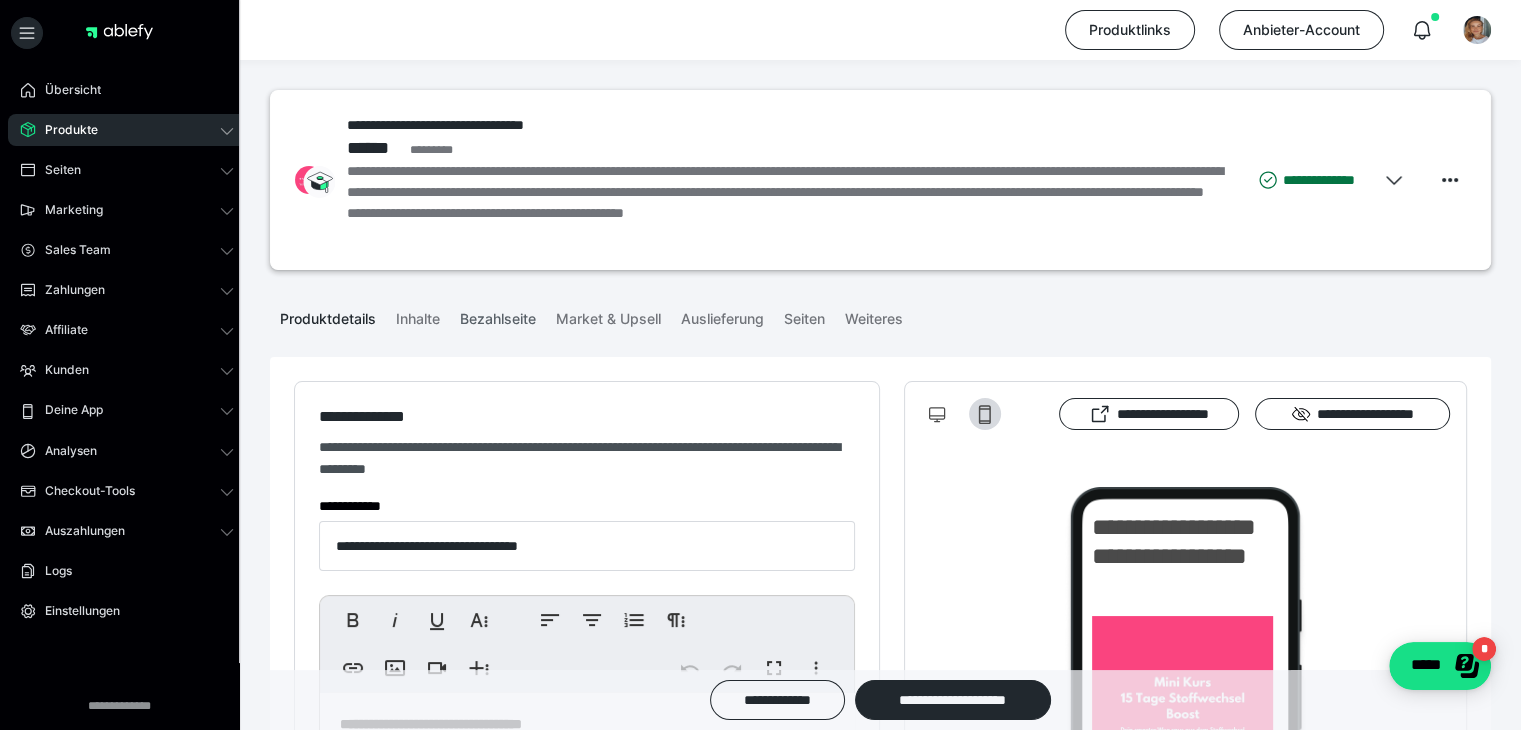 click on "Bezahlseite" at bounding box center [498, 315] 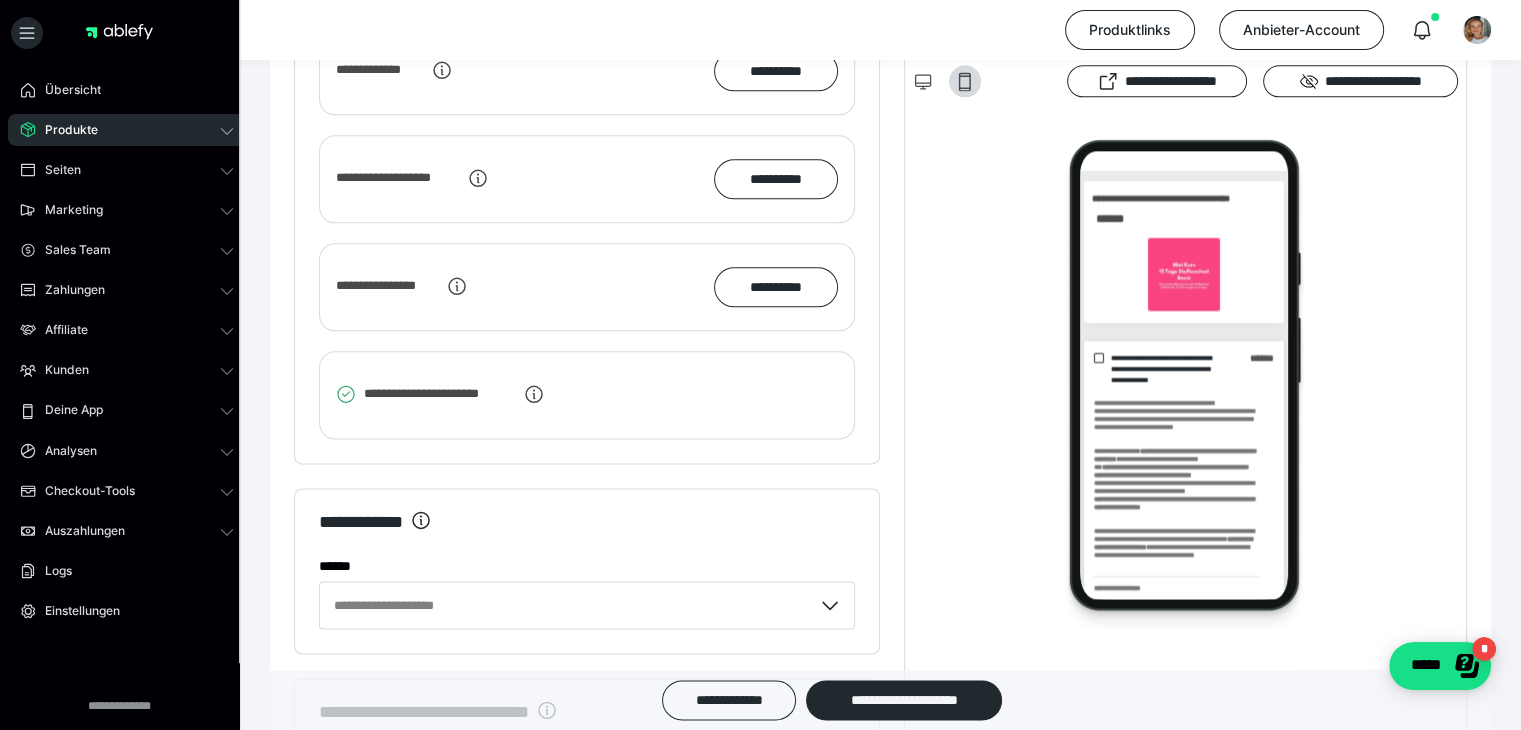 scroll, scrollTop: 2410, scrollLeft: 0, axis: vertical 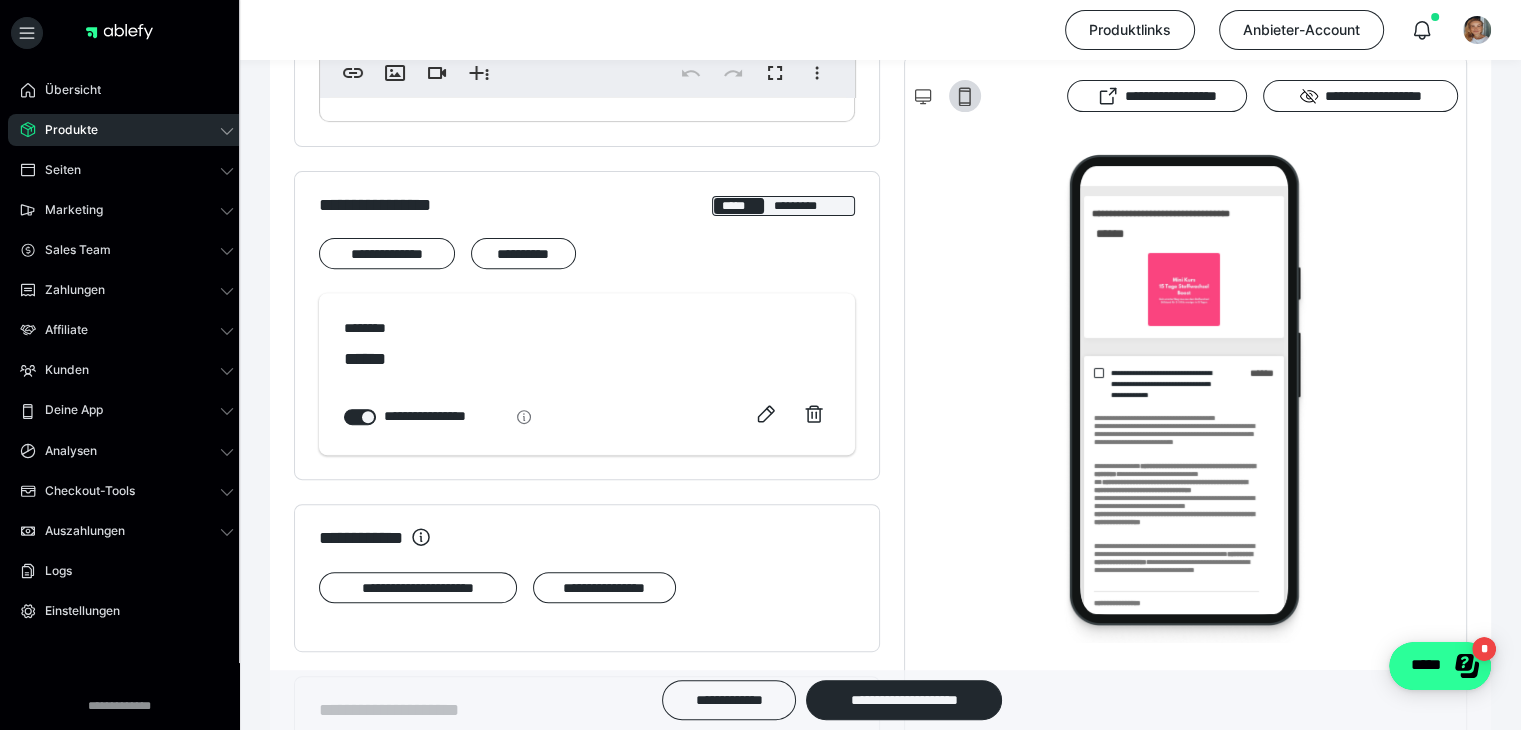 click on "*****" 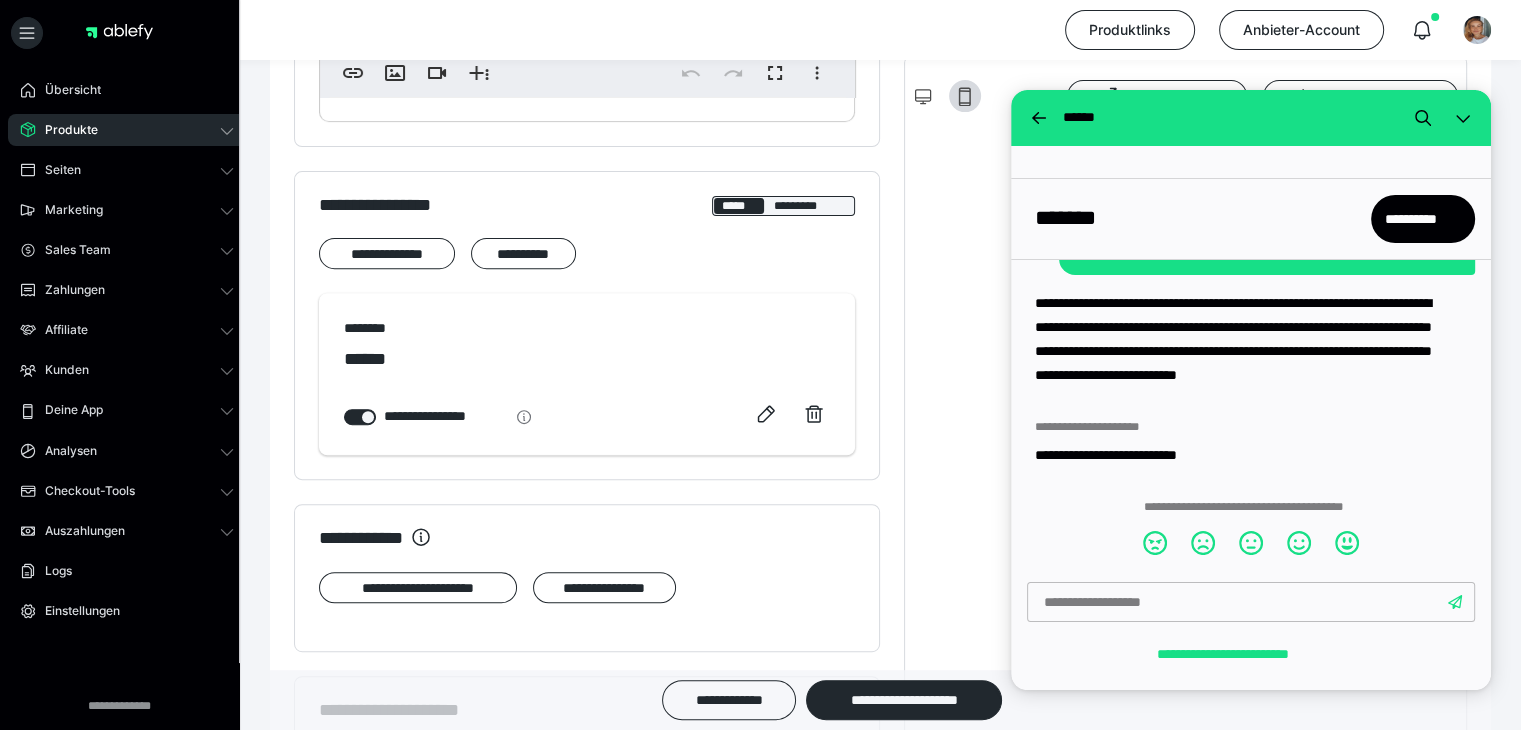 scroll, scrollTop: 389, scrollLeft: 0, axis: vertical 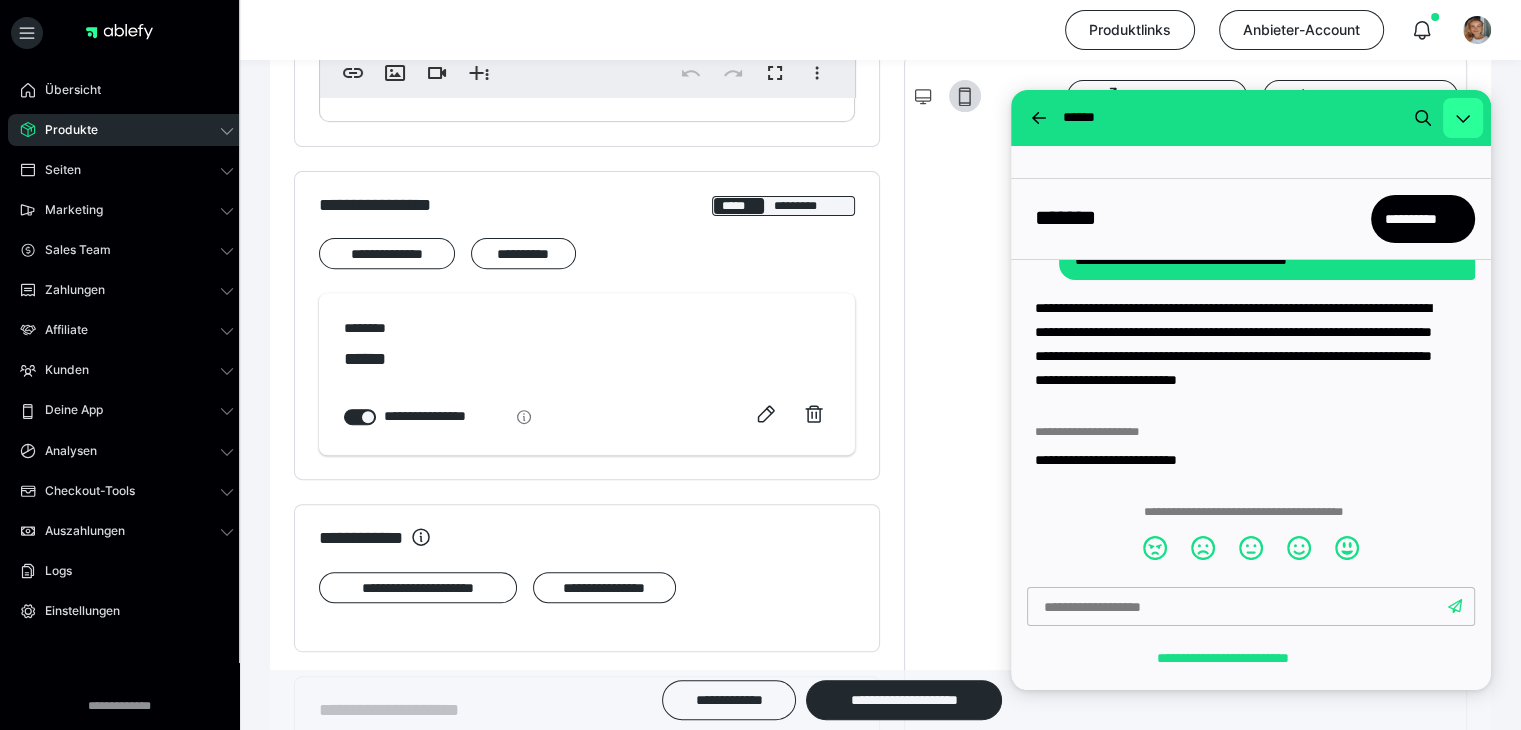 click 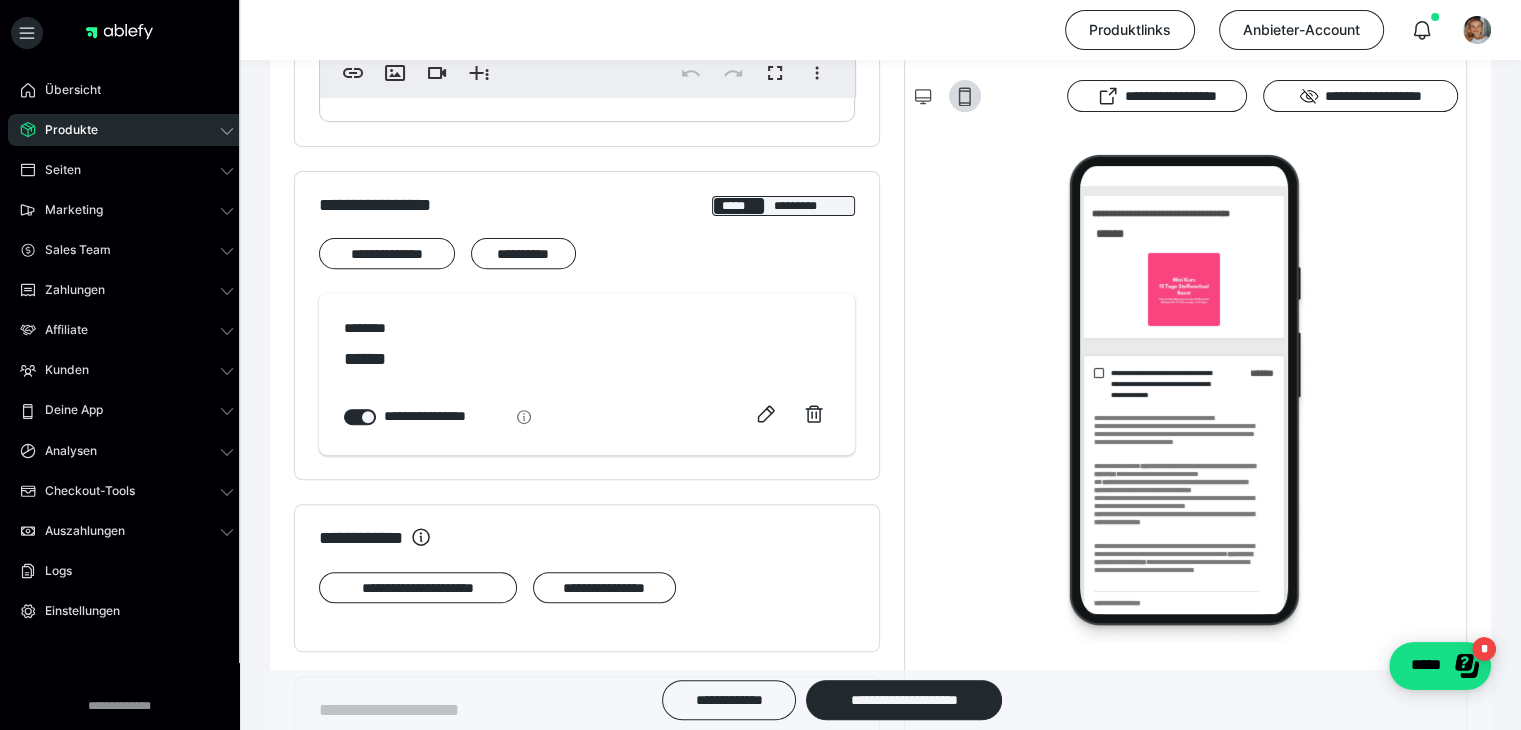 scroll, scrollTop: 0, scrollLeft: 0, axis: both 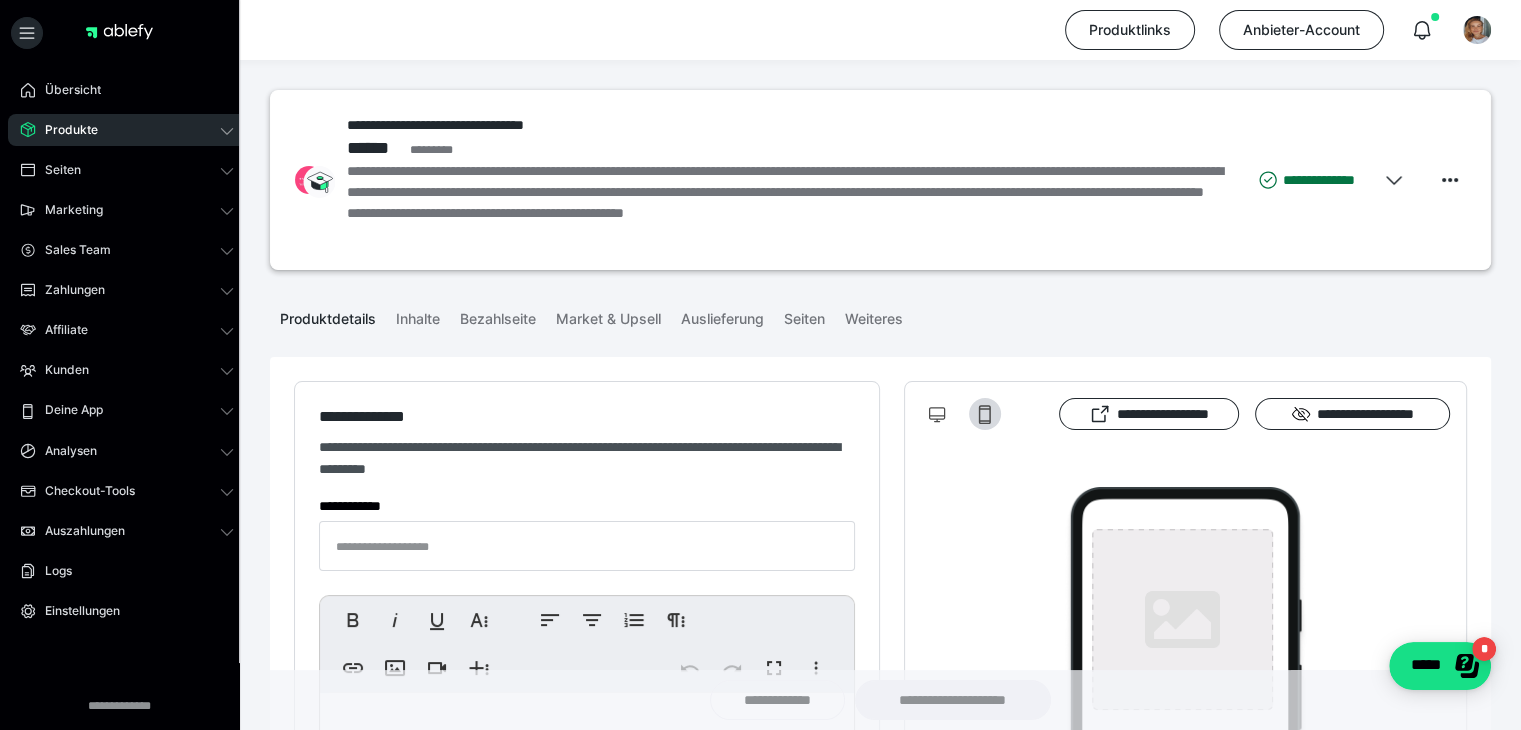 type on "**********" 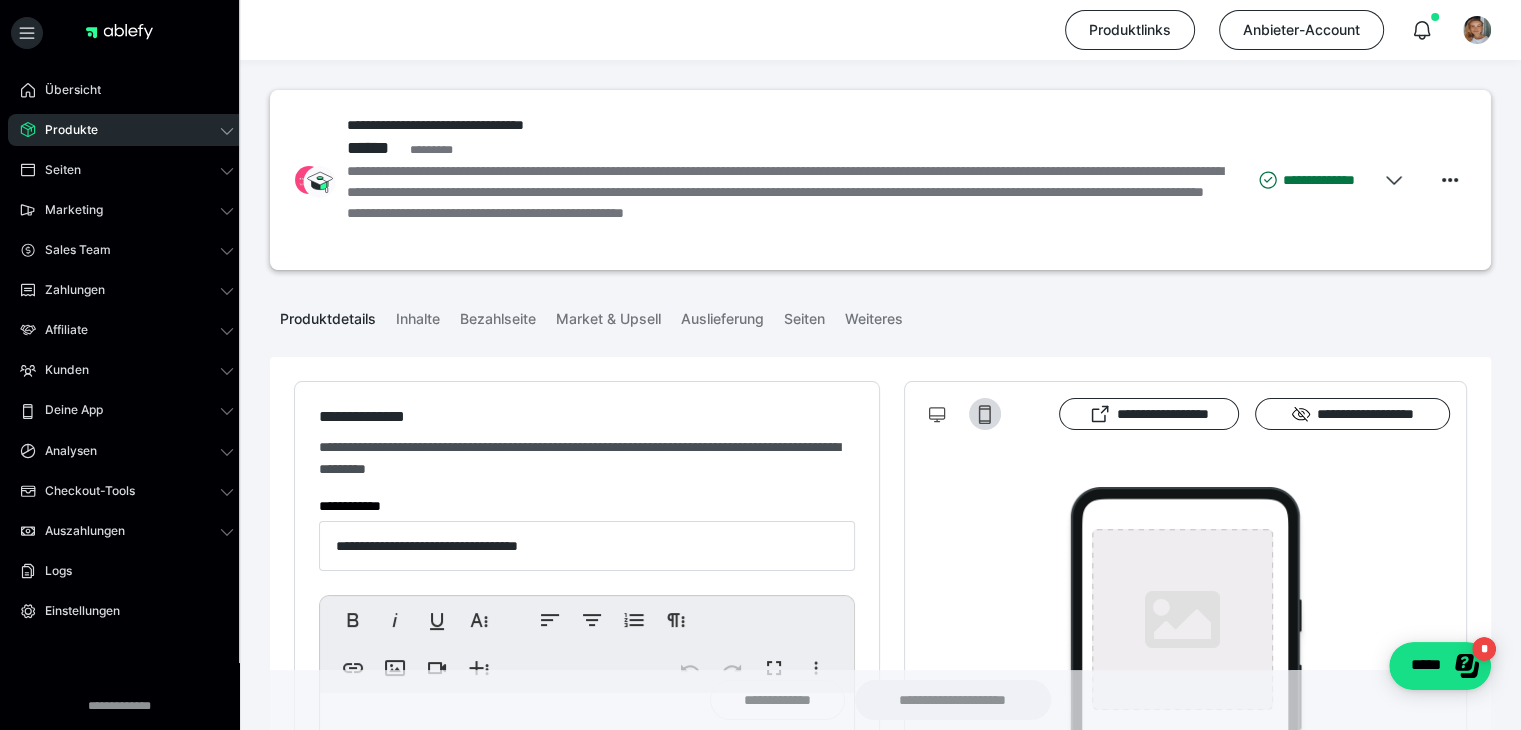 type on "**********" 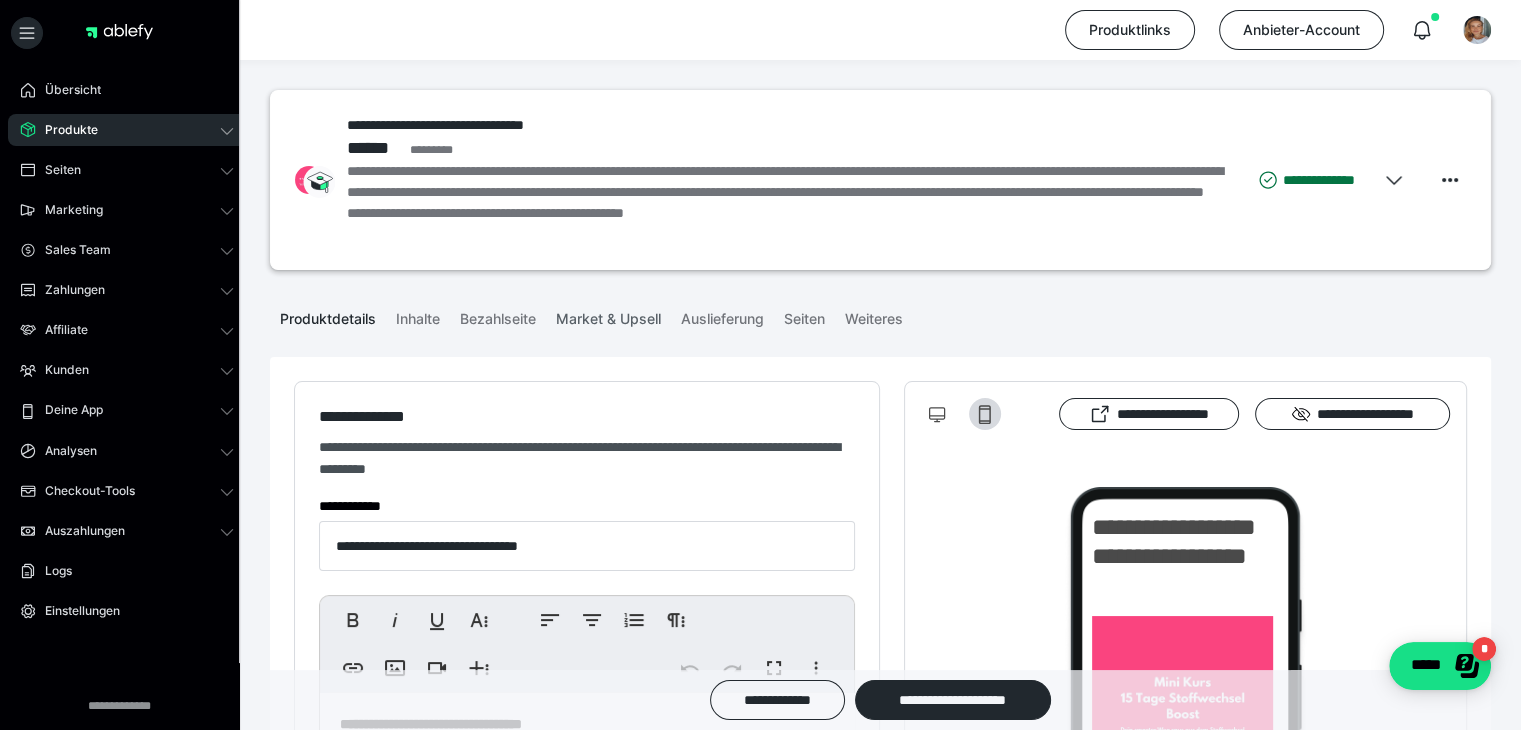 click on "Market & Upsell" at bounding box center (608, 315) 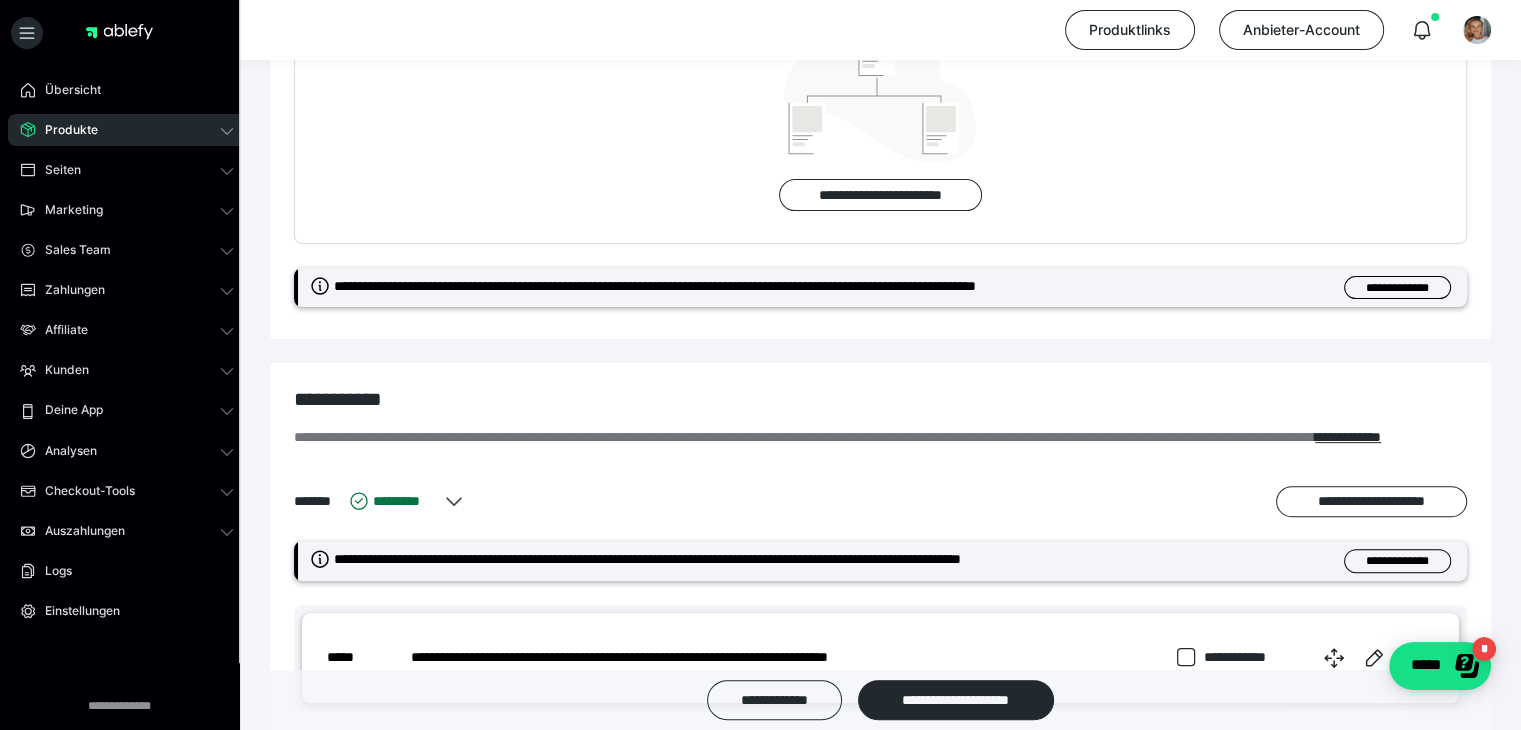 scroll, scrollTop: 946, scrollLeft: 0, axis: vertical 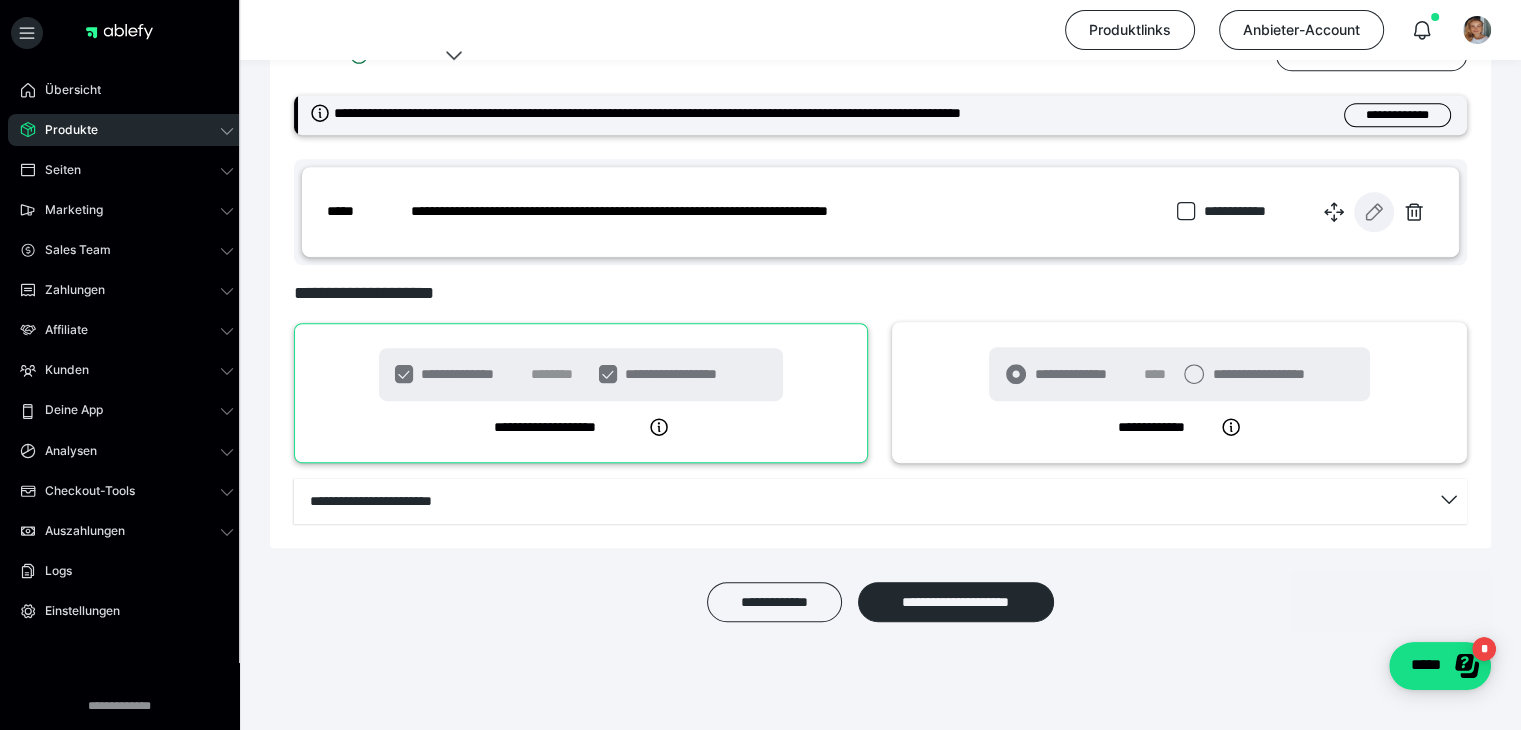 click 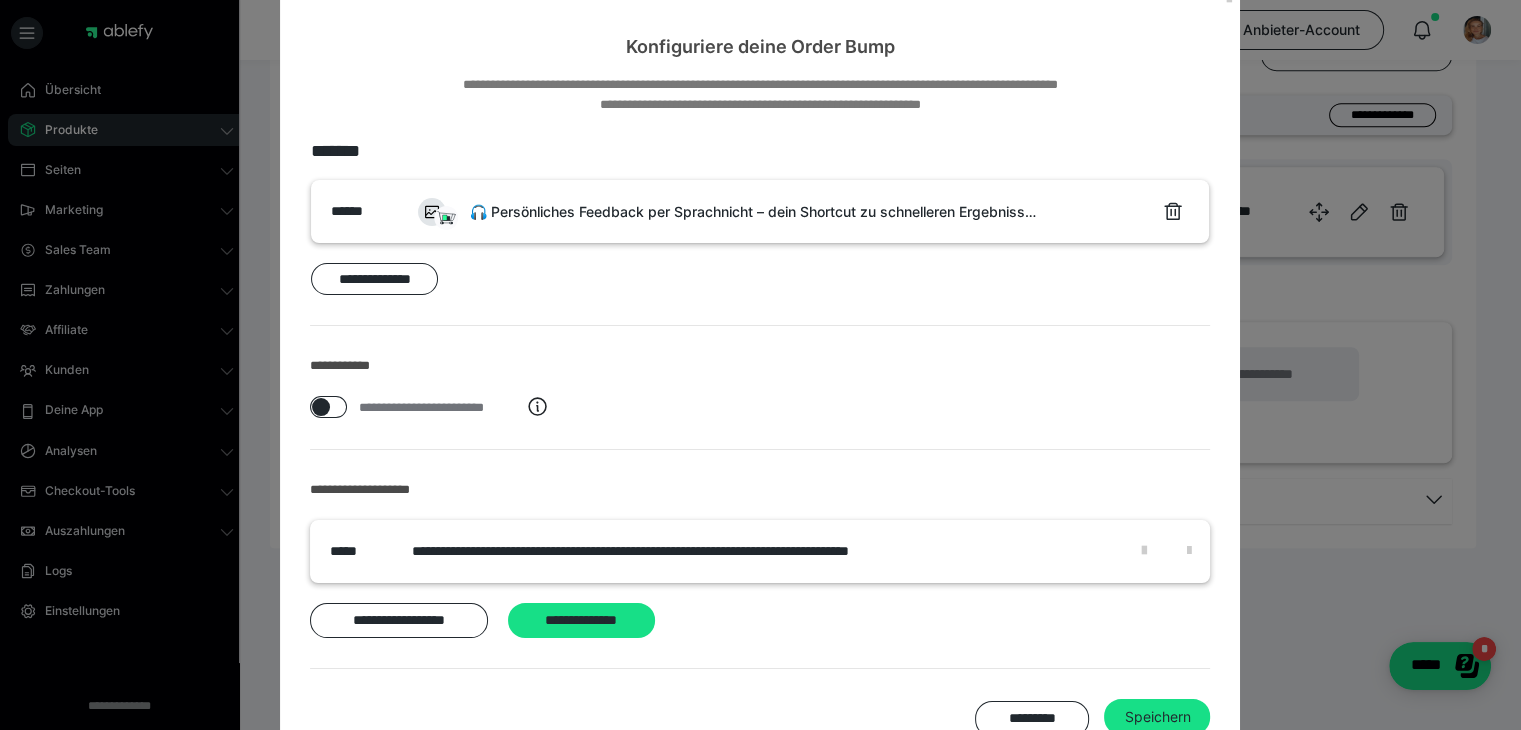 scroll, scrollTop: 0, scrollLeft: 0, axis: both 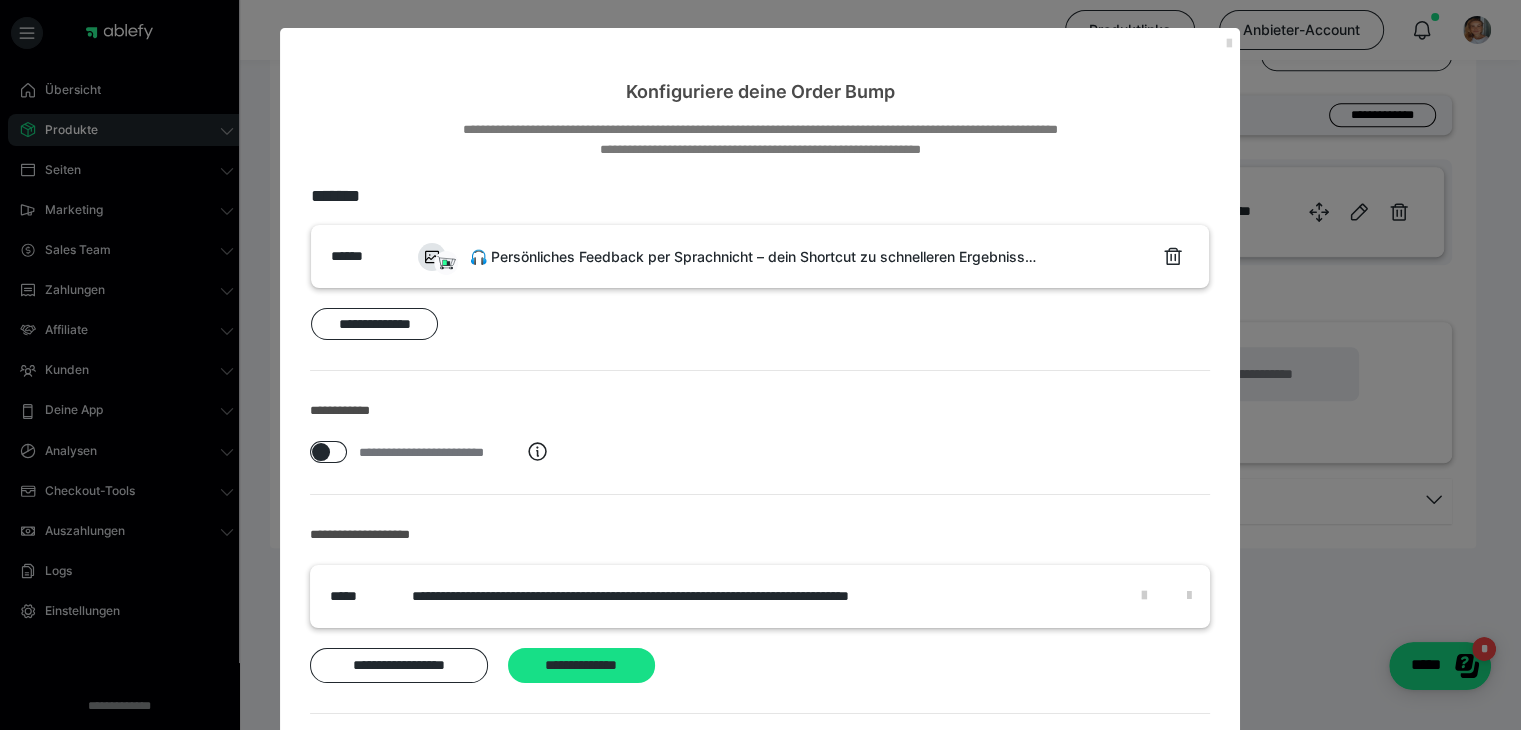 click at bounding box center [1228, 44] 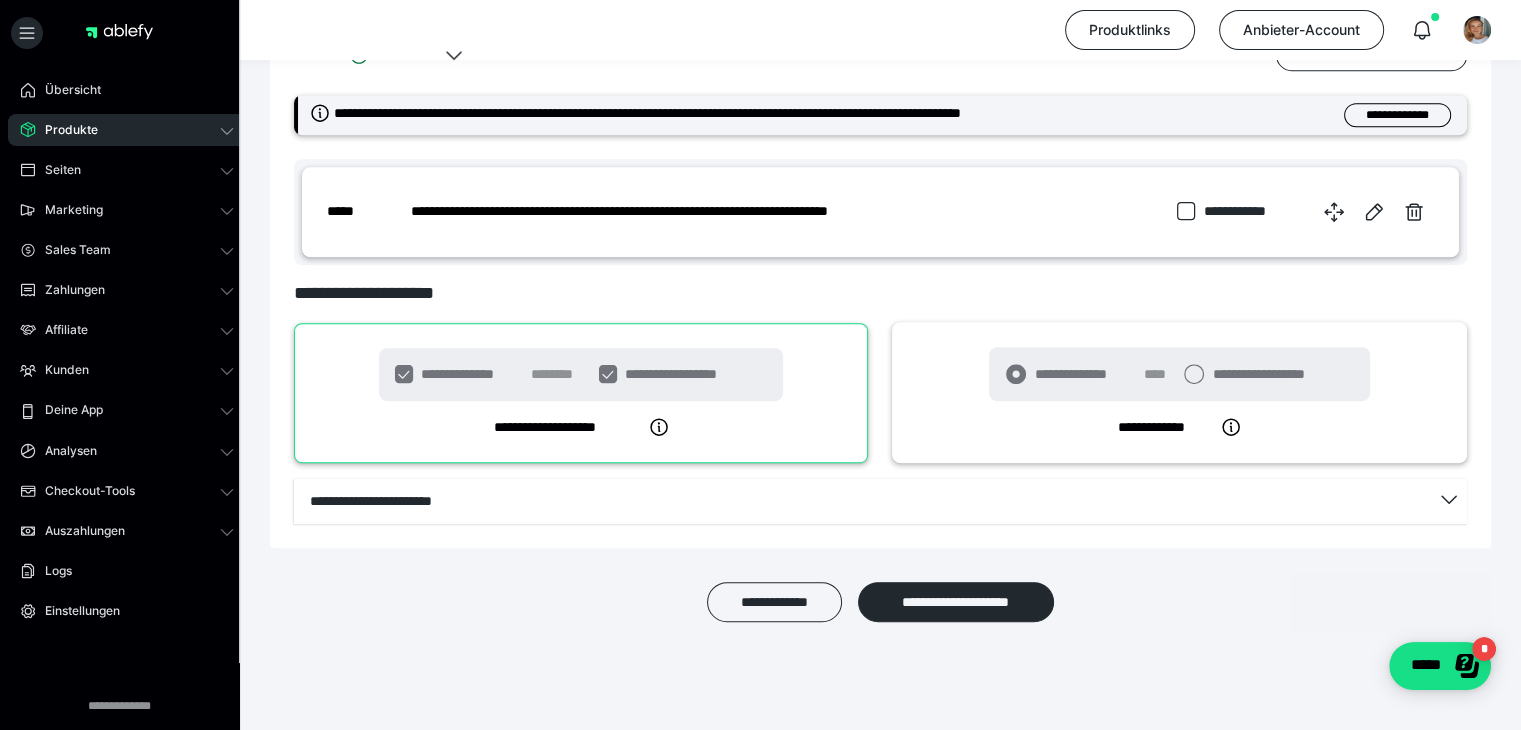click 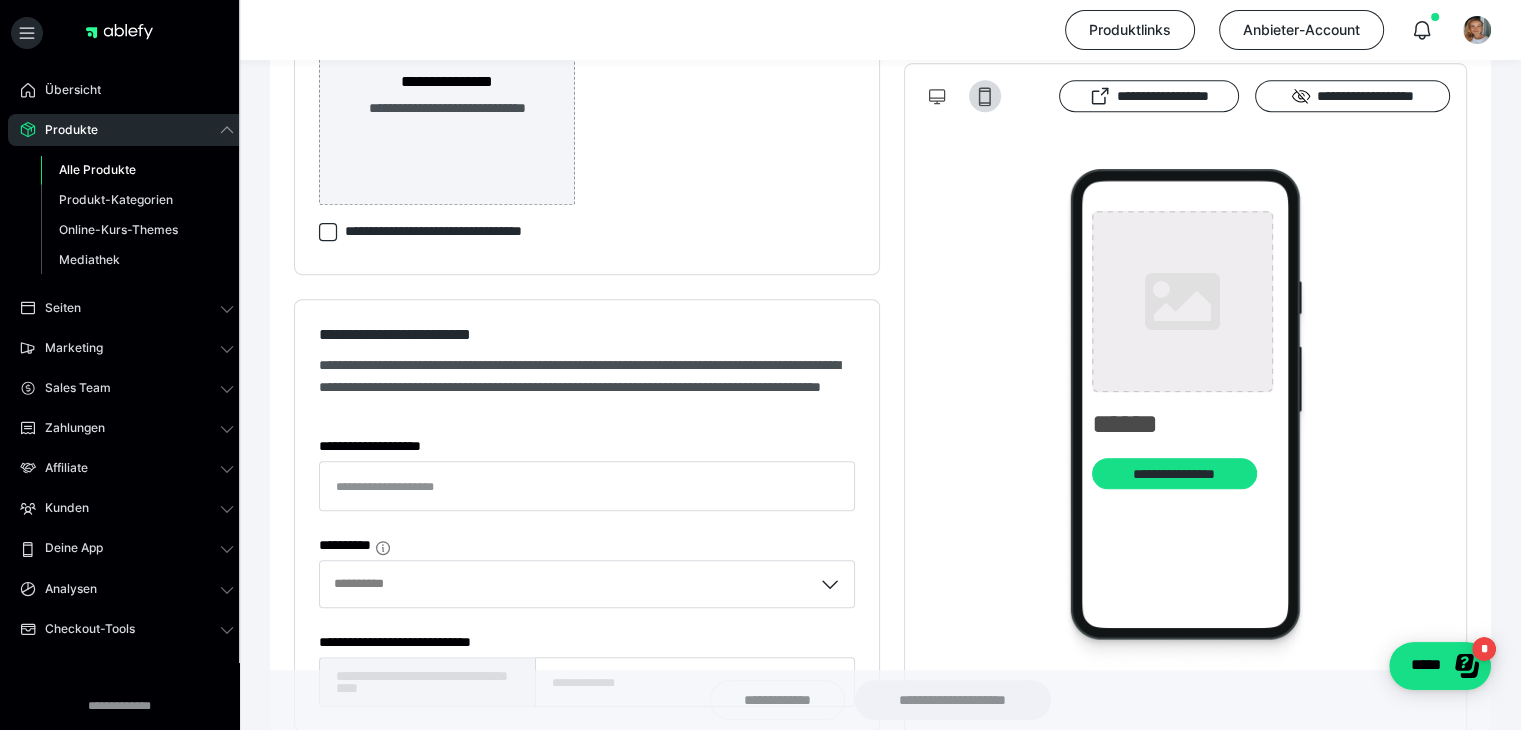 type on "**********" 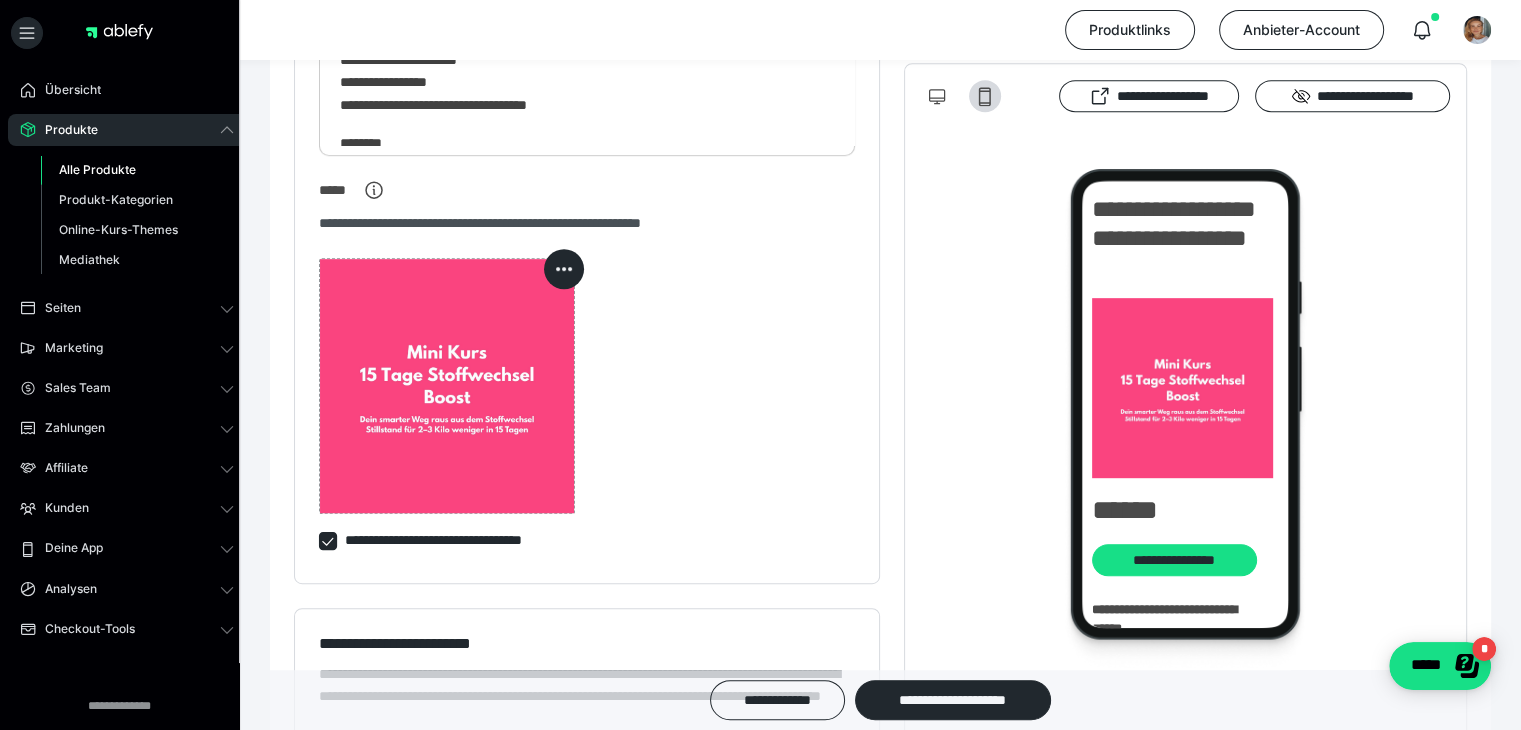 click on "Alle Produkte" at bounding box center (97, 169) 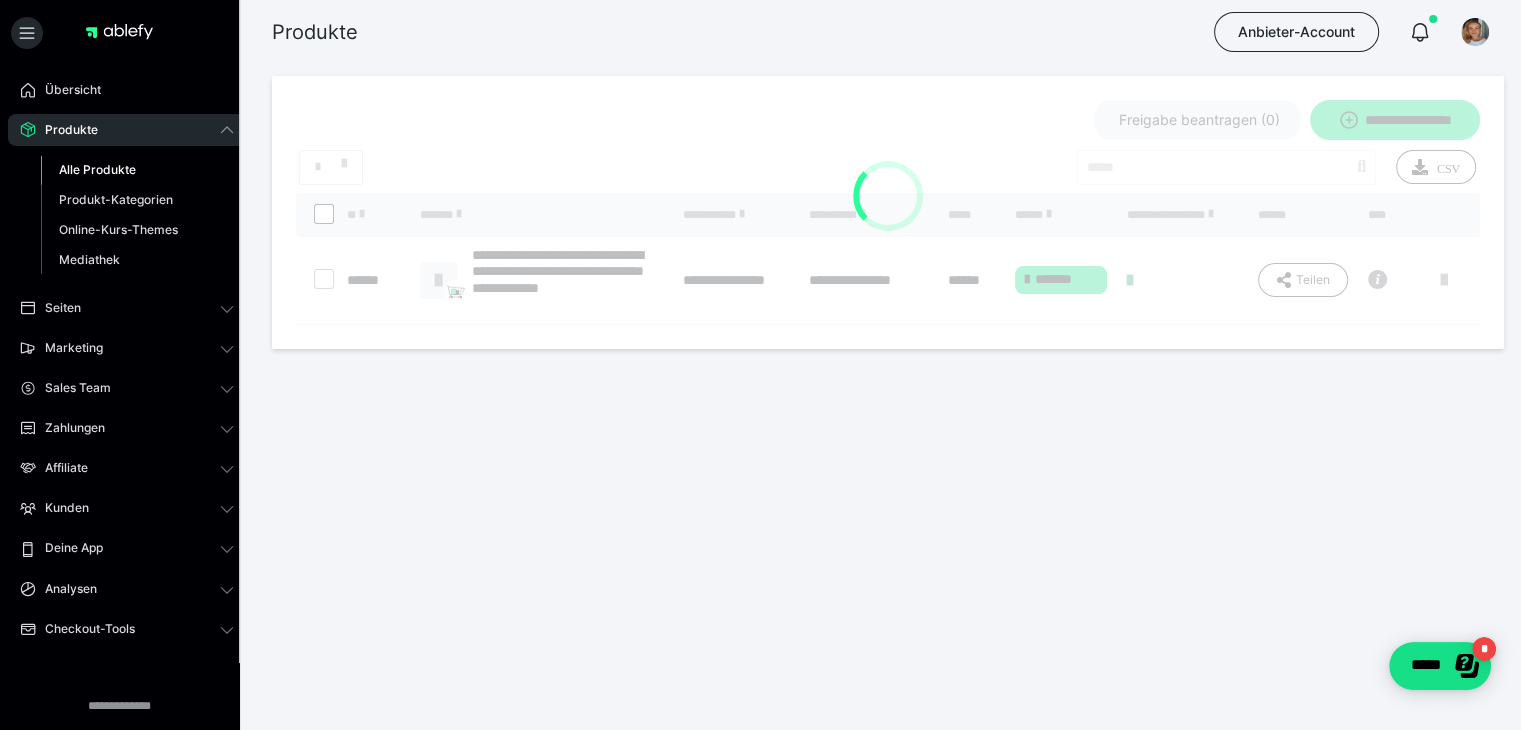 scroll, scrollTop: 0, scrollLeft: 0, axis: both 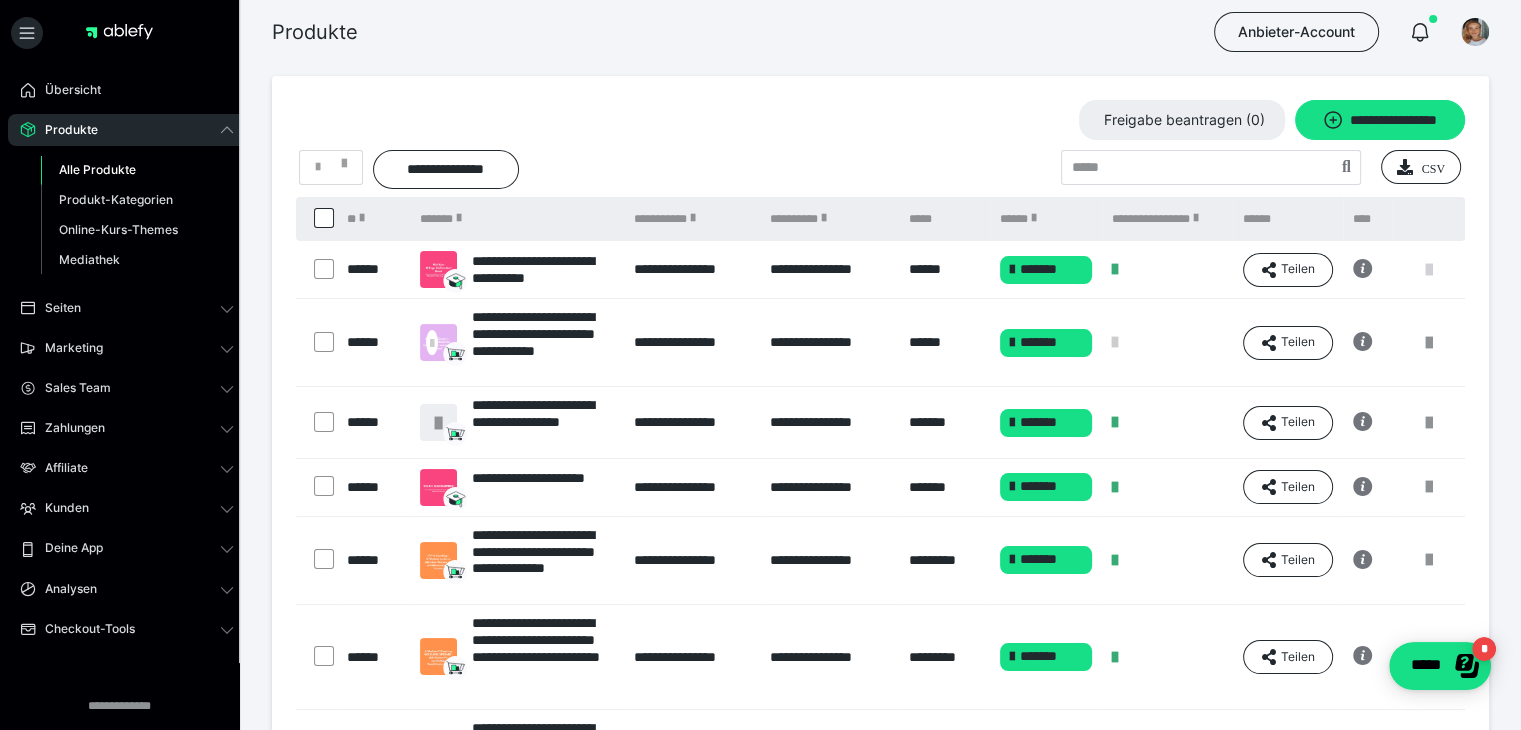 click at bounding box center [1429, 270] 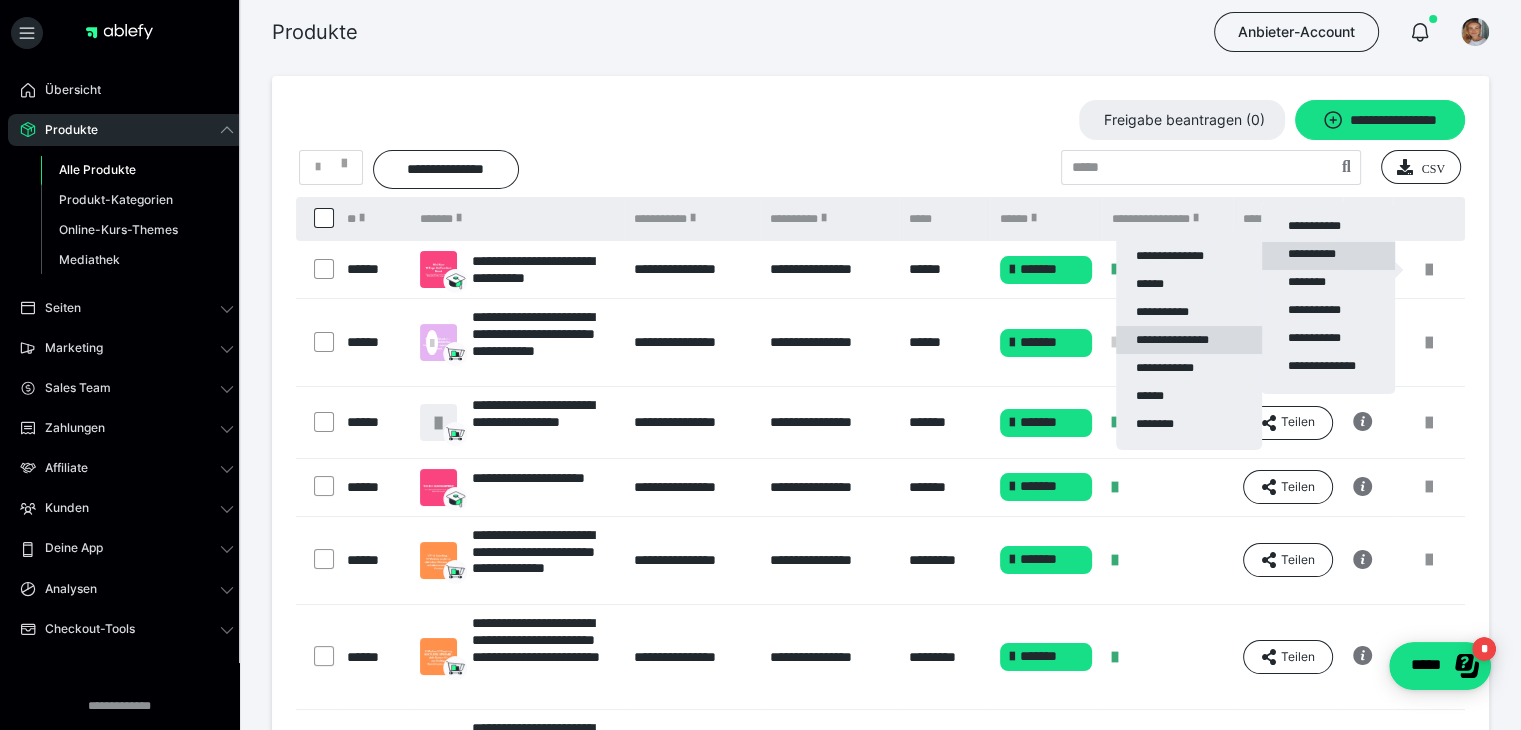 click on "**********" at bounding box center [1189, 340] 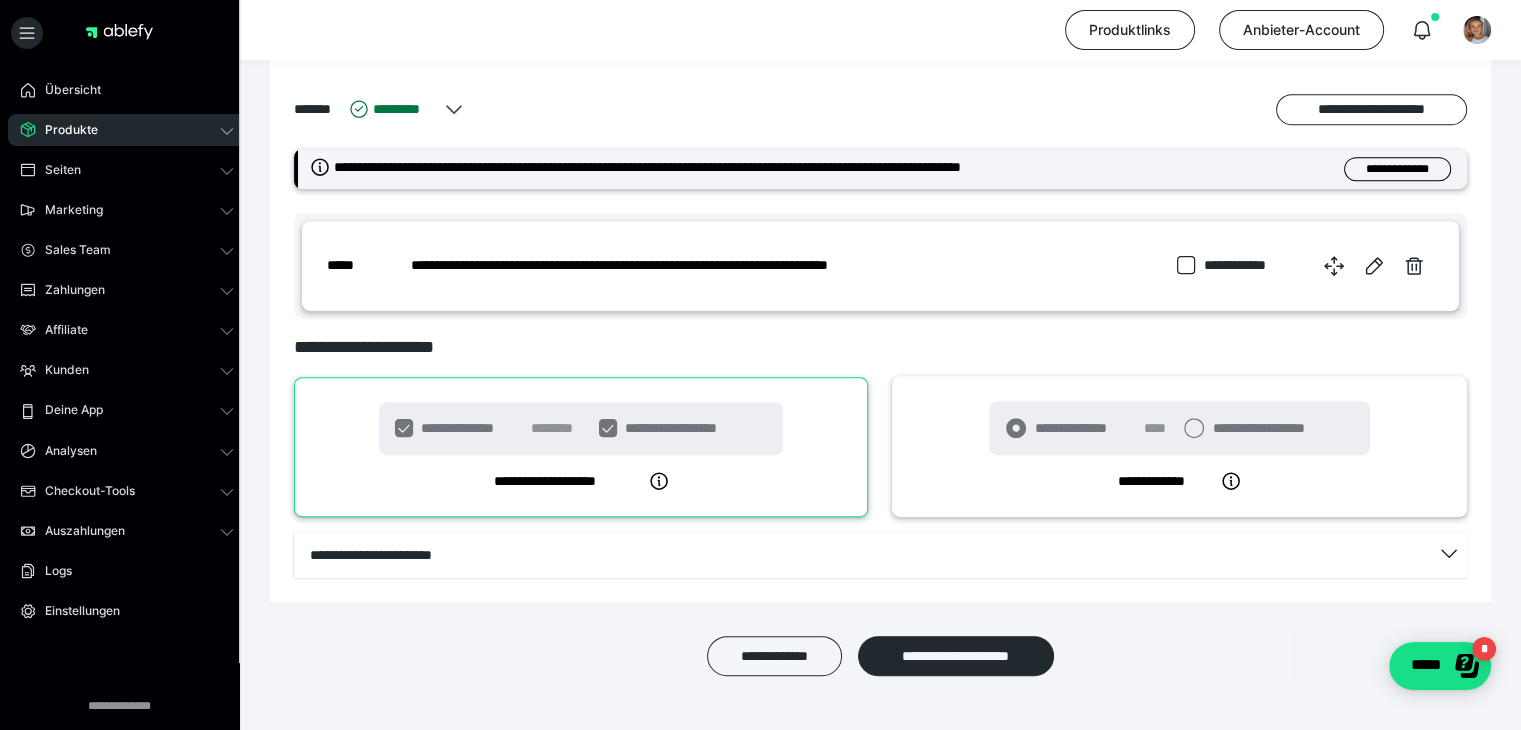 scroll, scrollTop: 746, scrollLeft: 0, axis: vertical 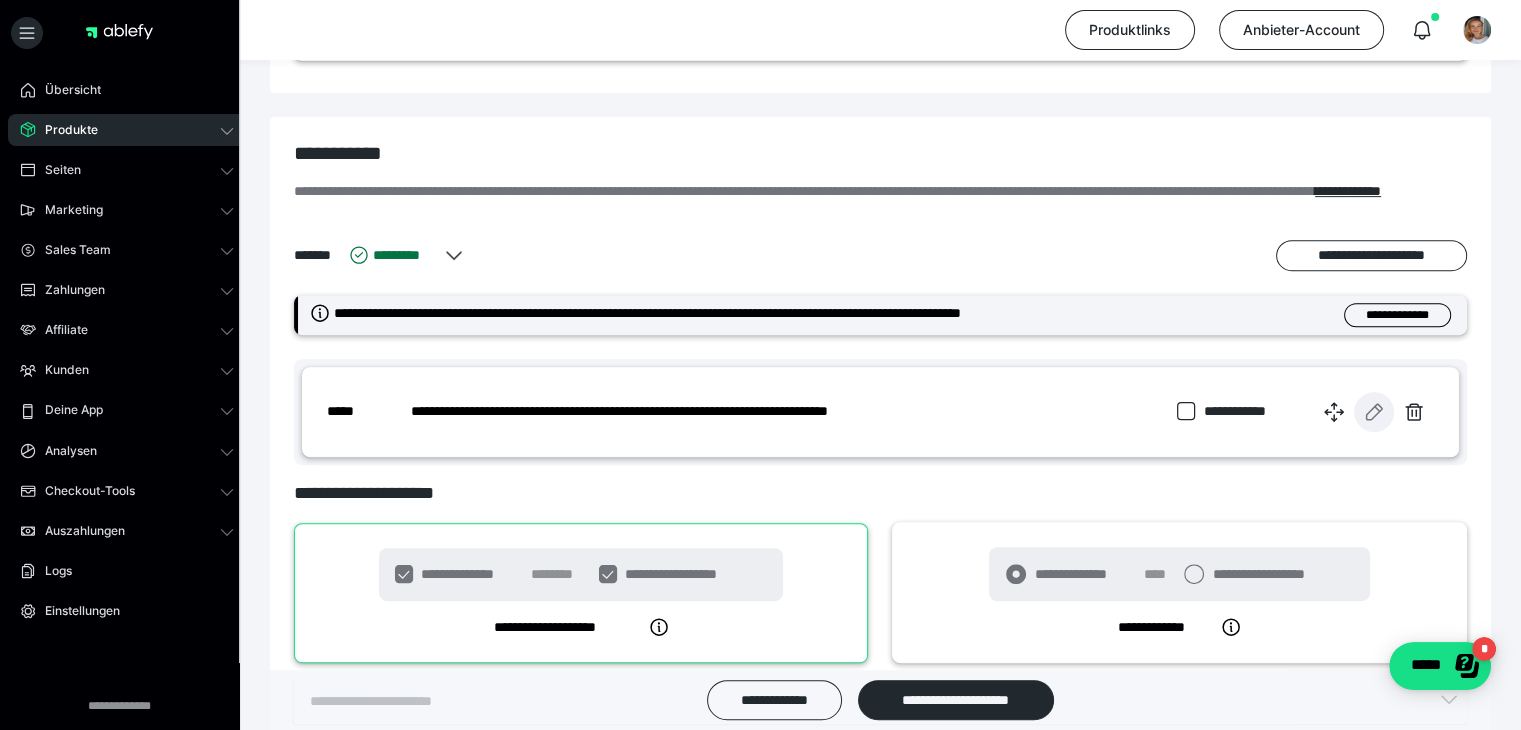 click 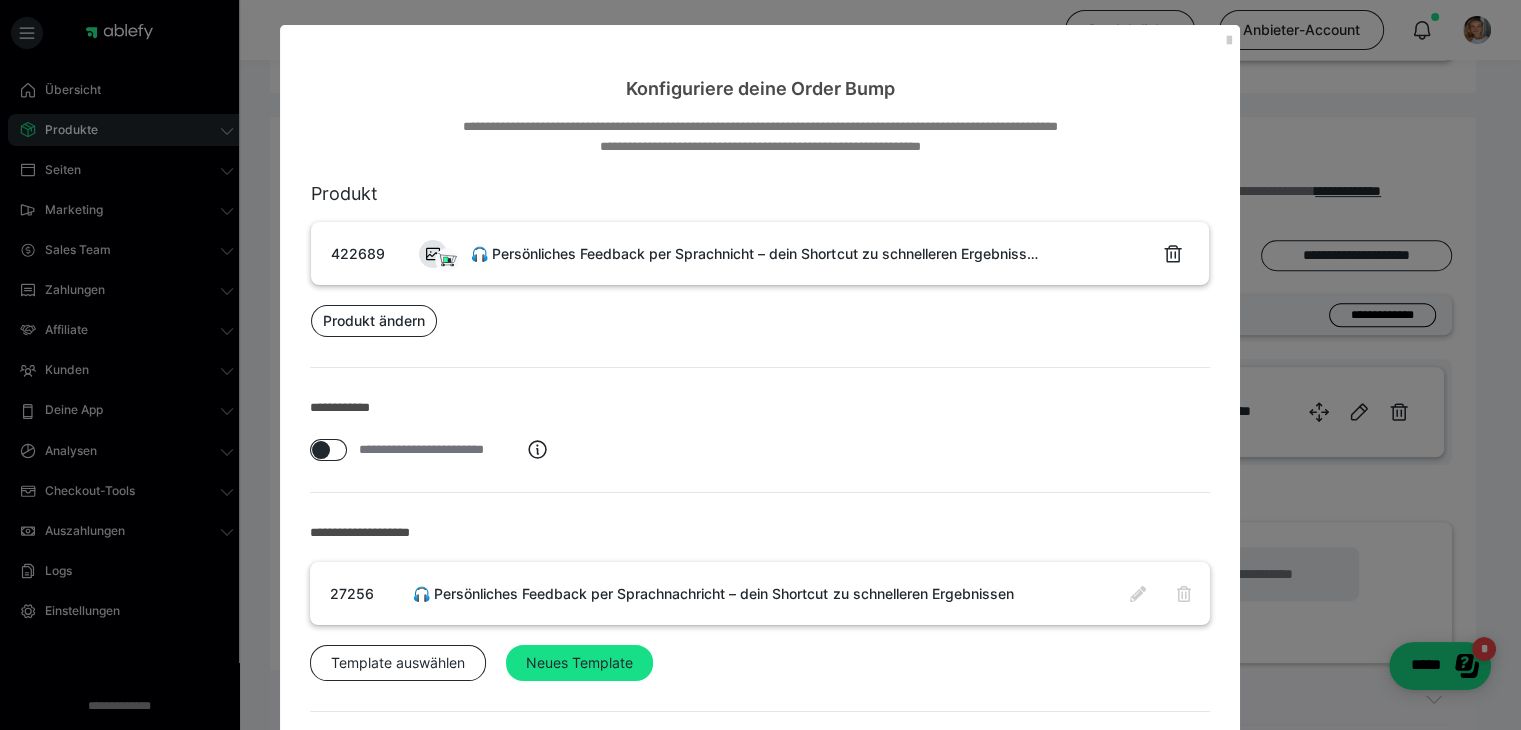scroll, scrollTop: 0, scrollLeft: 0, axis: both 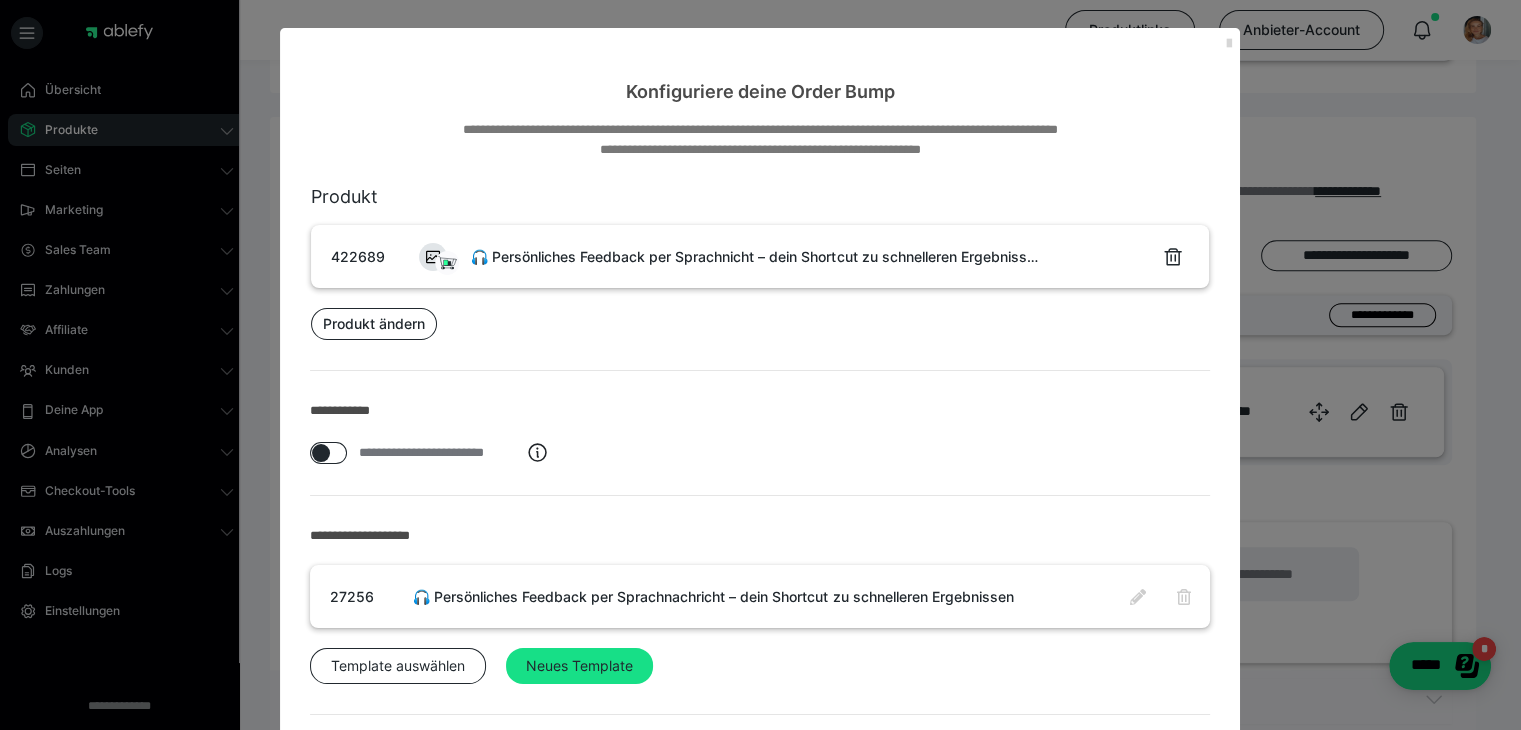 click at bounding box center (1228, 44) 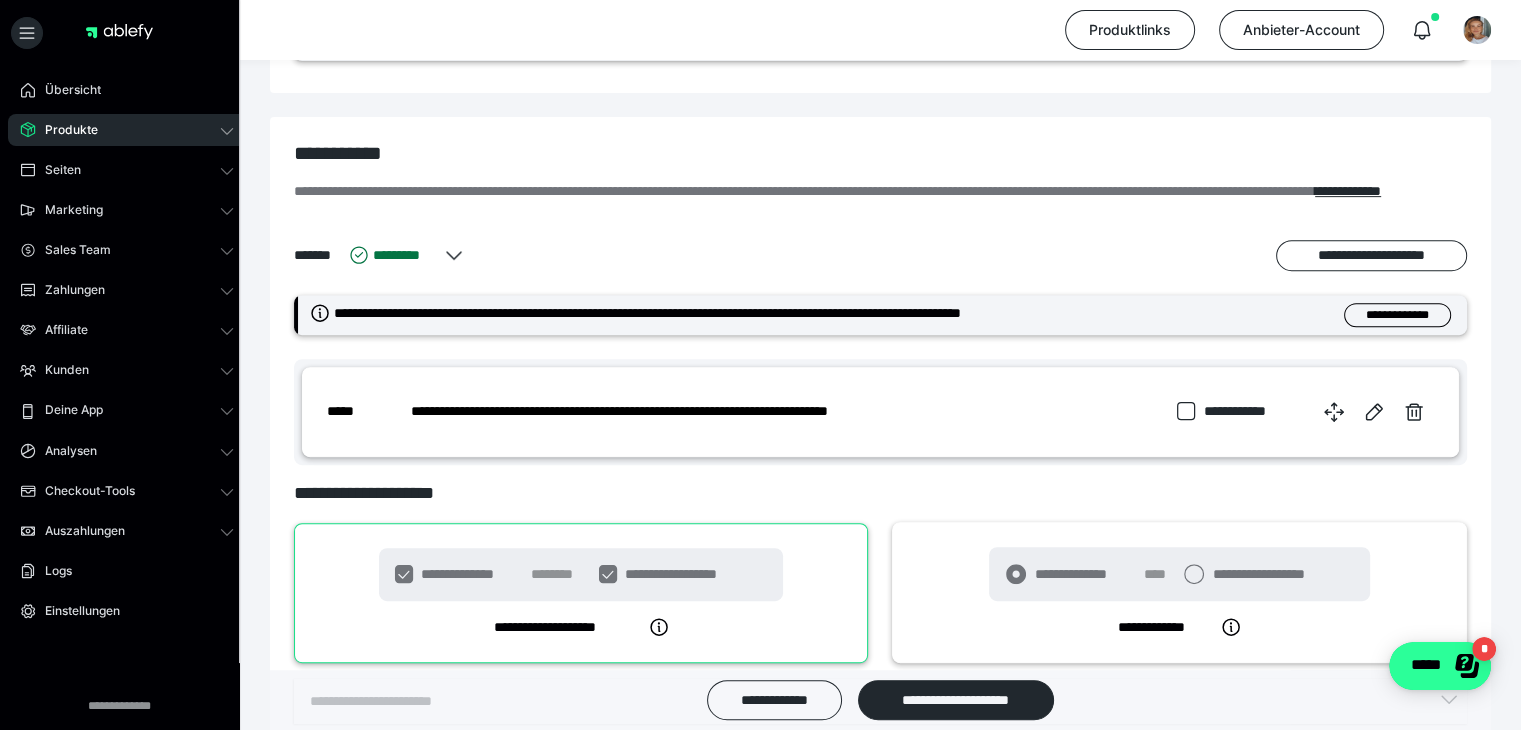 click on "*****" 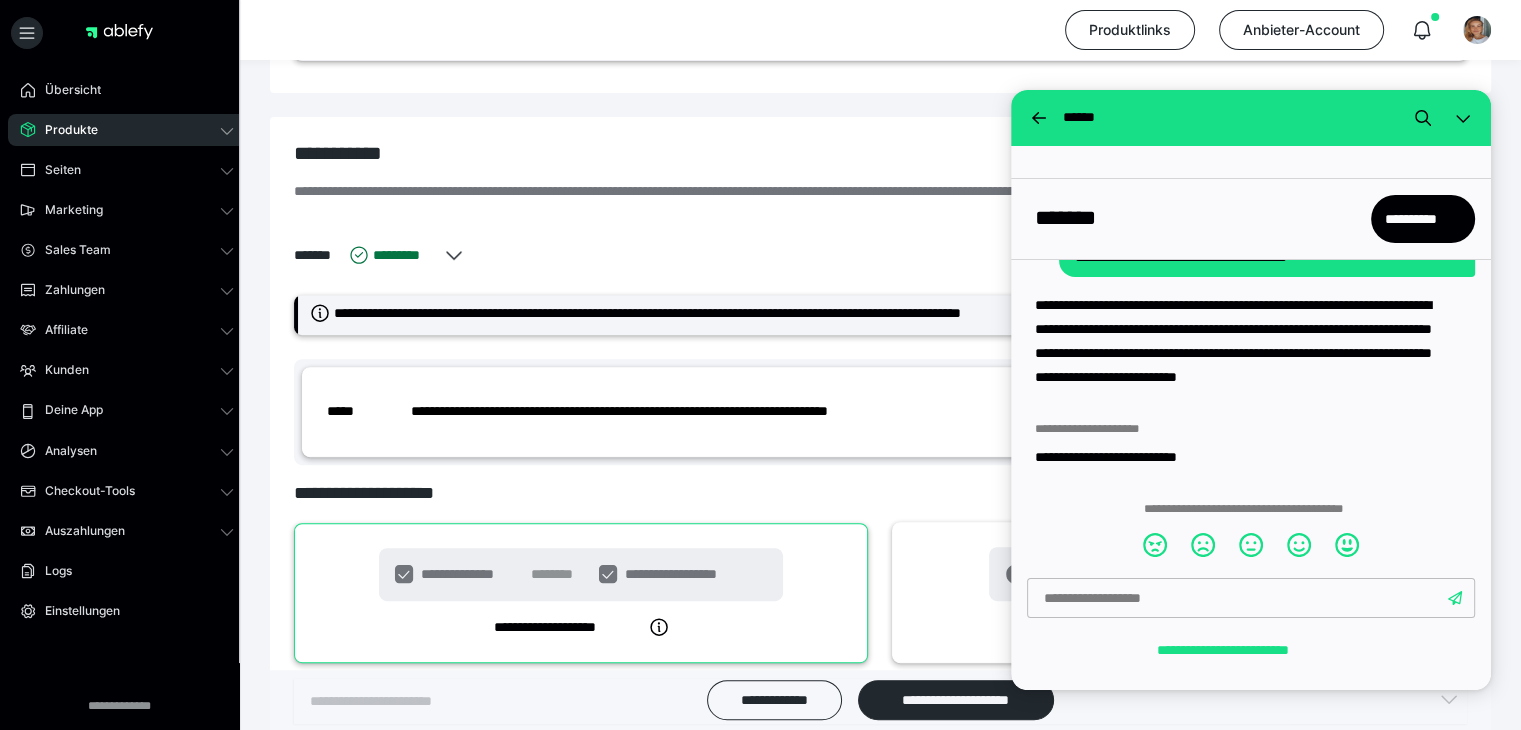 scroll, scrollTop: 389, scrollLeft: 0, axis: vertical 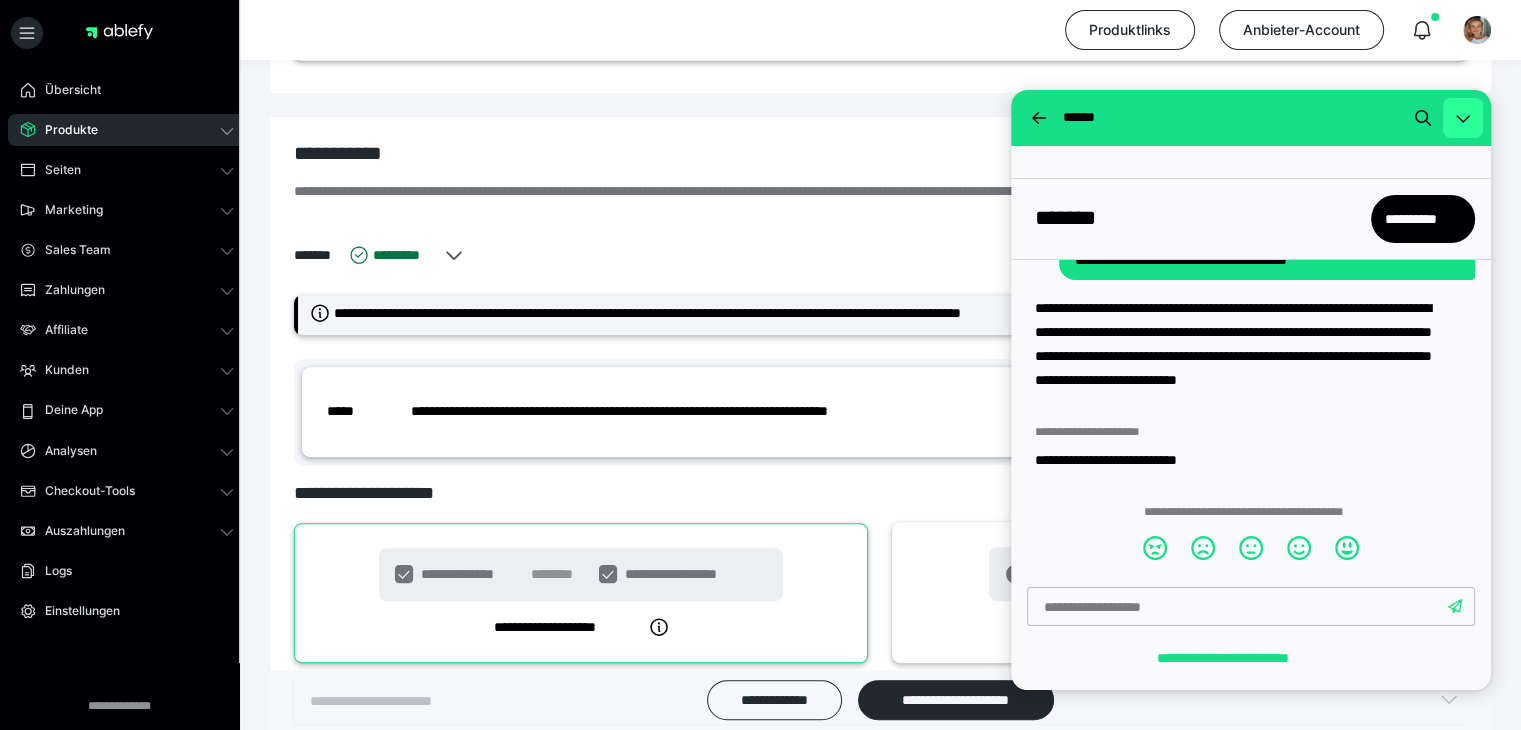 click 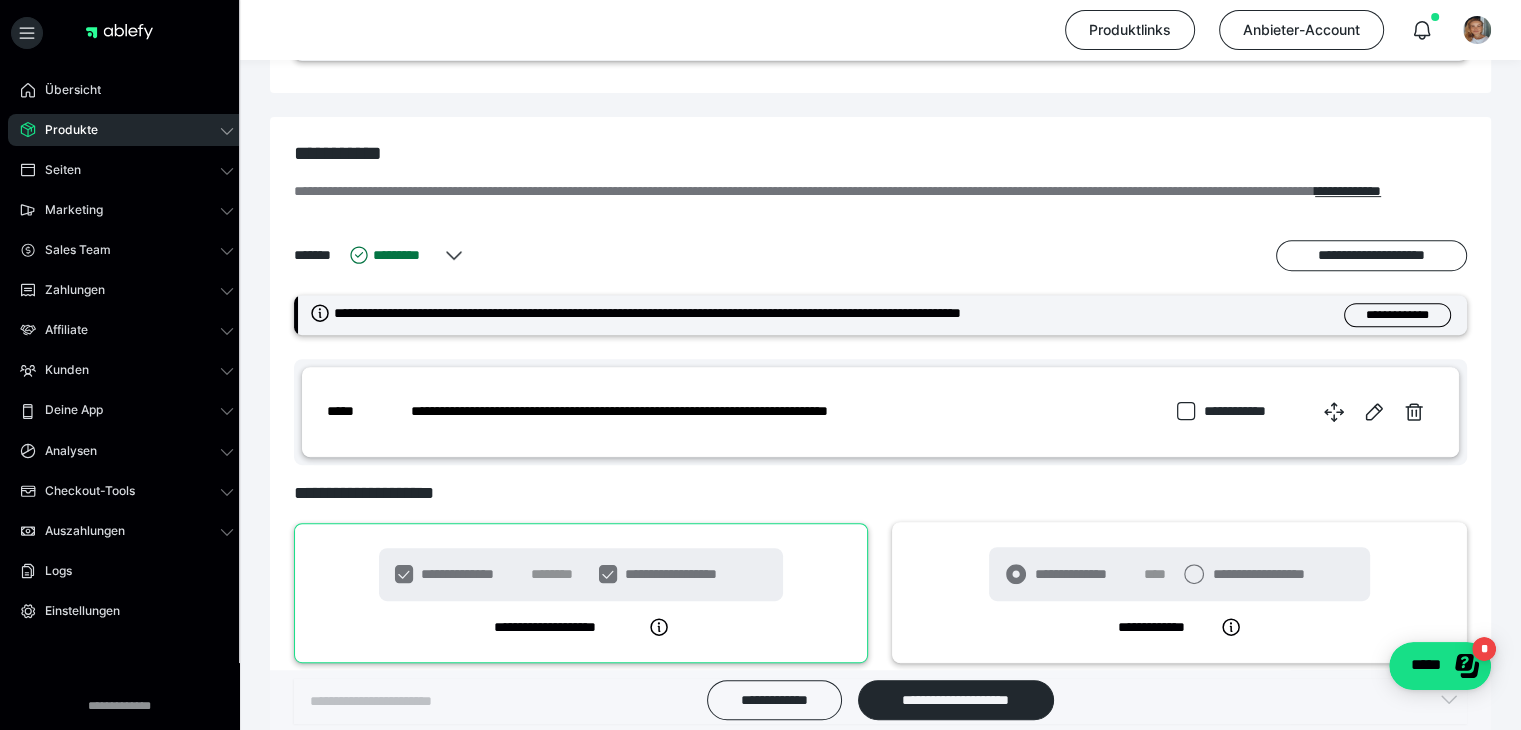 scroll, scrollTop: 0, scrollLeft: 0, axis: both 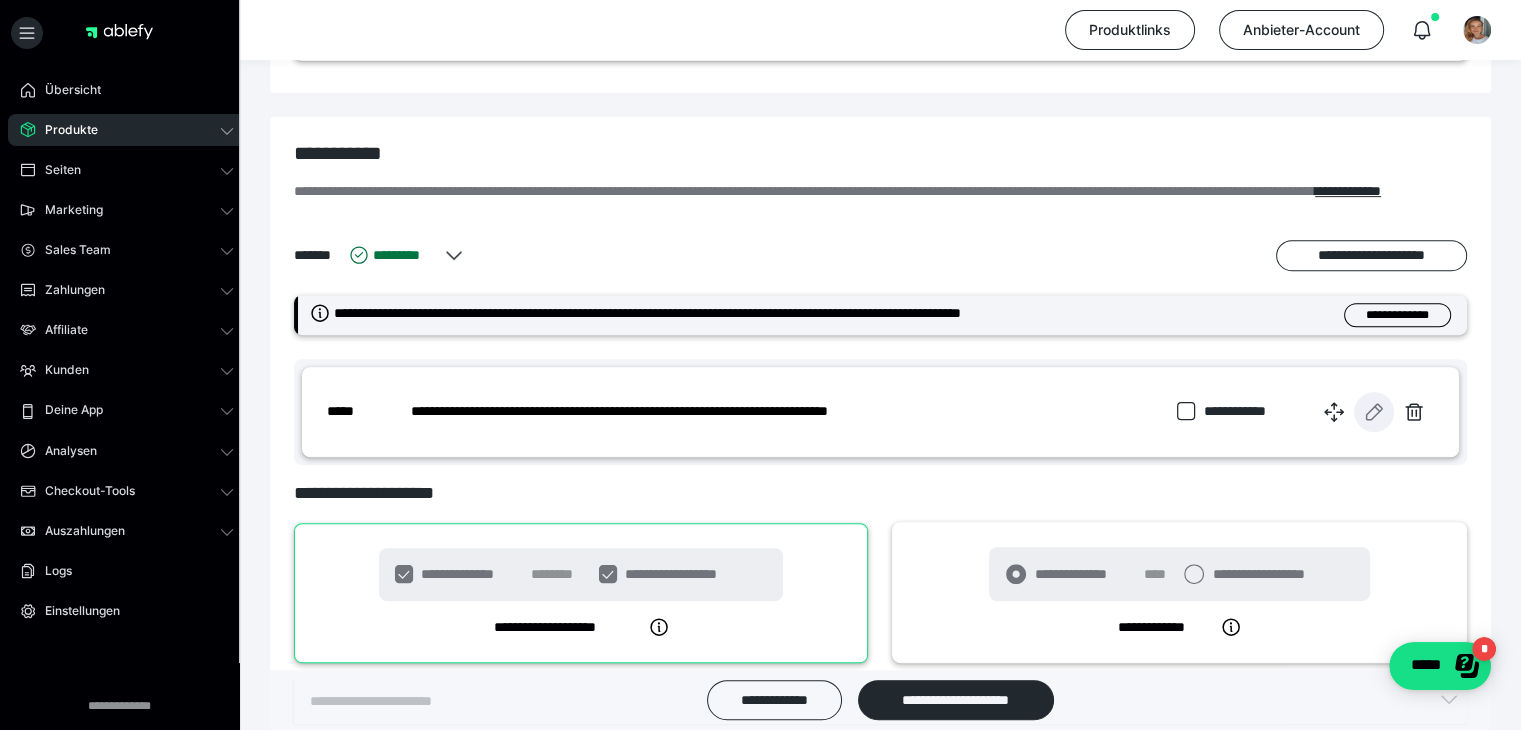 click 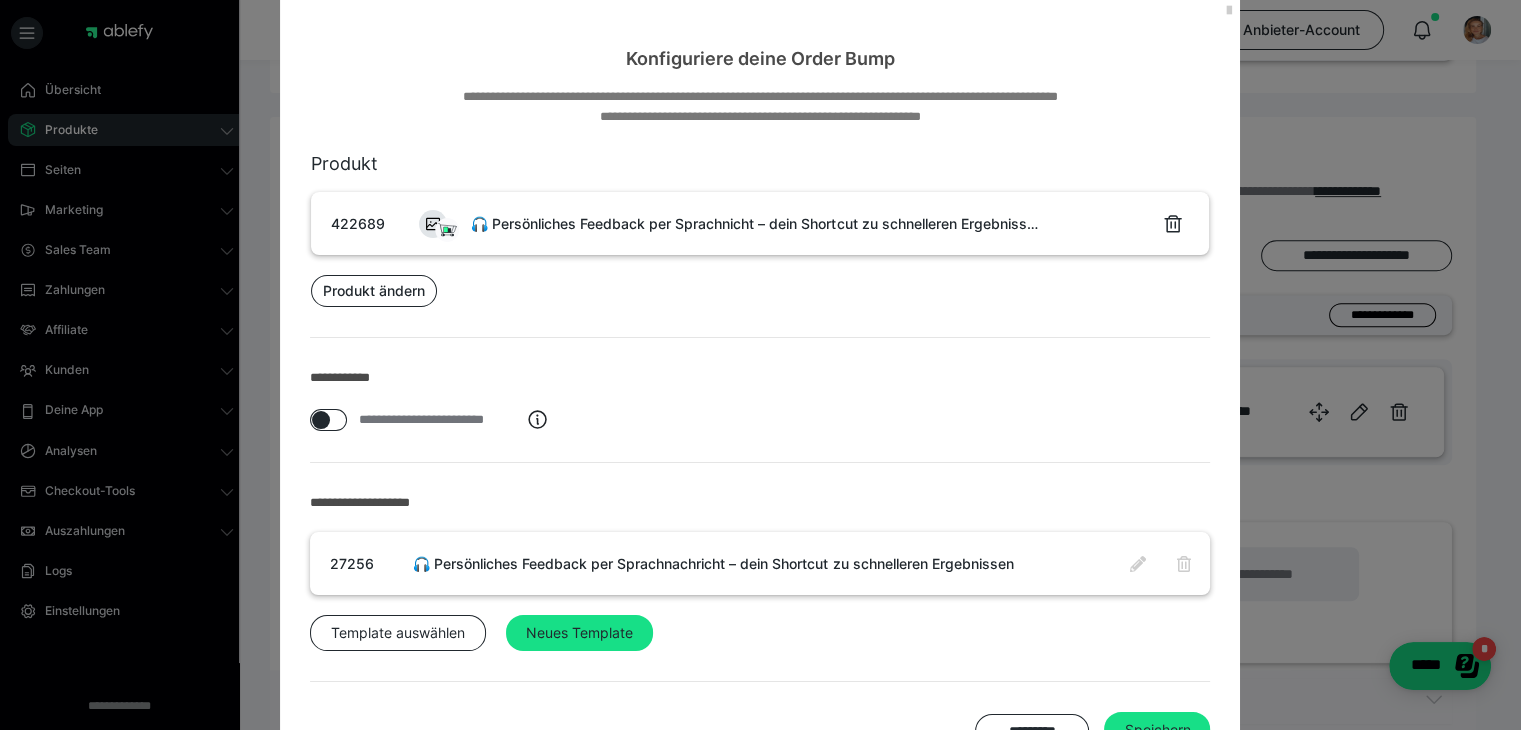 scroll, scrollTop: 0, scrollLeft: 0, axis: both 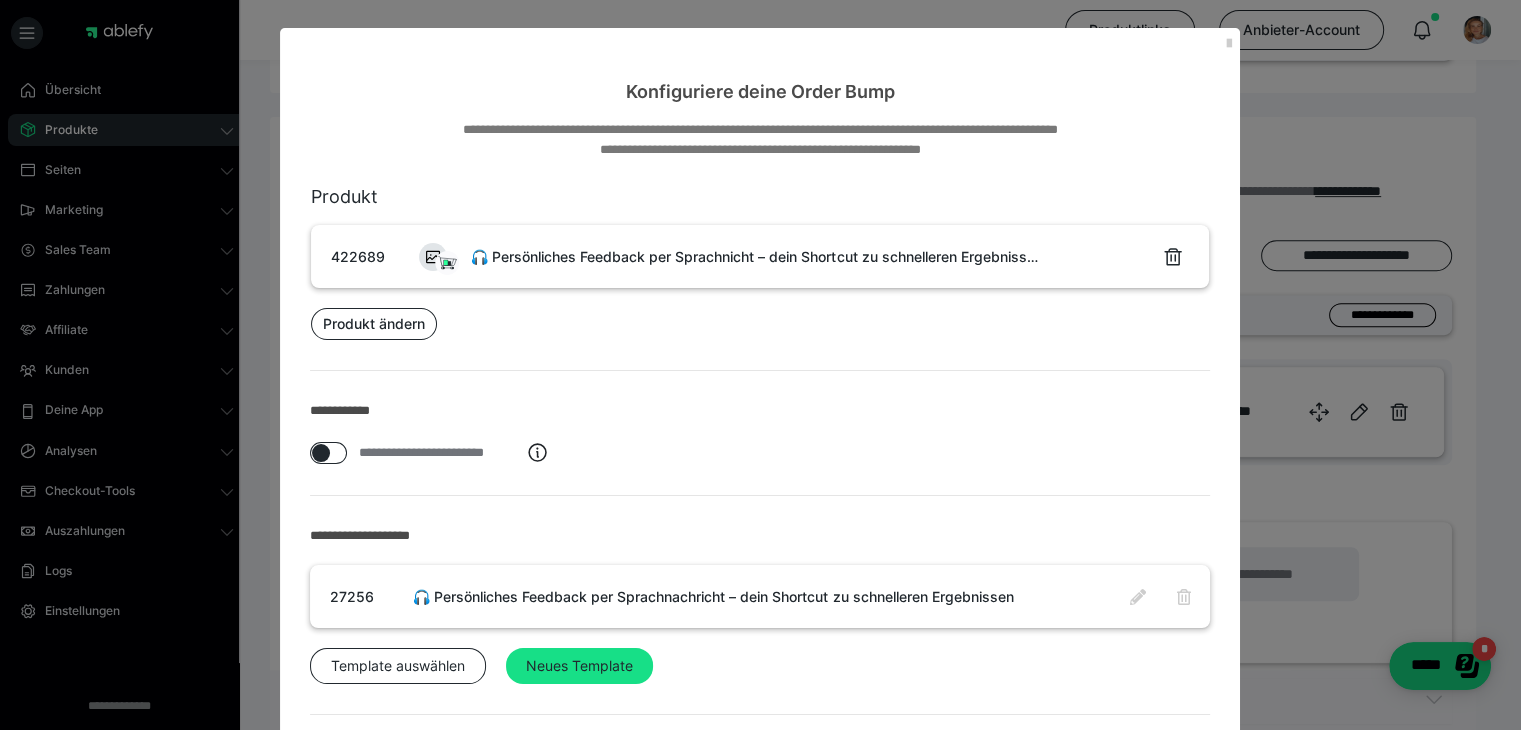click on "**********" at bounding box center [760, 365] 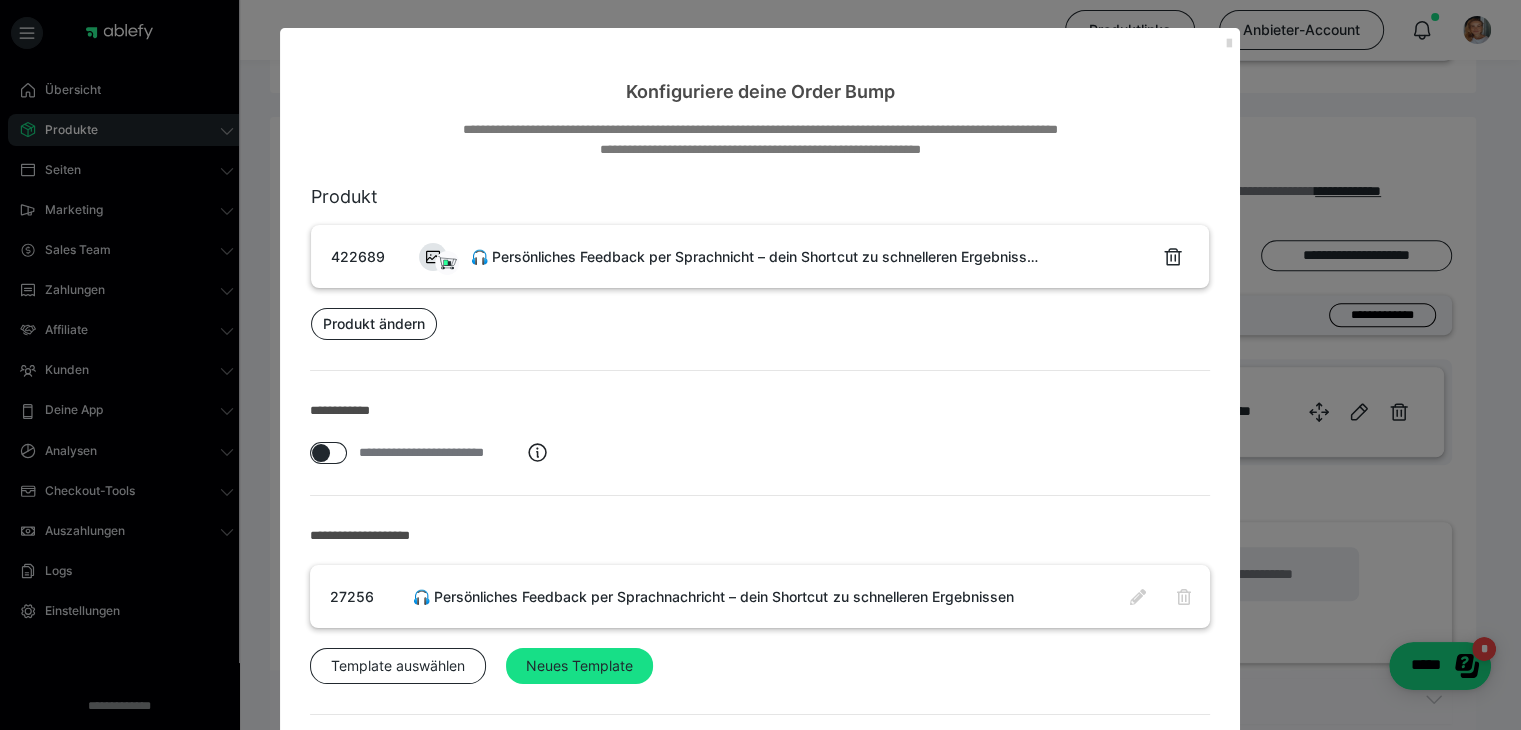 click at bounding box center (1228, 44) 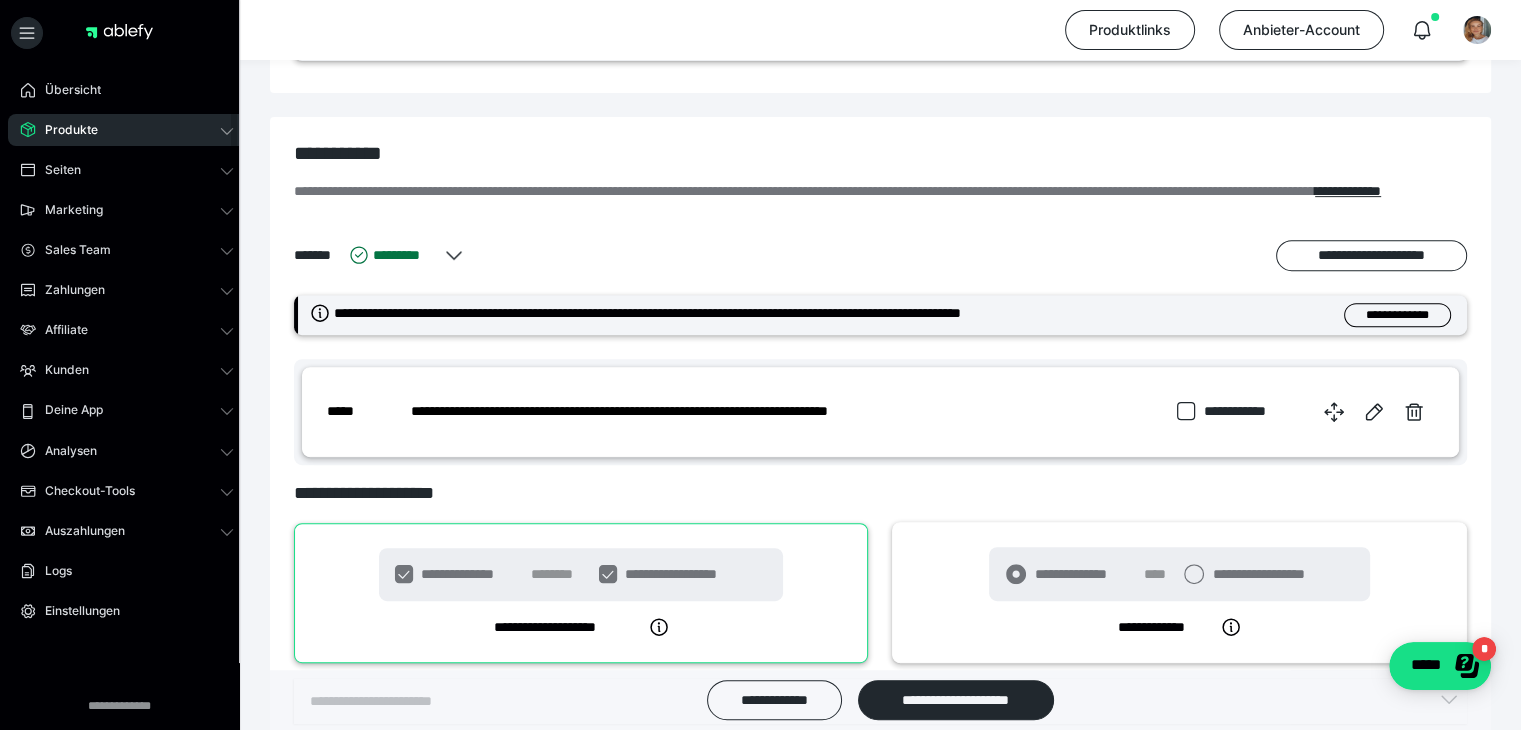 click 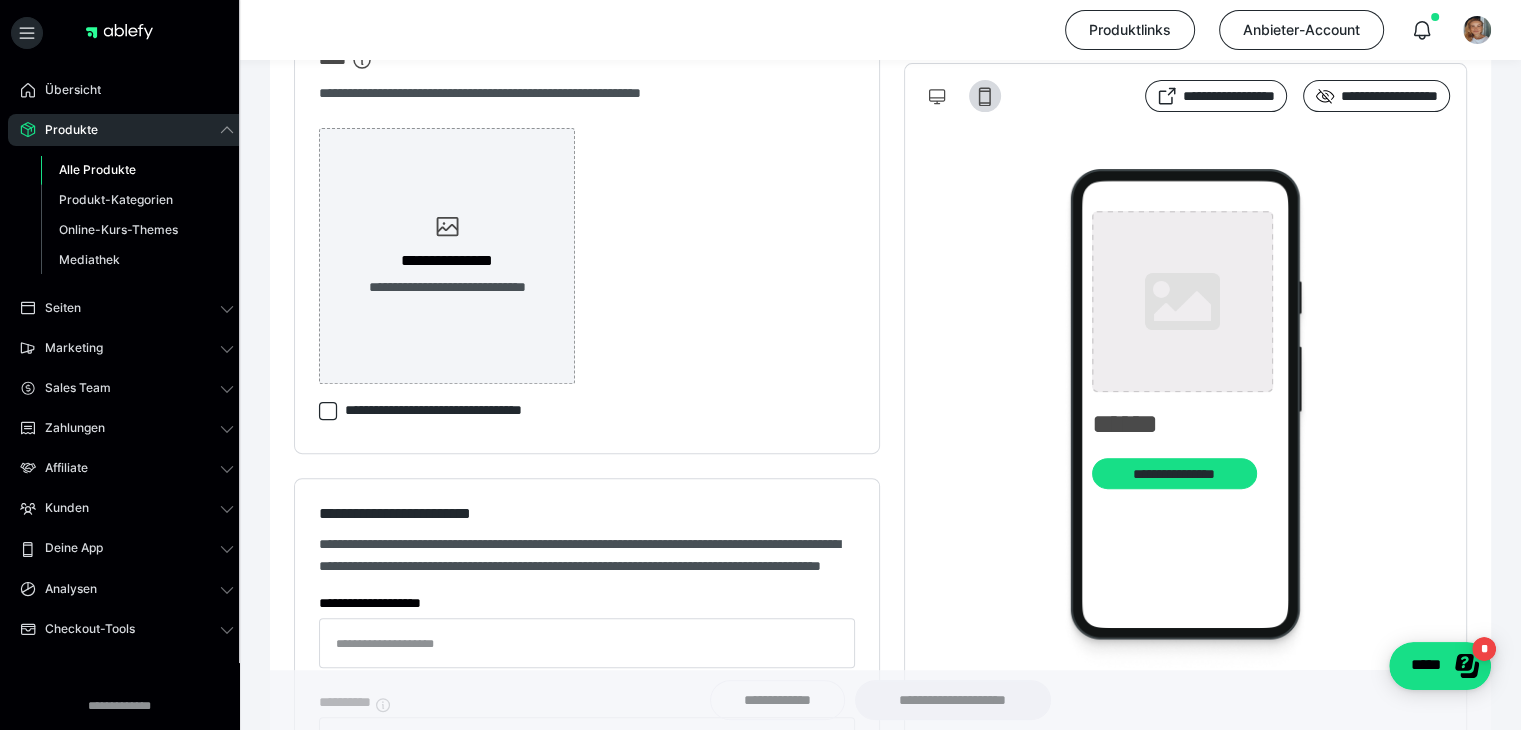 type on "**********" 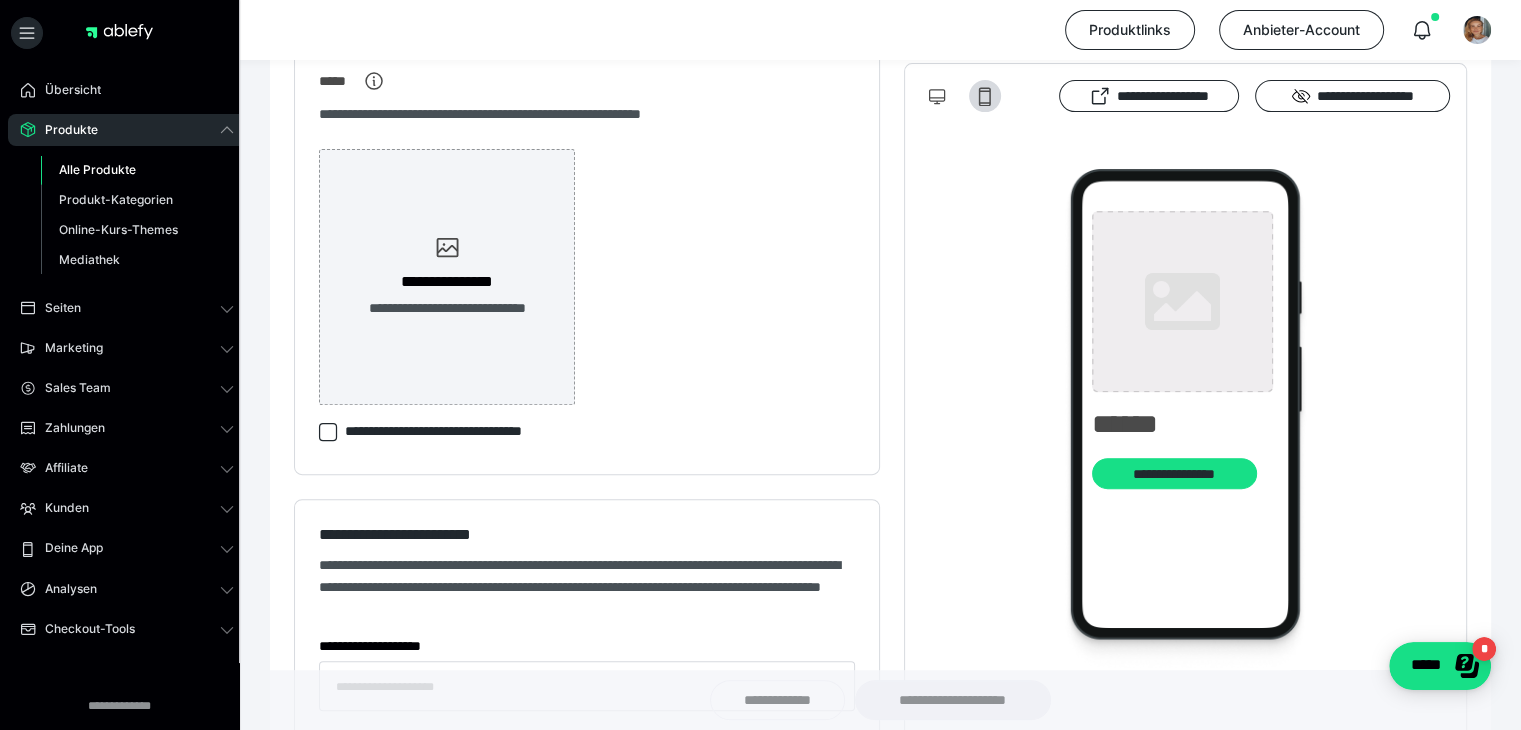 type on "**********" 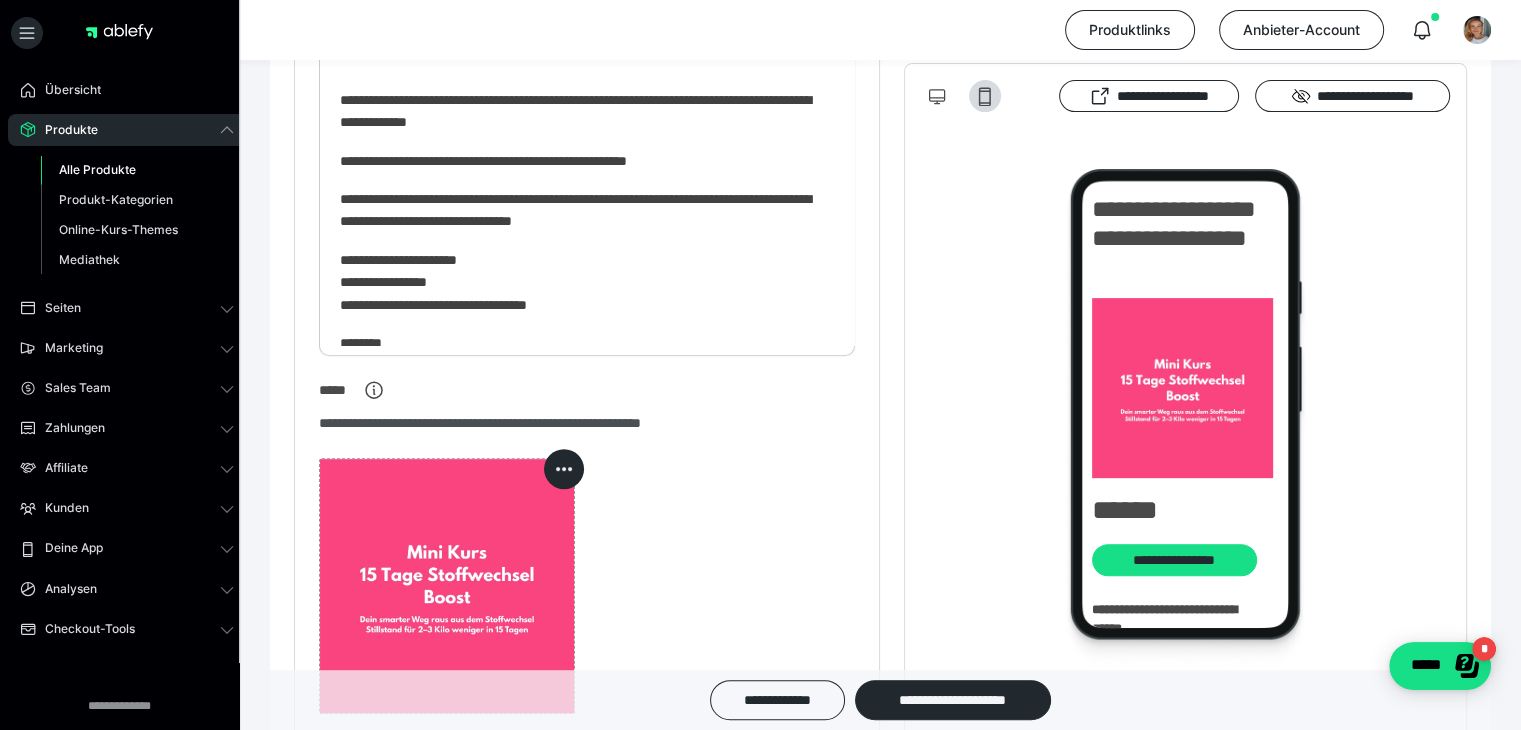 click on "Alle Produkte" at bounding box center [97, 169] 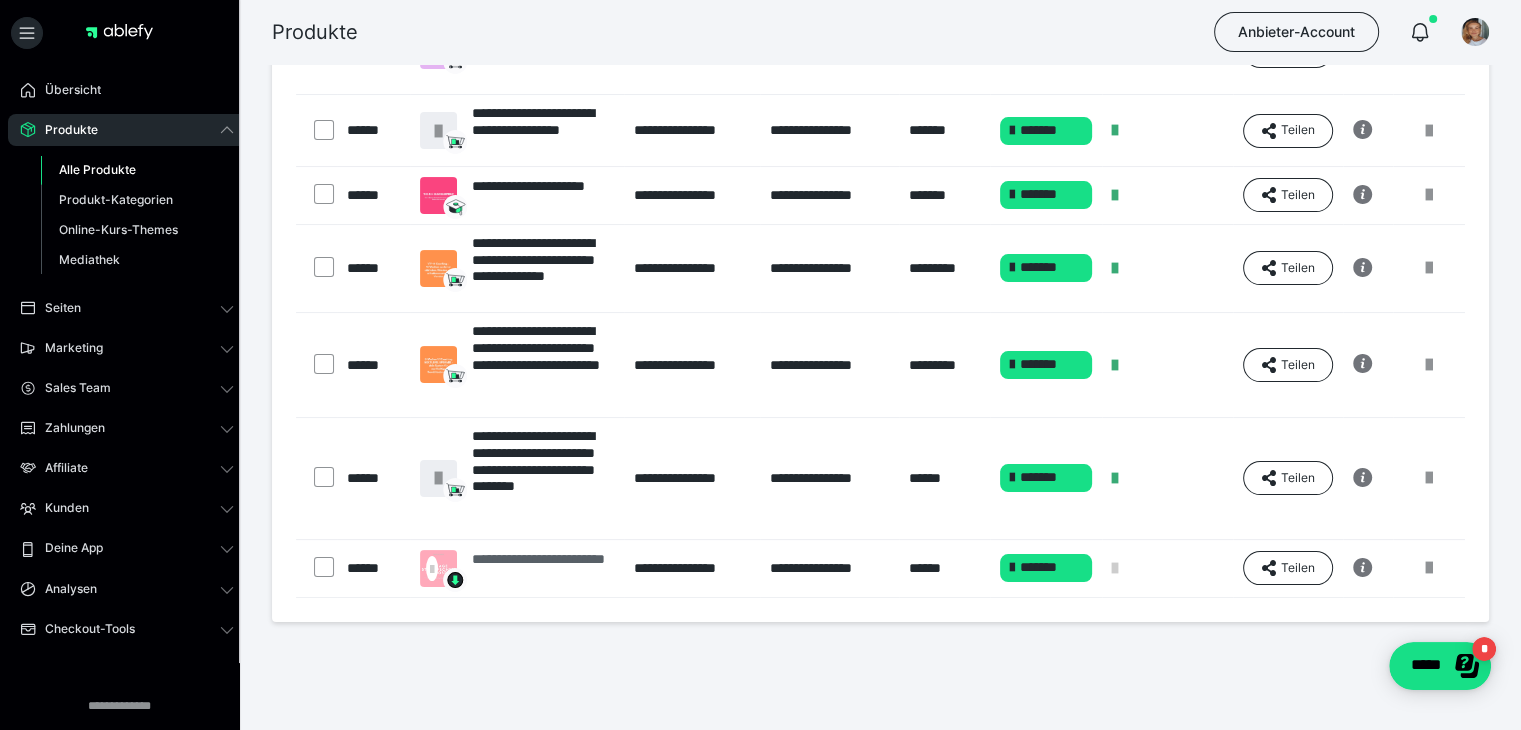 scroll, scrollTop: 300, scrollLeft: 0, axis: vertical 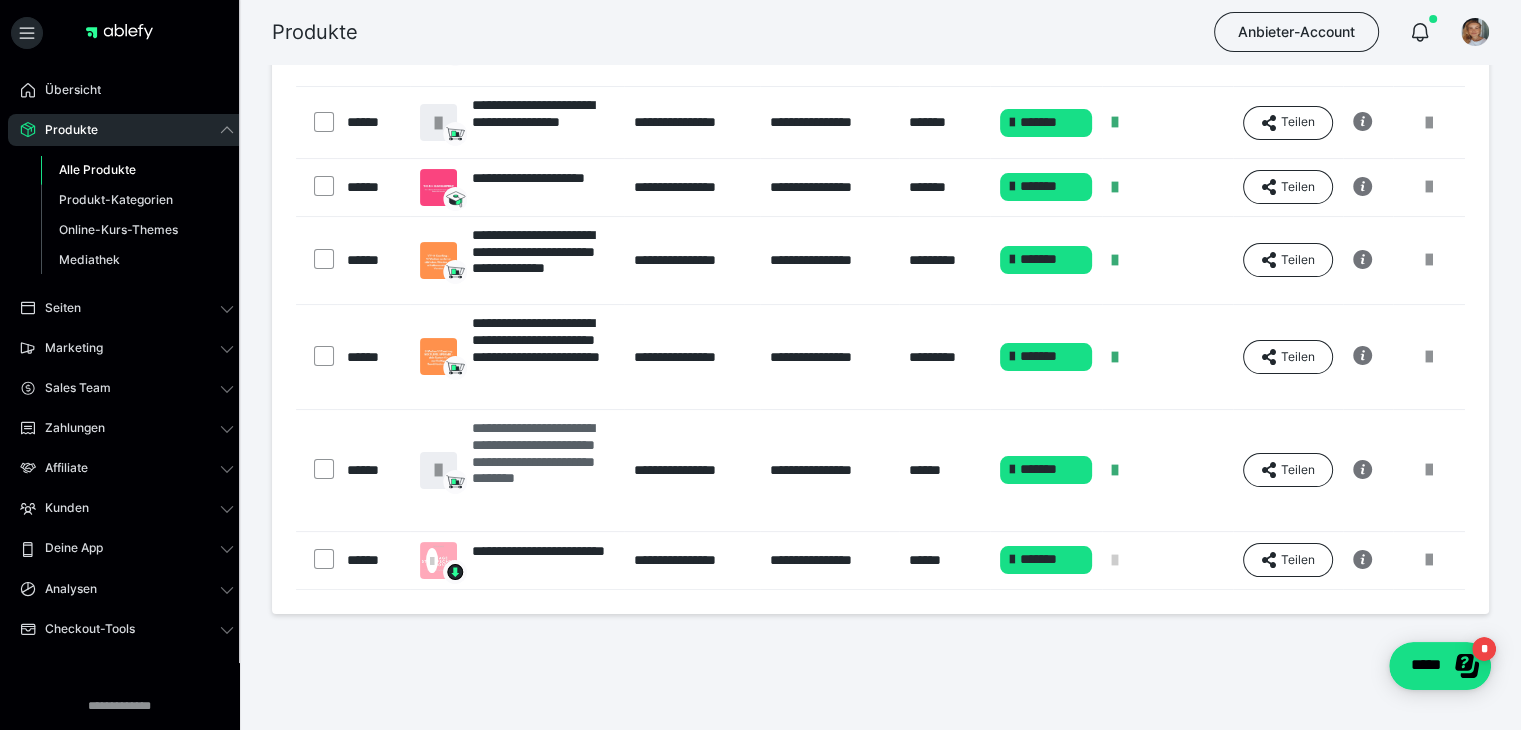click on "**********" at bounding box center (542, 470) 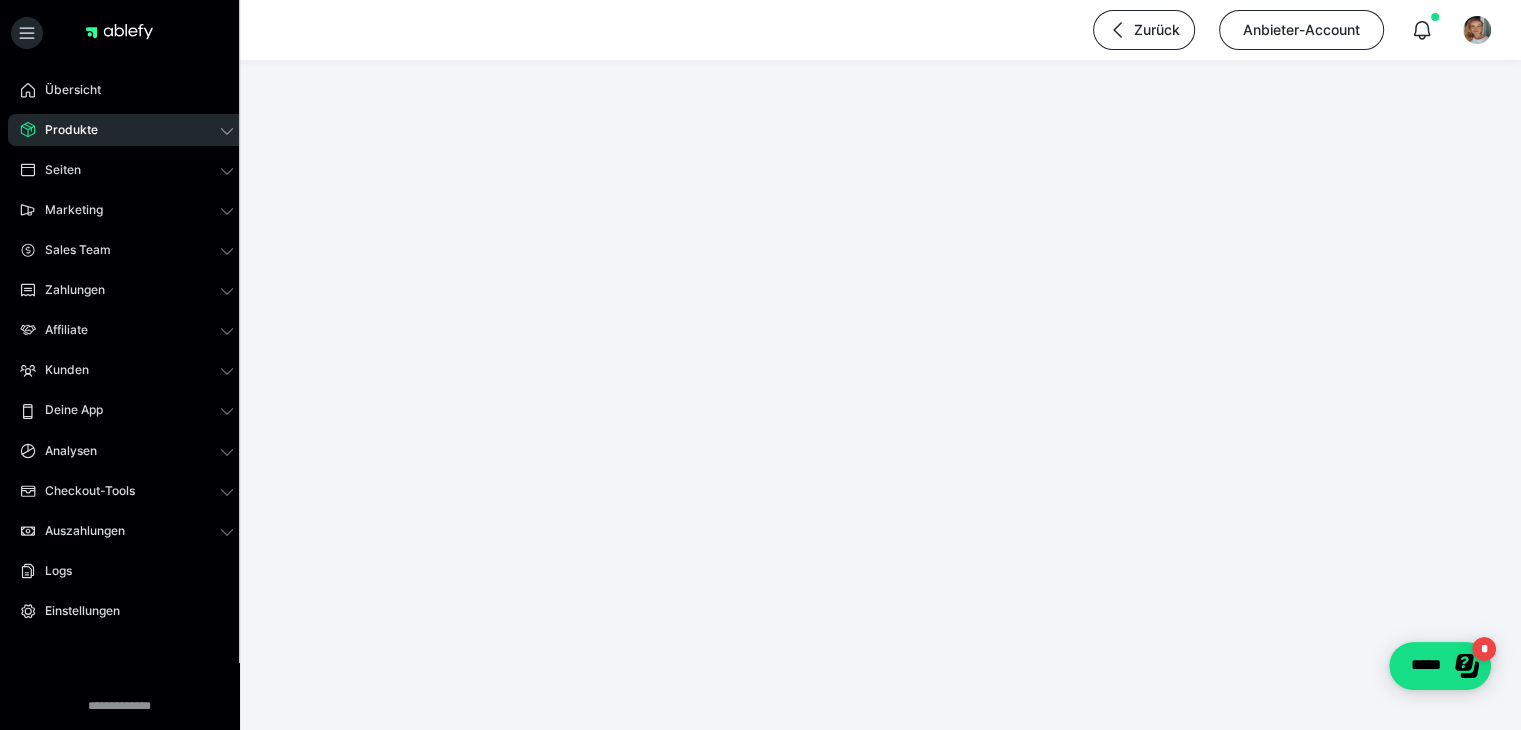 scroll, scrollTop: 0, scrollLeft: 0, axis: both 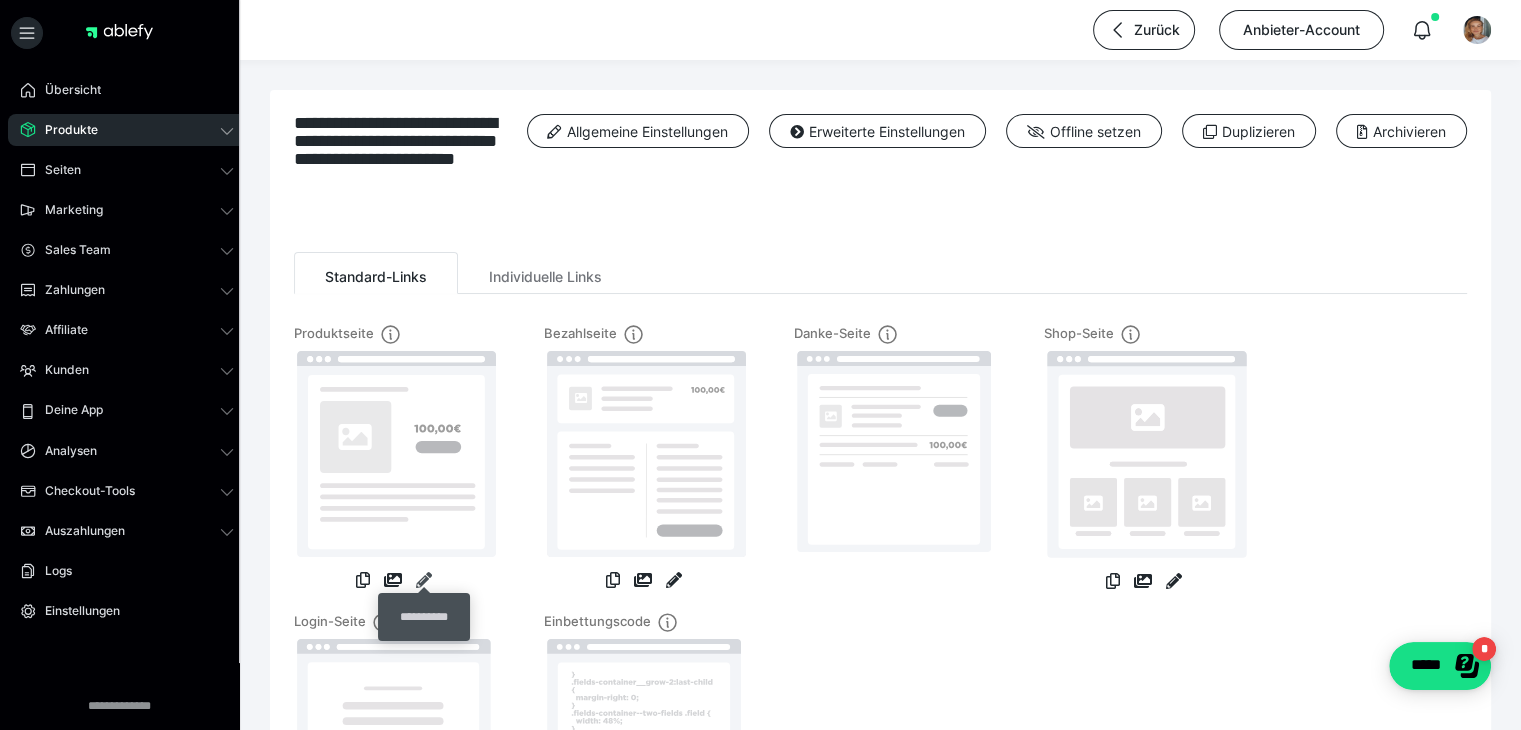 click at bounding box center [424, 580] 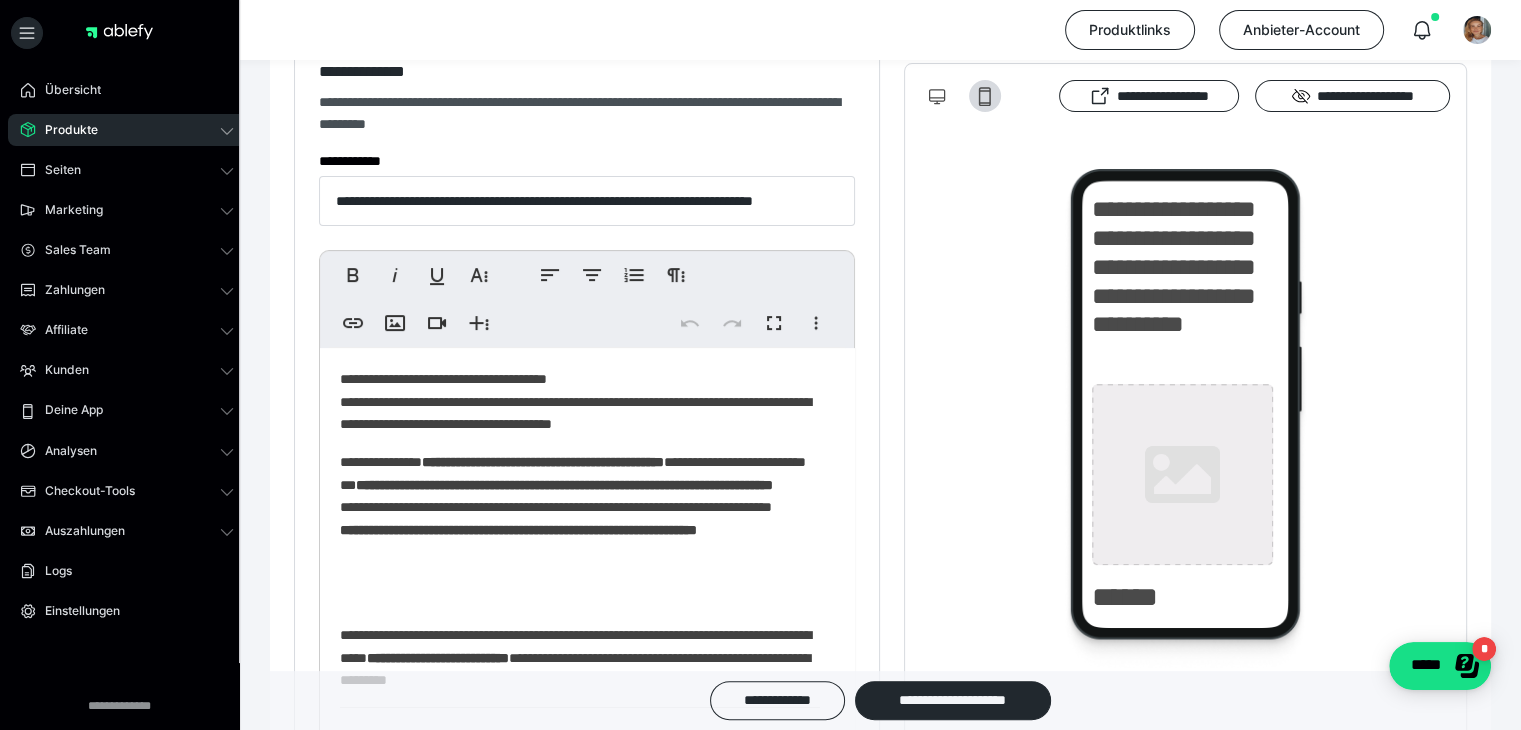 scroll, scrollTop: 400, scrollLeft: 0, axis: vertical 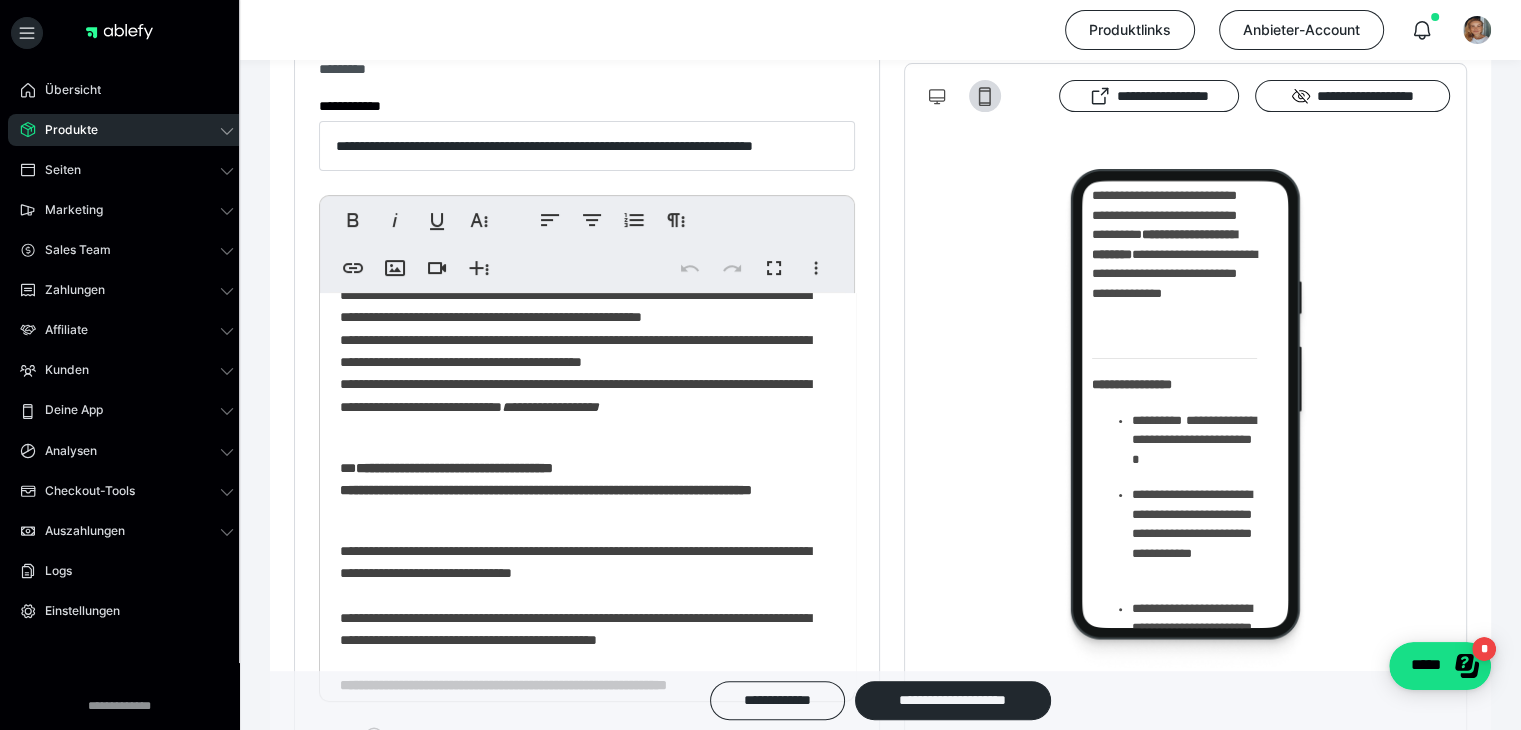 click on "**********" at bounding box center [580, 166] 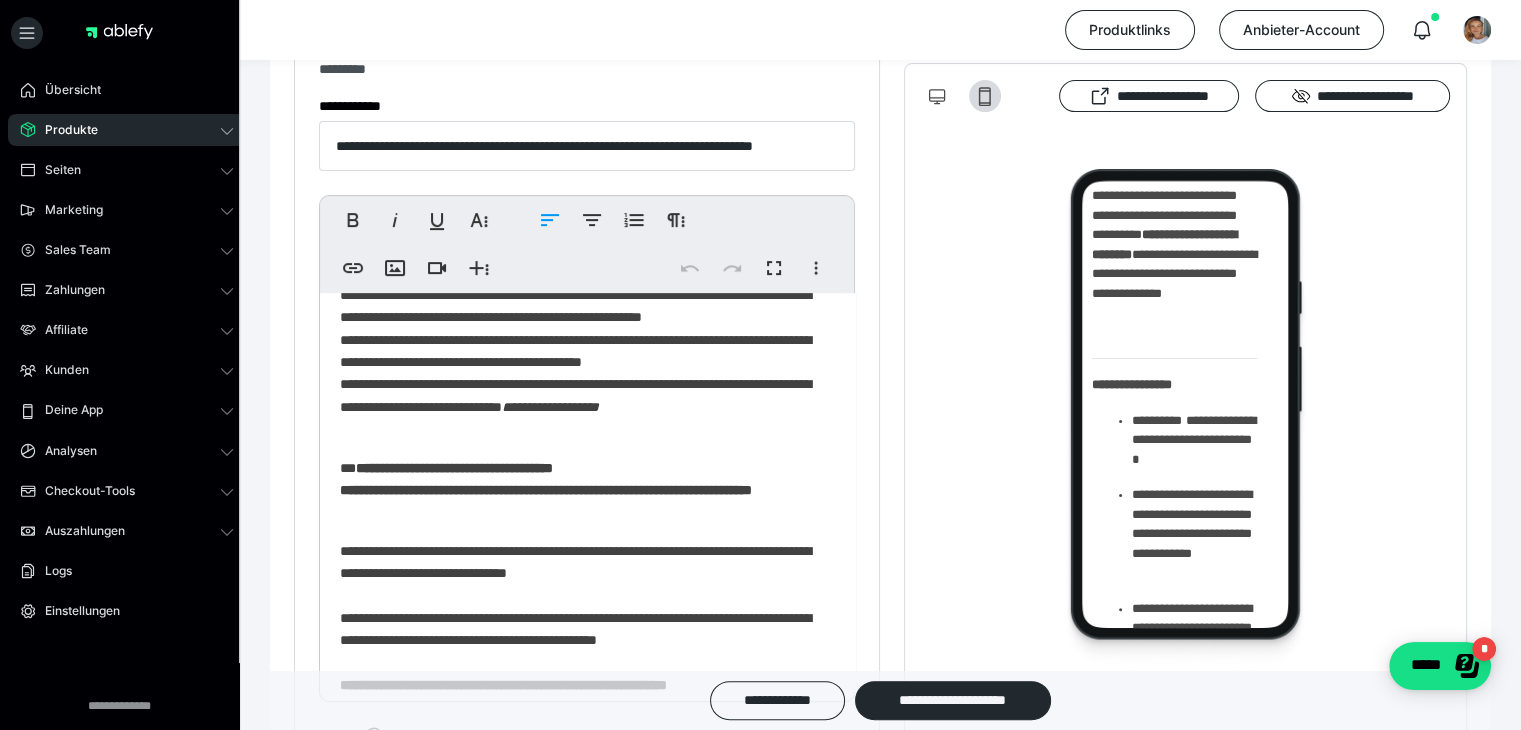 type 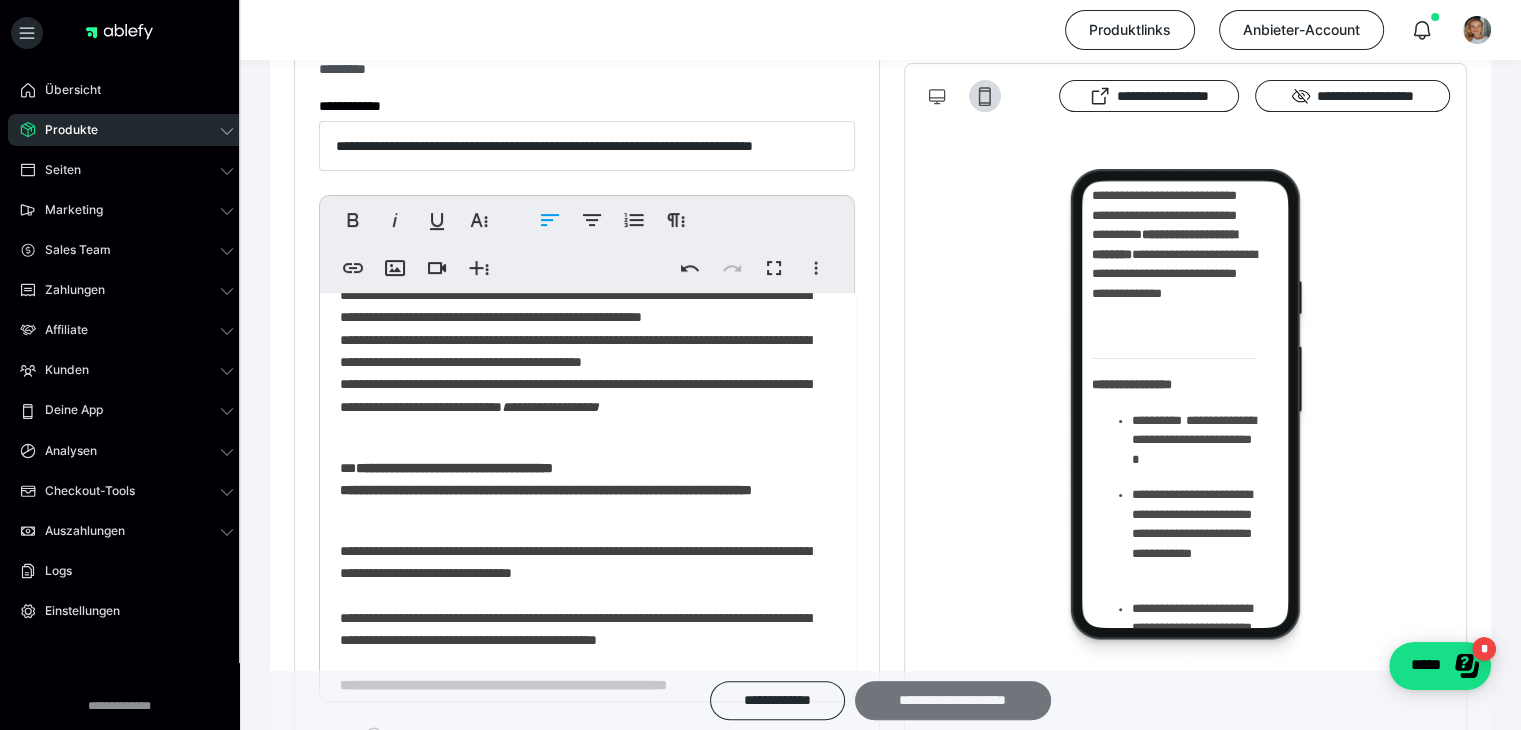 click on "**********" at bounding box center [953, 700] 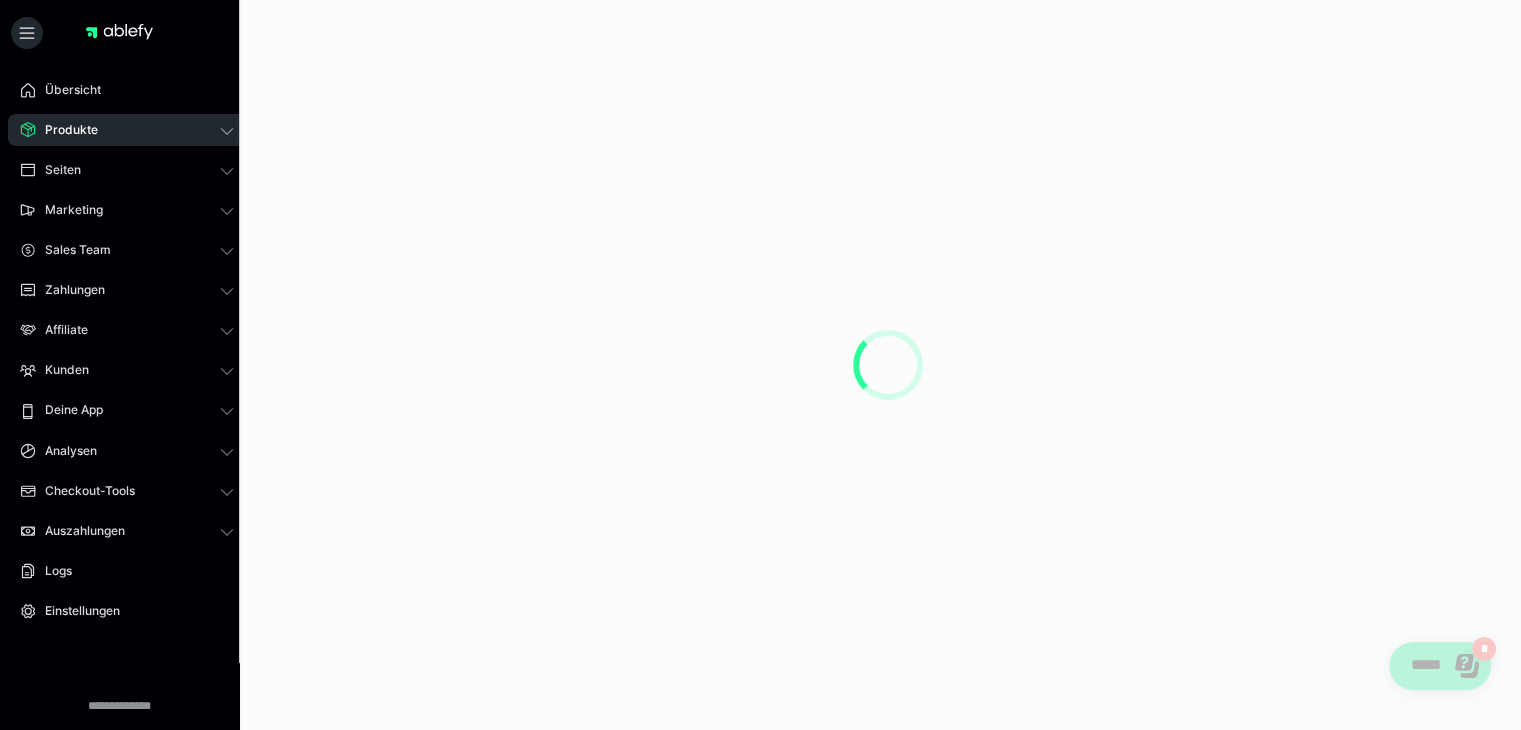 scroll, scrollTop: 0, scrollLeft: 0, axis: both 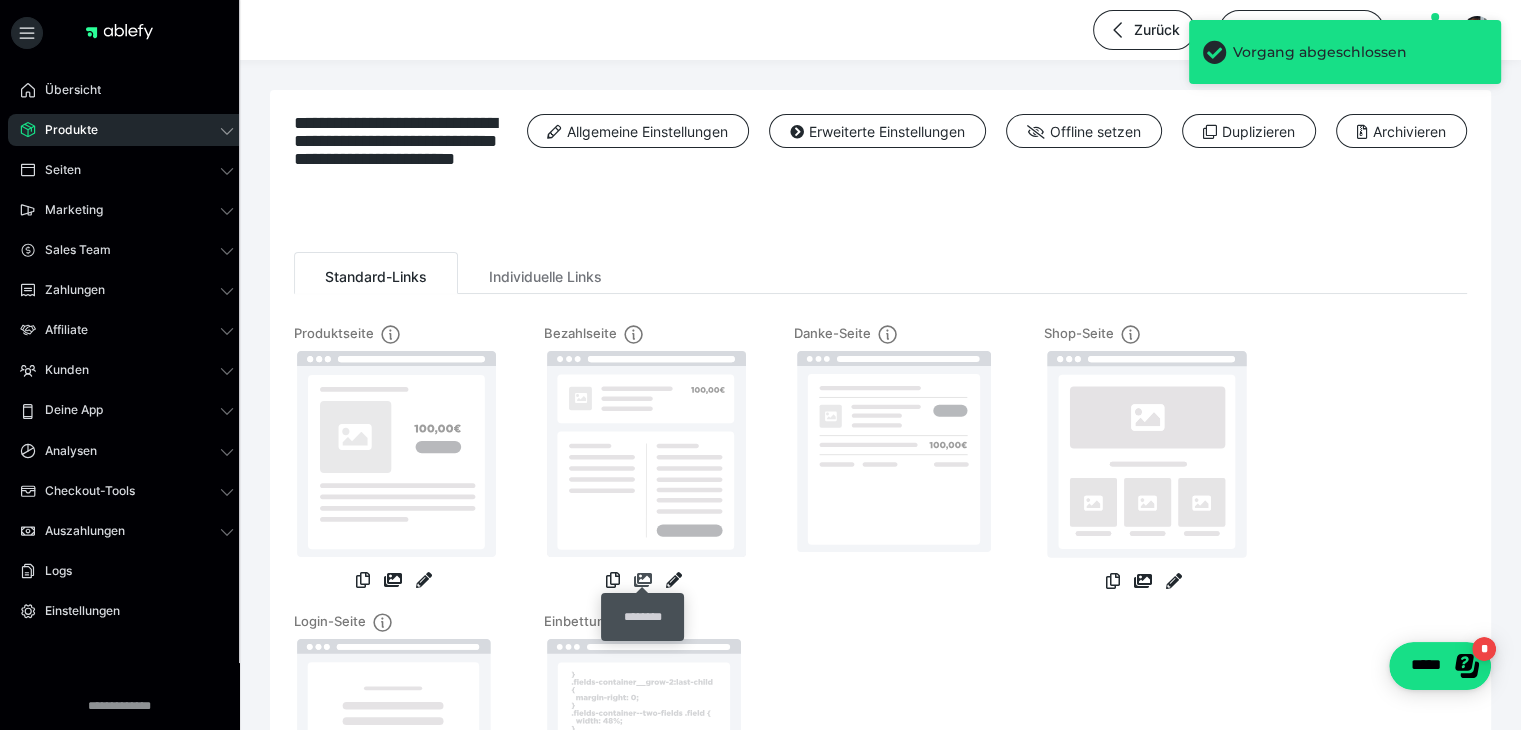 click at bounding box center (643, 580) 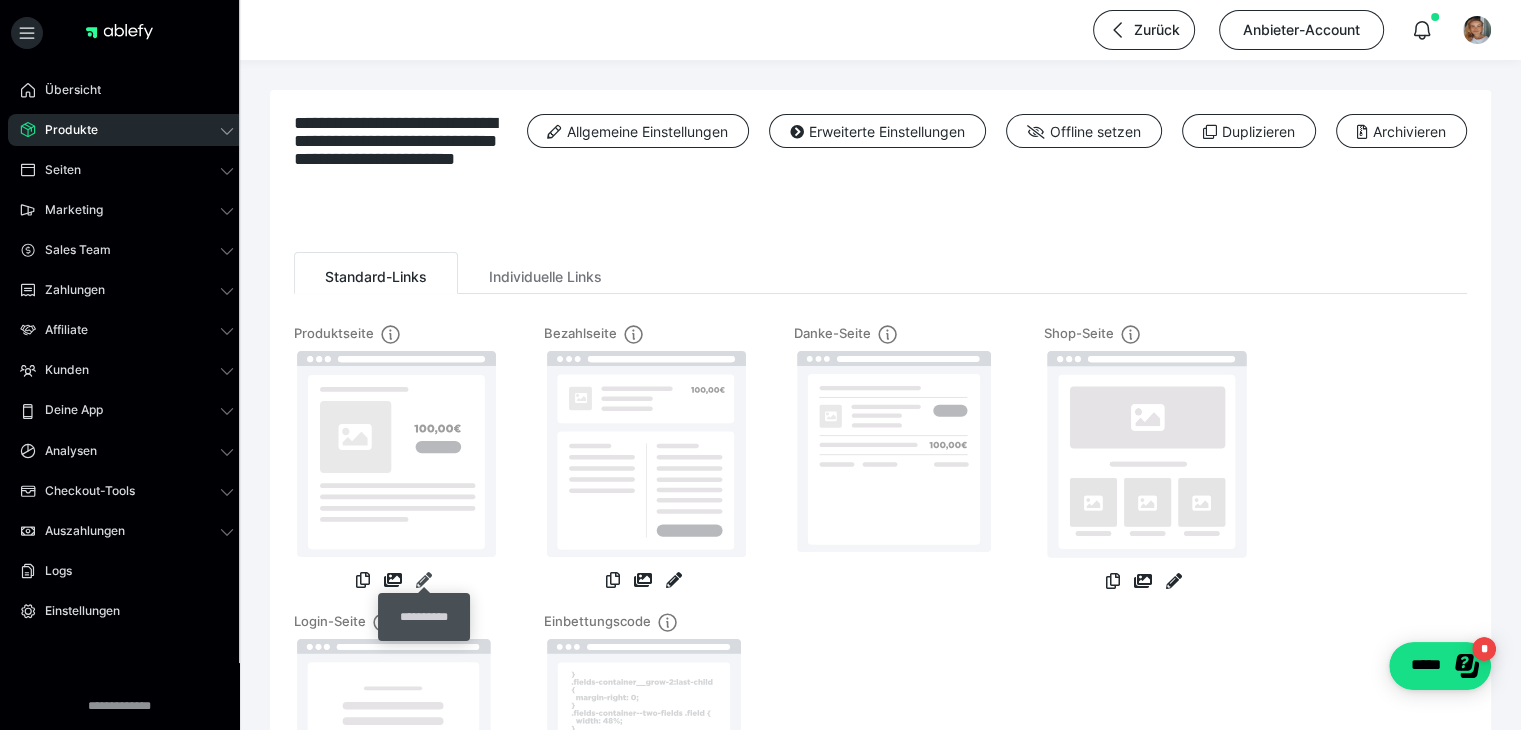 click at bounding box center (424, 580) 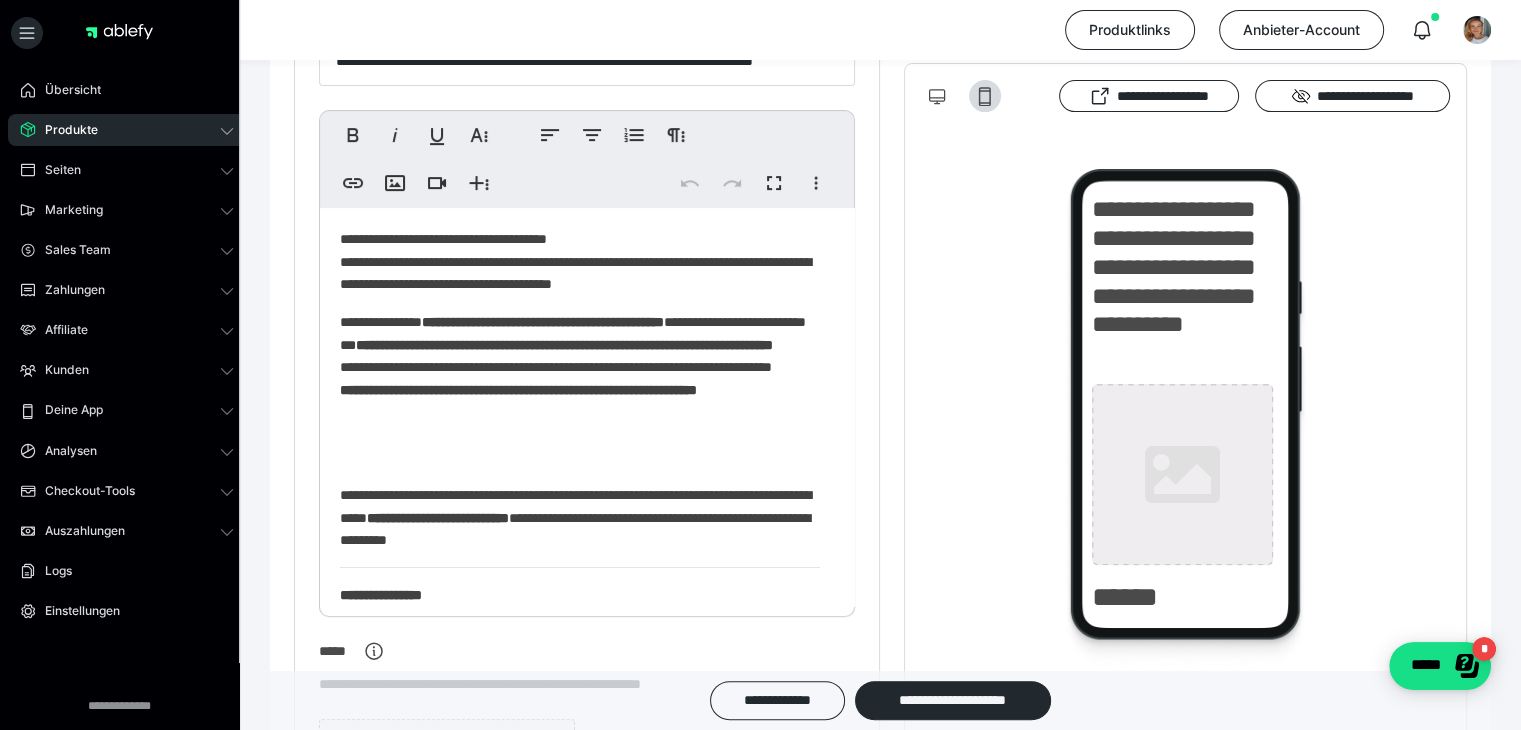 scroll, scrollTop: 500, scrollLeft: 0, axis: vertical 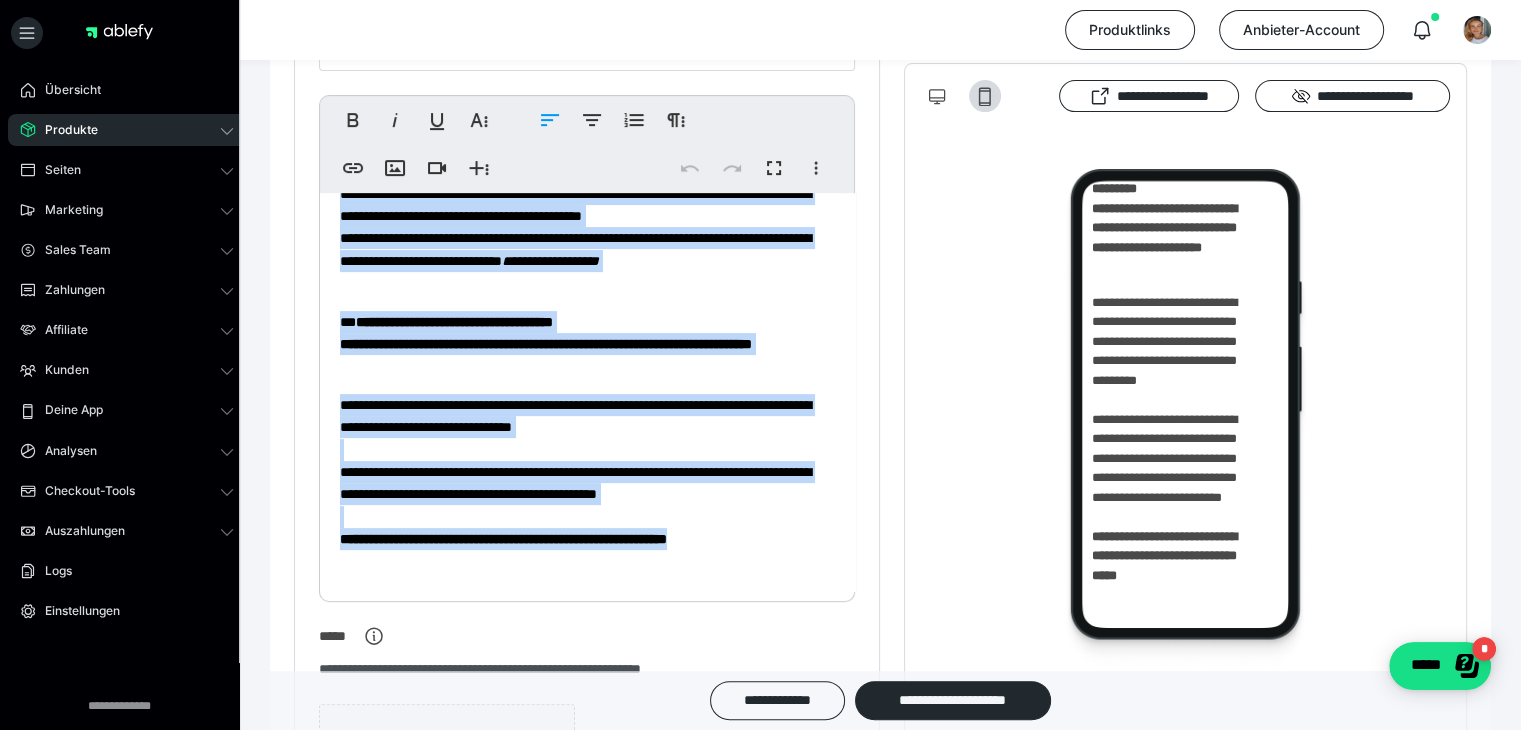 drag, startPoint x: 341, startPoint y: 227, endPoint x: 865, endPoint y: 585, distance: 634.618 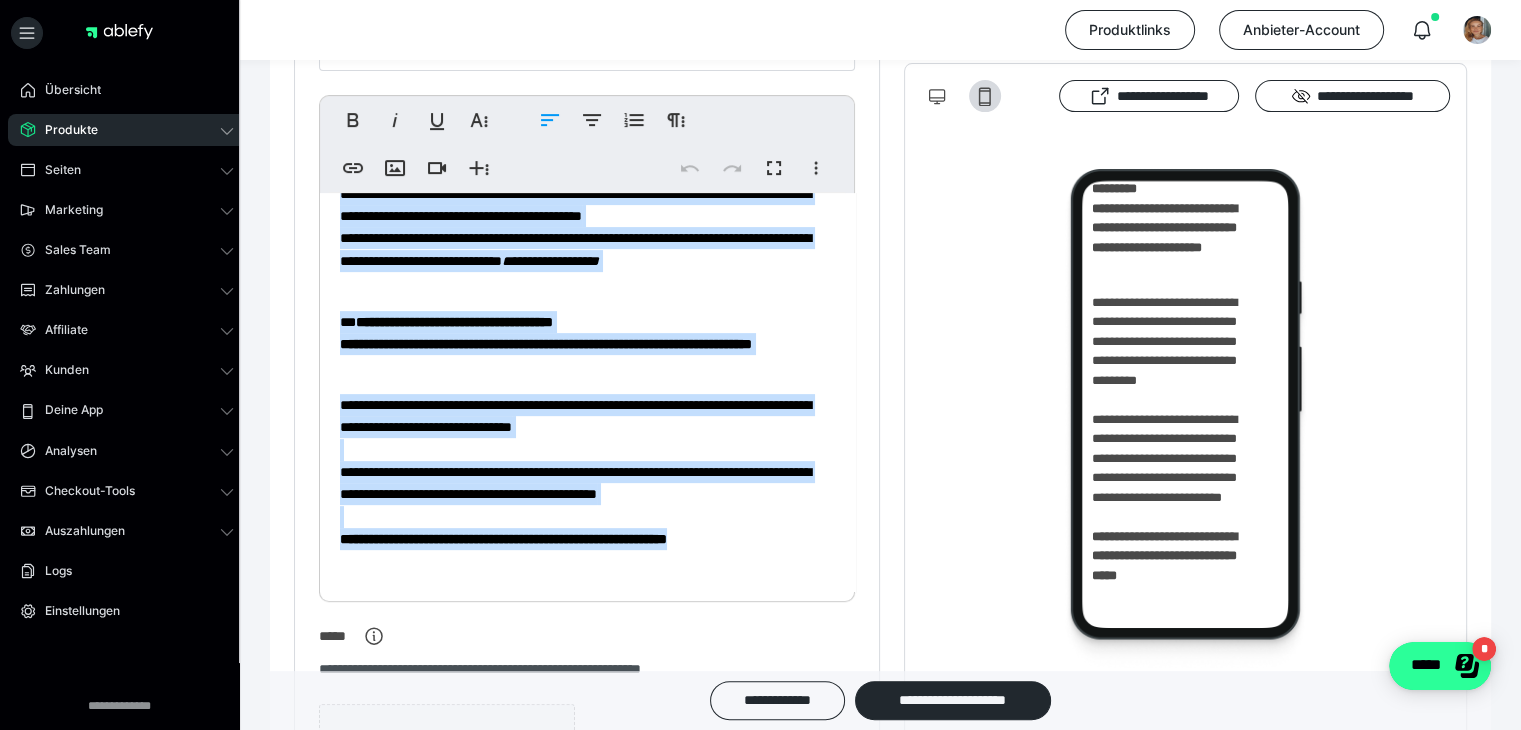 click on "*****" 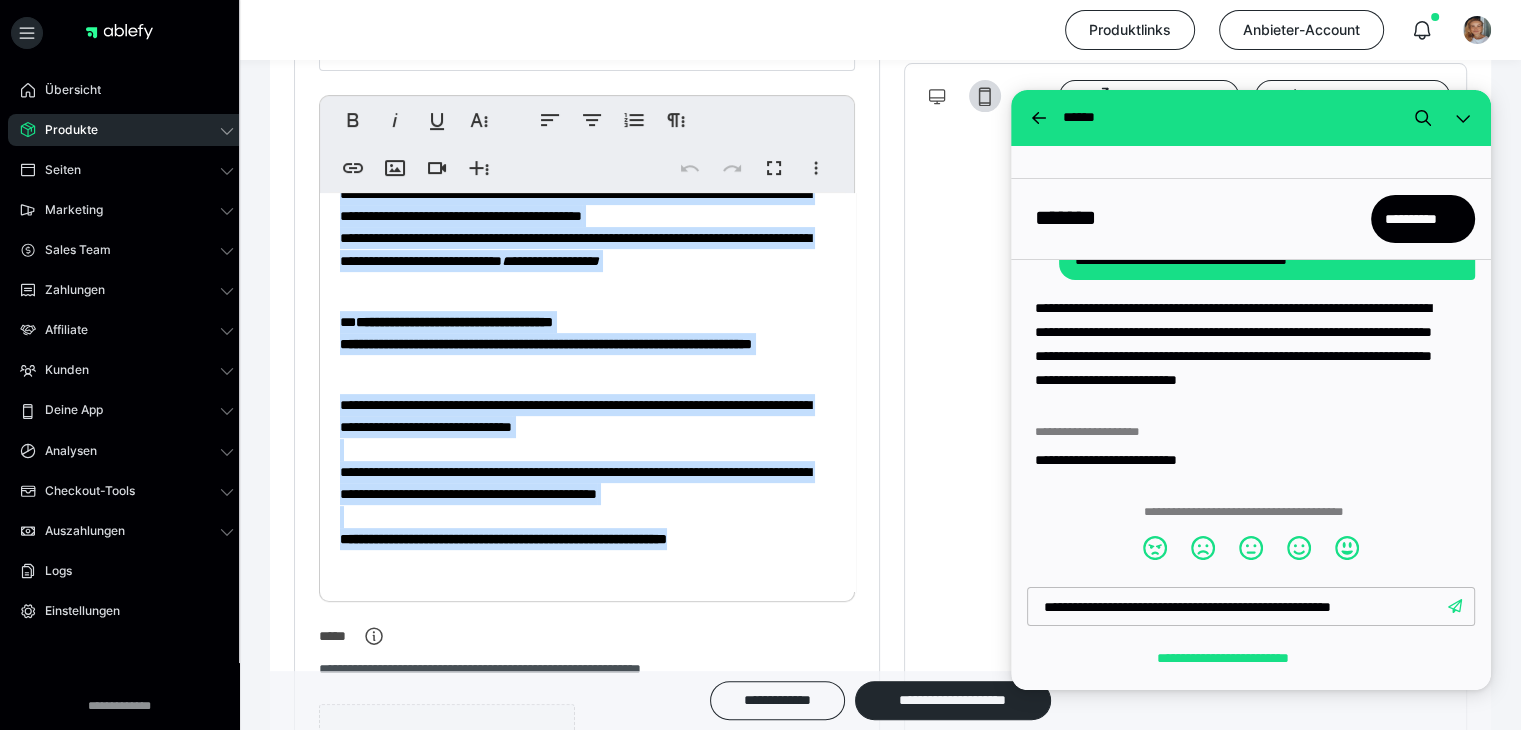 scroll, scrollTop: 413, scrollLeft: 0, axis: vertical 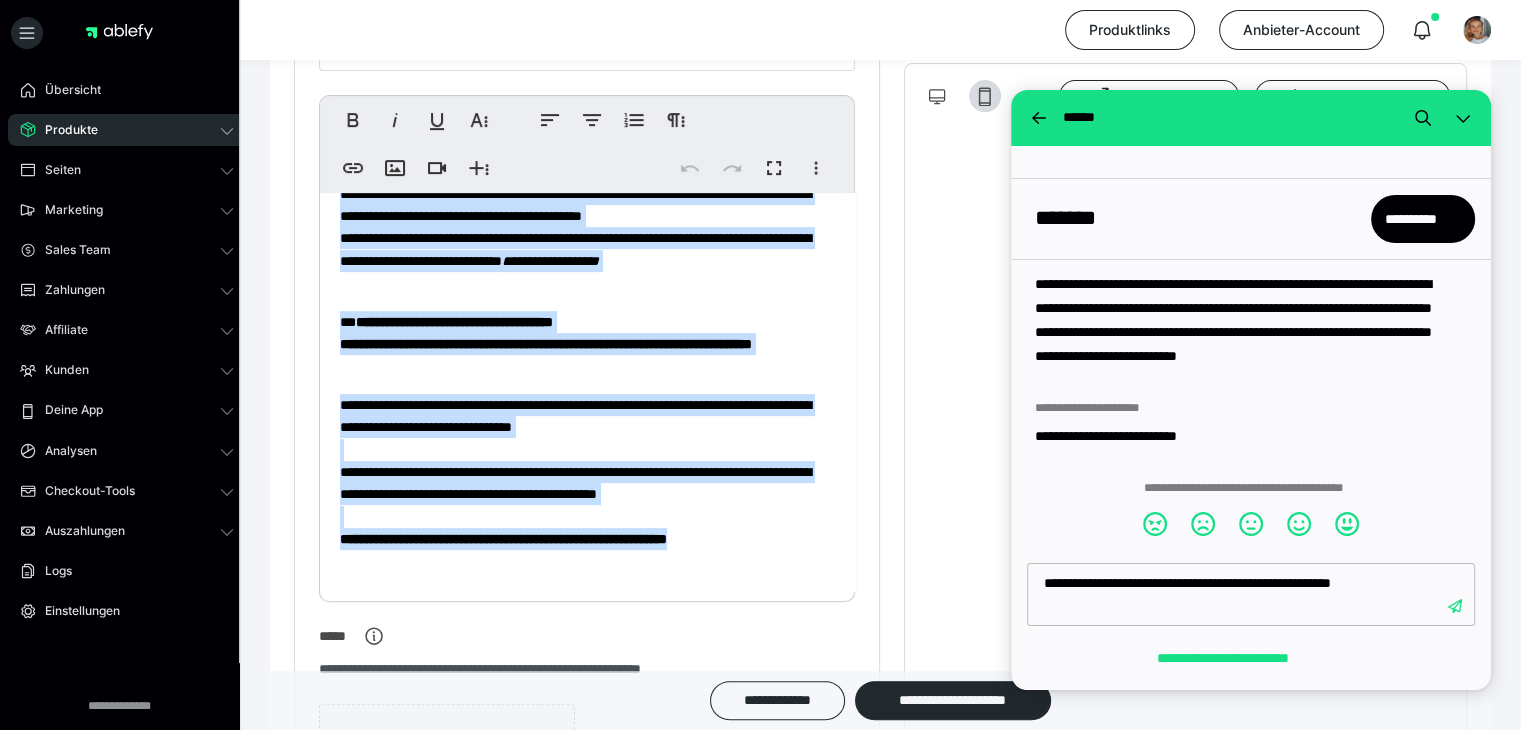type on "**********" 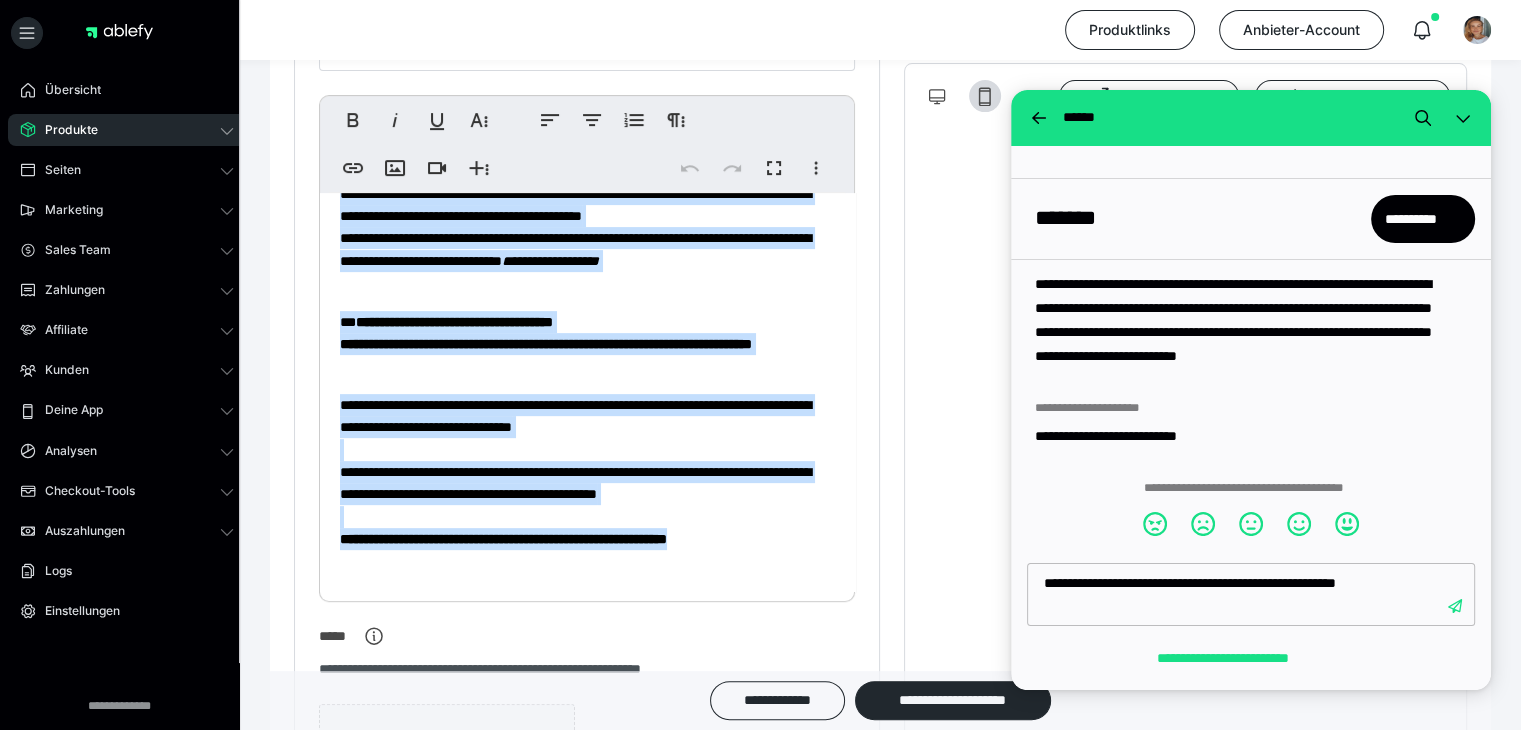 type 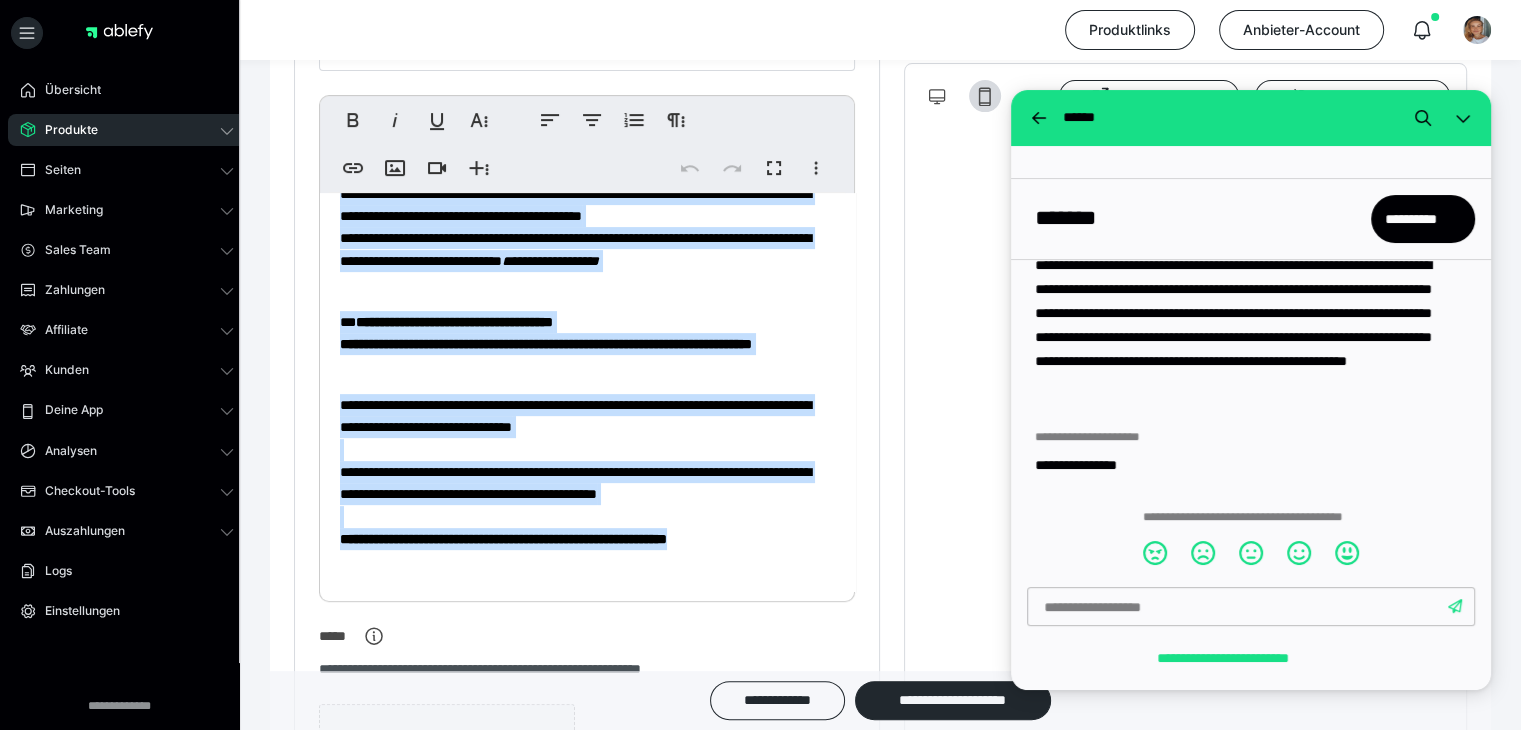 scroll, scrollTop: 713, scrollLeft: 0, axis: vertical 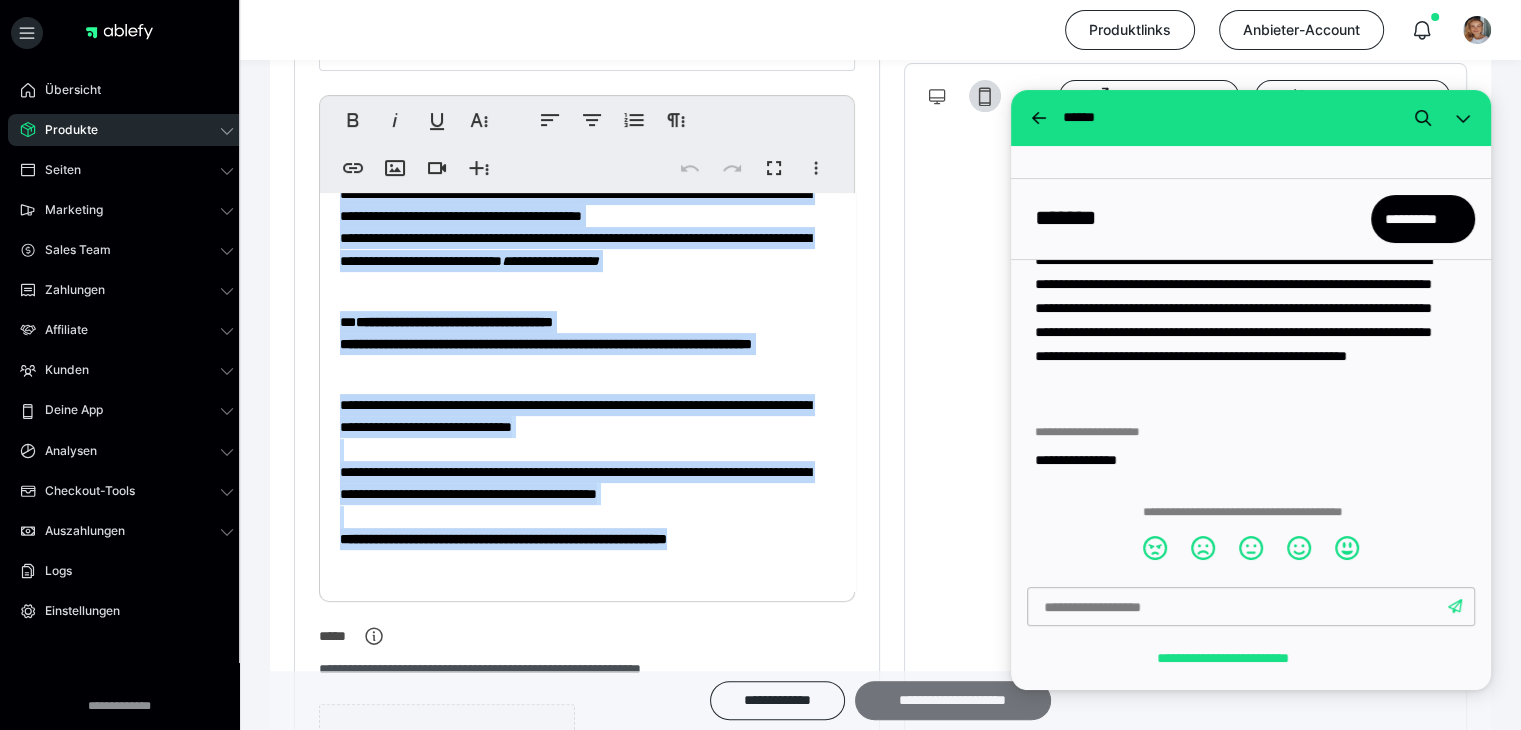 click on "**********" at bounding box center [953, 700] 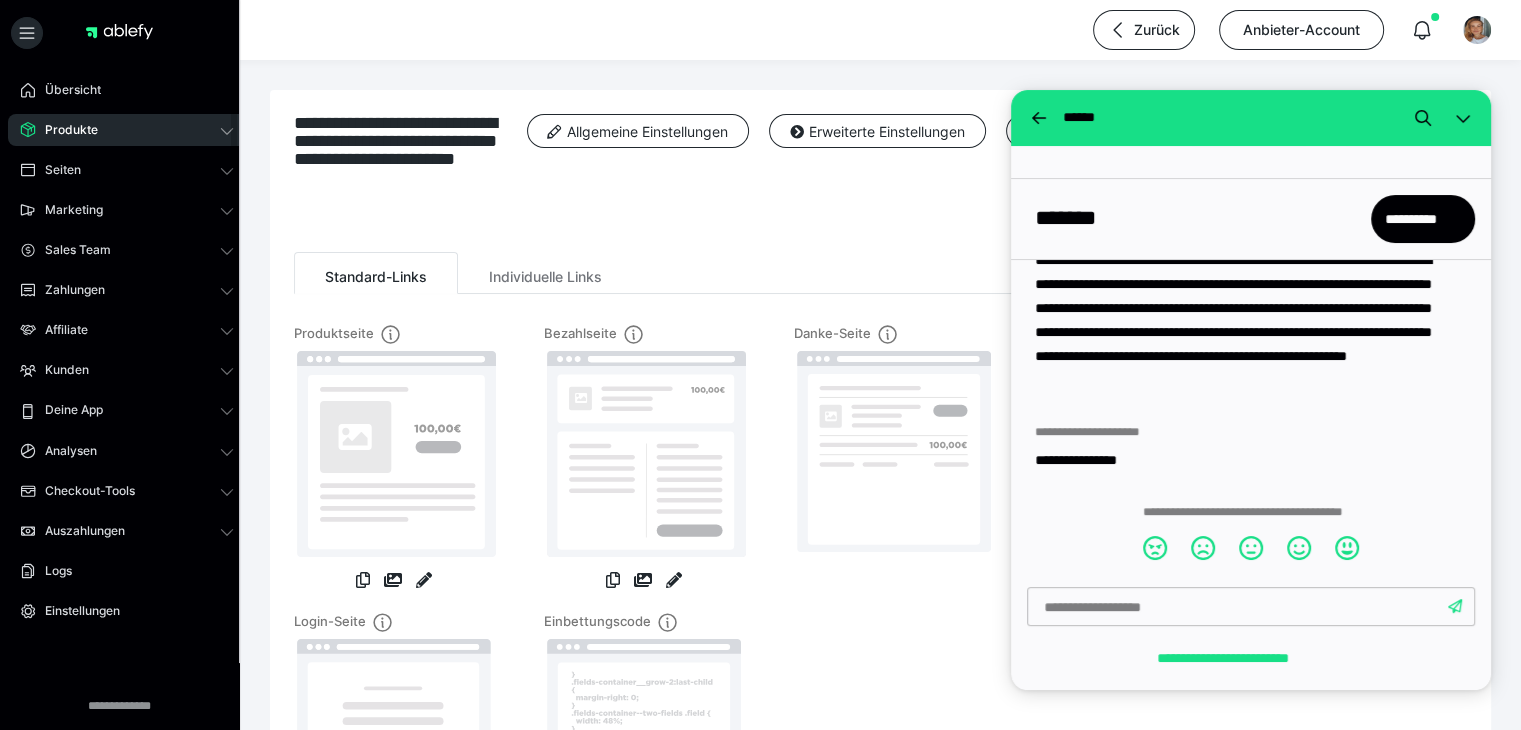 click on "Produkte" at bounding box center (127, 130) 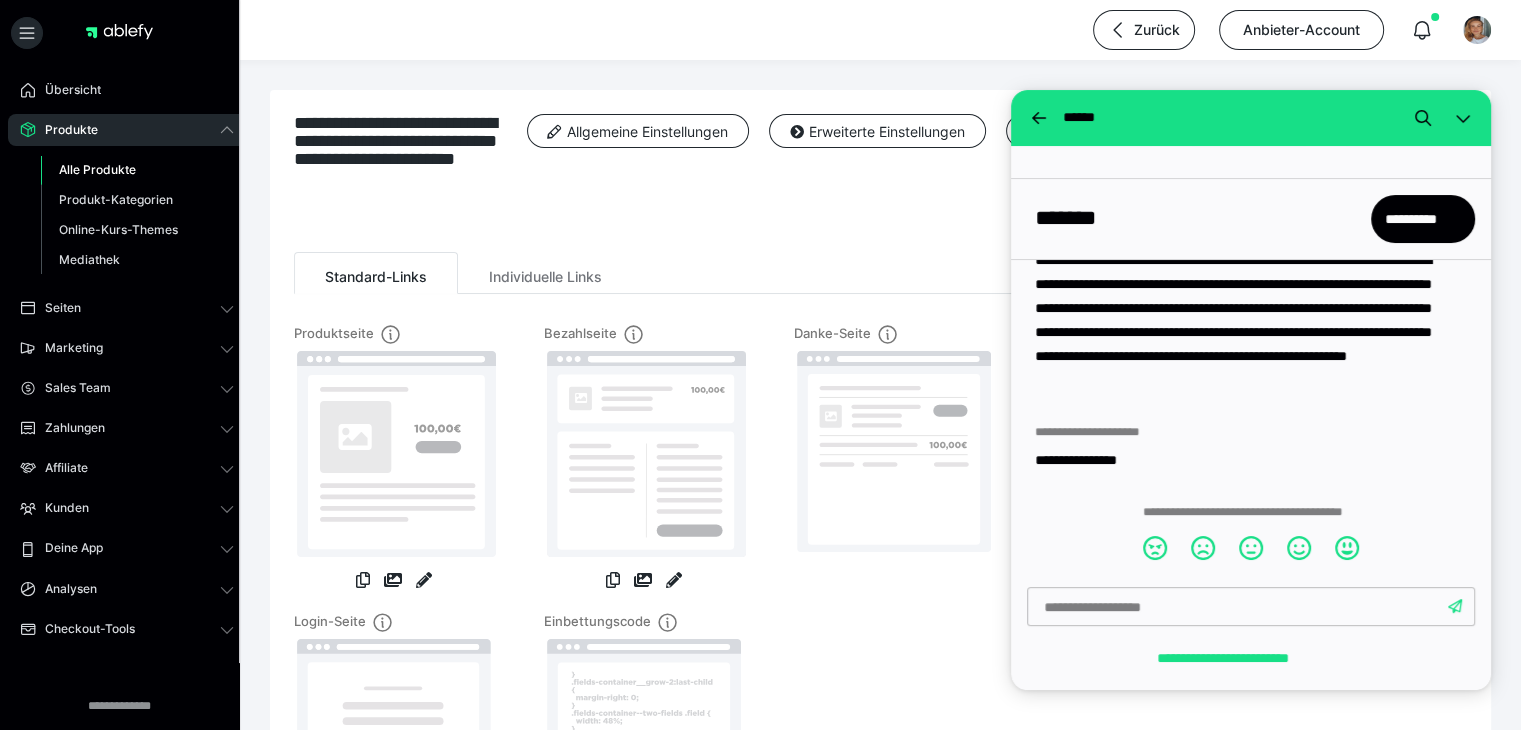 click on "Alle Produkte" at bounding box center [97, 169] 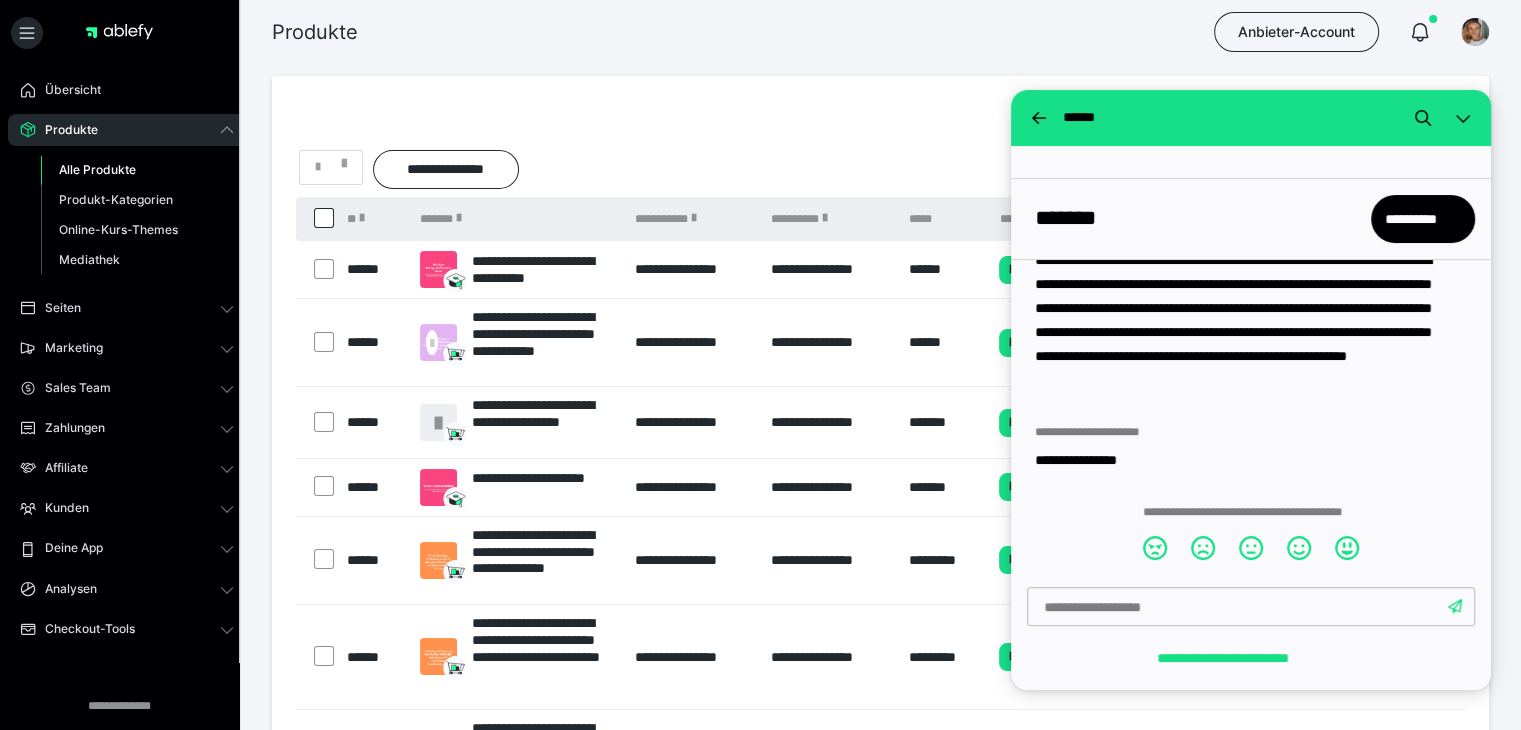 click 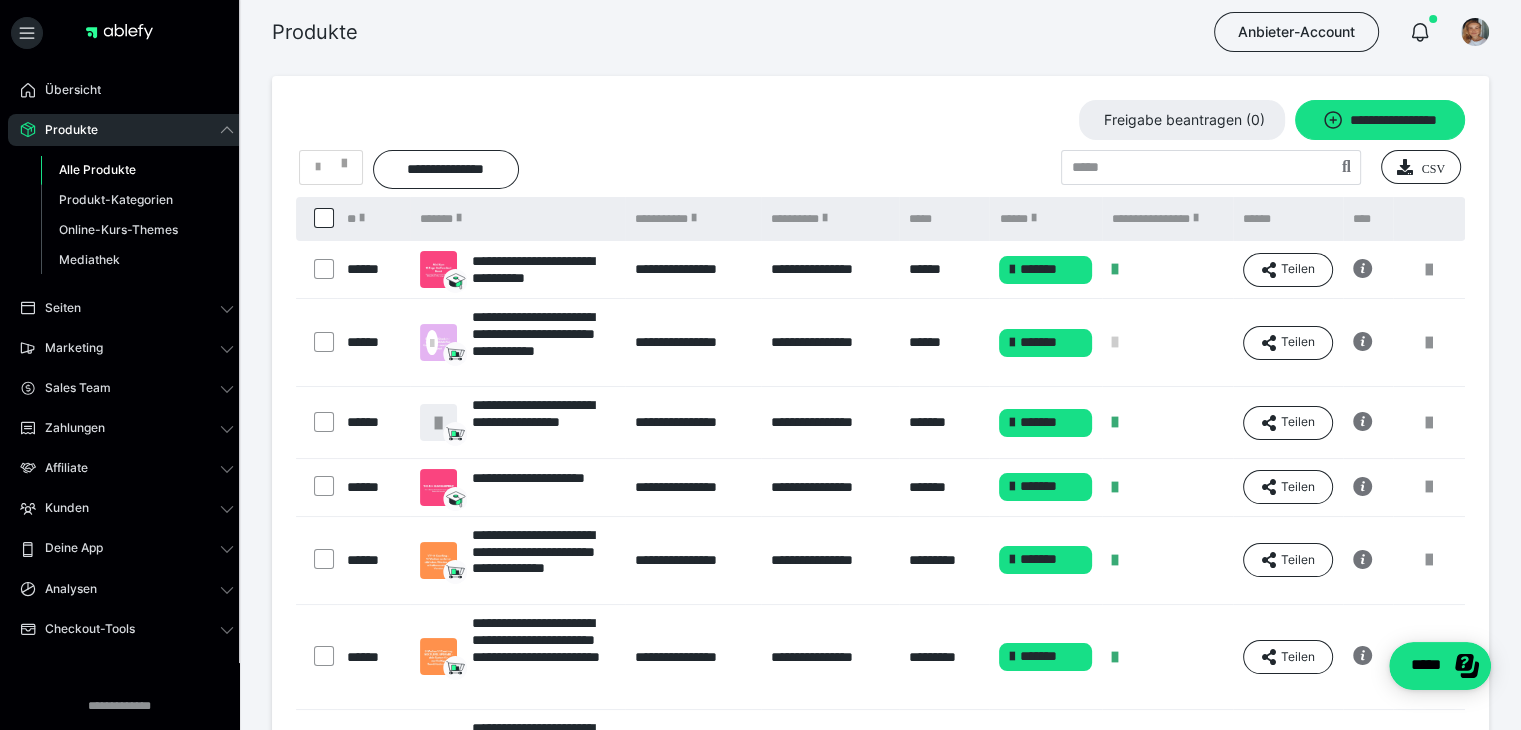 scroll, scrollTop: 0, scrollLeft: 0, axis: both 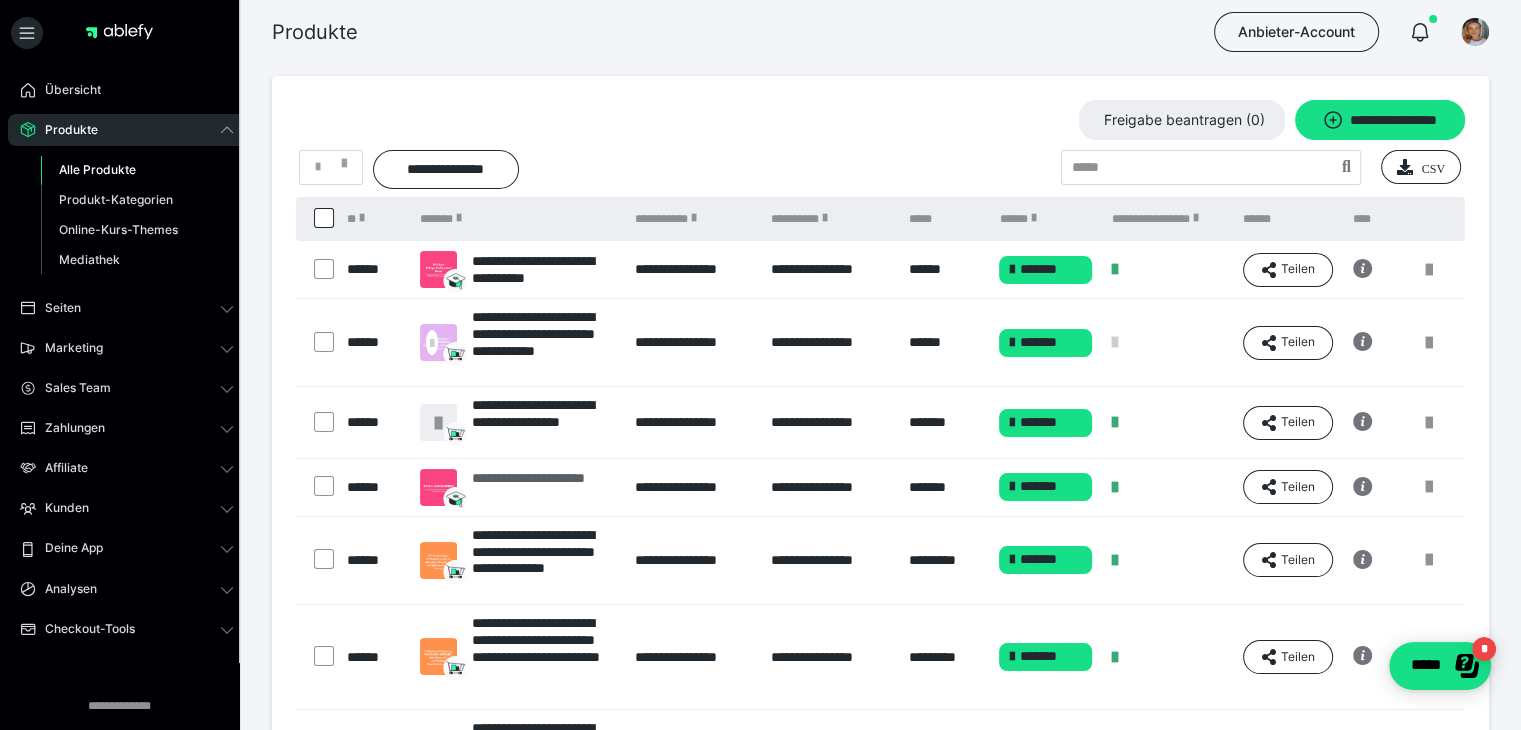 click on "**********" at bounding box center (543, 487) 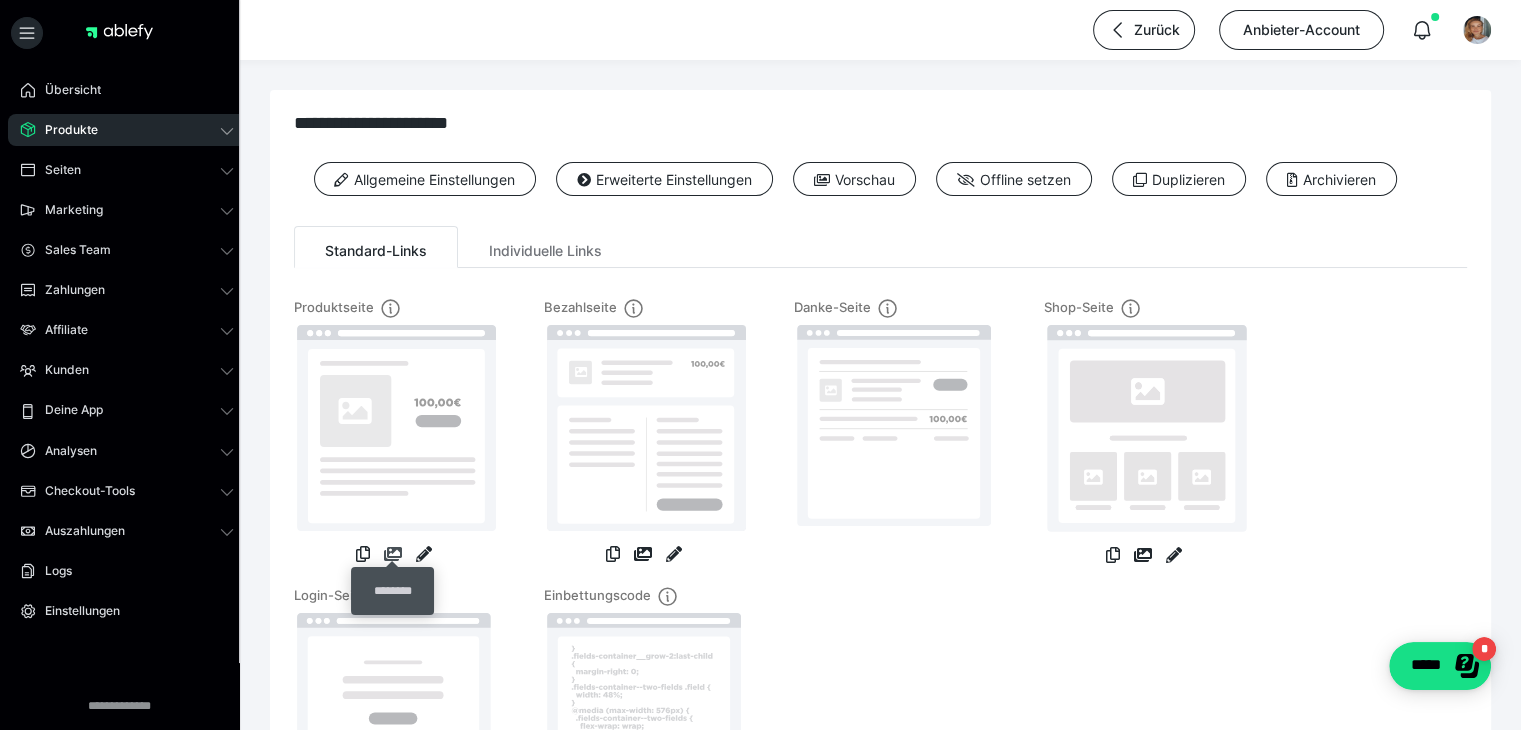 click at bounding box center [393, 554] 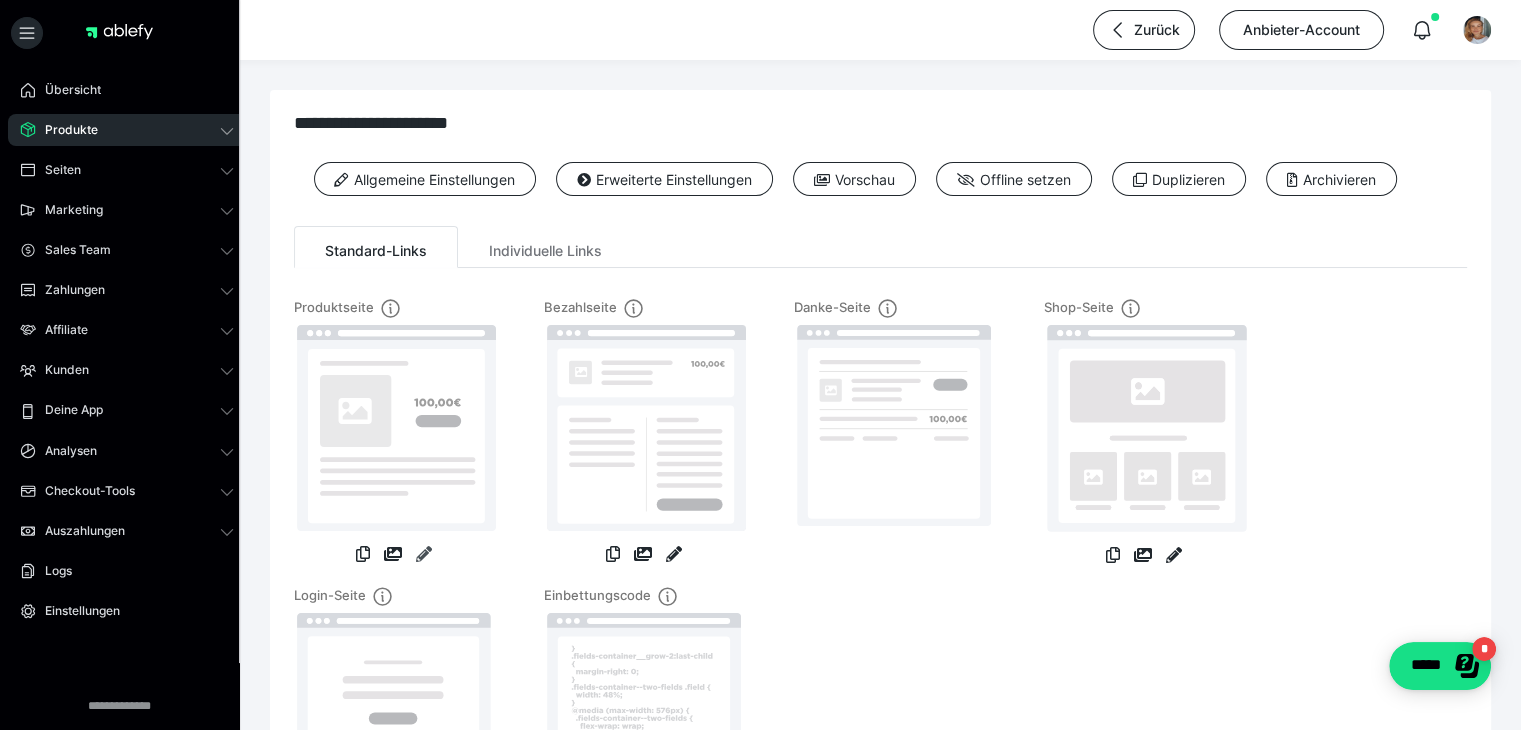 click at bounding box center [424, 554] 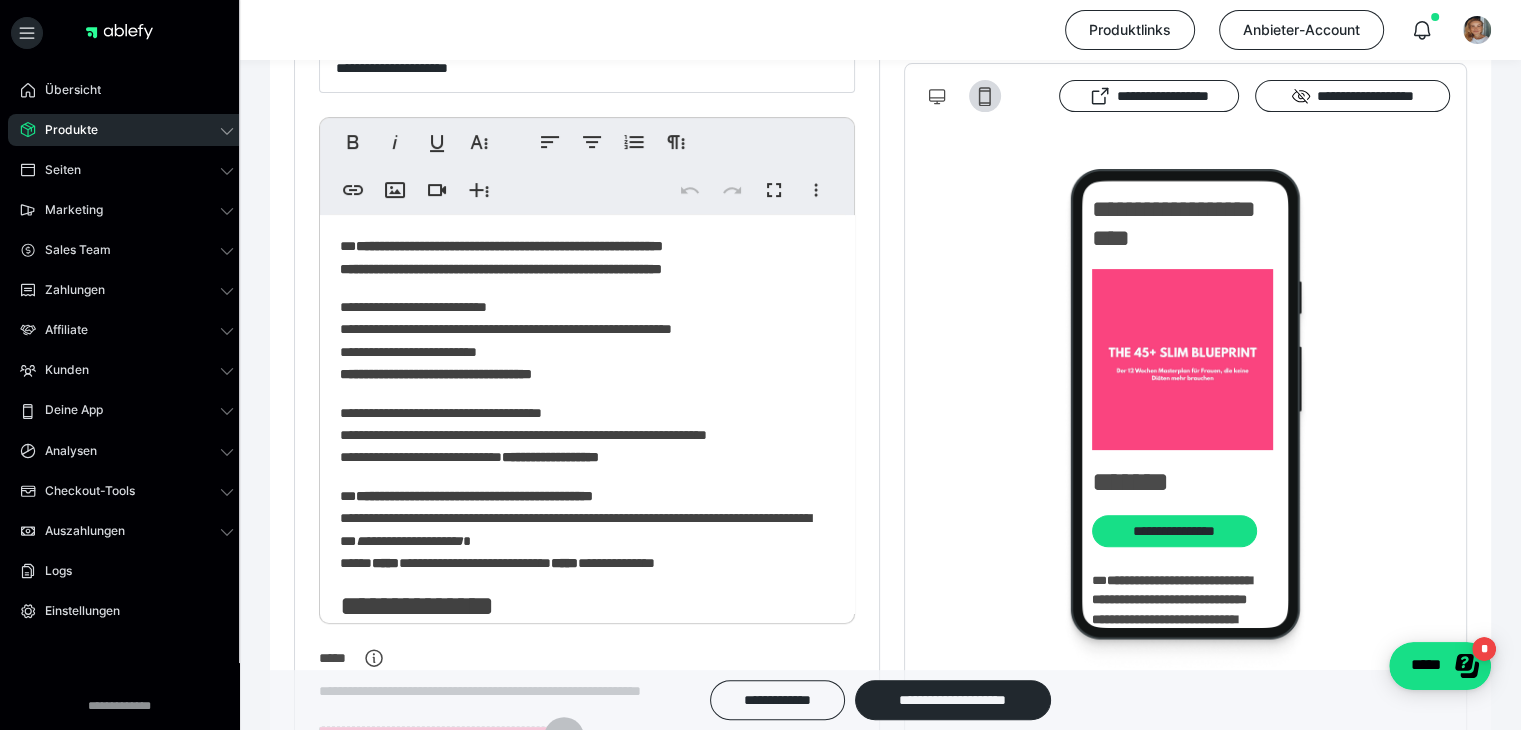 scroll, scrollTop: 500, scrollLeft: 0, axis: vertical 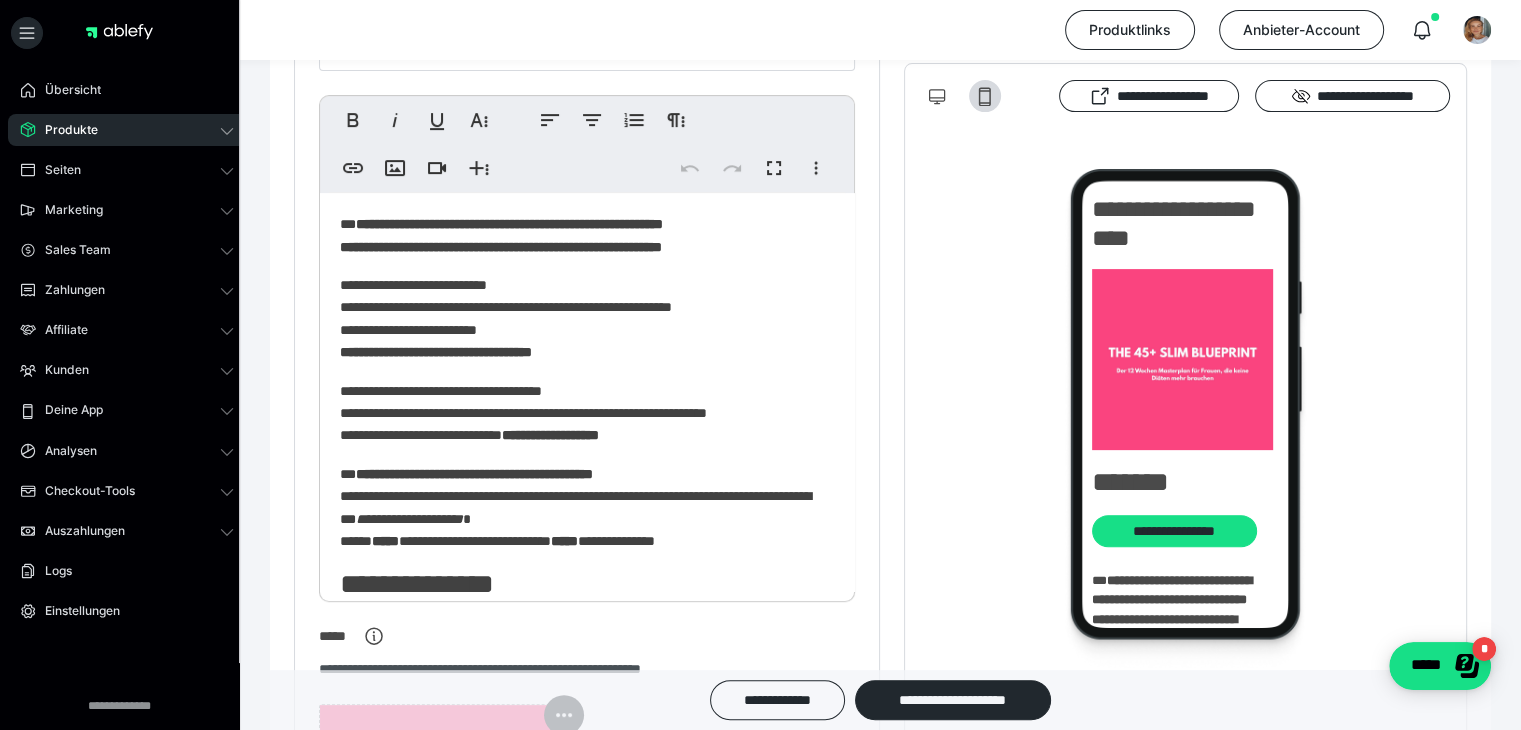 click on "**********" at bounding box center (580, 235) 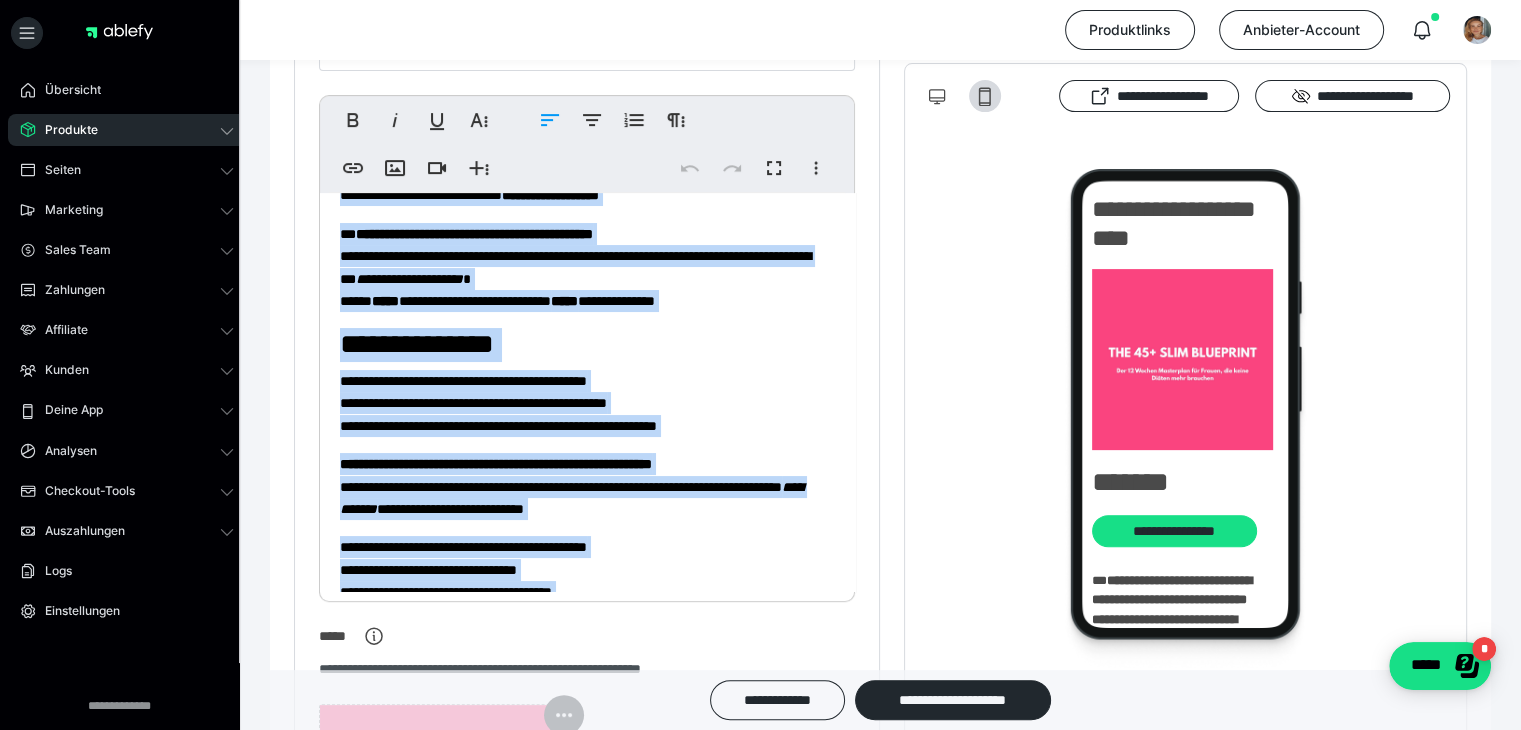 scroll, scrollTop: 563, scrollLeft: 0, axis: vertical 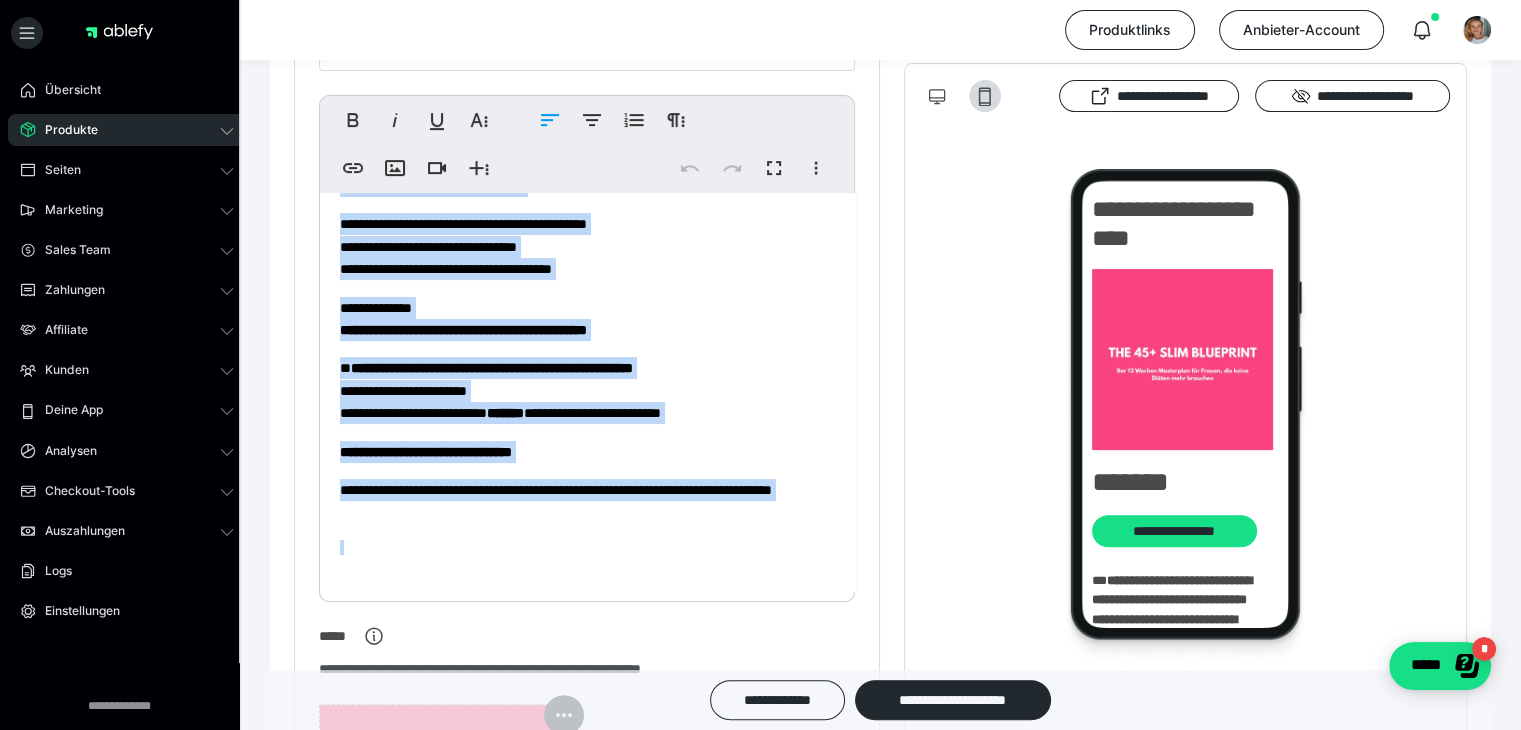 drag, startPoint x: 343, startPoint y: 222, endPoint x: 575, endPoint y: 605, distance: 447.78677 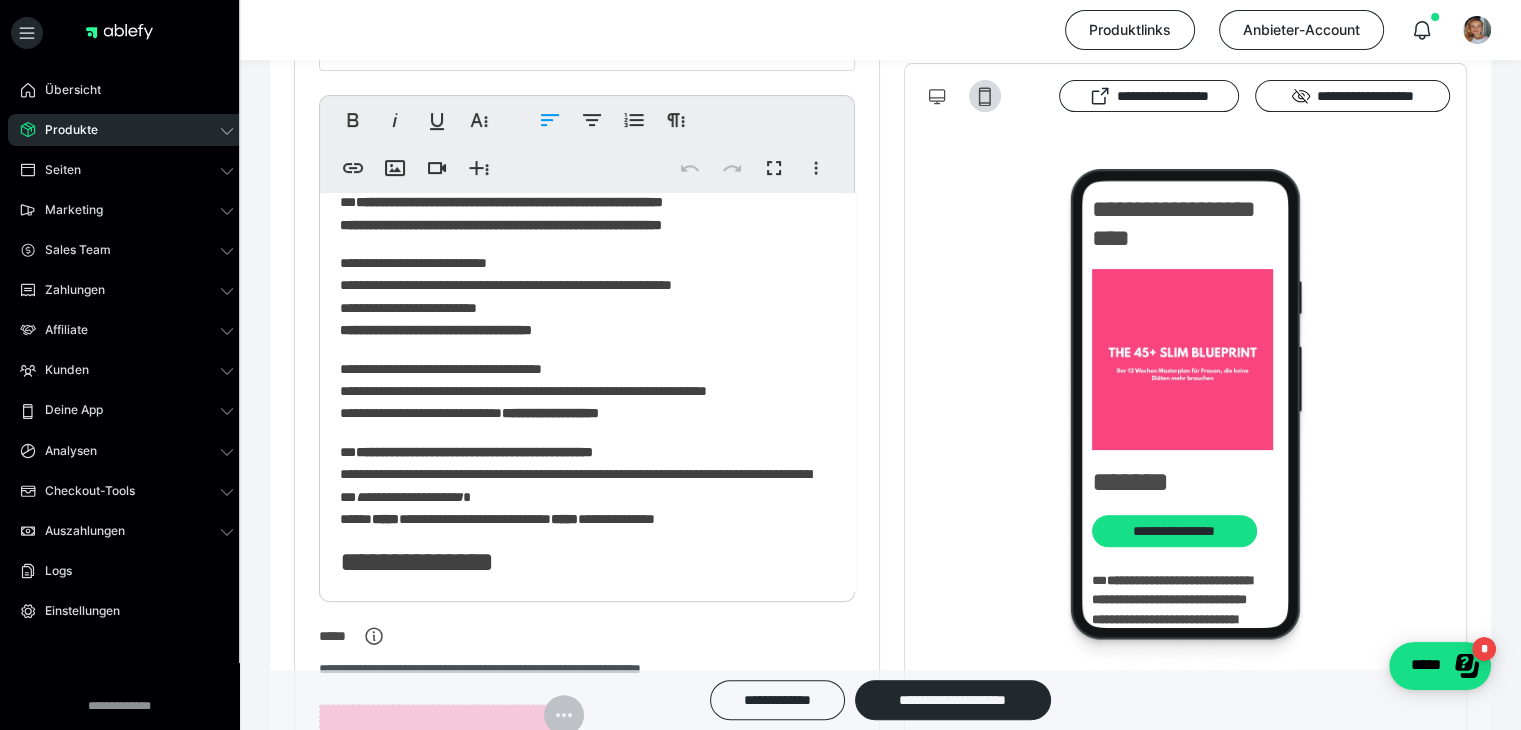 scroll, scrollTop: 0, scrollLeft: 0, axis: both 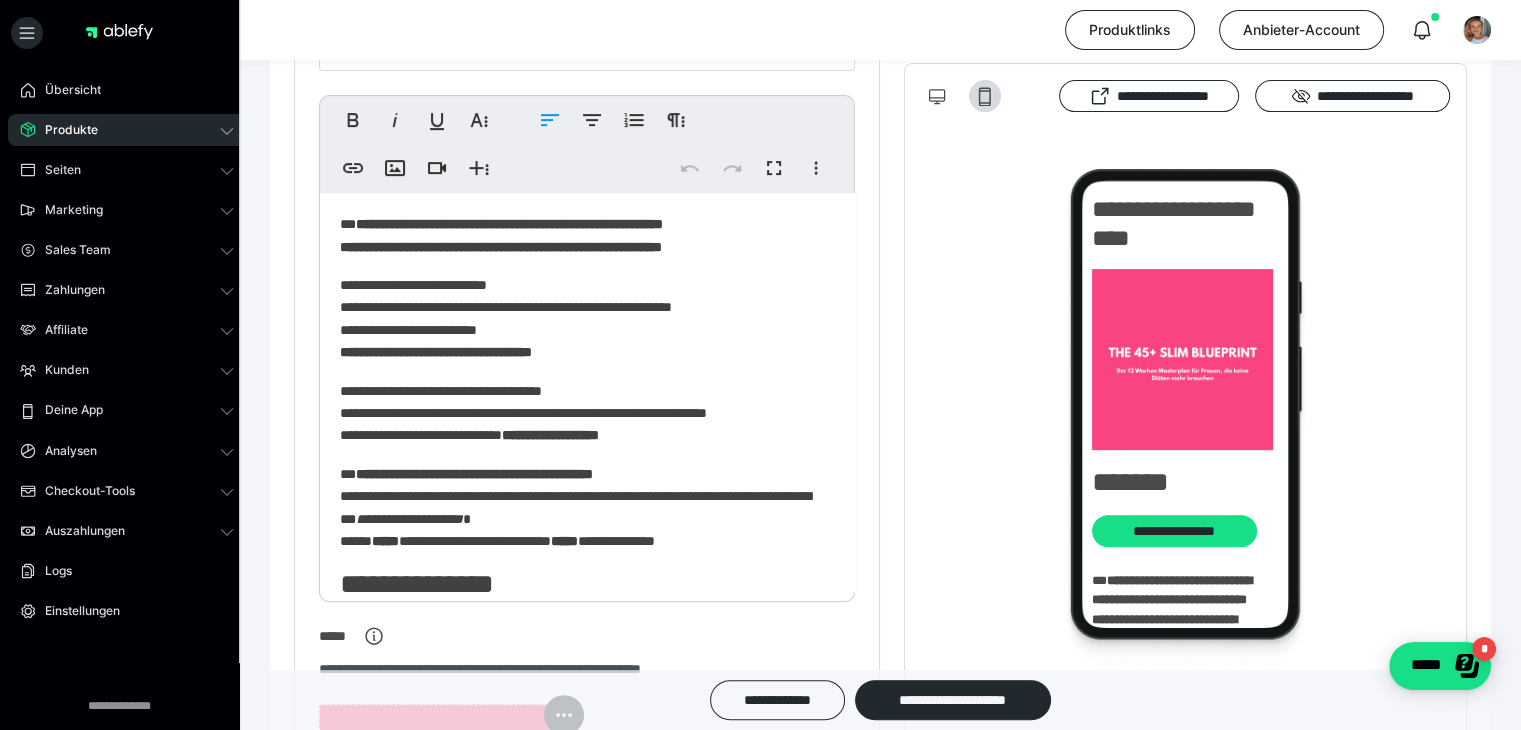 click on "**********" at bounding box center [509, 224] 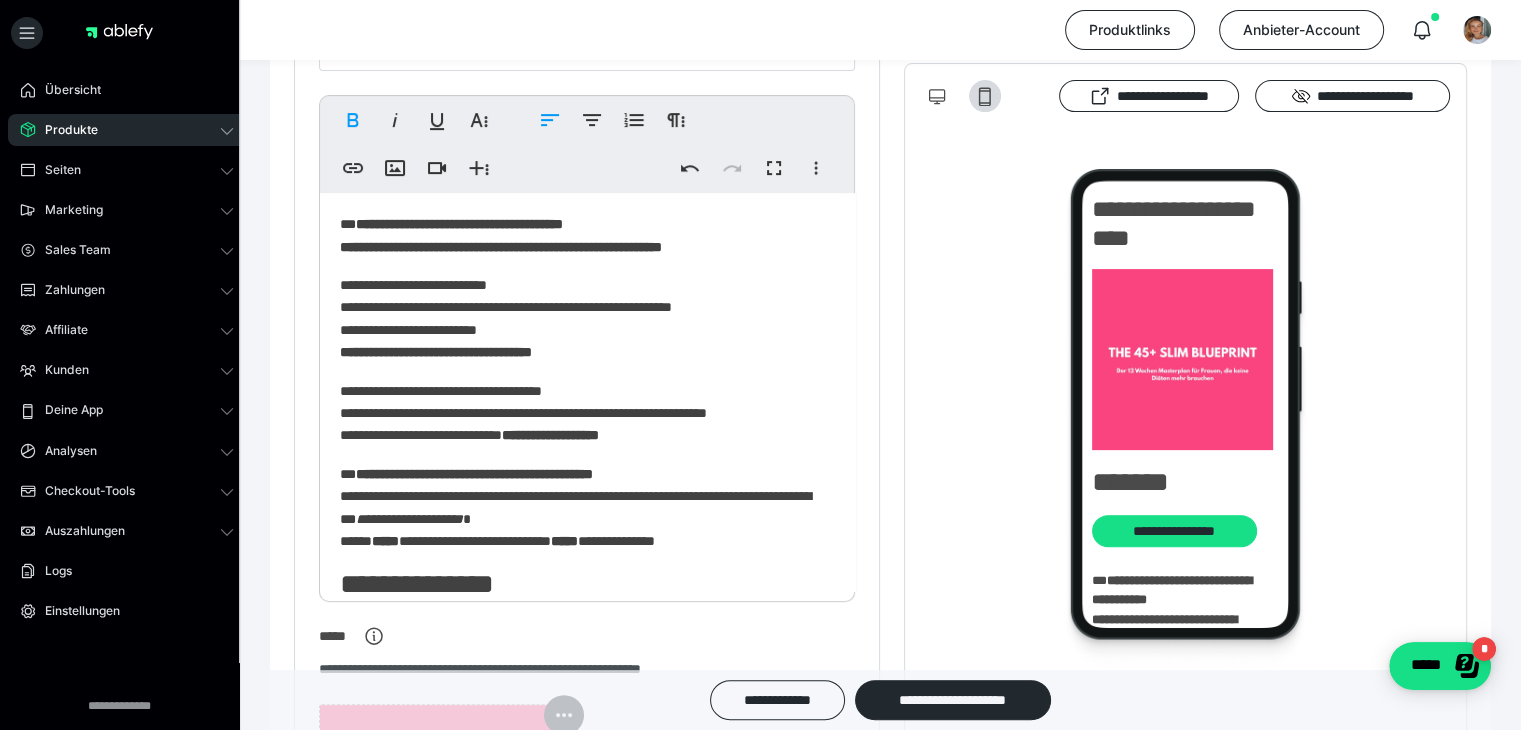 click on "**********" at bounding box center [459, 224] 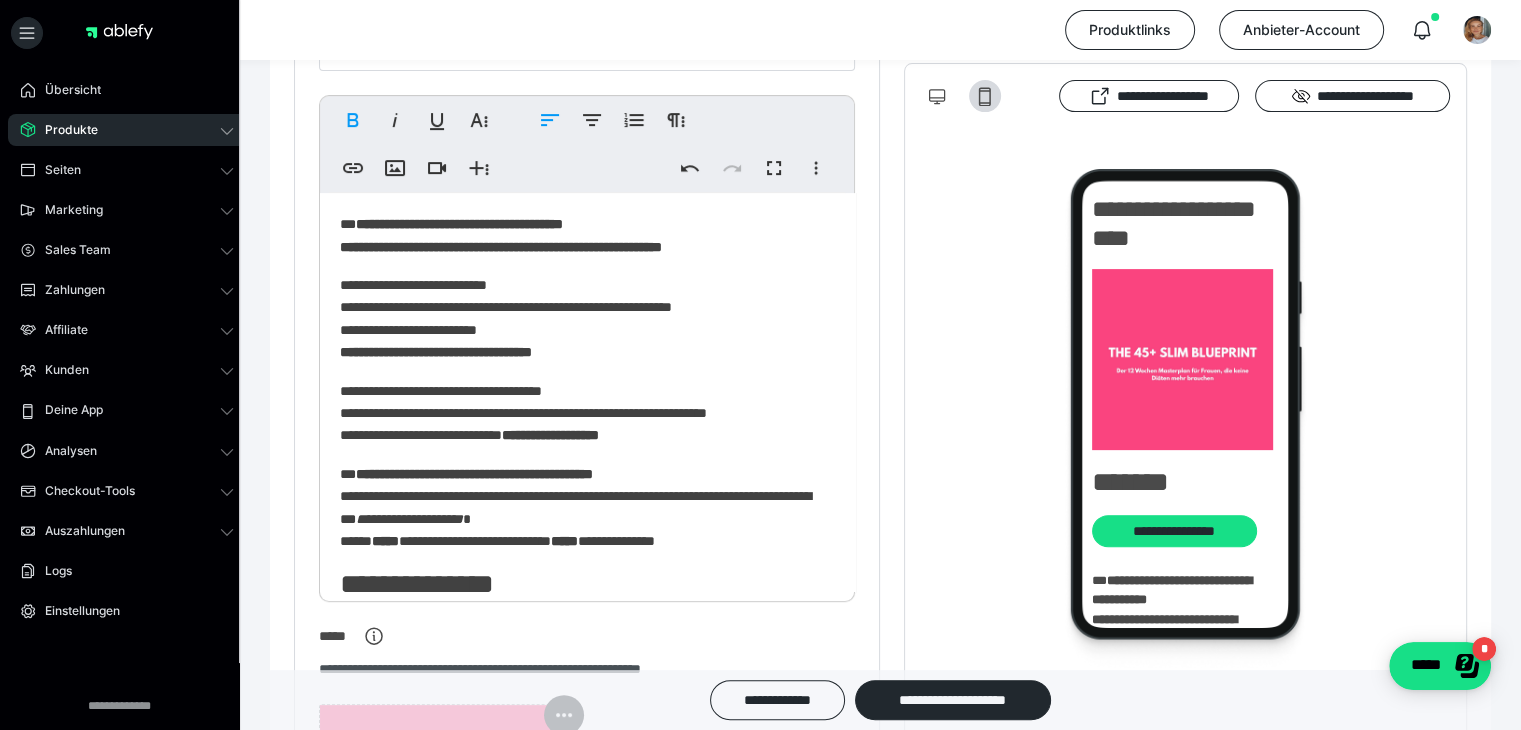 type 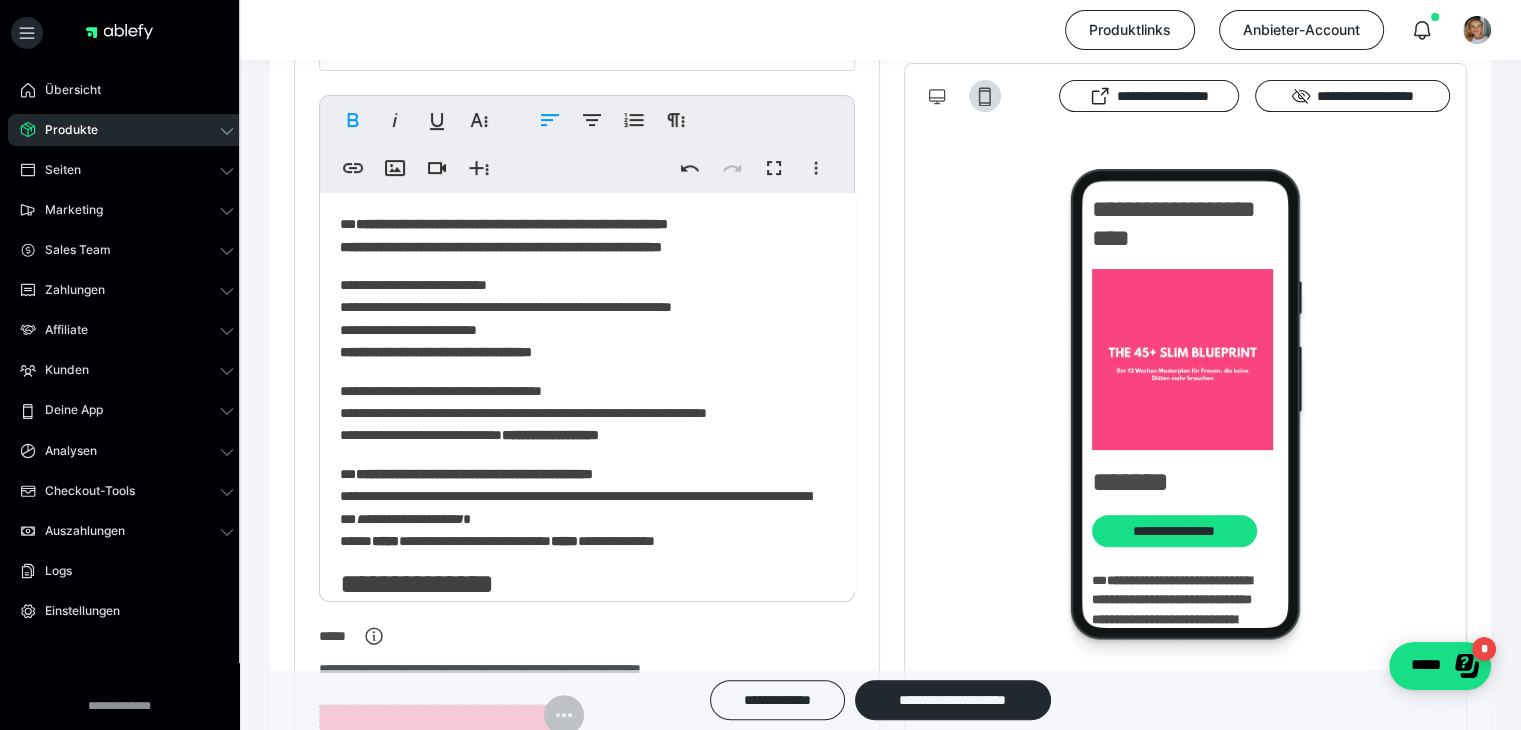 click on "**********" at bounding box center [512, 224] 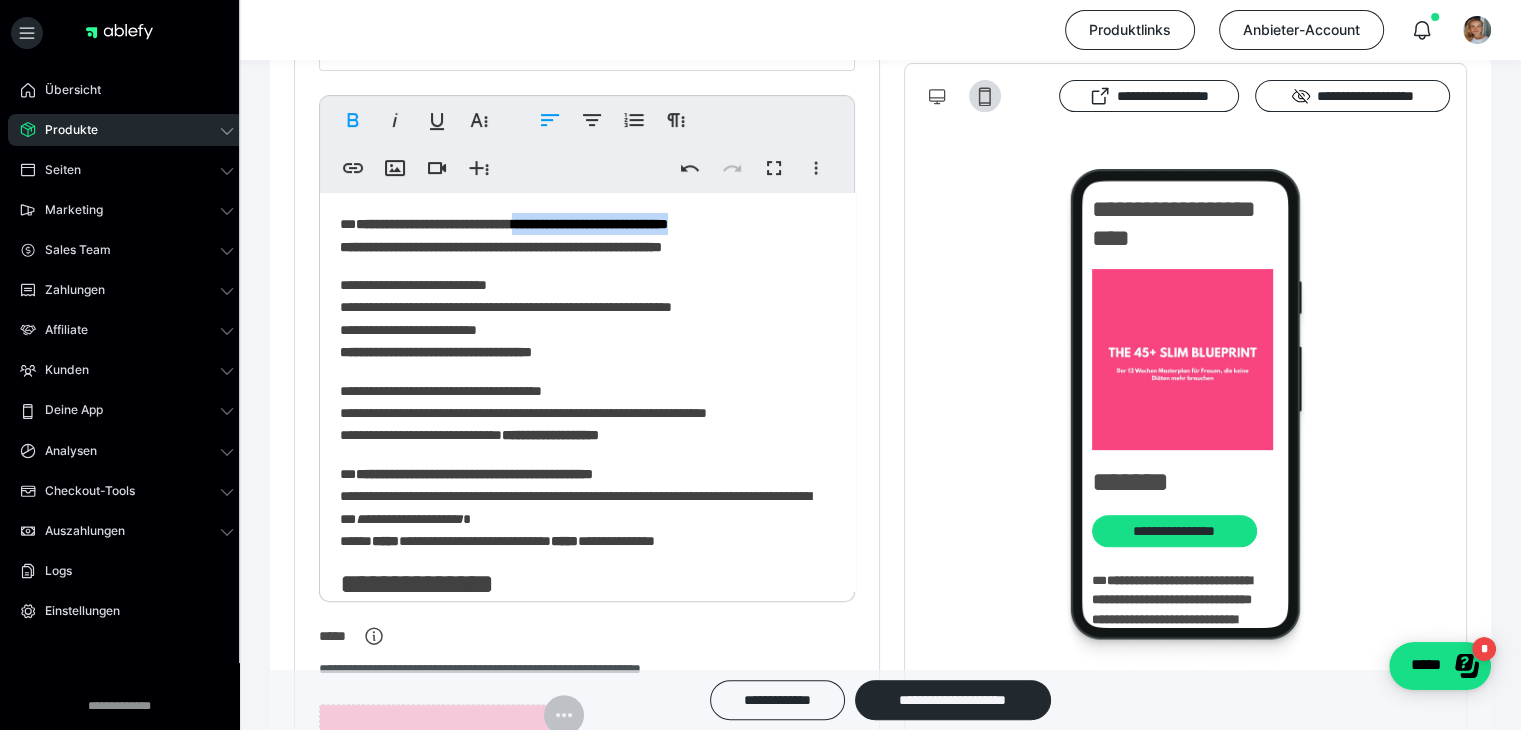drag, startPoint x: 581, startPoint y: 224, endPoint x: 791, endPoint y: 229, distance: 210.05951 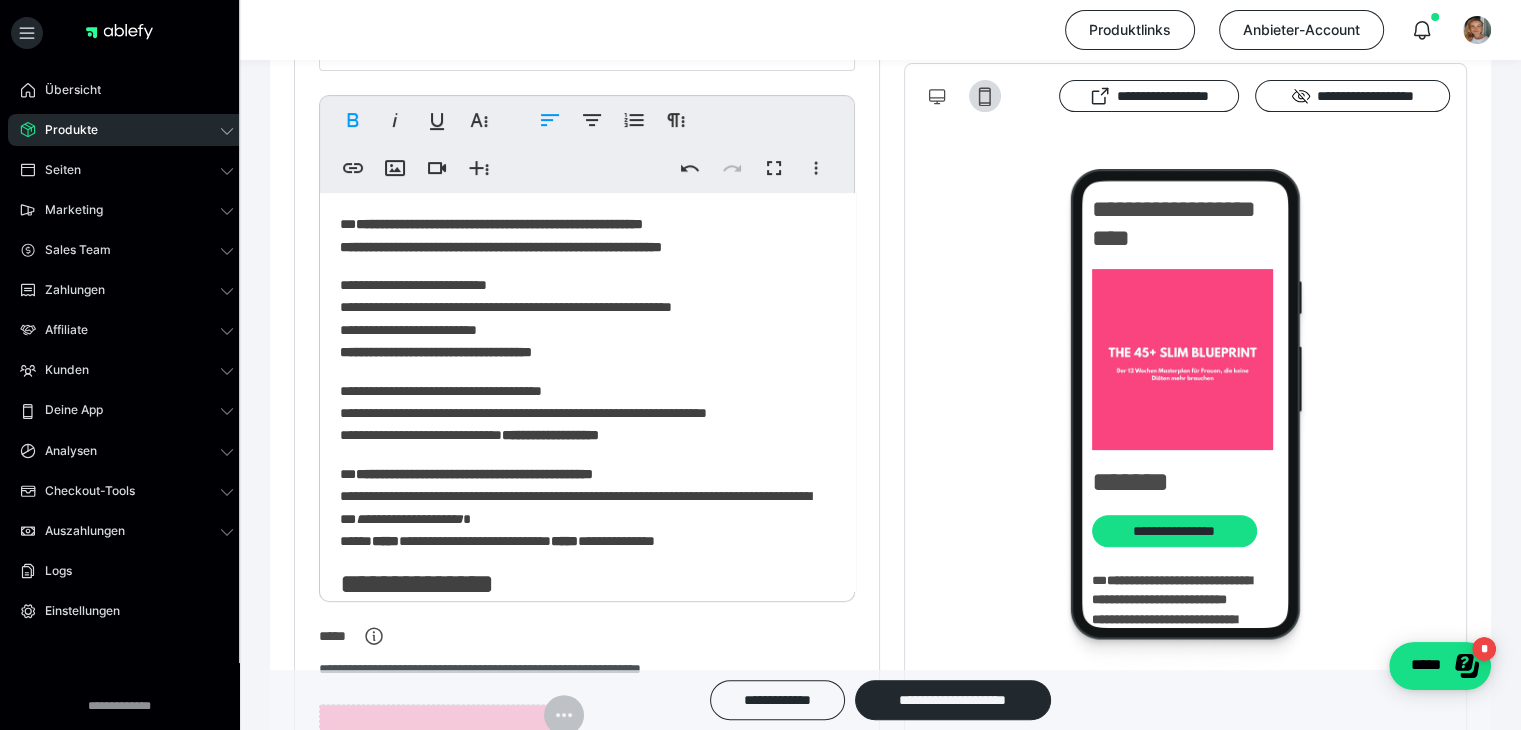 click on "**********" at bounding box center [499, 224] 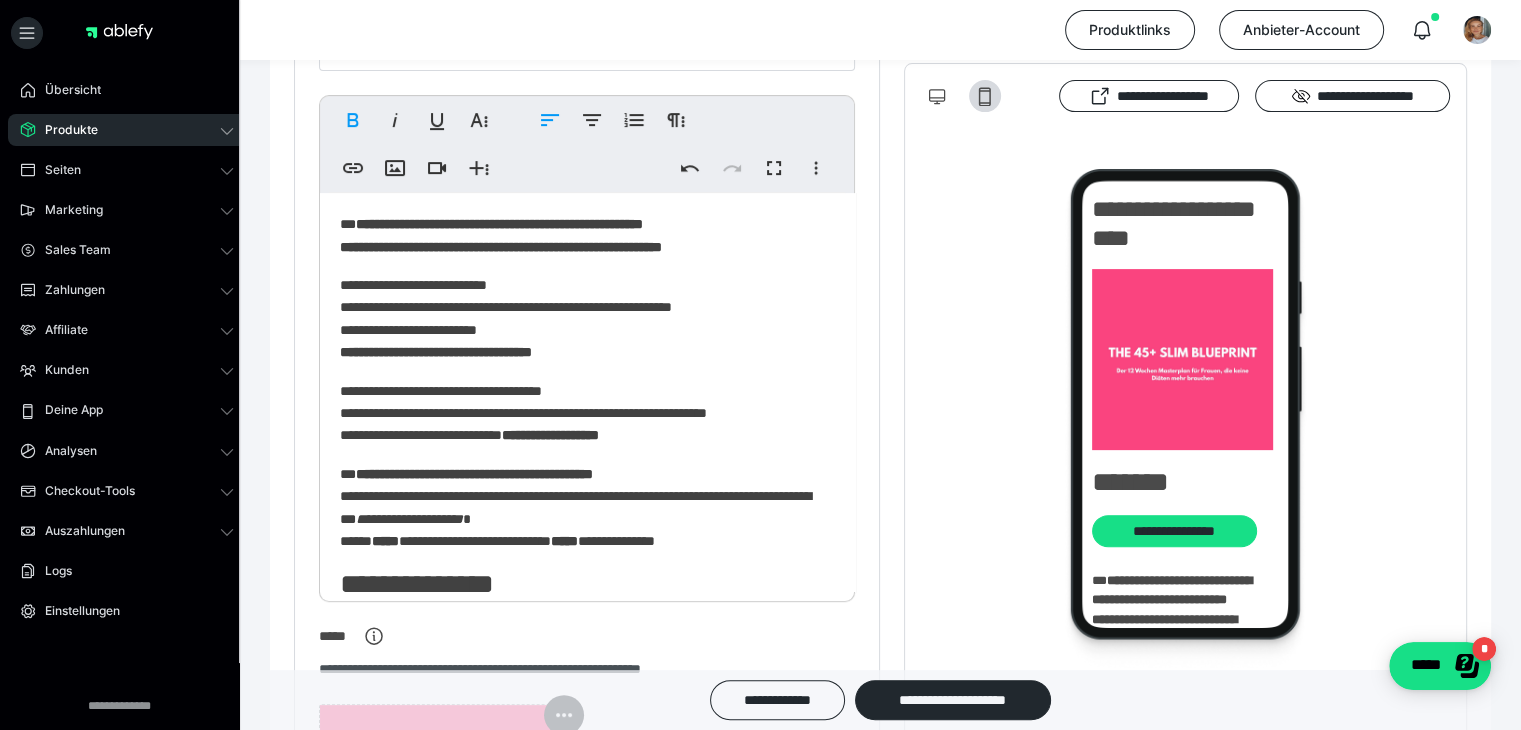 click on "**********" at bounding box center (499, 224) 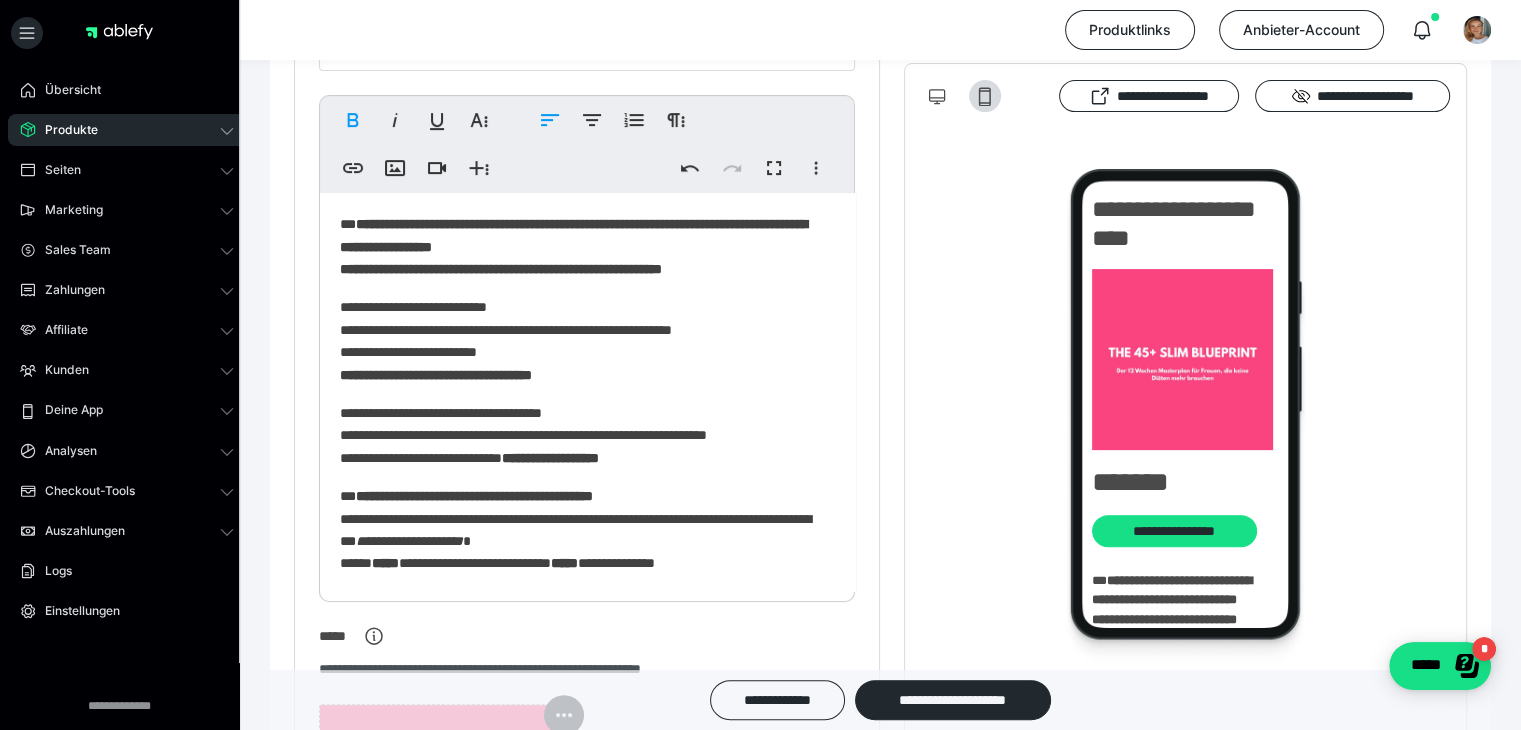 click on "**********" at bounding box center [501, 269] 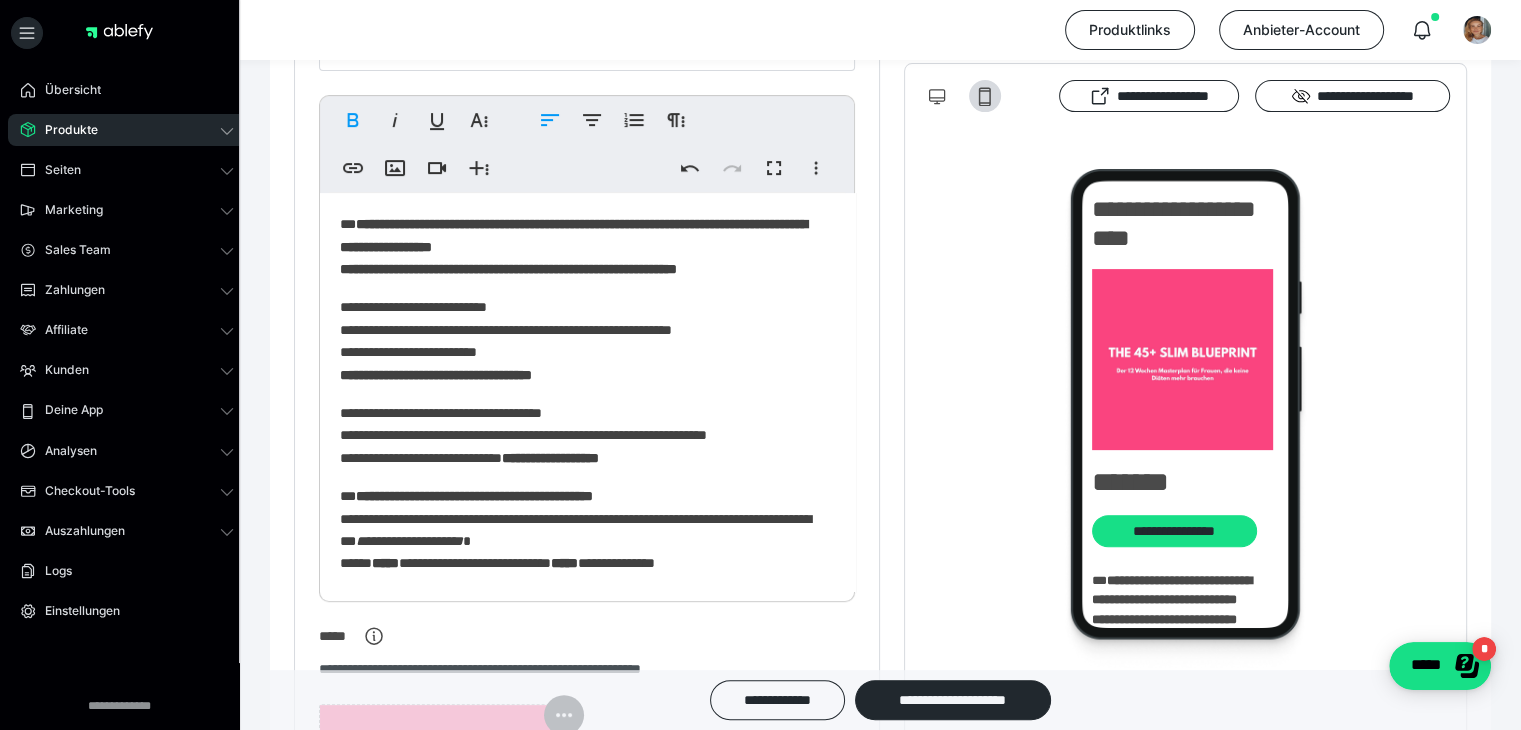 click on "**********" at bounding box center [508, 269] 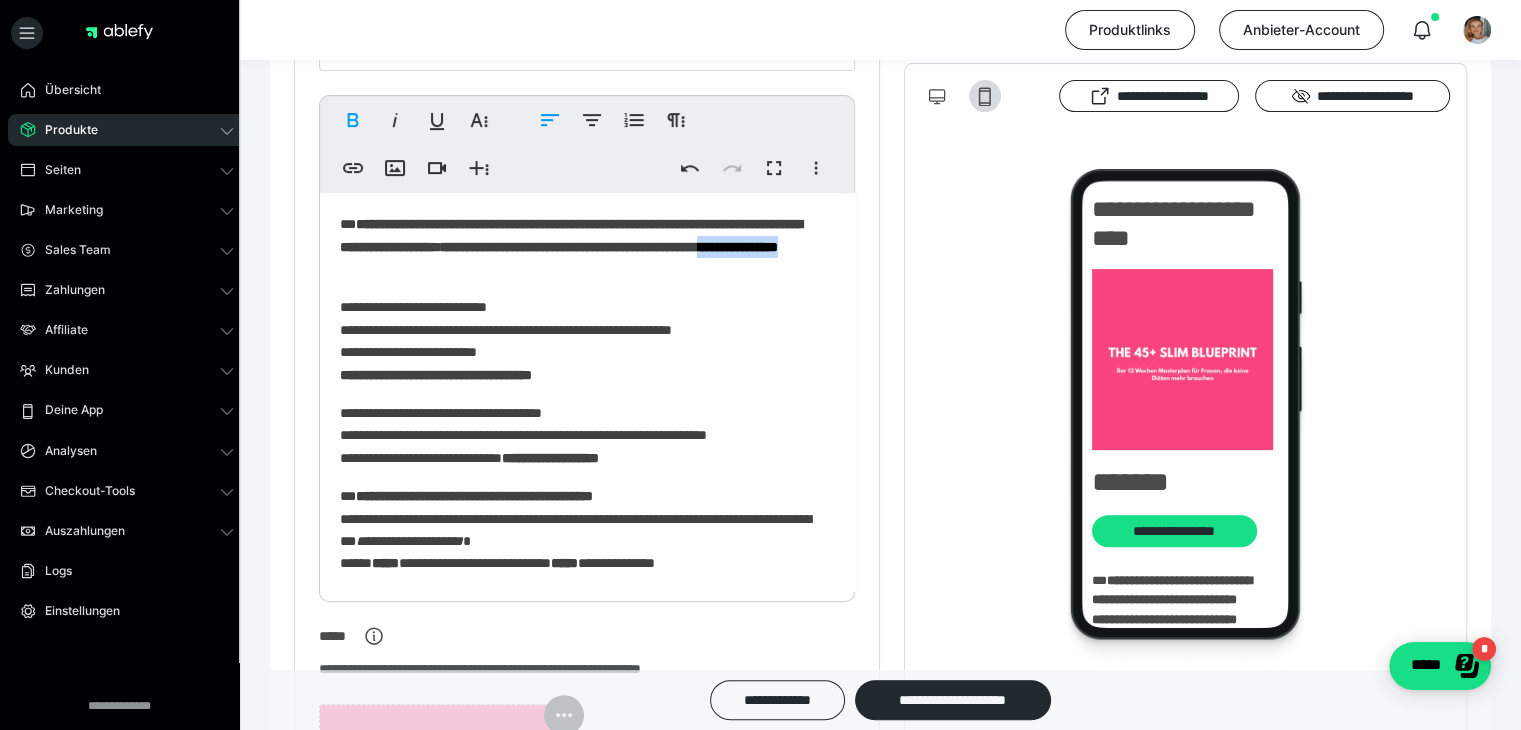 drag, startPoint x: 534, startPoint y: 269, endPoint x: 659, endPoint y: 269, distance: 125 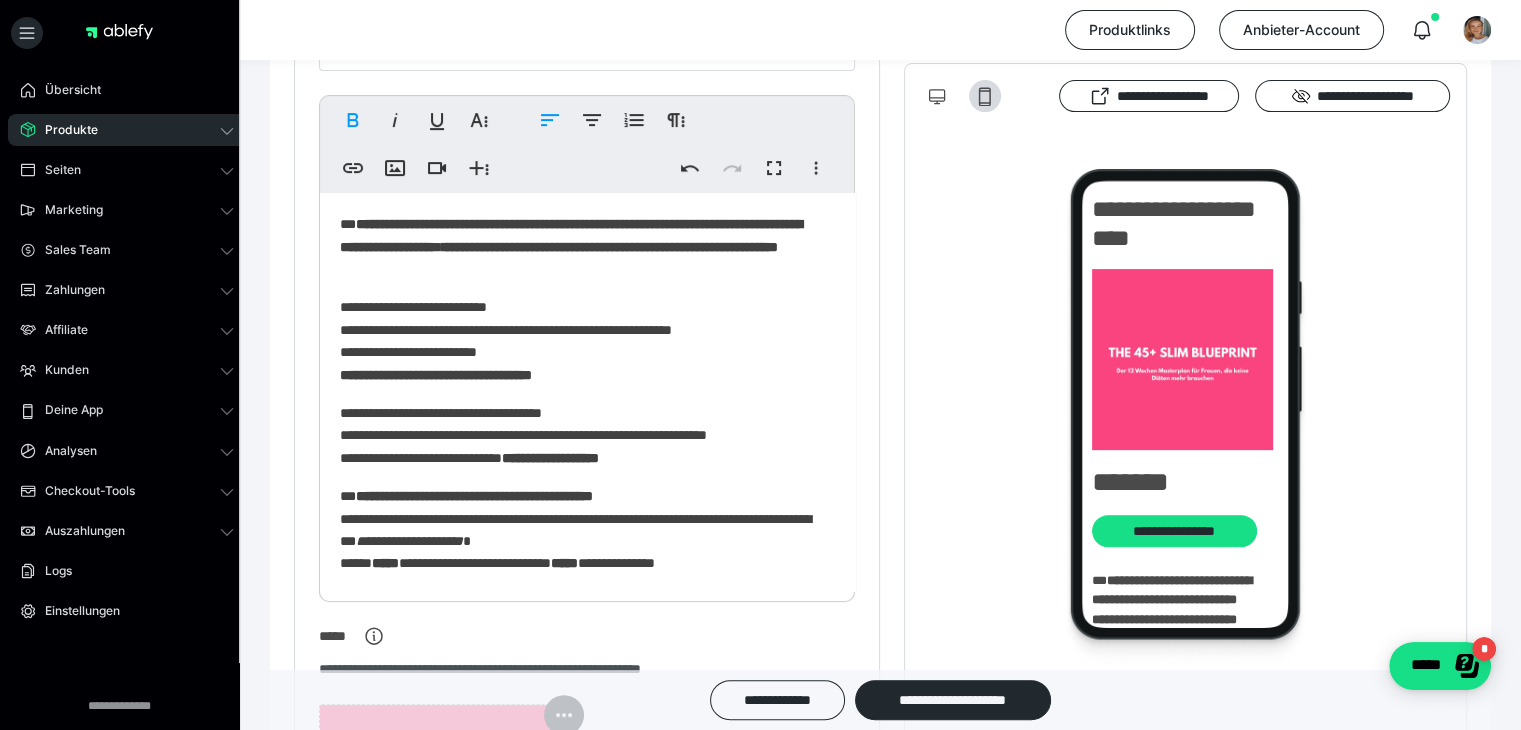 click on "**********" at bounding box center [610, 247] 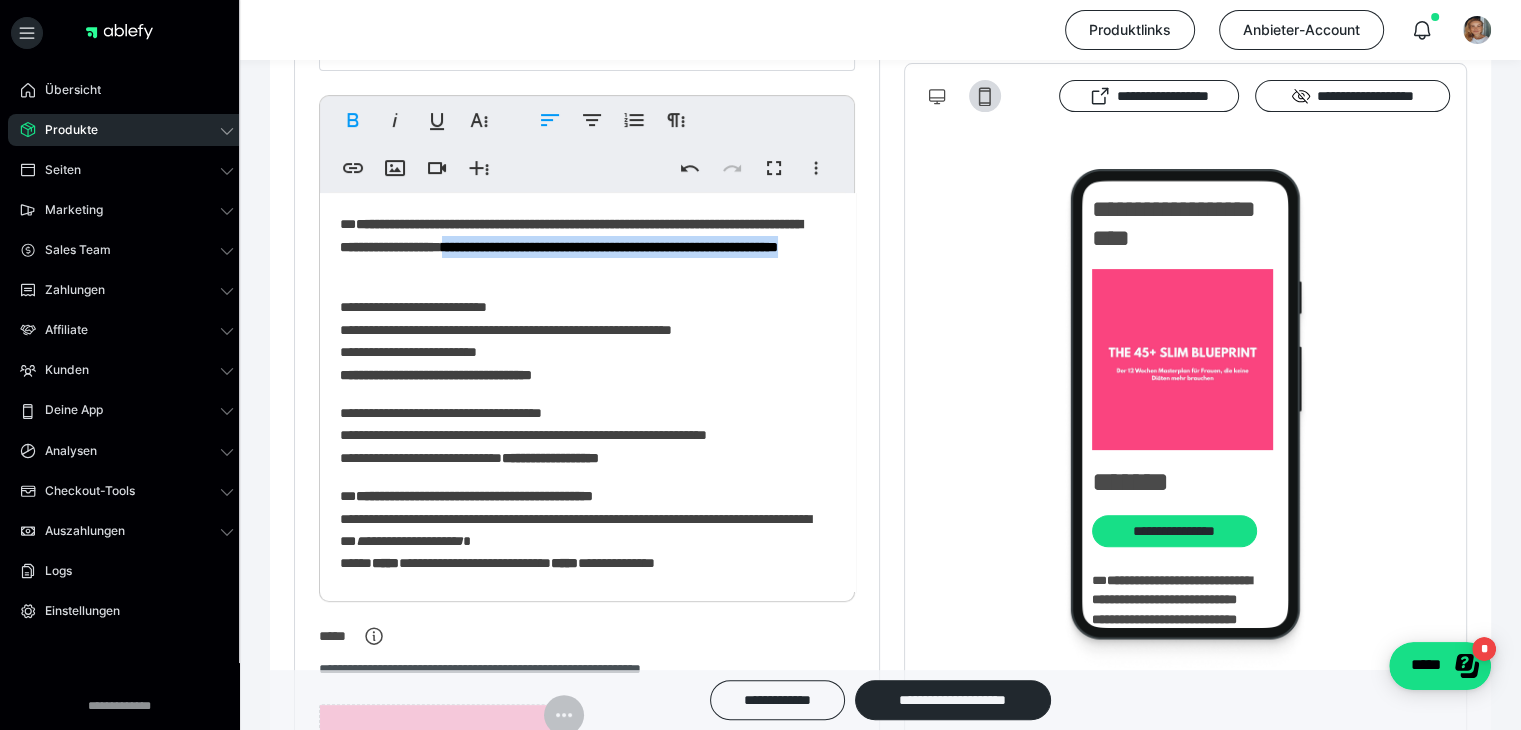 drag, startPoint x: 640, startPoint y: 245, endPoint x: 665, endPoint y: 268, distance: 33.970577 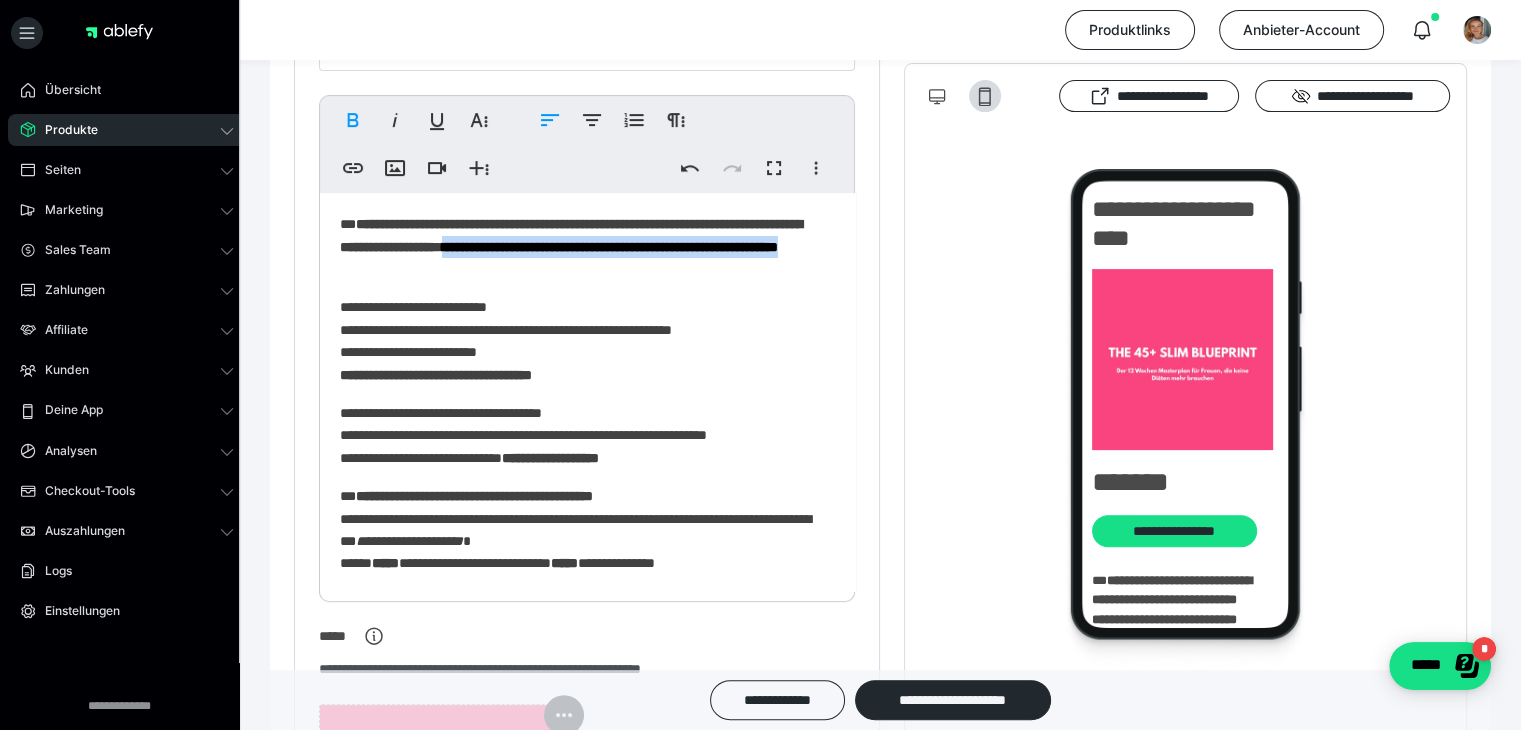 click on "**********" at bounding box center [610, 247] 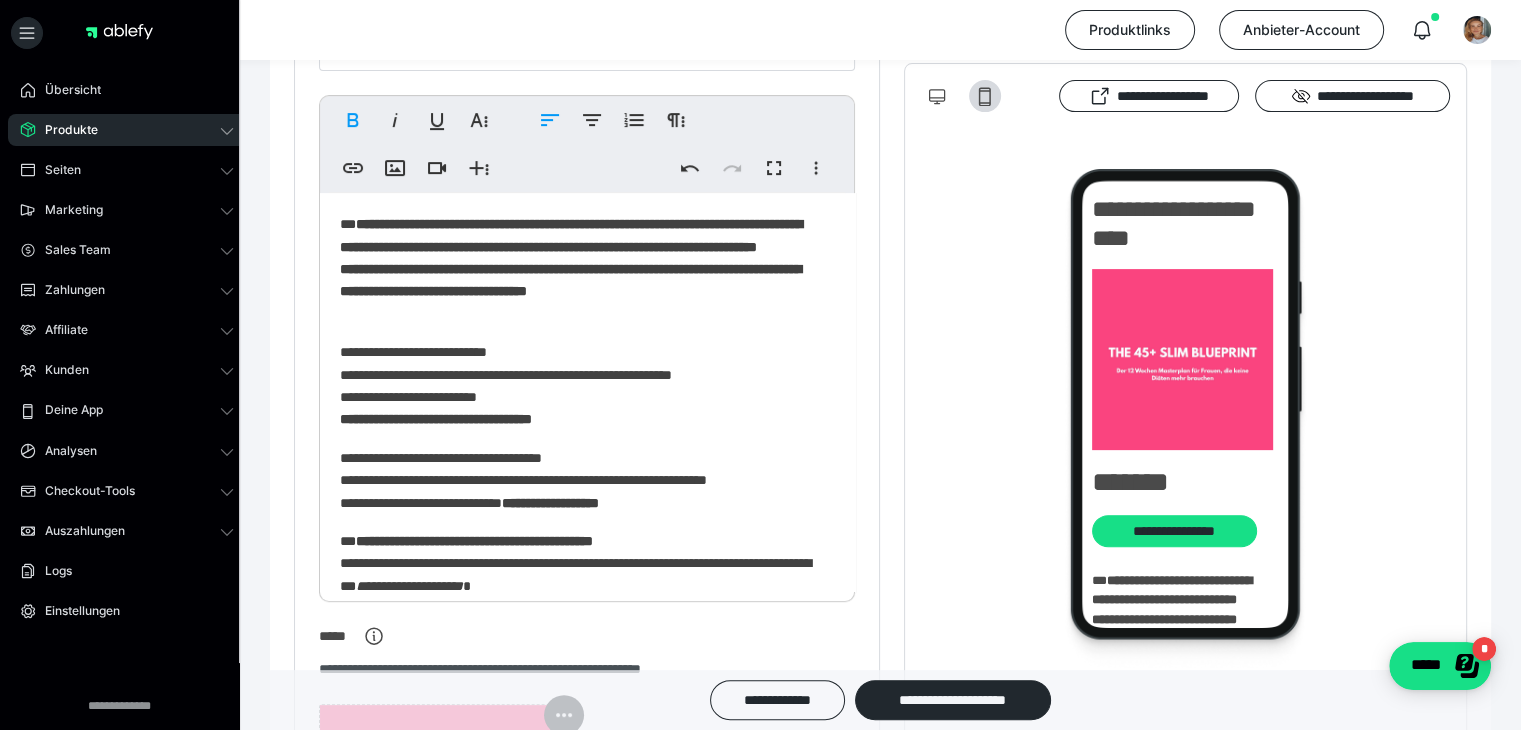 click on "**********" at bounding box center (571, 246) 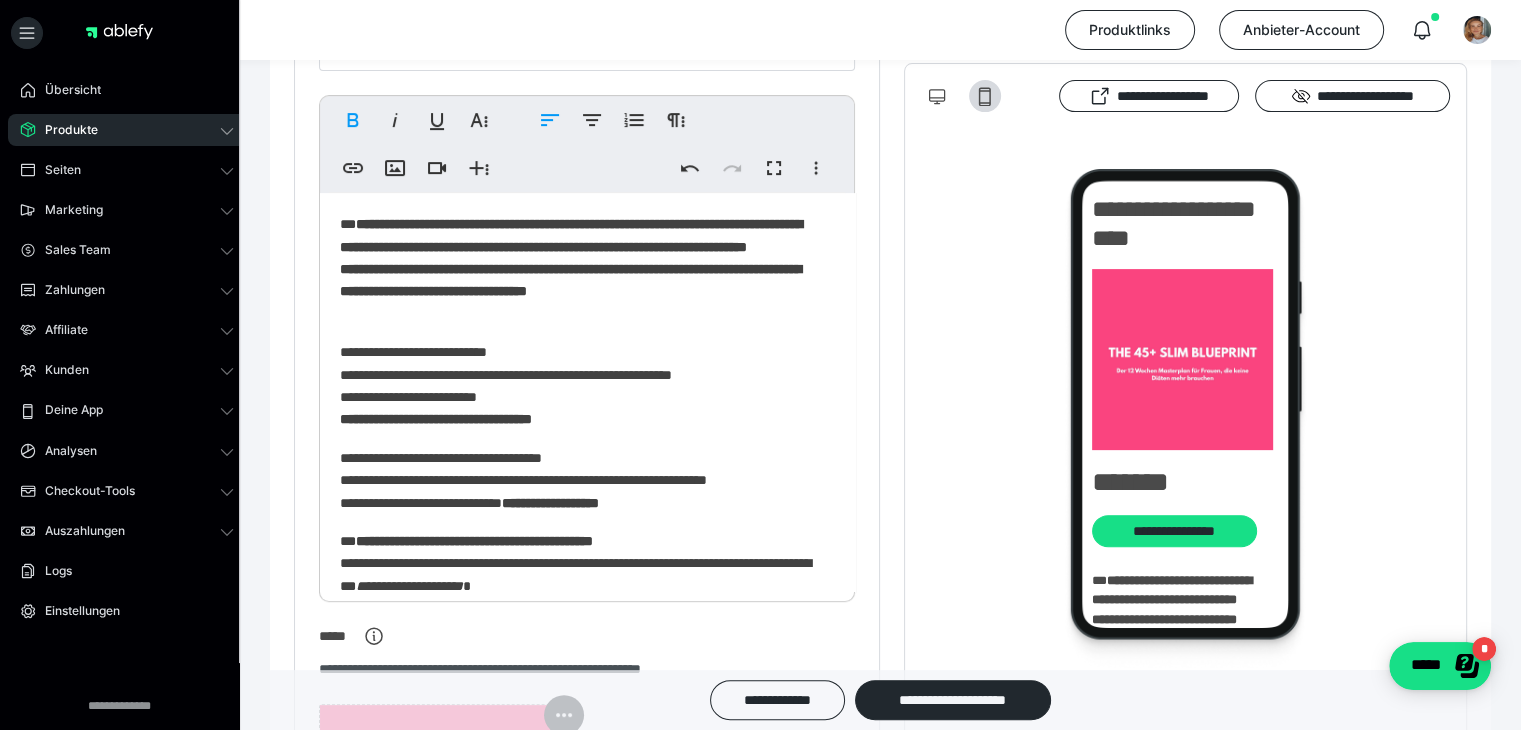 click on "**********" at bounding box center (571, 246) 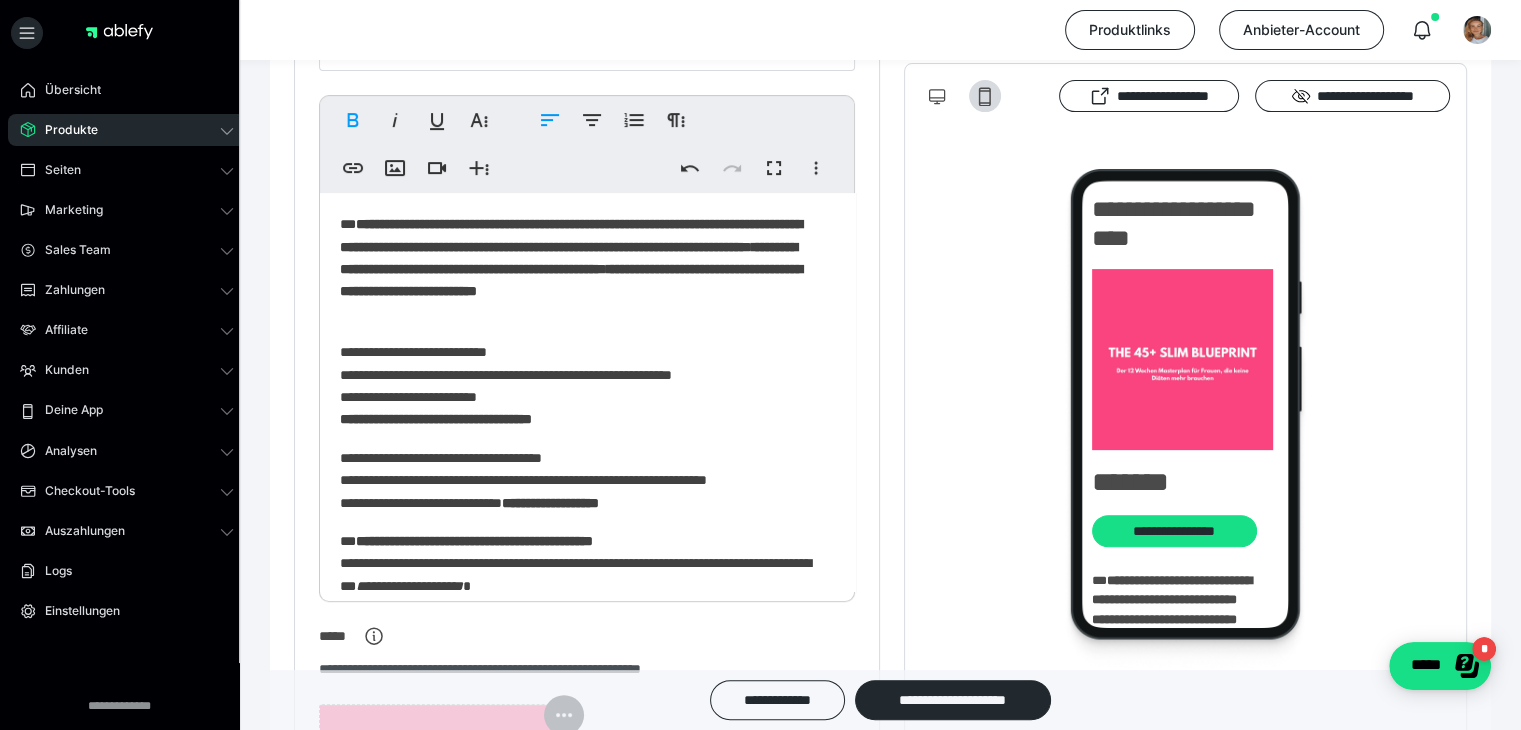 click on "**********" at bounding box center (580, 269) 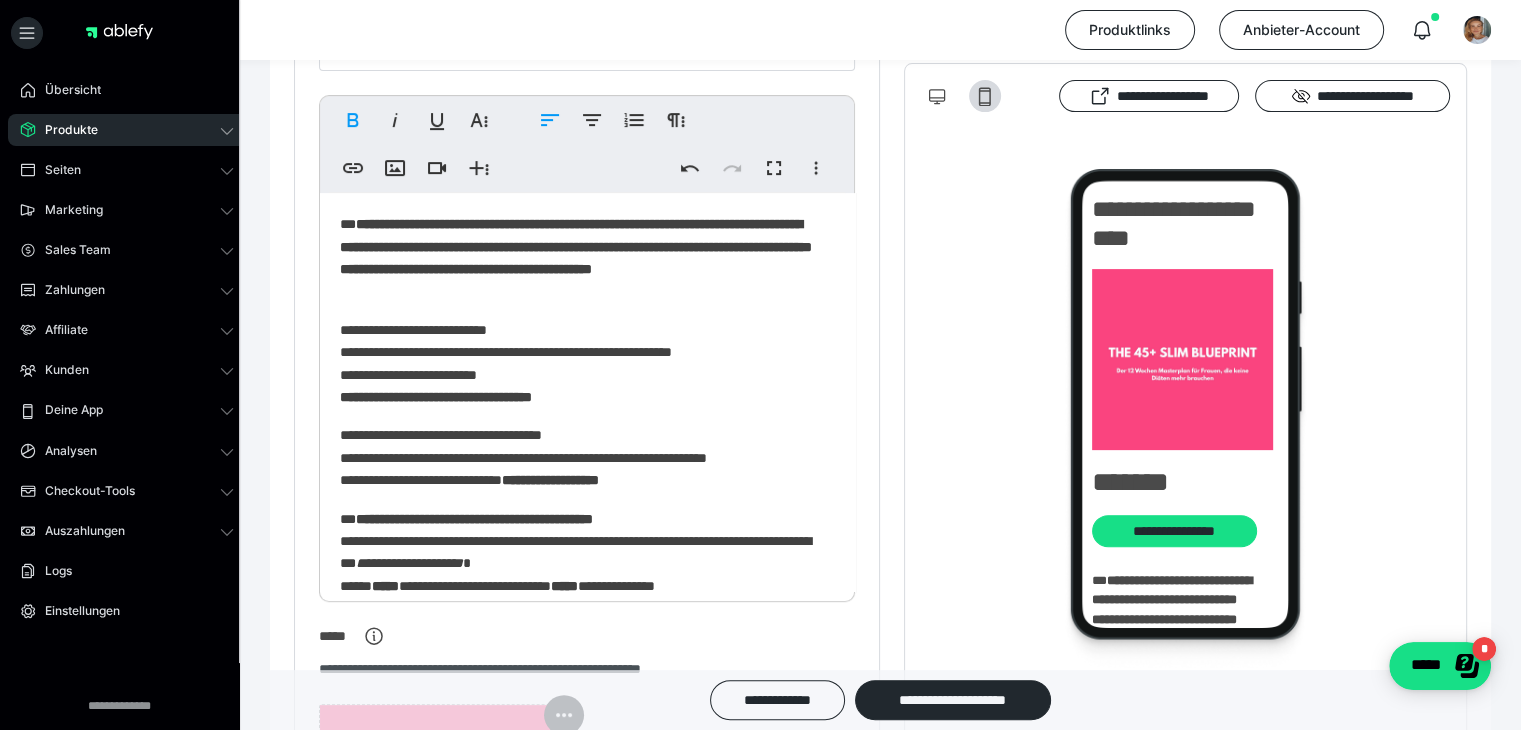 click on "**********" at bounding box center [576, 246] 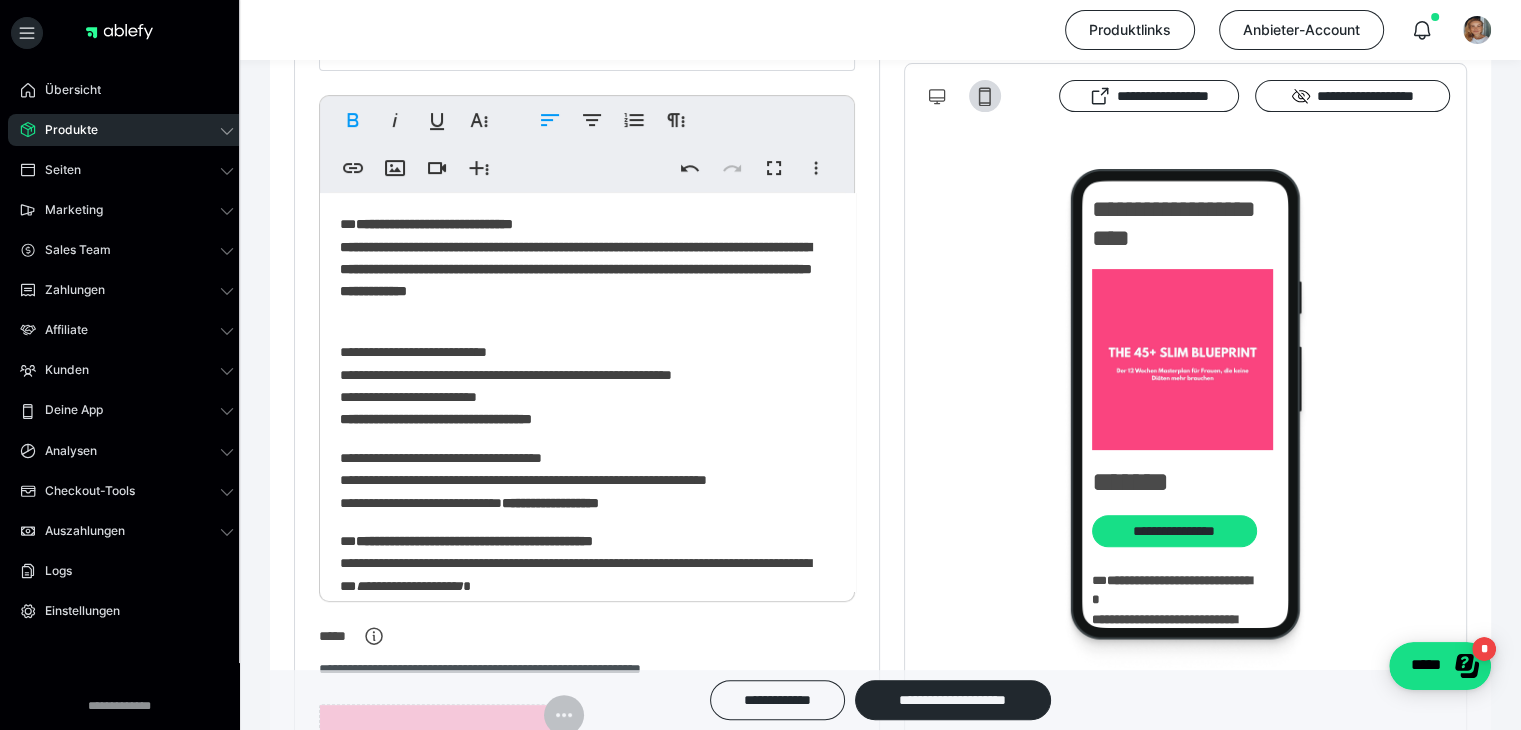 click on "**********" at bounding box center [580, 269] 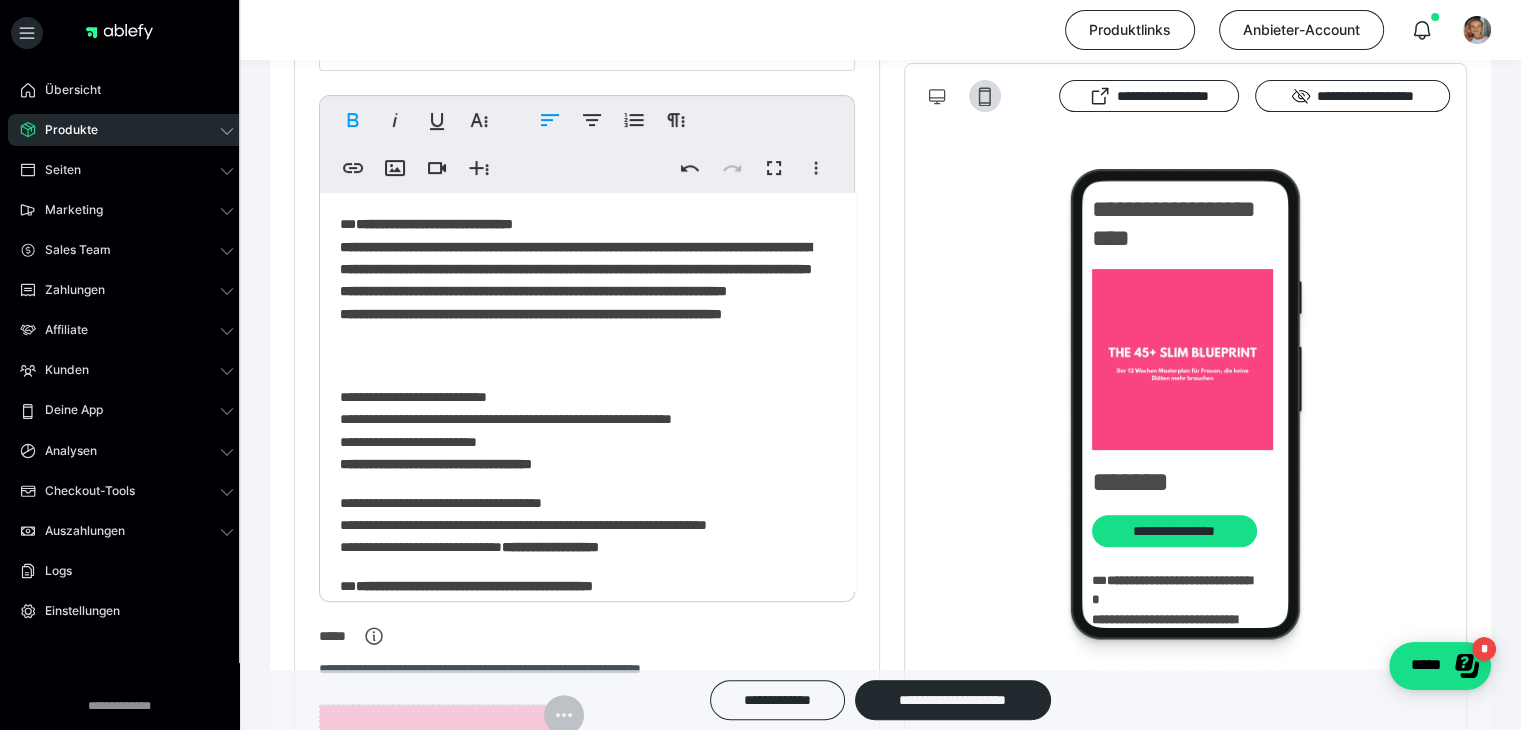 click on "**********" at bounding box center [576, 280] 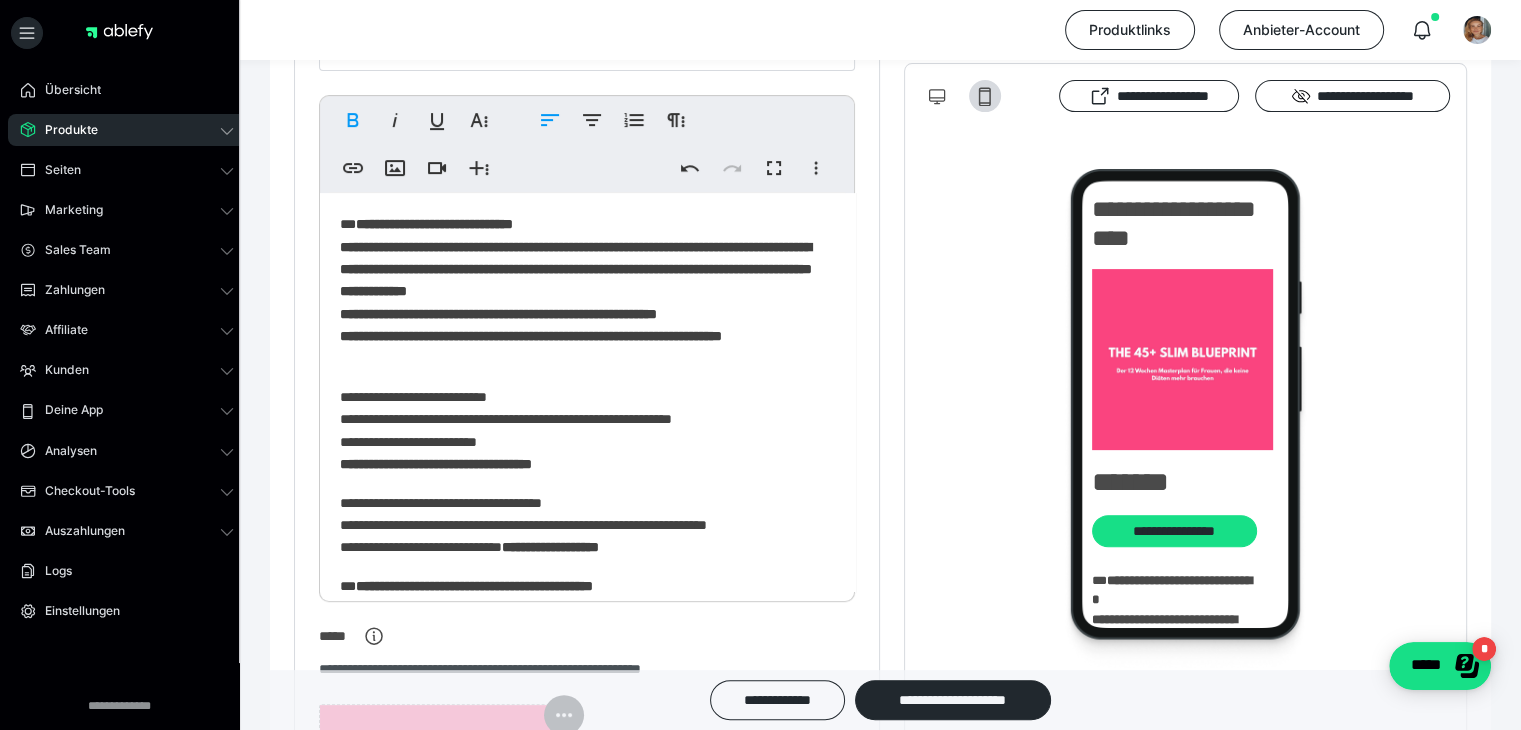 click on "**********" at bounding box center (531, 325) 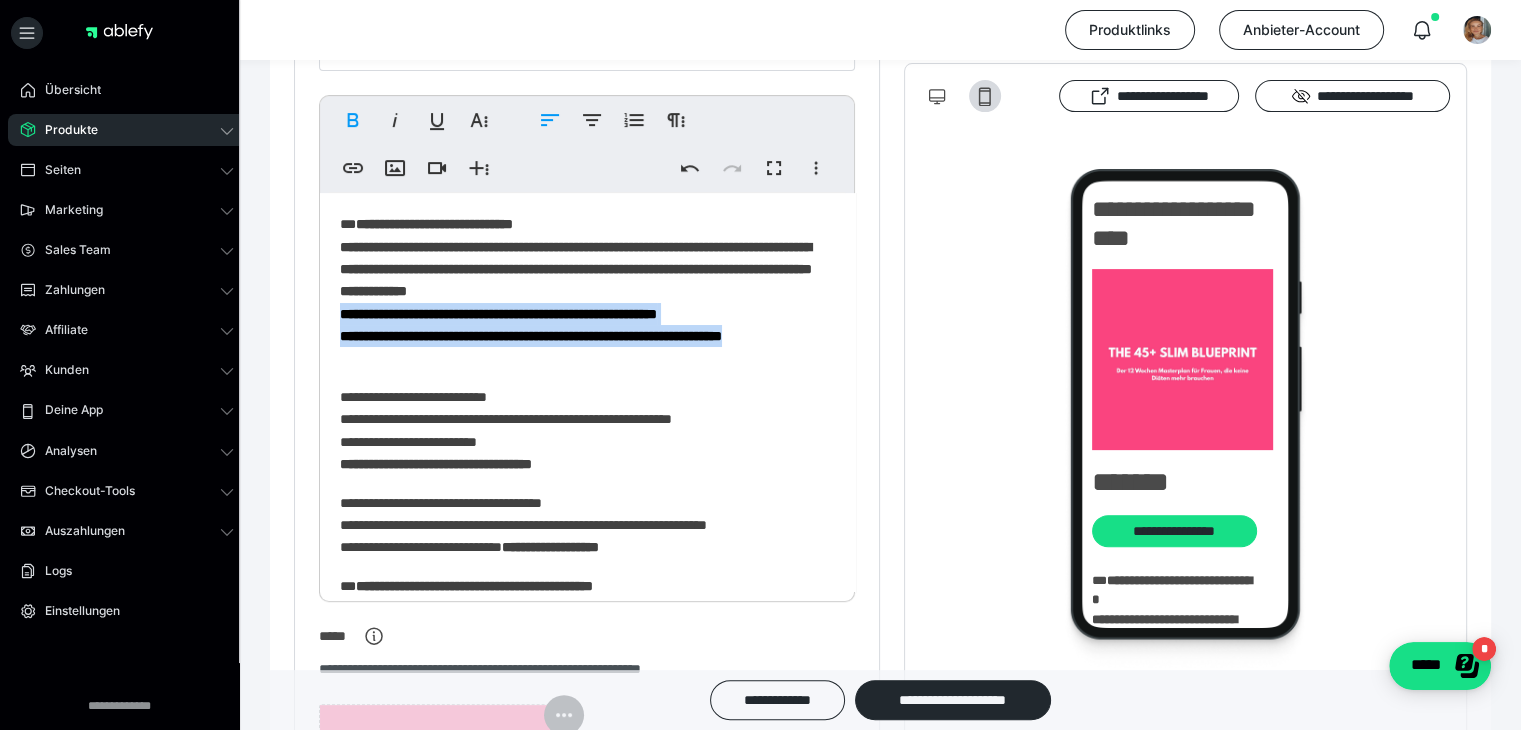 drag, startPoint x: 342, startPoint y: 334, endPoint x: 816, endPoint y: 365, distance: 475.01263 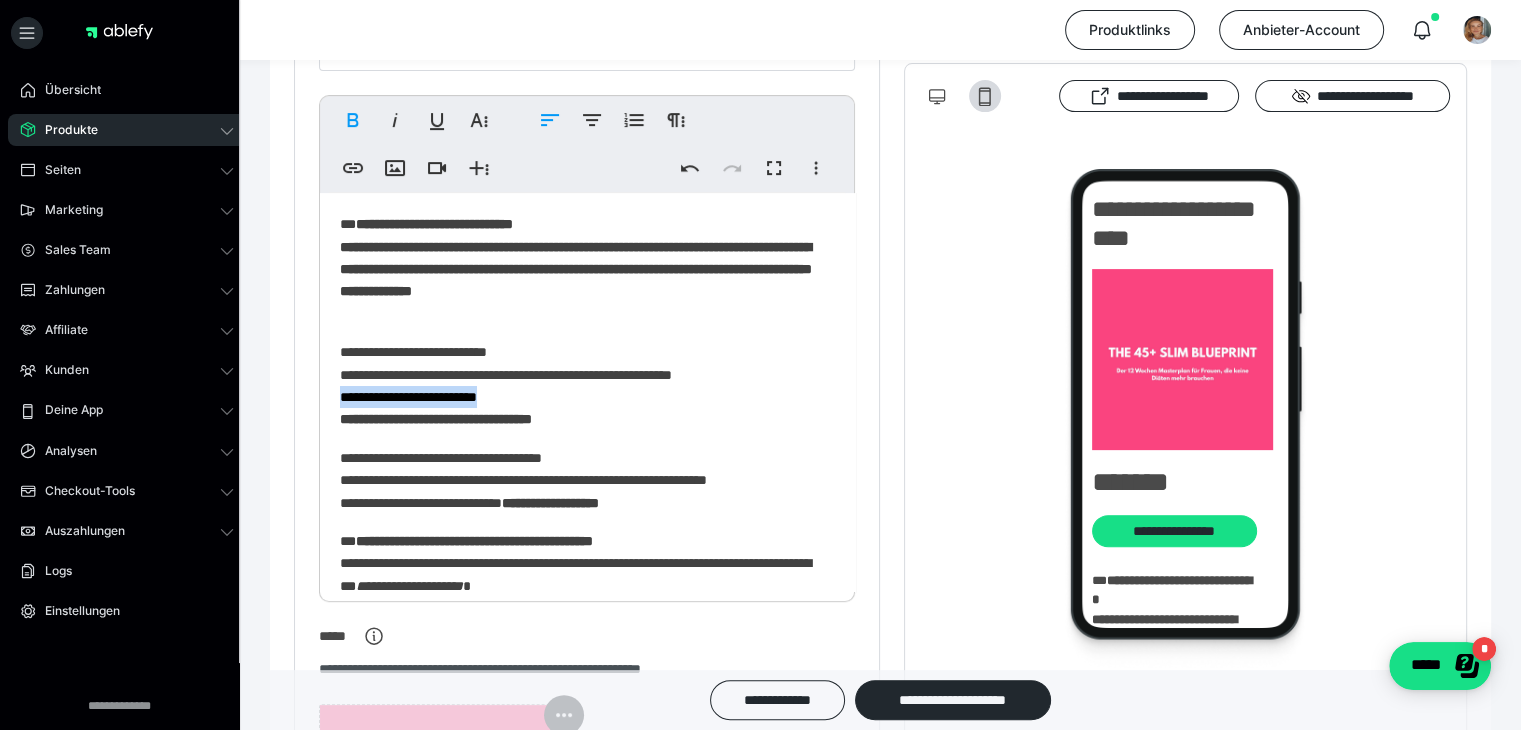 drag, startPoint x: 341, startPoint y: 399, endPoint x: 518, endPoint y: 403, distance: 177.0452 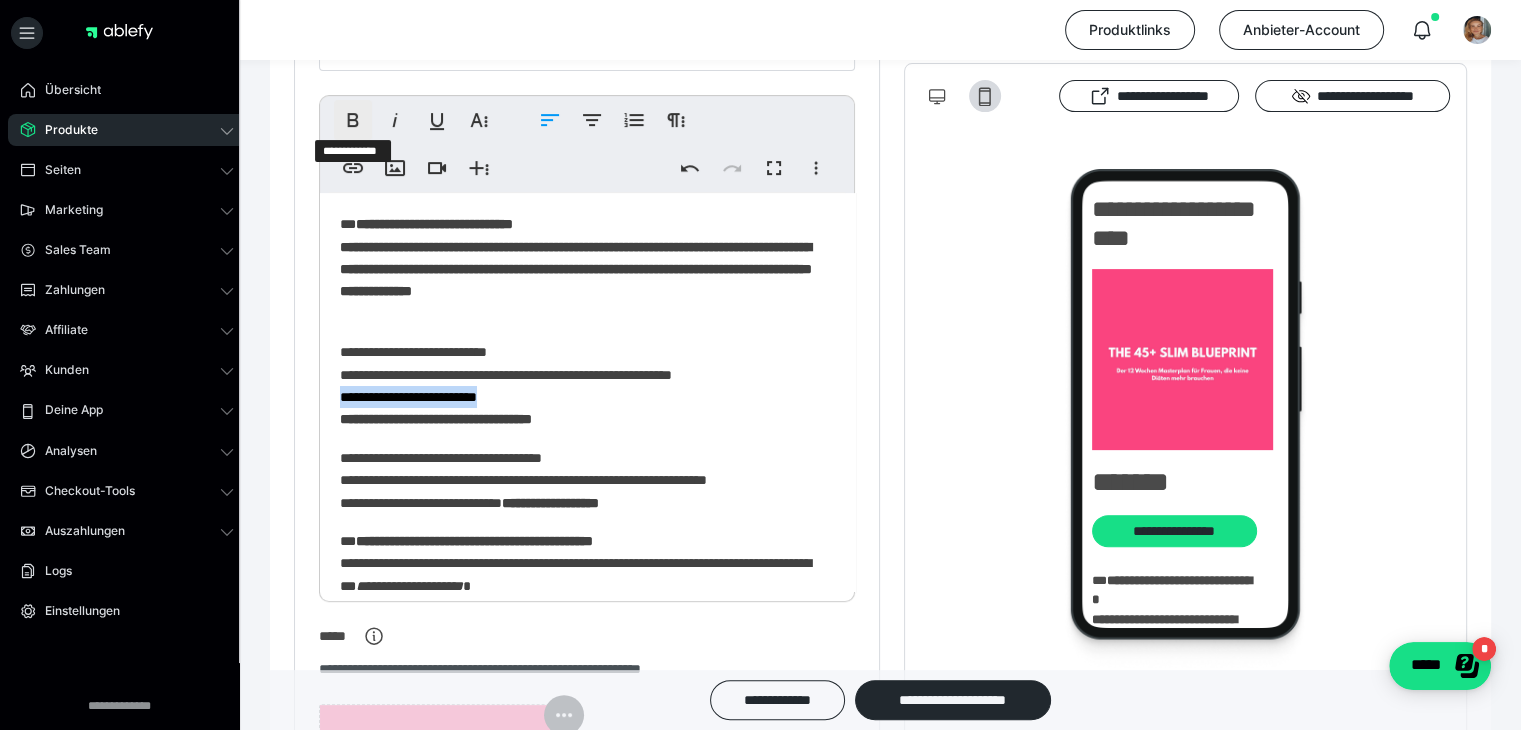 click 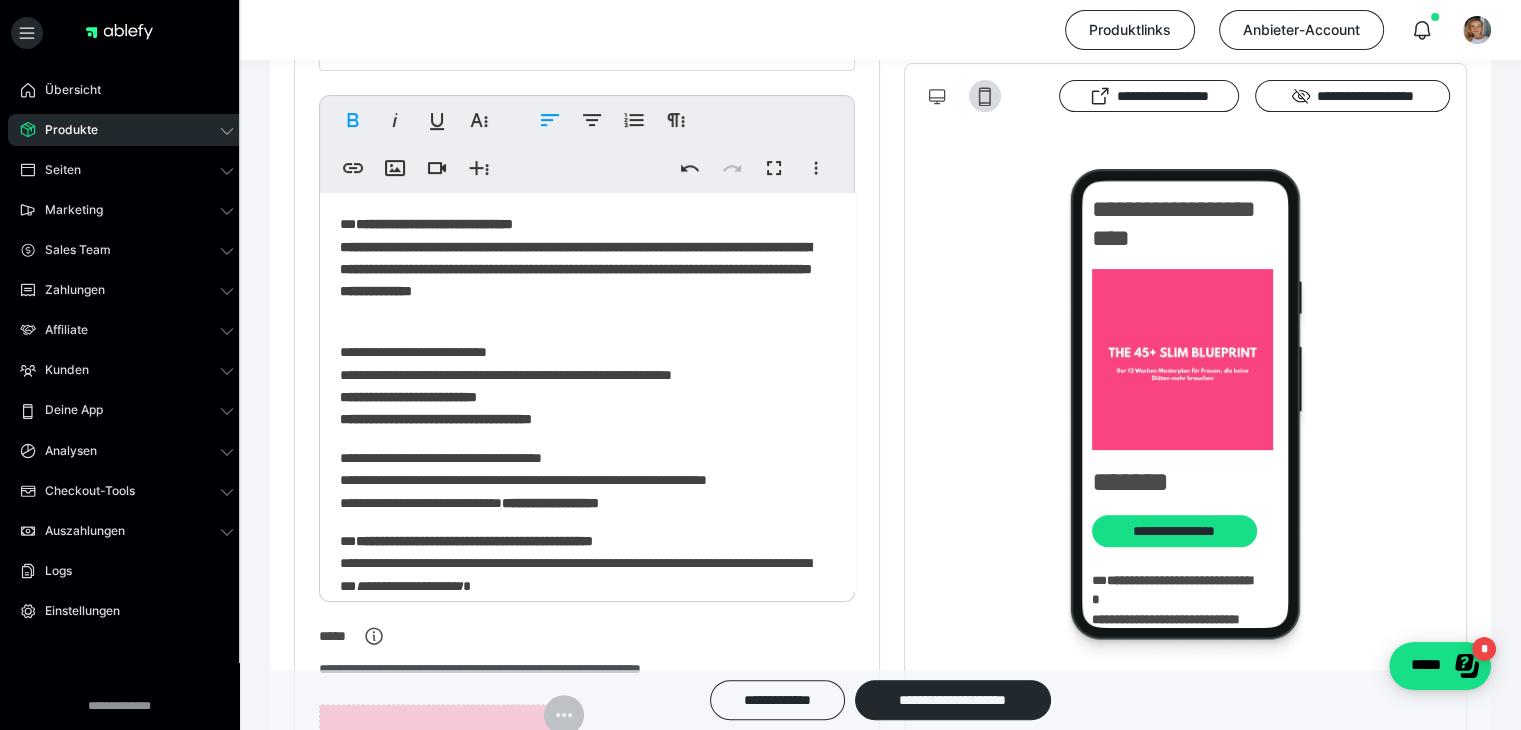 click on "**********" at bounding box center (436, 419) 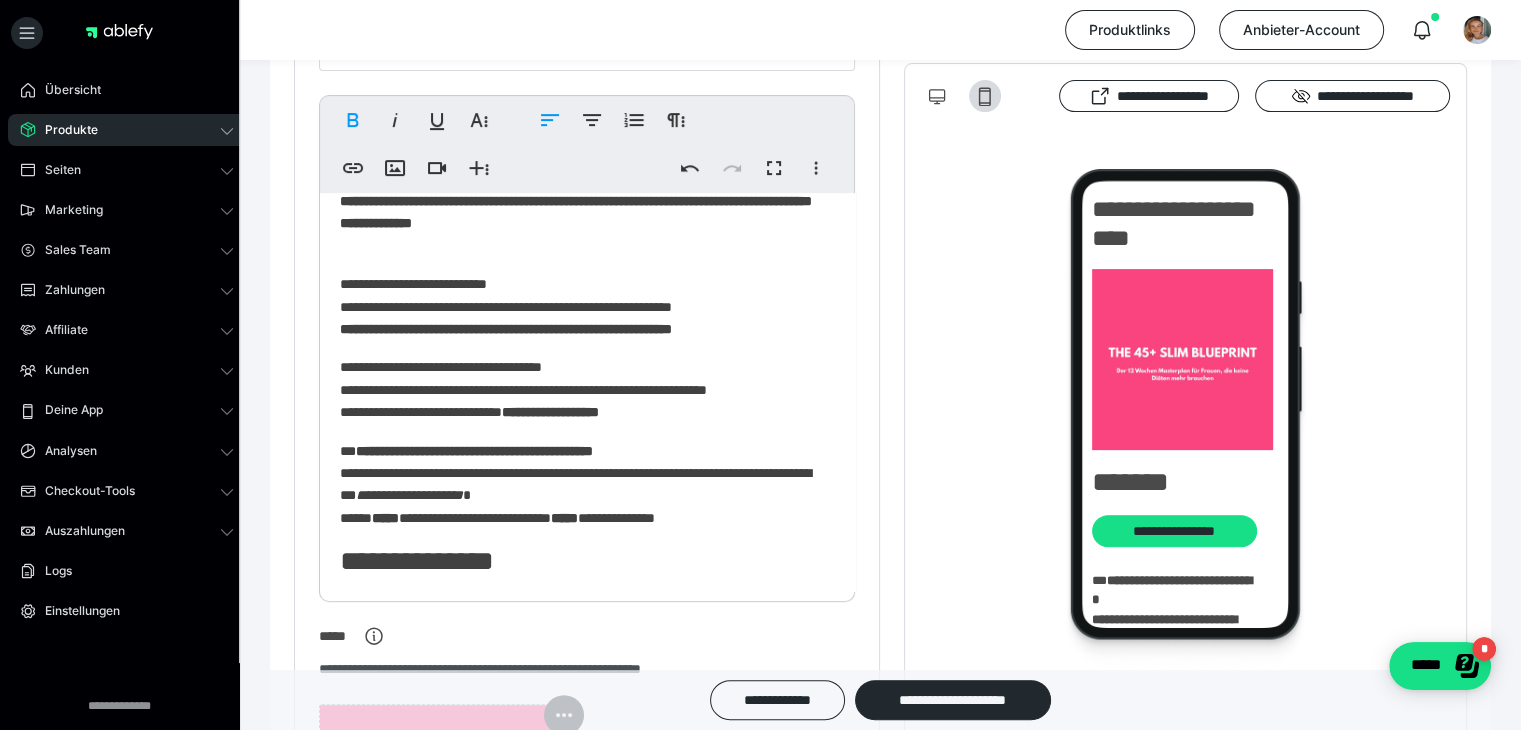 scroll, scrollTop: 100, scrollLeft: 0, axis: vertical 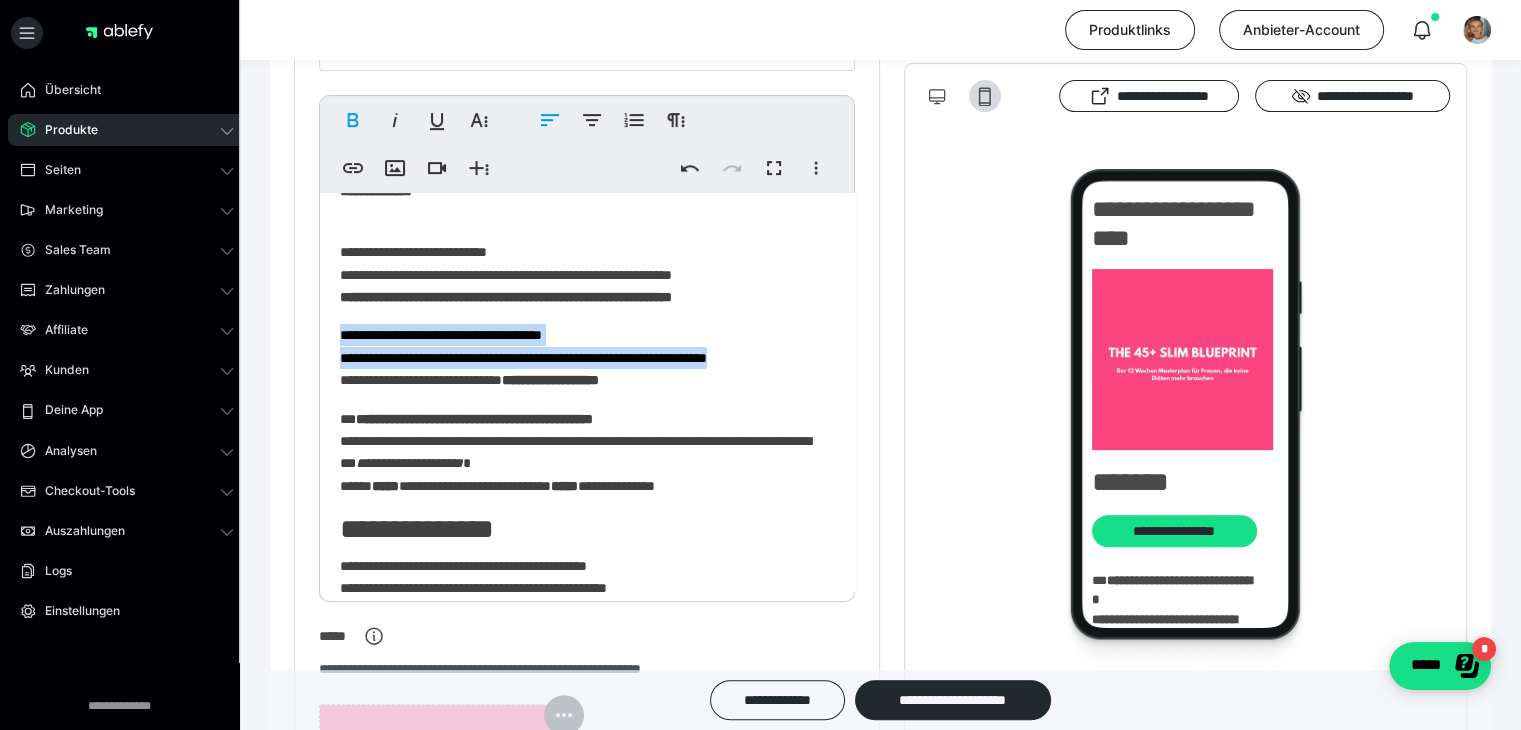 drag, startPoint x: 343, startPoint y: 337, endPoint x: 774, endPoint y: 358, distance: 431.5113 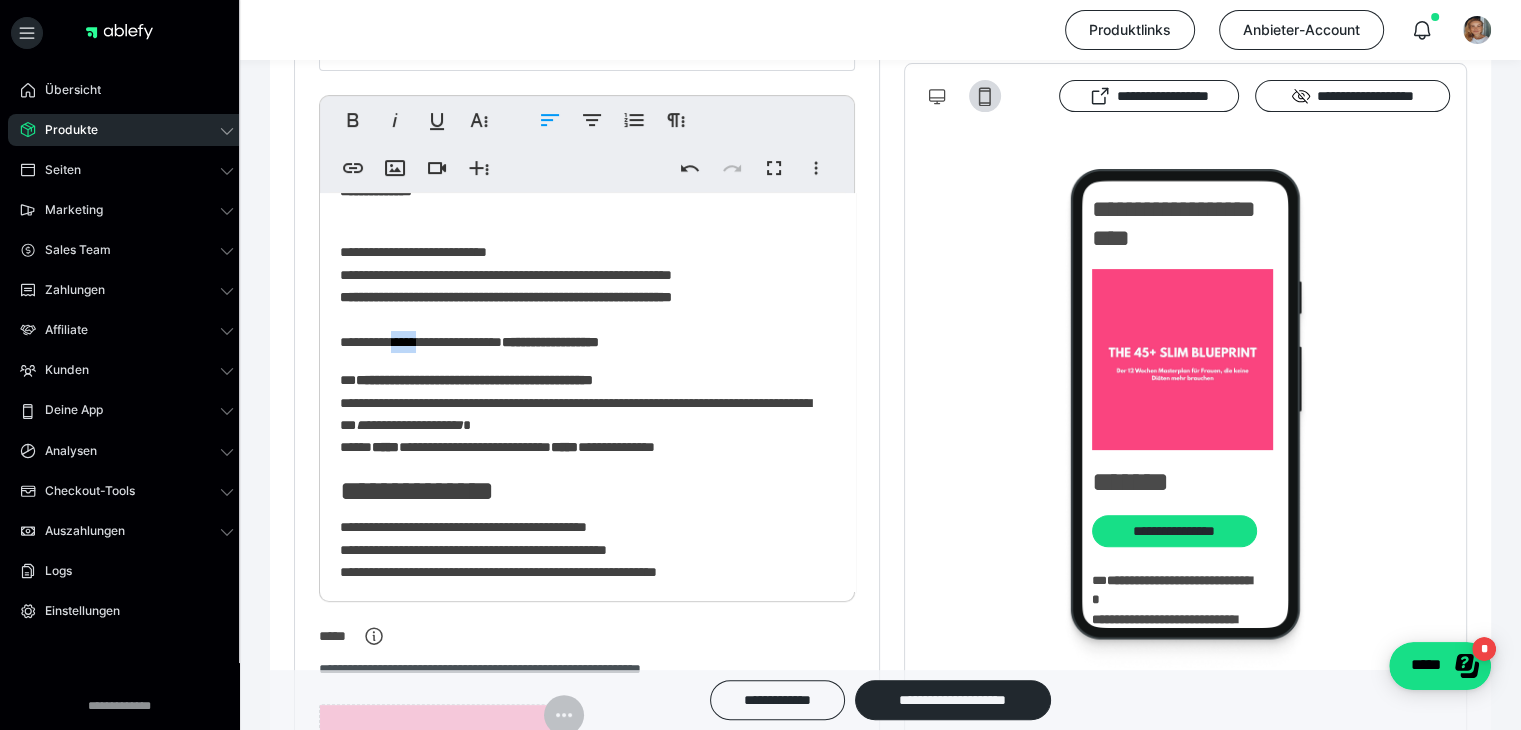 drag, startPoint x: 413, startPoint y: 342, endPoint x: 444, endPoint y: 341, distance: 31.016125 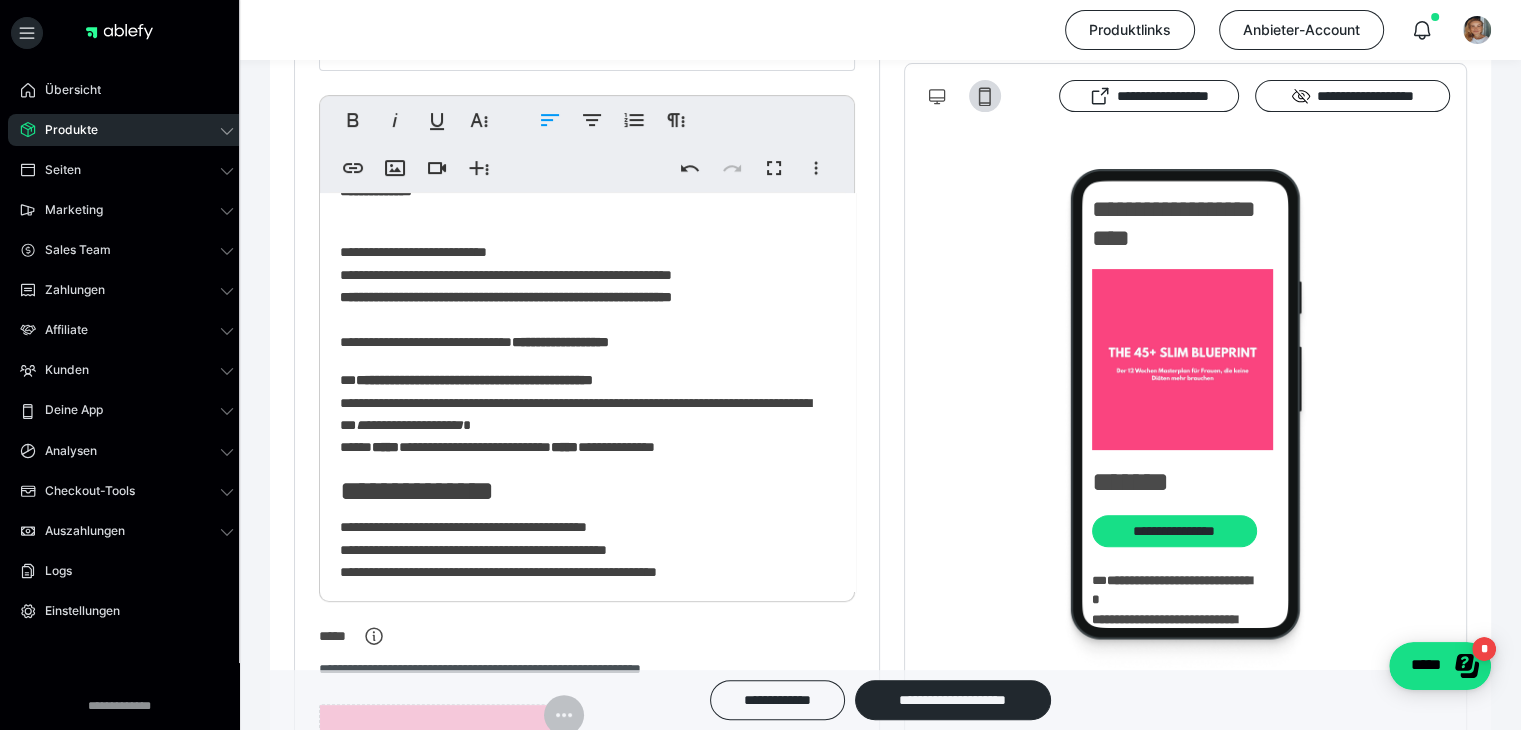 click on "**********" at bounding box center (580, 297) 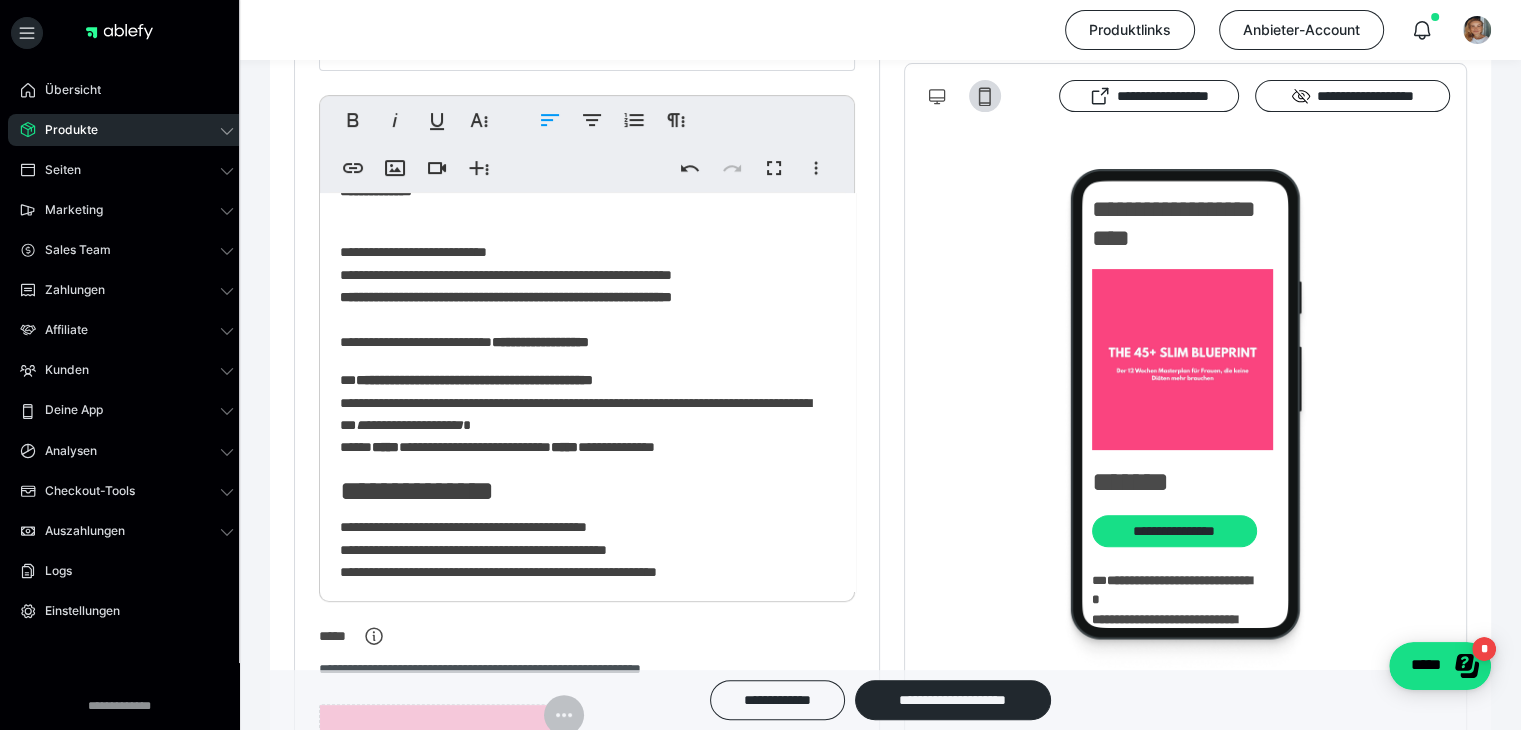 click on "**********" at bounding box center [580, 297] 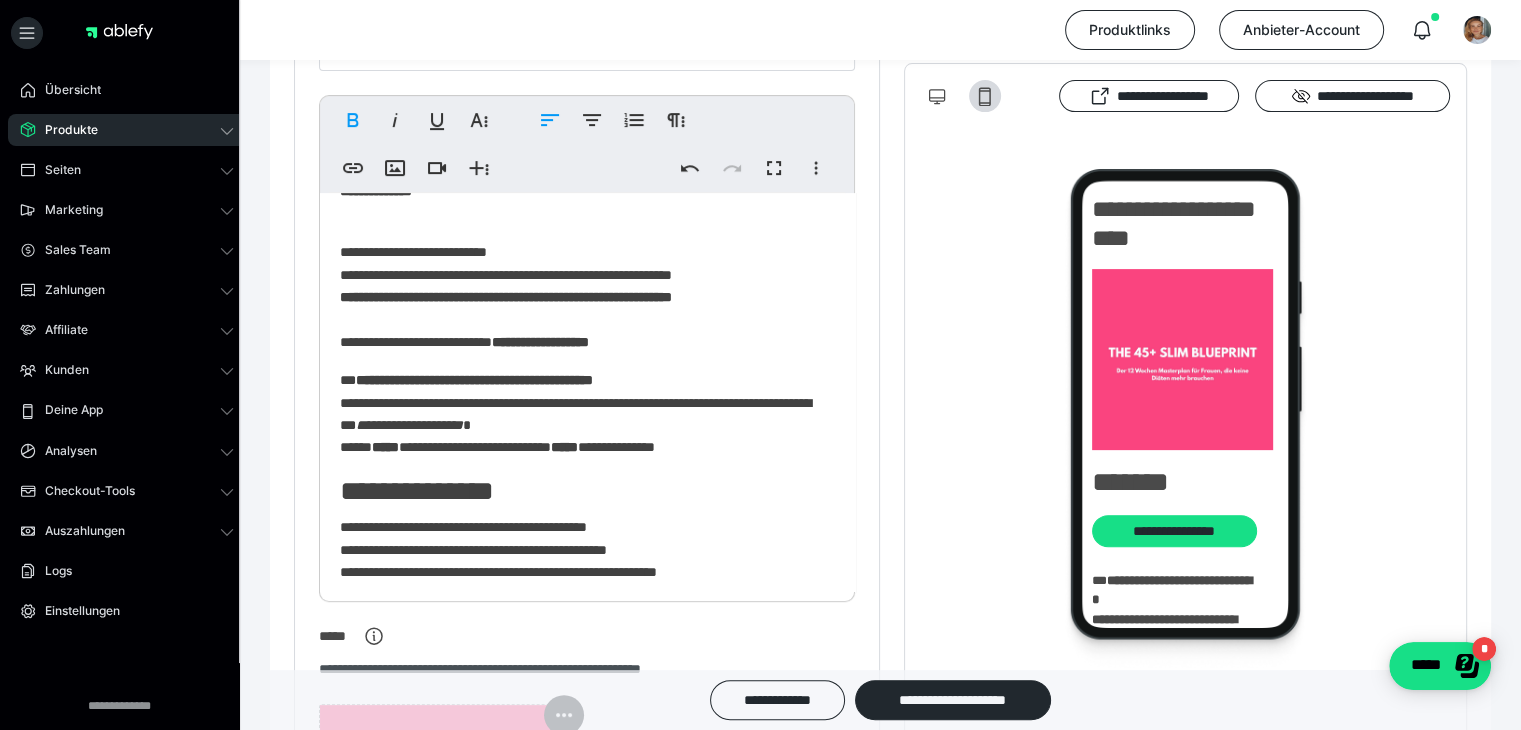 click on "**********" at bounding box center (580, 297) 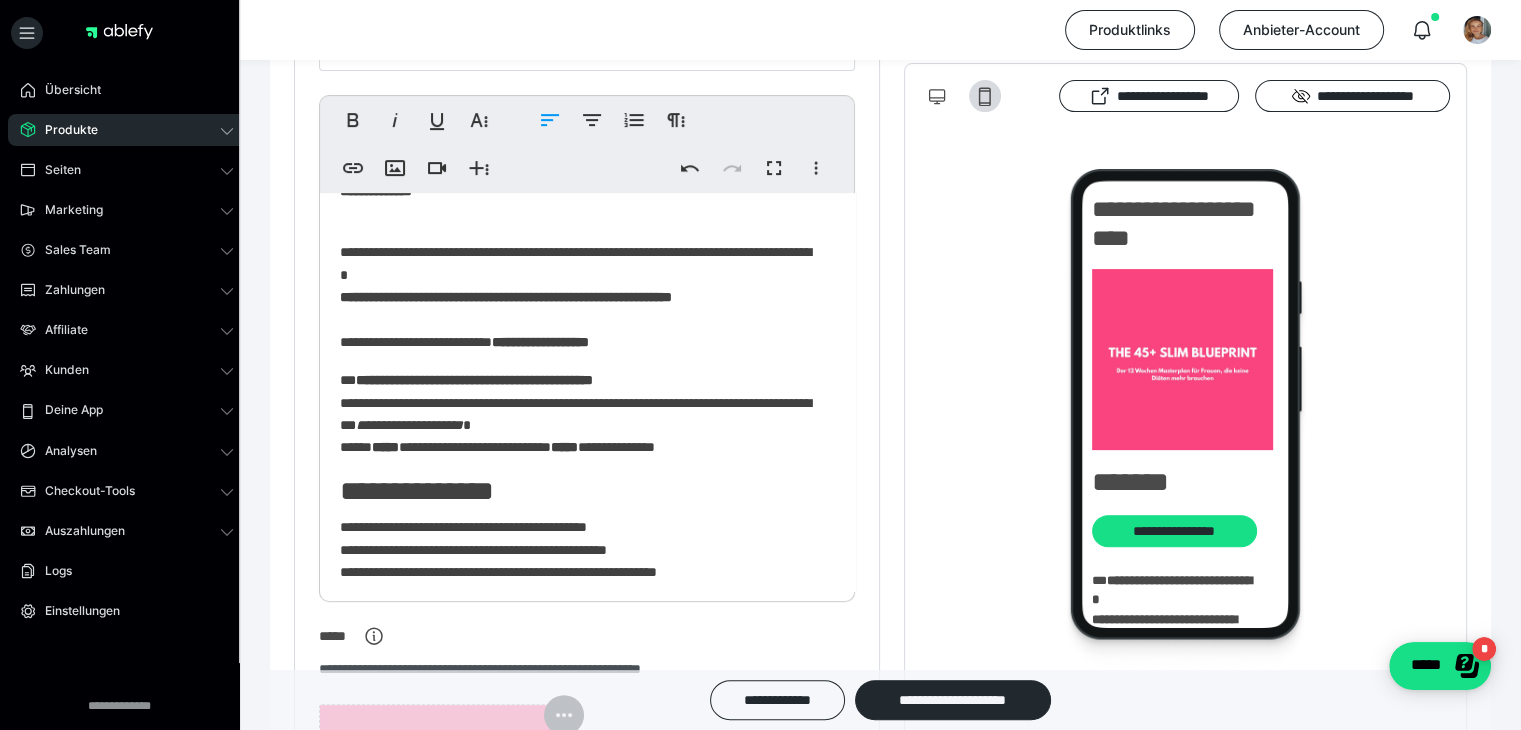 click on "**********" at bounding box center (410, 297) 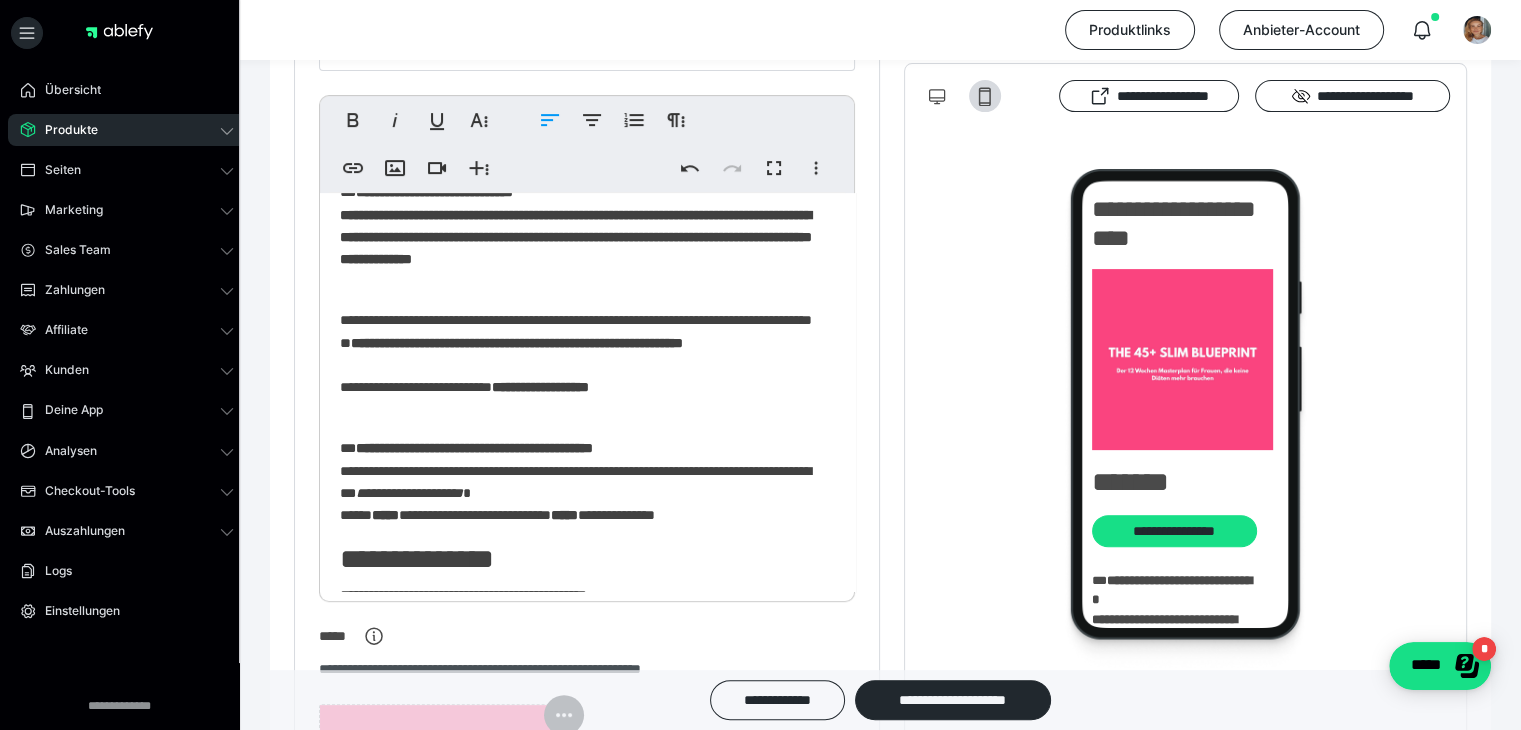 scroll, scrollTop: 0, scrollLeft: 0, axis: both 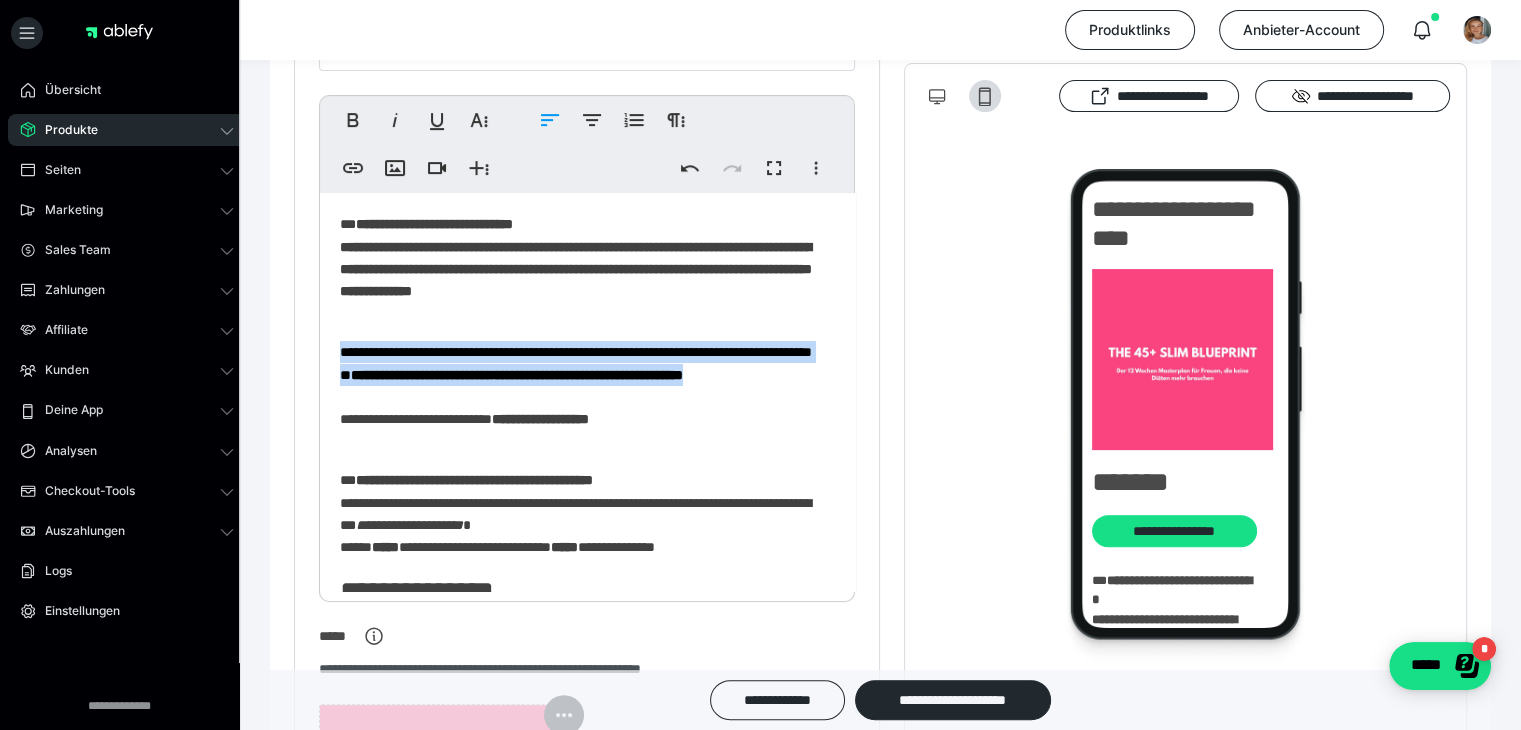 drag, startPoint x: 340, startPoint y: 349, endPoint x: 451, endPoint y: 392, distance: 119.03781 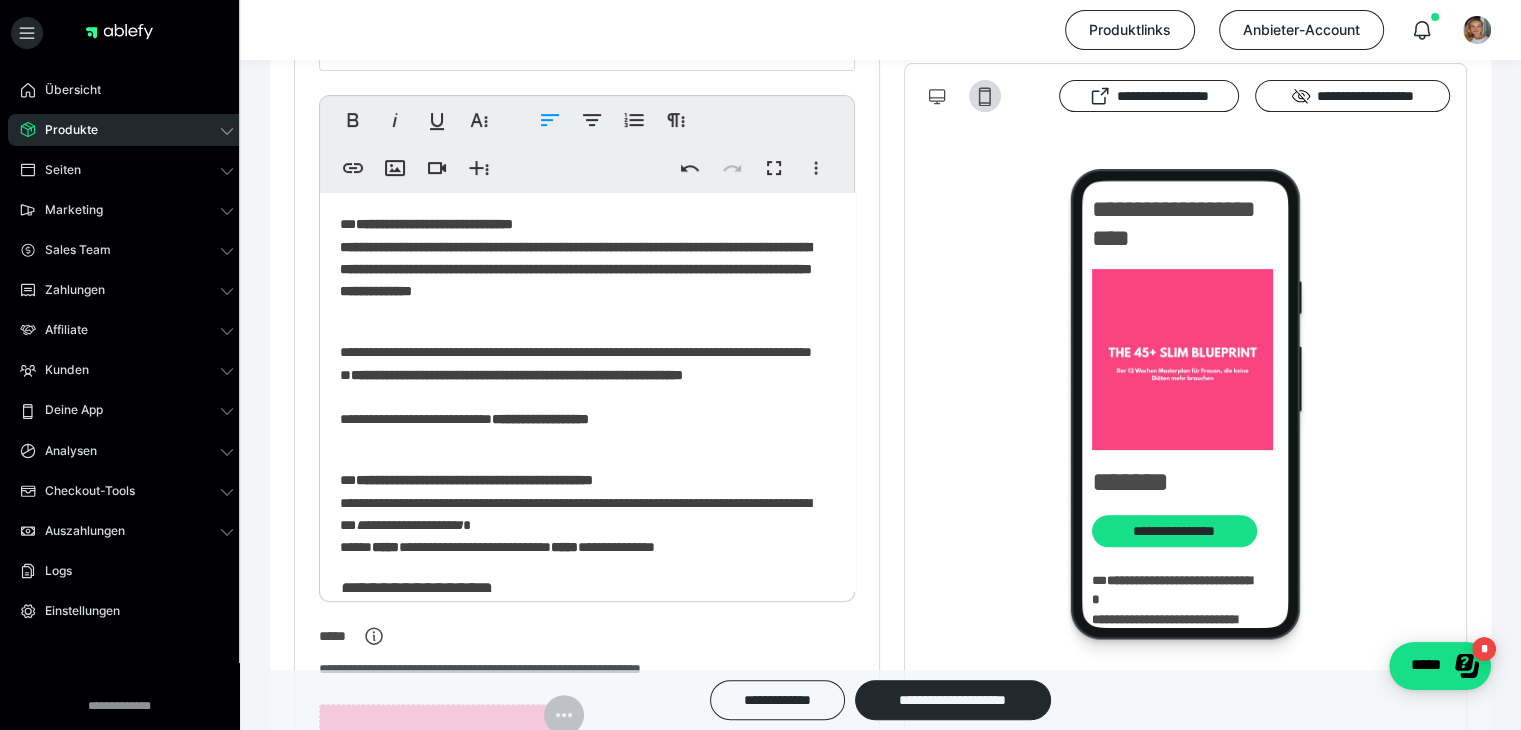 click on "**********" at bounding box center [580, 397] 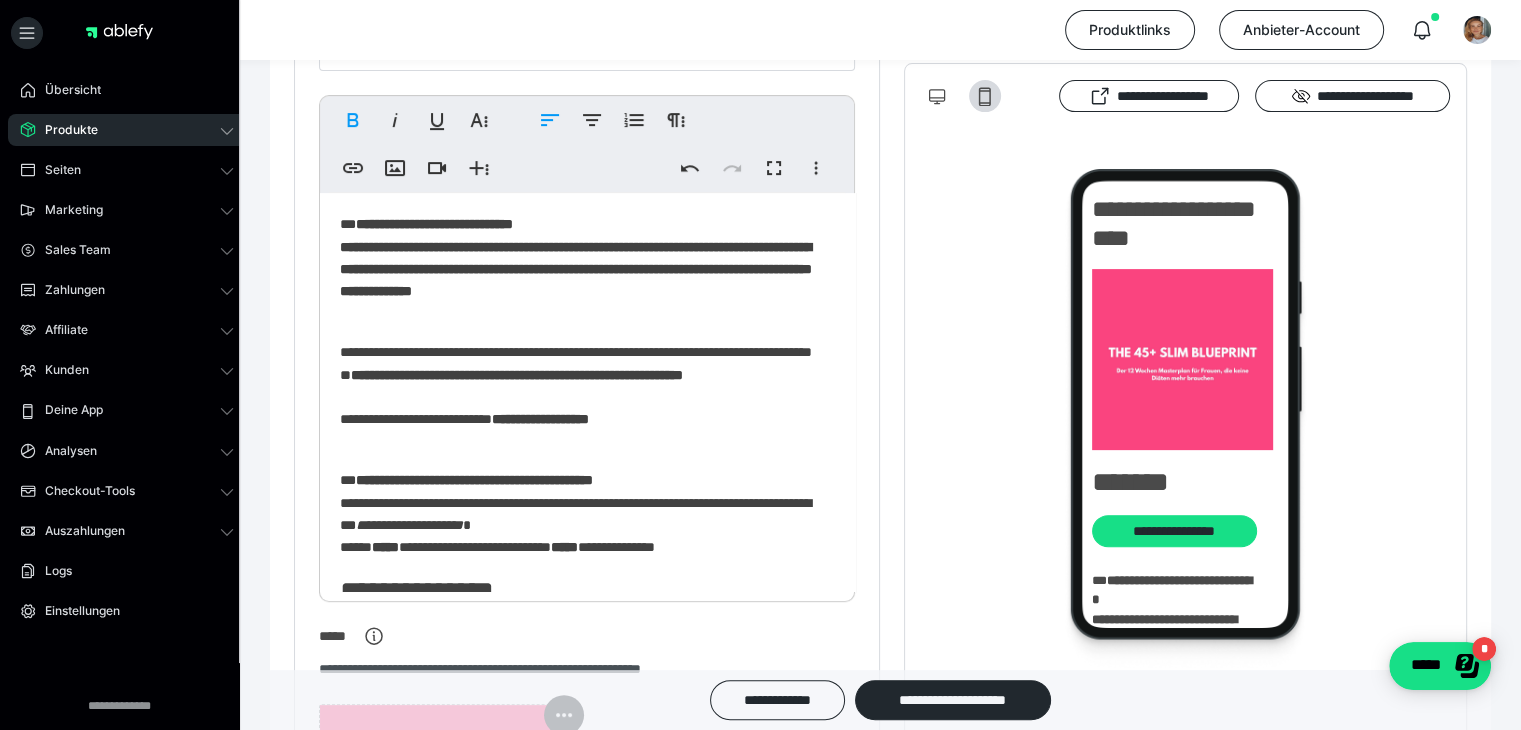 click on "**********" at bounding box center [580, 397] 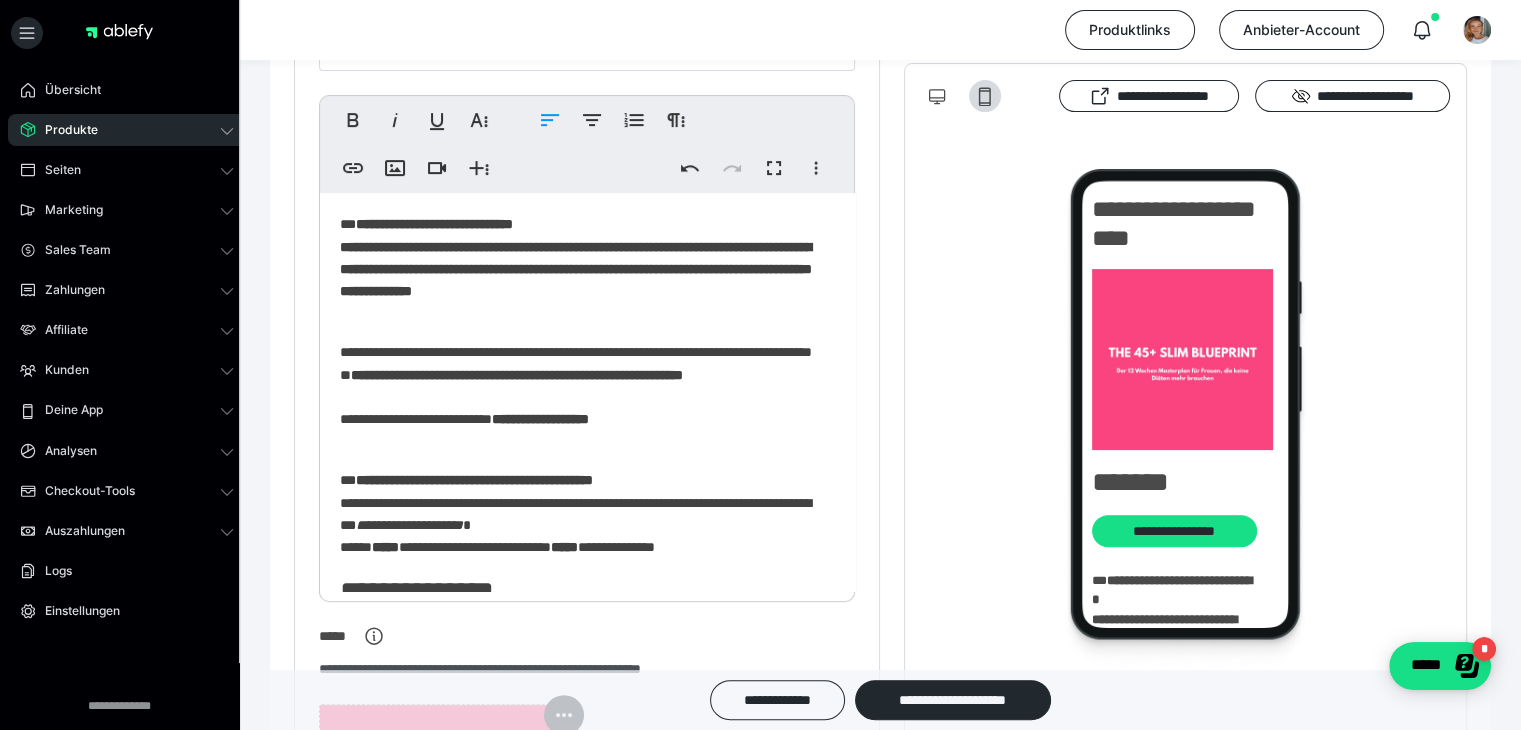 click on "**********" at bounding box center [421, 375] 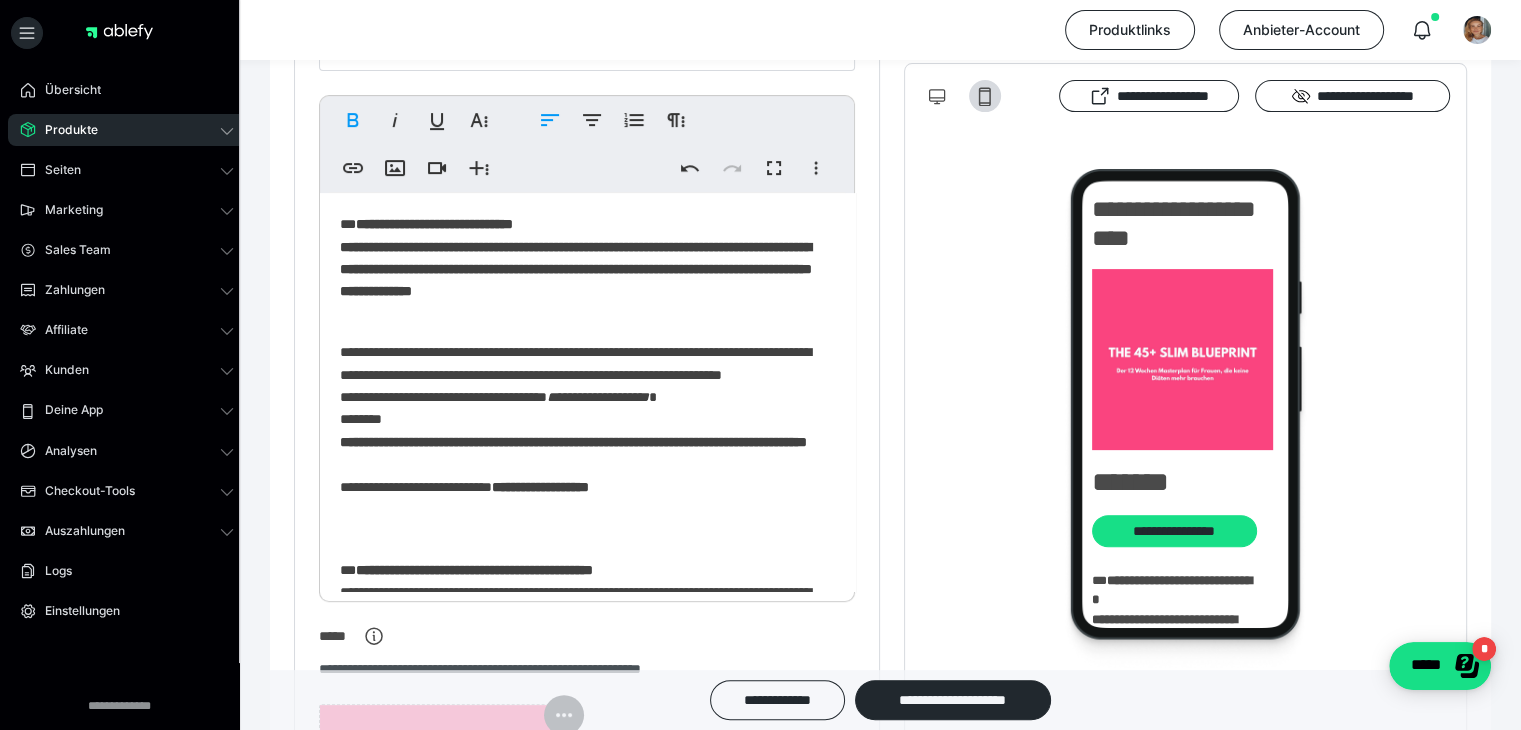 click on "**********" at bounding box center [580, 442] 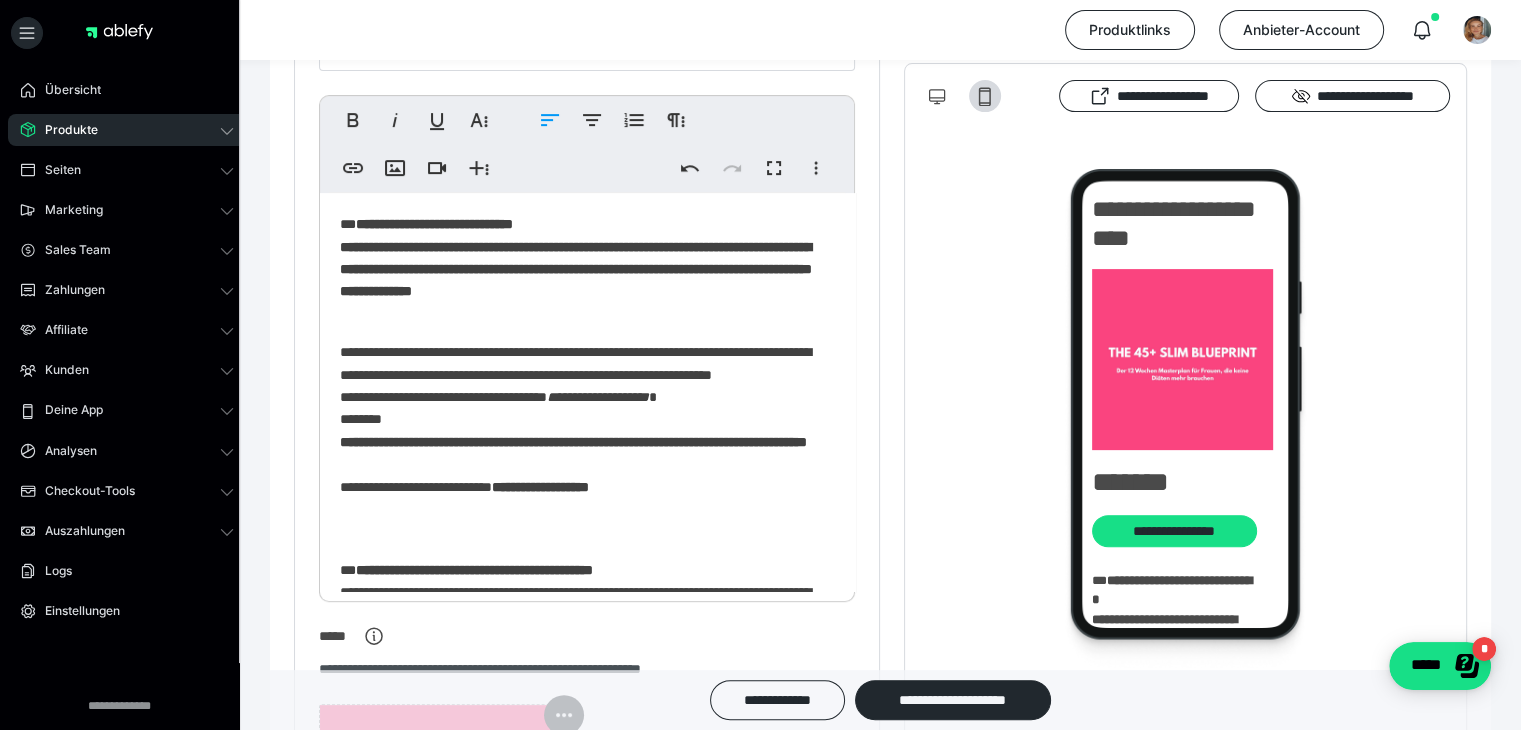 click on "**********" at bounding box center (580, 442) 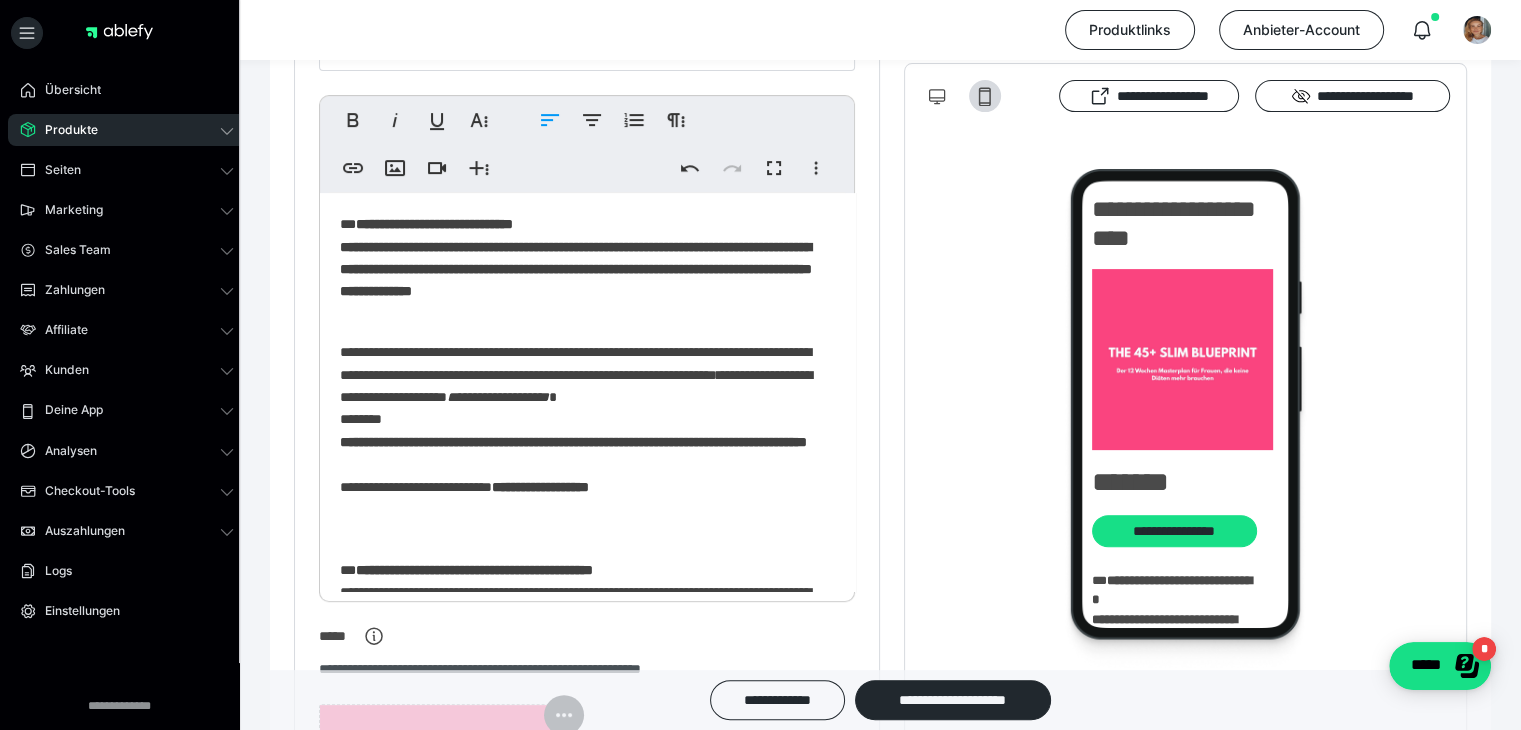click on "**********" at bounding box center [580, 442] 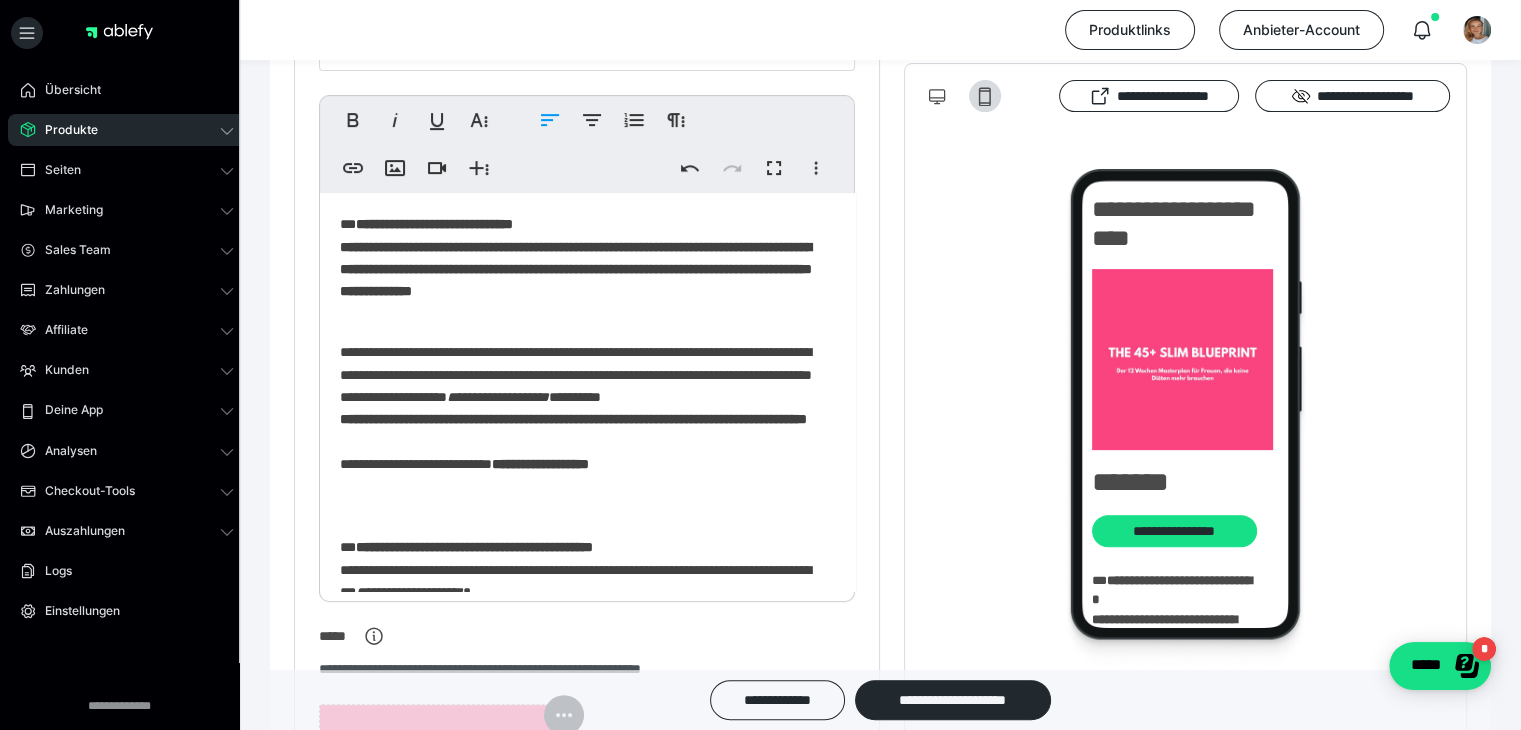 click on "**********" at bounding box center (711, 419) 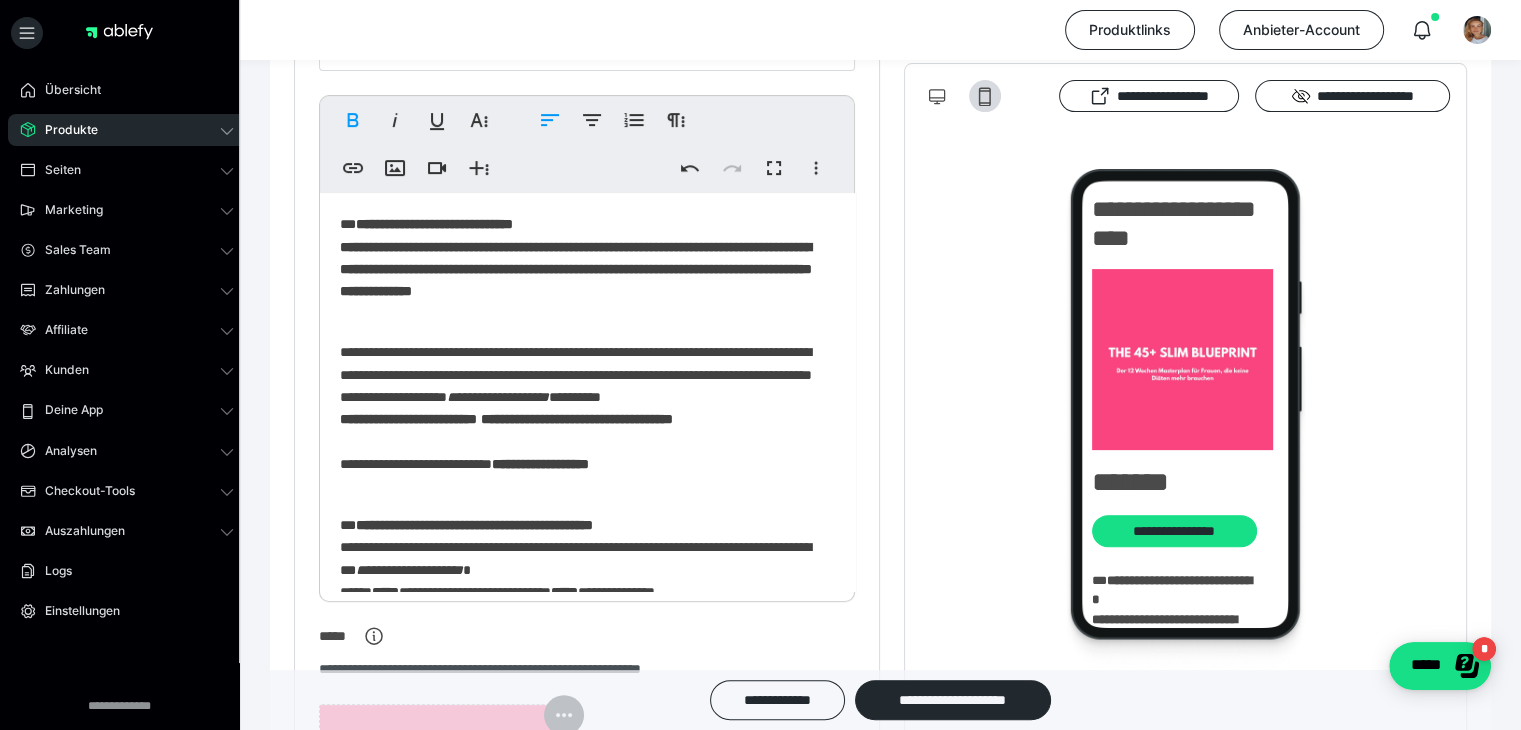 click on "**********" at bounding box center (408, 419) 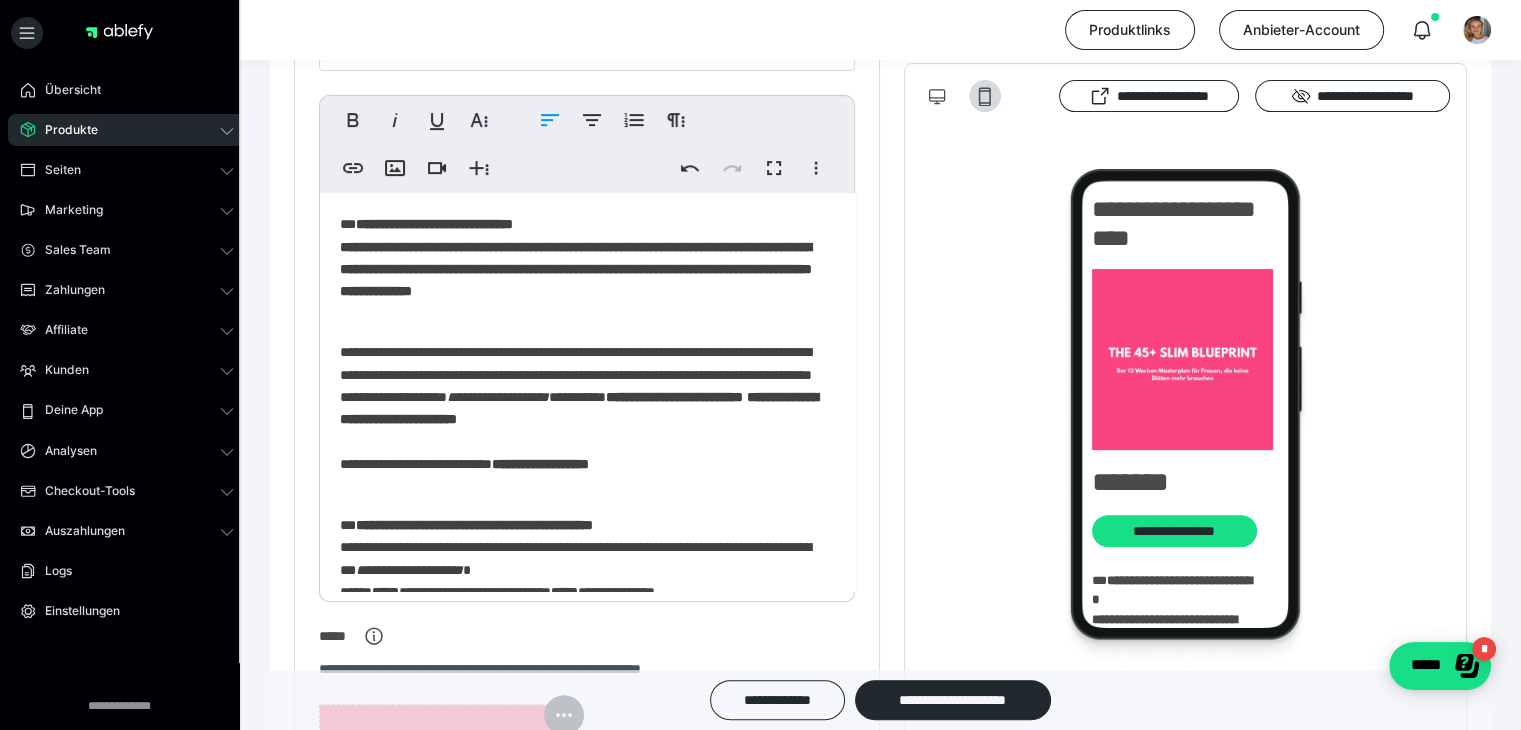 click on "**********" at bounding box center (579, 408) 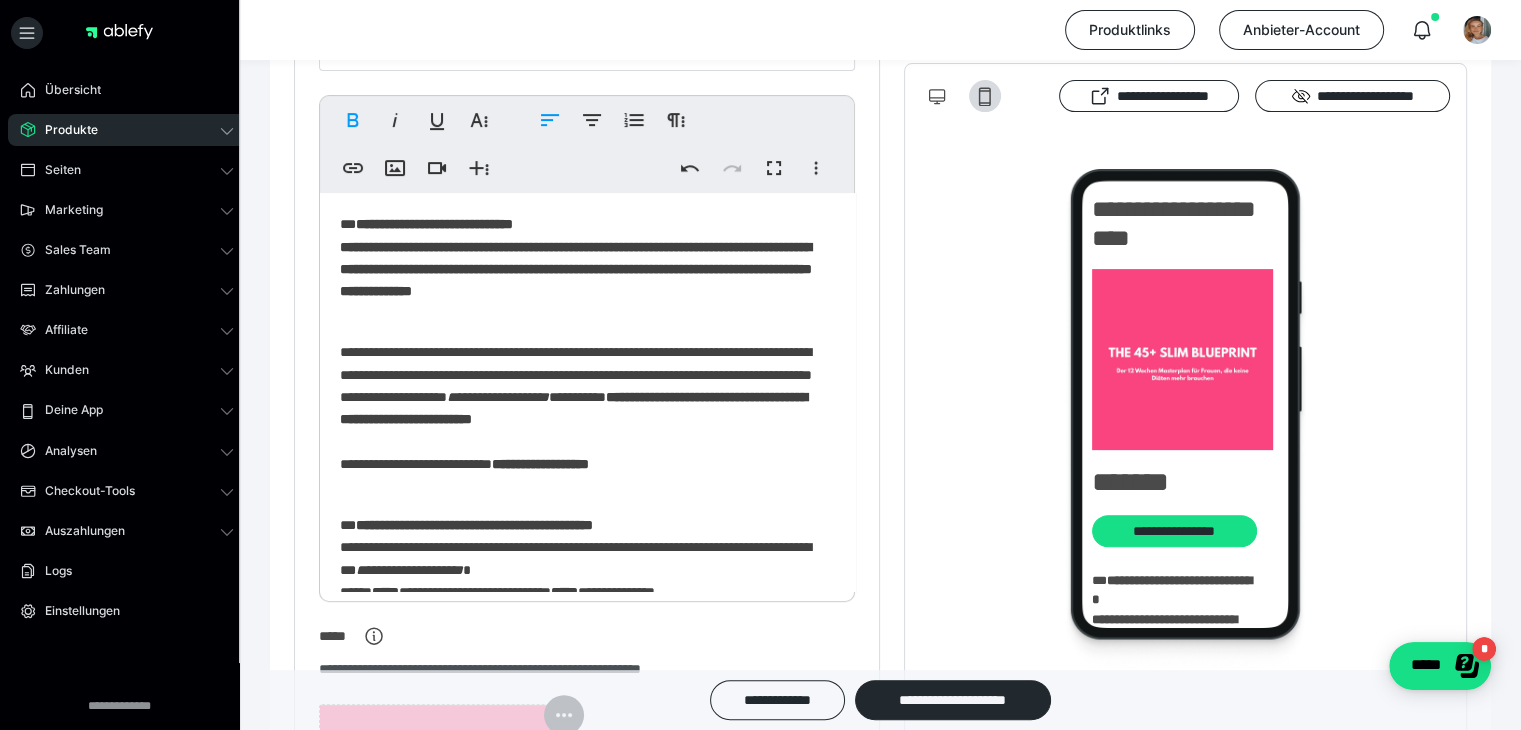 click on "**********" at bounding box center [573, 408] 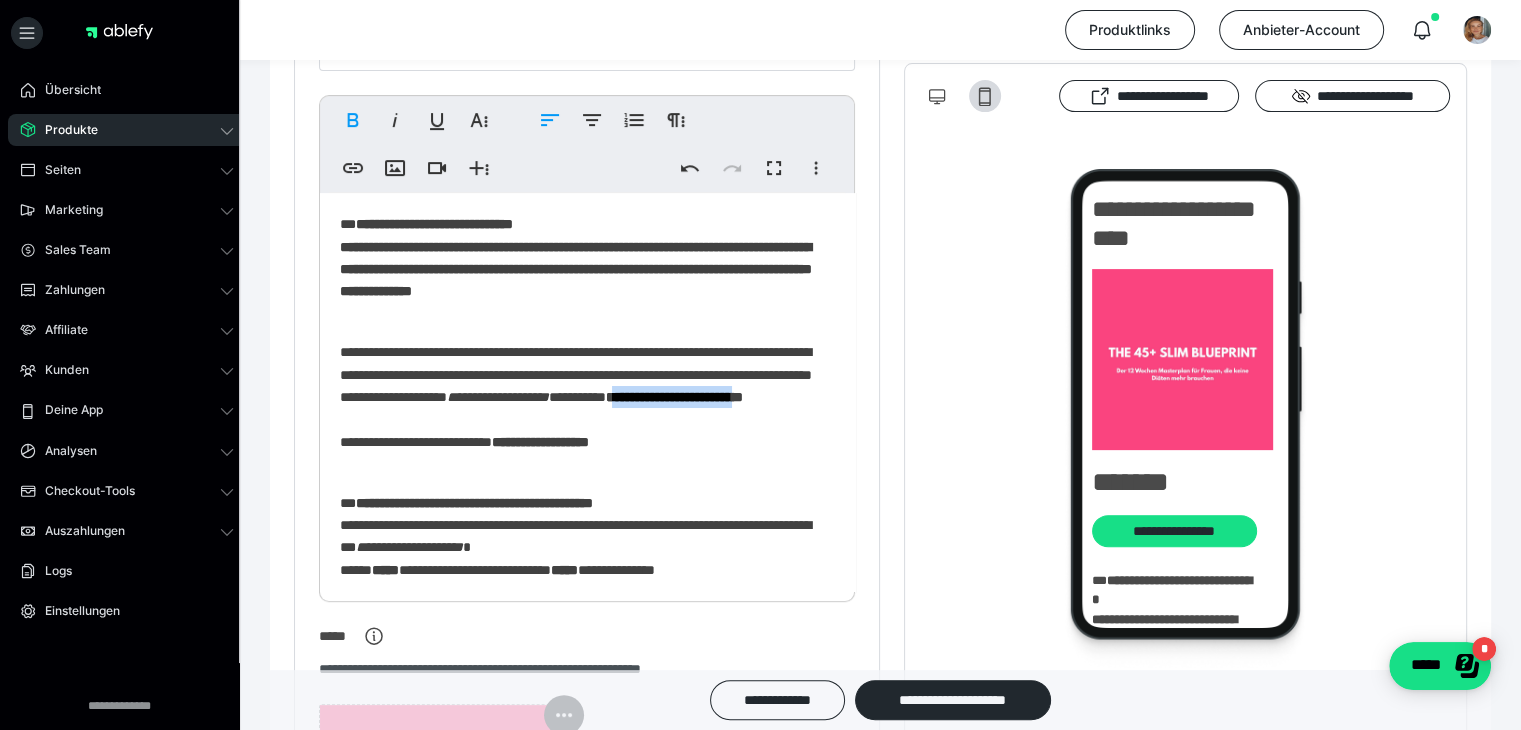 drag, startPoint x: 461, startPoint y: 419, endPoint x: 624, endPoint y: 417, distance: 163.01227 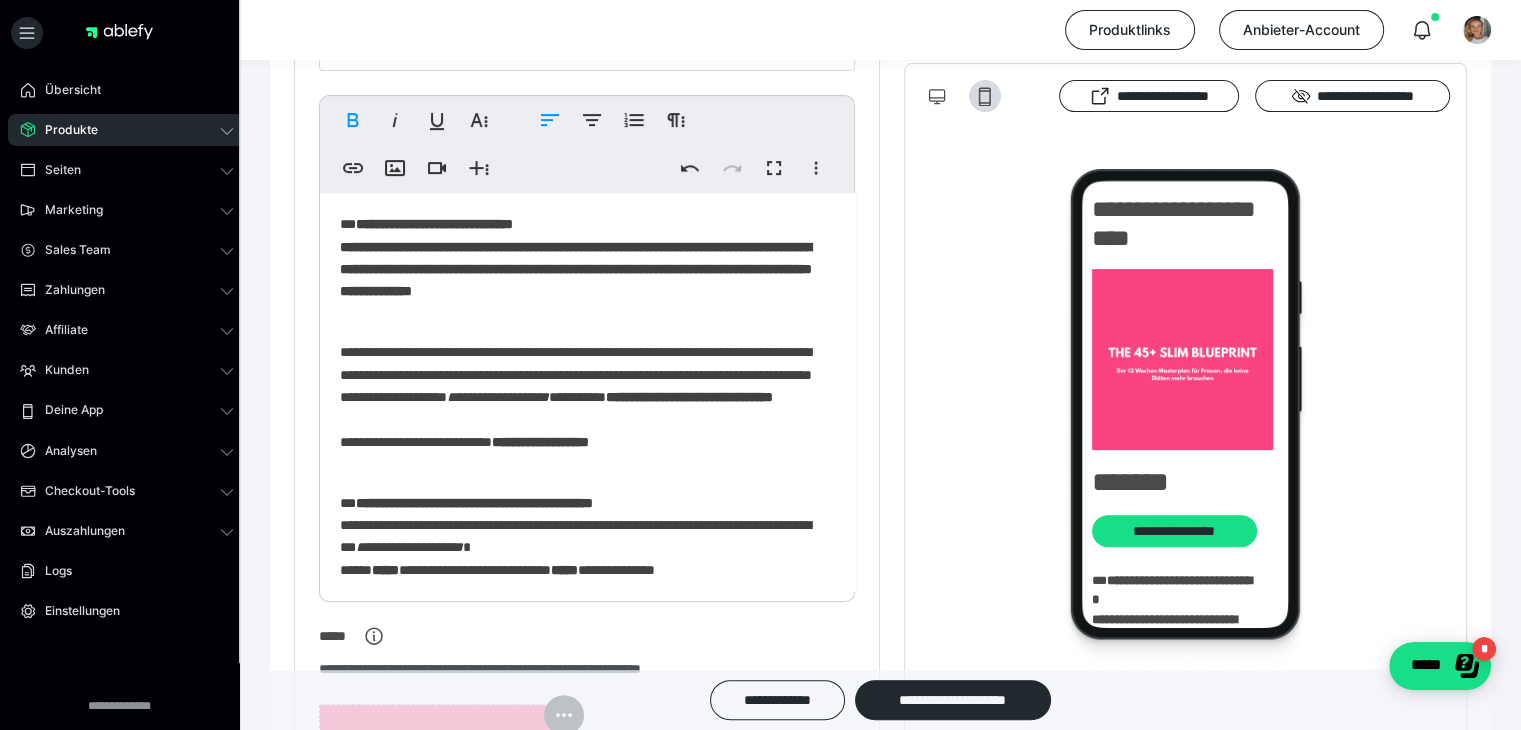 scroll, scrollTop: 100, scrollLeft: 0, axis: vertical 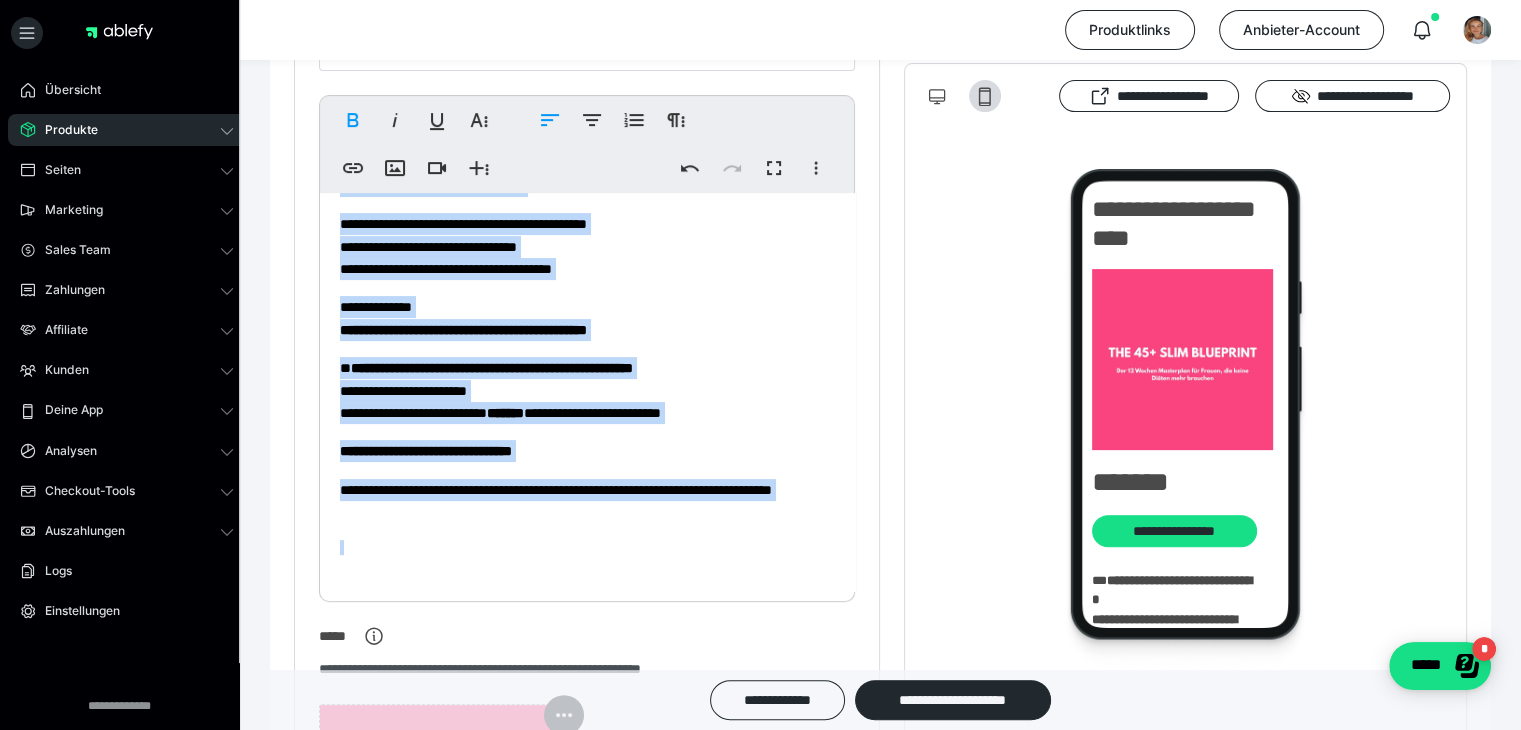 drag, startPoint x: 340, startPoint y: 365, endPoint x: 700, endPoint y: 541, distance: 400.71936 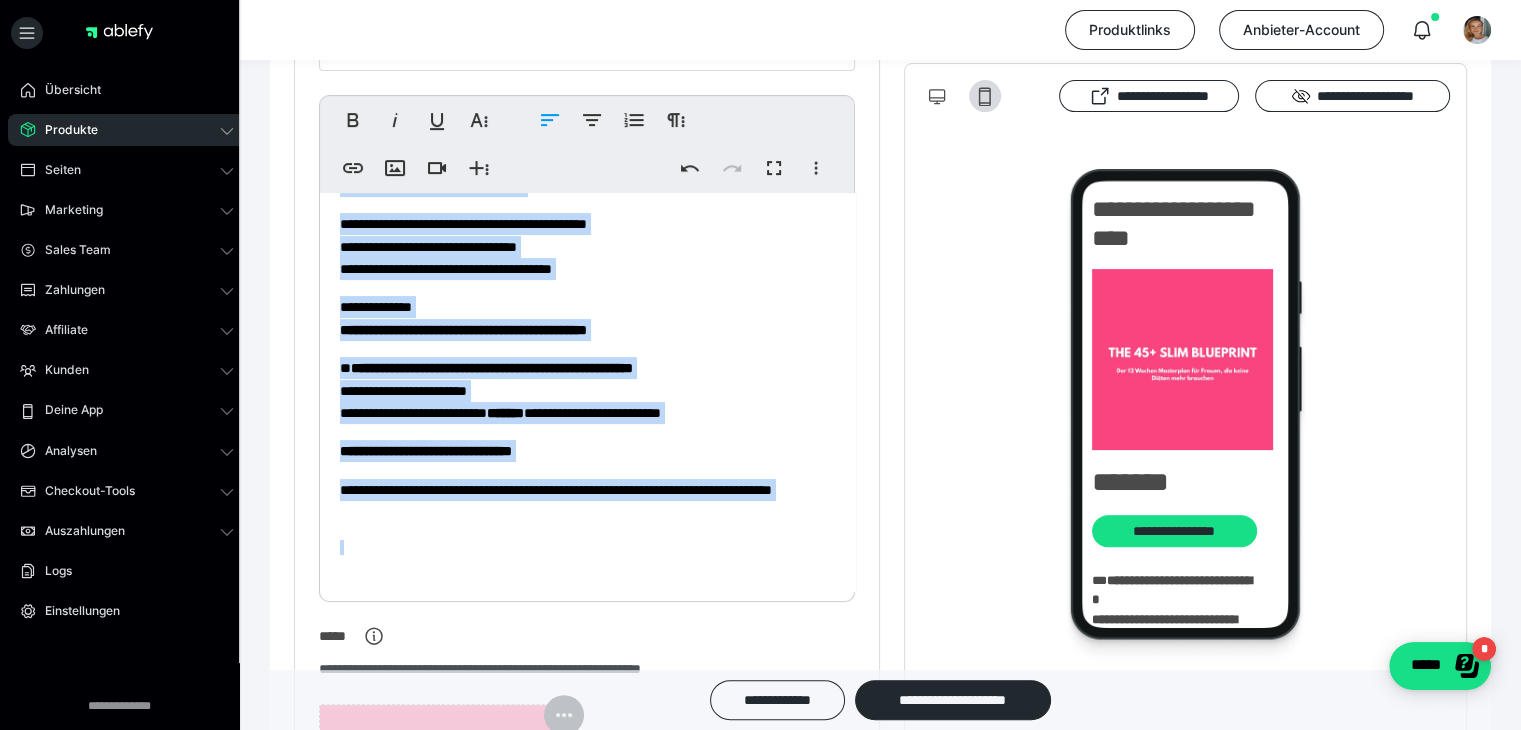 copy on "**********" 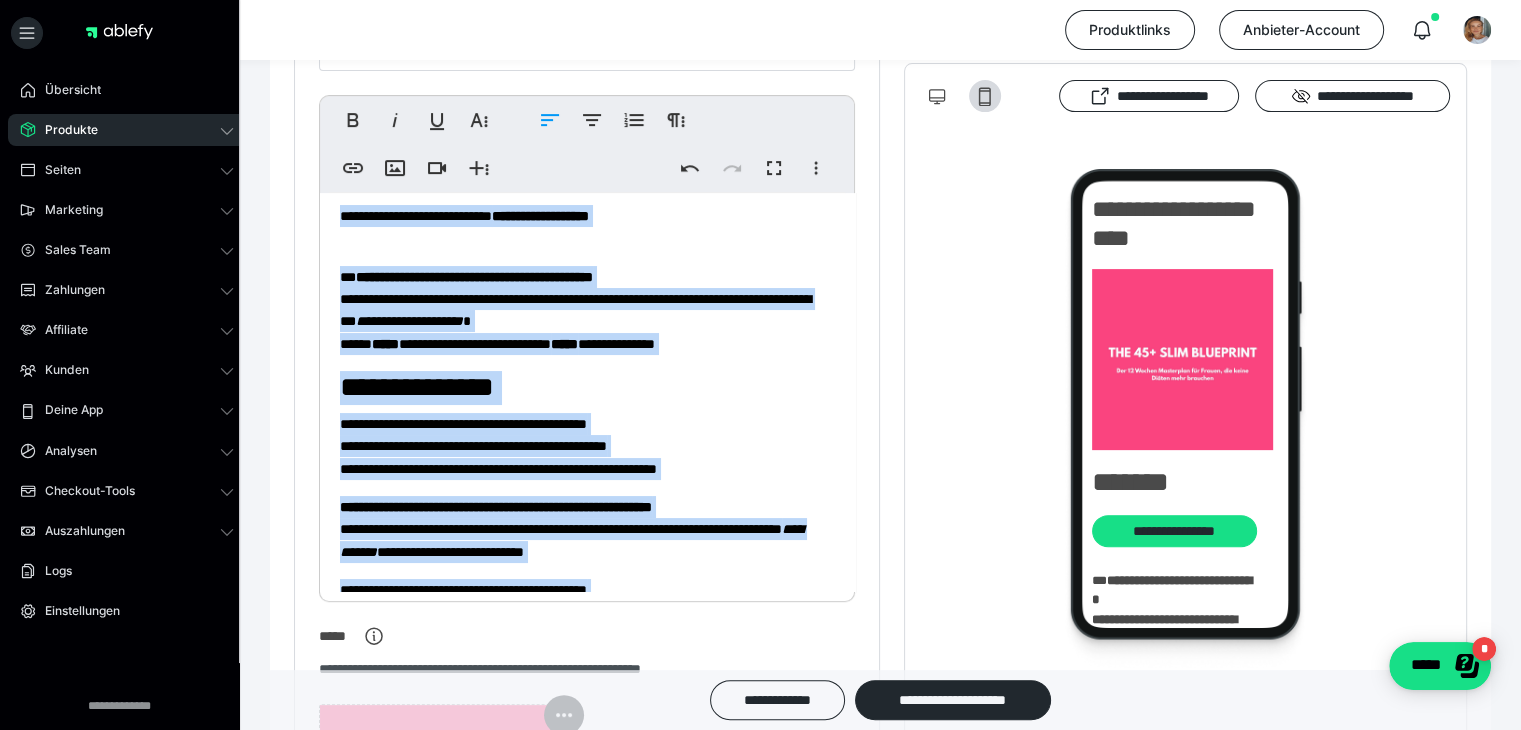 scroll, scrollTop: 192, scrollLeft: 0, axis: vertical 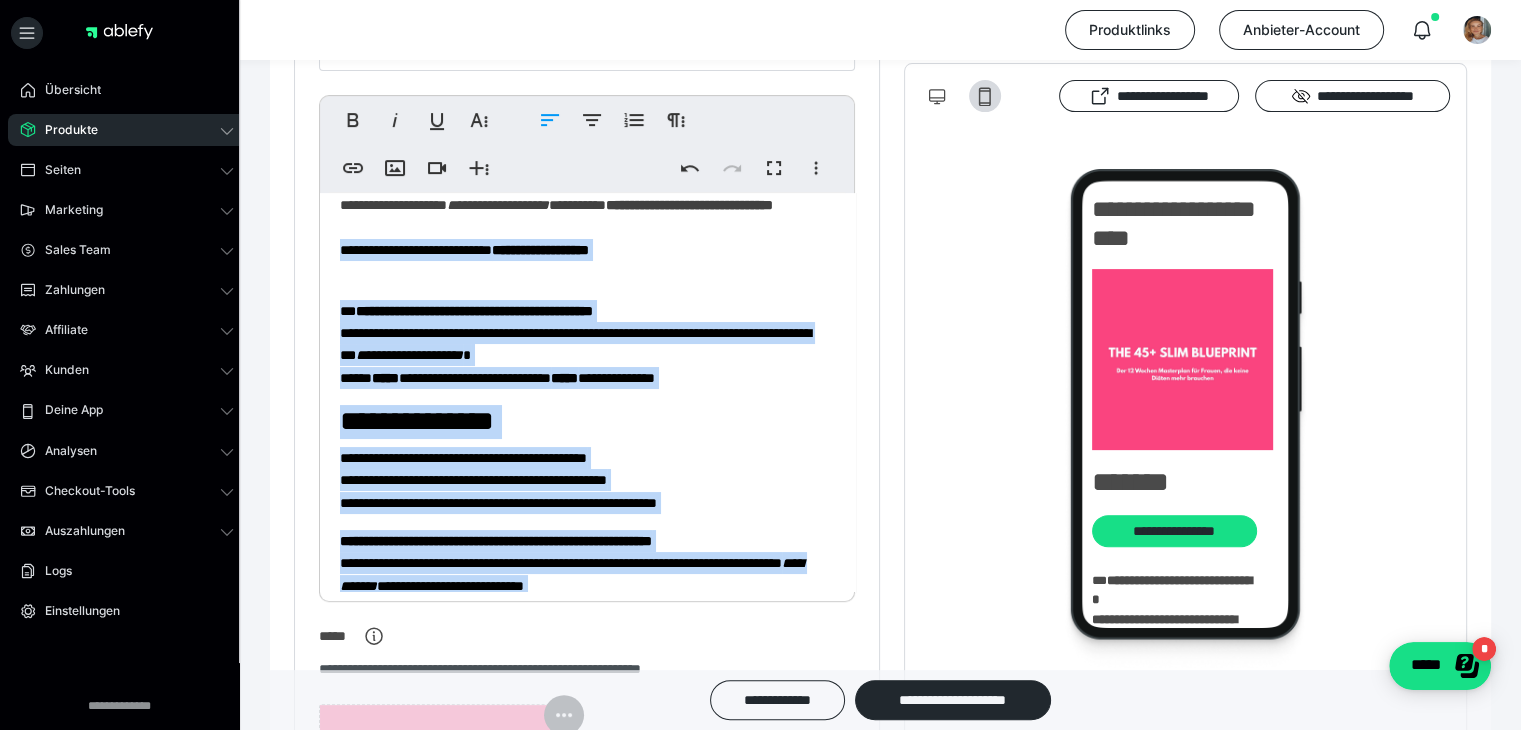 click on "**********" at bounding box center [580, 345] 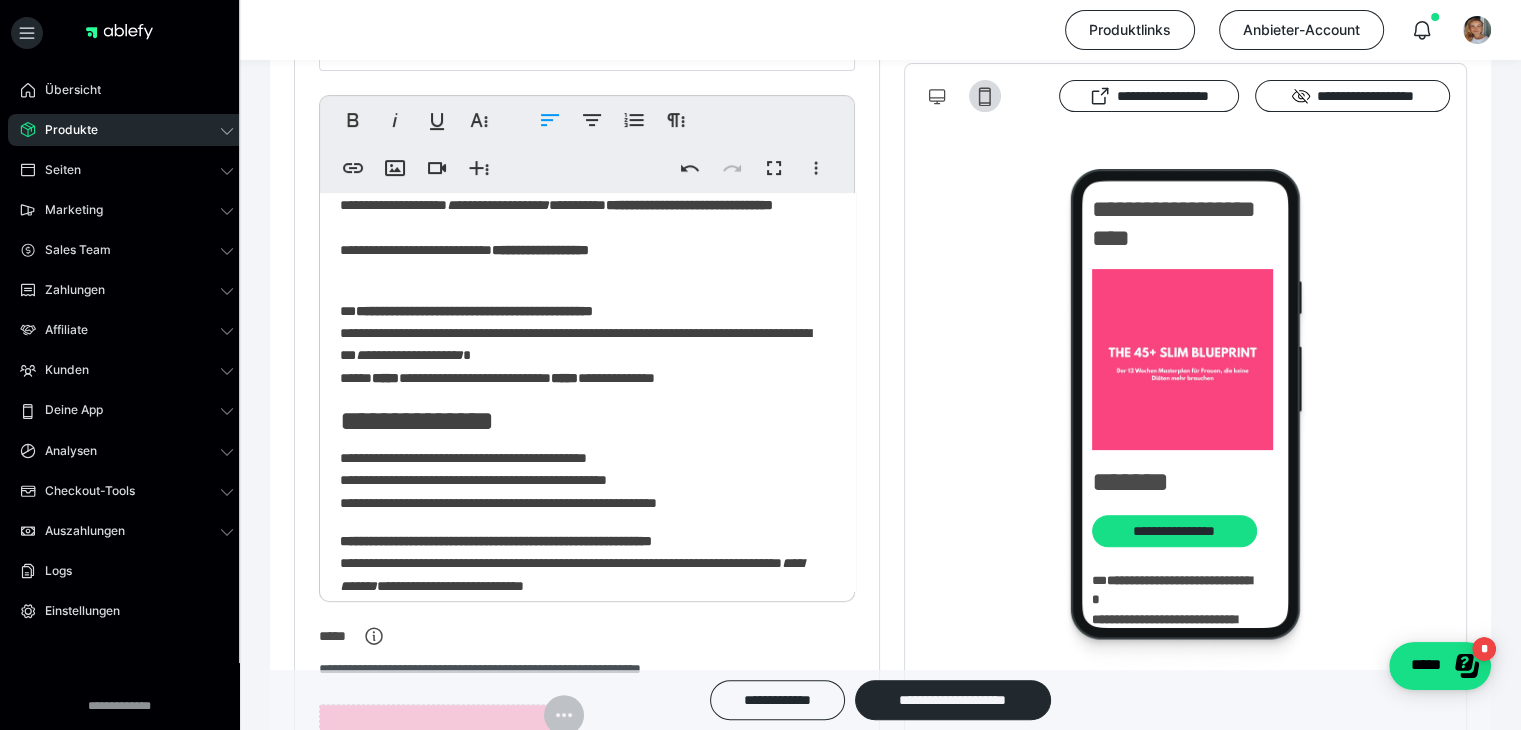click on "**********" at bounding box center (580, 345) 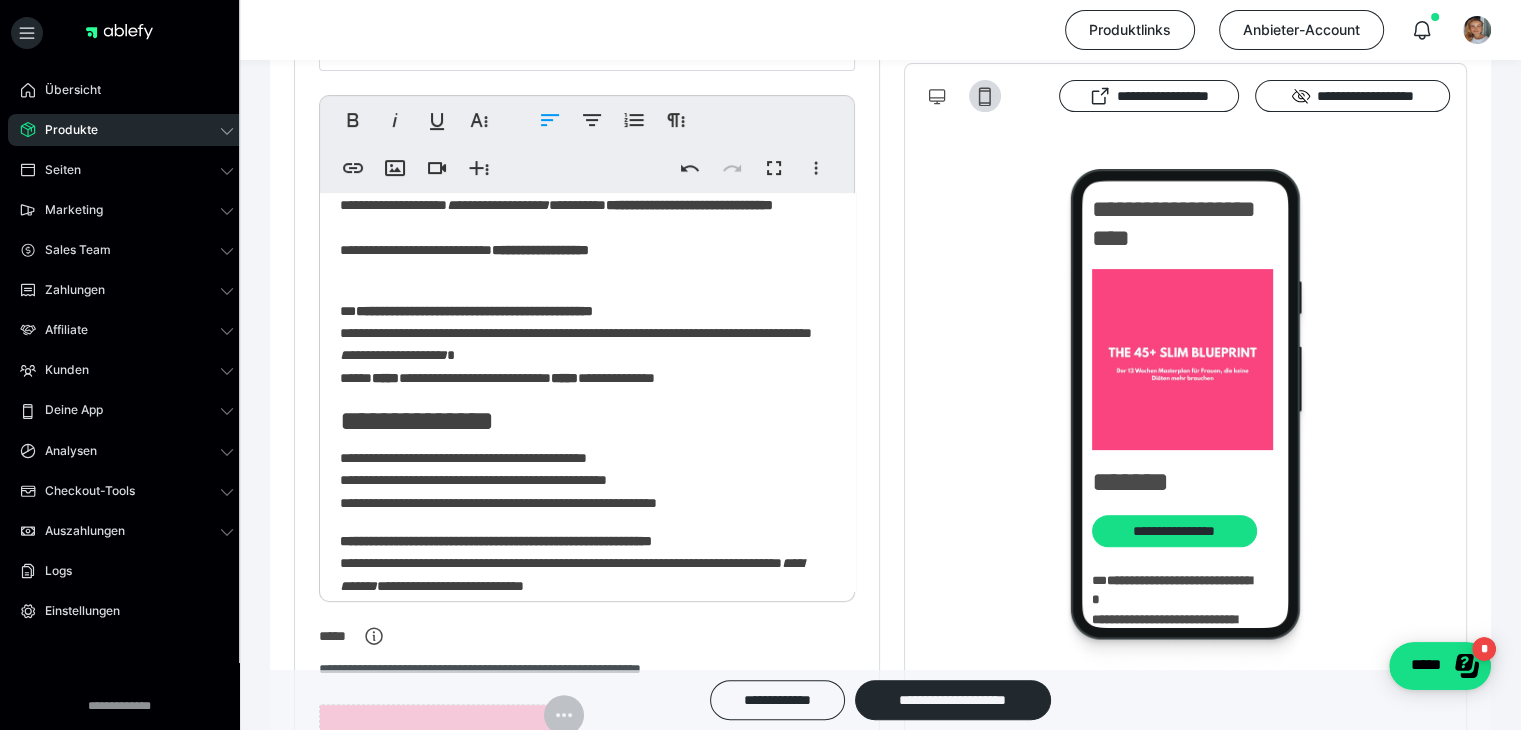 click on "**********" at bounding box center (580, 345) 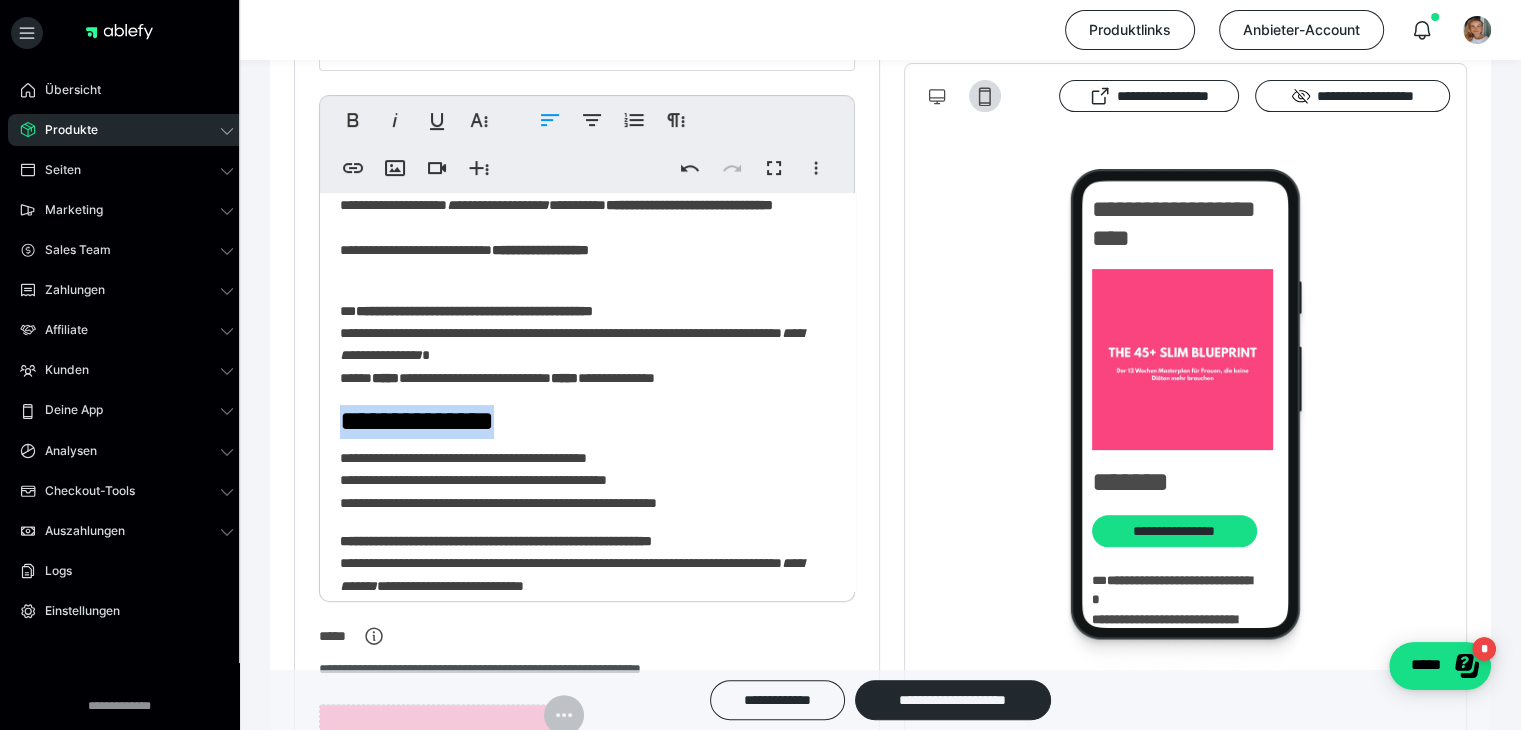 drag, startPoint x: 344, startPoint y: 421, endPoint x: 524, endPoint y: 421, distance: 180 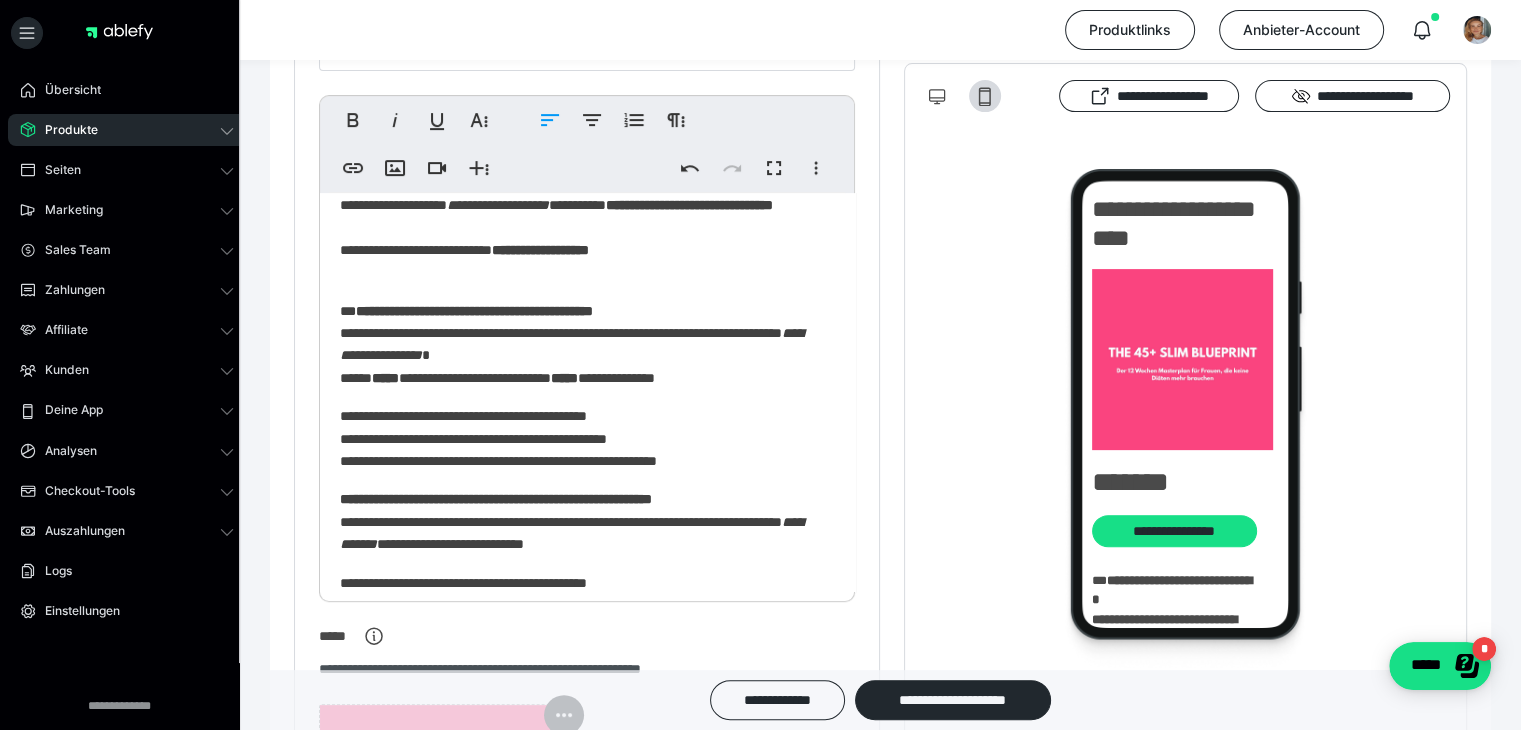 click on "**********" at bounding box center [580, 438] 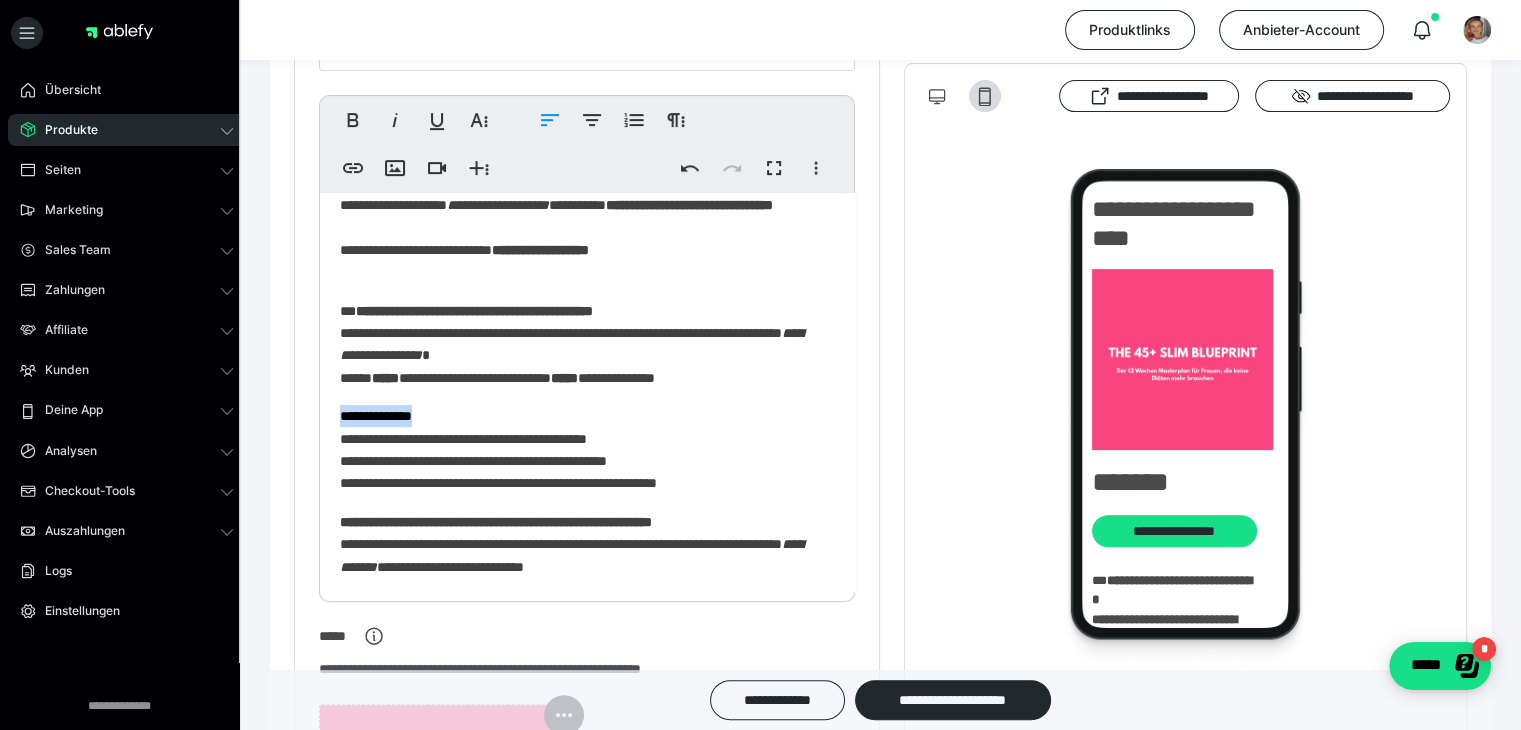 drag, startPoint x: 342, startPoint y: 416, endPoint x: 421, endPoint y: 409, distance: 79.30952 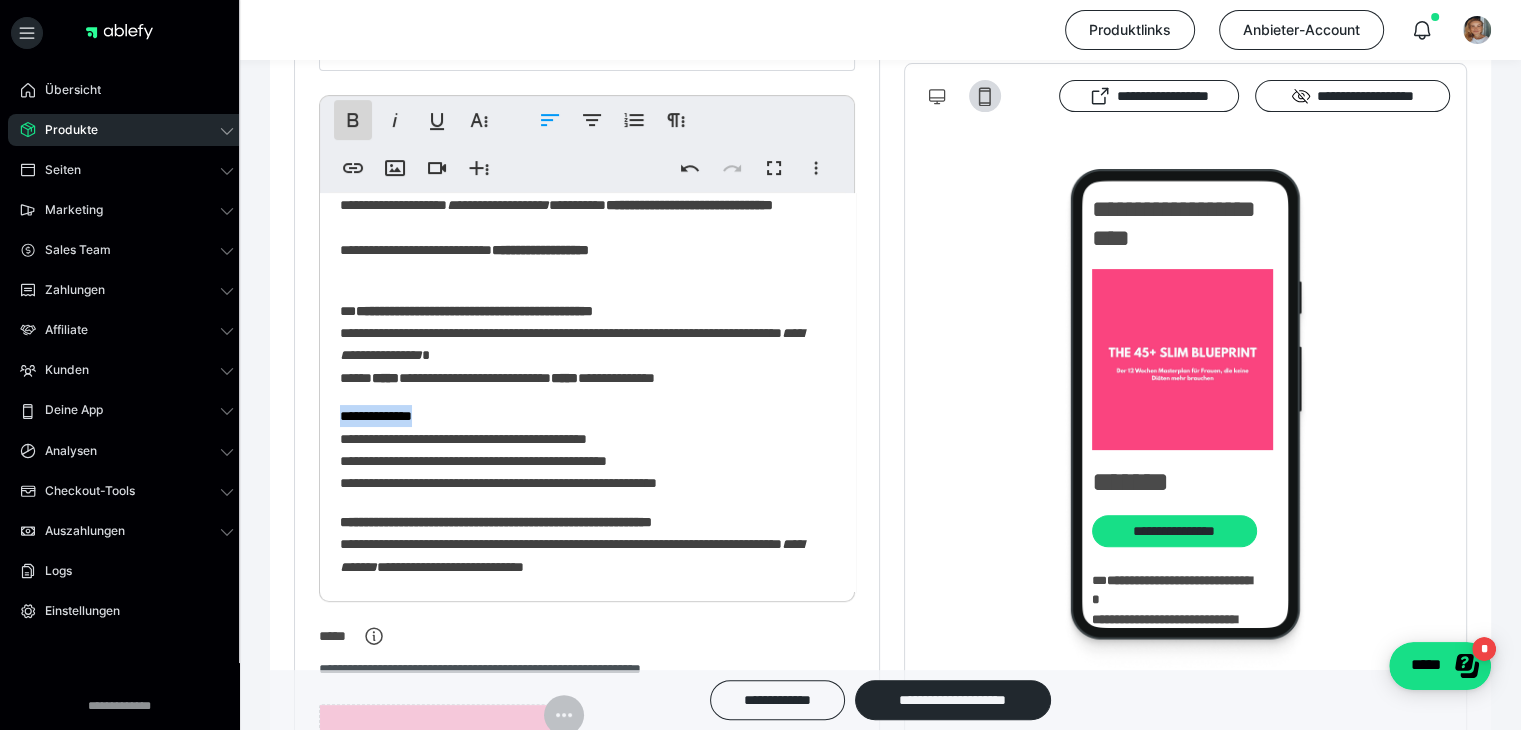 click 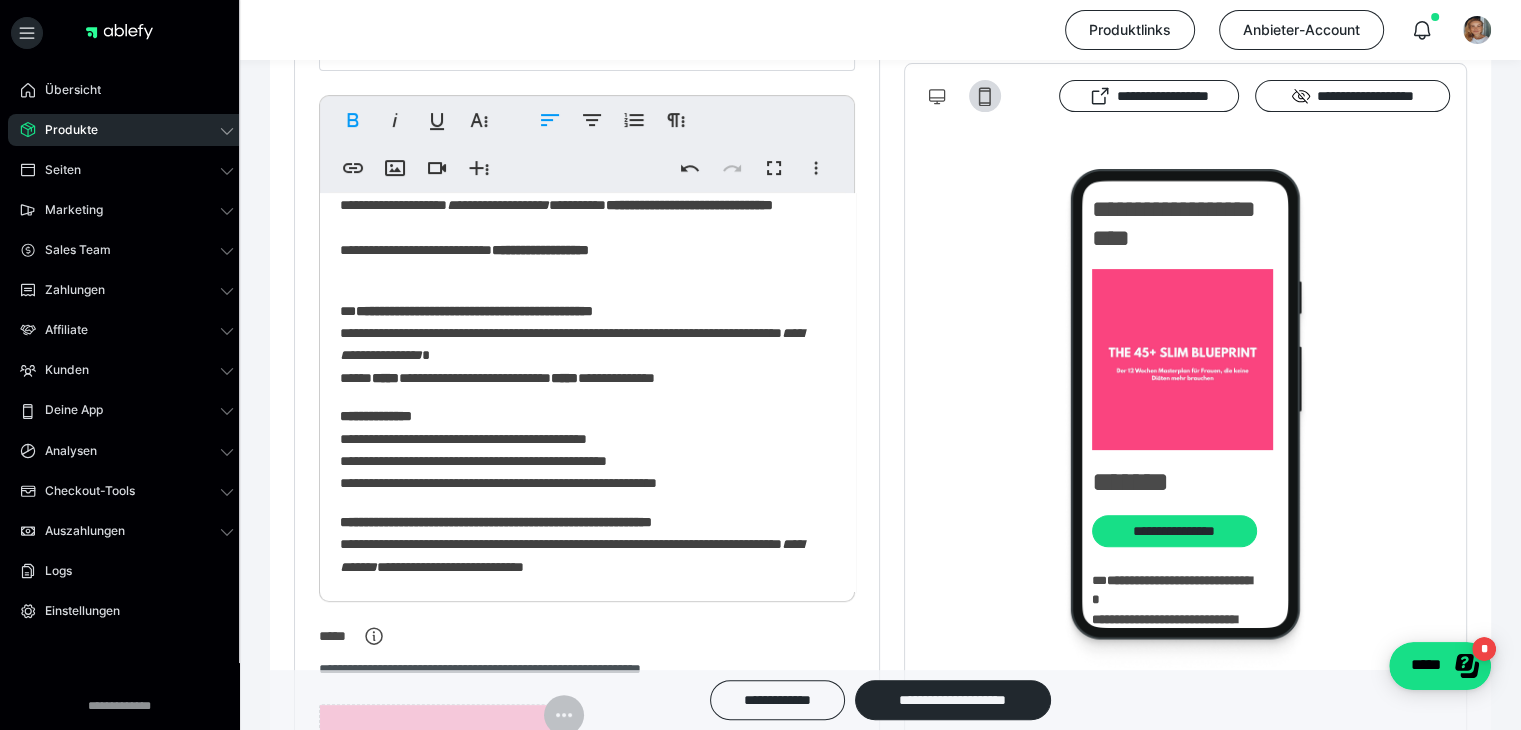 click on "**********" at bounding box center (580, 450) 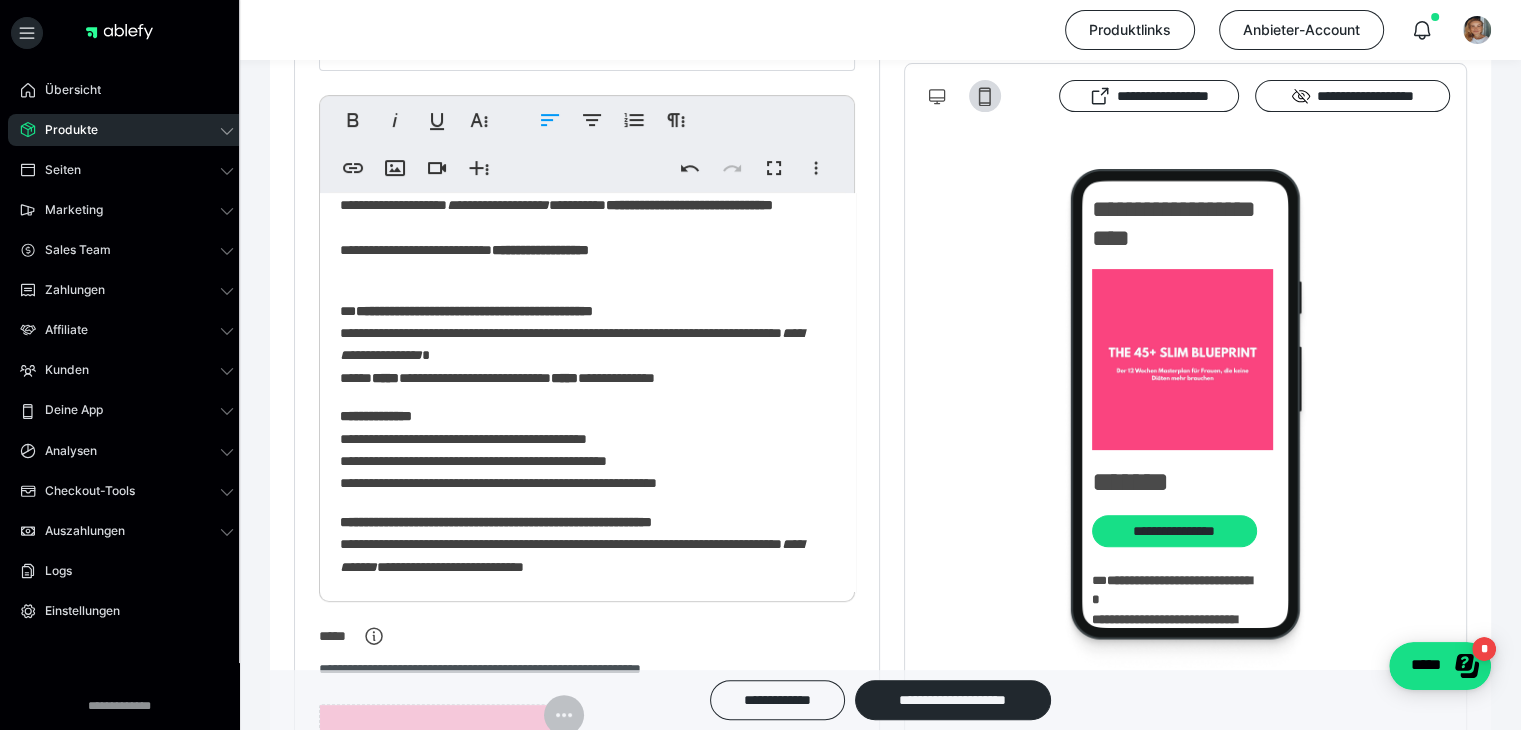 click on "**********" at bounding box center (580, 450) 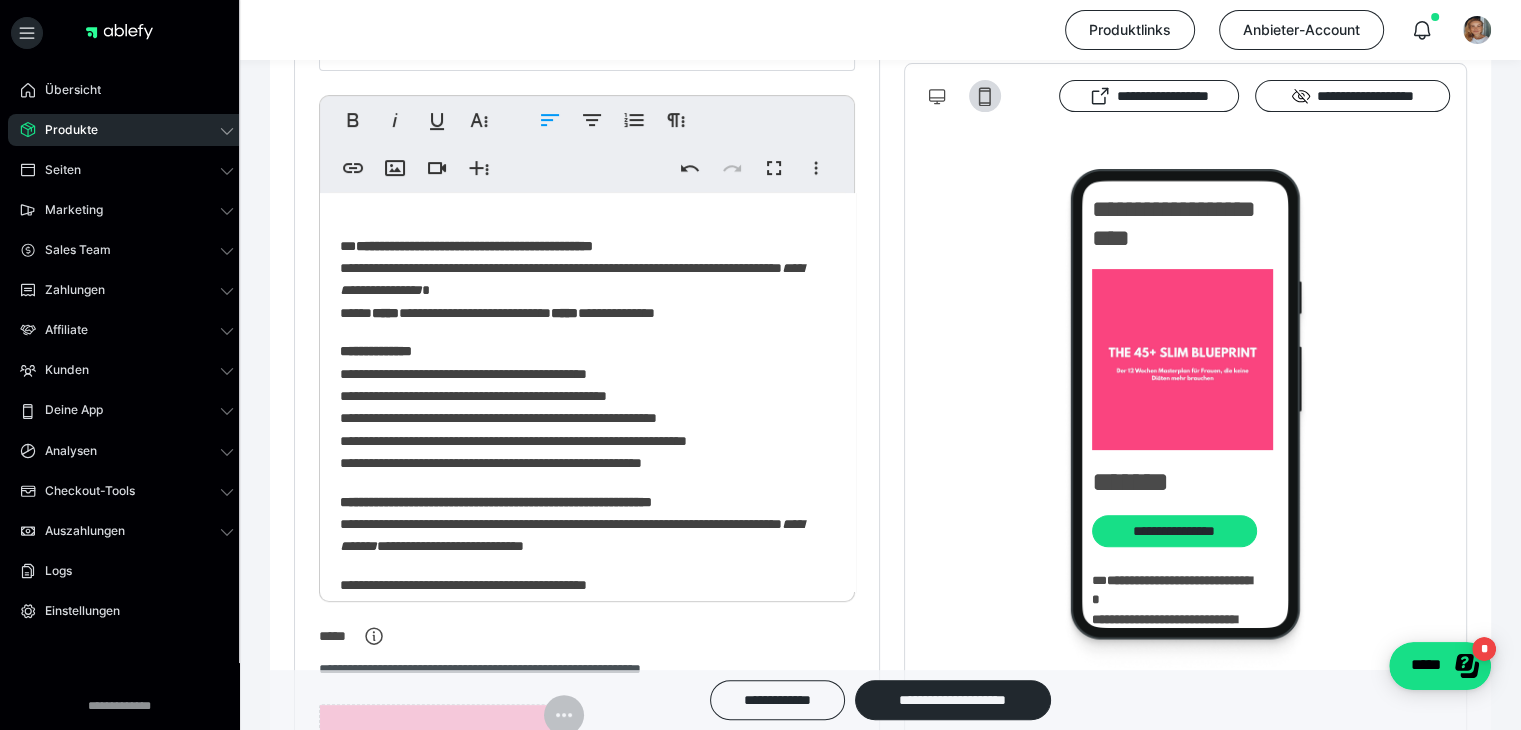 scroll, scrollTop: 292, scrollLeft: 0, axis: vertical 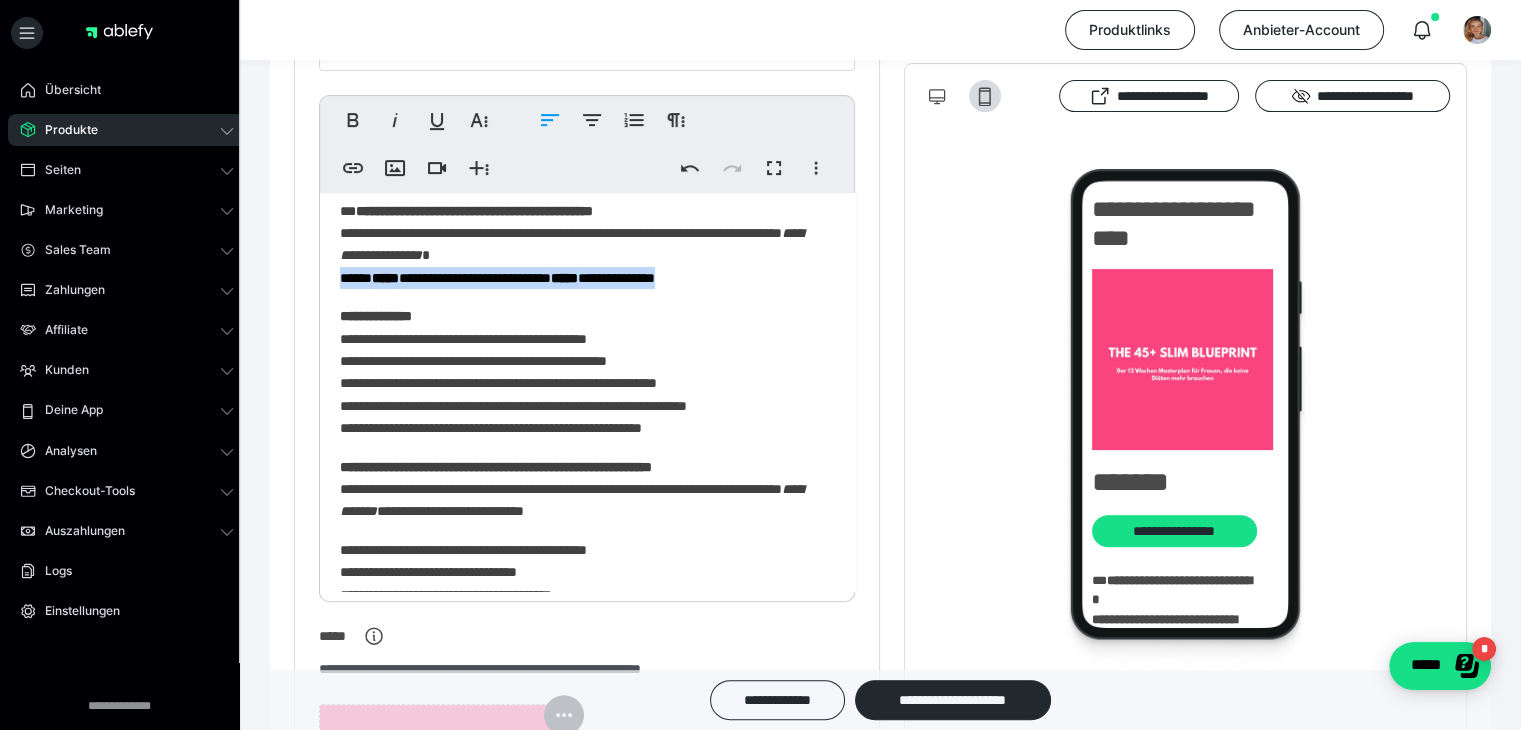 drag, startPoint x: 343, startPoint y: 277, endPoint x: 756, endPoint y: 274, distance: 413.0109 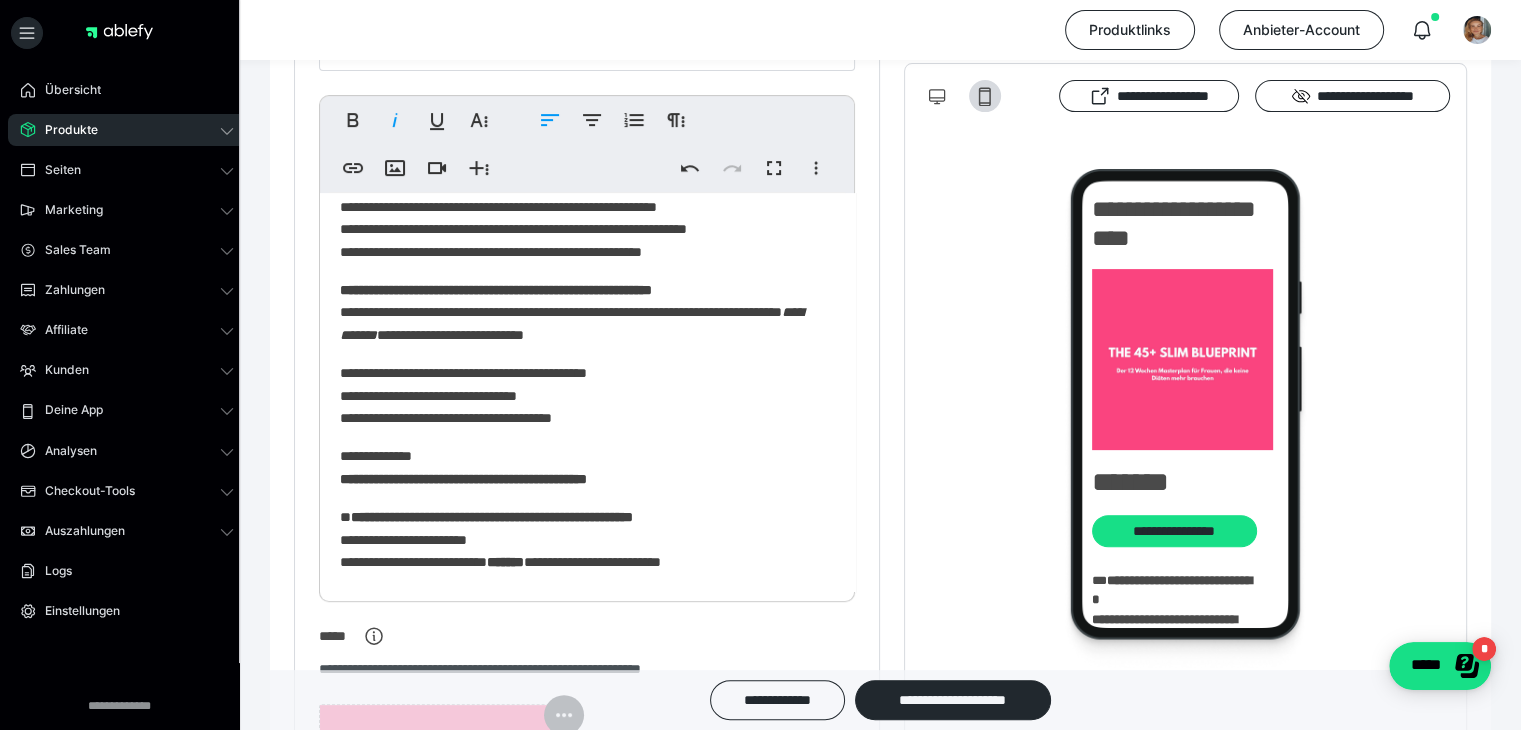 scroll, scrollTop: 492, scrollLeft: 0, axis: vertical 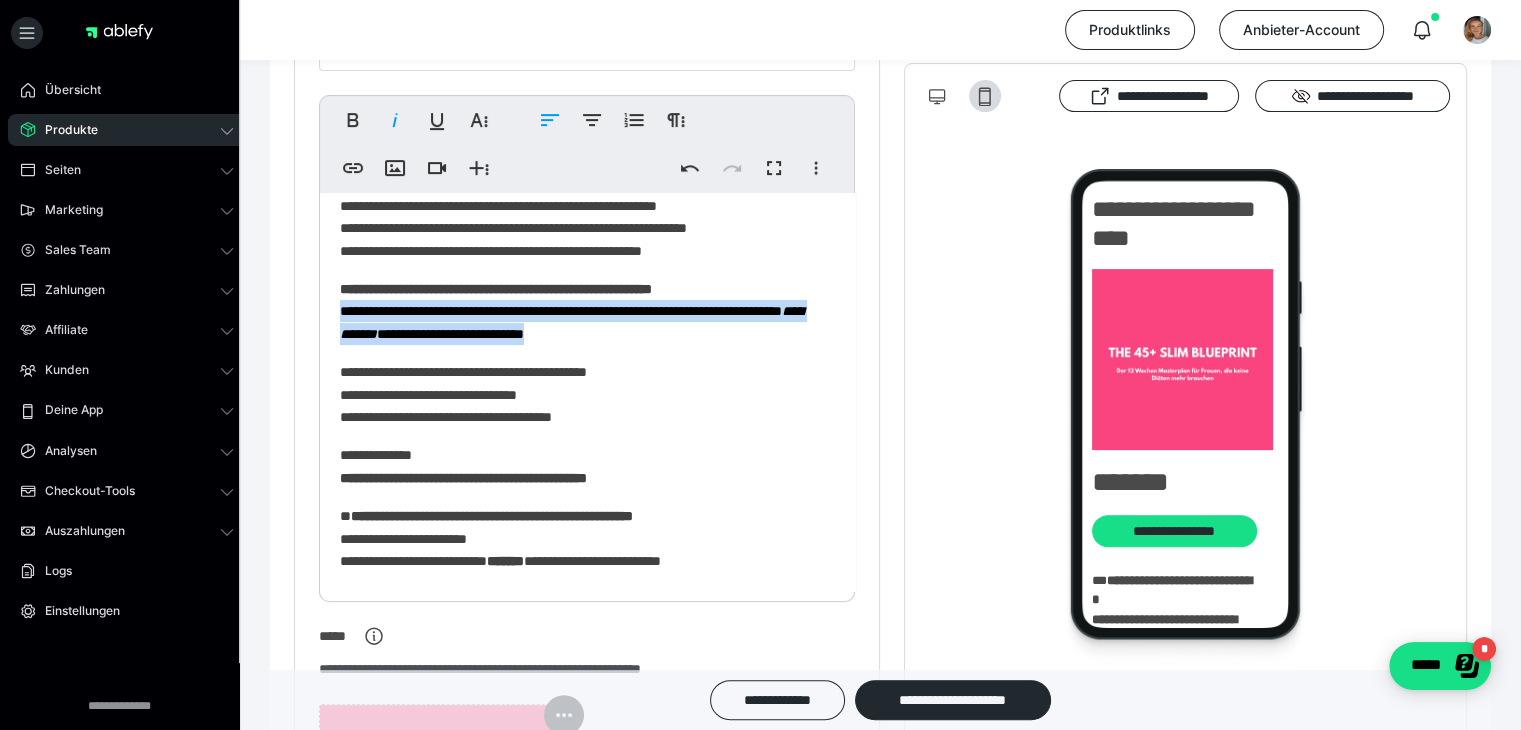 drag, startPoint x: 338, startPoint y: 313, endPoint x: 748, endPoint y: 341, distance: 410.955 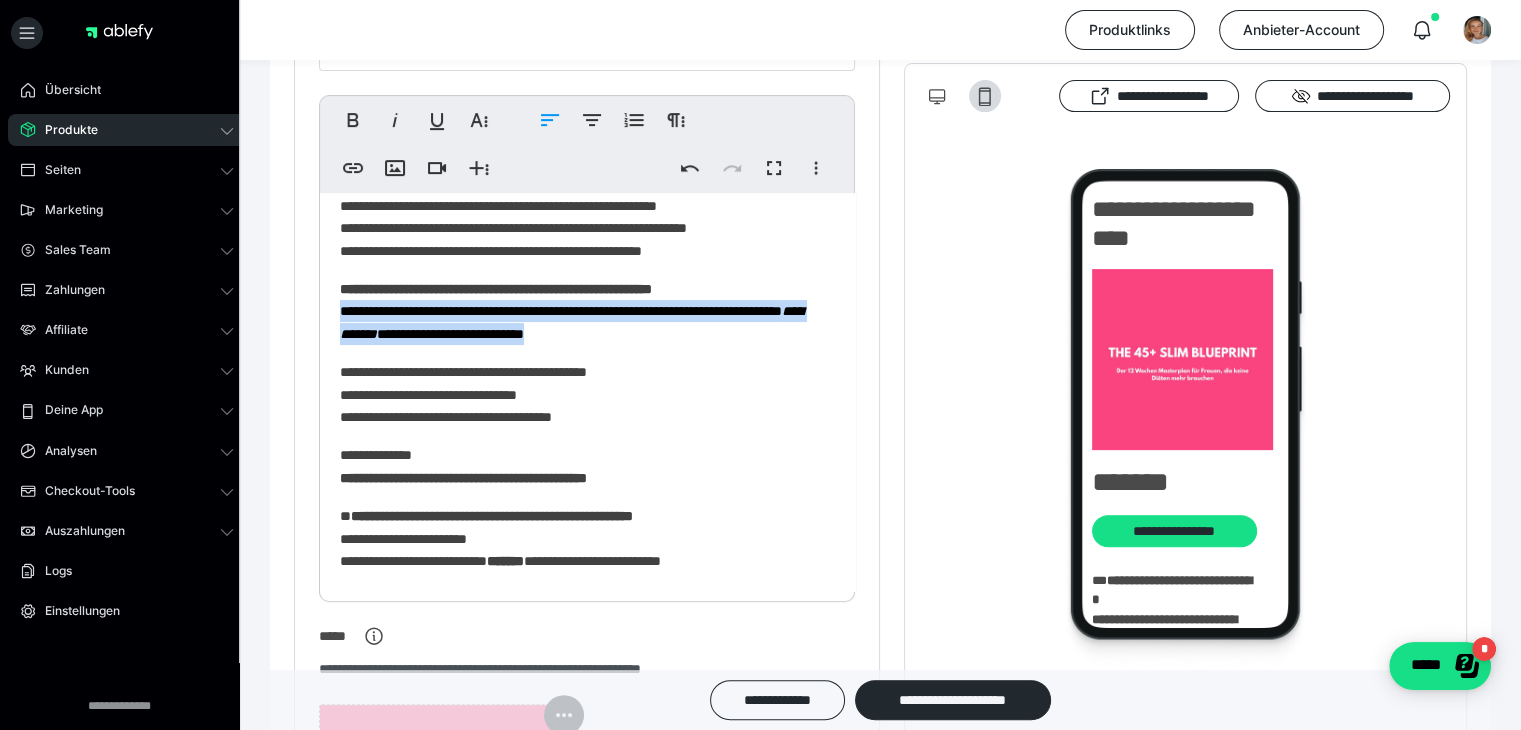 copy on "**********" 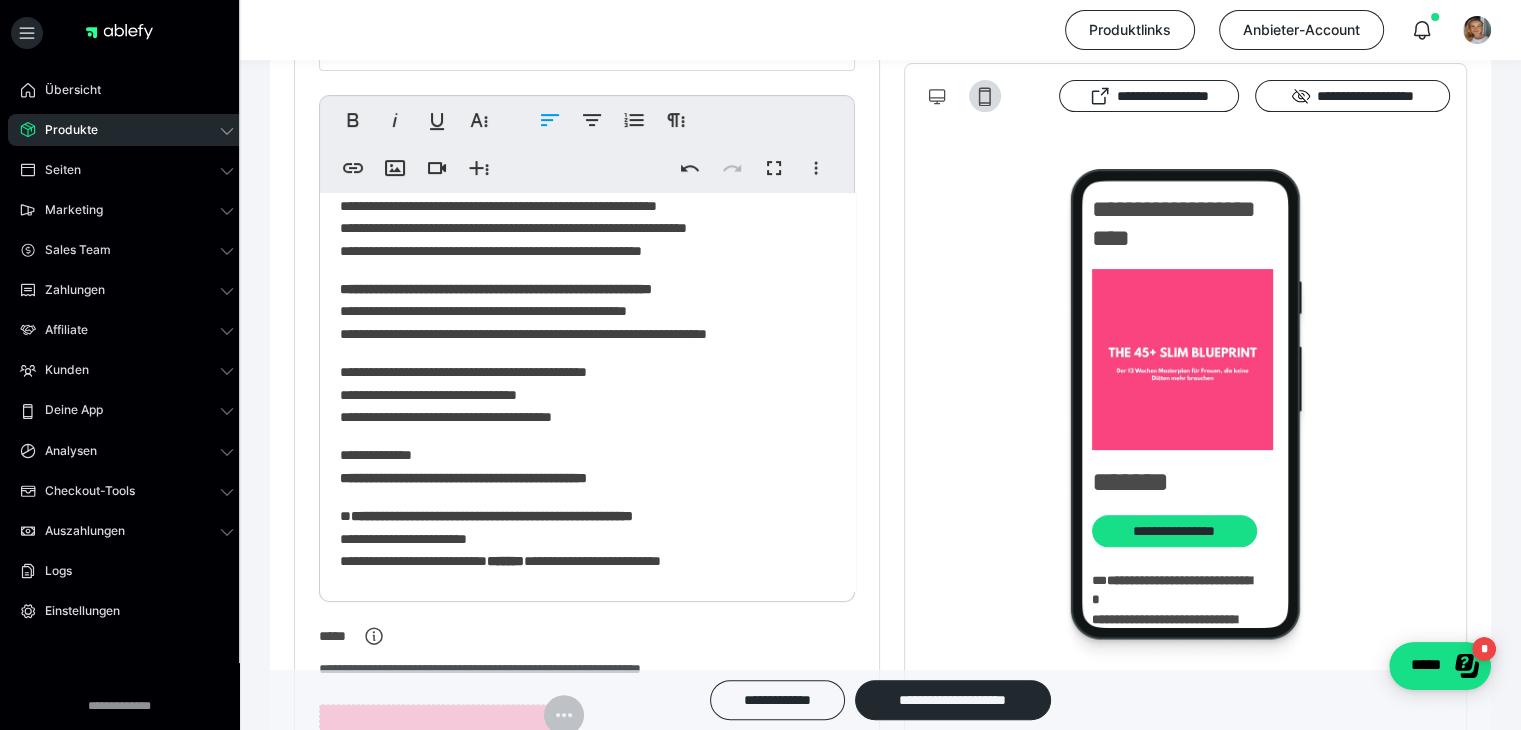 click on "**********" at bounding box center [580, 311] 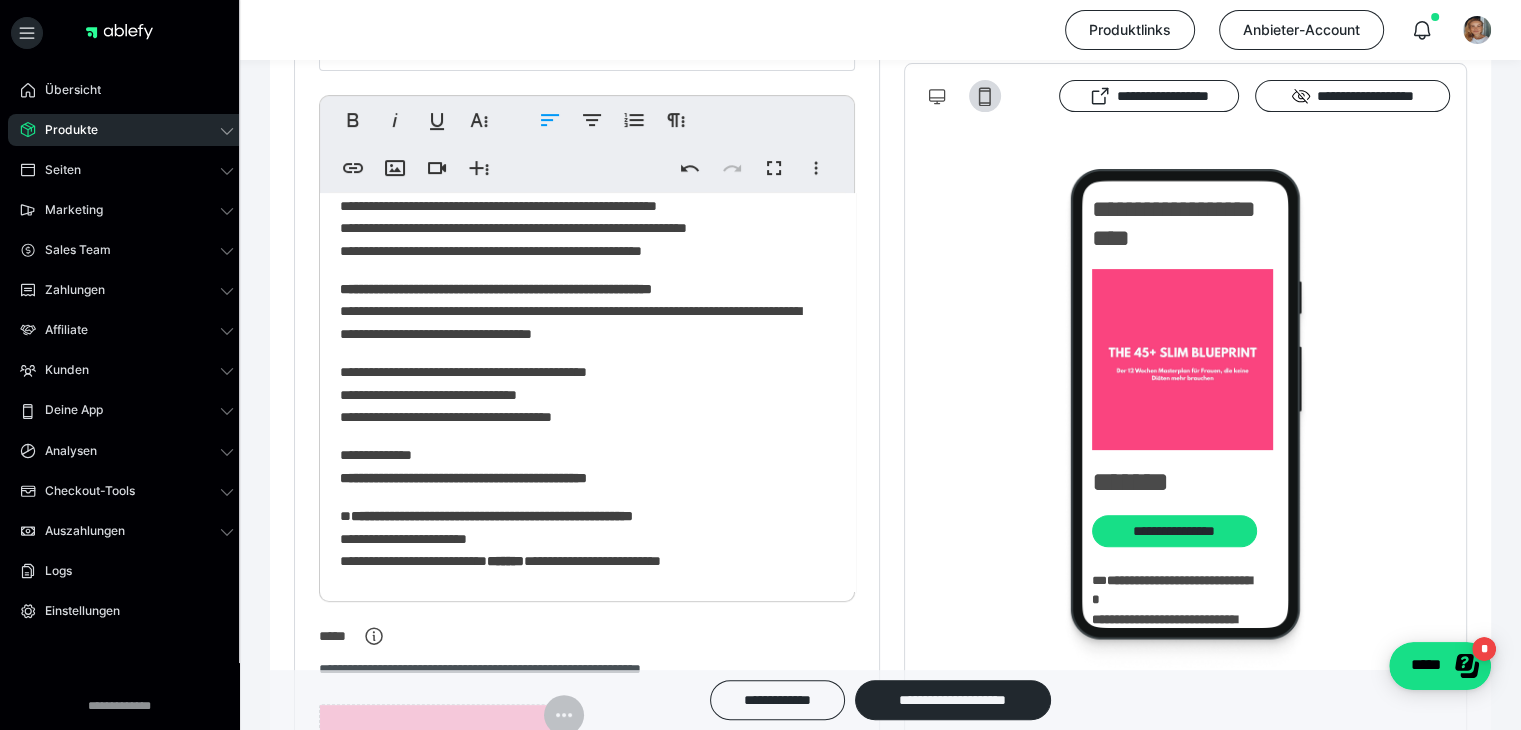 click on "**********" at bounding box center (580, 311) 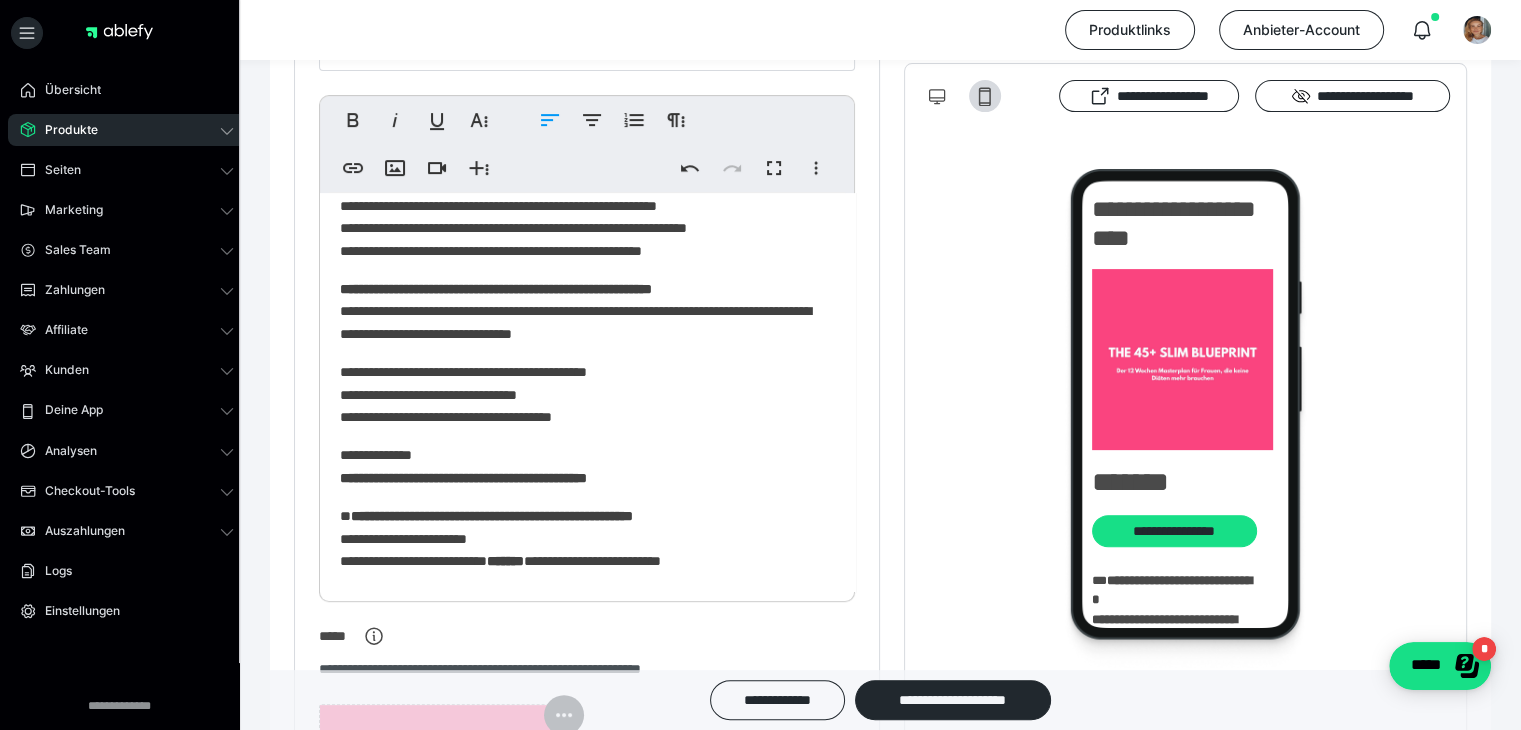 click on "**********" at bounding box center (580, 394) 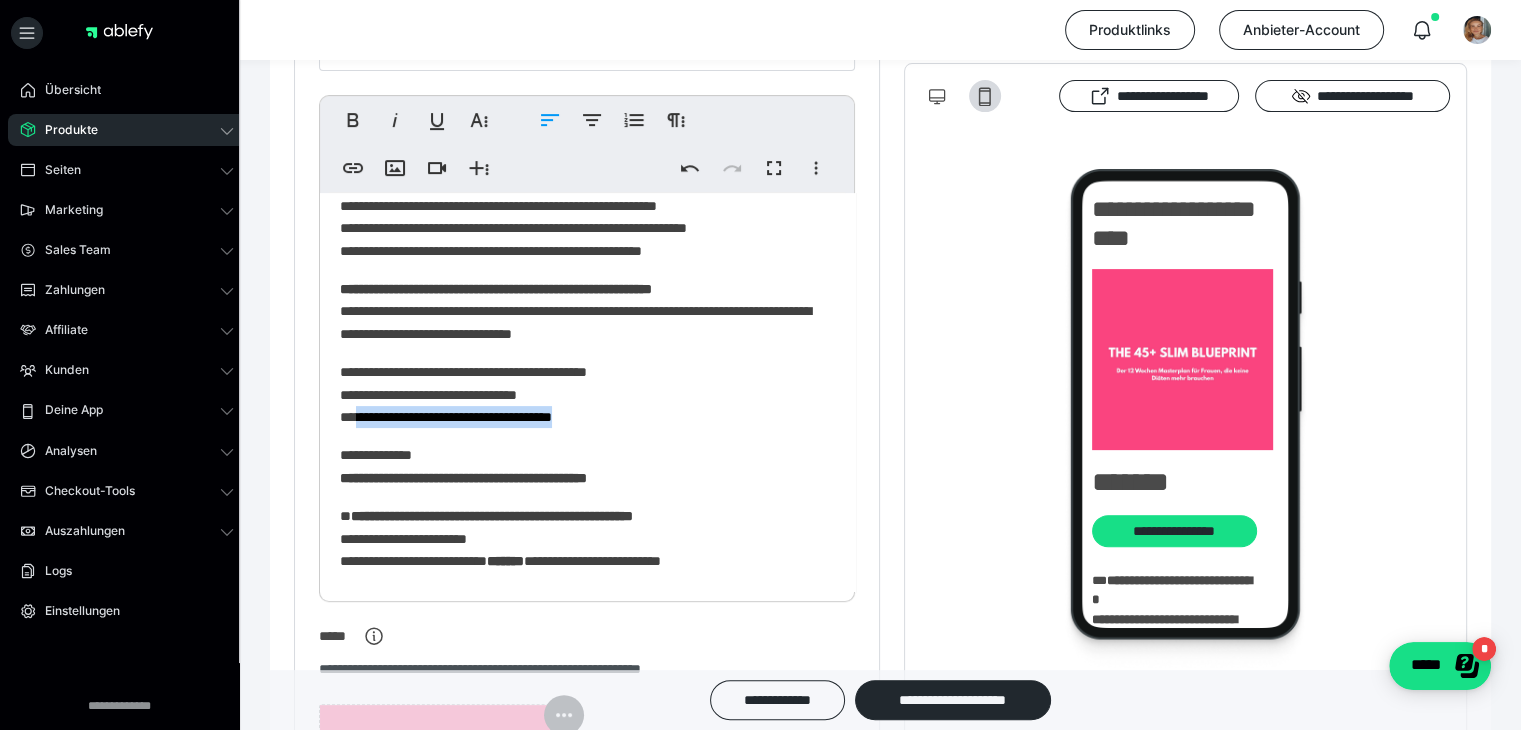 drag, startPoint x: 365, startPoint y: 417, endPoint x: 604, endPoint y: 421, distance: 239.03348 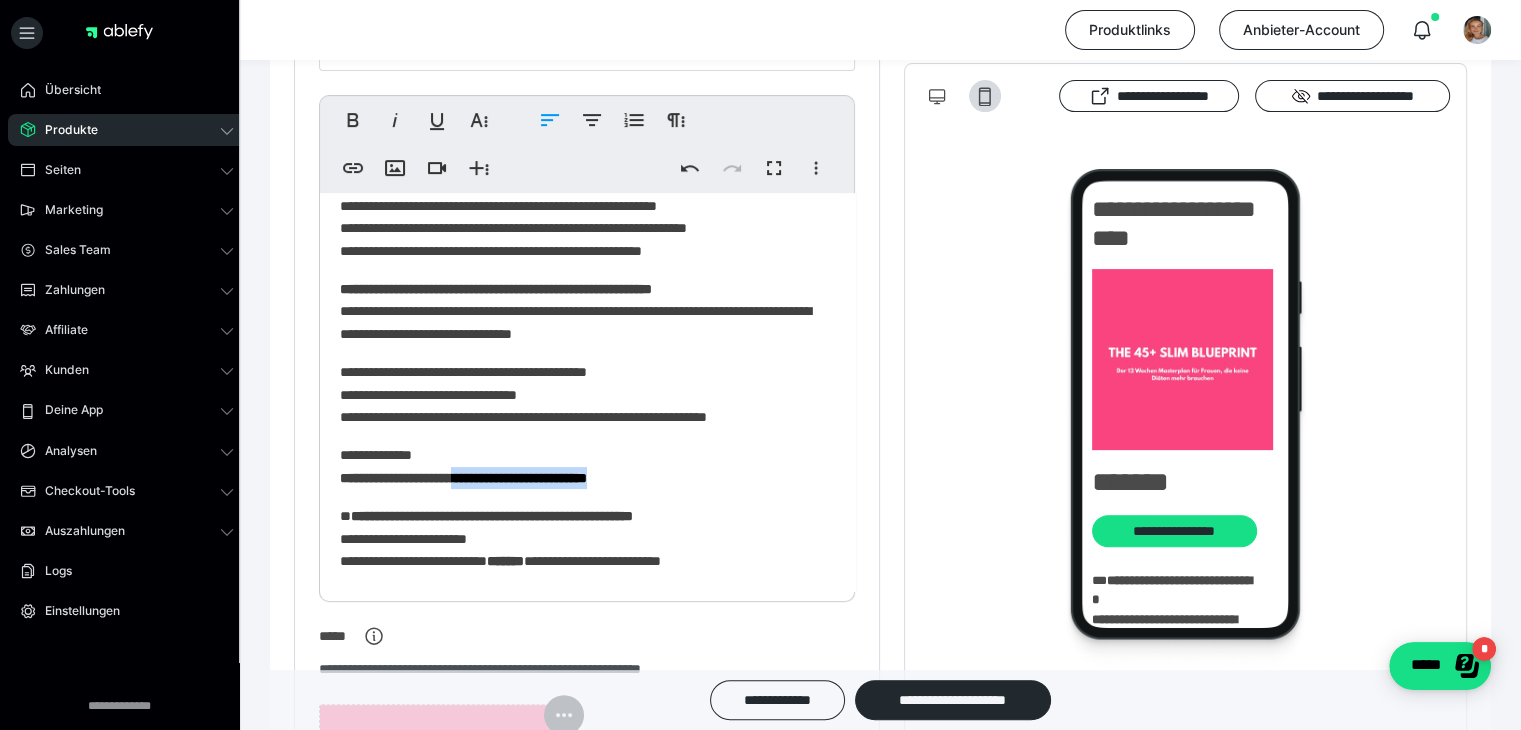 drag, startPoint x: 492, startPoint y: 477, endPoint x: 694, endPoint y: 487, distance: 202.24738 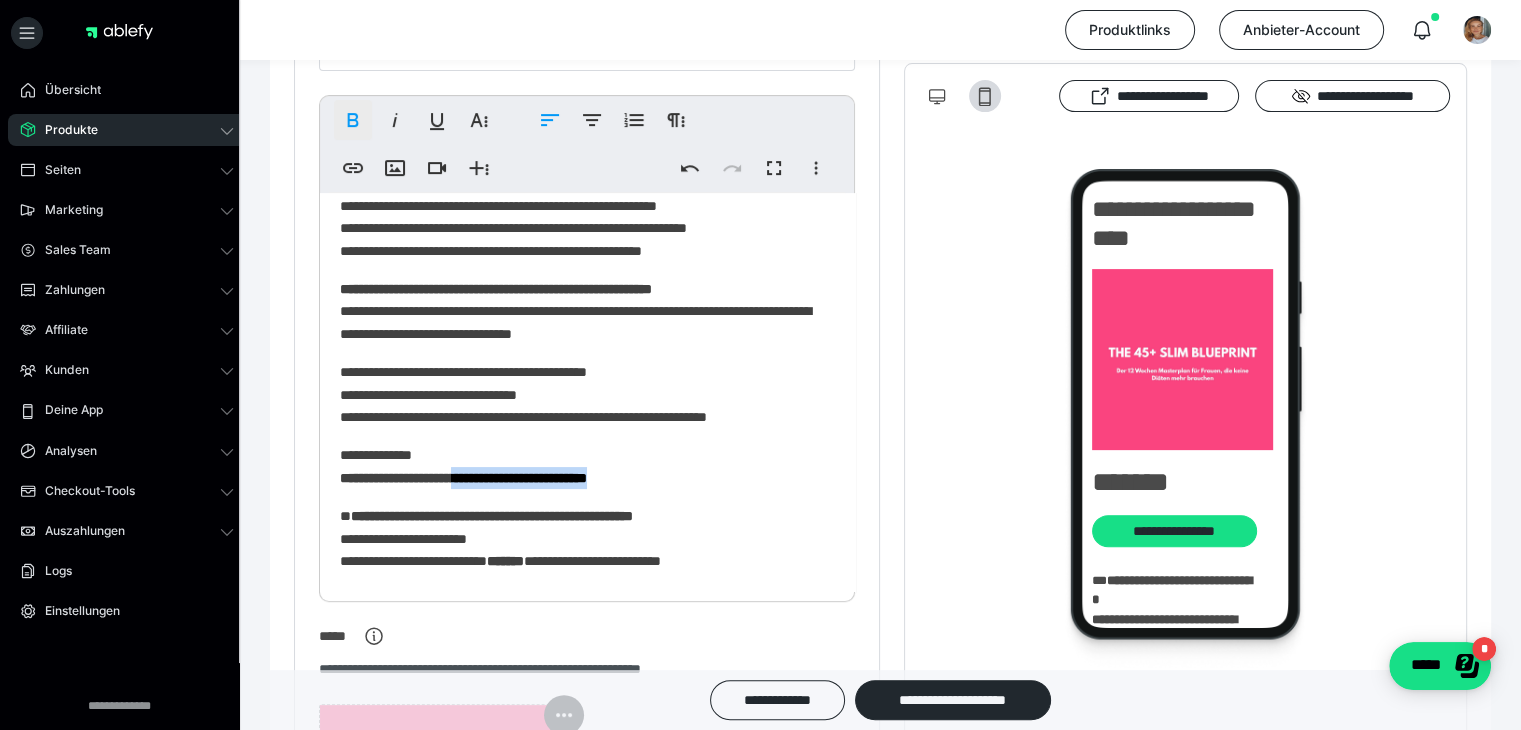 click 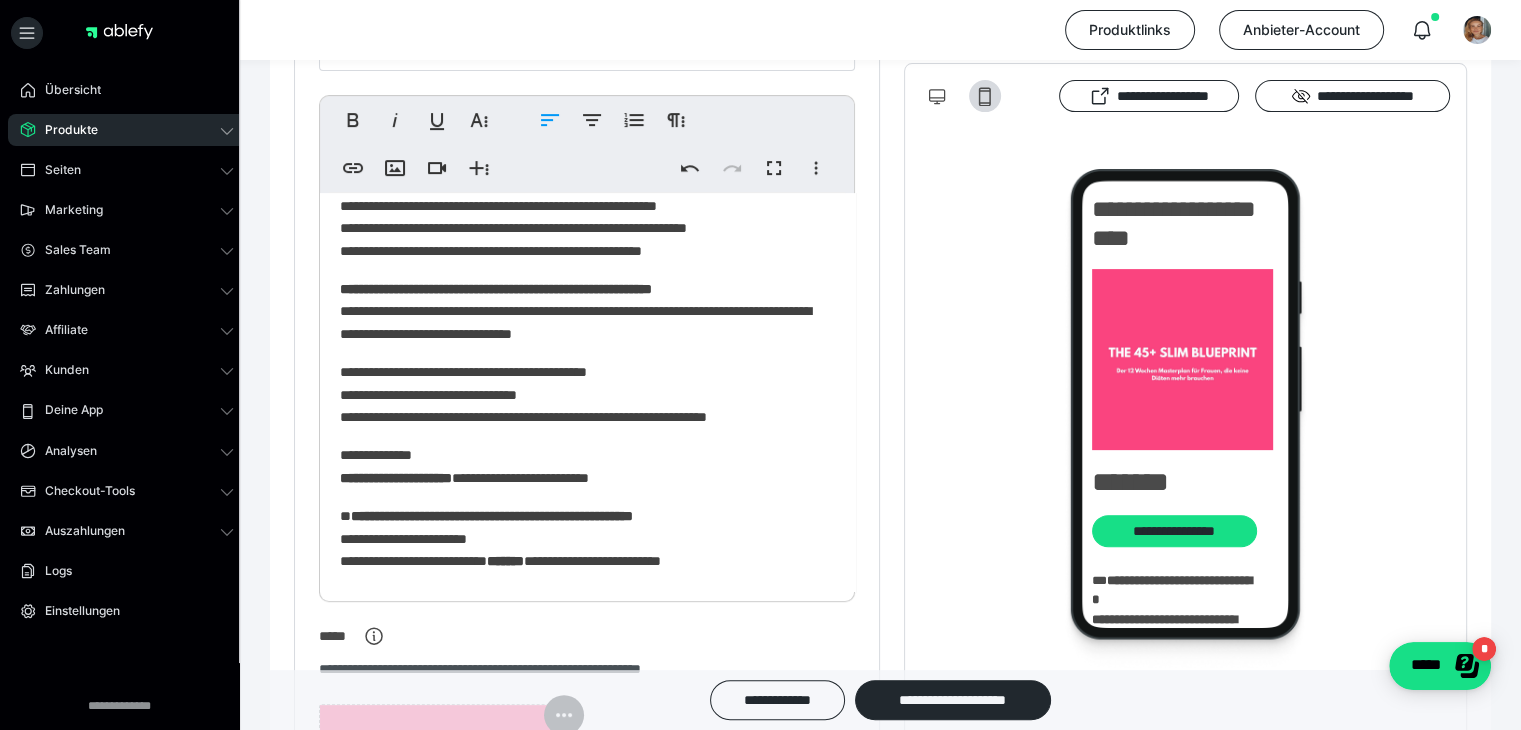 click on "**********" at bounding box center (580, 394) 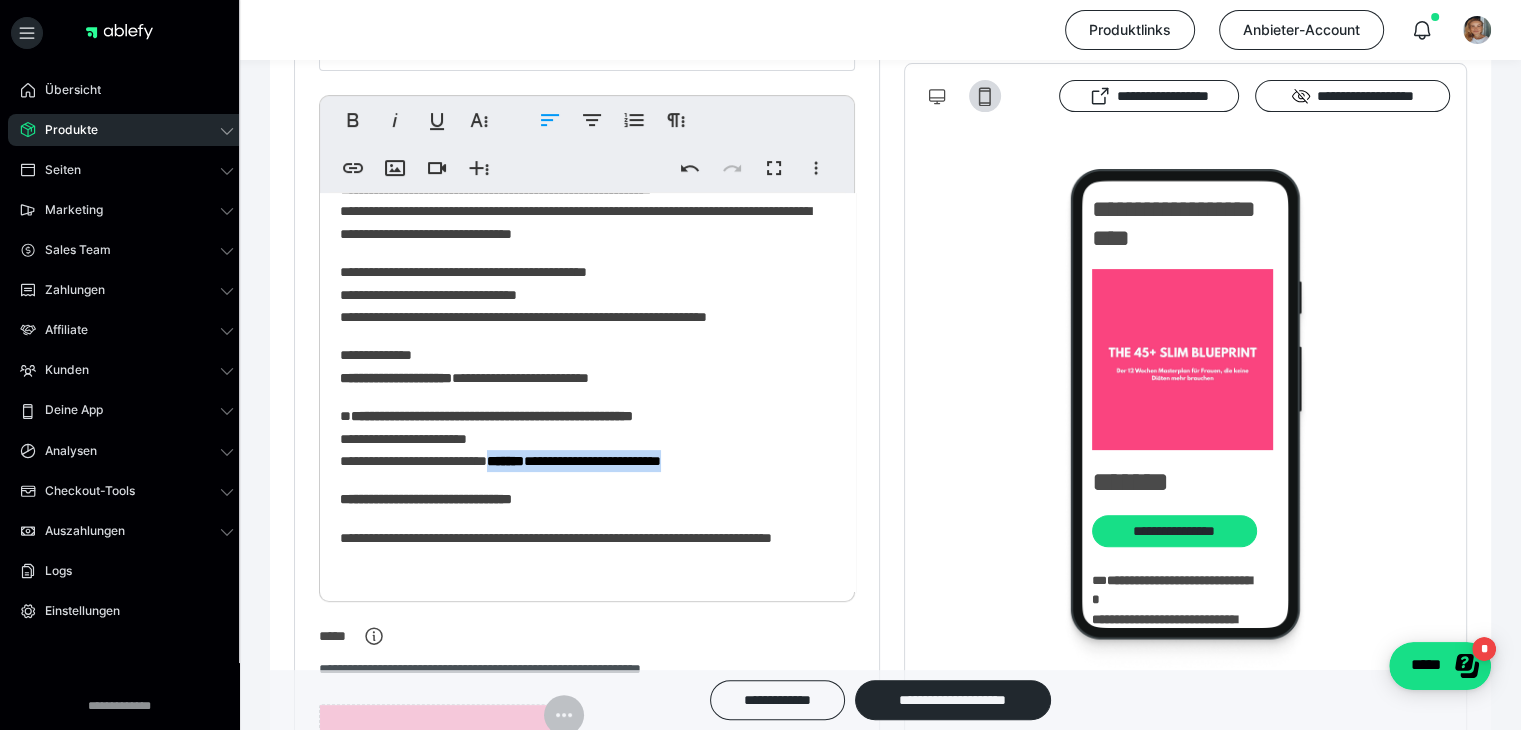 drag, startPoint x: 525, startPoint y: 464, endPoint x: 728, endPoint y: 465, distance: 203.00246 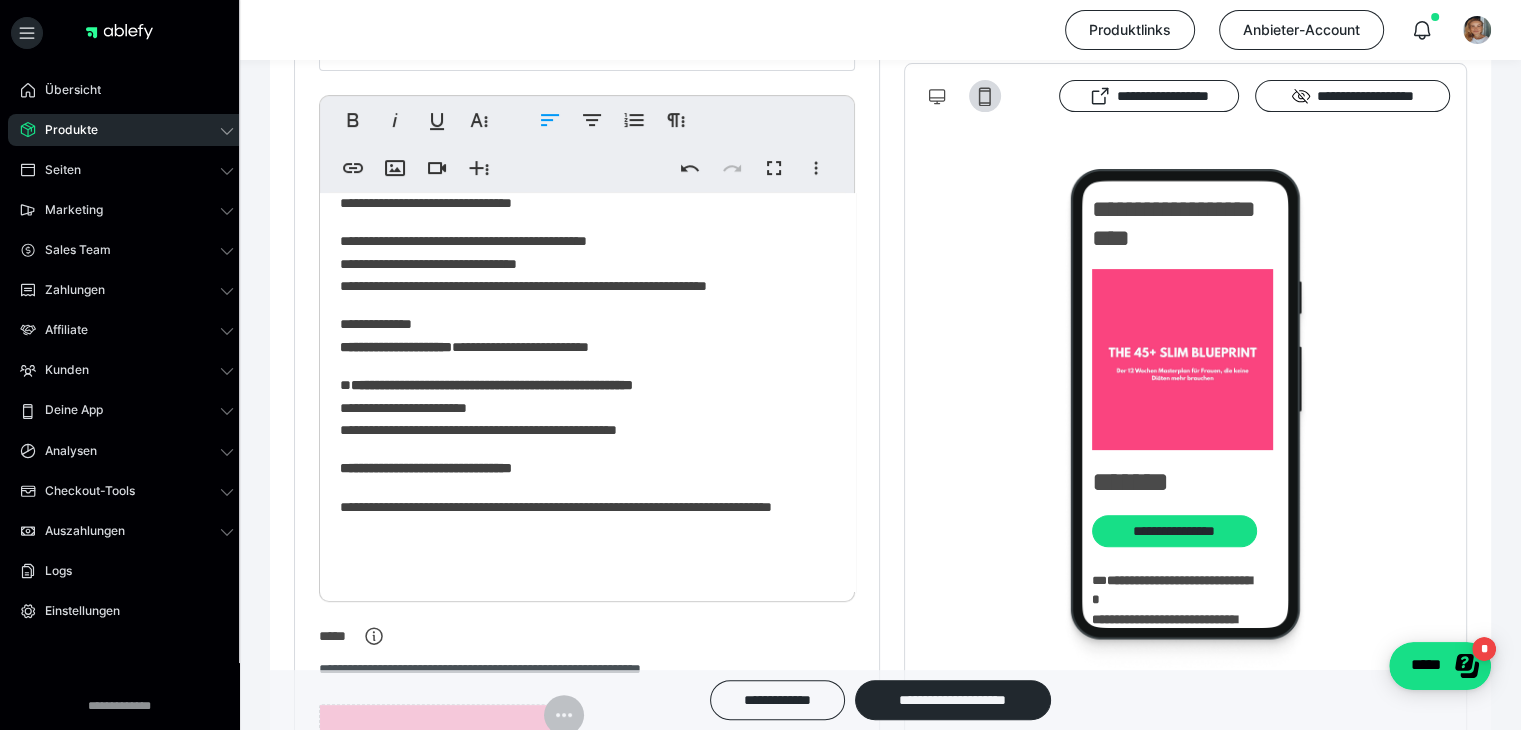 scroll, scrollTop: 640, scrollLeft: 0, axis: vertical 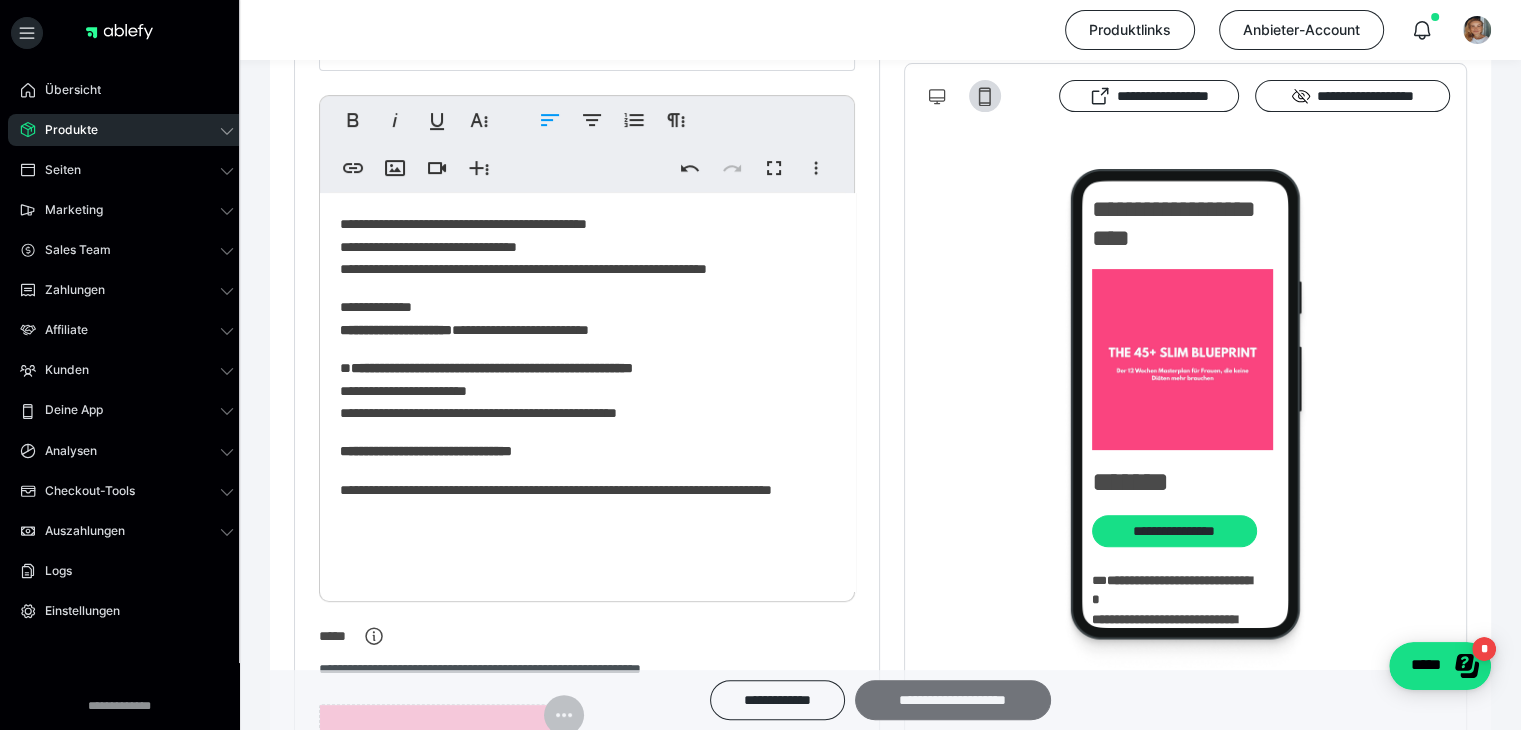 click on "**********" at bounding box center [953, 700] 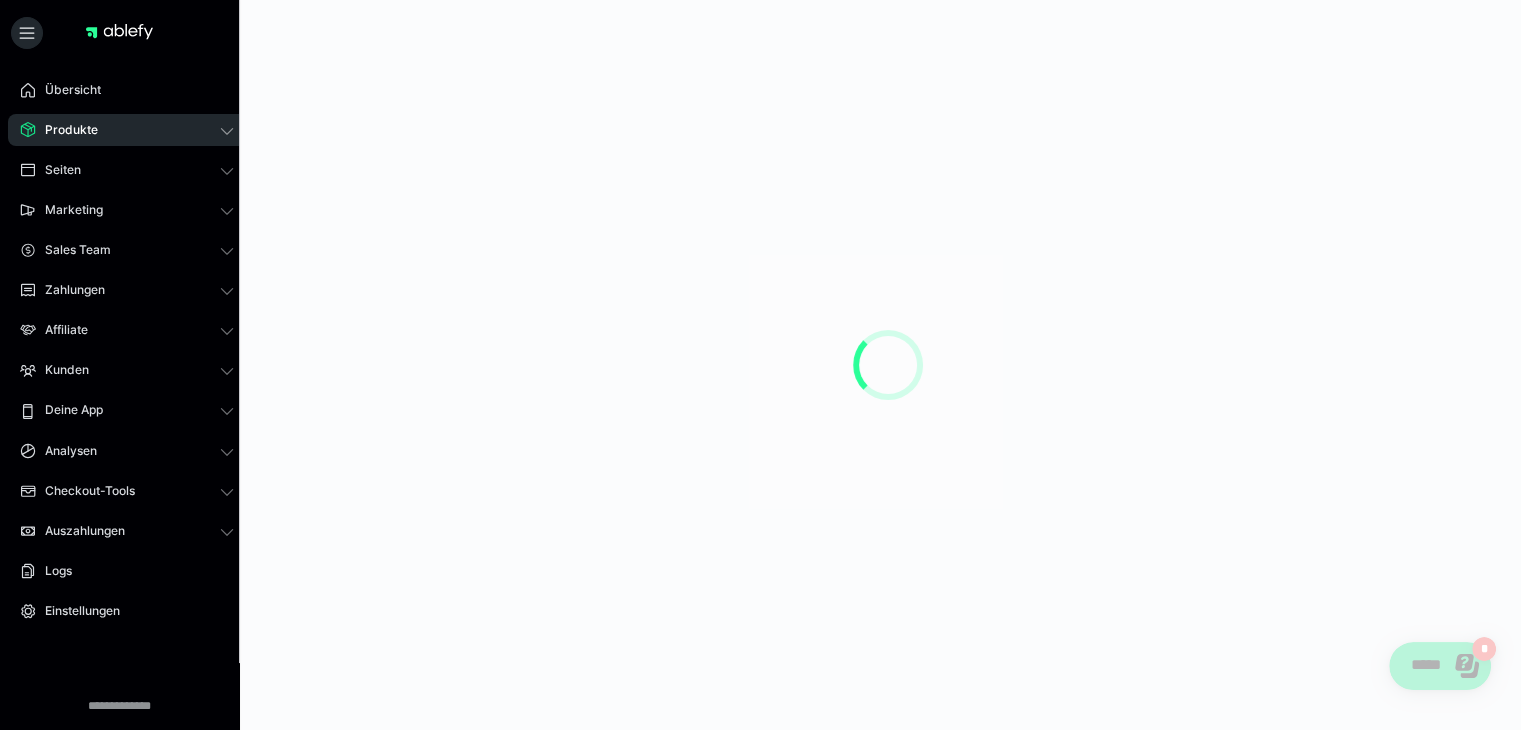 scroll, scrollTop: 0, scrollLeft: 0, axis: both 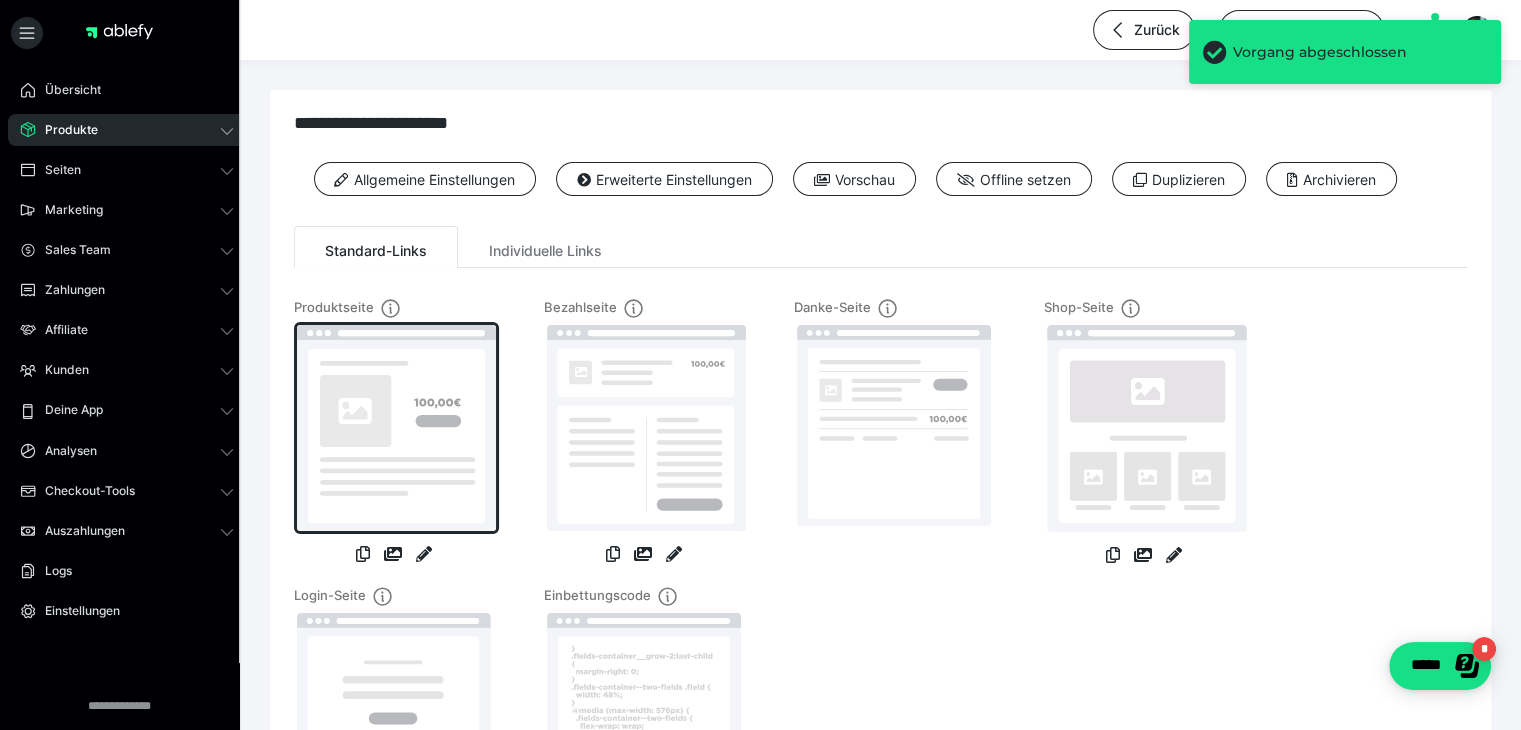 click at bounding box center [396, 428] 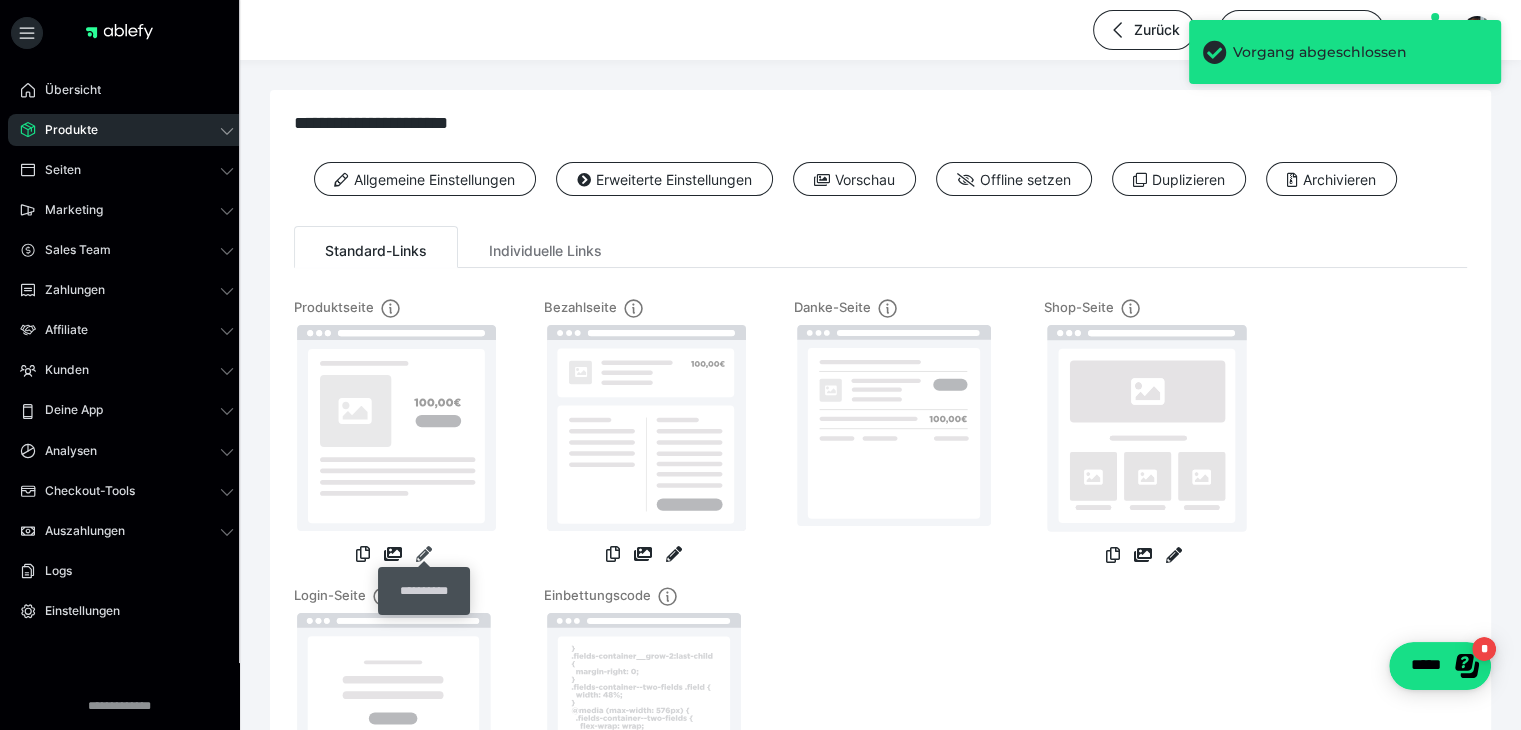 click at bounding box center [424, 554] 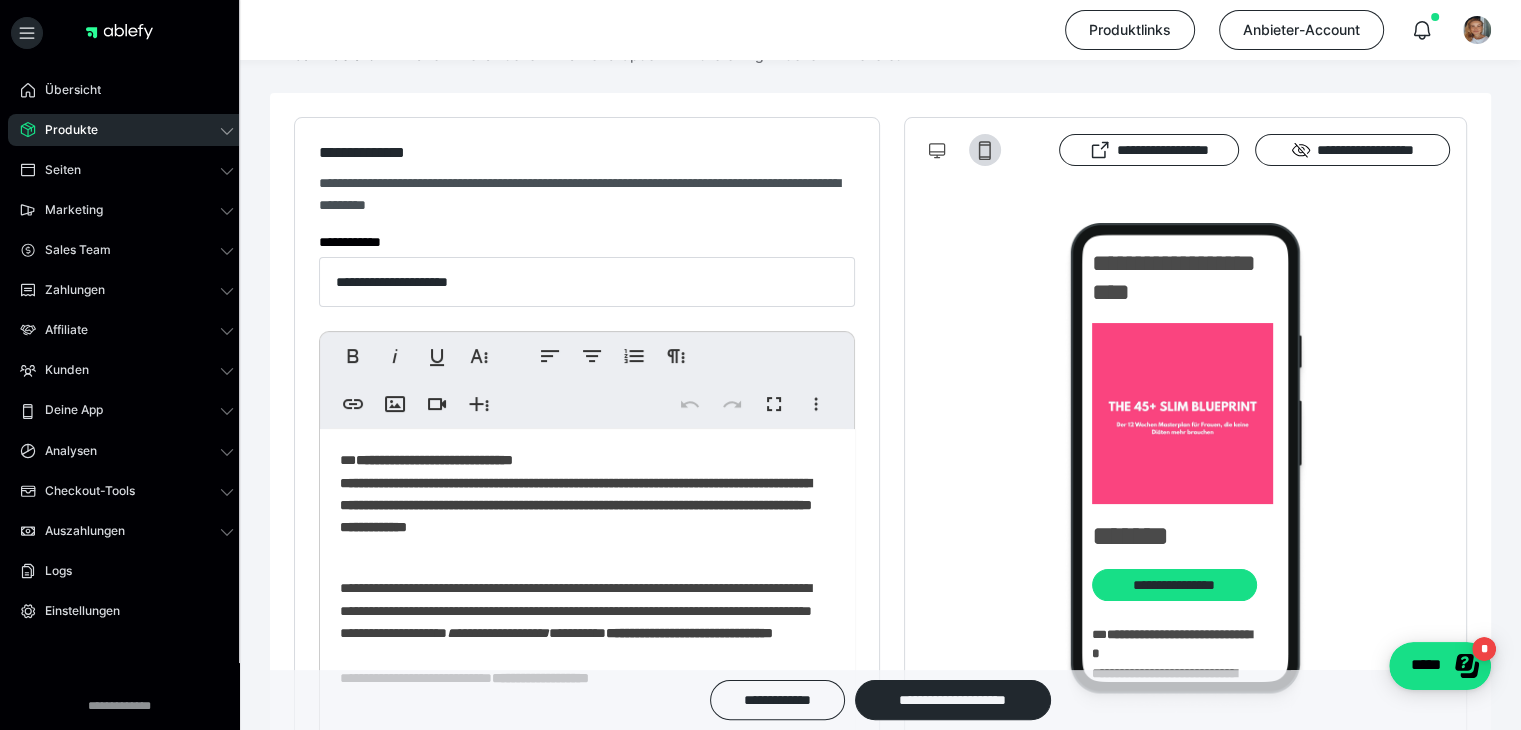 scroll, scrollTop: 300, scrollLeft: 0, axis: vertical 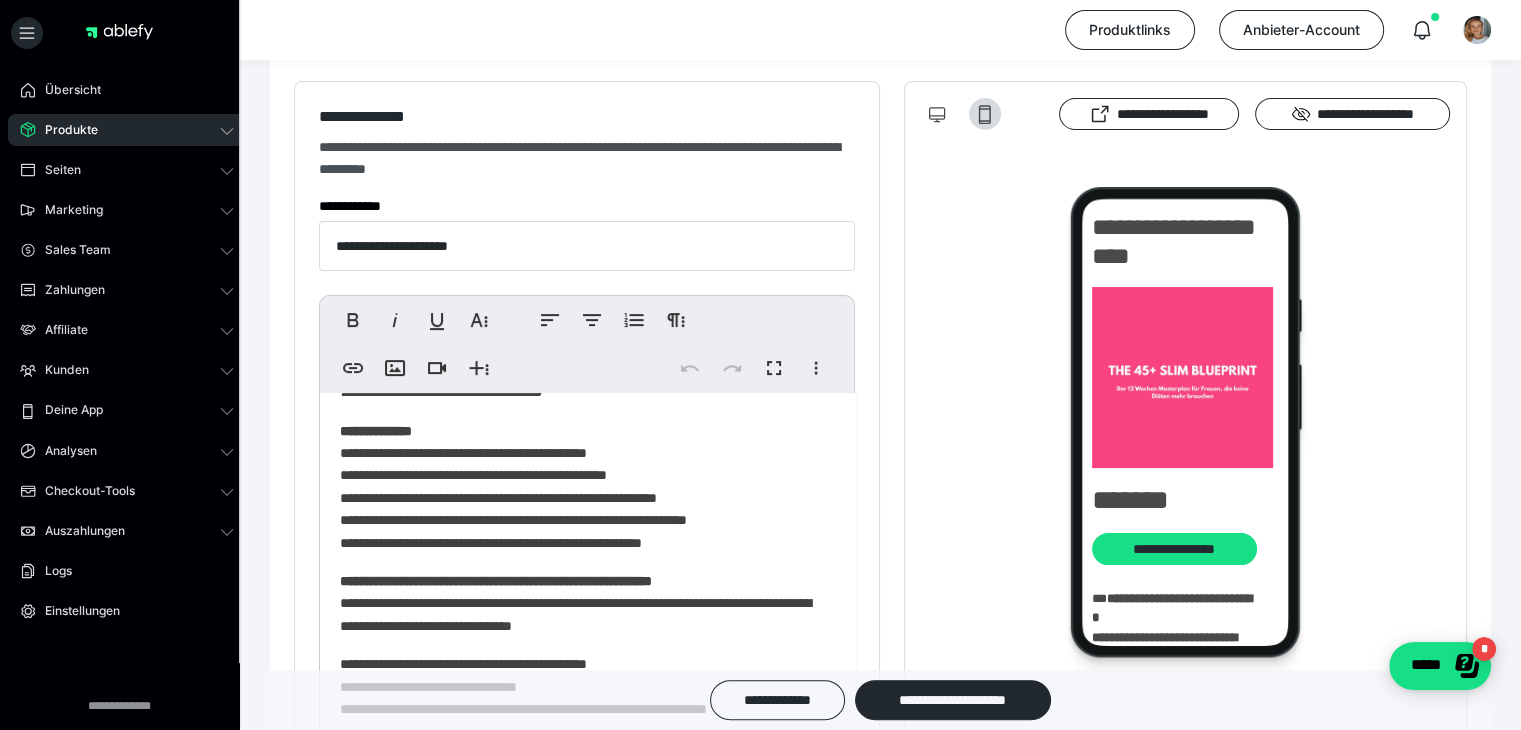 click on "**********" 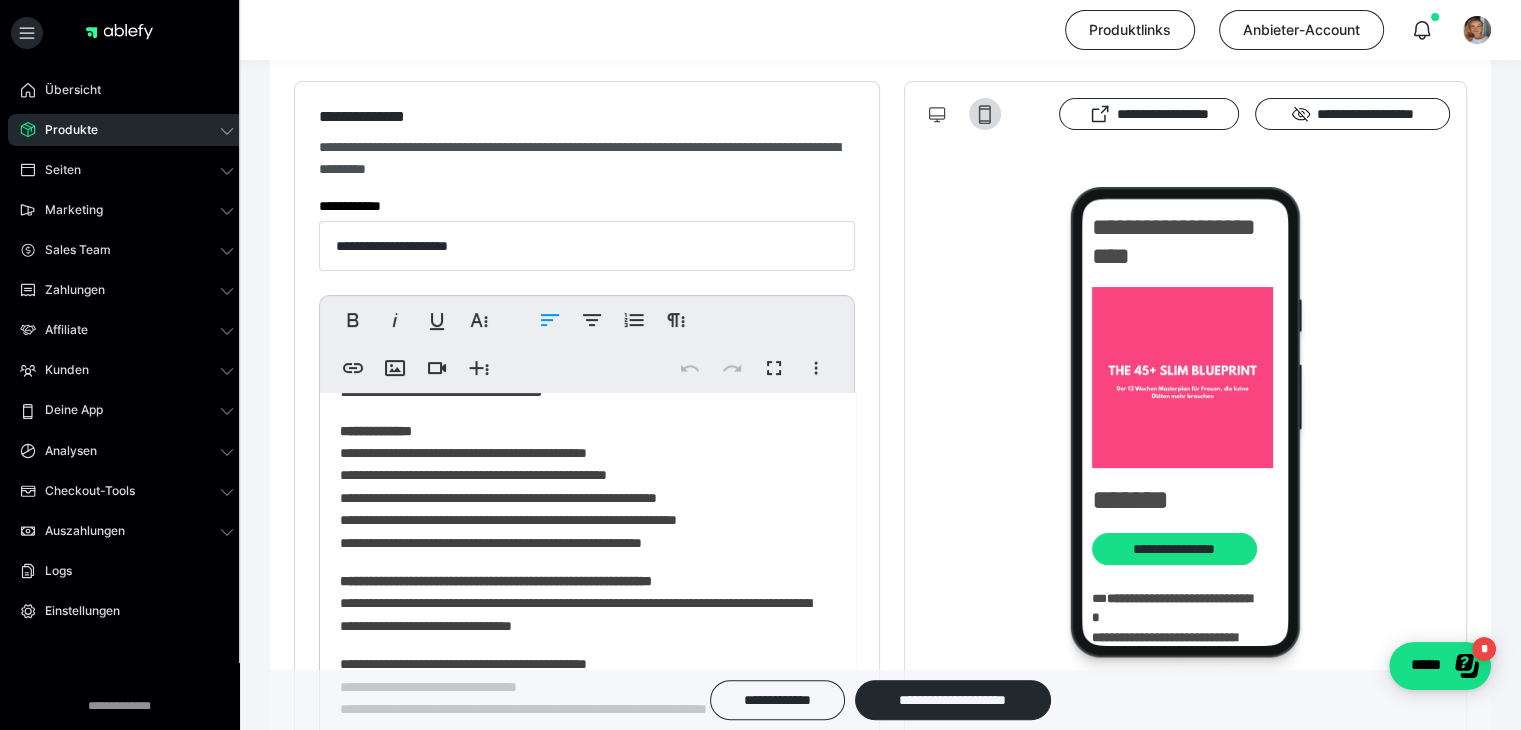 type 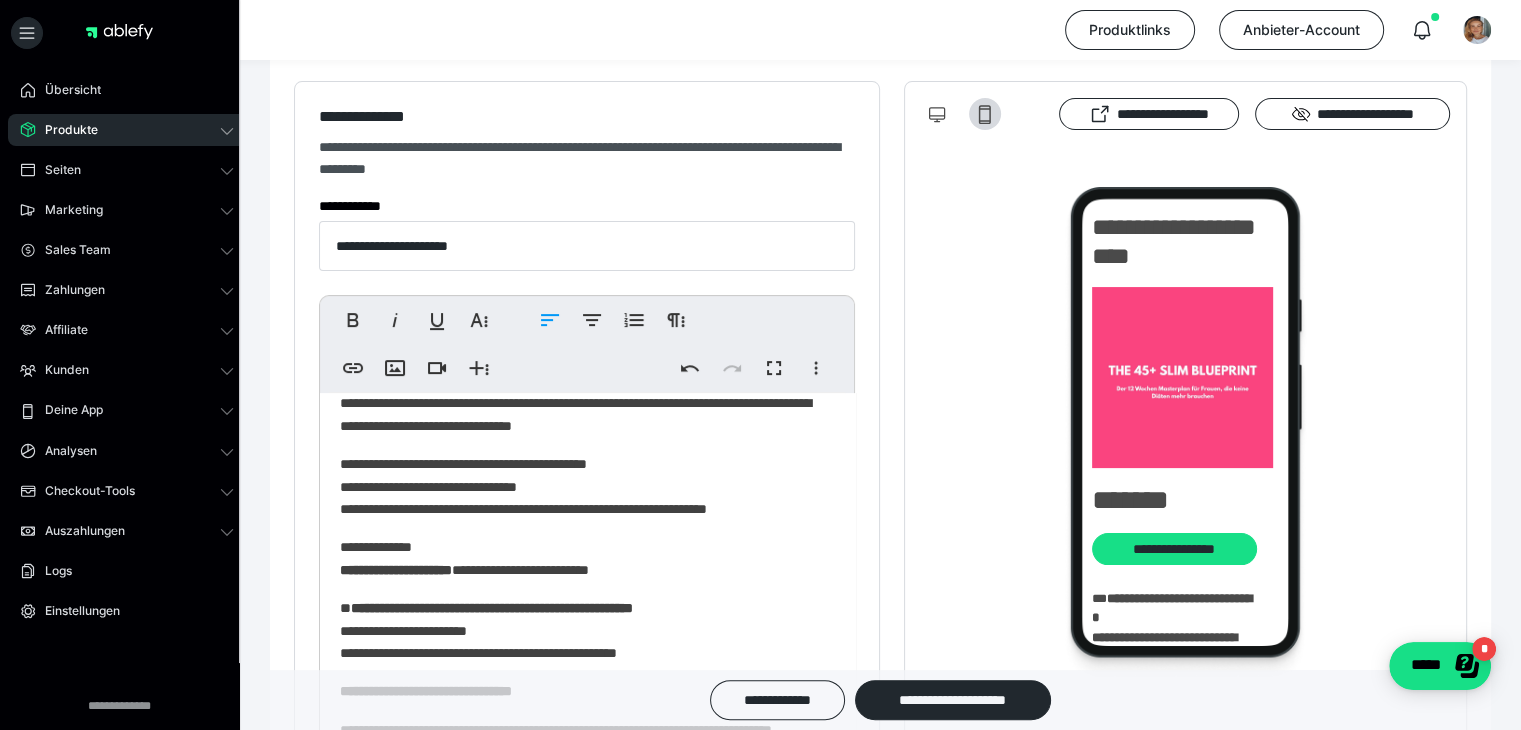scroll, scrollTop: 640, scrollLeft: 0, axis: vertical 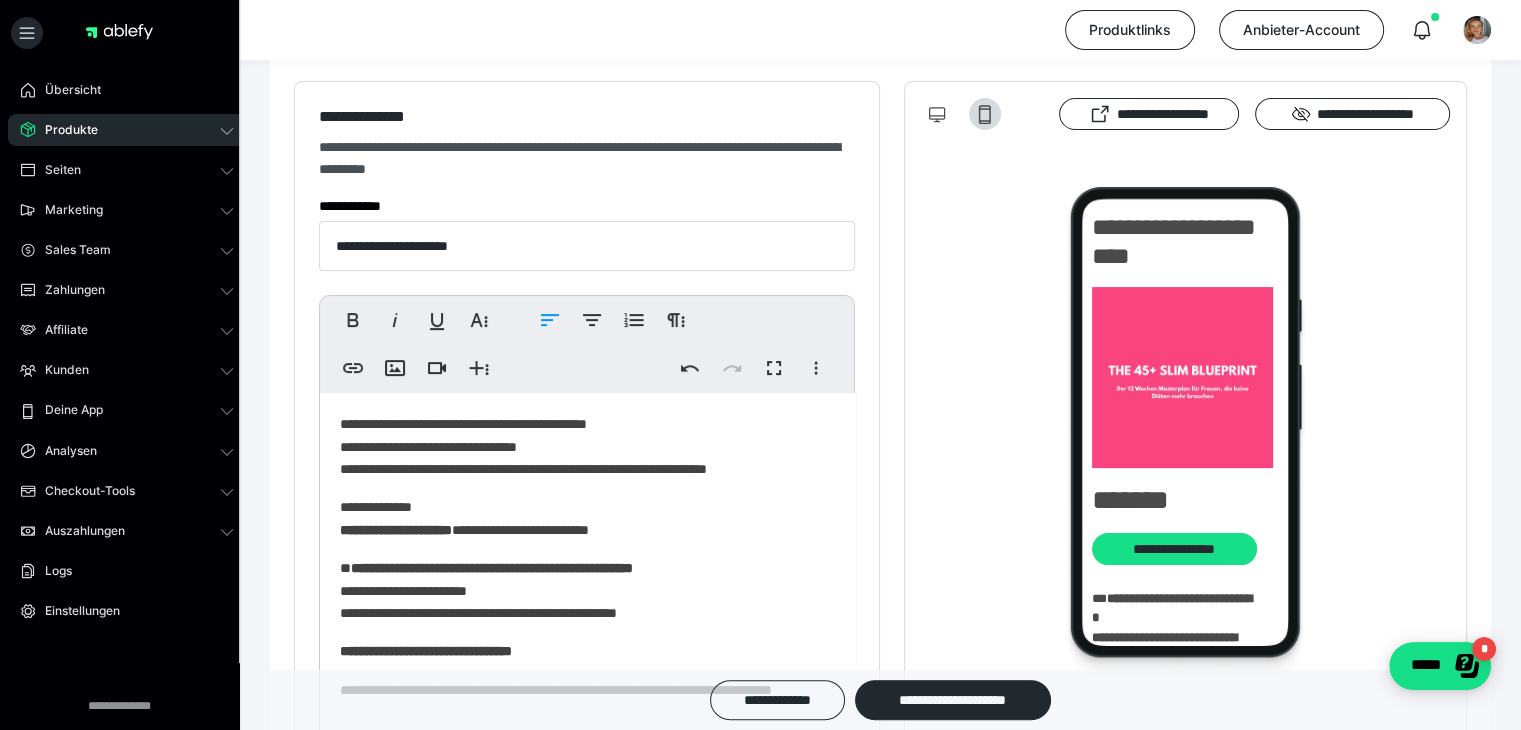 click on "**********" at bounding box center [580, 590] 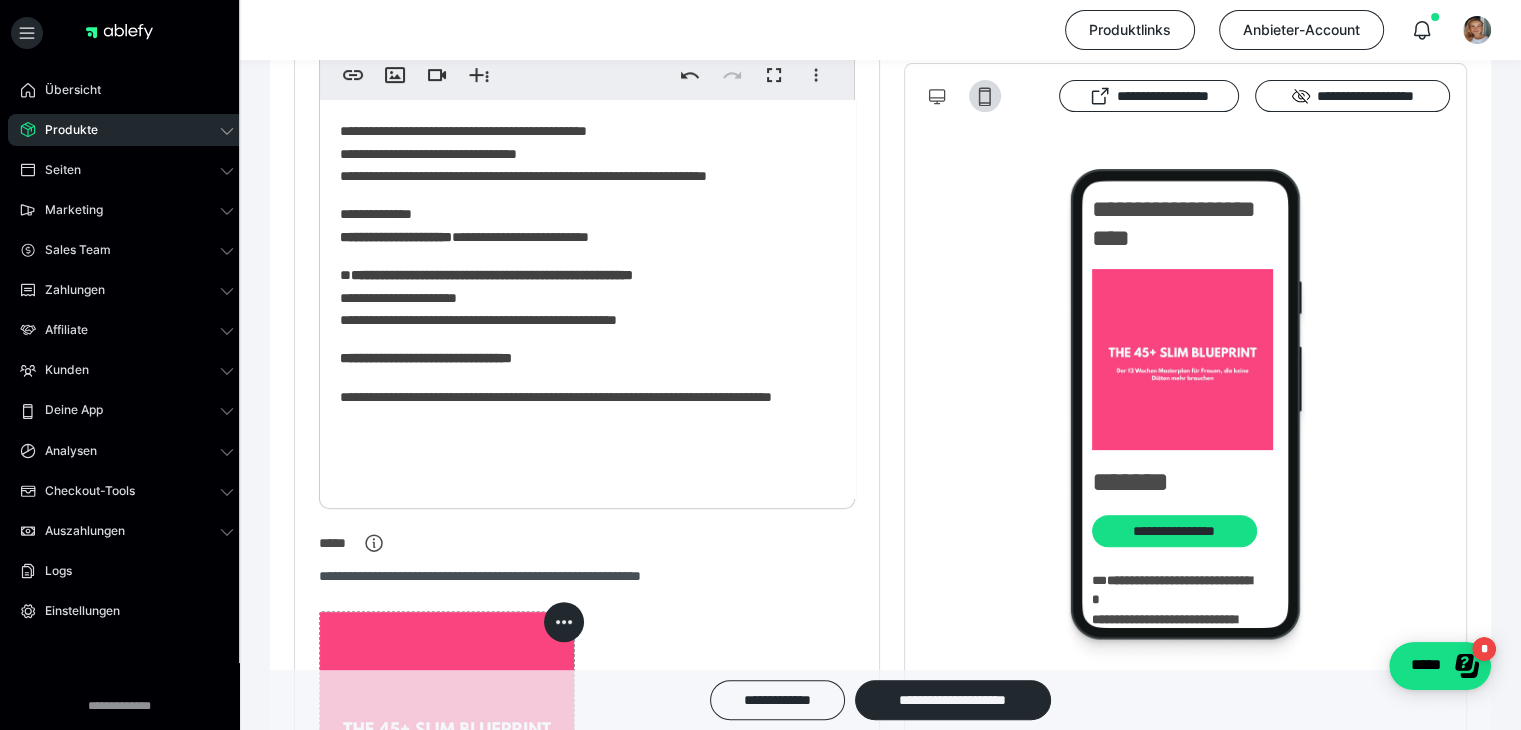 scroll, scrollTop: 600, scrollLeft: 0, axis: vertical 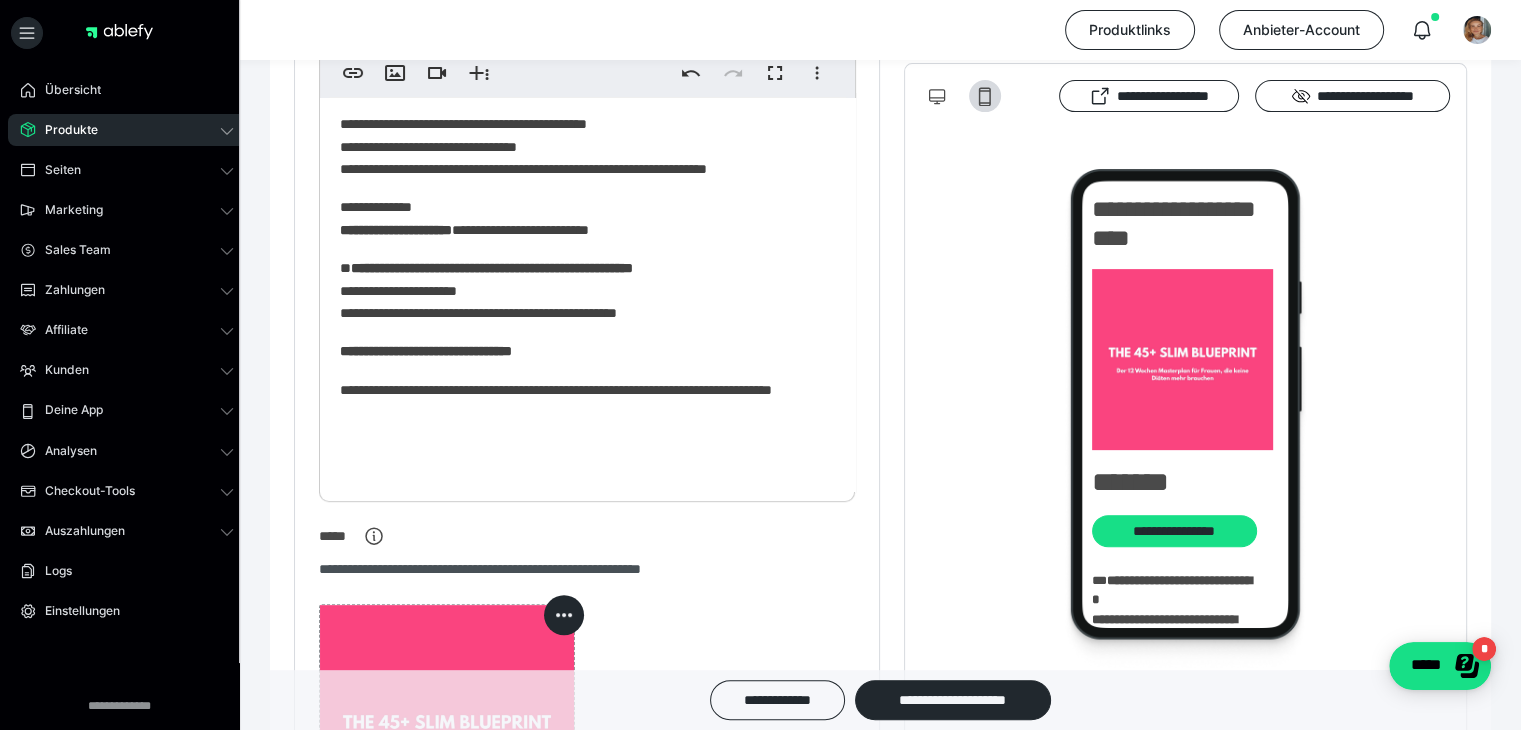 click on "**********" at bounding box center (580, 401) 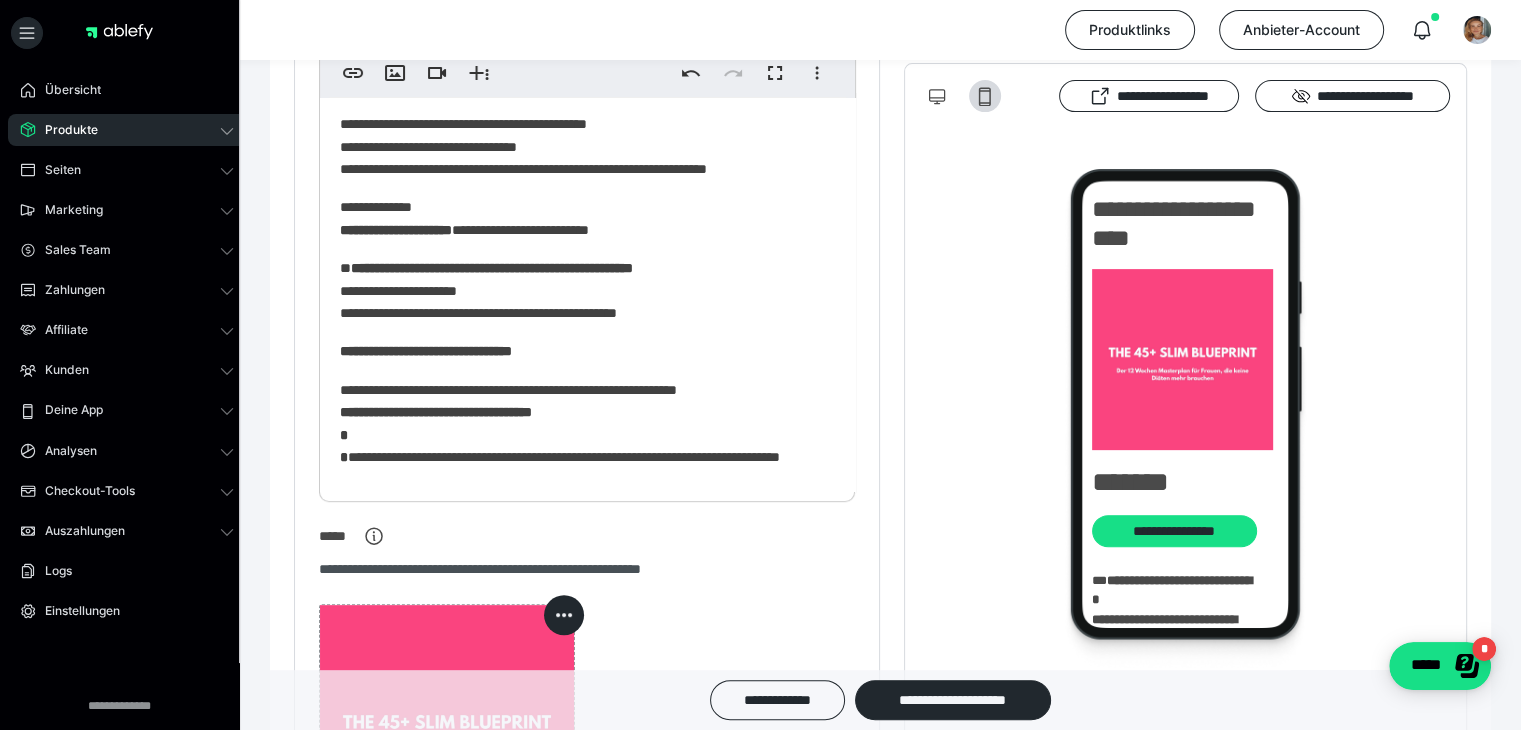 click on "**********" at bounding box center (580, 435) 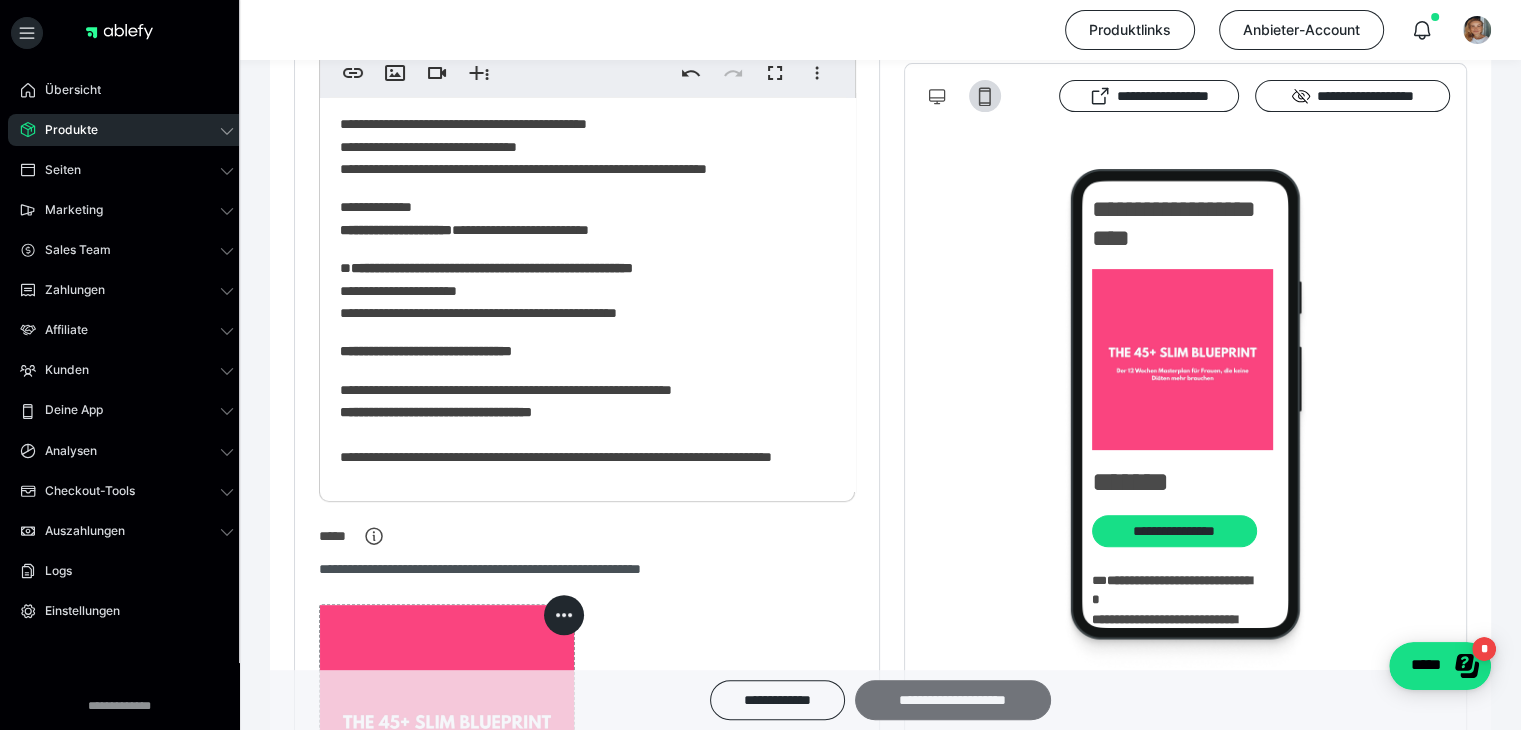 click on "**********" at bounding box center [953, 700] 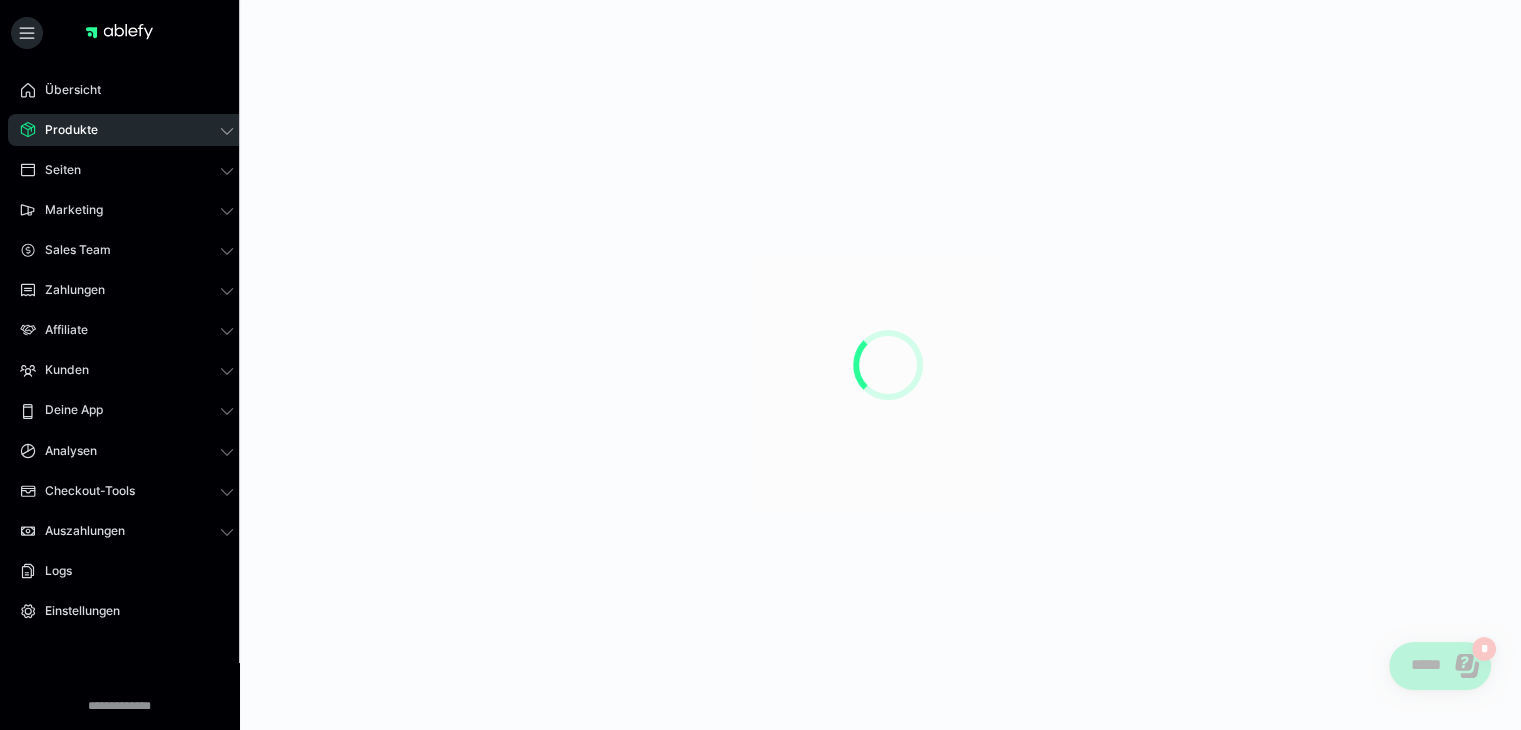 scroll, scrollTop: 0, scrollLeft: 0, axis: both 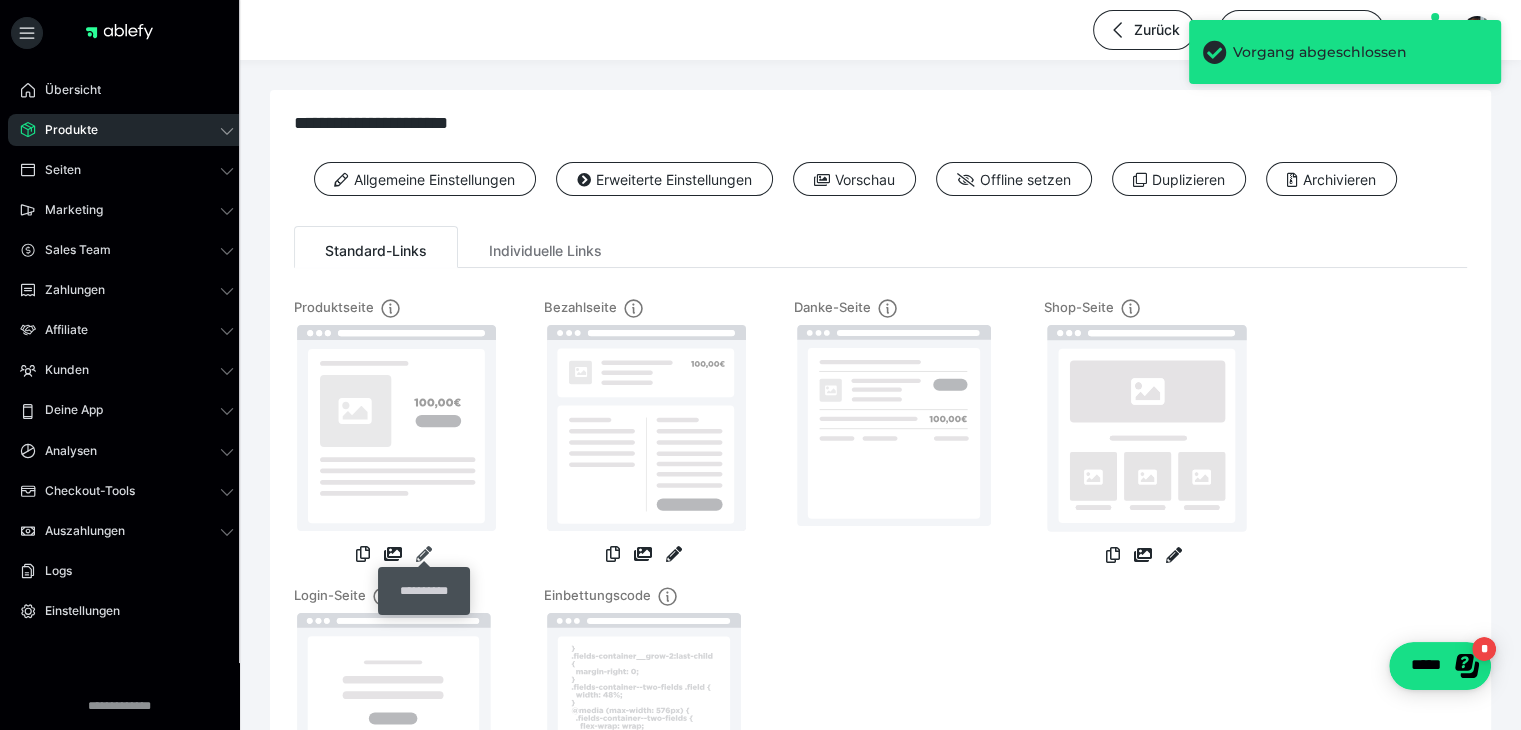 click at bounding box center [424, 554] 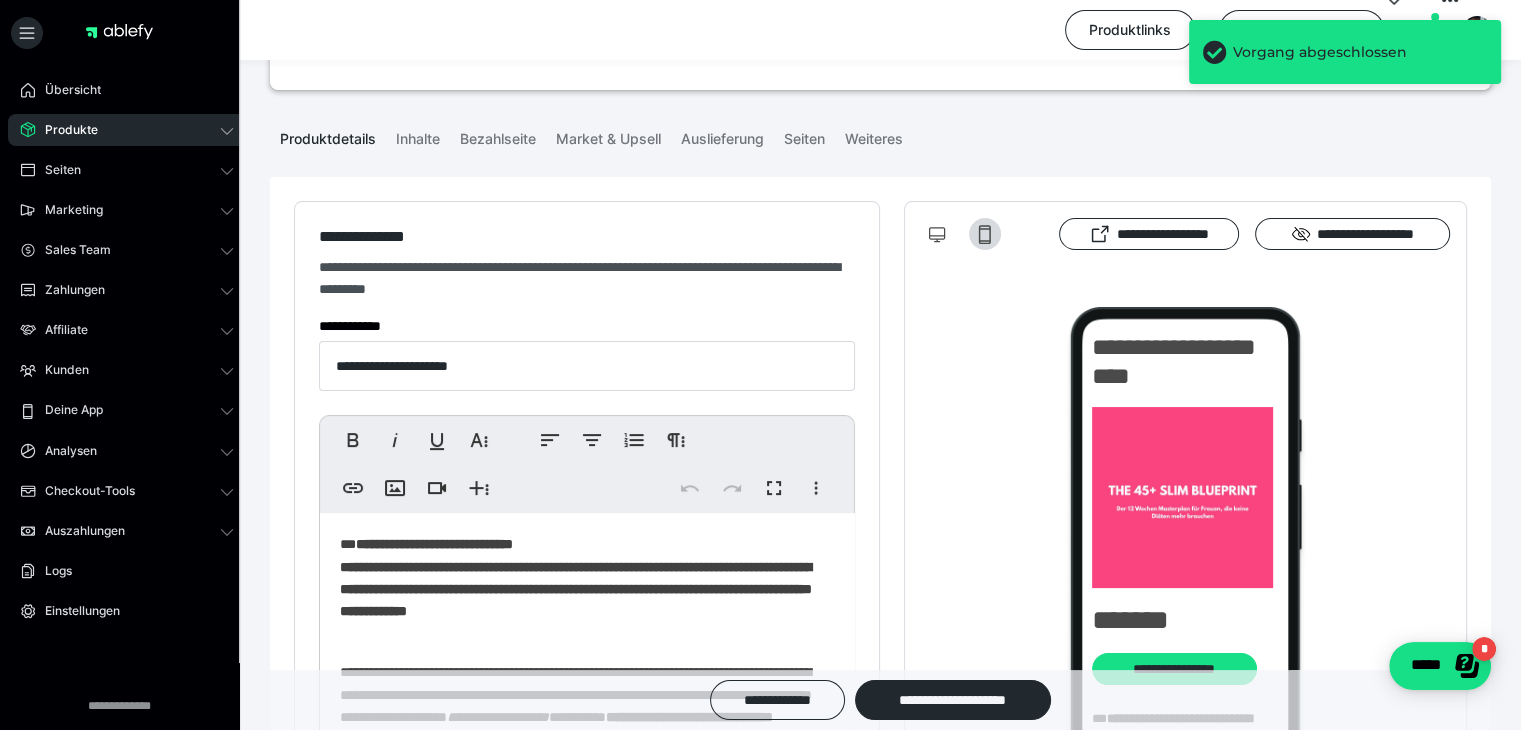 scroll, scrollTop: 400, scrollLeft: 0, axis: vertical 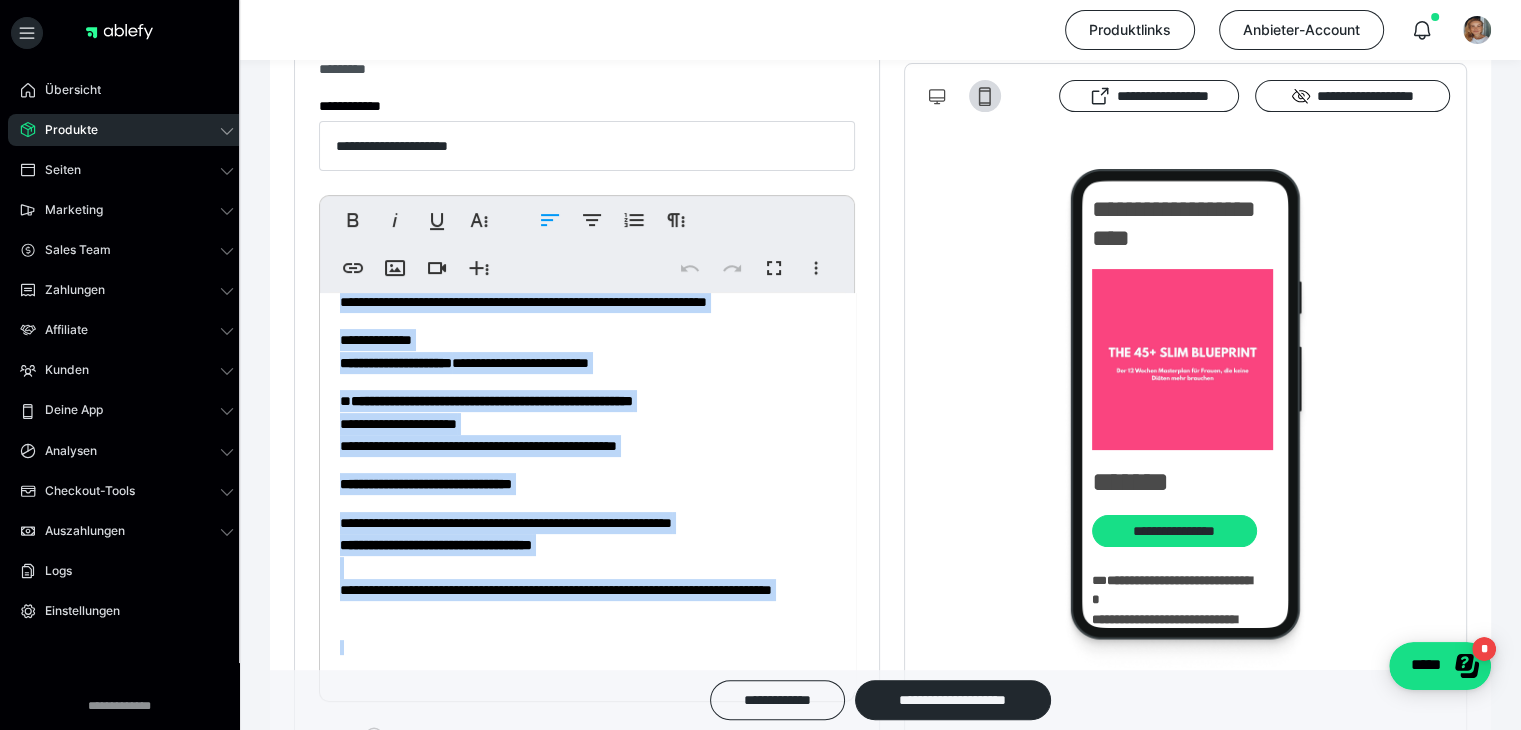 drag, startPoint x: 345, startPoint y: 322, endPoint x: 536, endPoint y: 709, distance: 431.56693 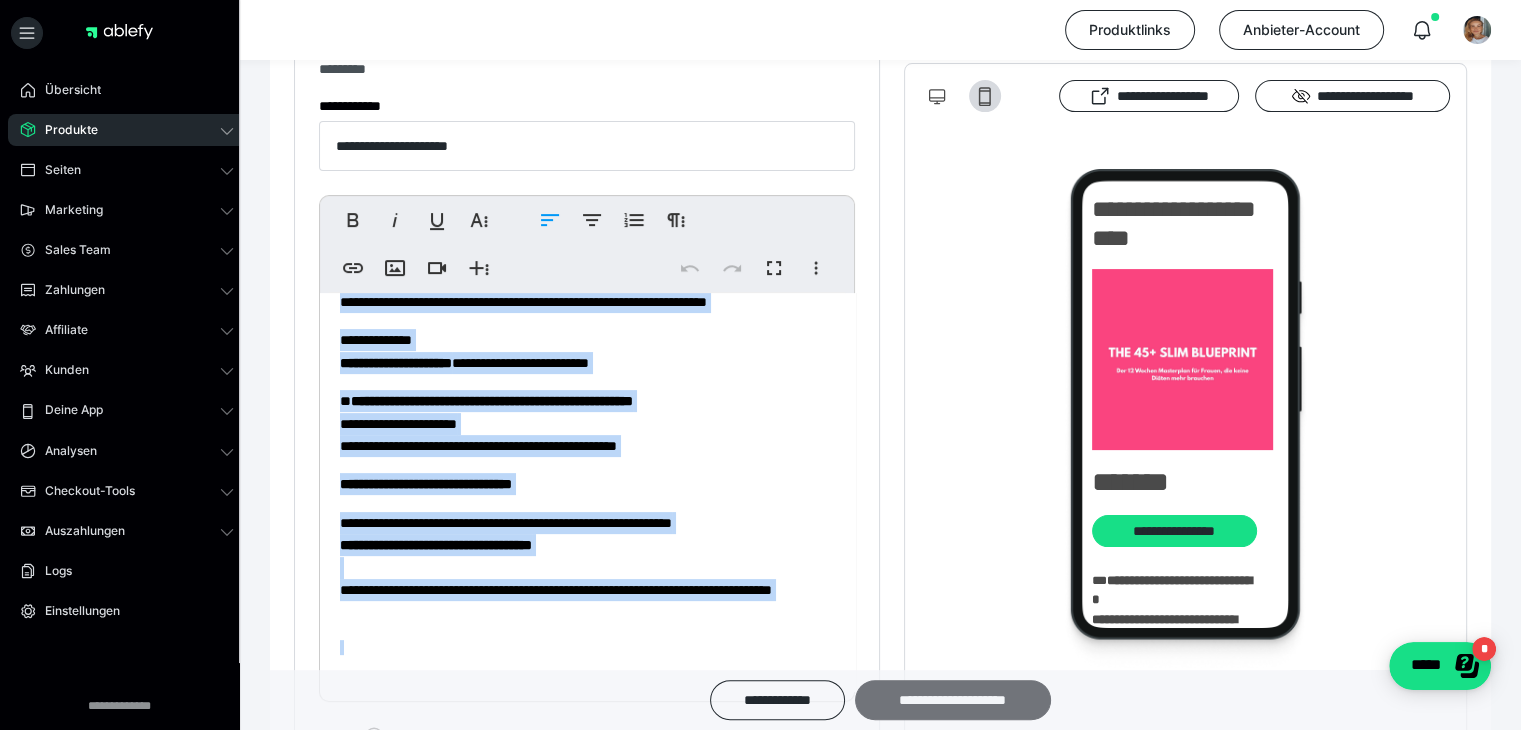 click on "**********" at bounding box center (953, 700) 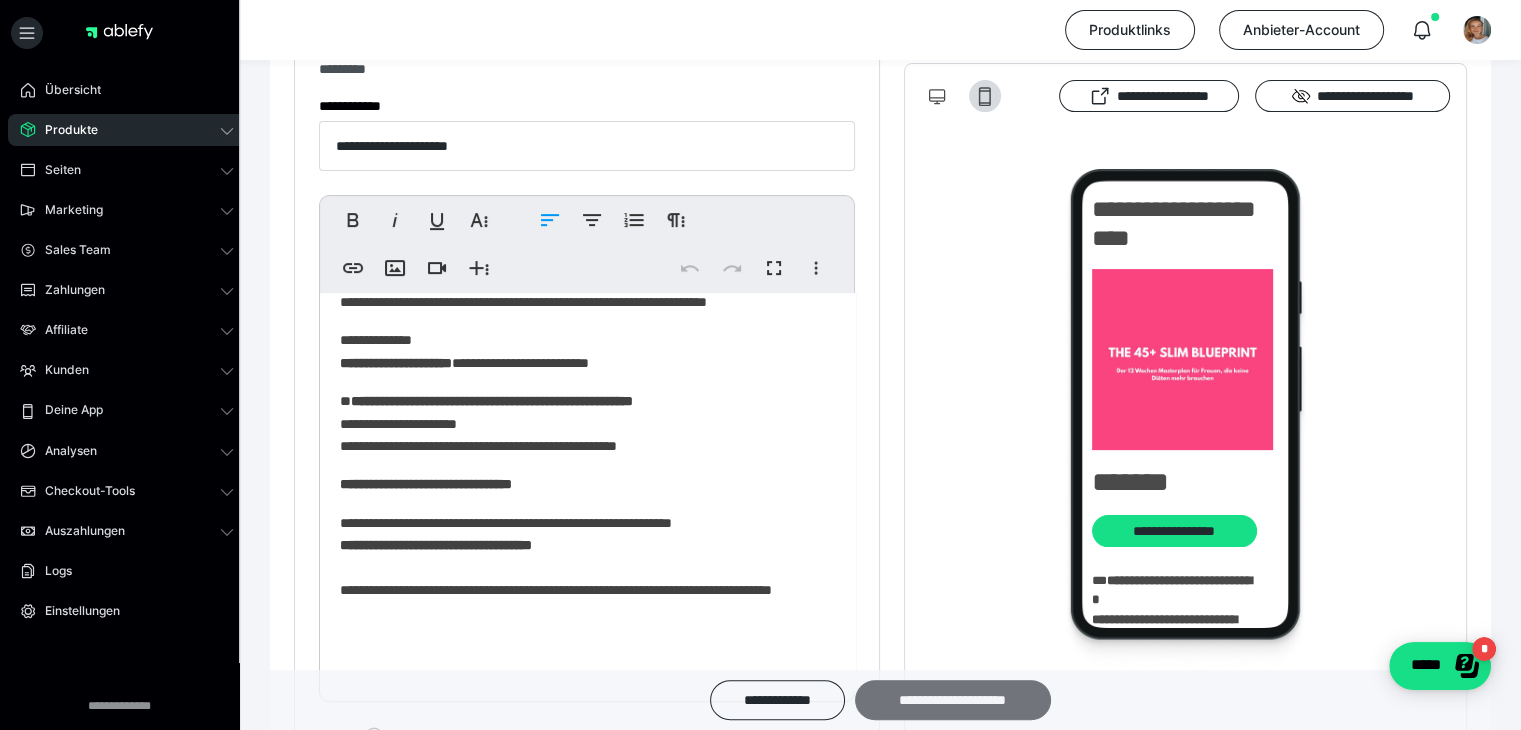 scroll, scrollTop: 0, scrollLeft: 0, axis: both 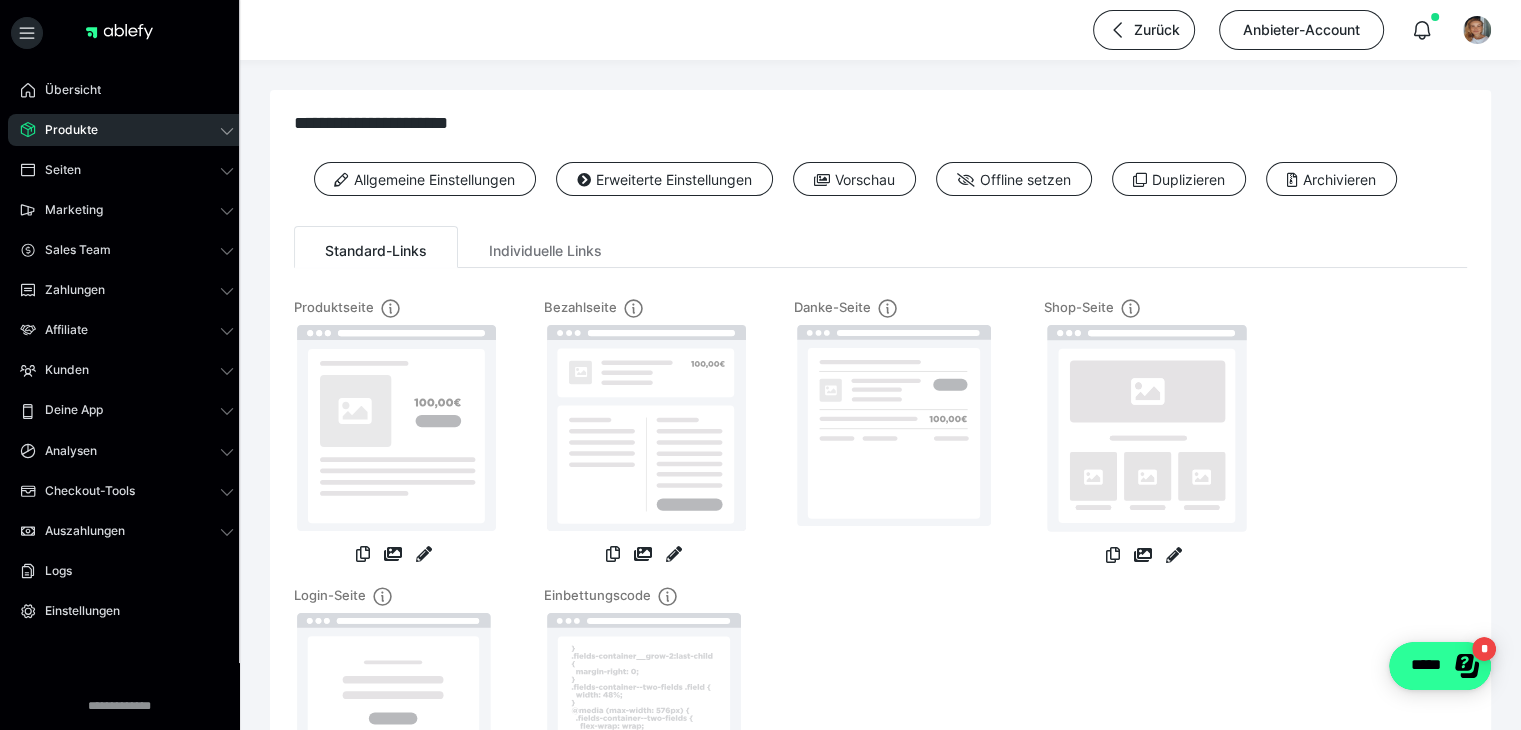 click on "*****" at bounding box center [1440, 666] 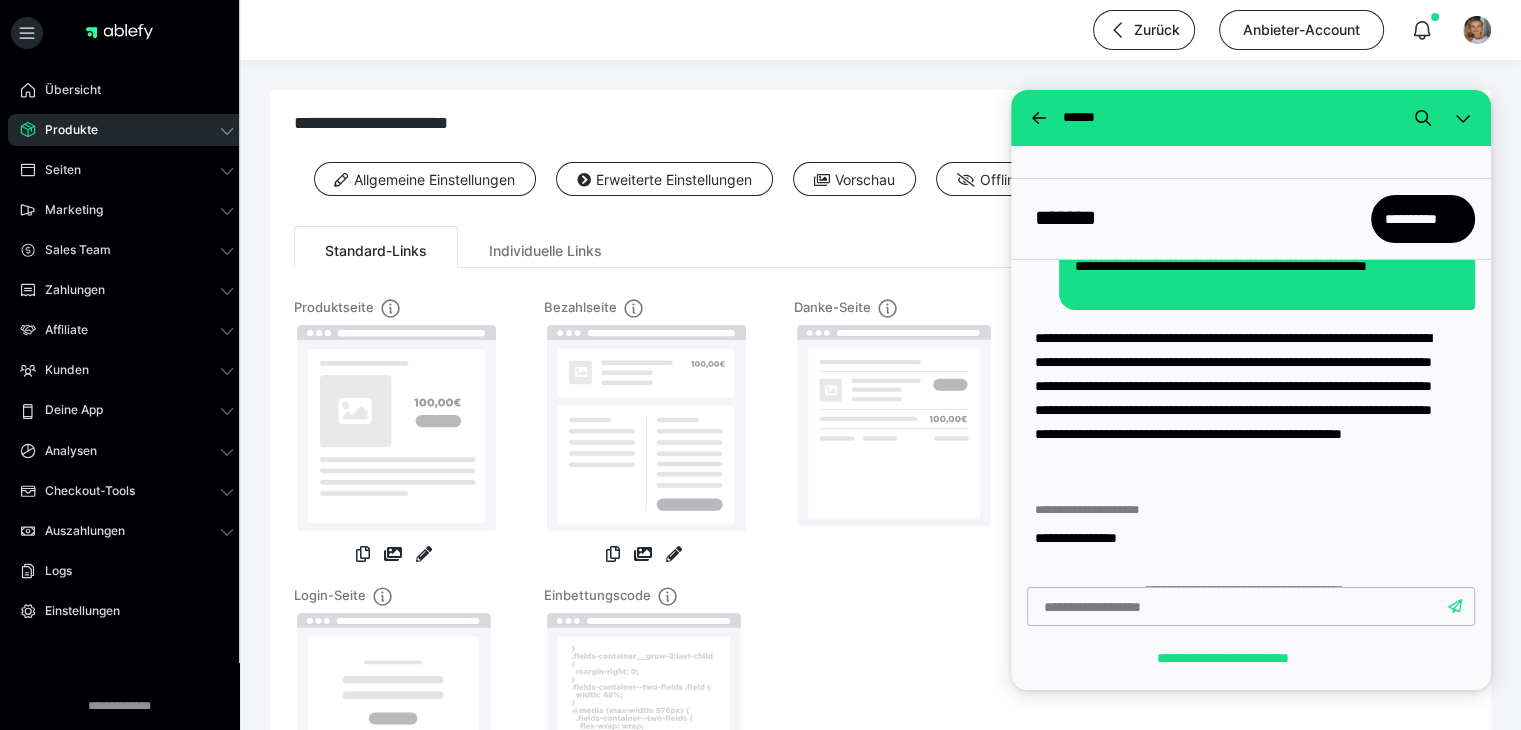 scroll, scrollTop: 613, scrollLeft: 0, axis: vertical 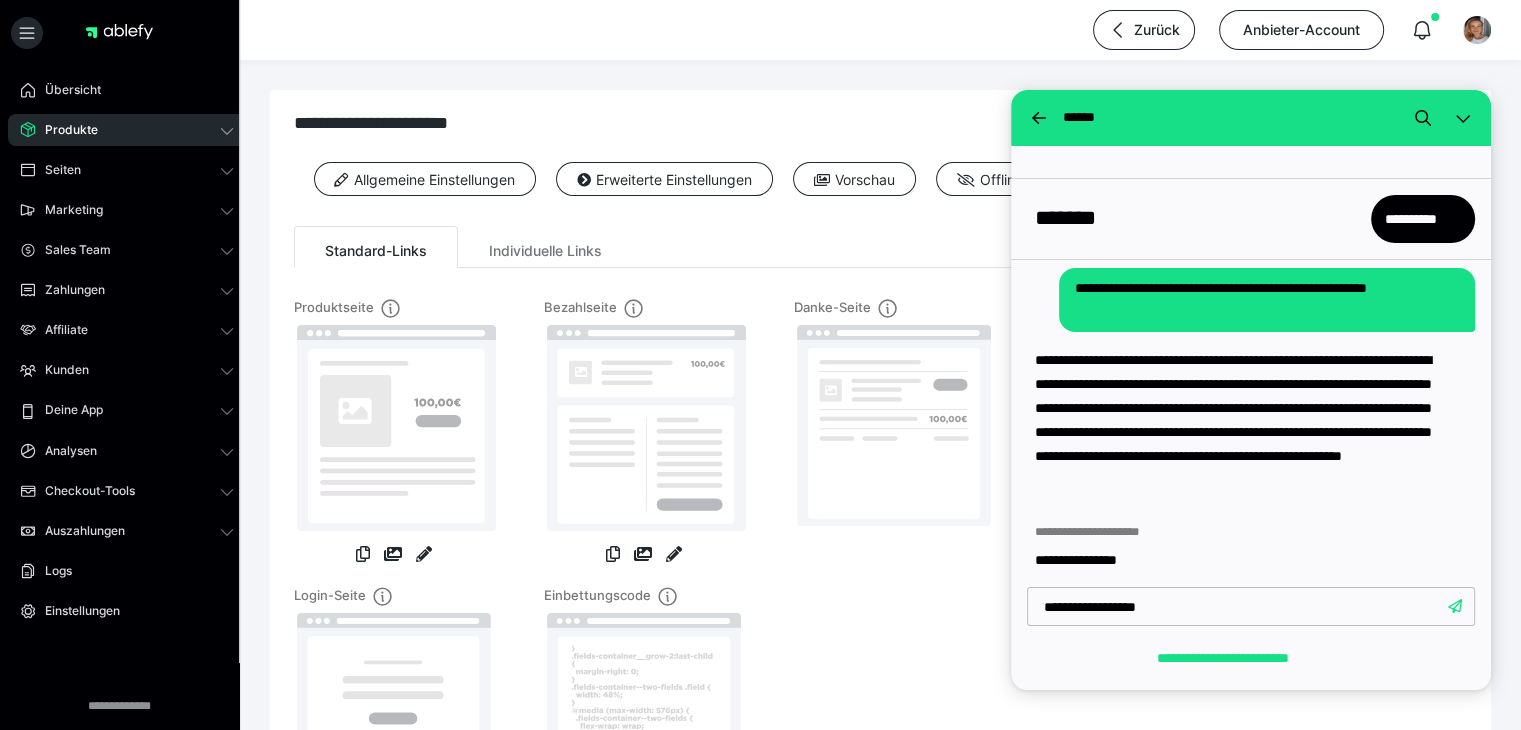 type on "**********" 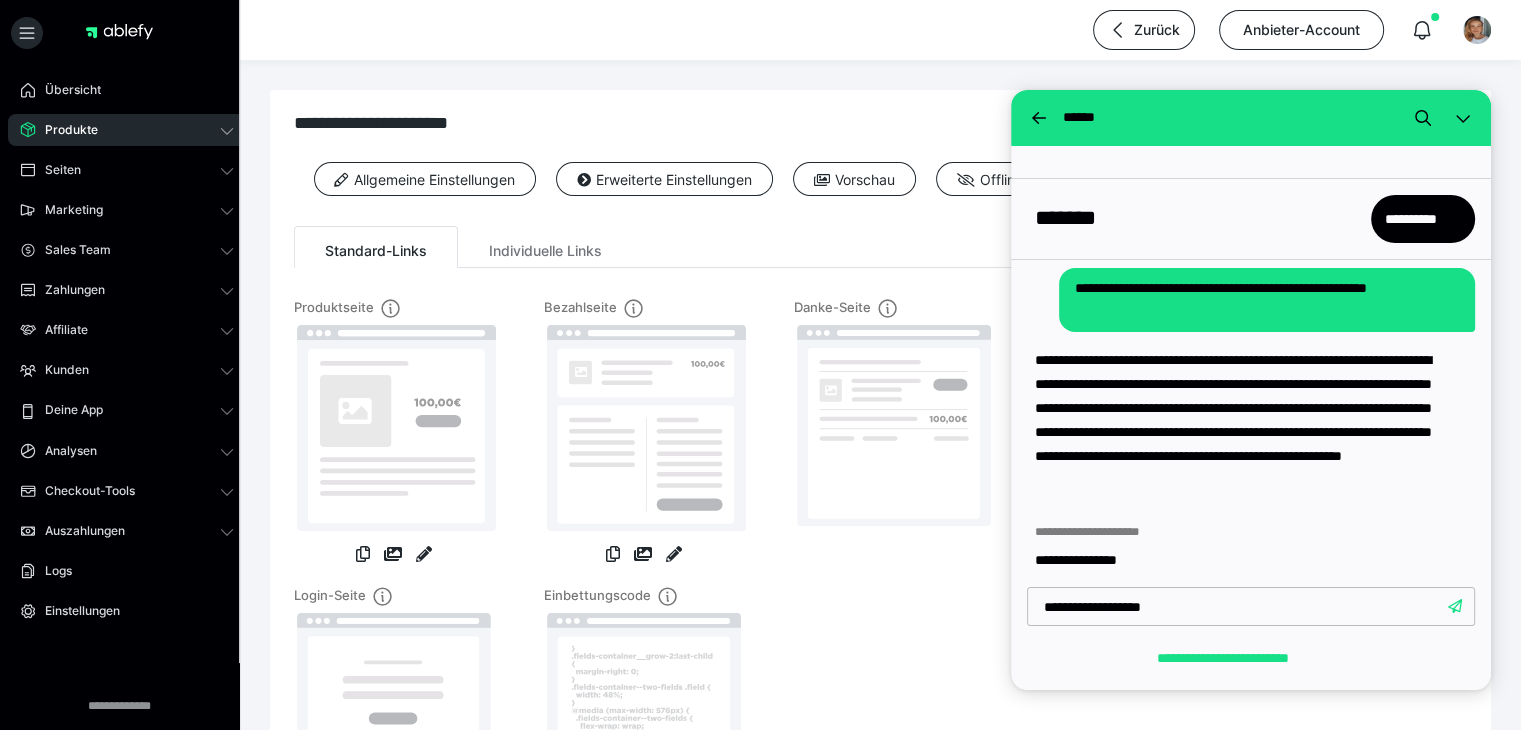 type 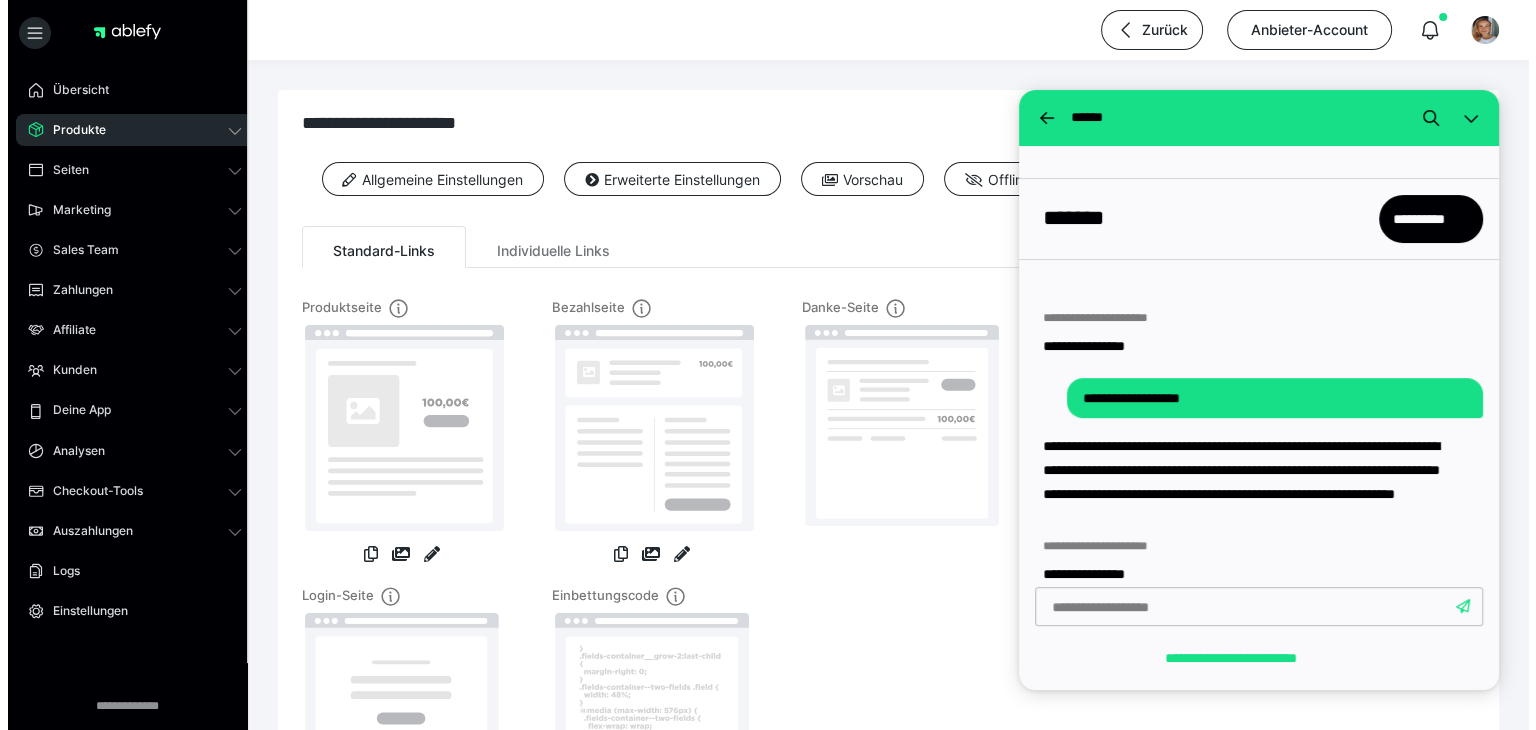 scroll, scrollTop: 941, scrollLeft: 0, axis: vertical 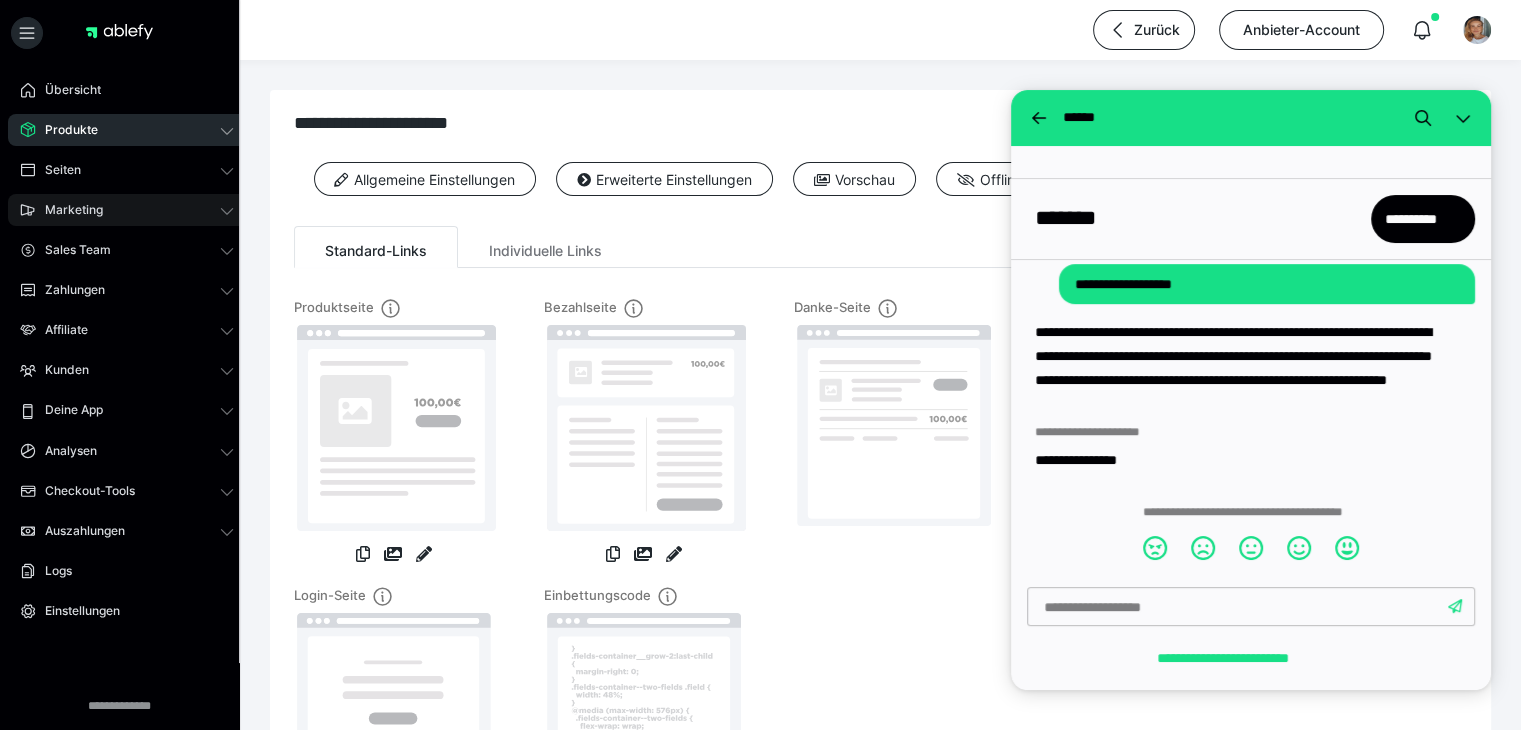 click 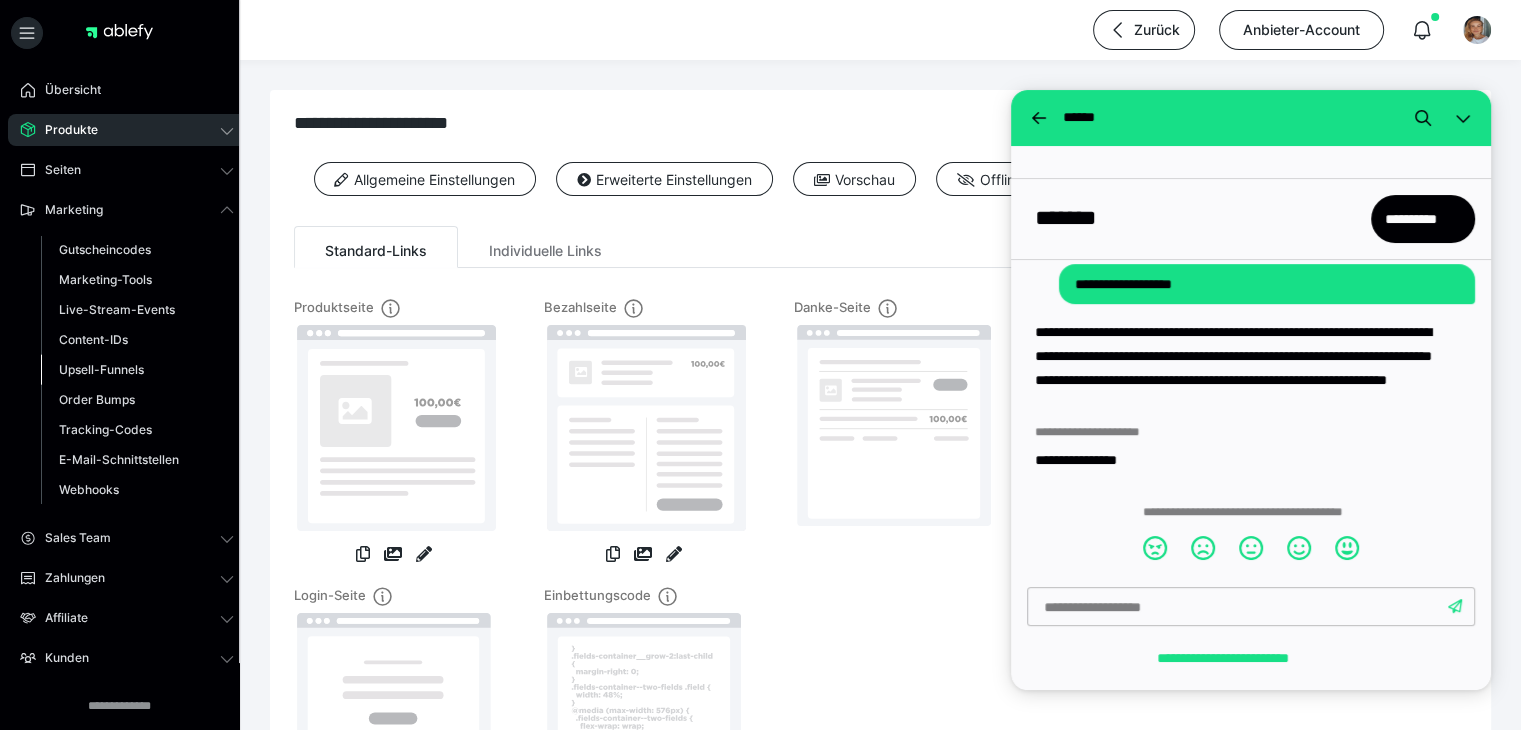 click on "Upsell-Funnels" at bounding box center (101, 369) 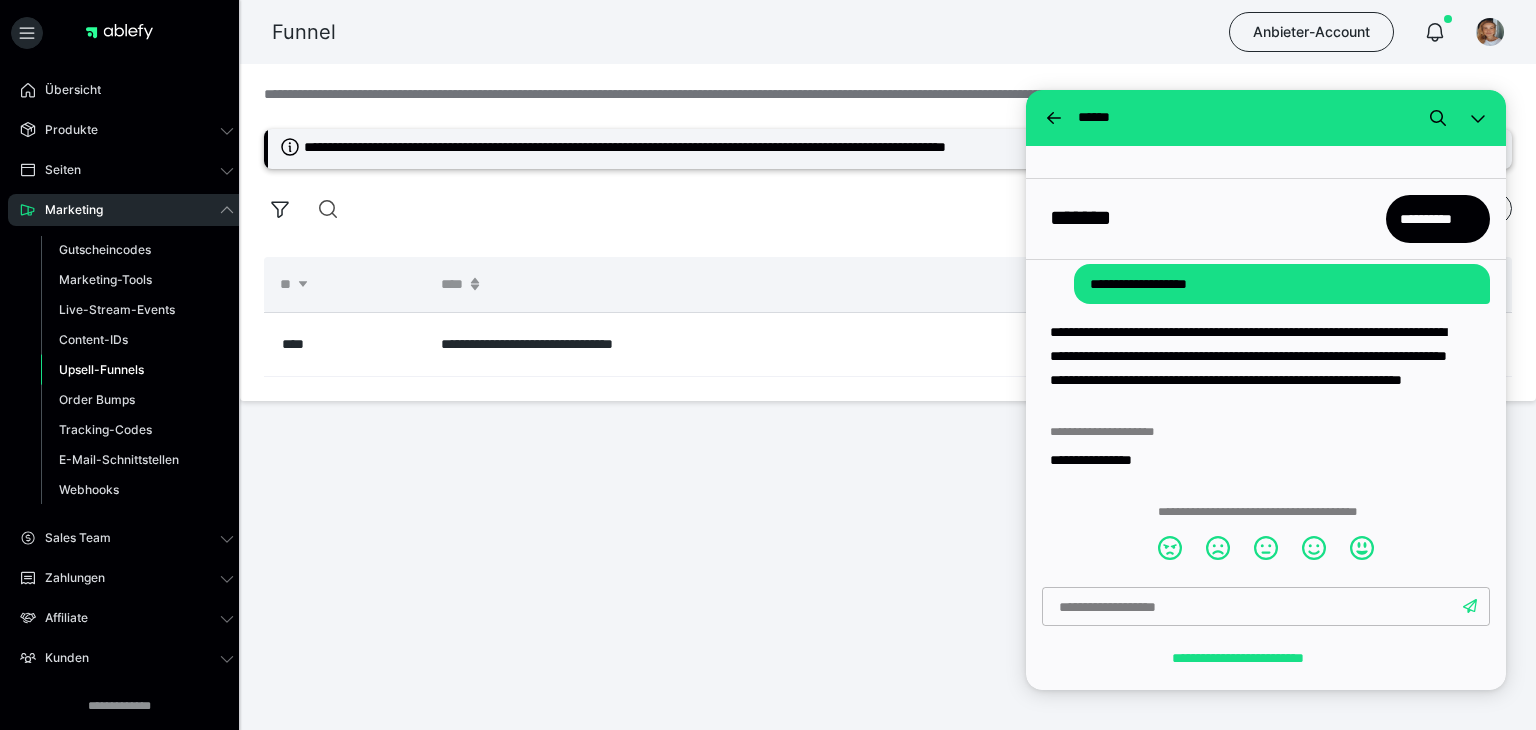 scroll, scrollTop: 0, scrollLeft: 0, axis: both 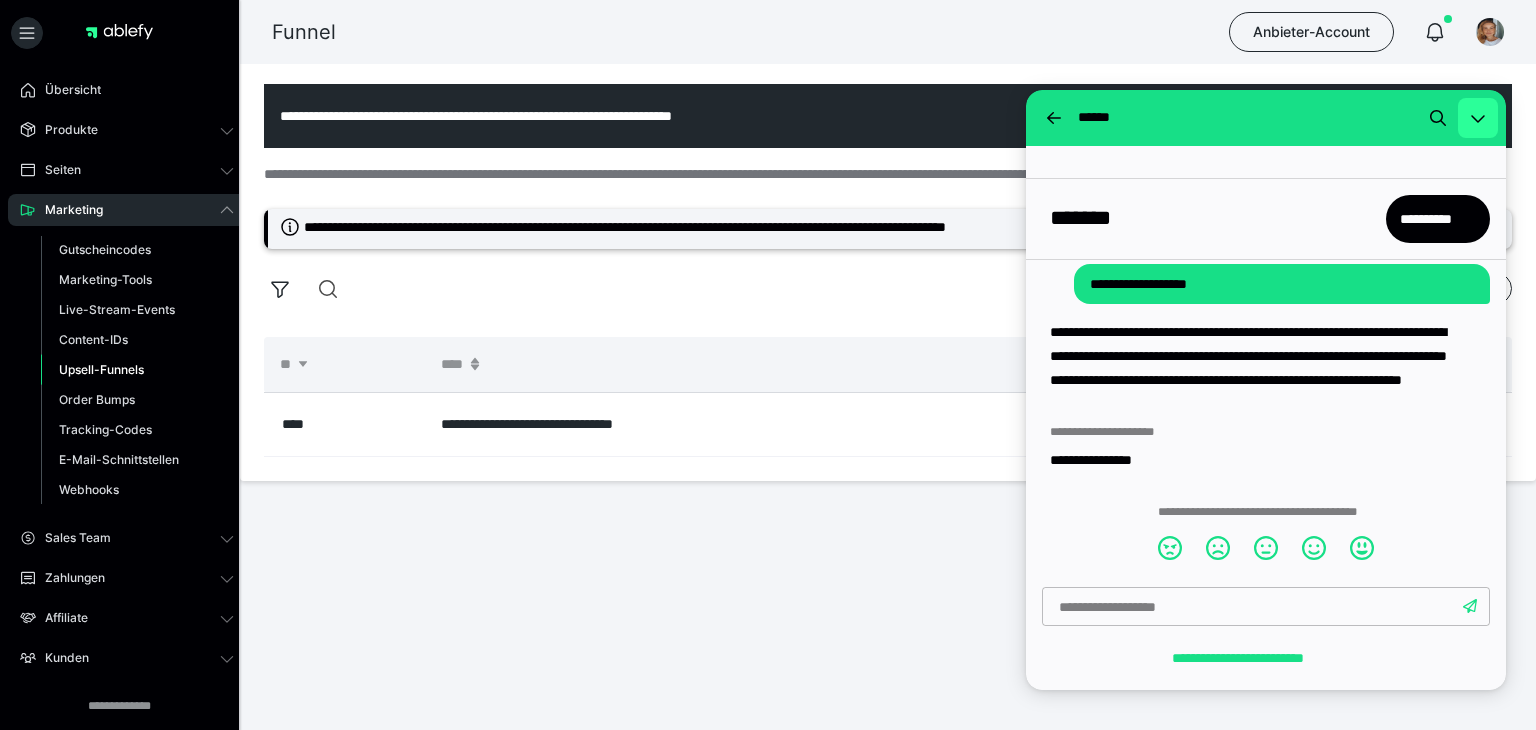 click 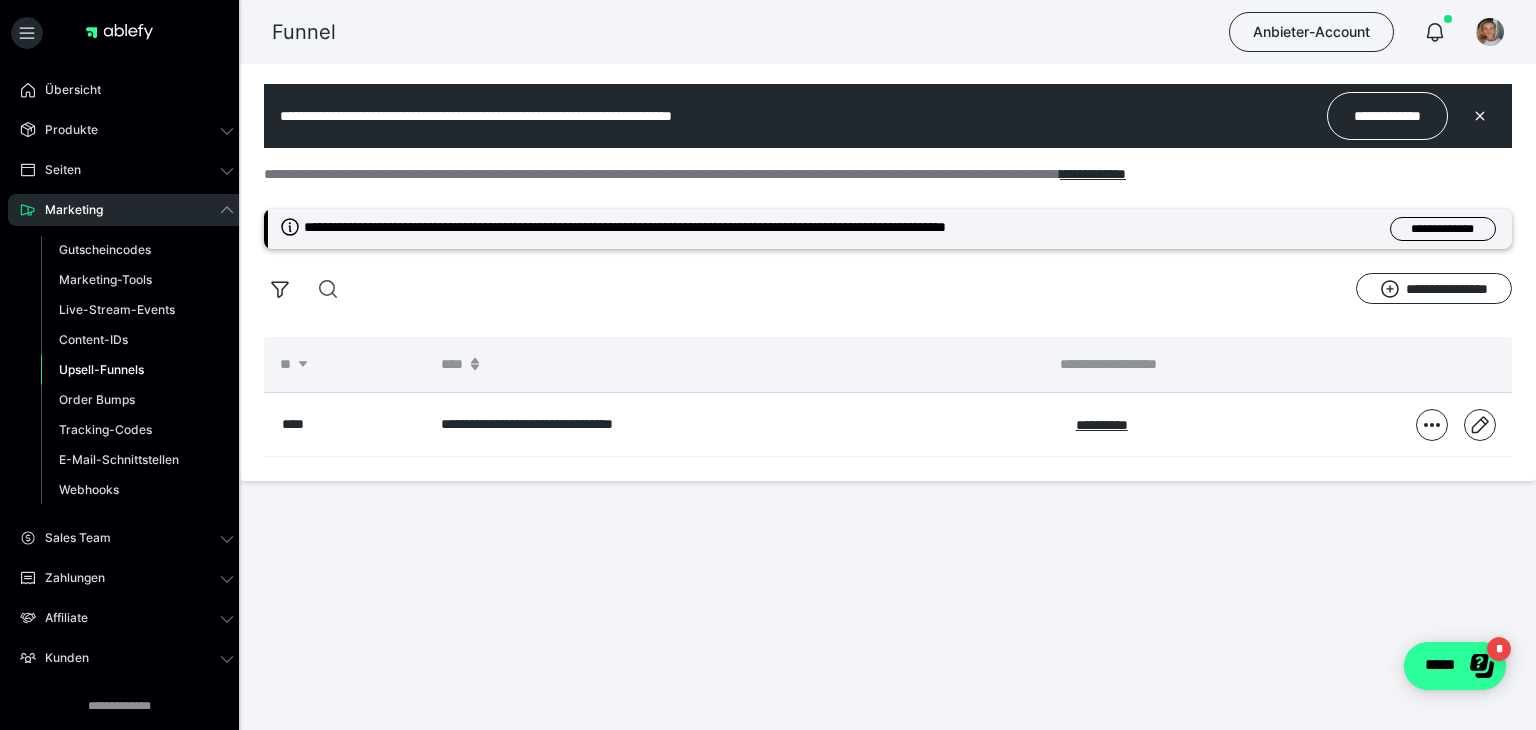 scroll, scrollTop: 0, scrollLeft: 0, axis: both 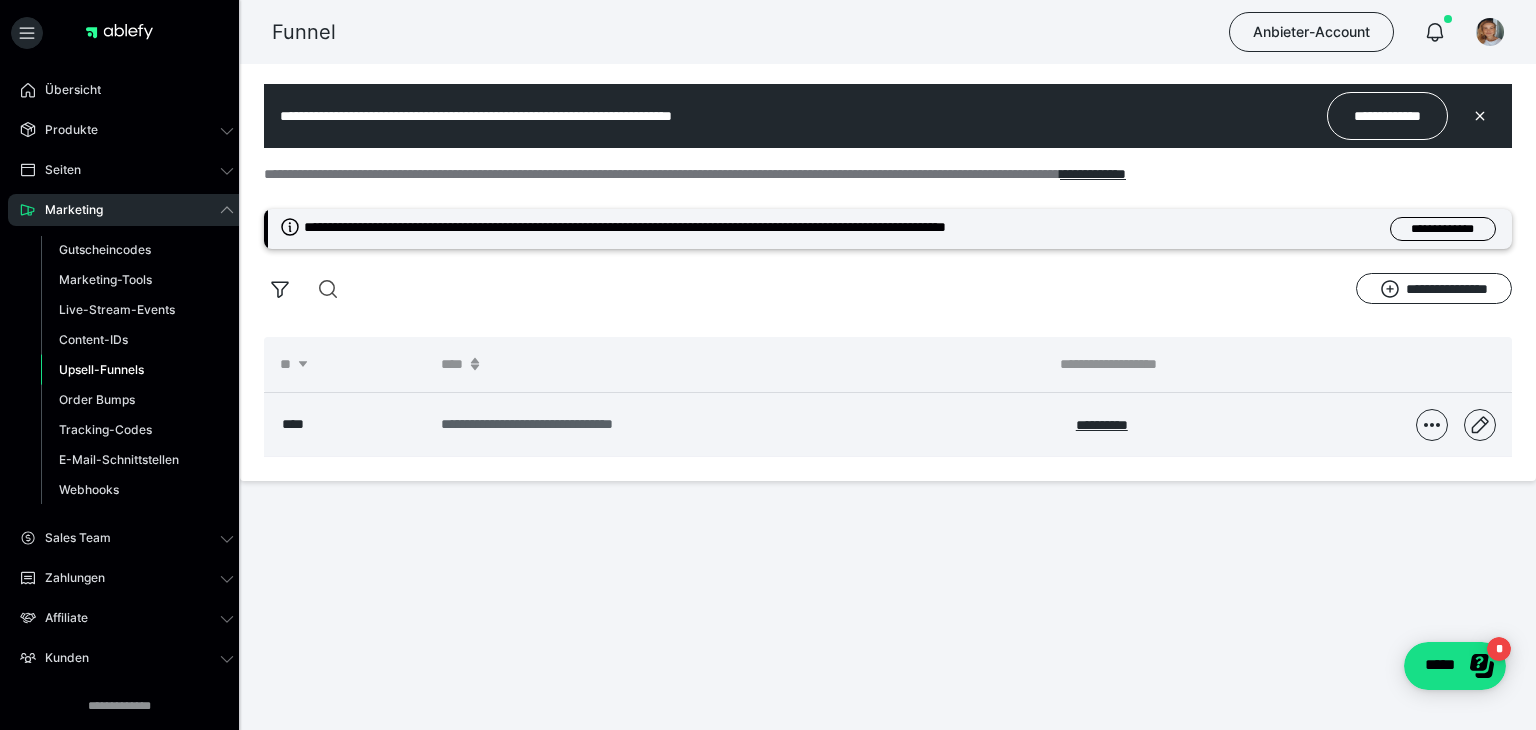 click on "**********" at bounding box center [710, 424] 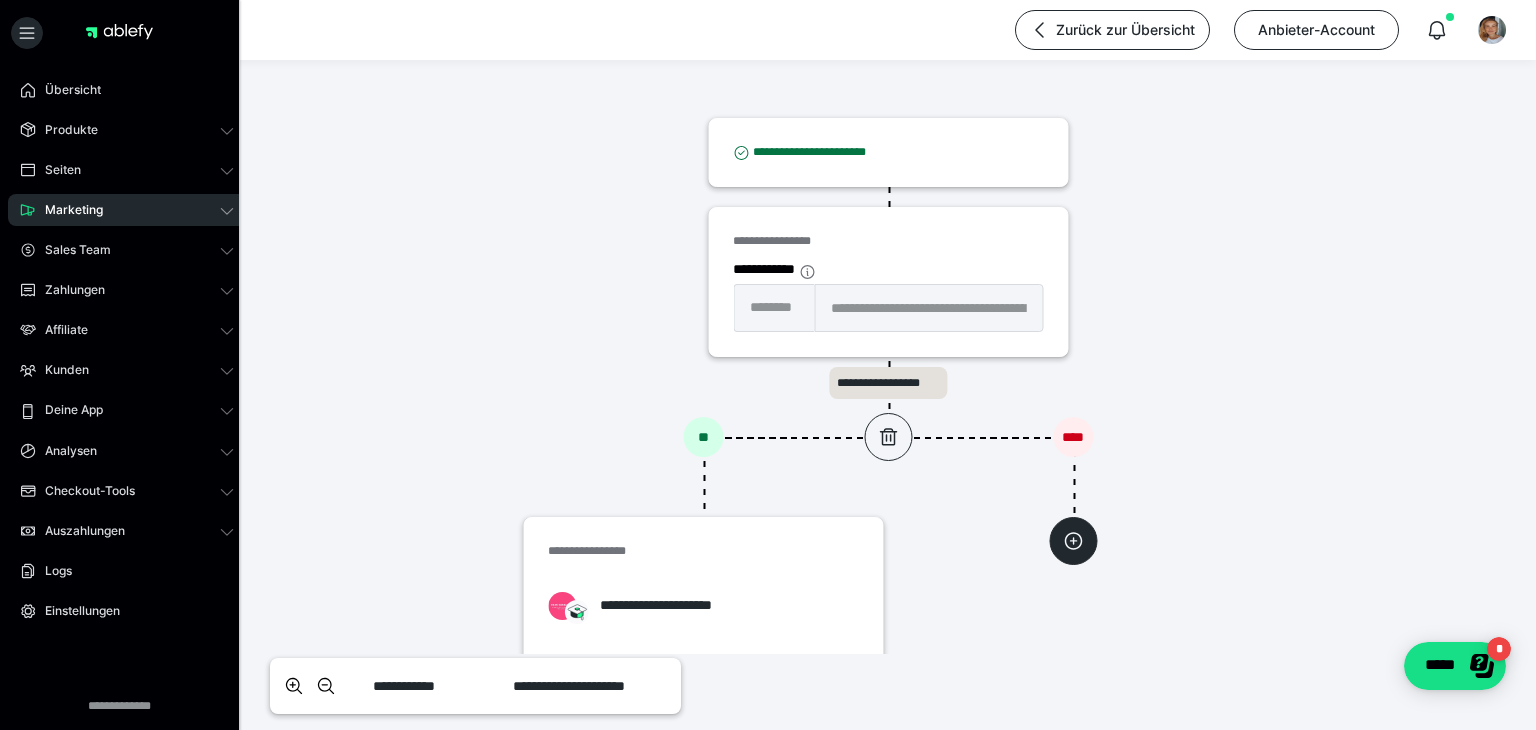 scroll, scrollTop: 8, scrollLeft: 0, axis: vertical 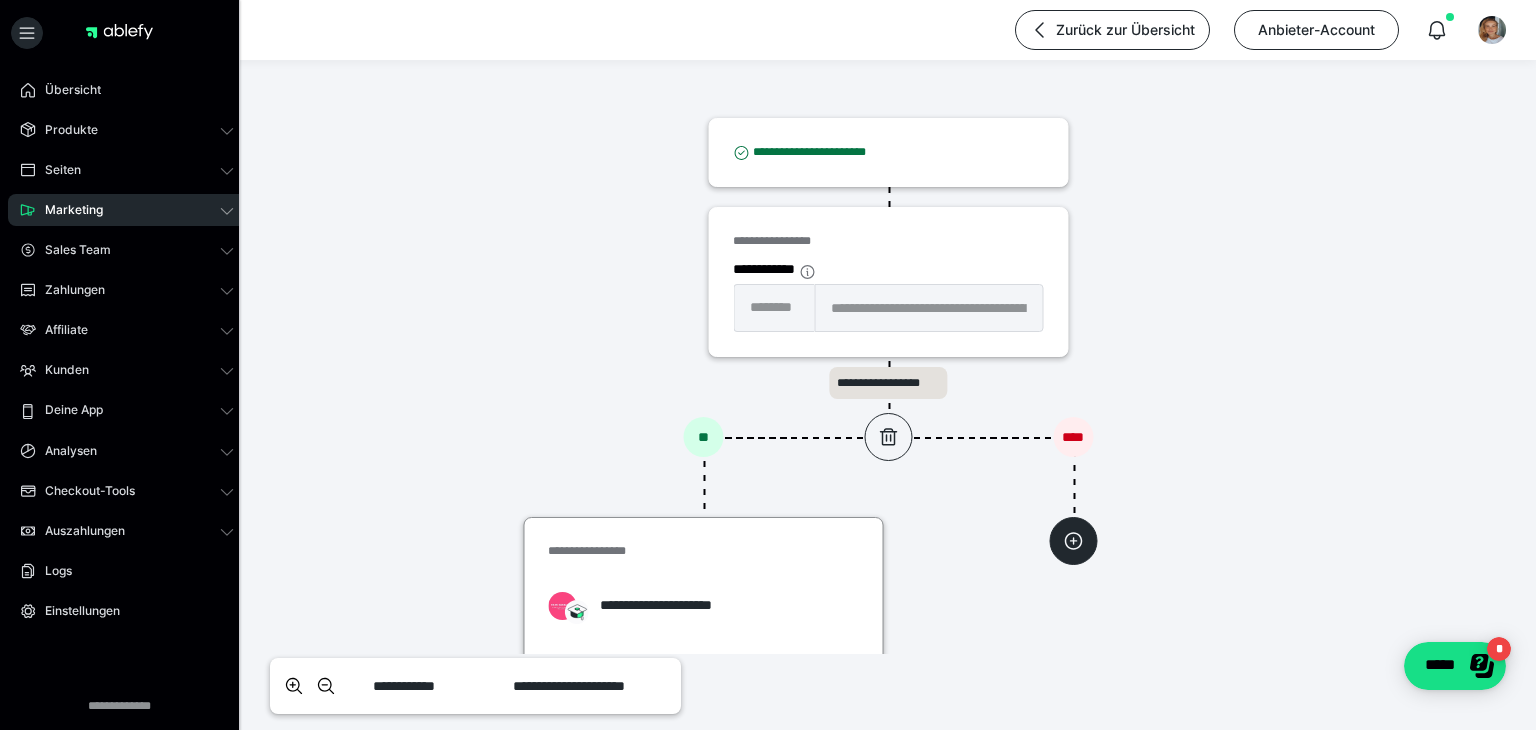 click on "**********" at bounding box center [676, 605] 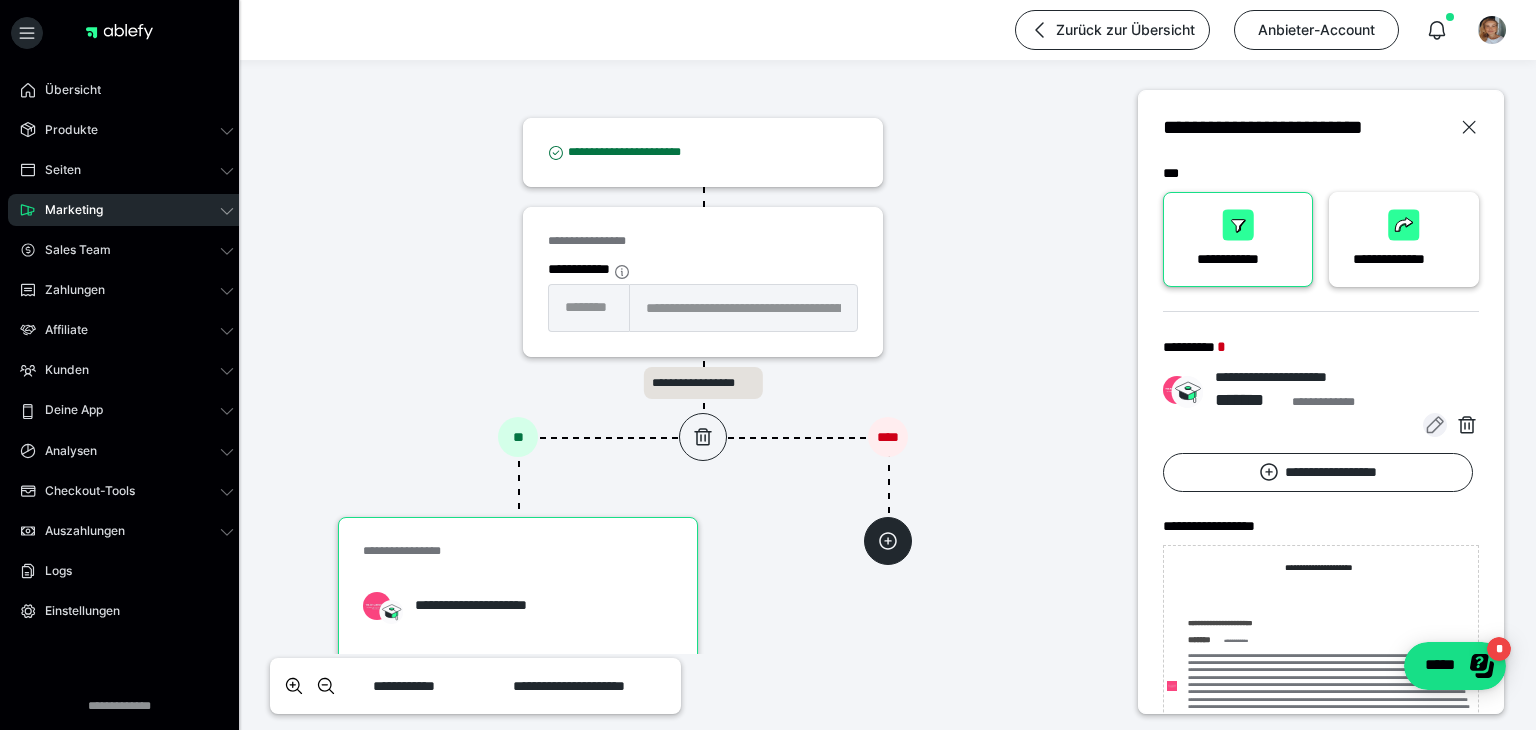 click 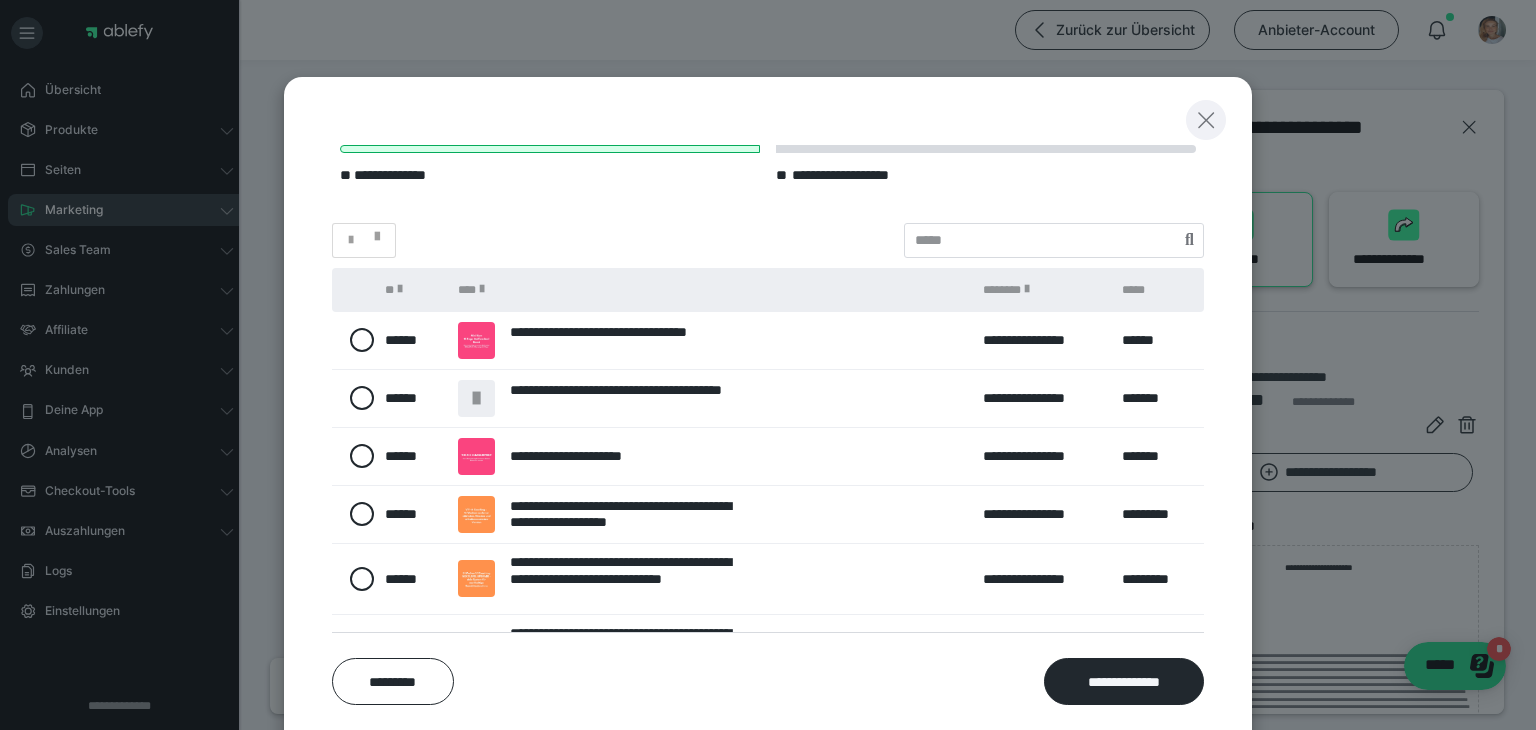 click 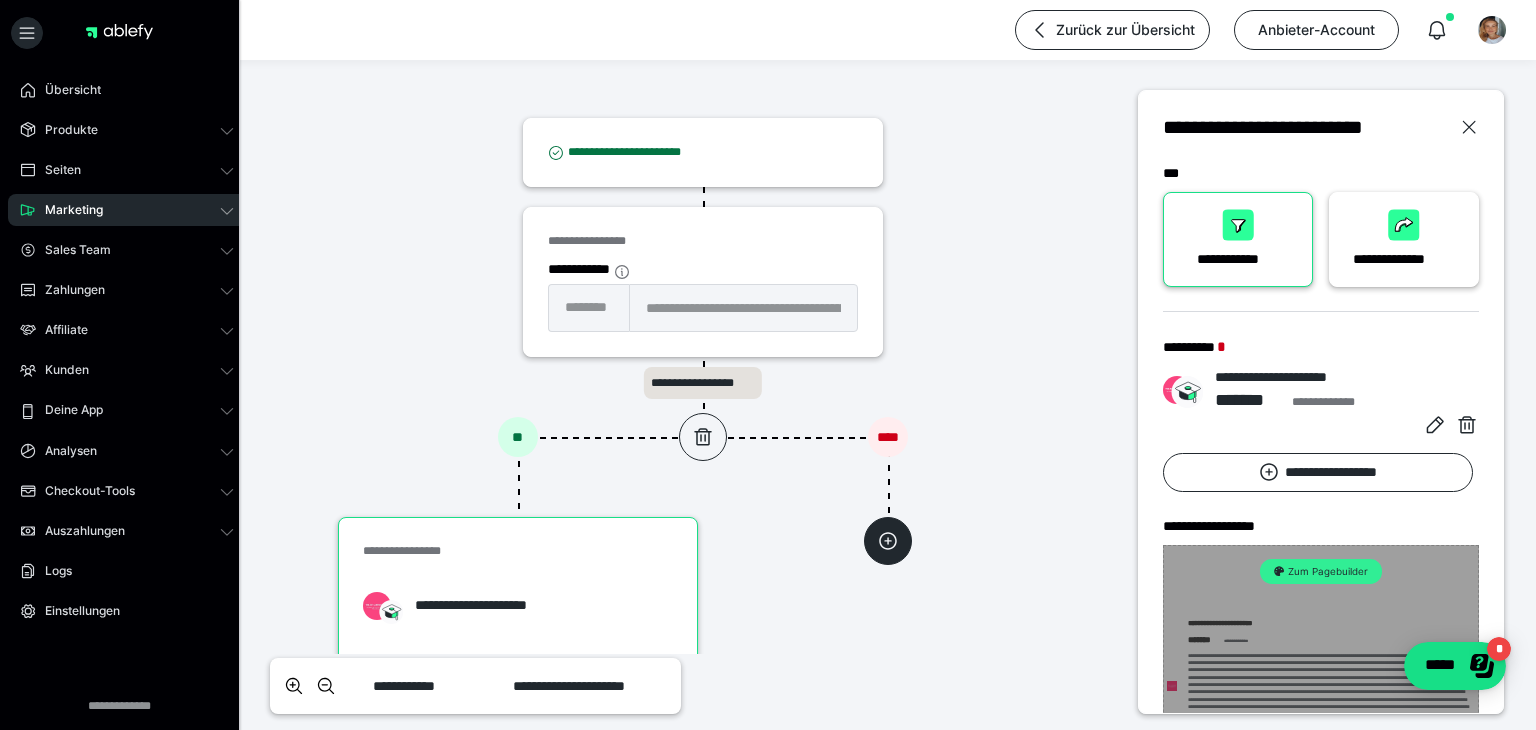 click on "Zum Pagebuilder" at bounding box center [1321, 571] 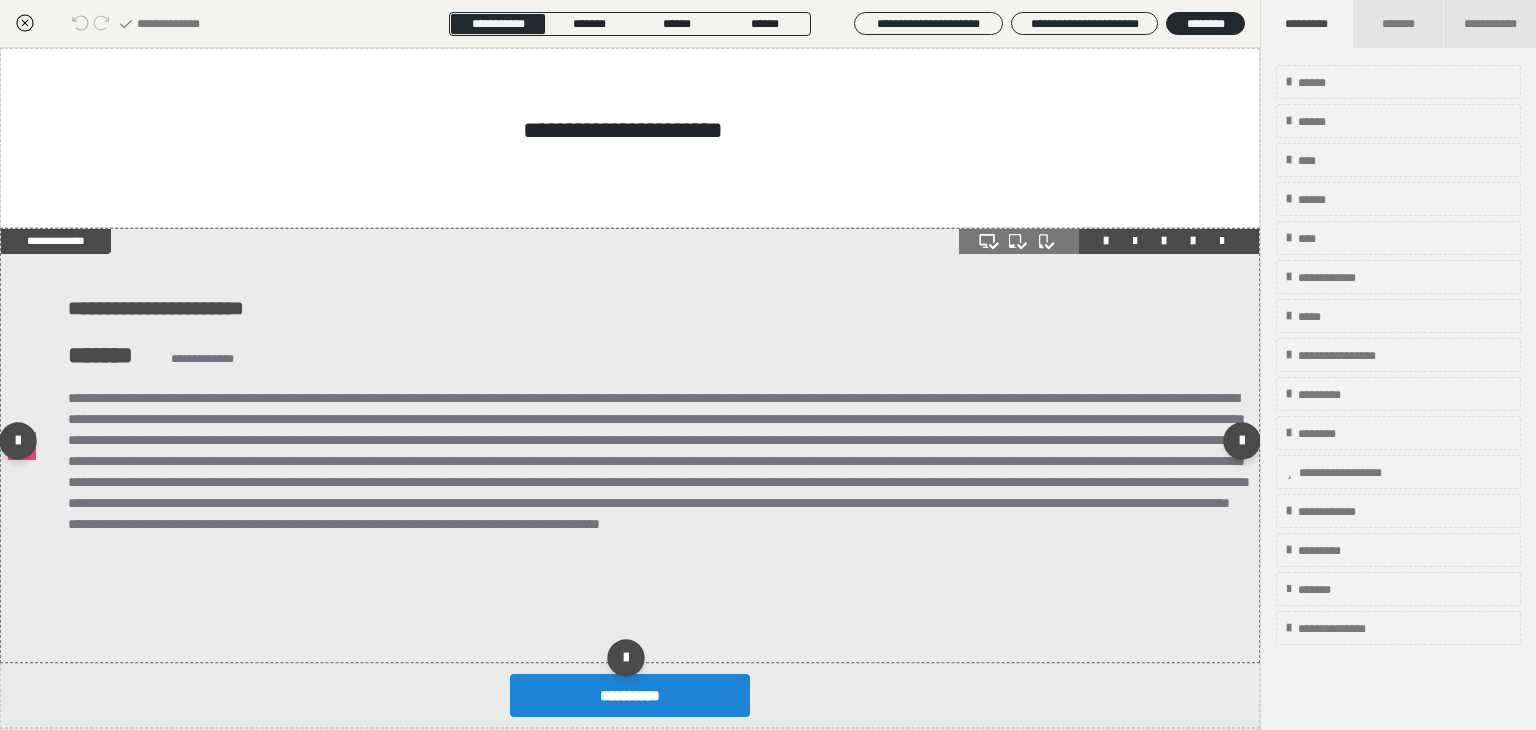 click at bounding box center [659, 493] 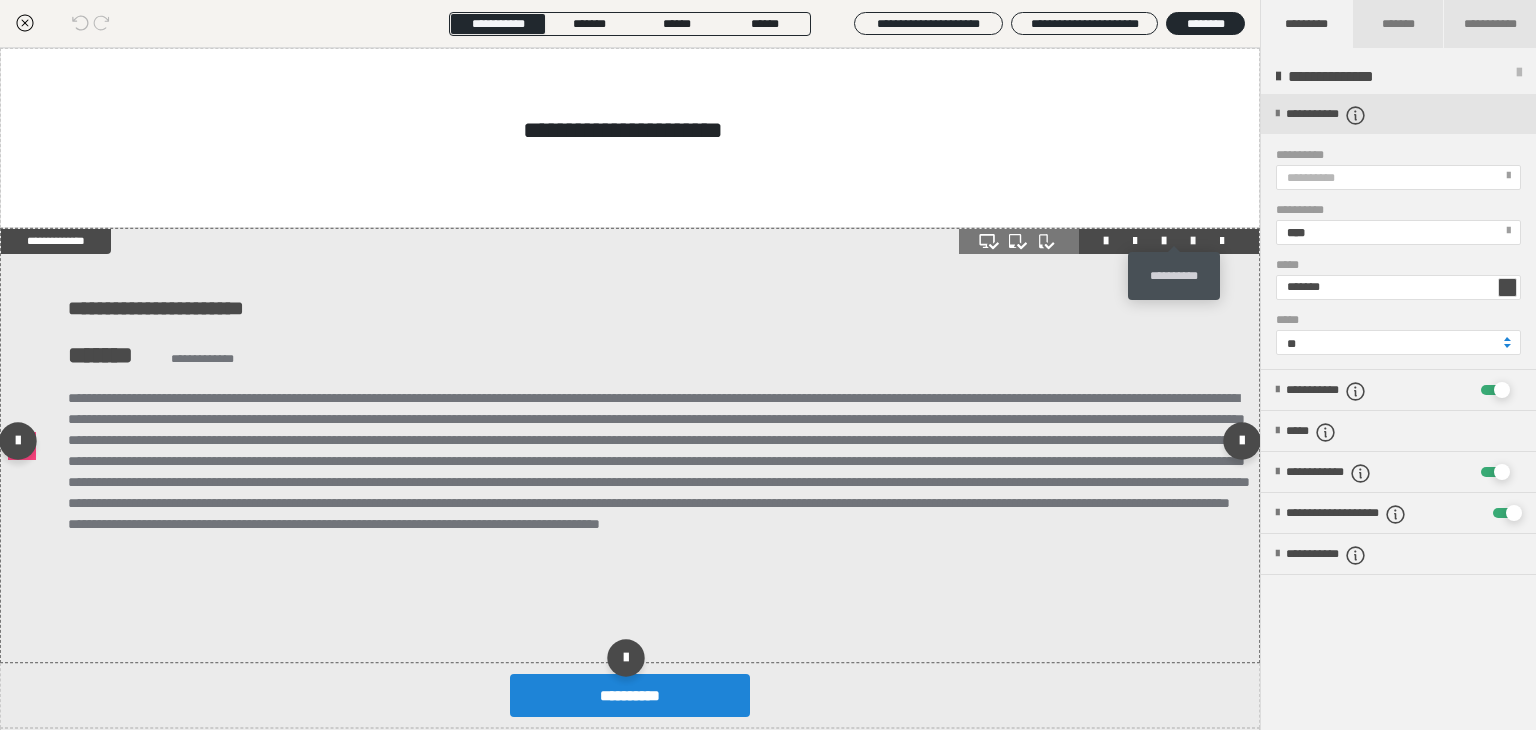 click at bounding box center [1193, 241] 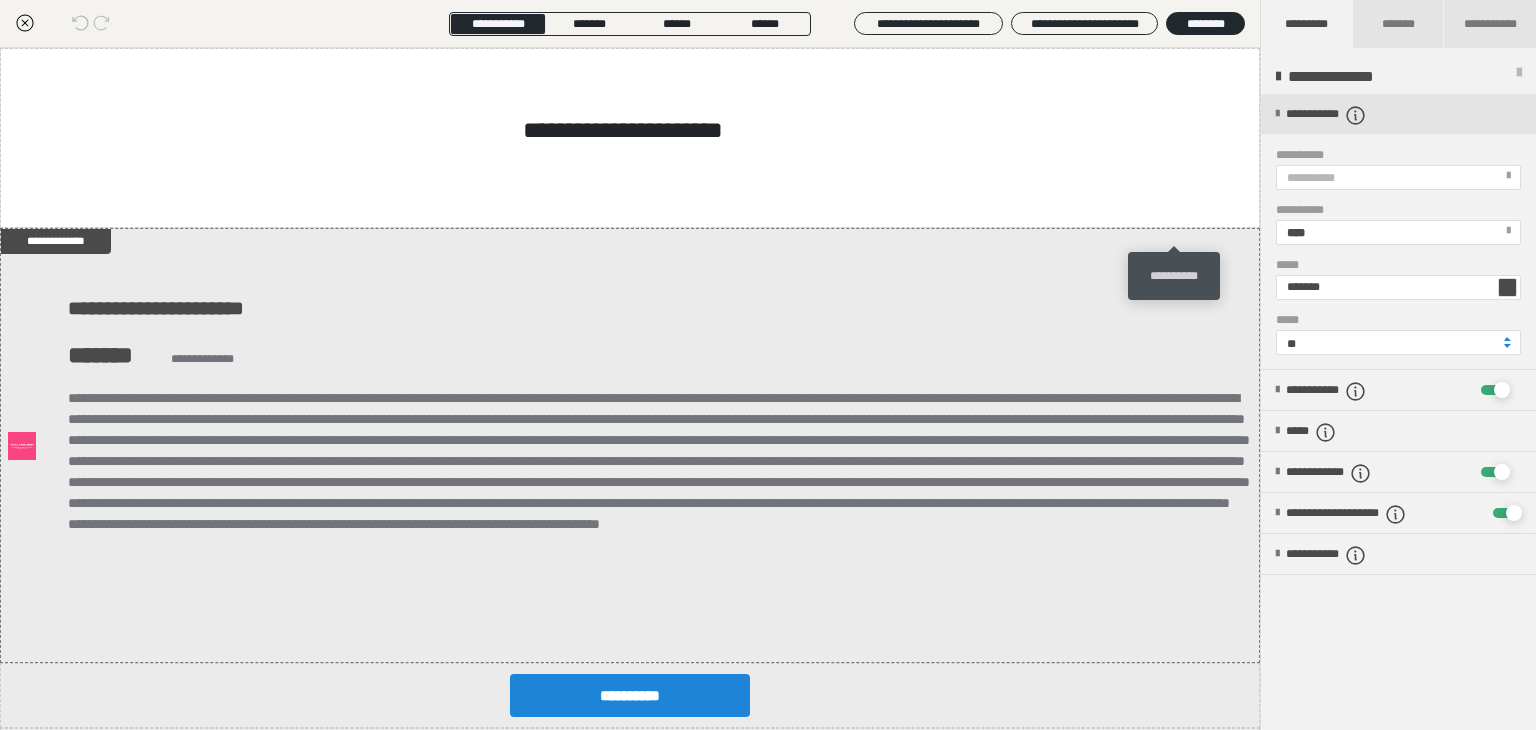 click on "**********" at bounding box center [1174, 276] 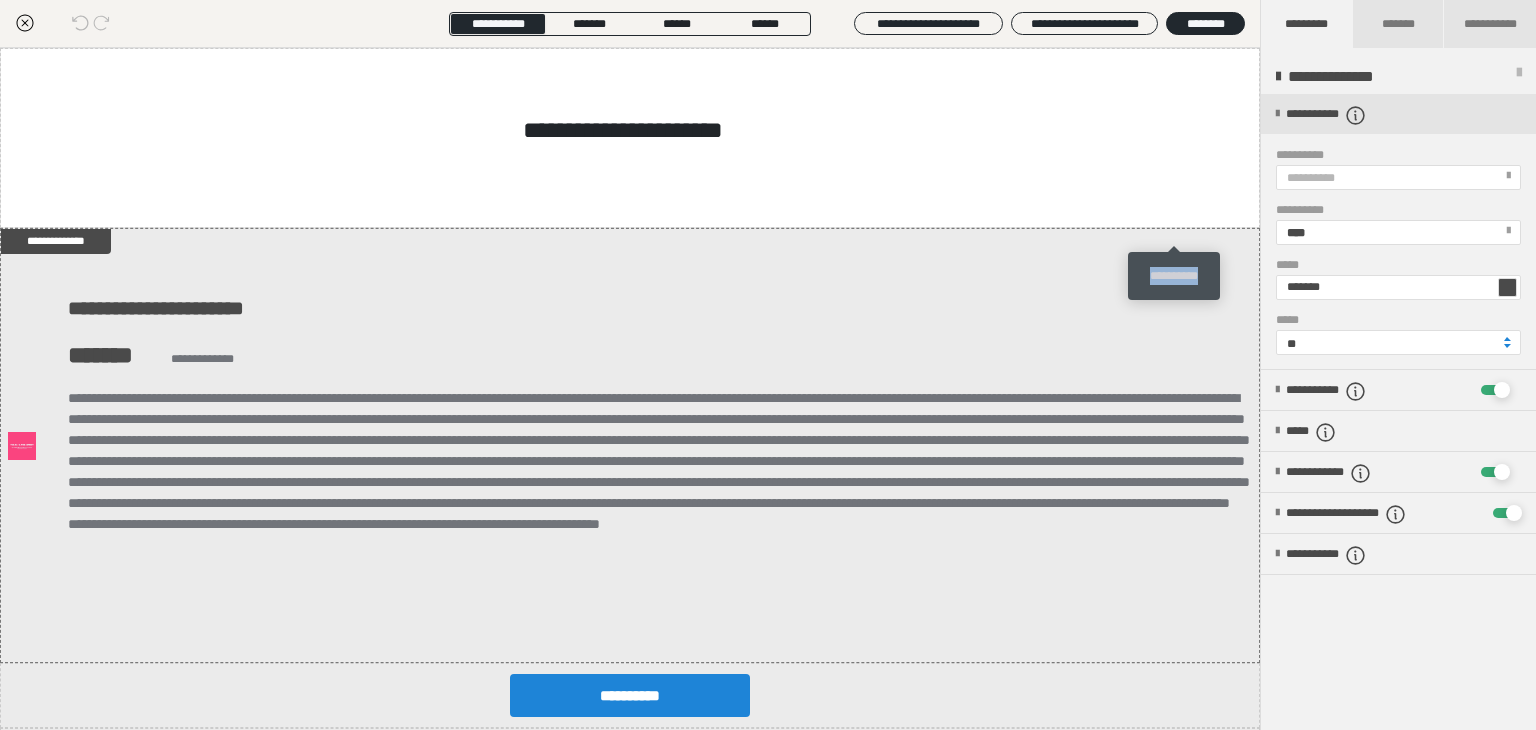 click on "**********" at bounding box center (1174, 276) 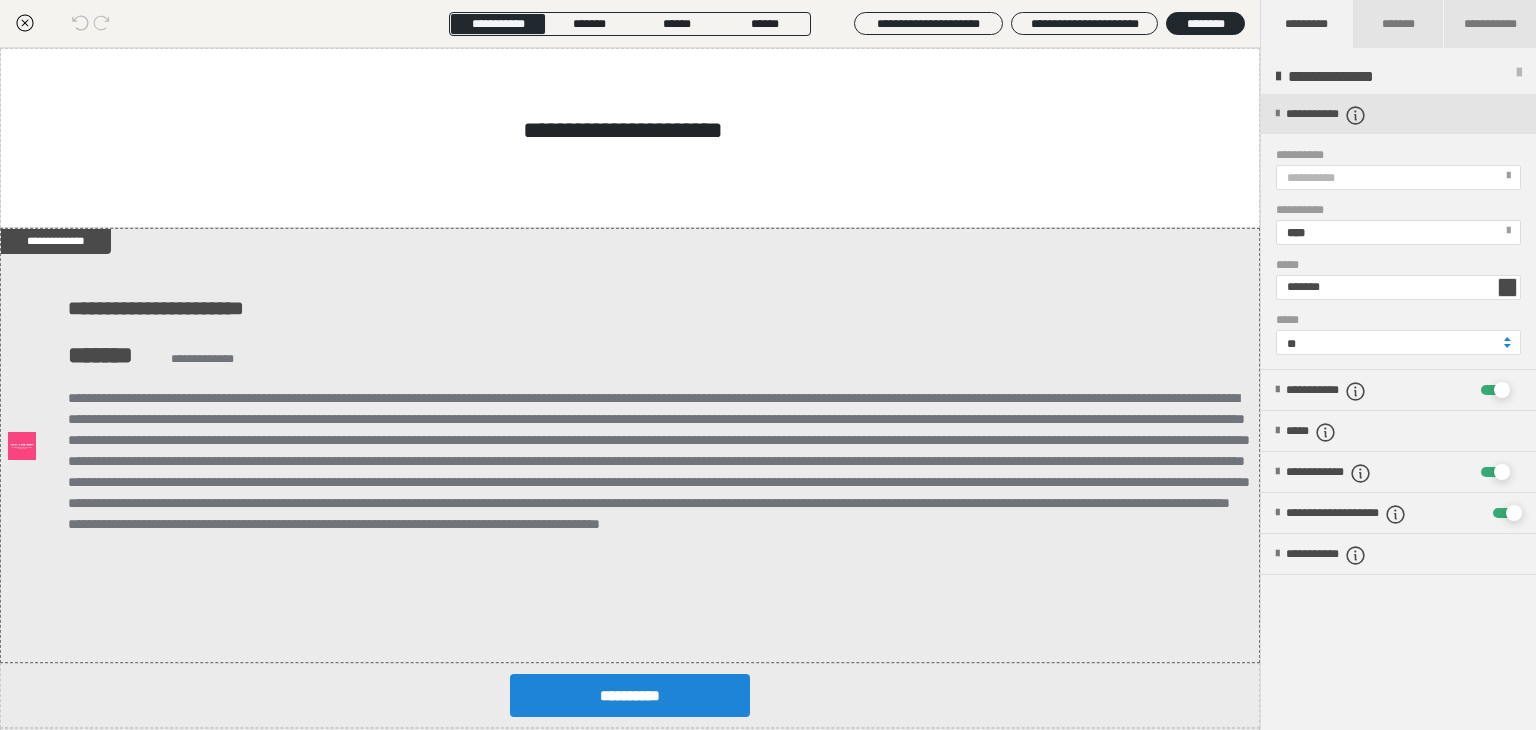click at bounding box center [659, 493] 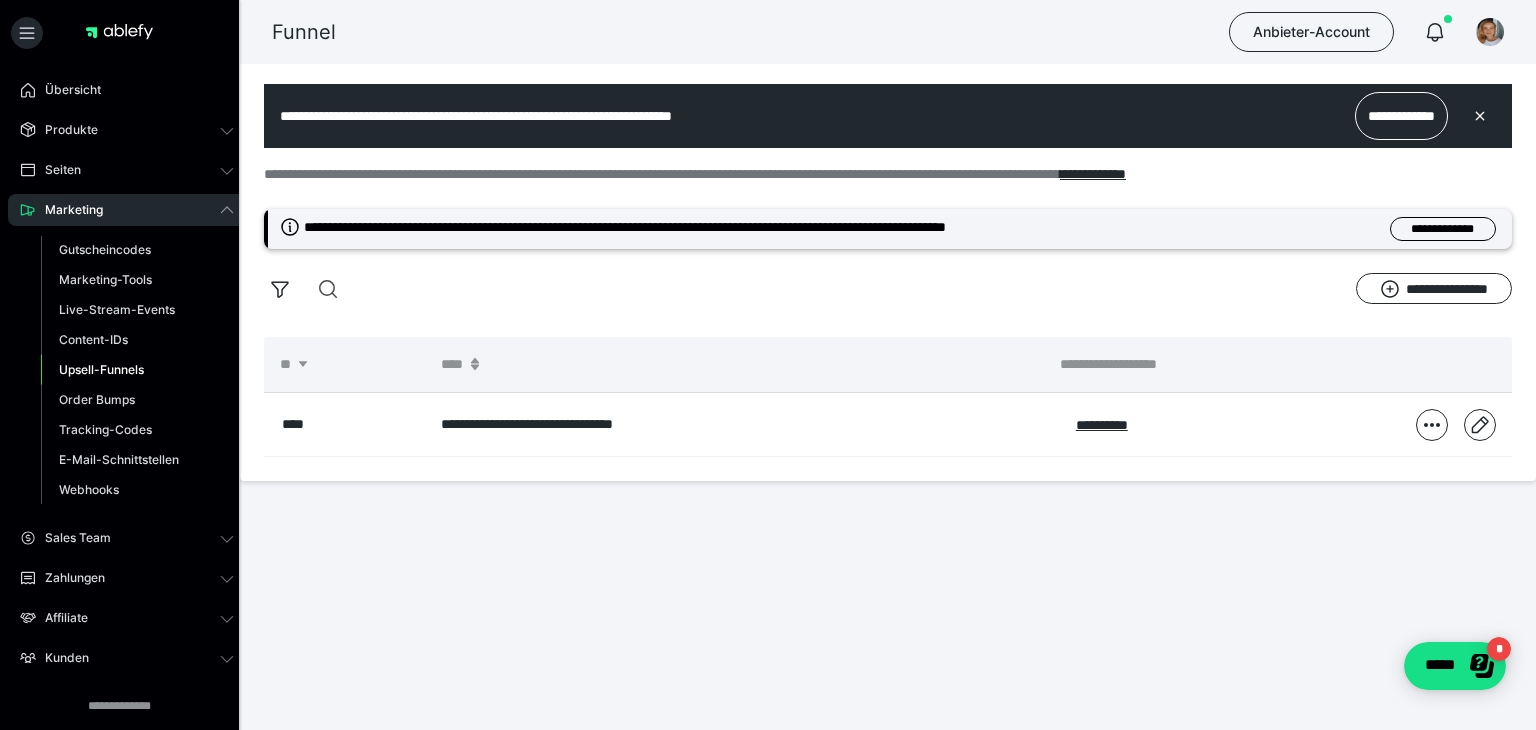scroll, scrollTop: 0, scrollLeft: 0, axis: both 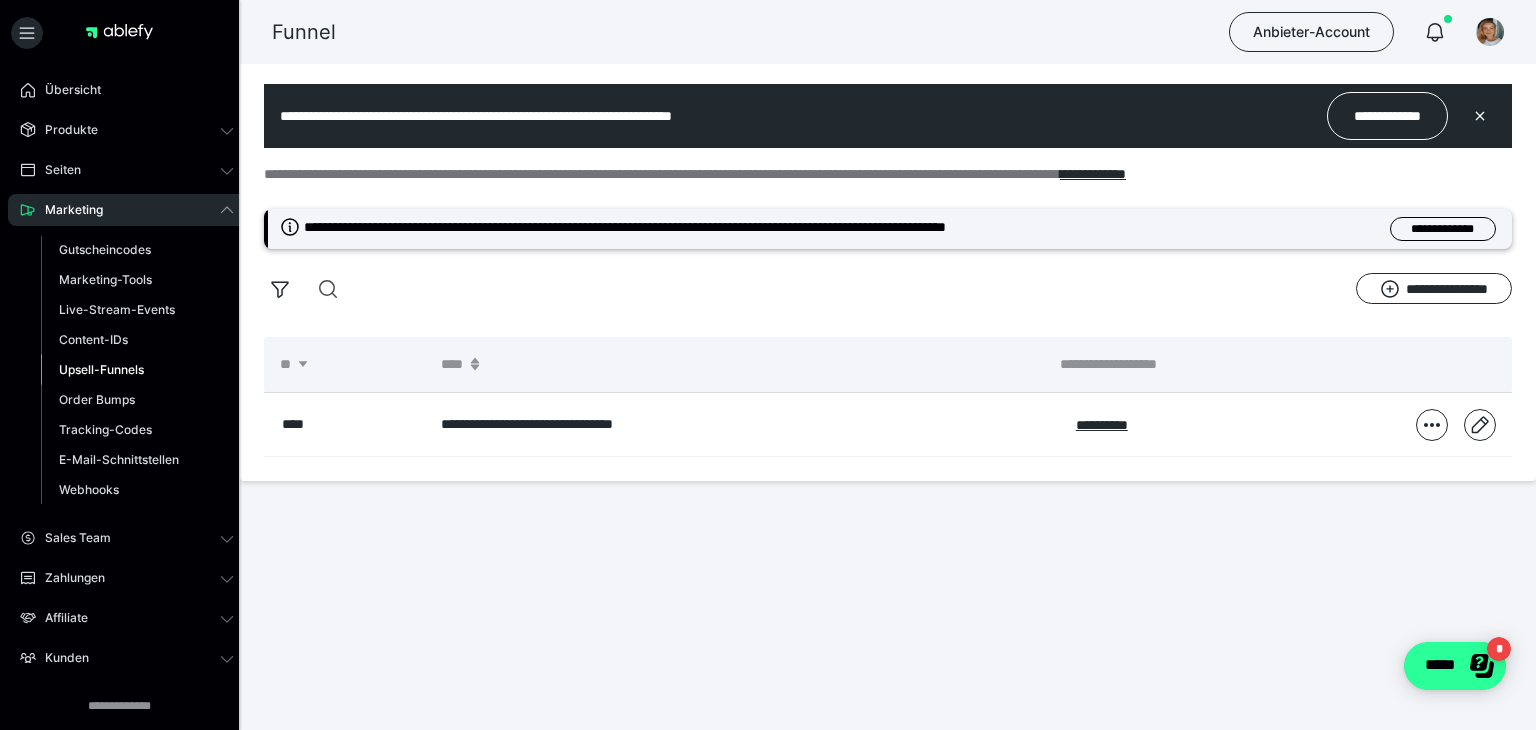 click on "*****" at bounding box center (1455, 666) 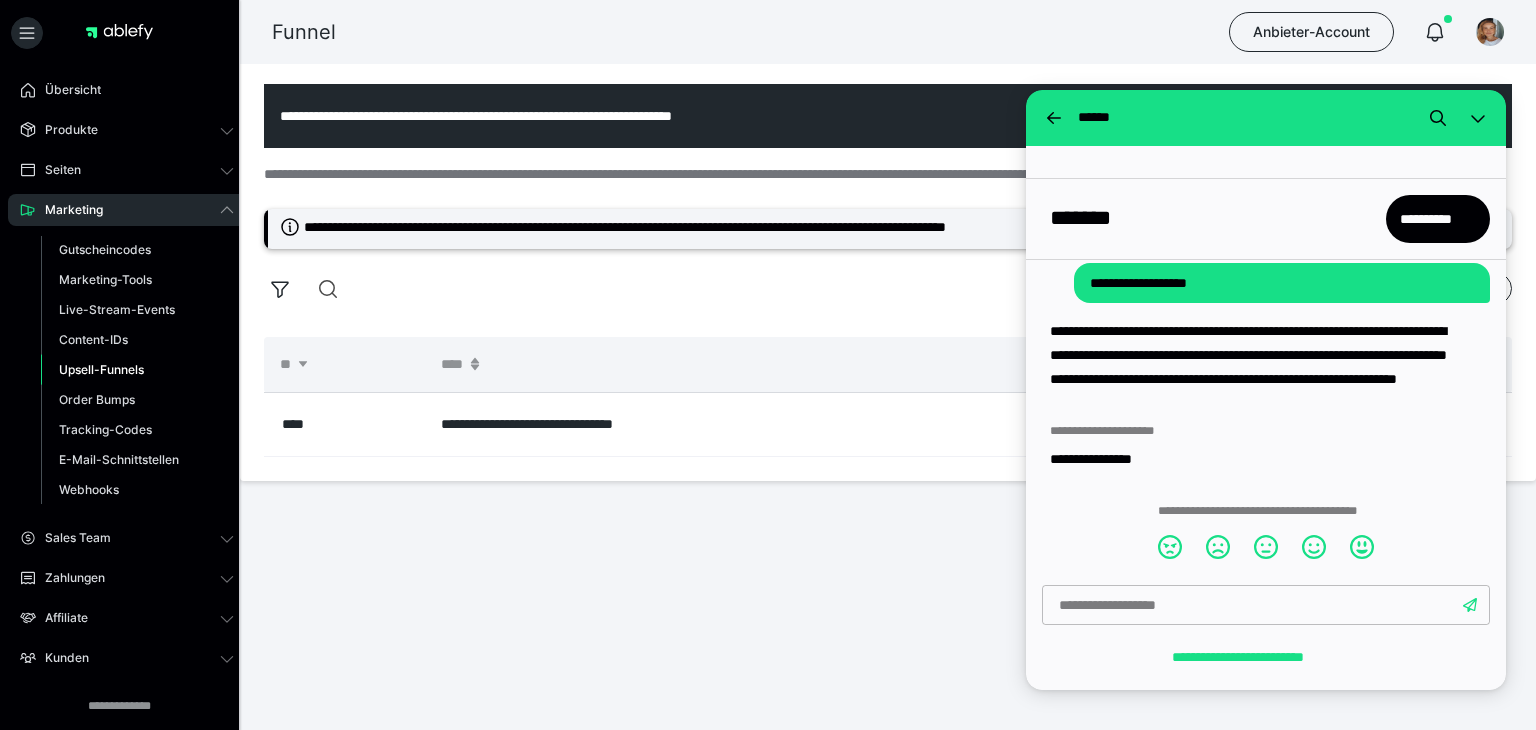 scroll, scrollTop: 941, scrollLeft: 0, axis: vertical 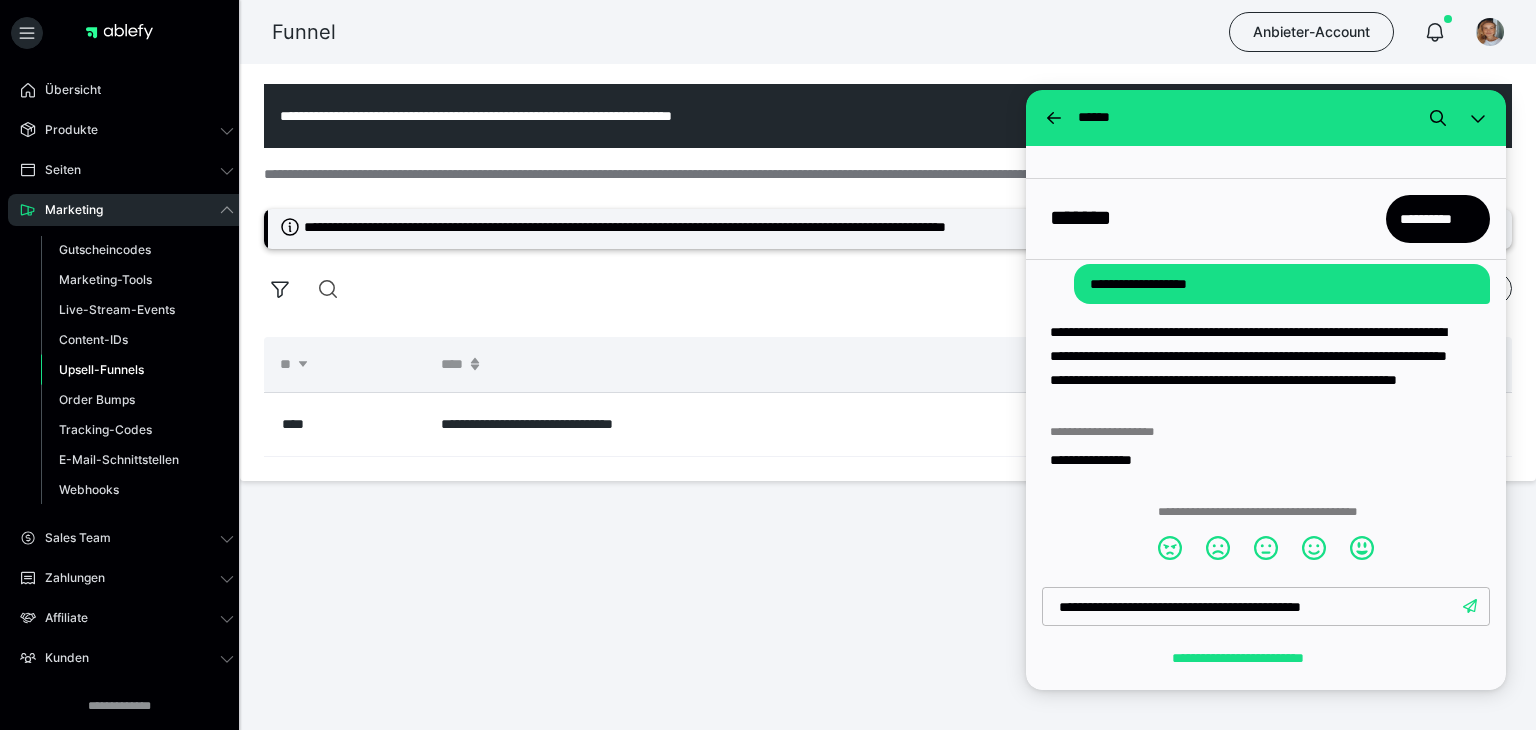 type on "**********" 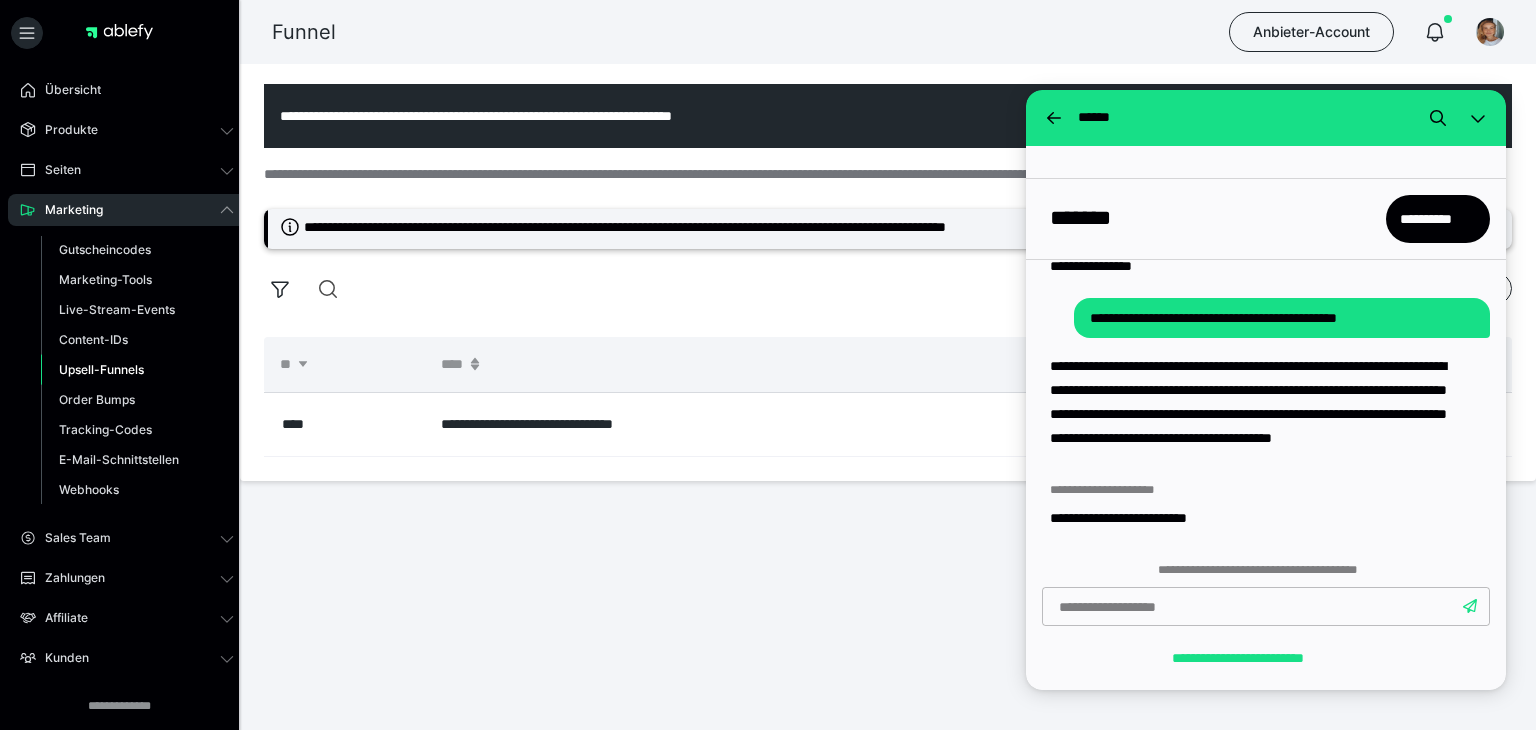 scroll, scrollTop: 1193, scrollLeft: 0, axis: vertical 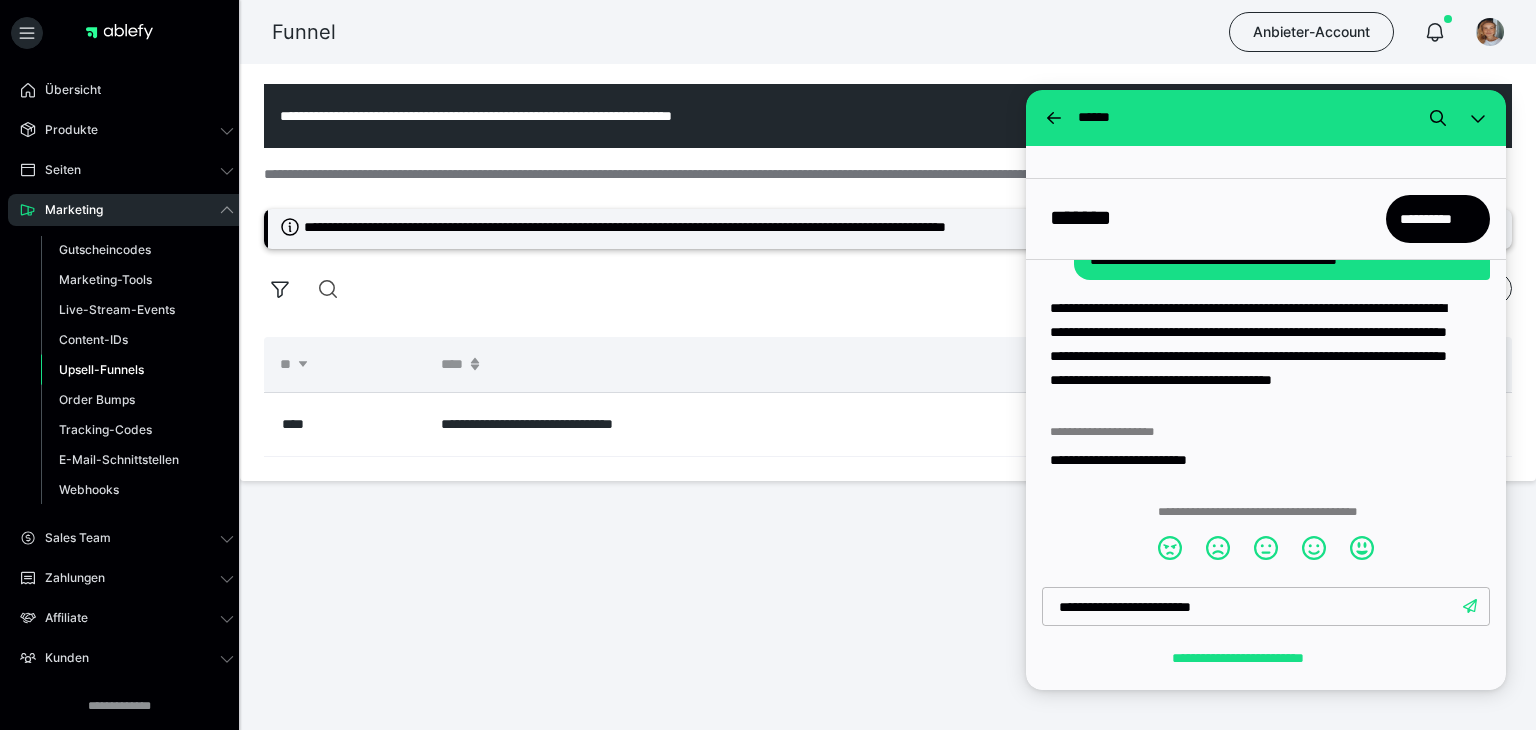 type on "**********" 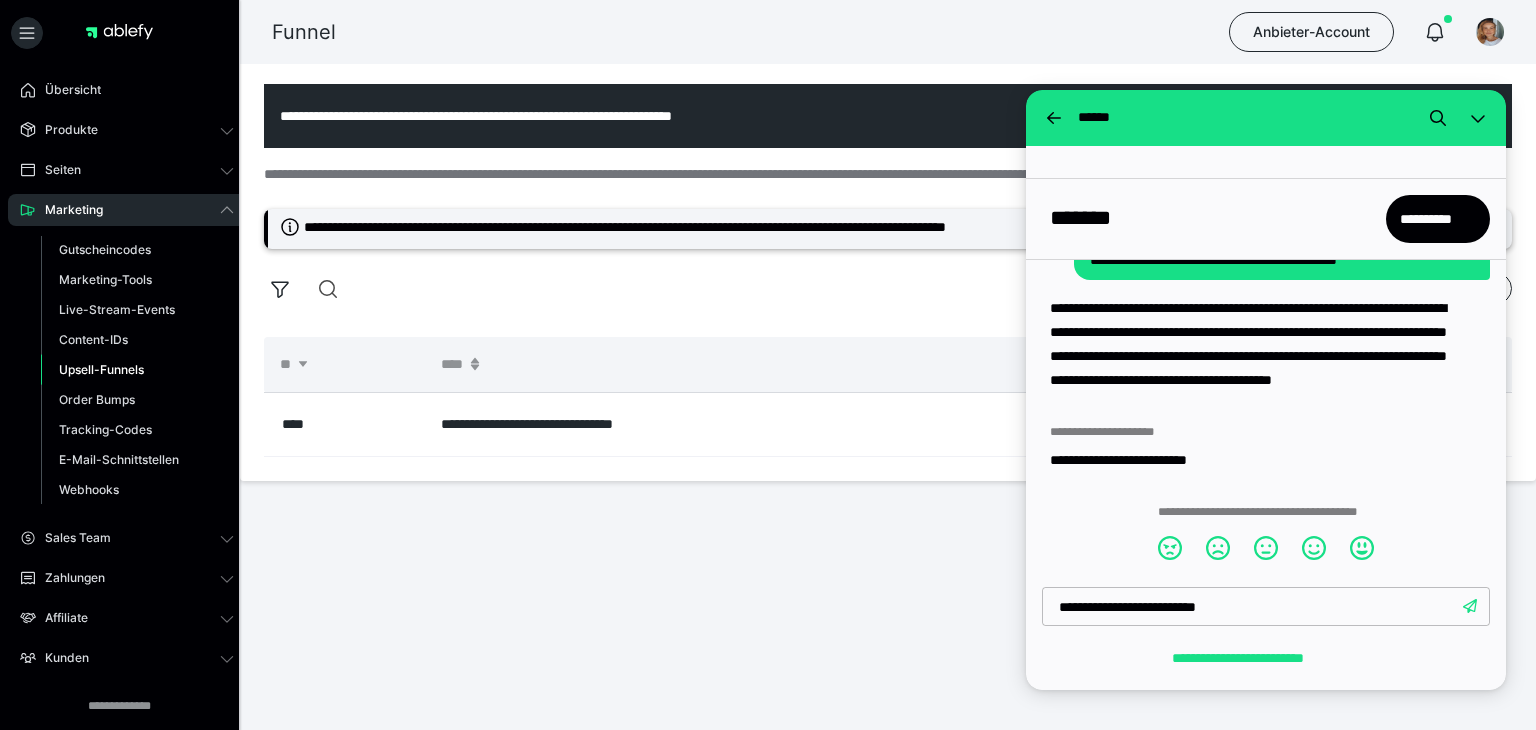 type 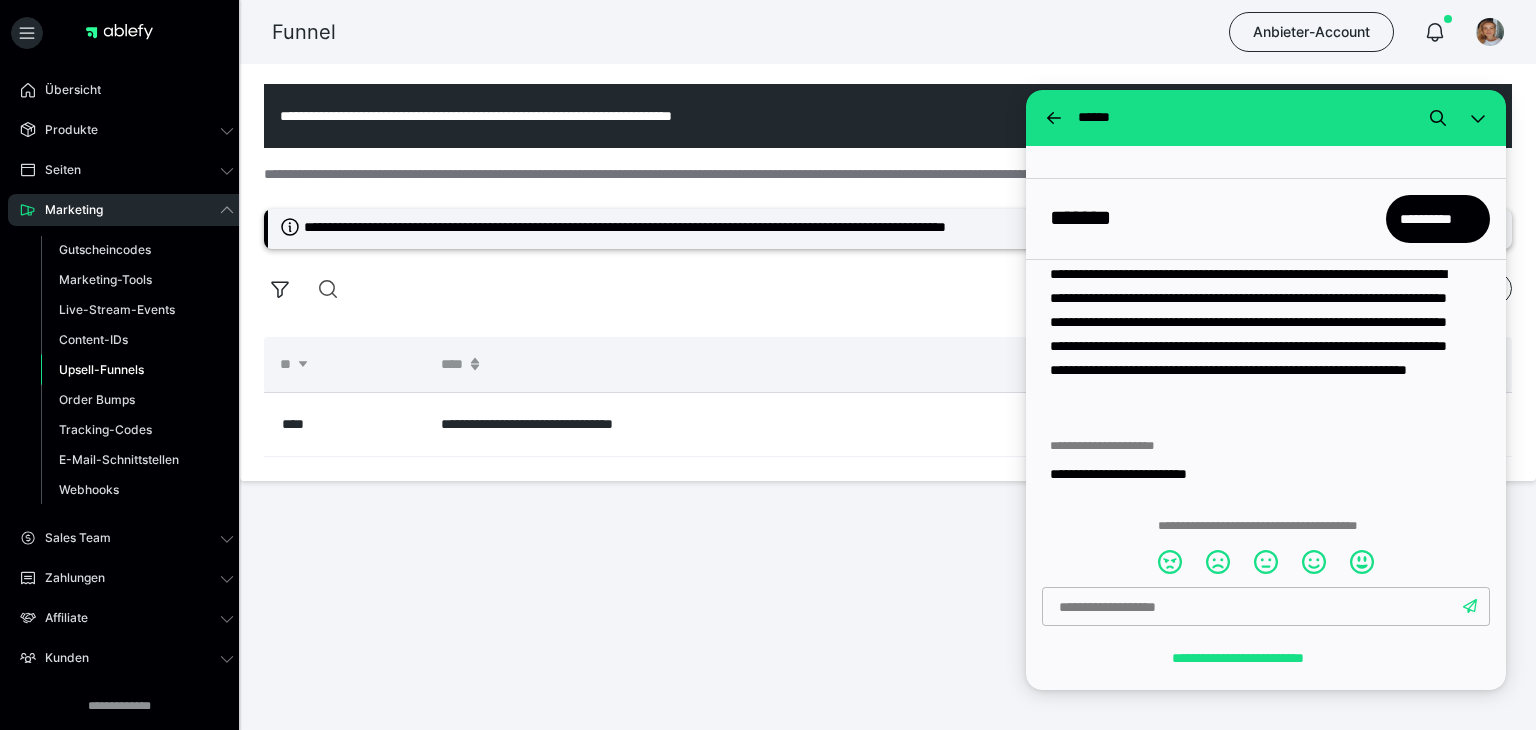 scroll, scrollTop: 1493, scrollLeft: 0, axis: vertical 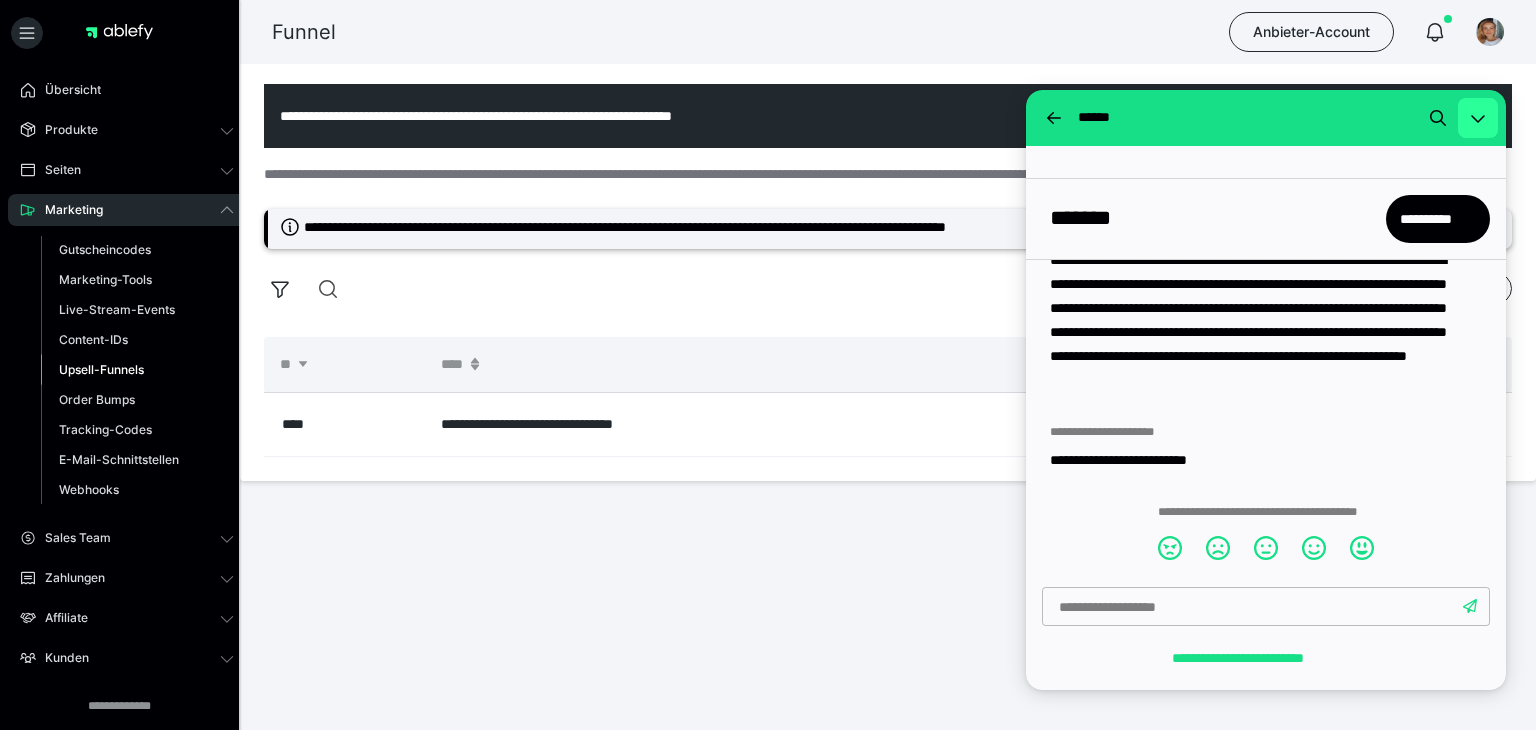 click at bounding box center [1478, 118] 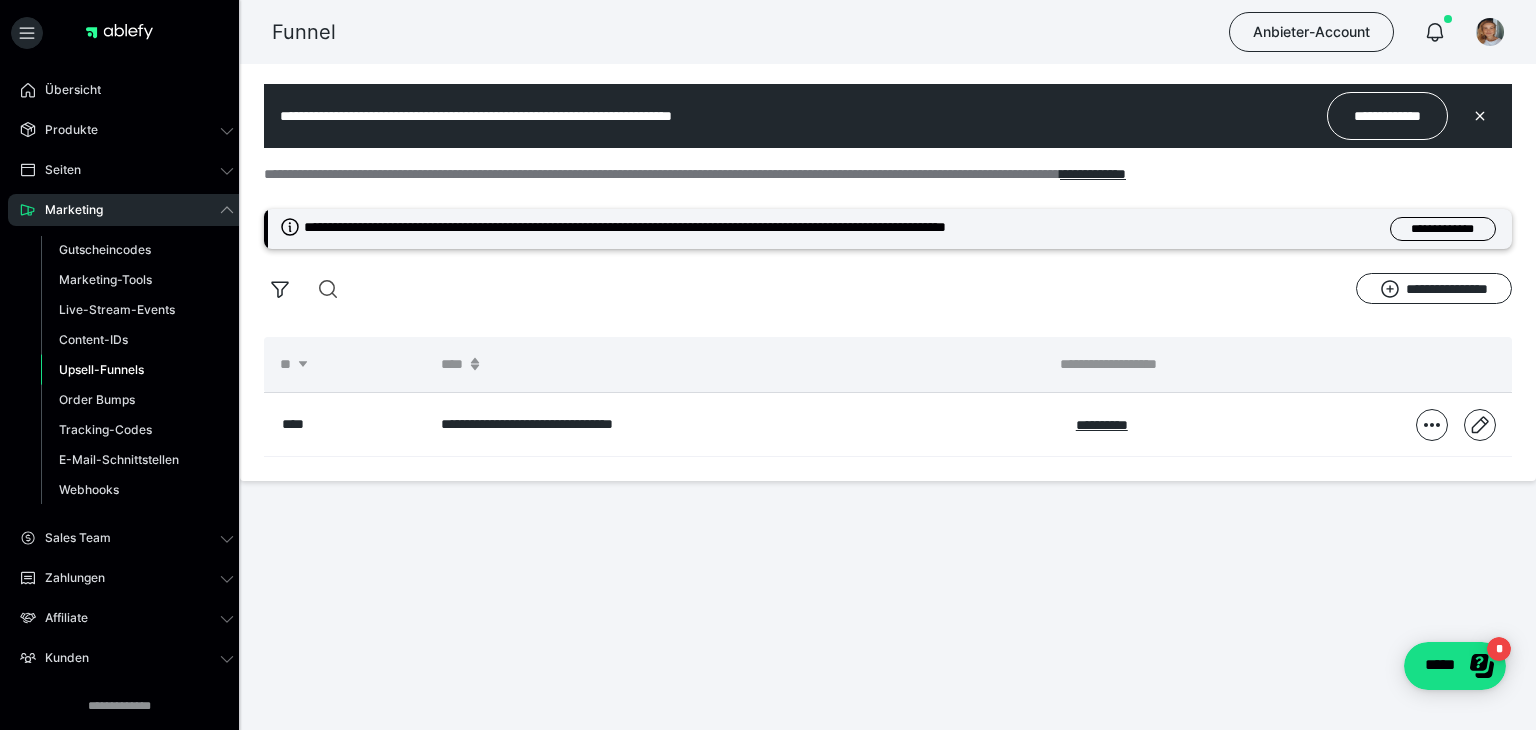 scroll, scrollTop: 0, scrollLeft: 0, axis: both 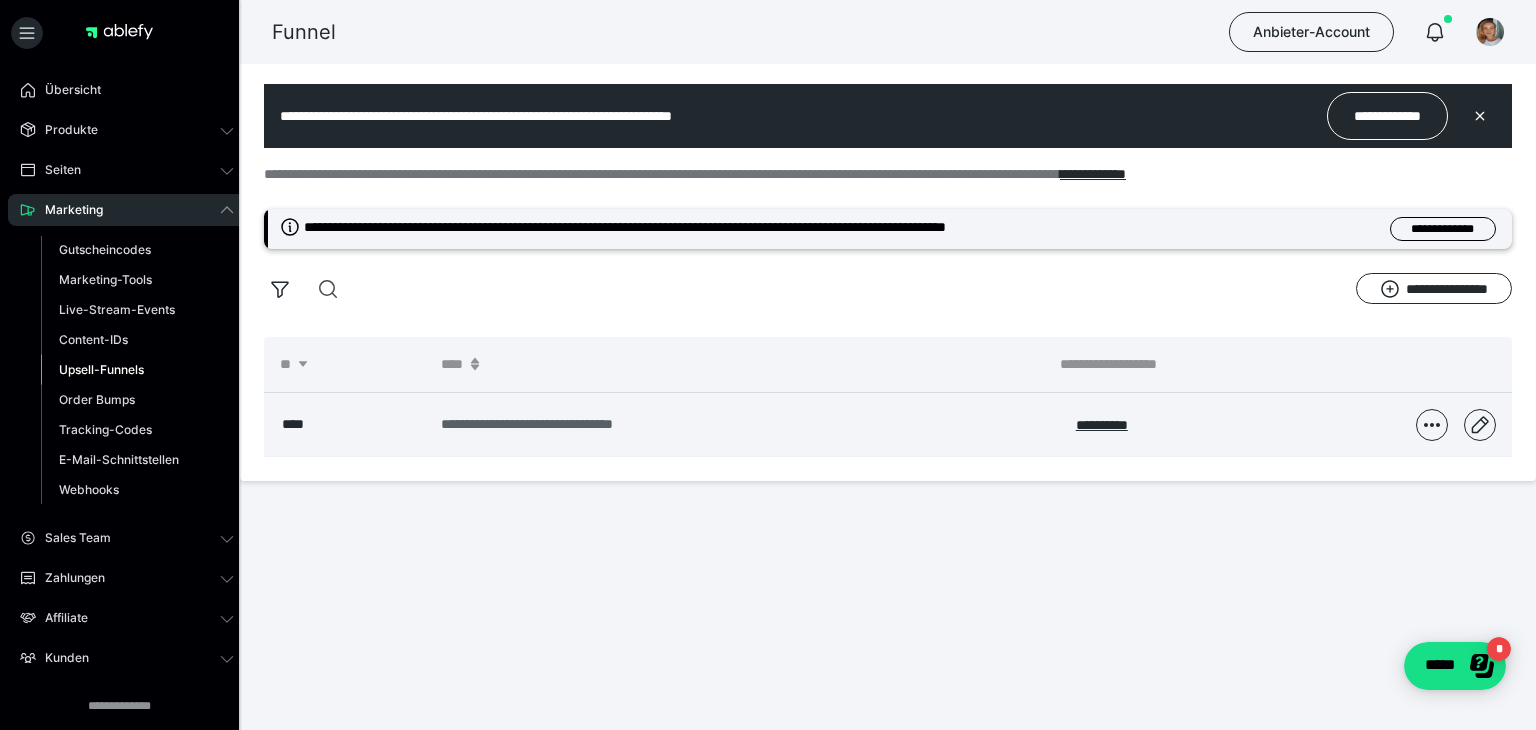 click on "**********" at bounding box center (710, 424) 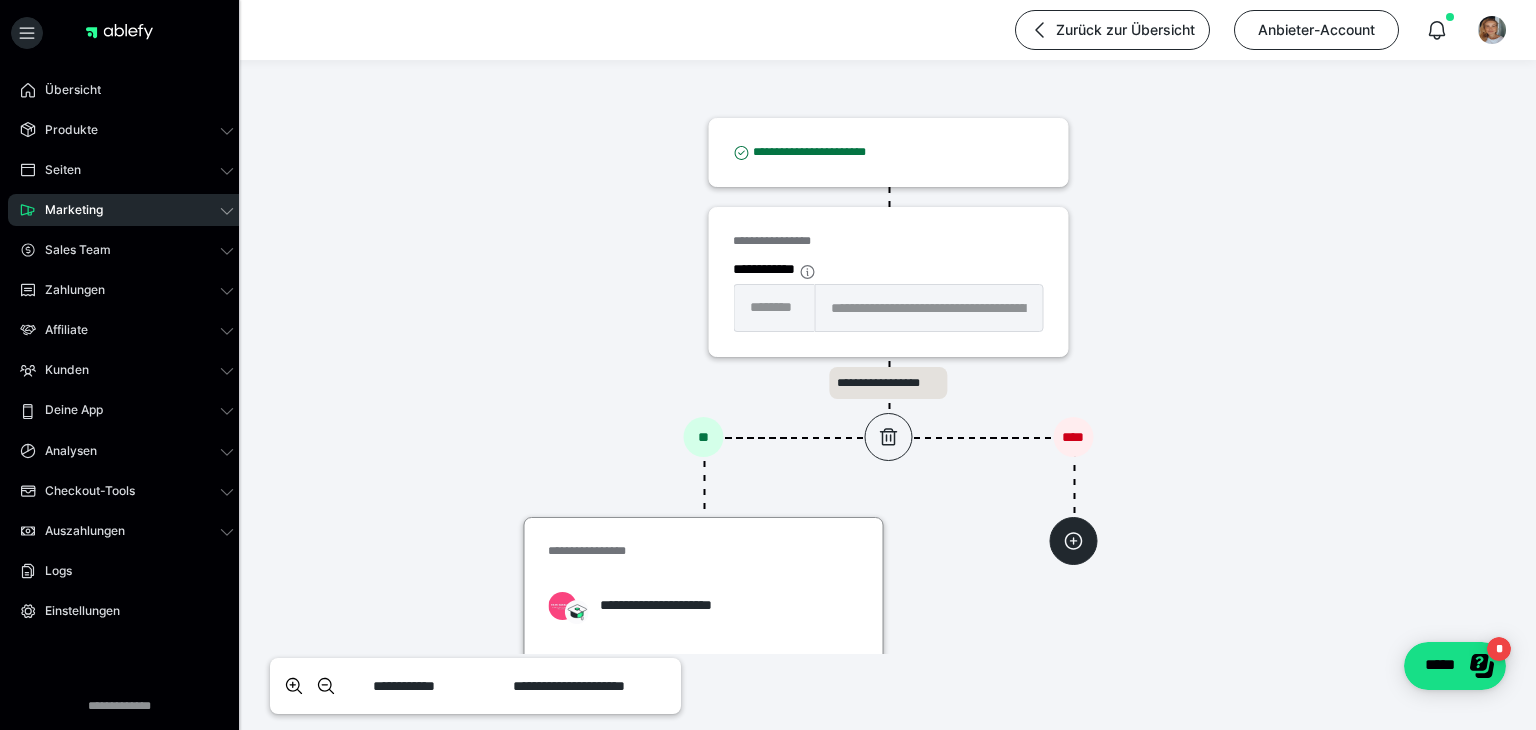 scroll, scrollTop: 8, scrollLeft: 0, axis: vertical 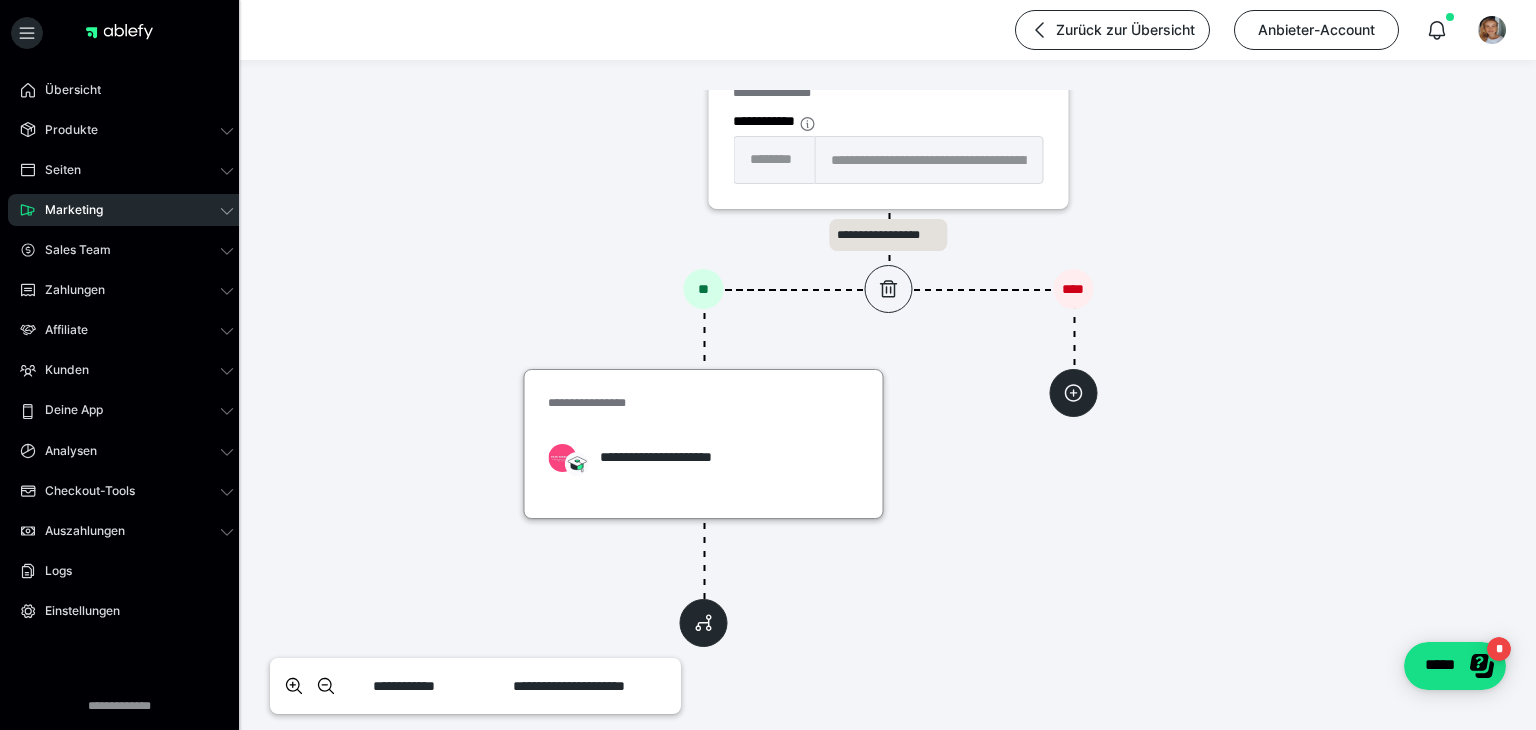 click on "**********" at bounding box center [676, 457] 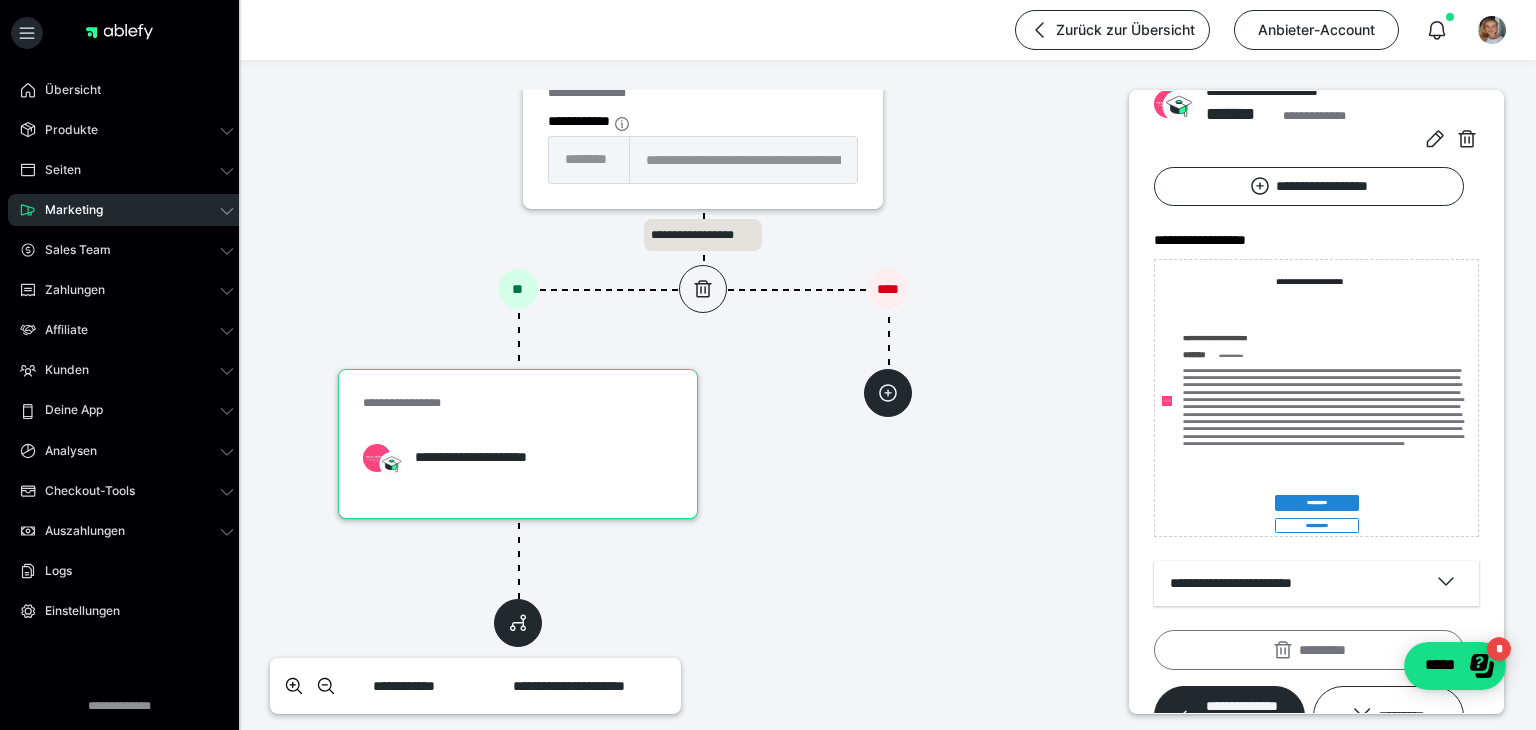 scroll, scrollTop: 240, scrollLeft: 0, axis: vertical 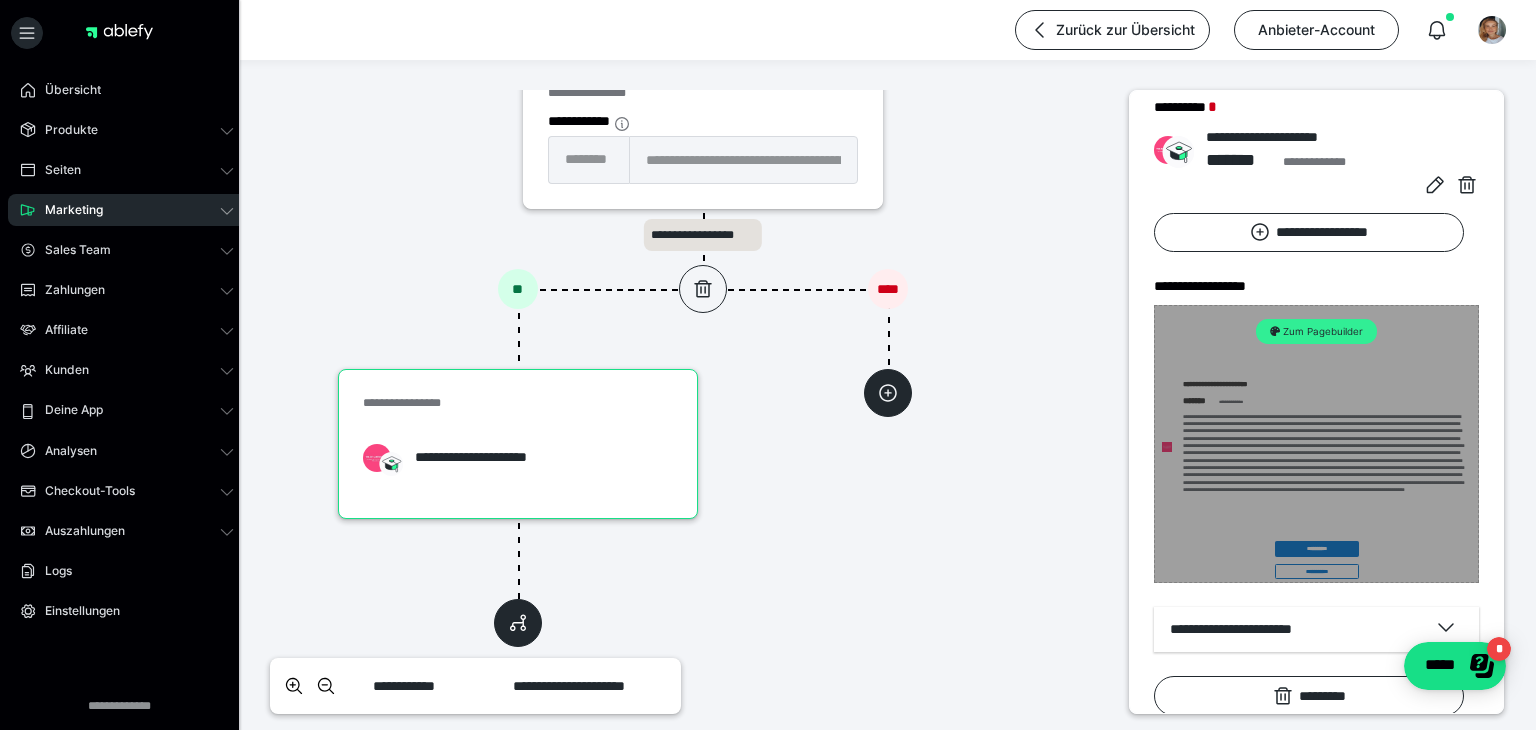 click on "Zum Pagebuilder" at bounding box center (1317, 331) 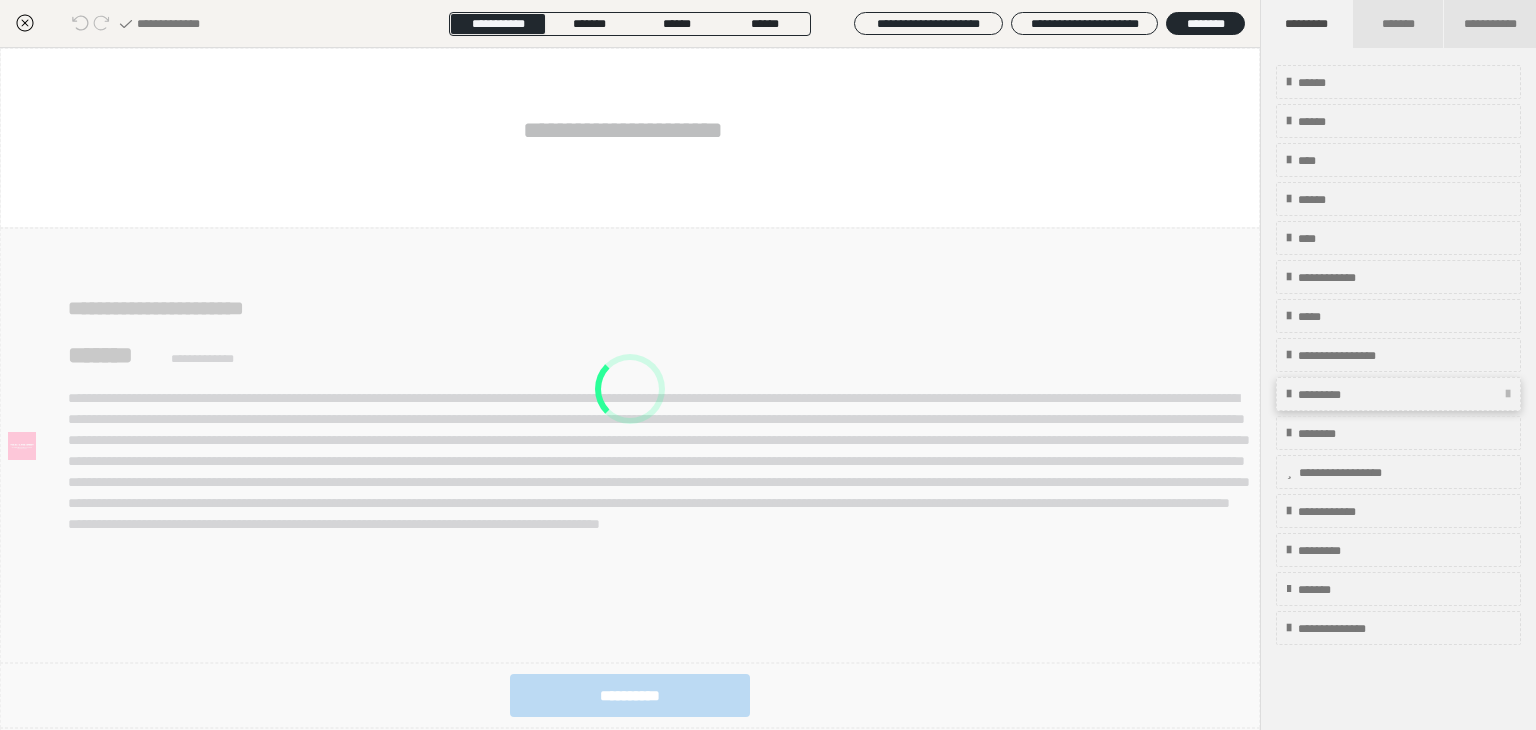 scroll, scrollTop: 10, scrollLeft: 0, axis: vertical 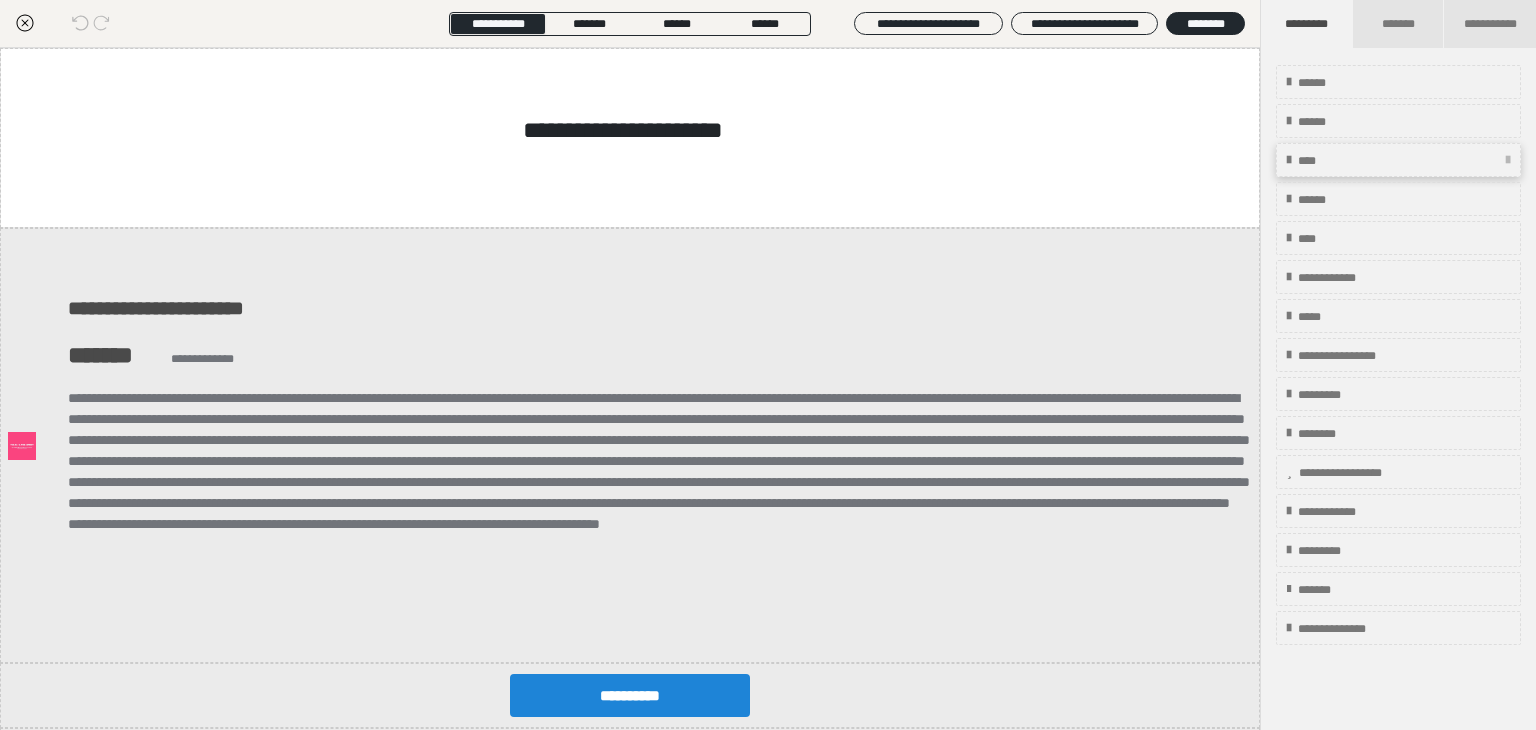 click on "****" at bounding box center (1398, 160) 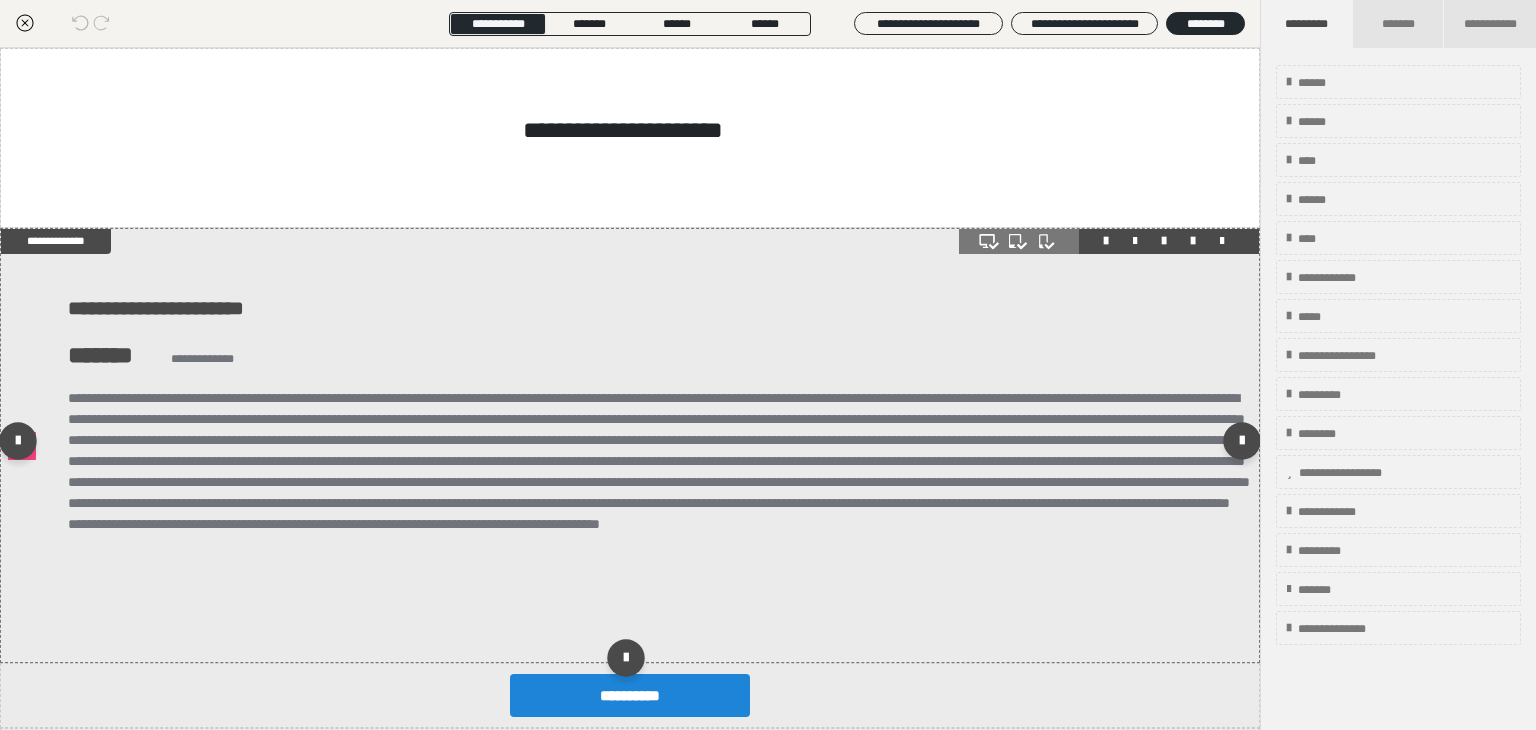 drag, startPoint x: 1338, startPoint y: 173, endPoint x: 979, endPoint y: 459, distance: 458.99564 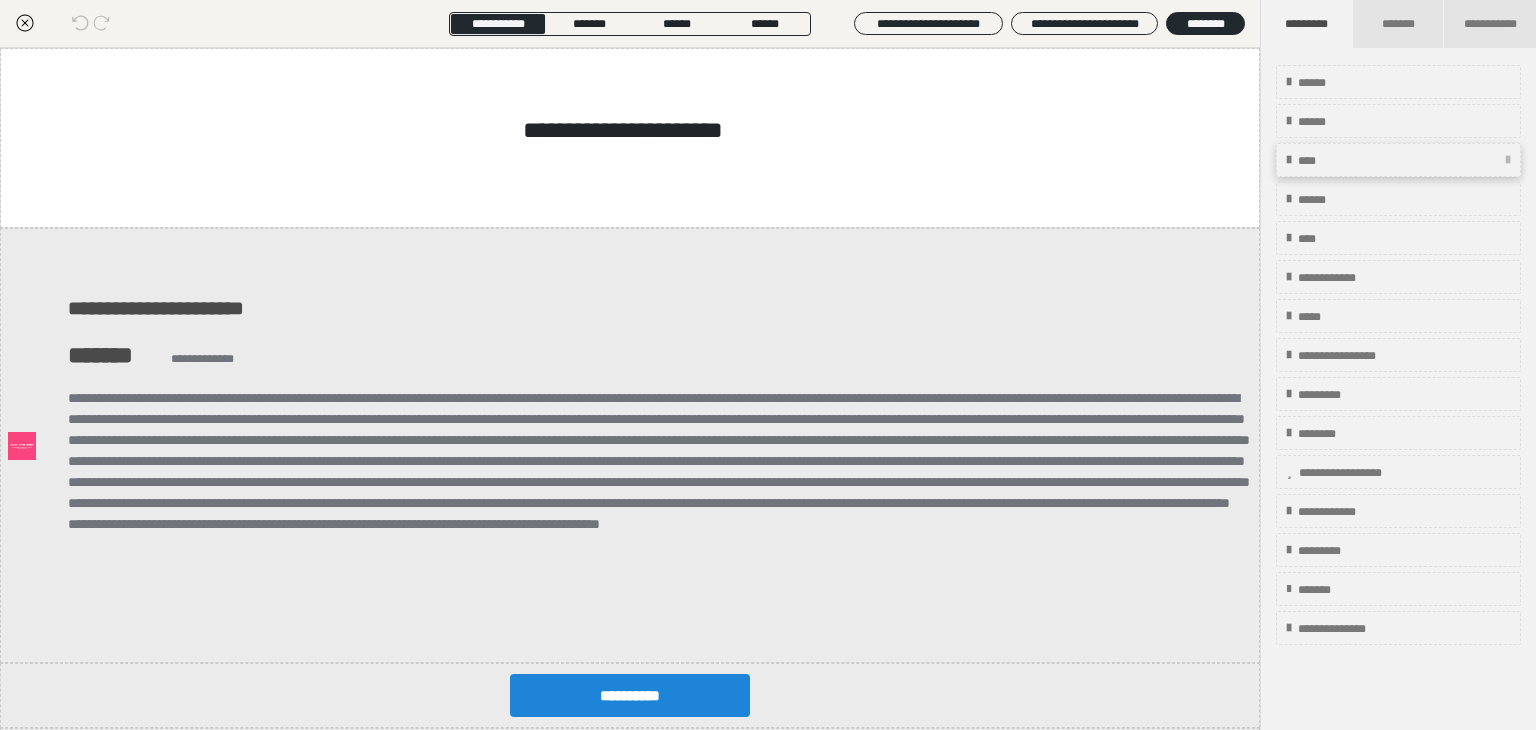 click at bounding box center (1508, 160) 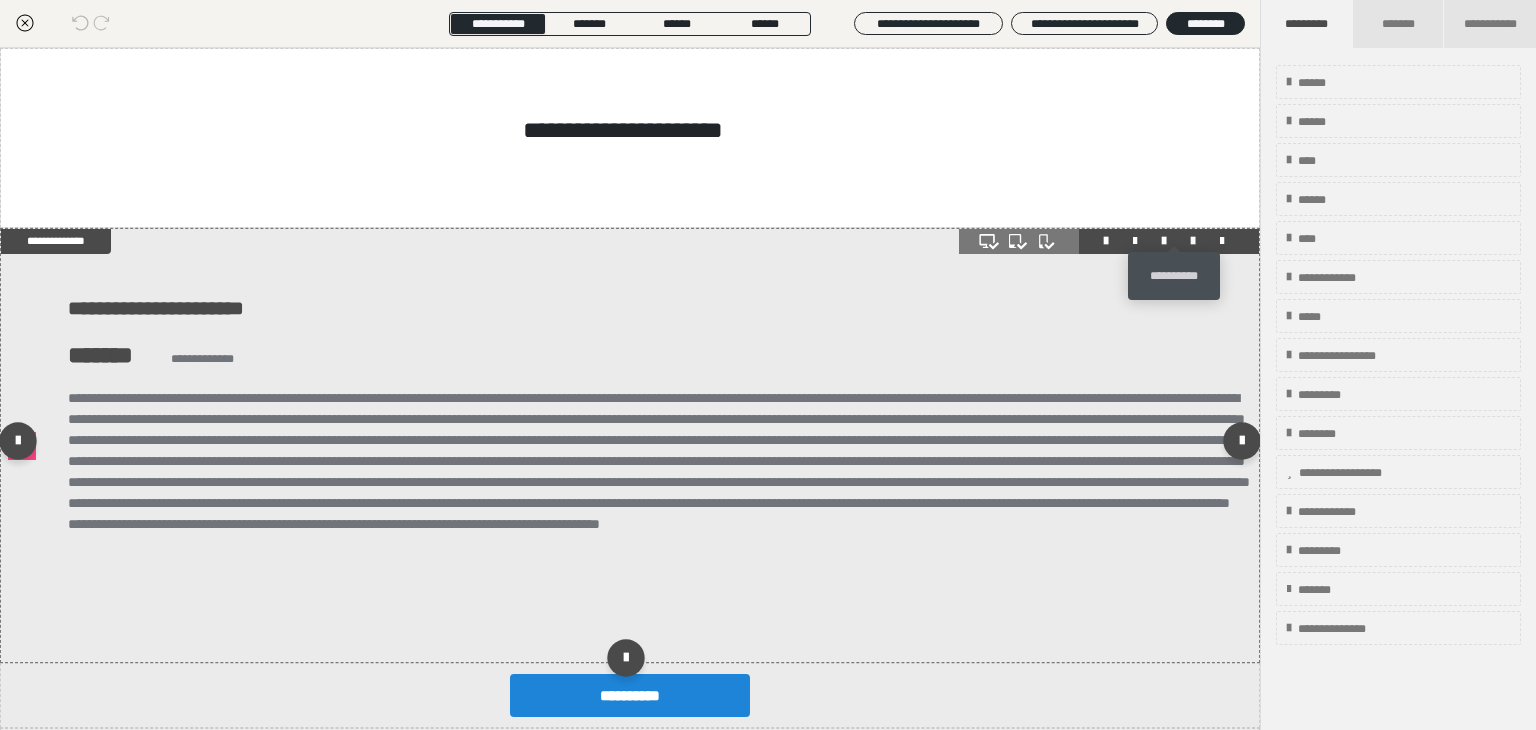 click at bounding box center (1193, 241) 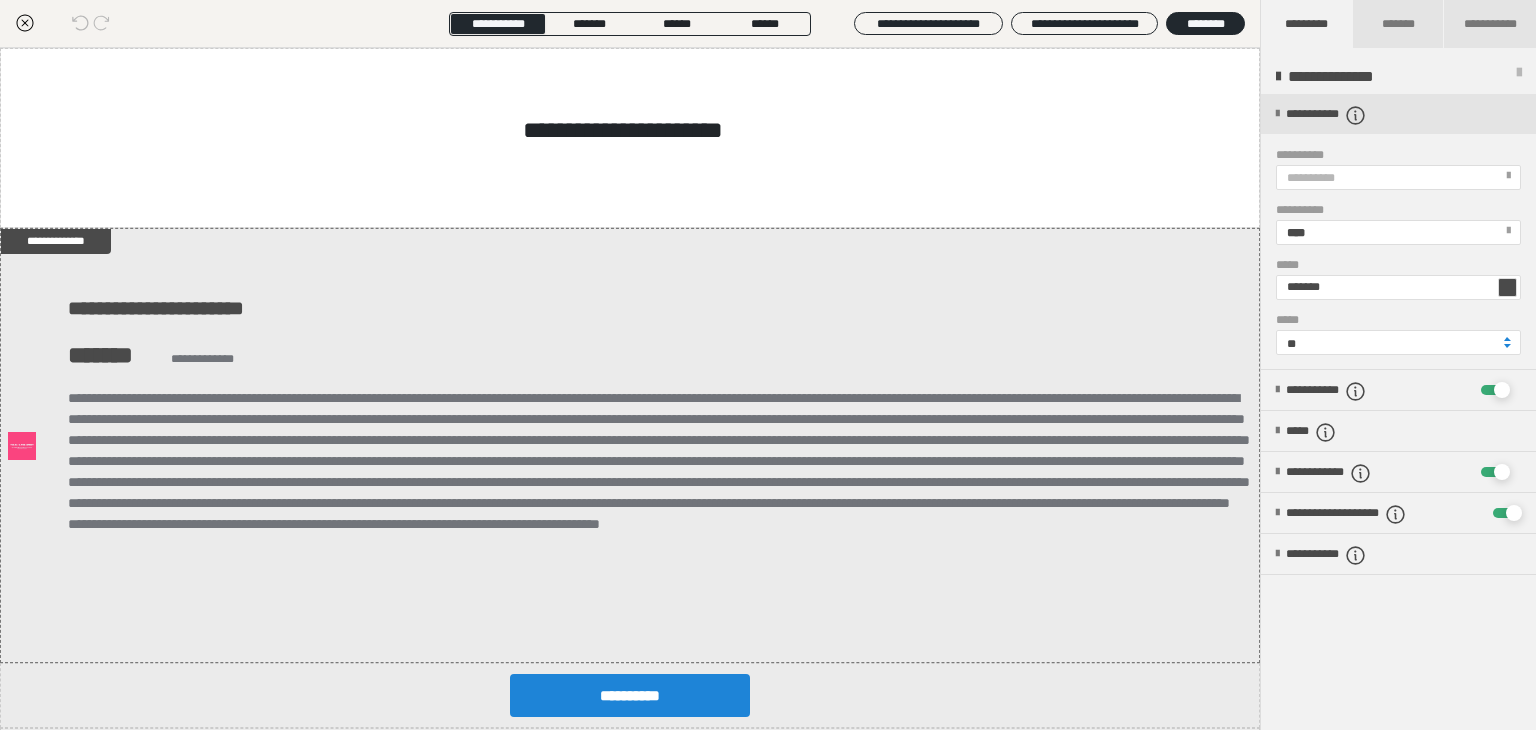 click at bounding box center [1519, 77] 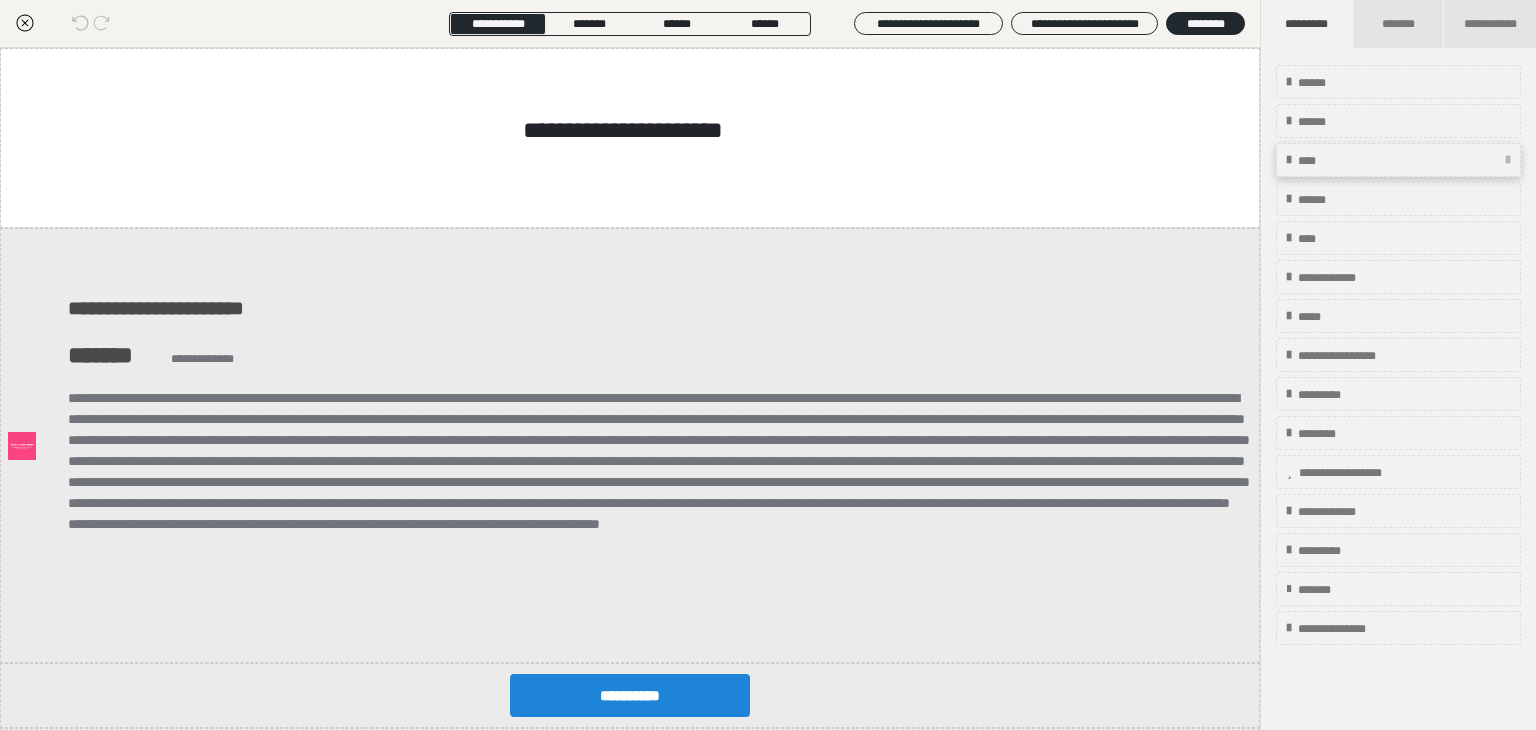 click on "****" at bounding box center [1398, 160] 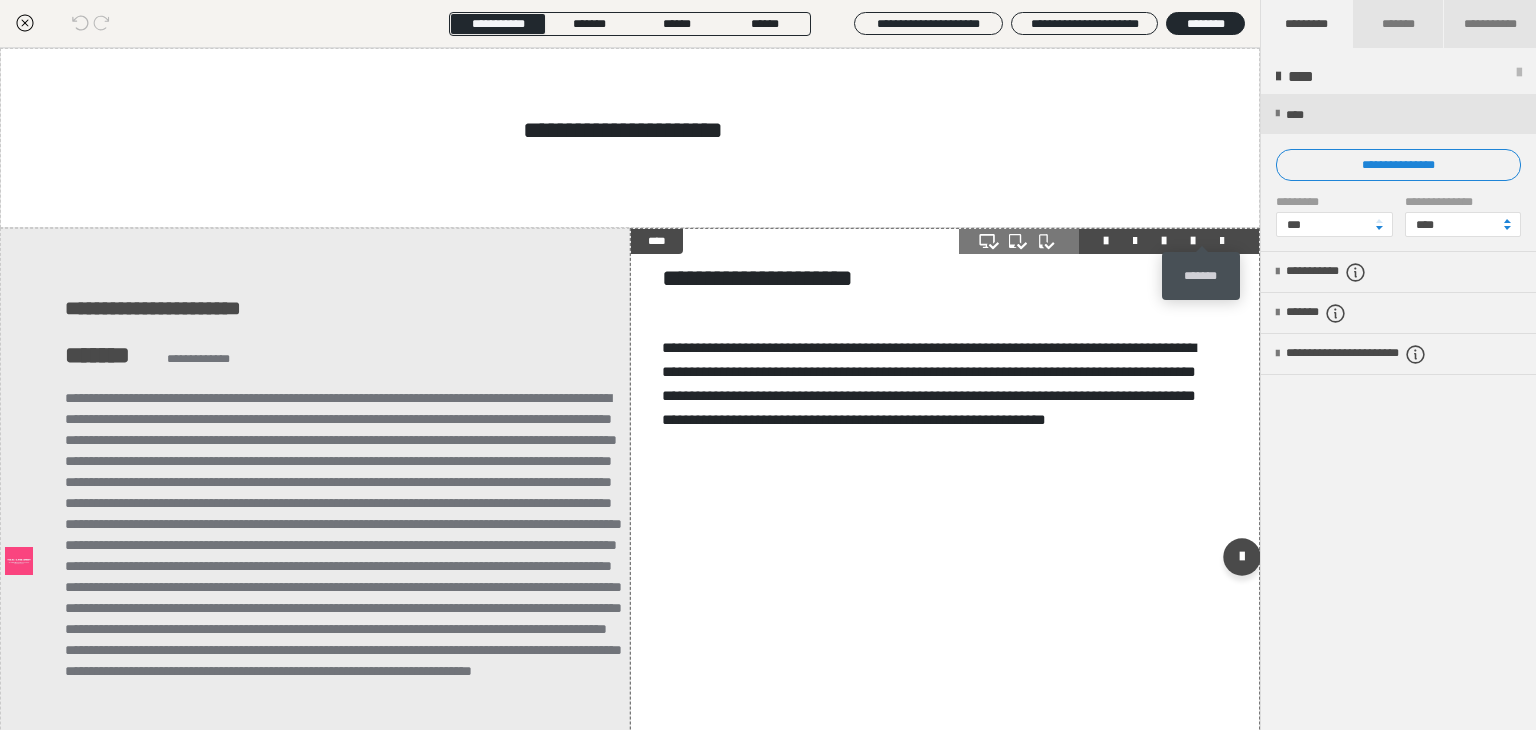 click at bounding box center (1222, 241) 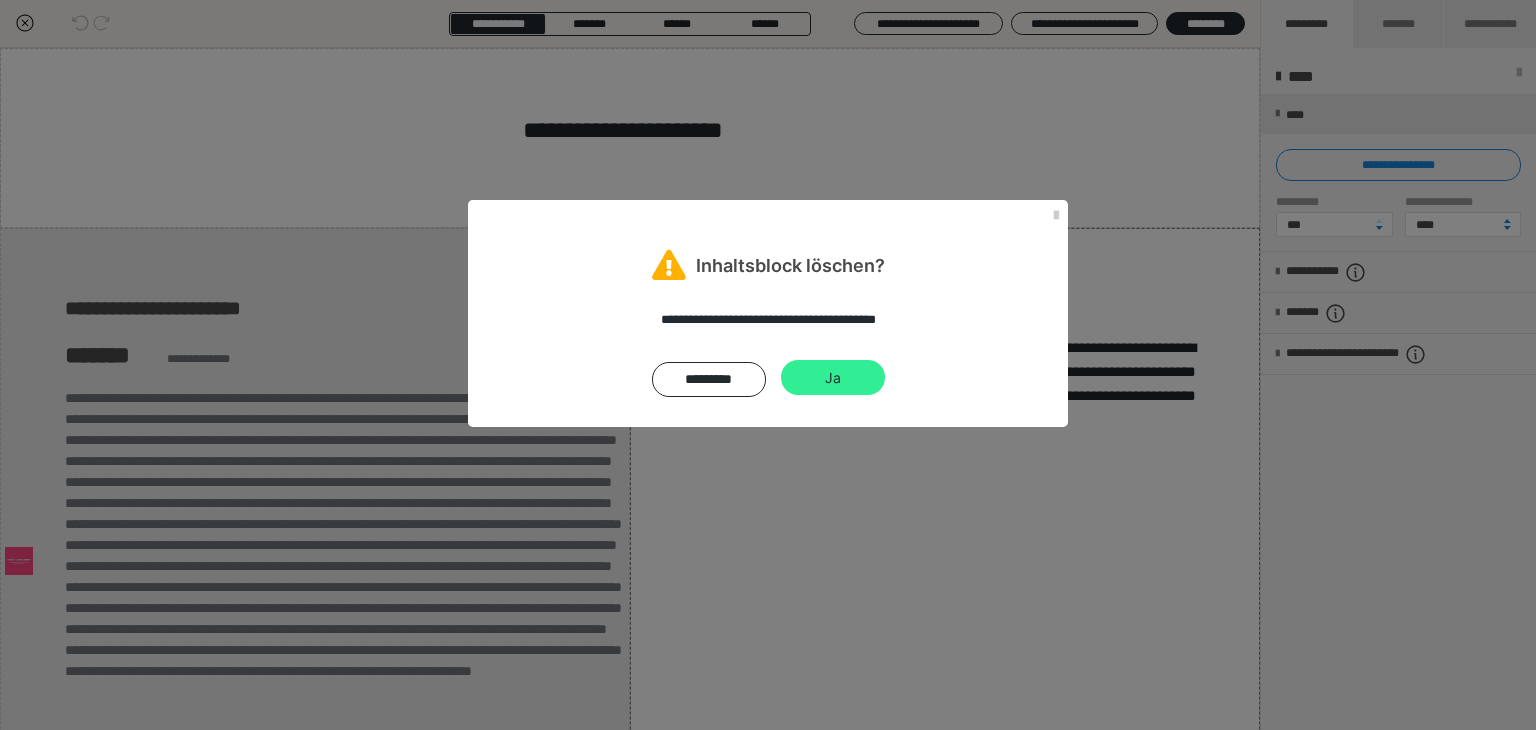 click on "Ja" at bounding box center [833, 378] 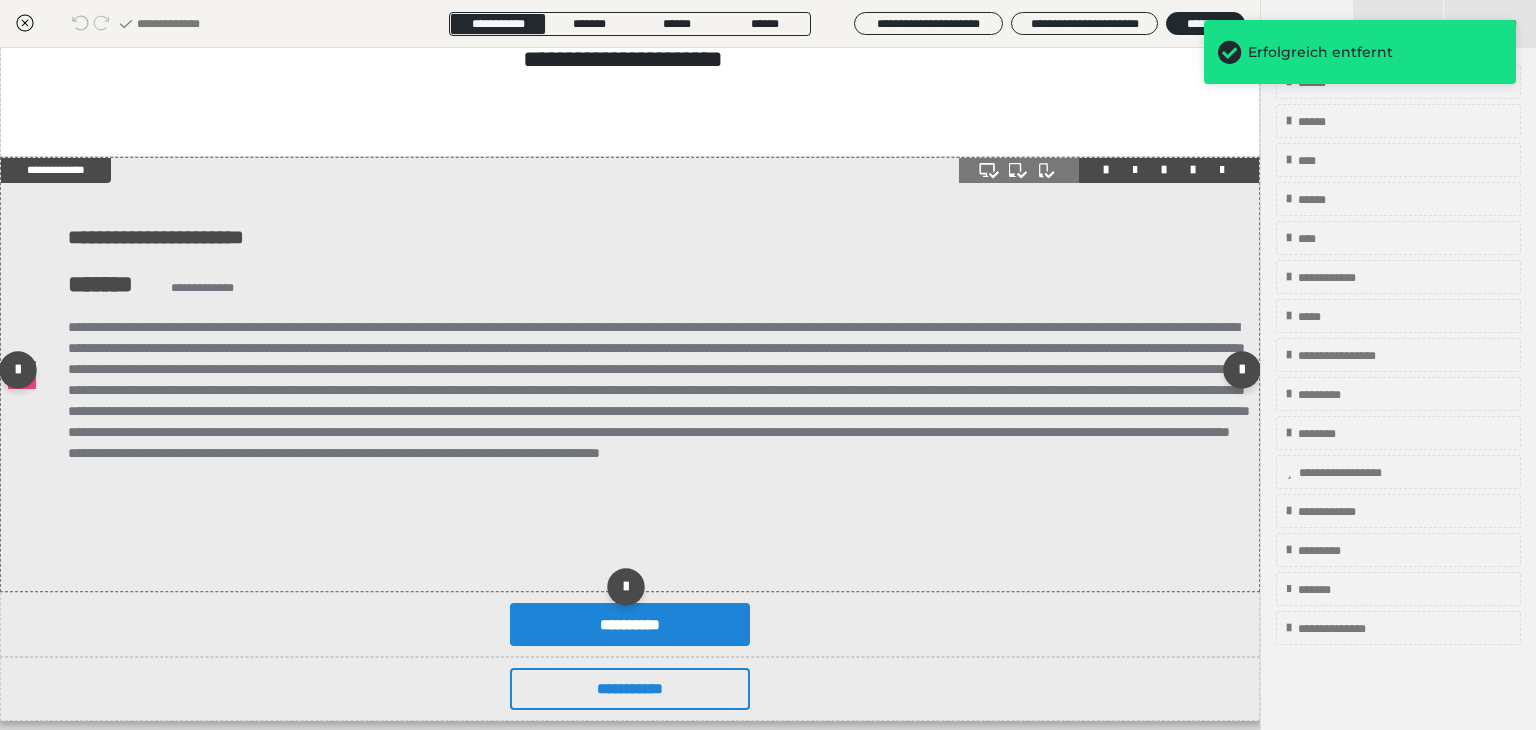 scroll, scrollTop: 144, scrollLeft: 0, axis: vertical 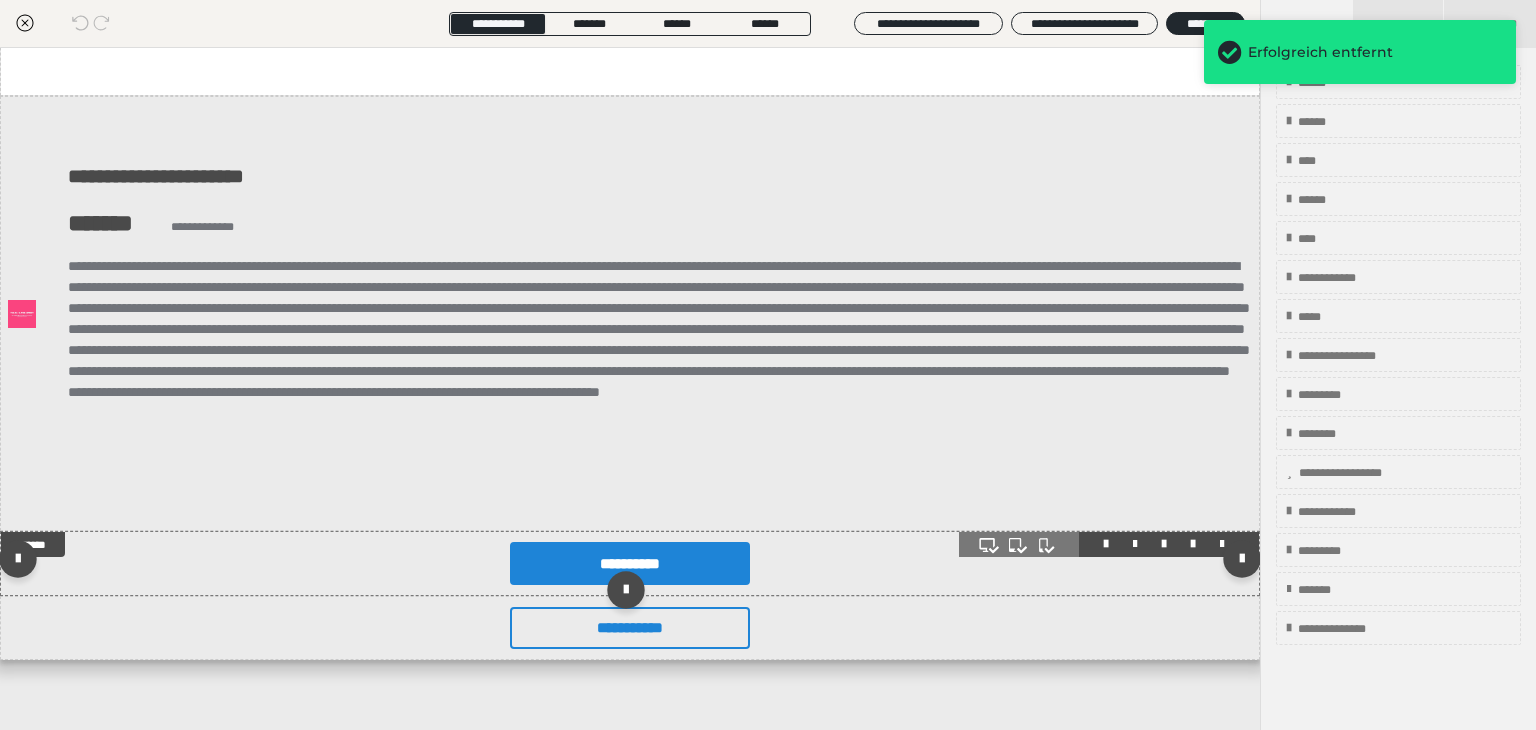 click on "**********" at bounding box center (630, 563) 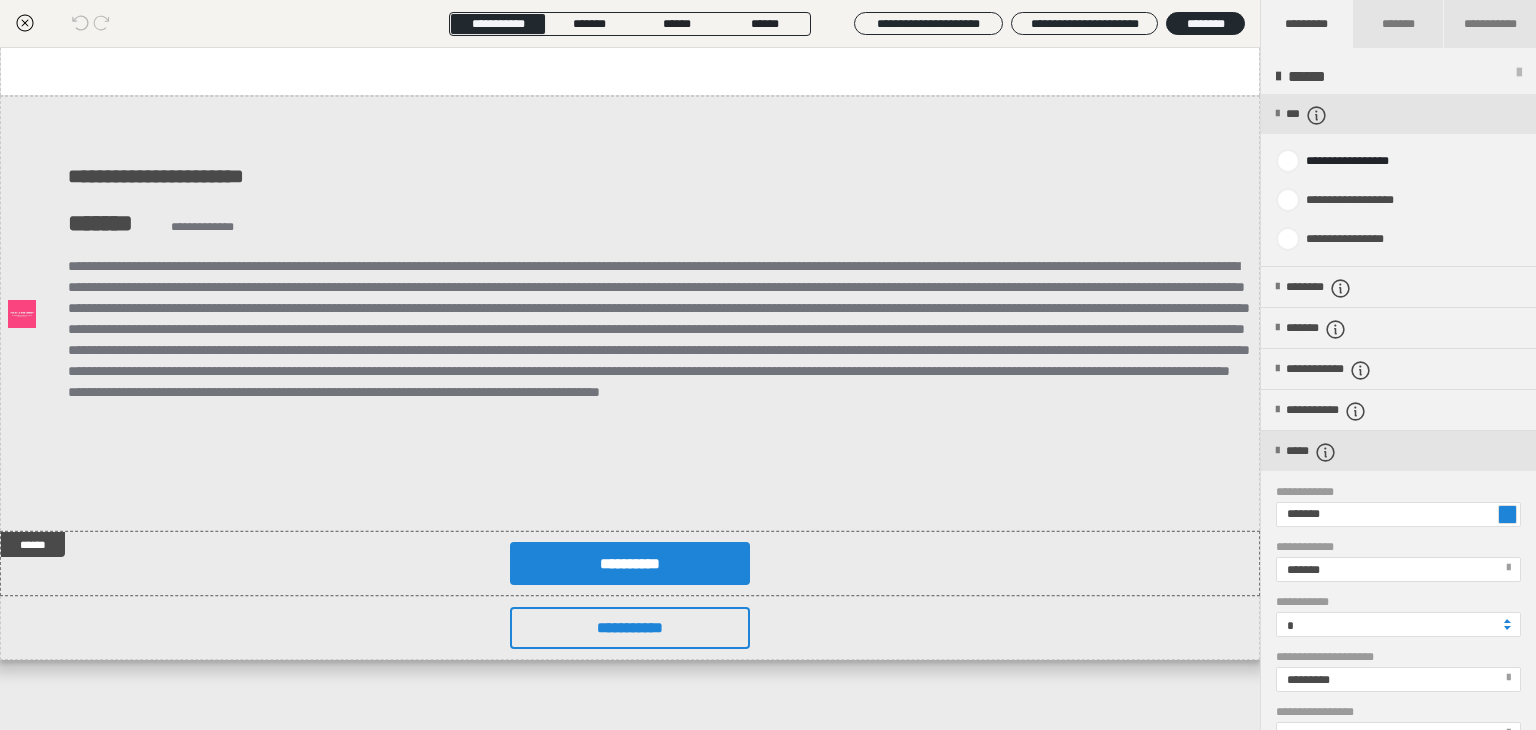 click at bounding box center (1507, 514) 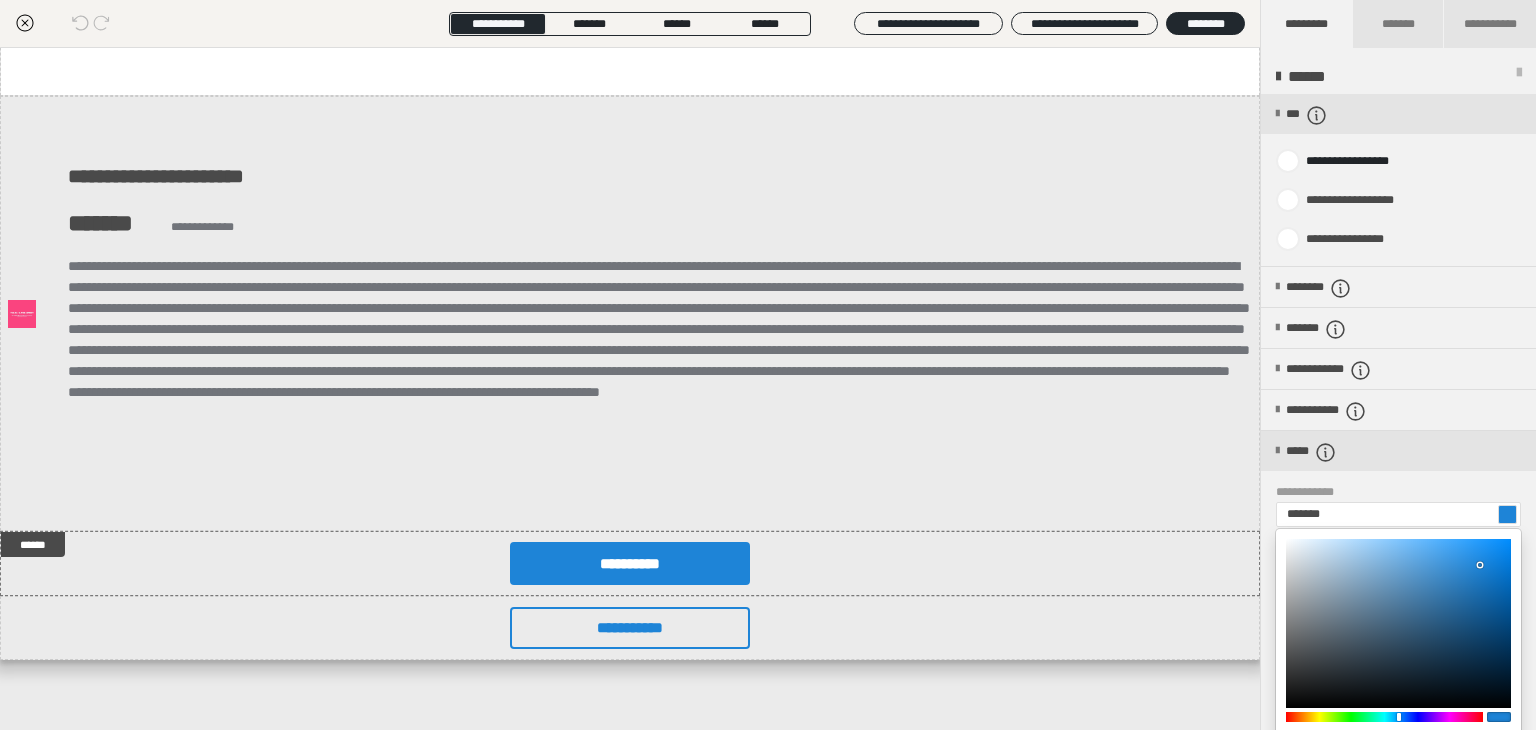 type on "*******" 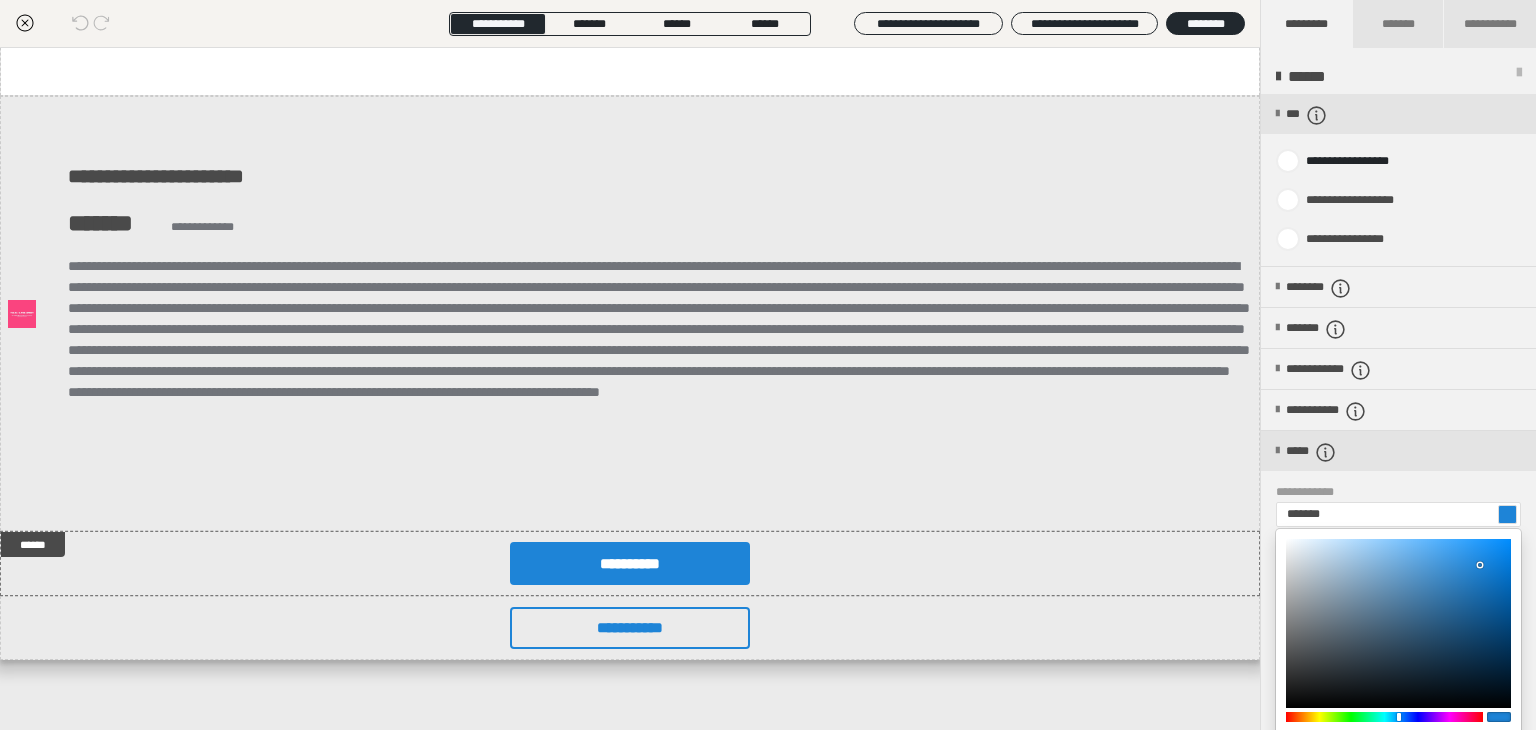 type on "******" 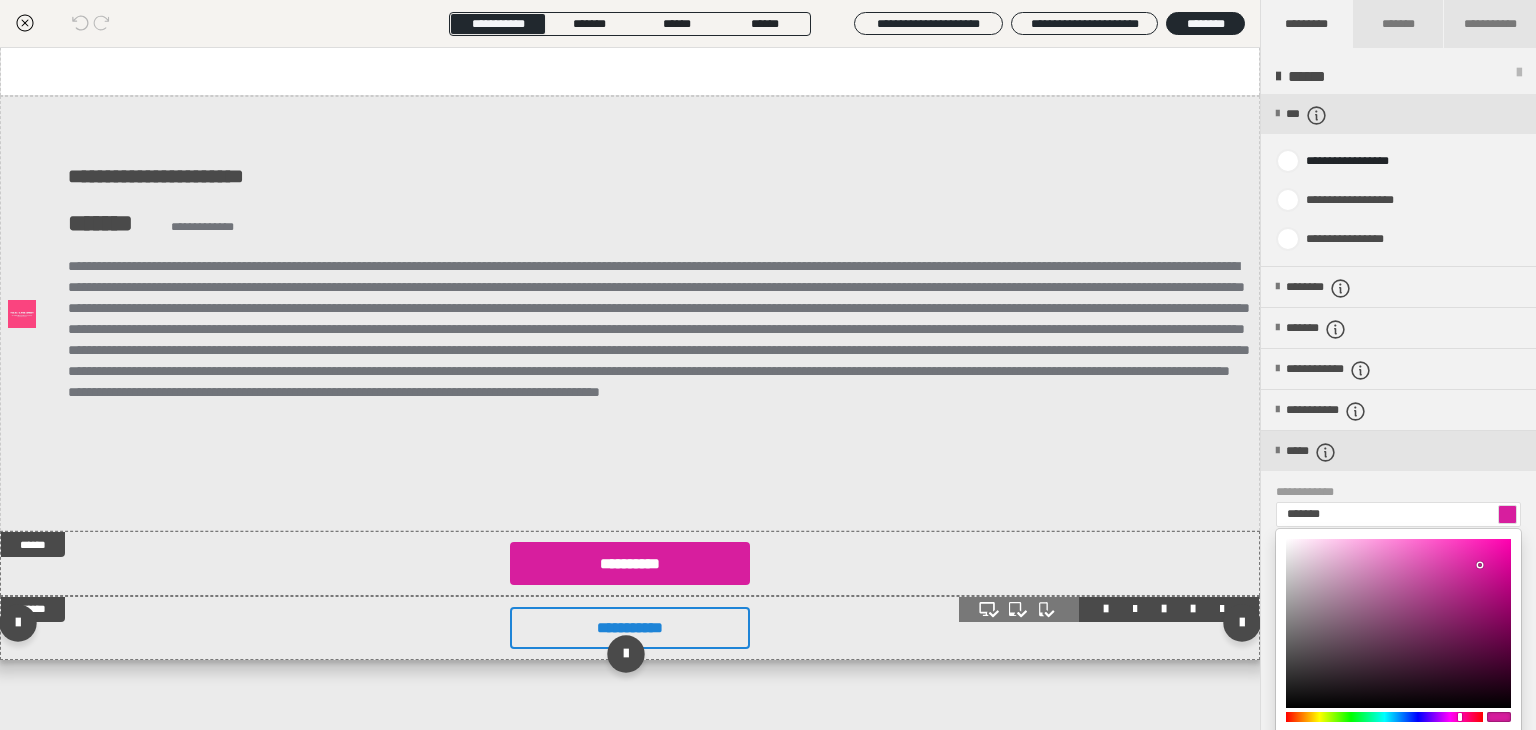 click on "**********" at bounding box center [630, 628] 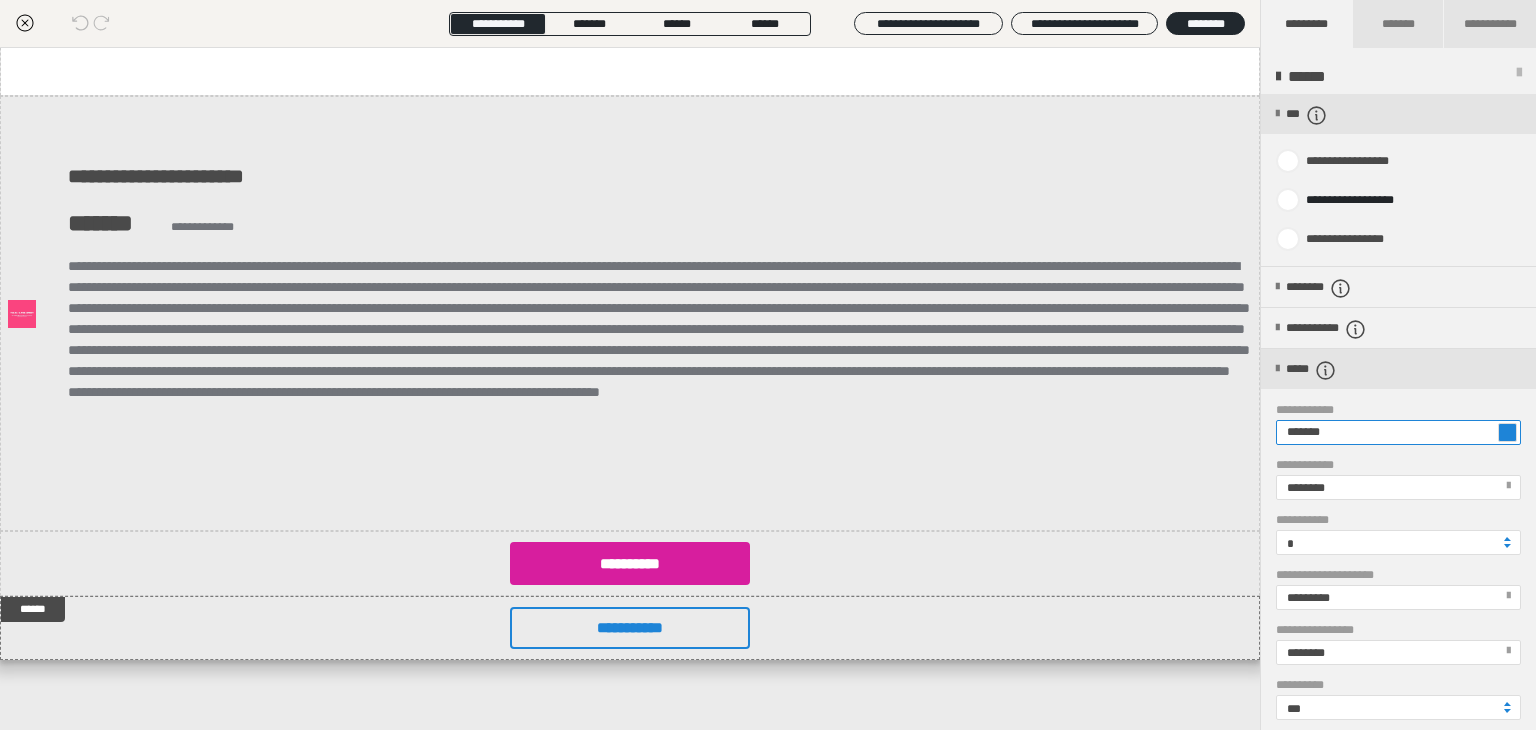 click on "*******" at bounding box center (1398, 432) 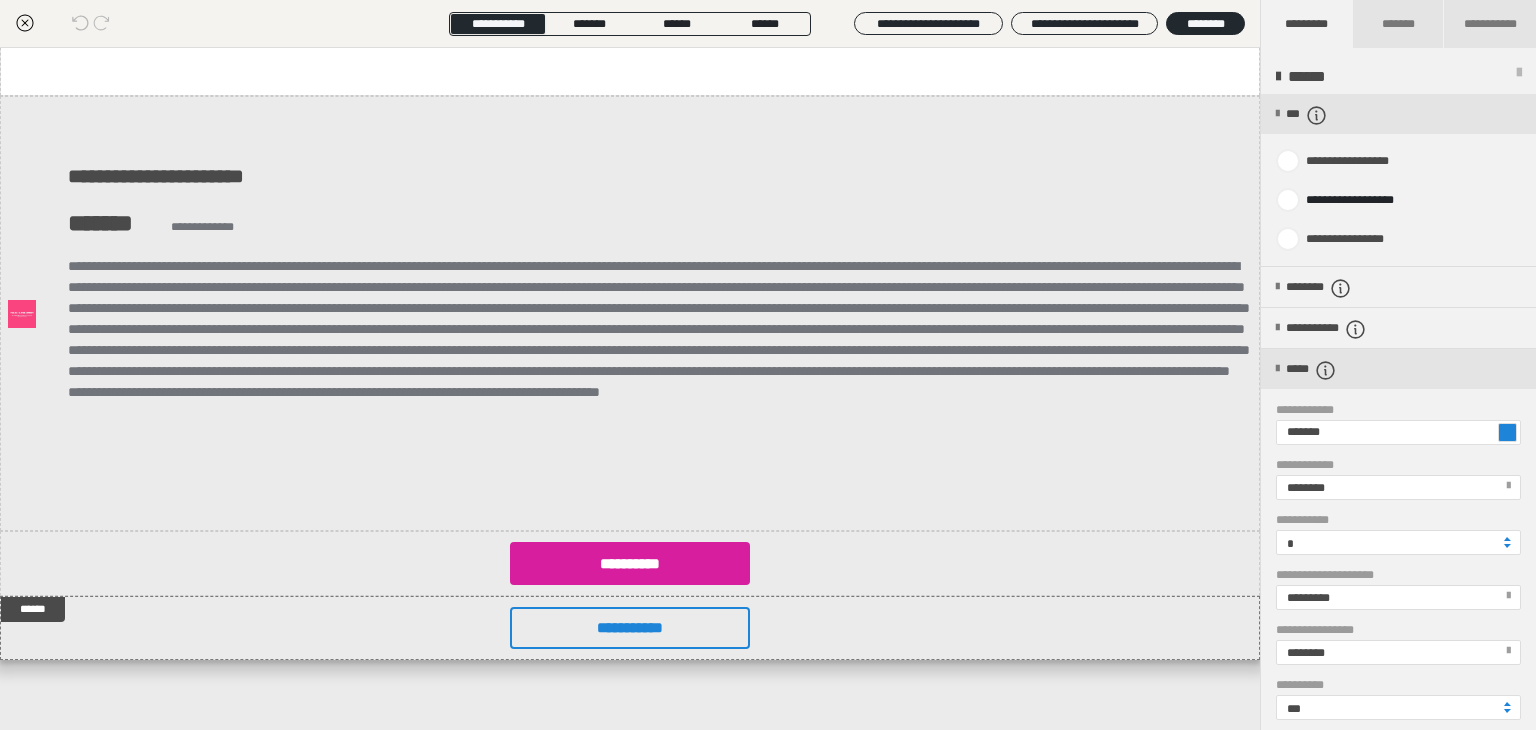 click at bounding box center (1507, 432) 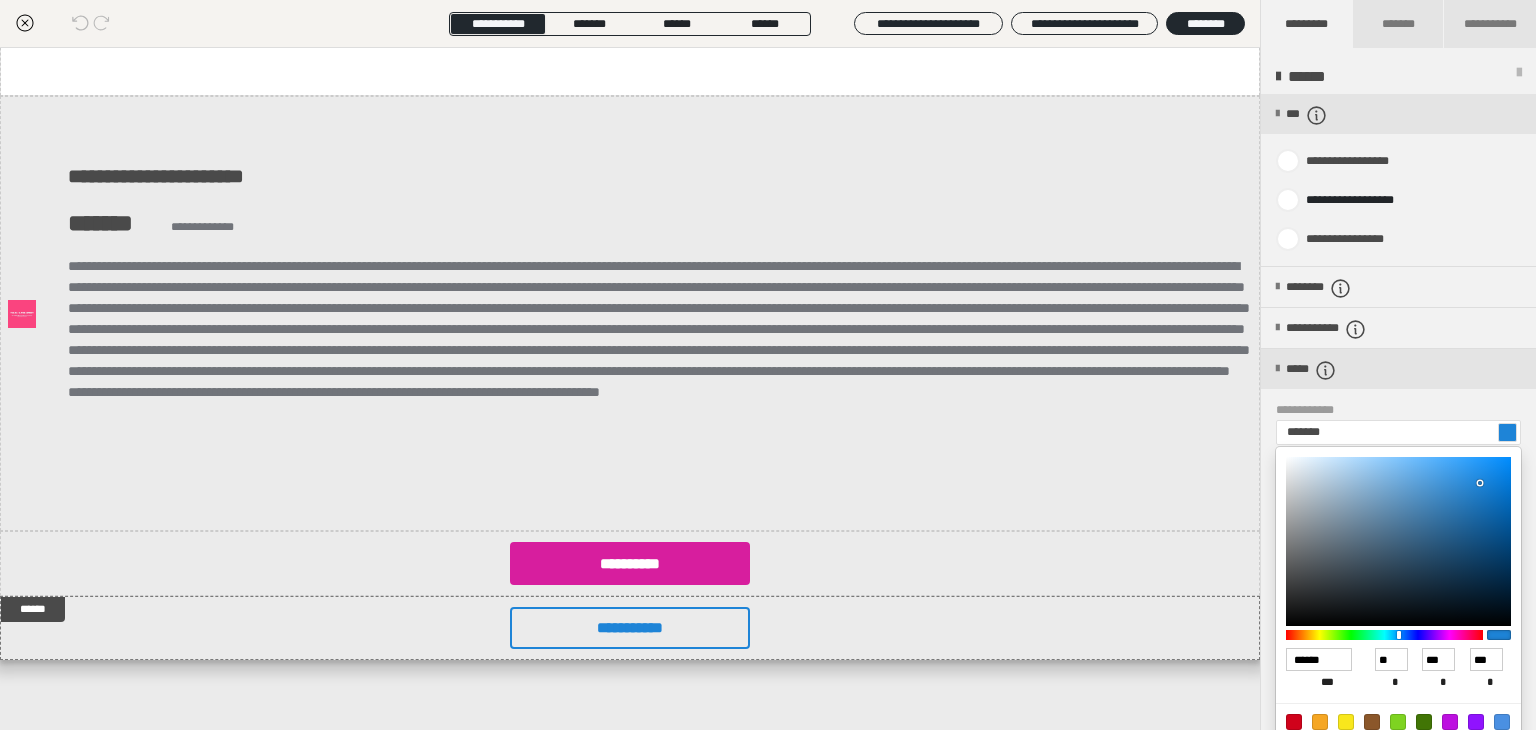 type on "*******" 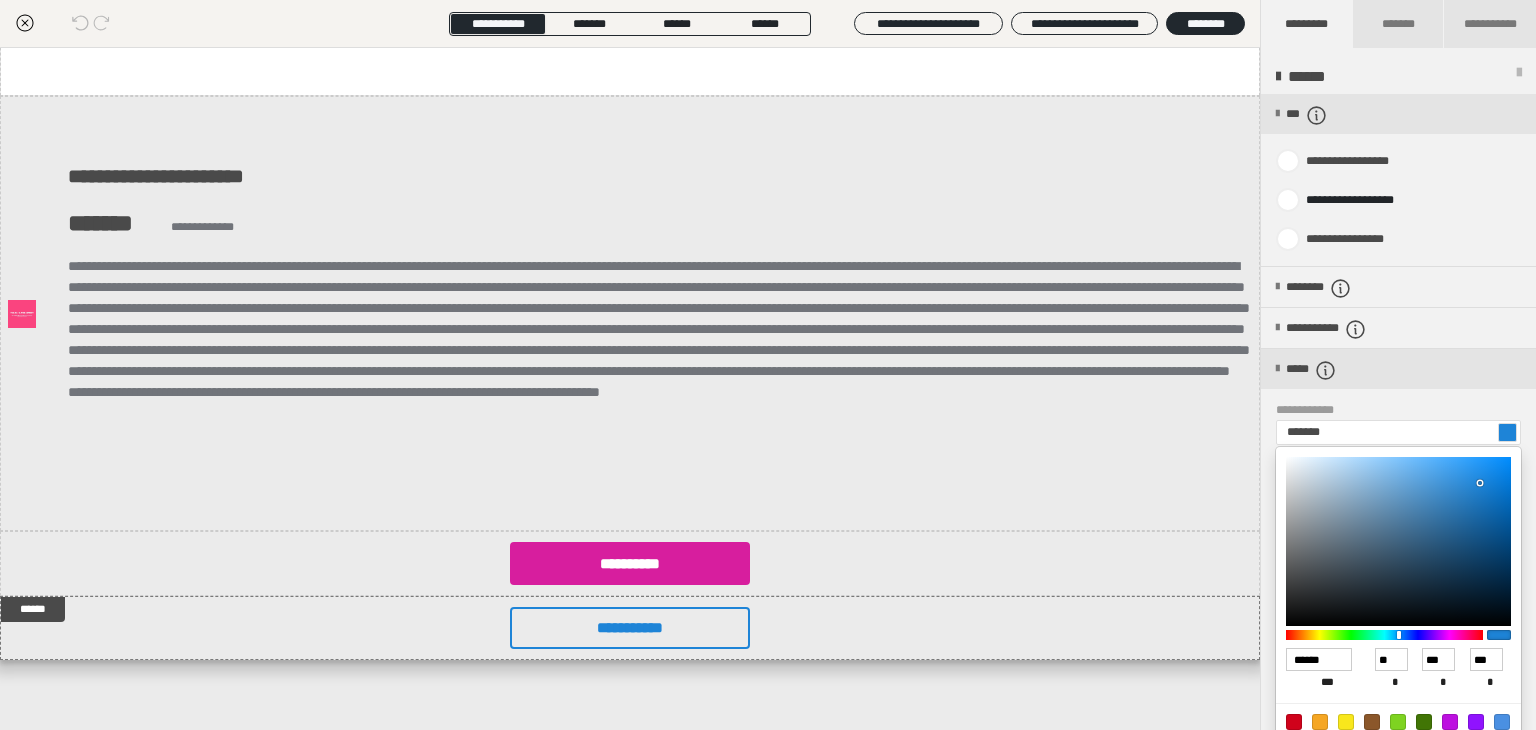 type on "******" 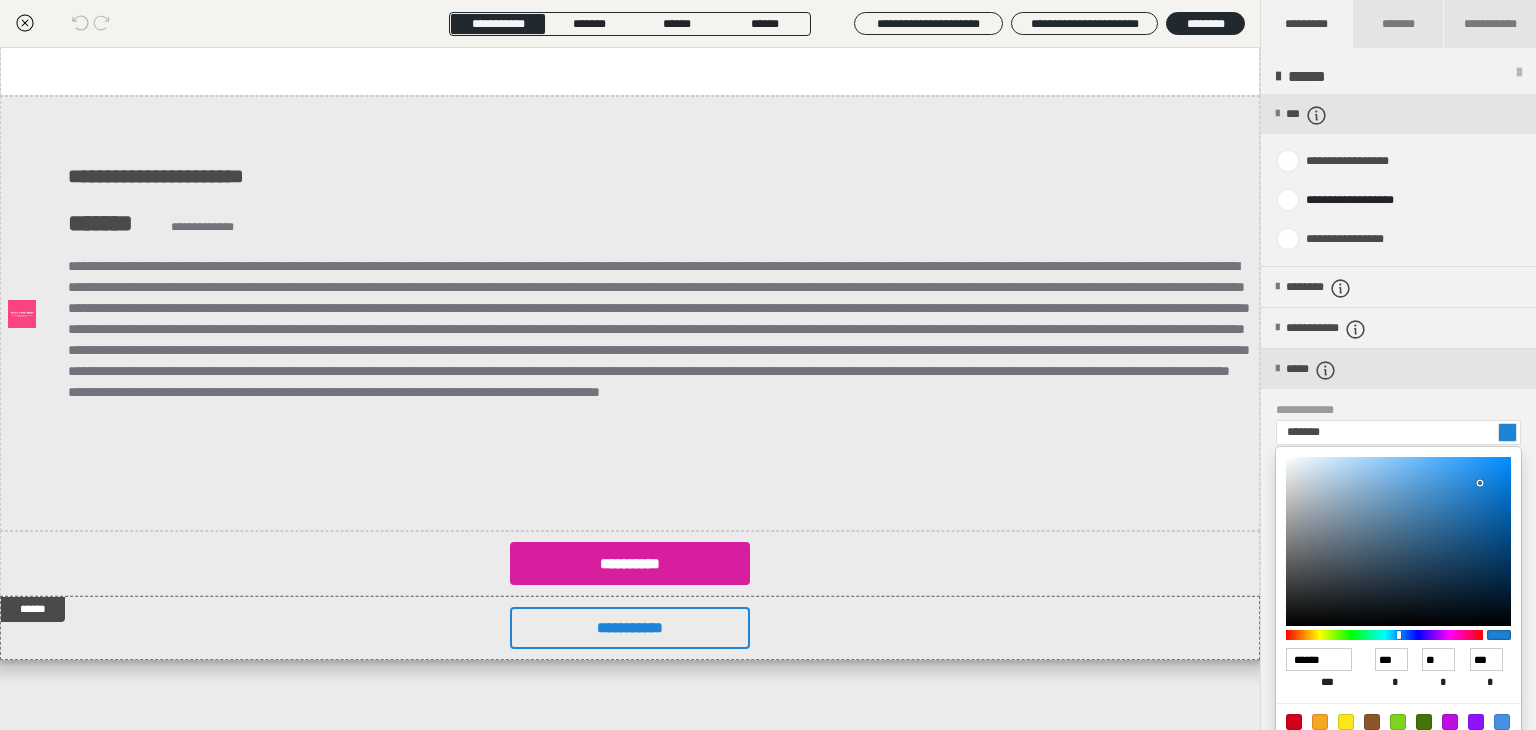 click at bounding box center [1384, 635] 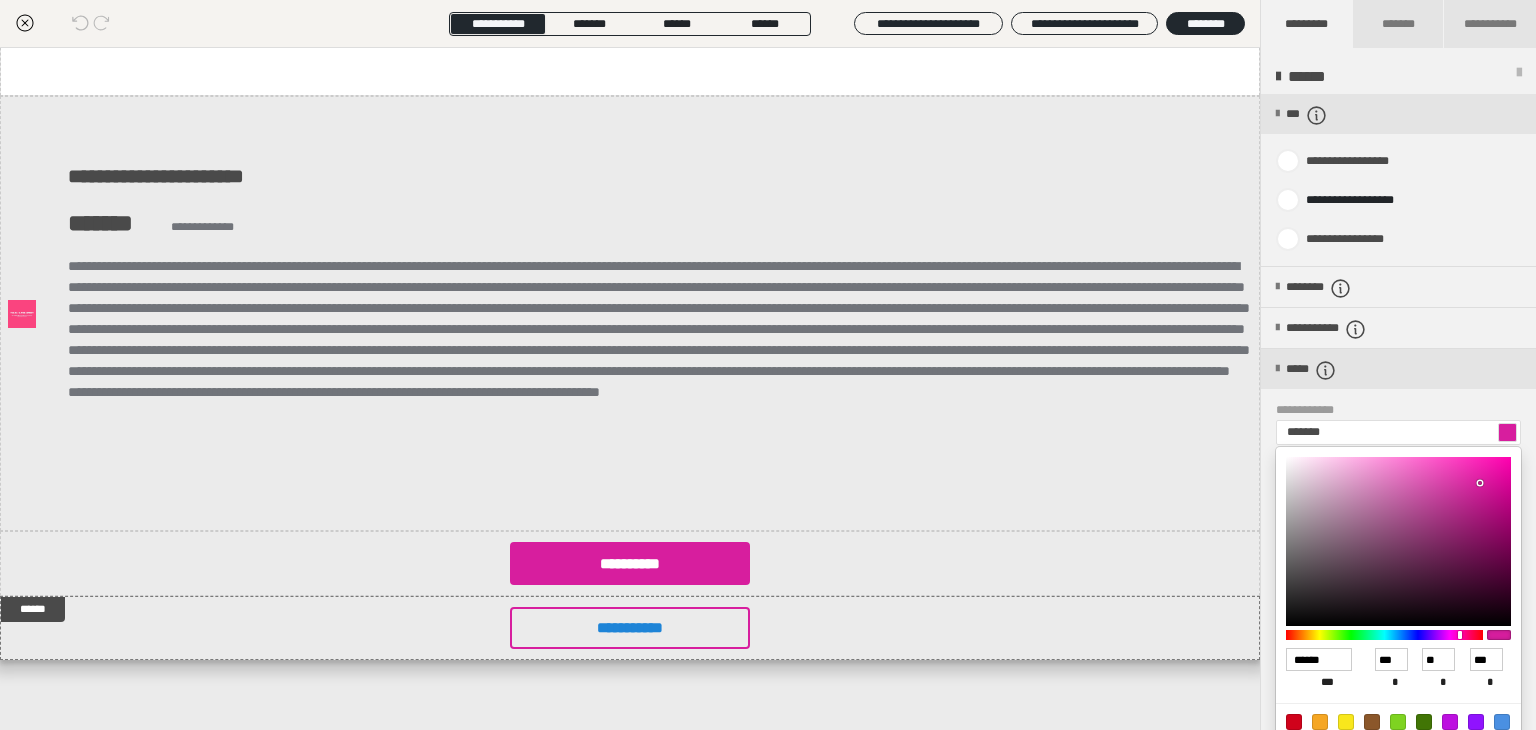 type on "*******" 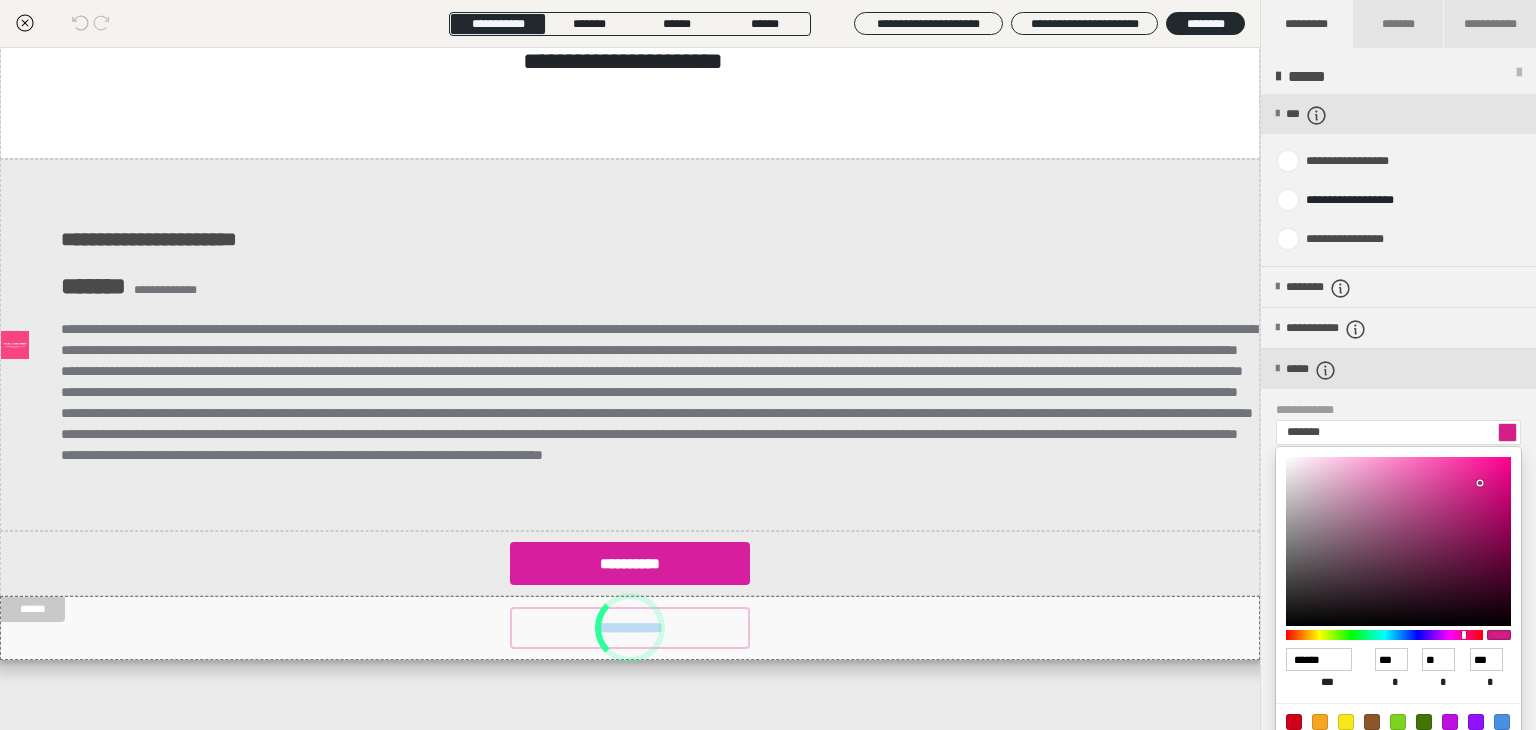 click at bounding box center [1384, 635] 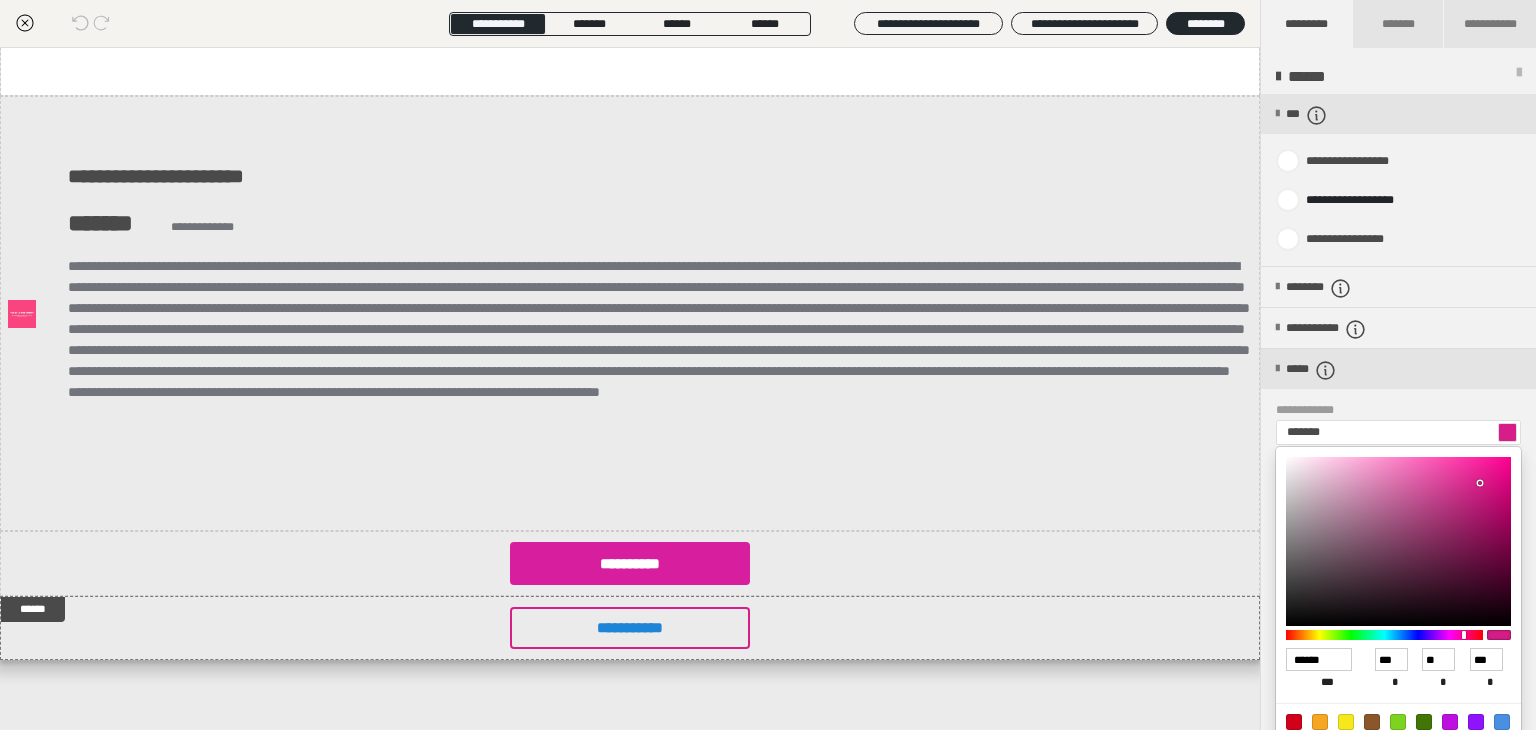 drag, startPoint x: 1529, startPoint y: 434, endPoint x: 1531, endPoint y: 518, distance: 84.0238 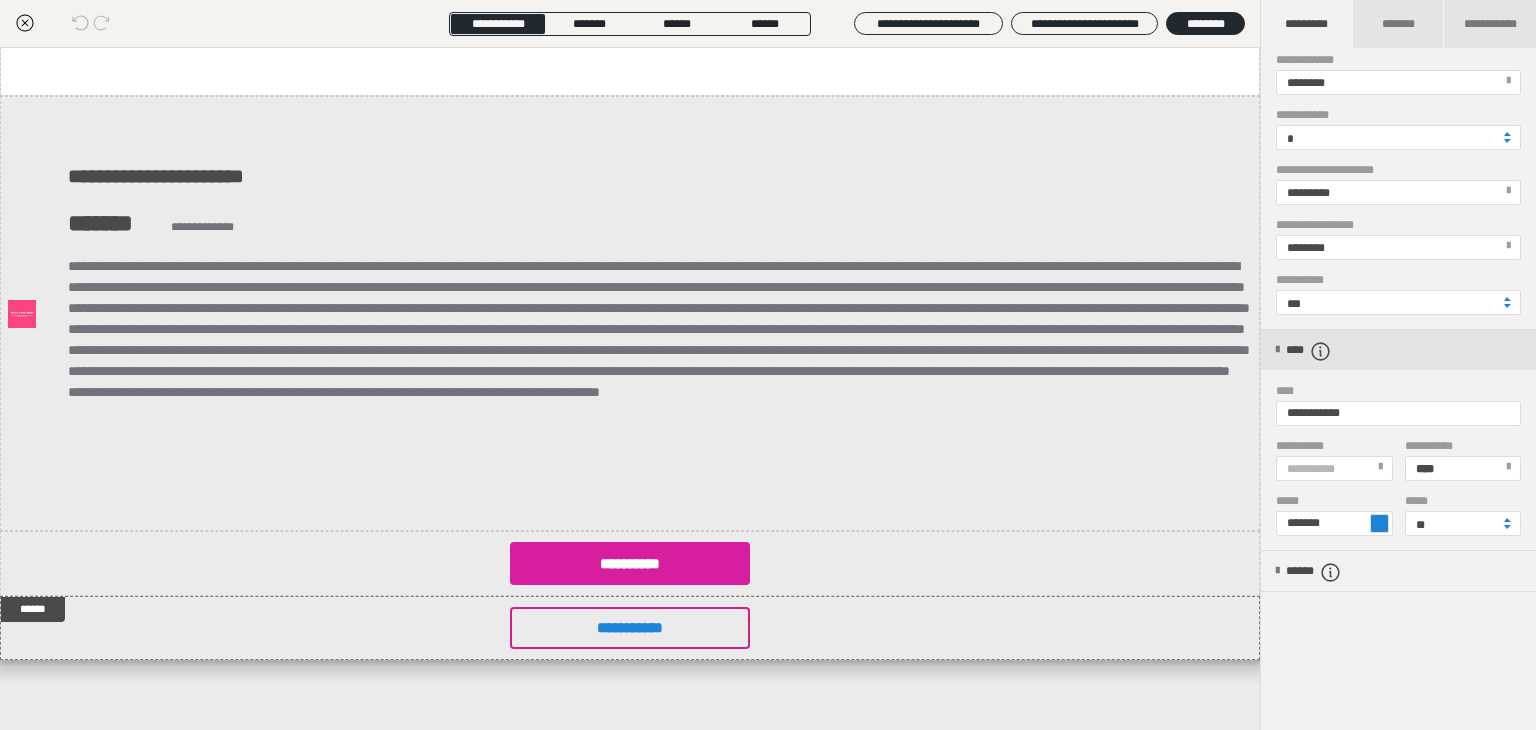 scroll, scrollTop: 420, scrollLeft: 0, axis: vertical 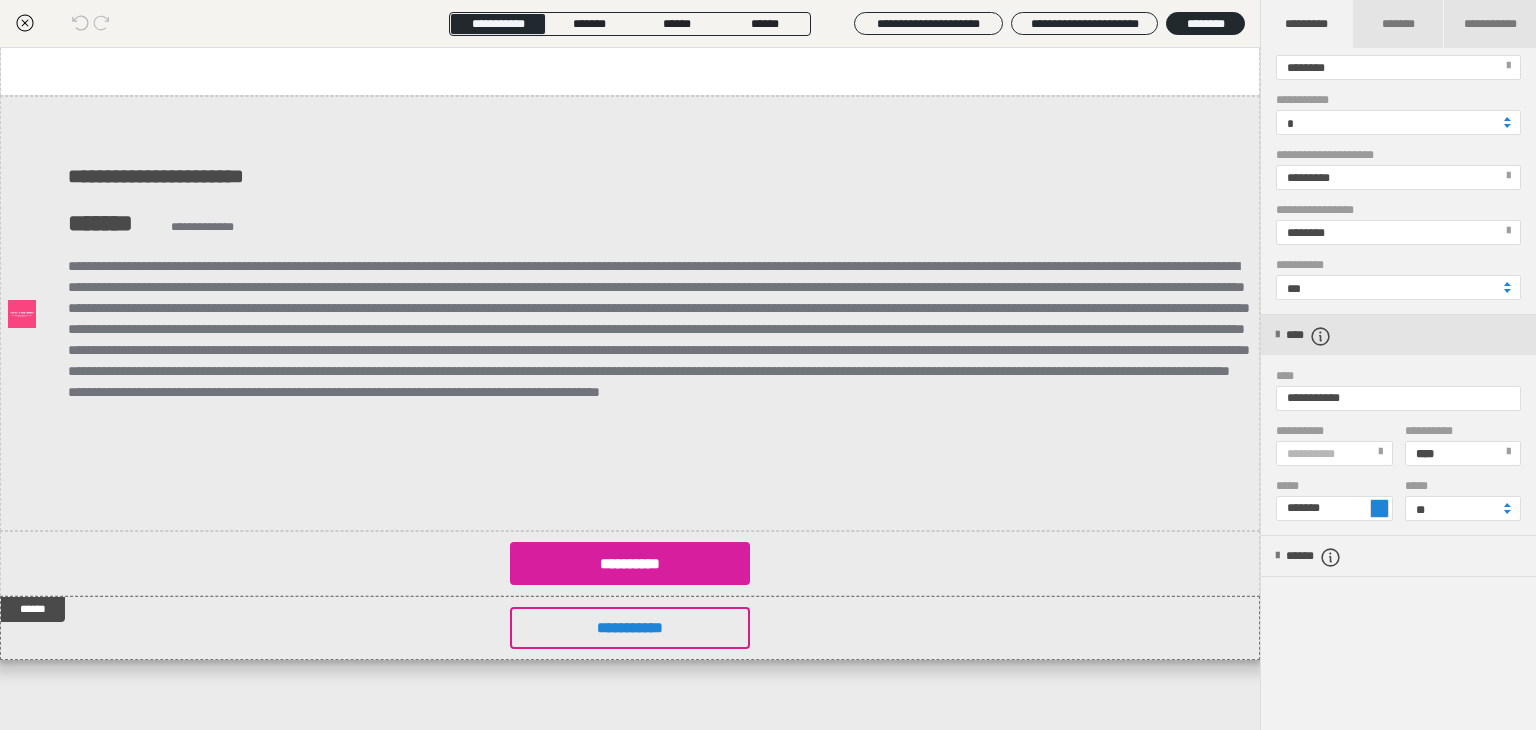 click at bounding box center [1379, 508] 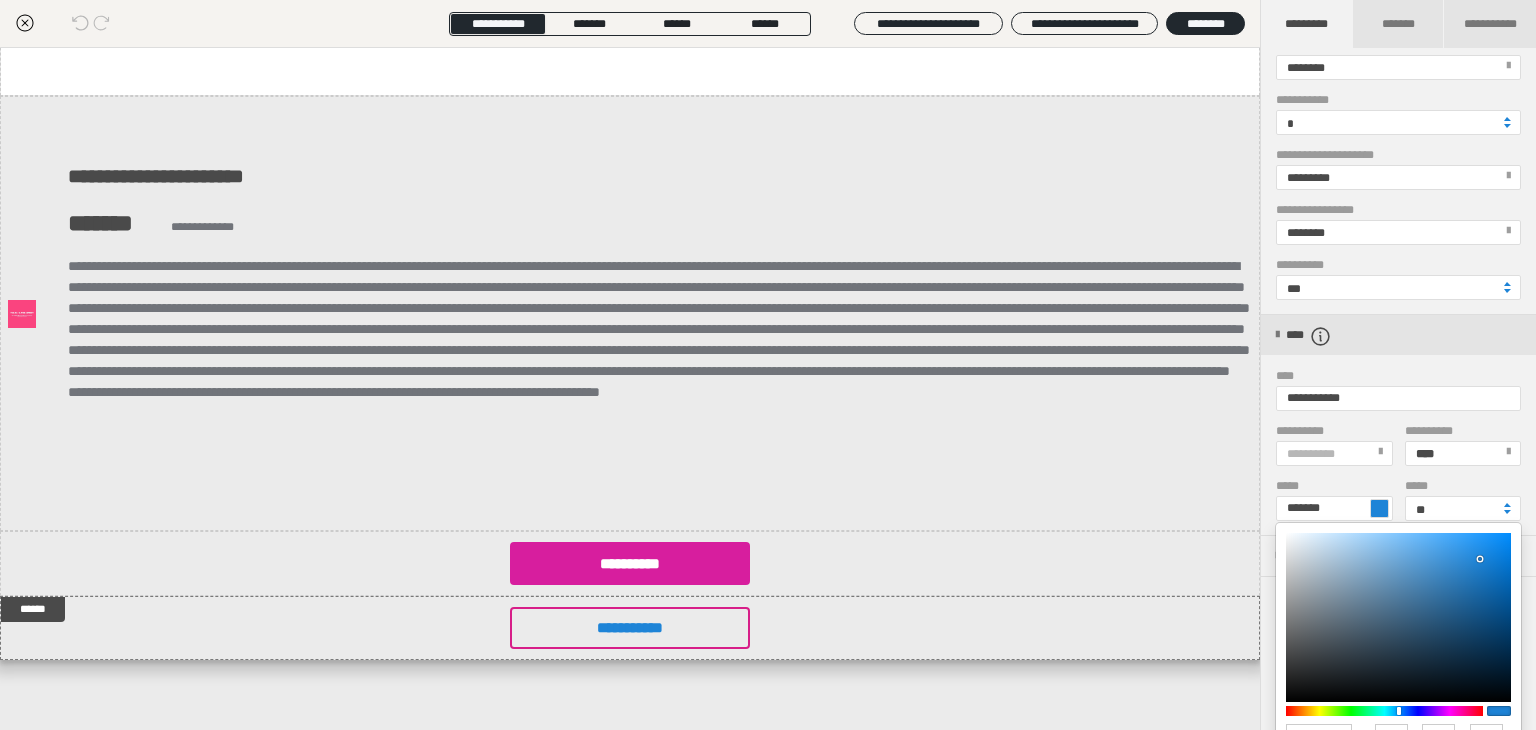 type on "*******" 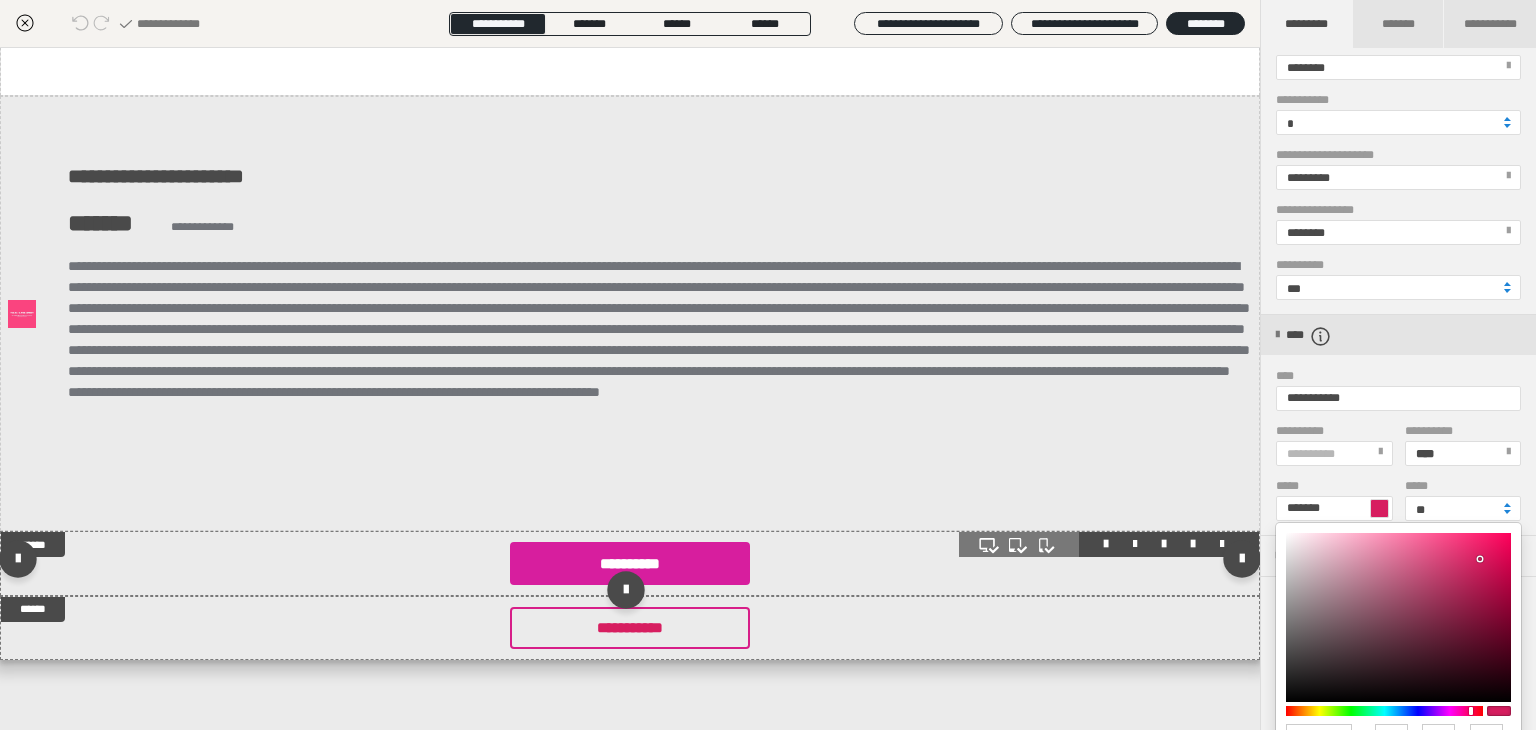 click on "**********" at bounding box center [630, 563] 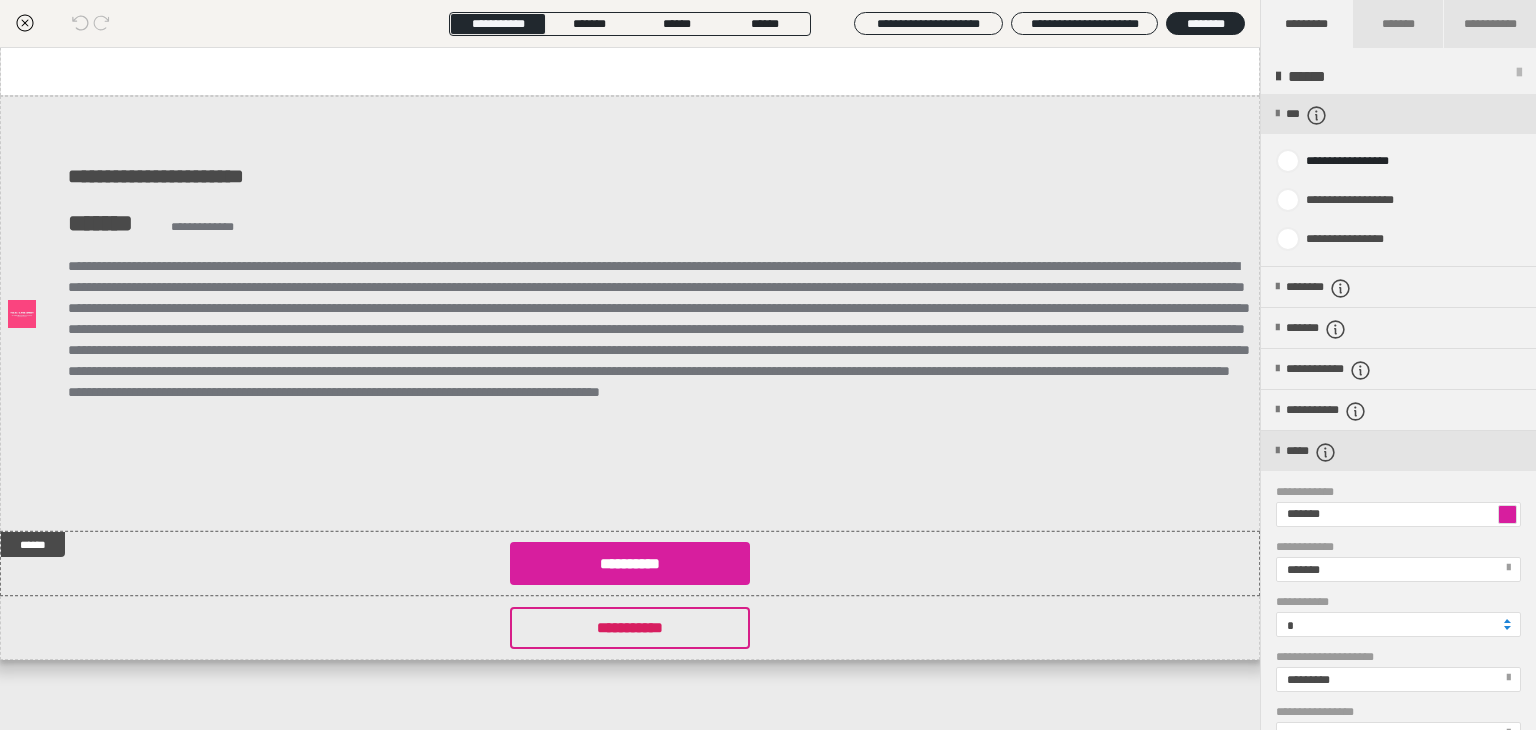 click at bounding box center [1507, 514] 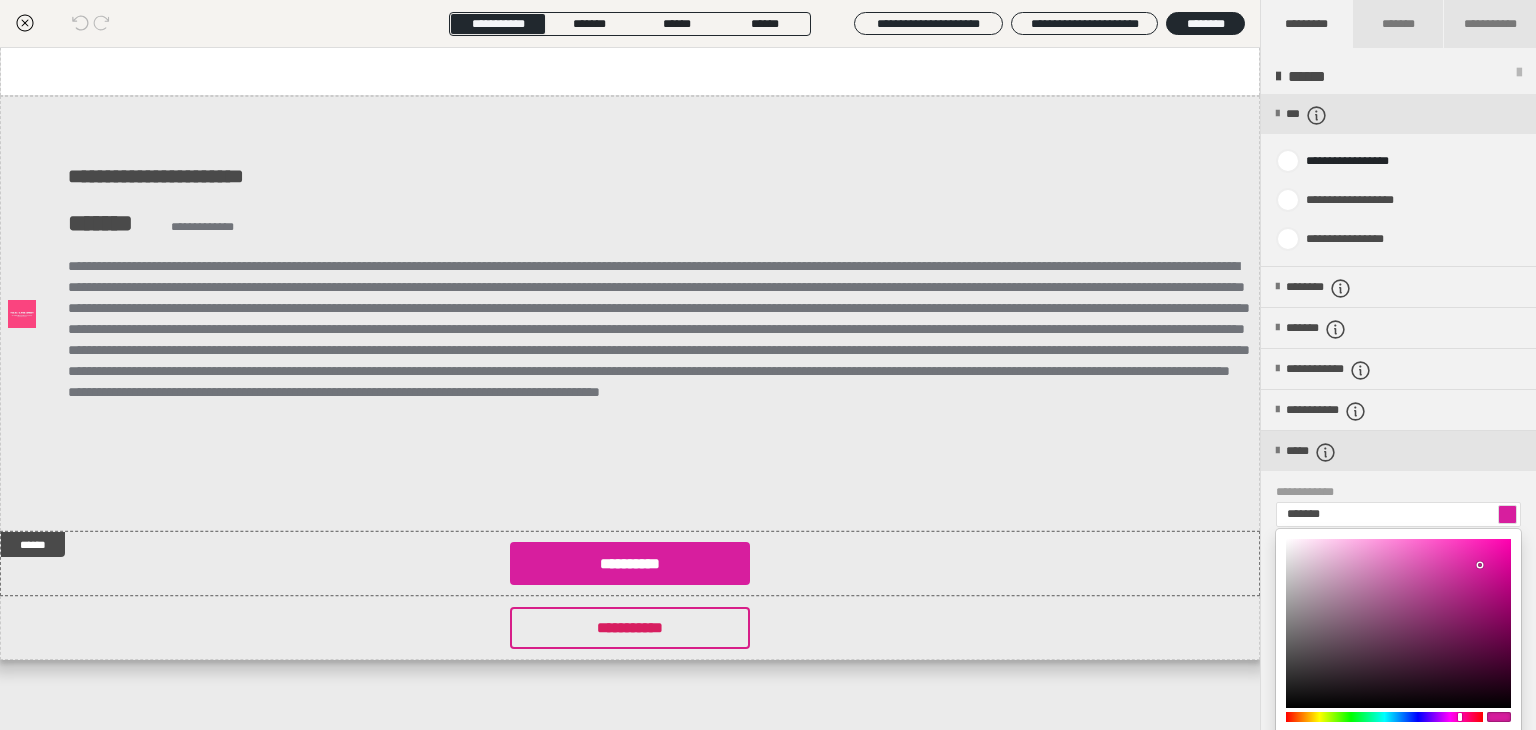 type on "*******" 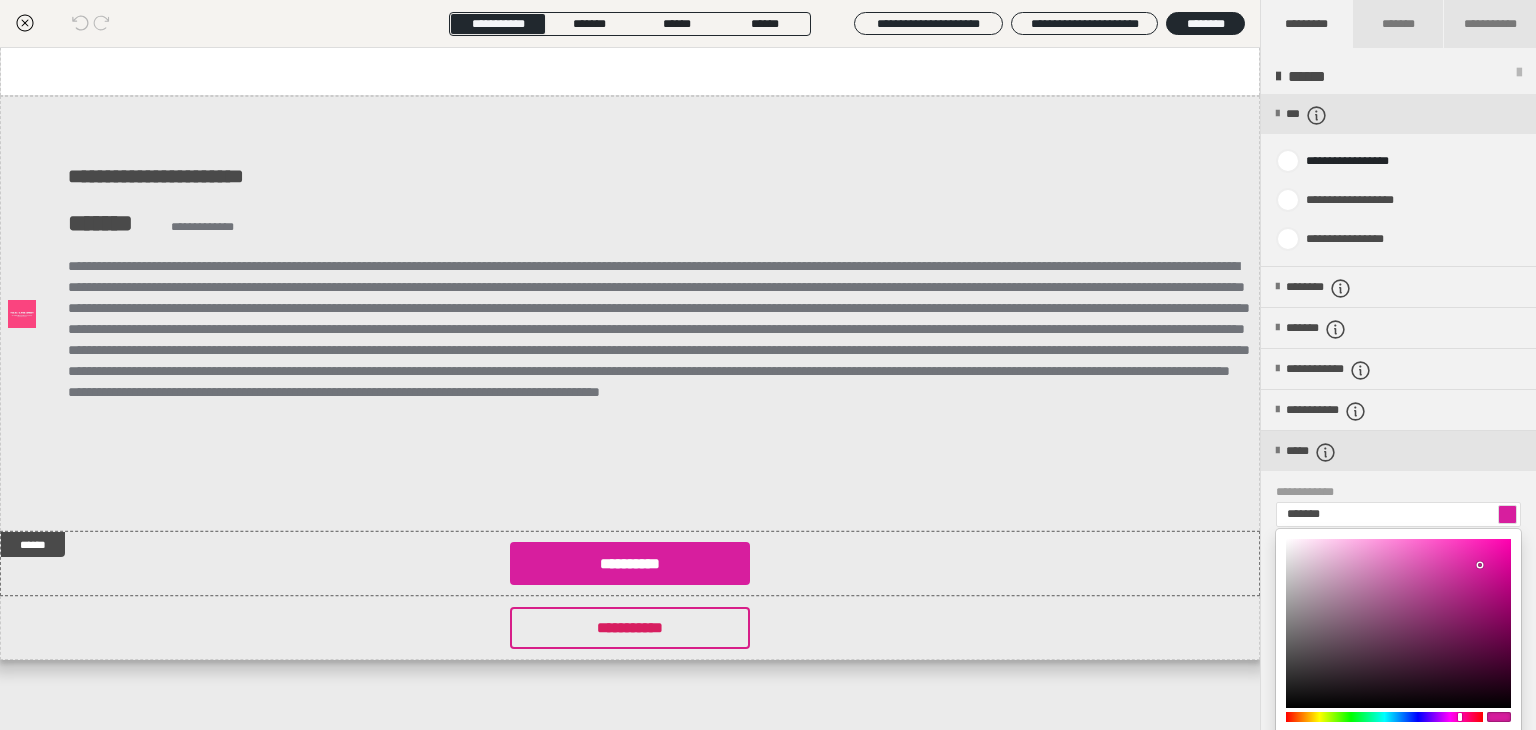 type on "******" 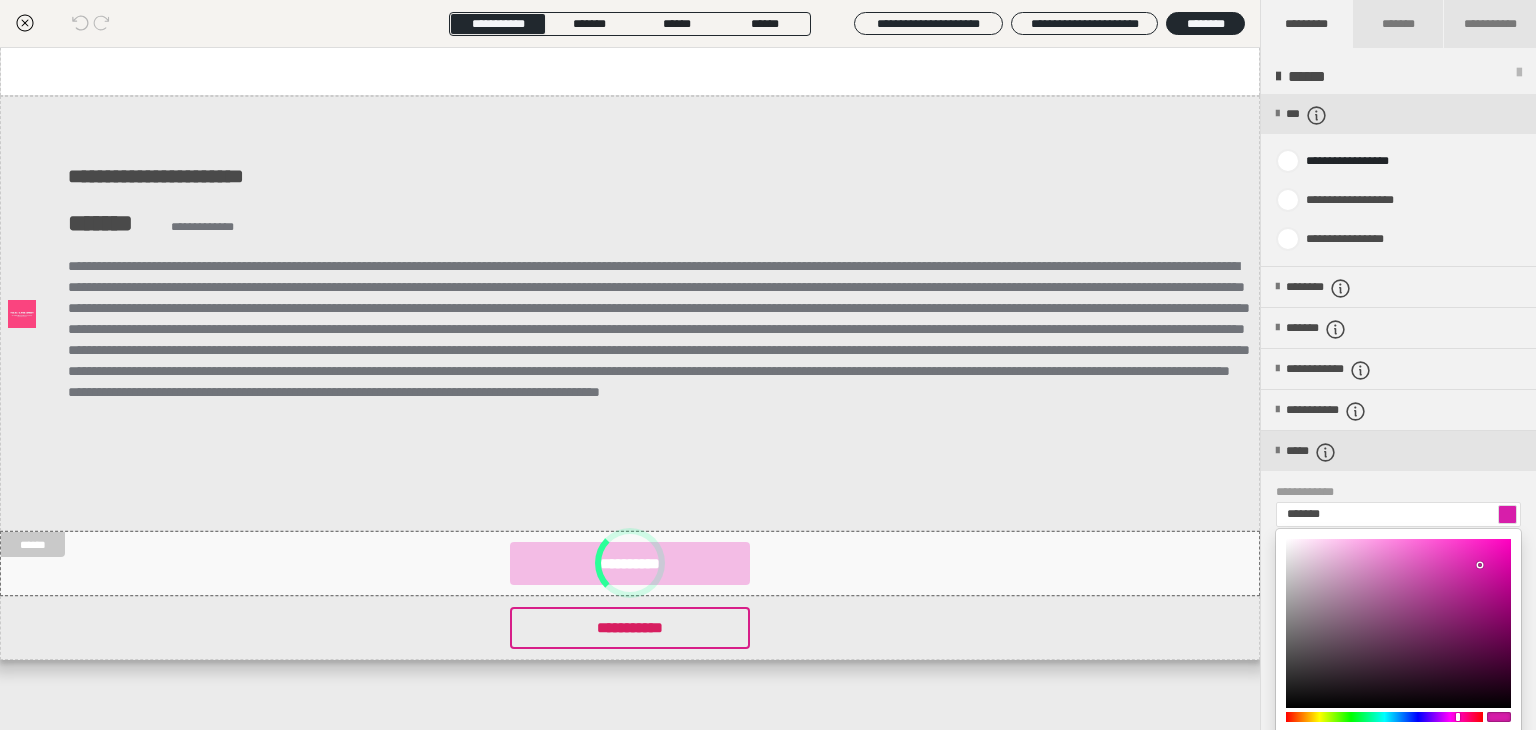 type on "*******" 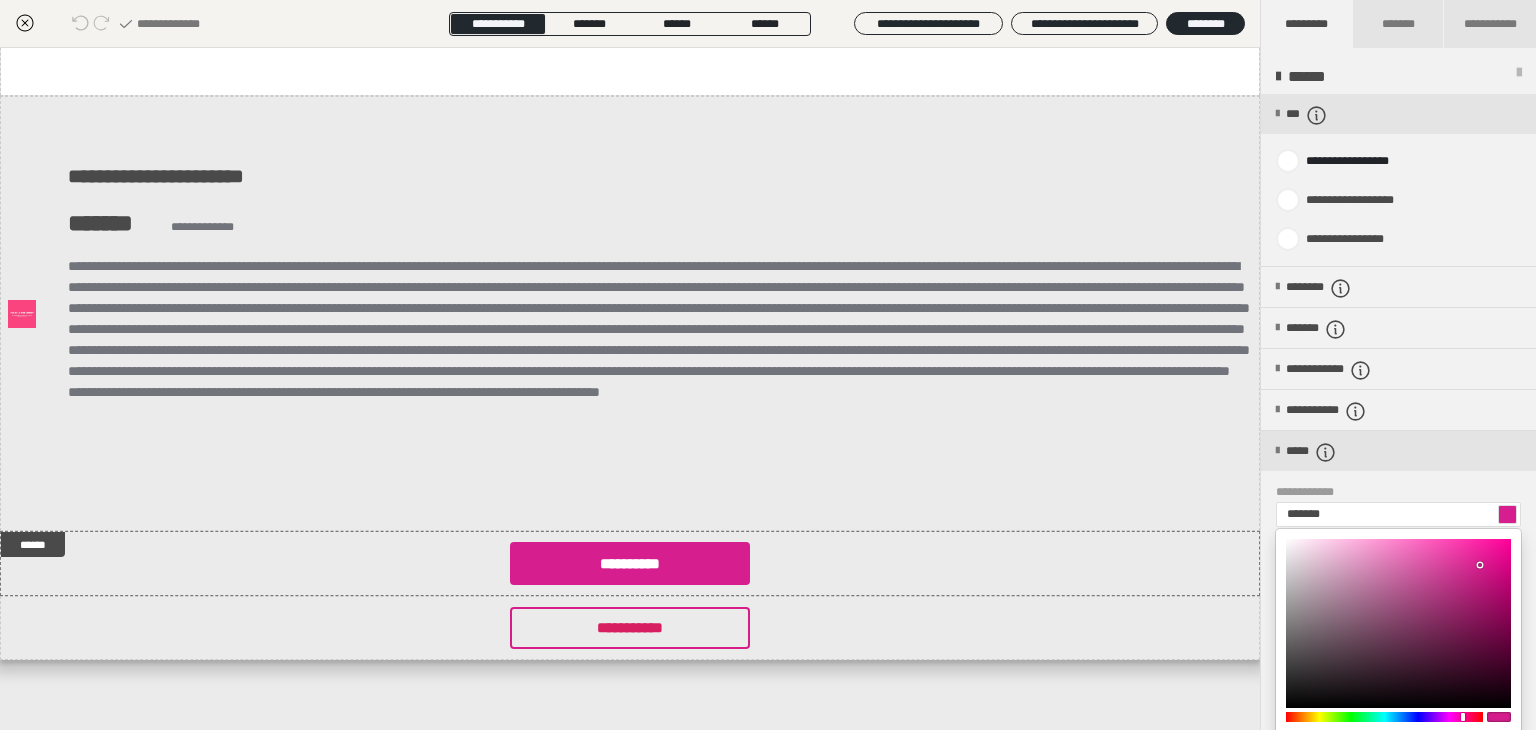 type on "*******" 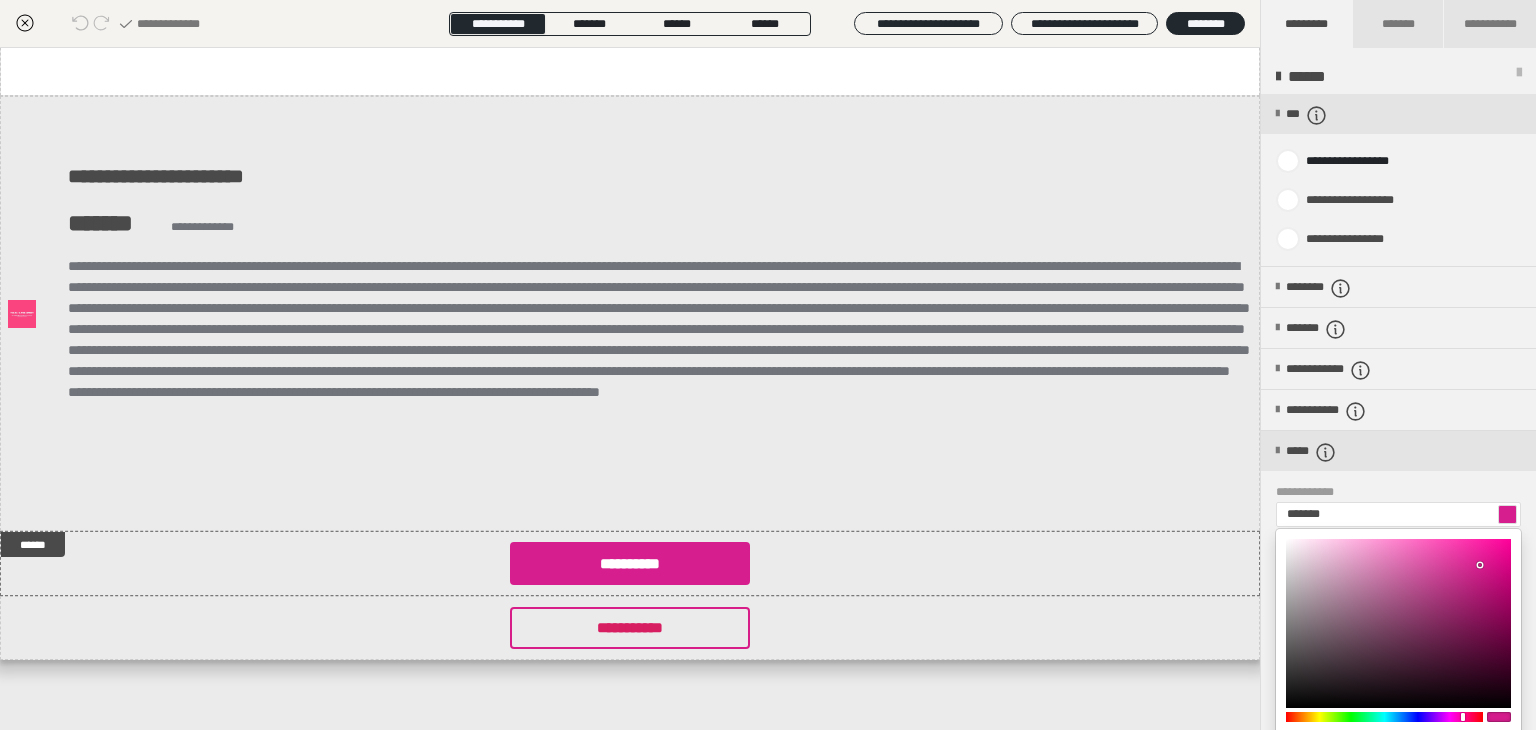 type on "******" 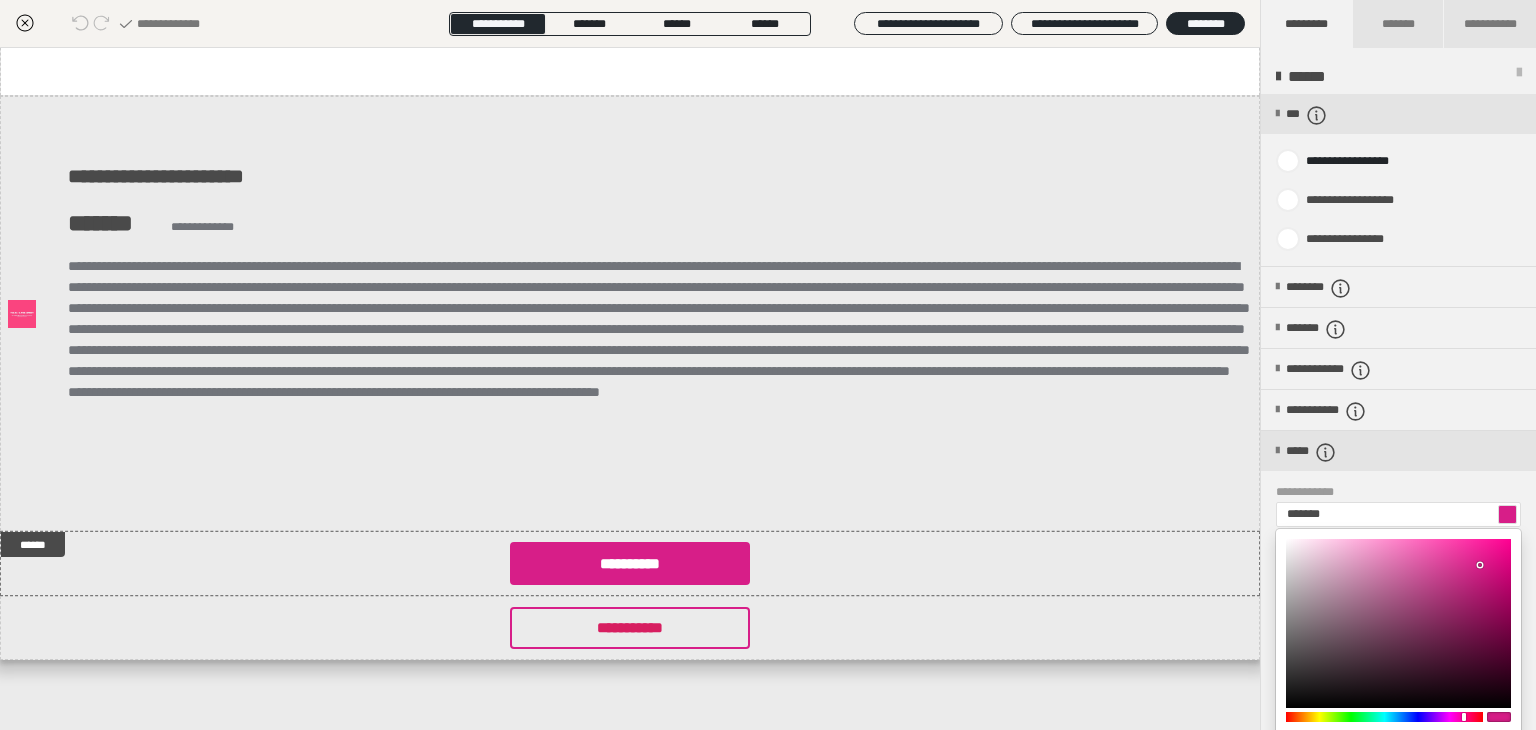 type on "*******" 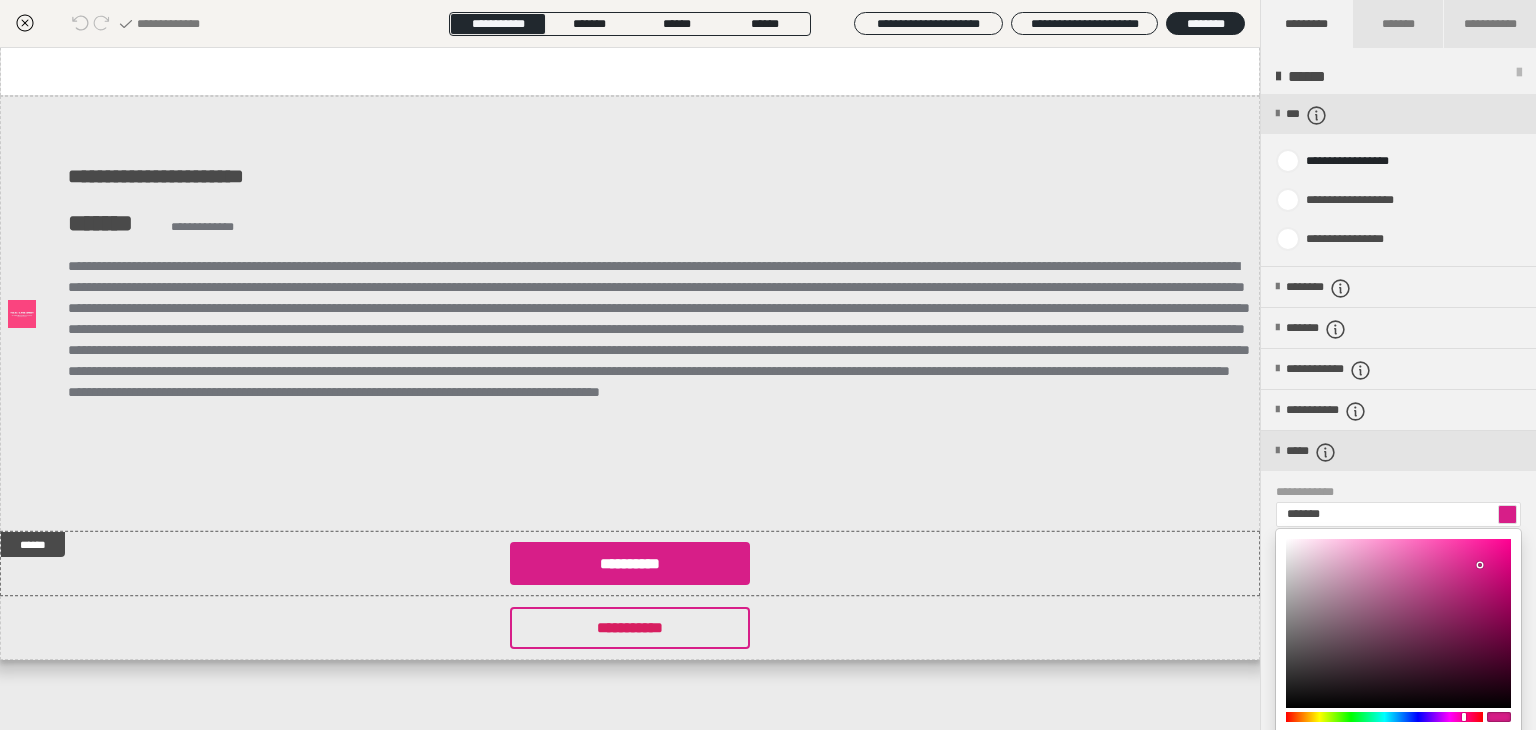 type on "******" 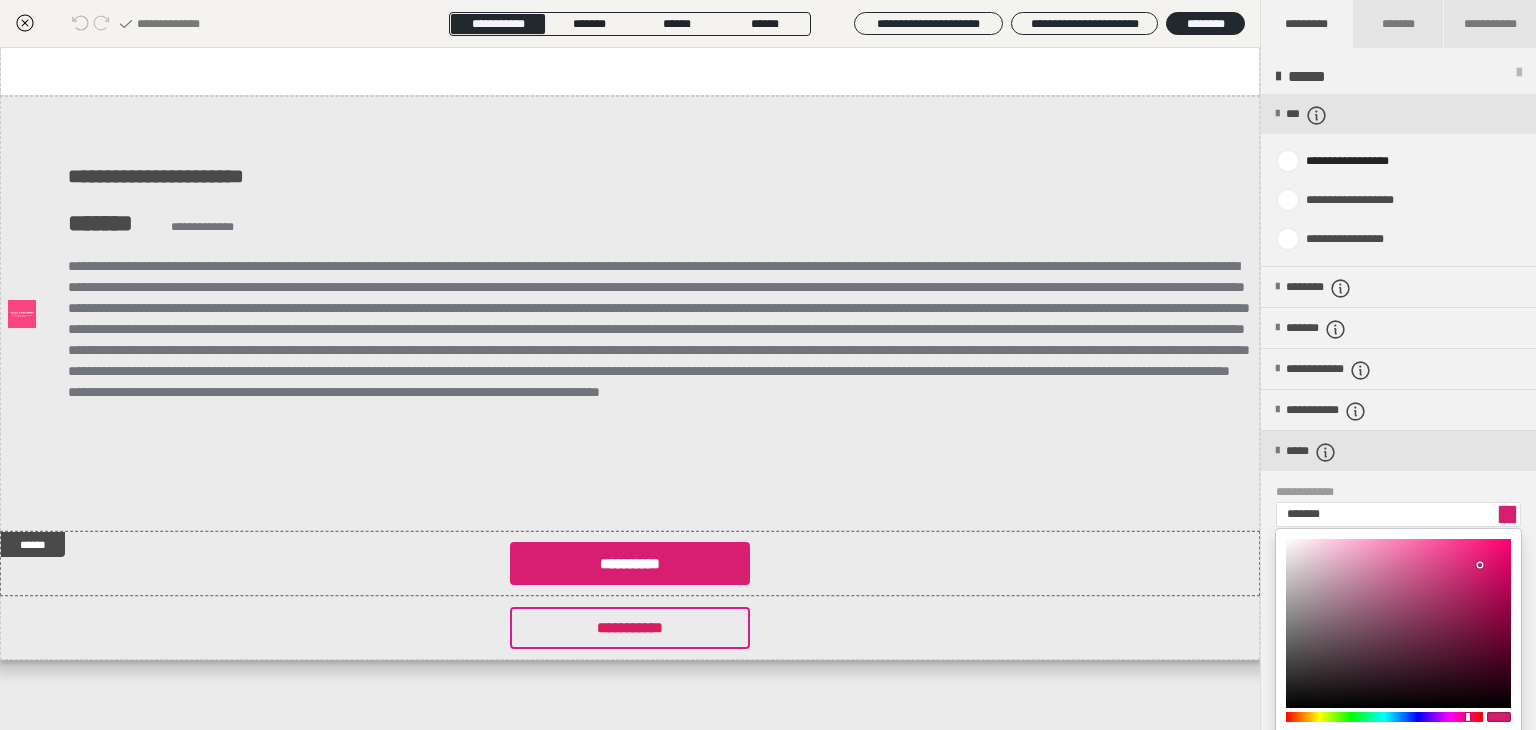 type on "*******" 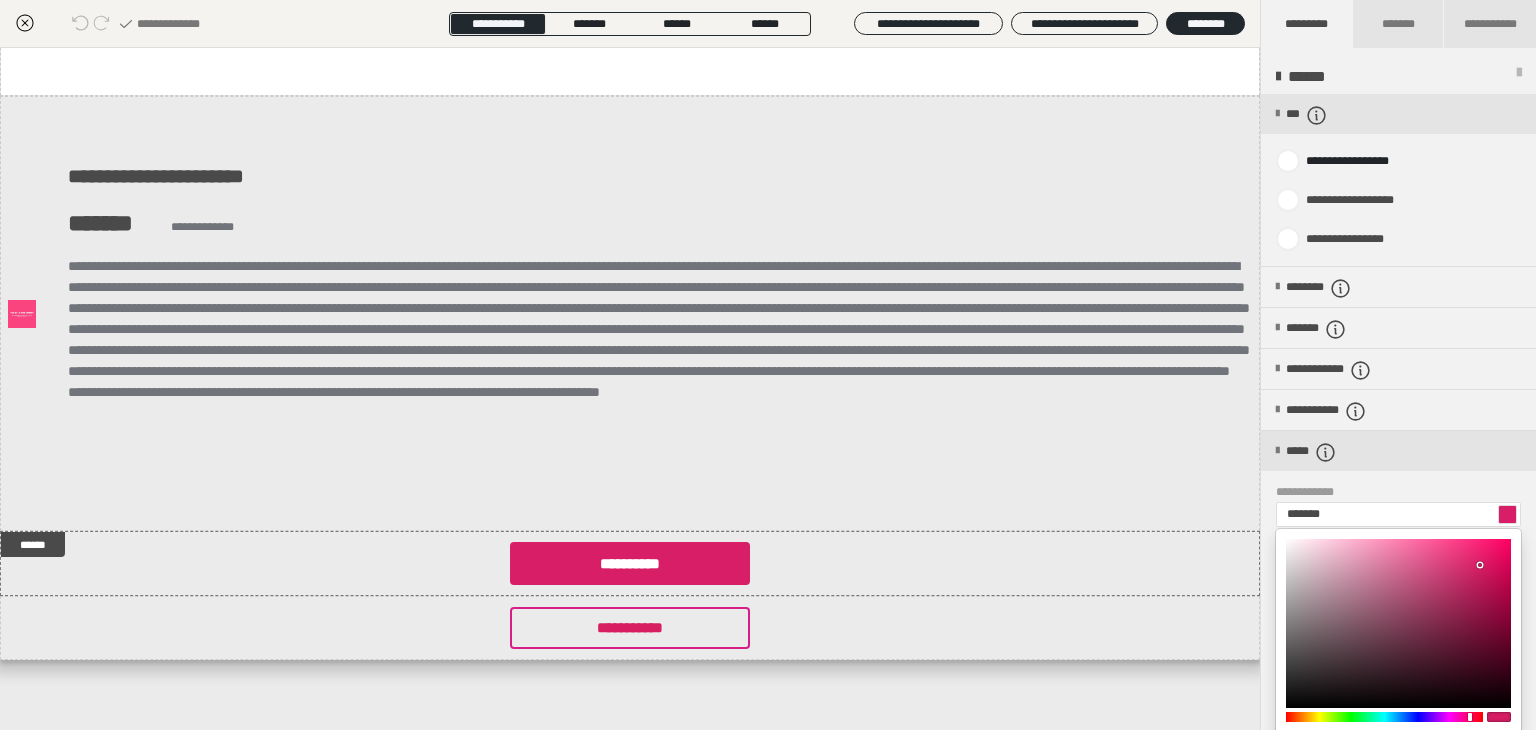 drag, startPoint x: 1458, startPoint y: 716, endPoint x: 1470, endPoint y: 714, distance: 12.165525 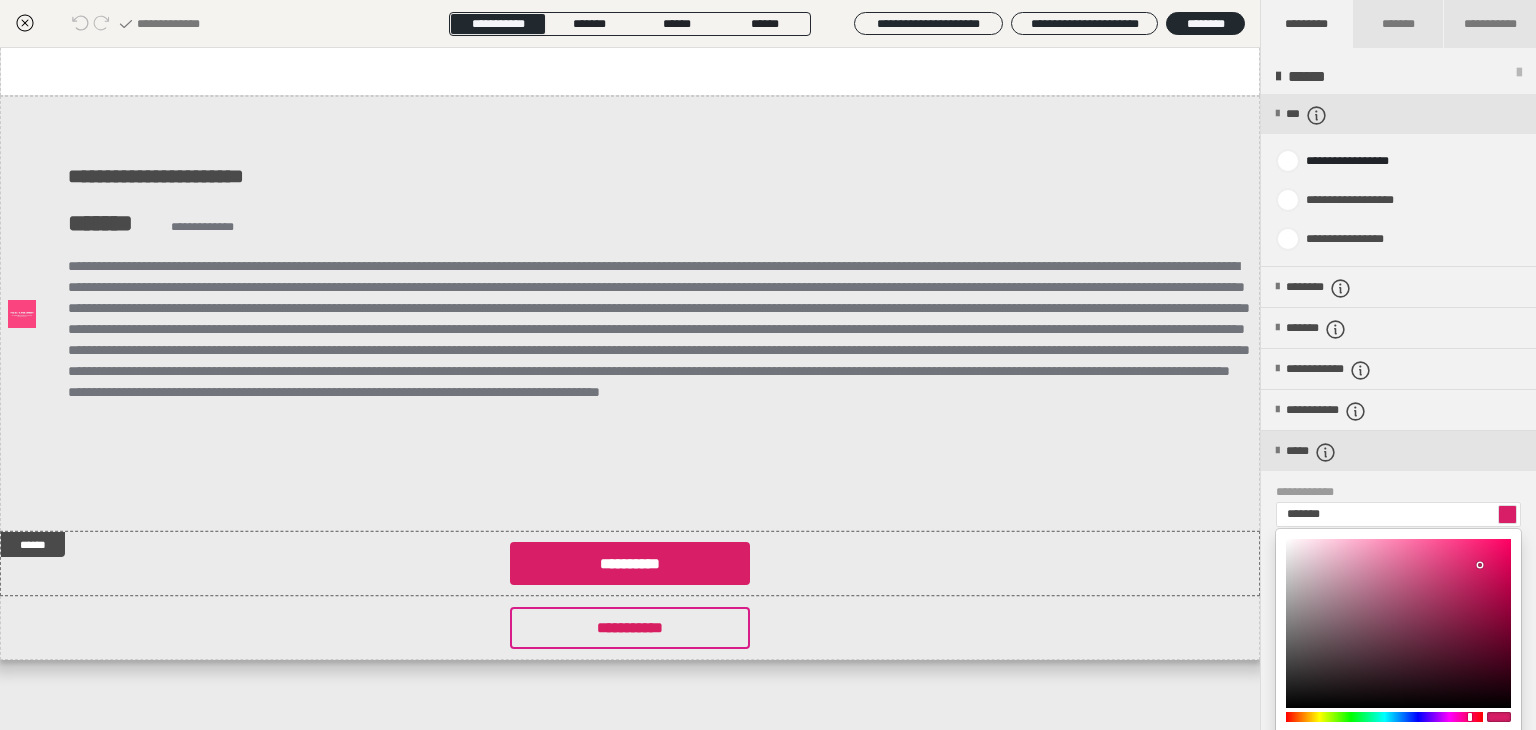 click at bounding box center (1470, 717) 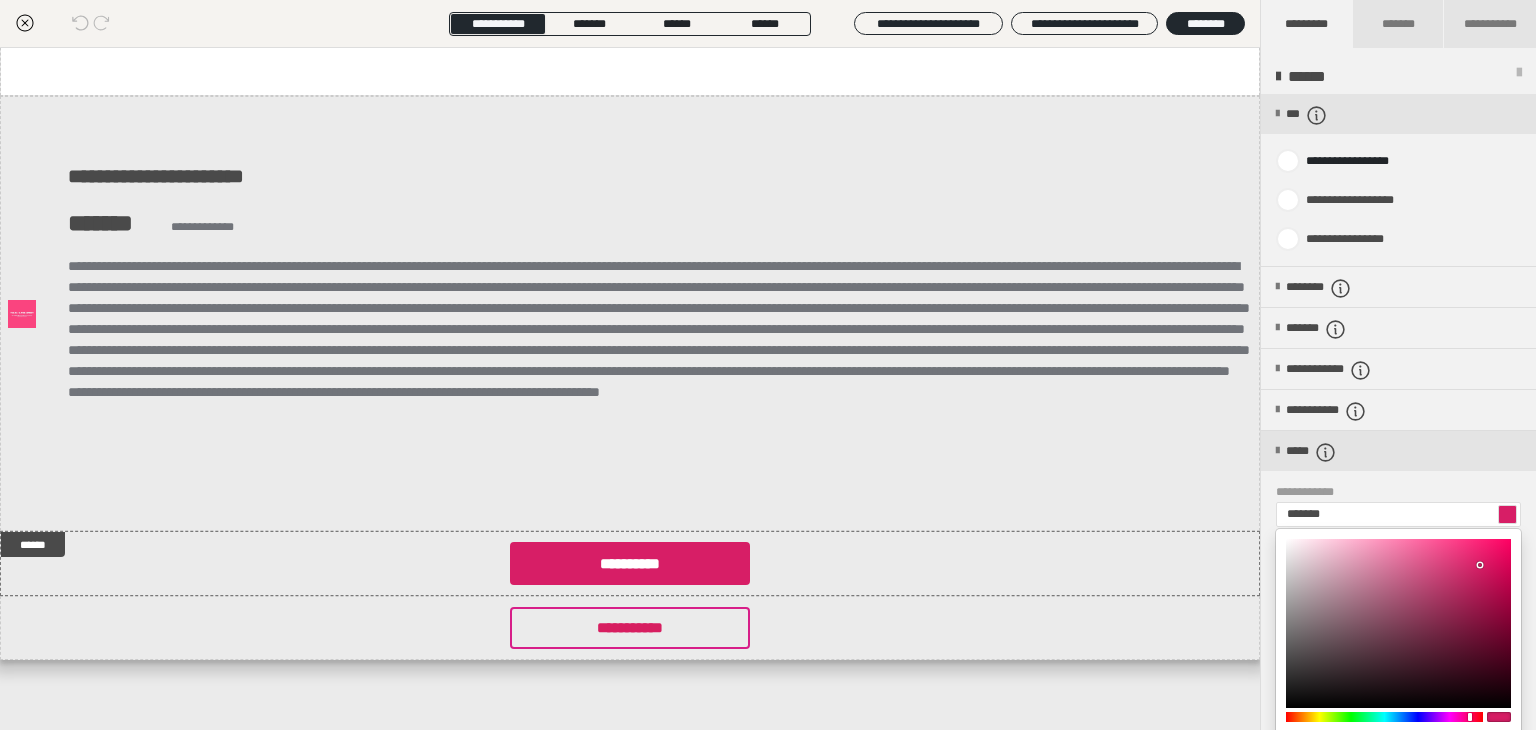 click at bounding box center (768, 365) 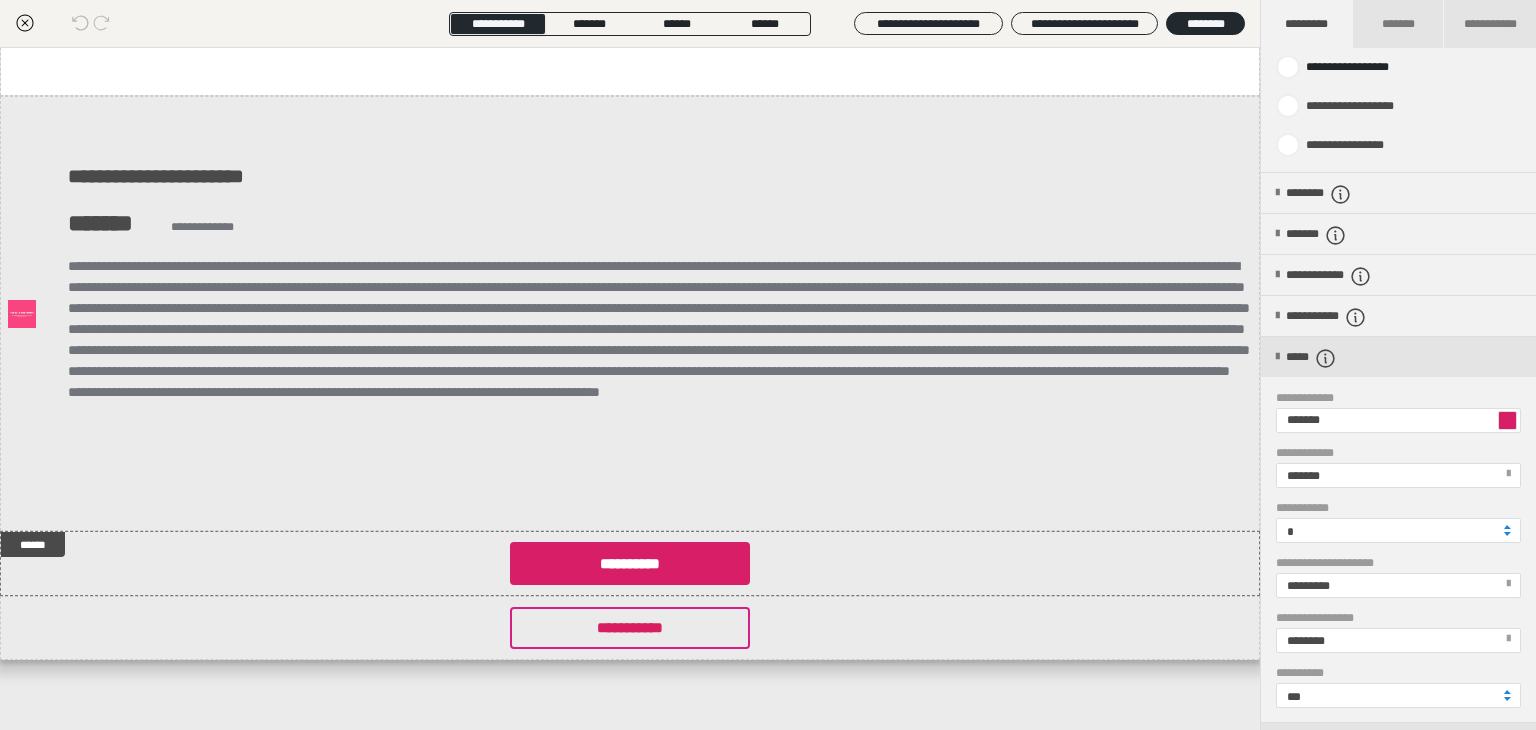 scroll, scrollTop: 0, scrollLeft: 0, axis: both 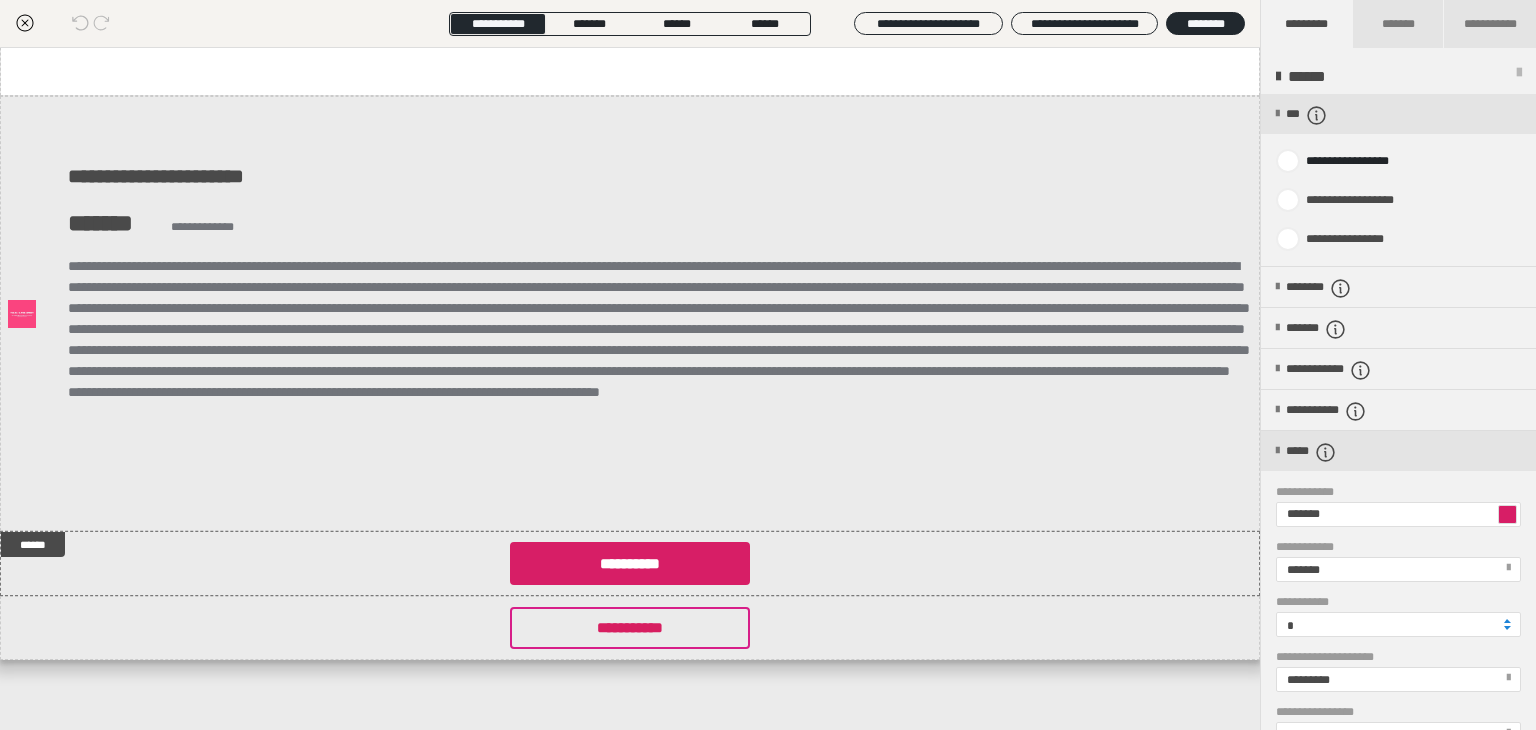 click 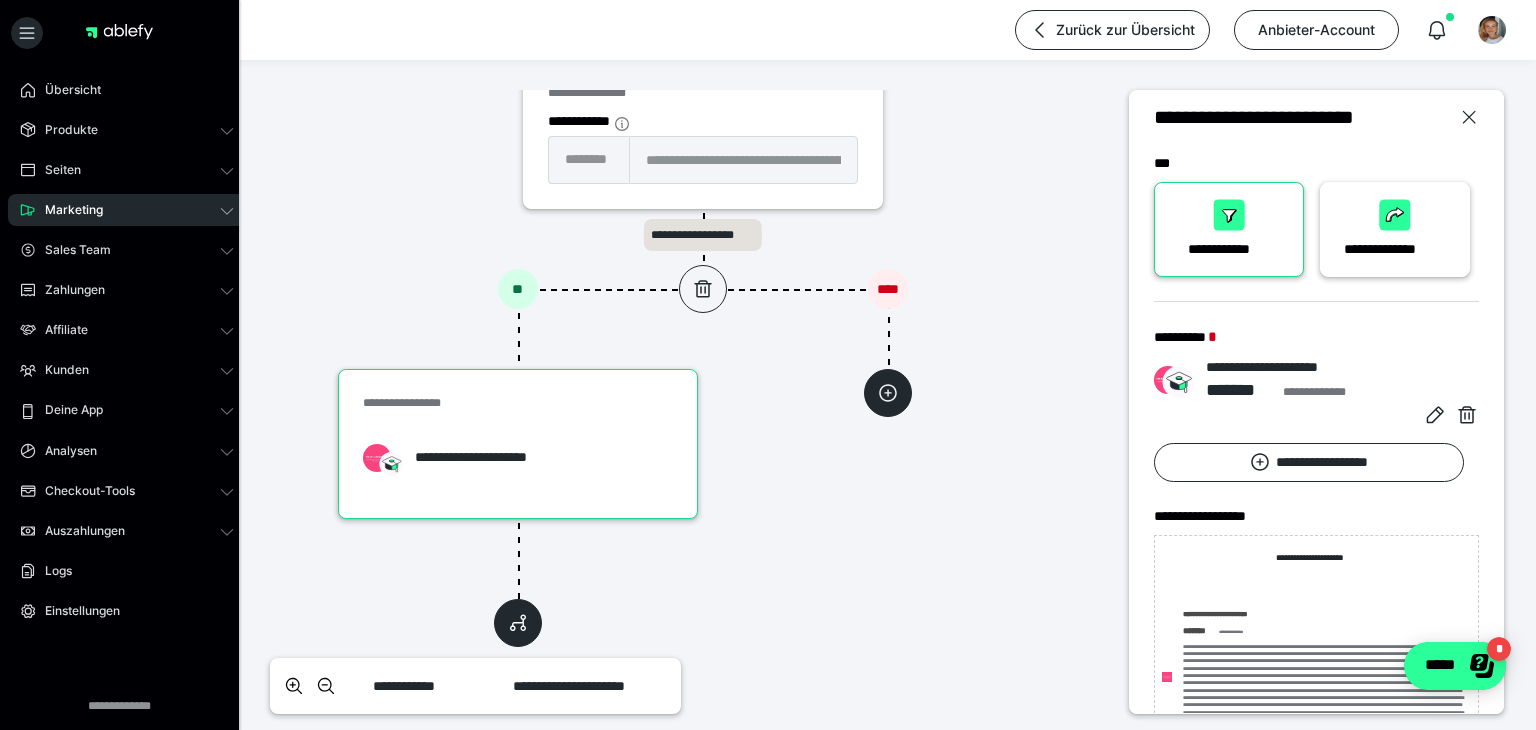 drag, startPoint x: 1453, startPoint y: 674, endPoint x: 1532, endPoint y: 796, distance: 145.34442 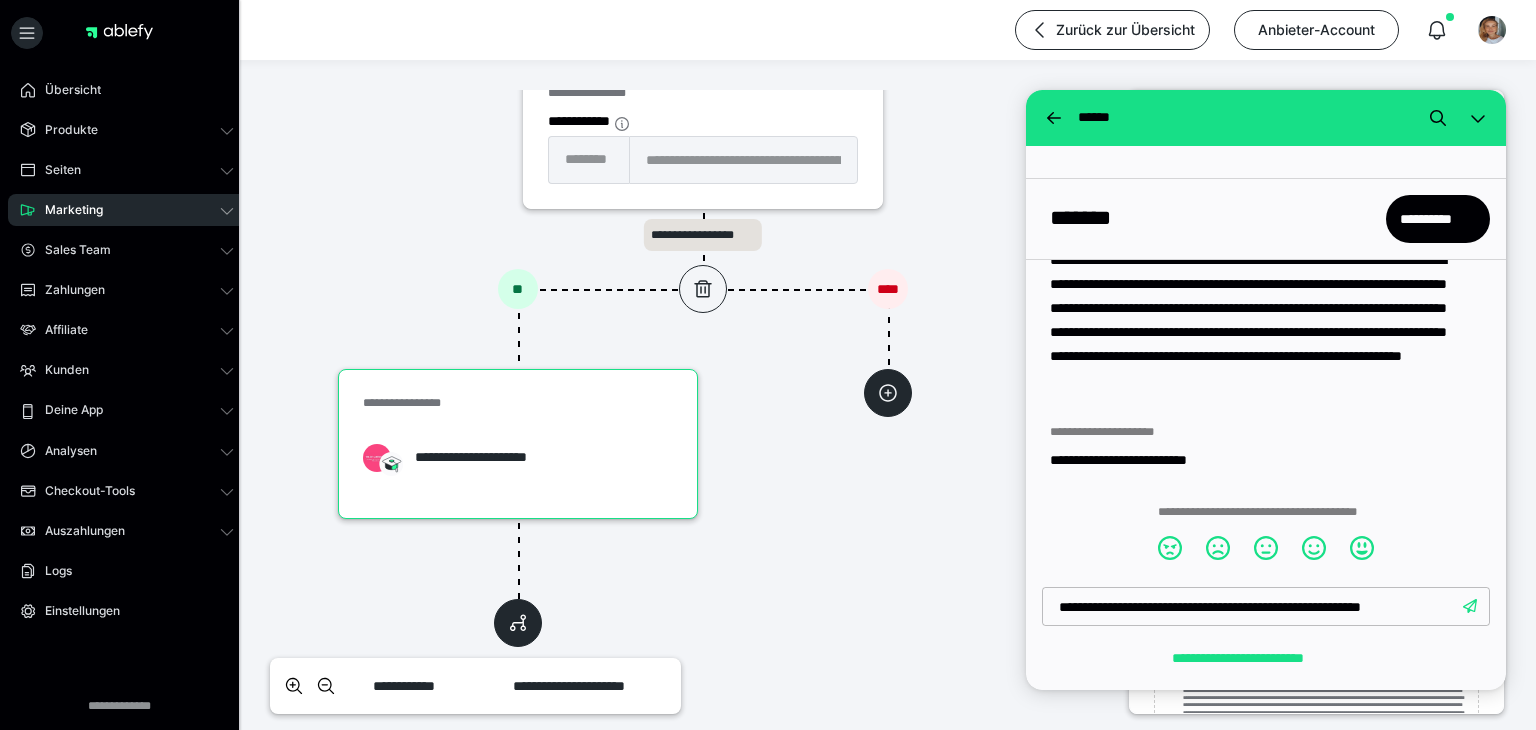 scroll, scrollTop: 1517, scrollLeft: 0, axis: vertical 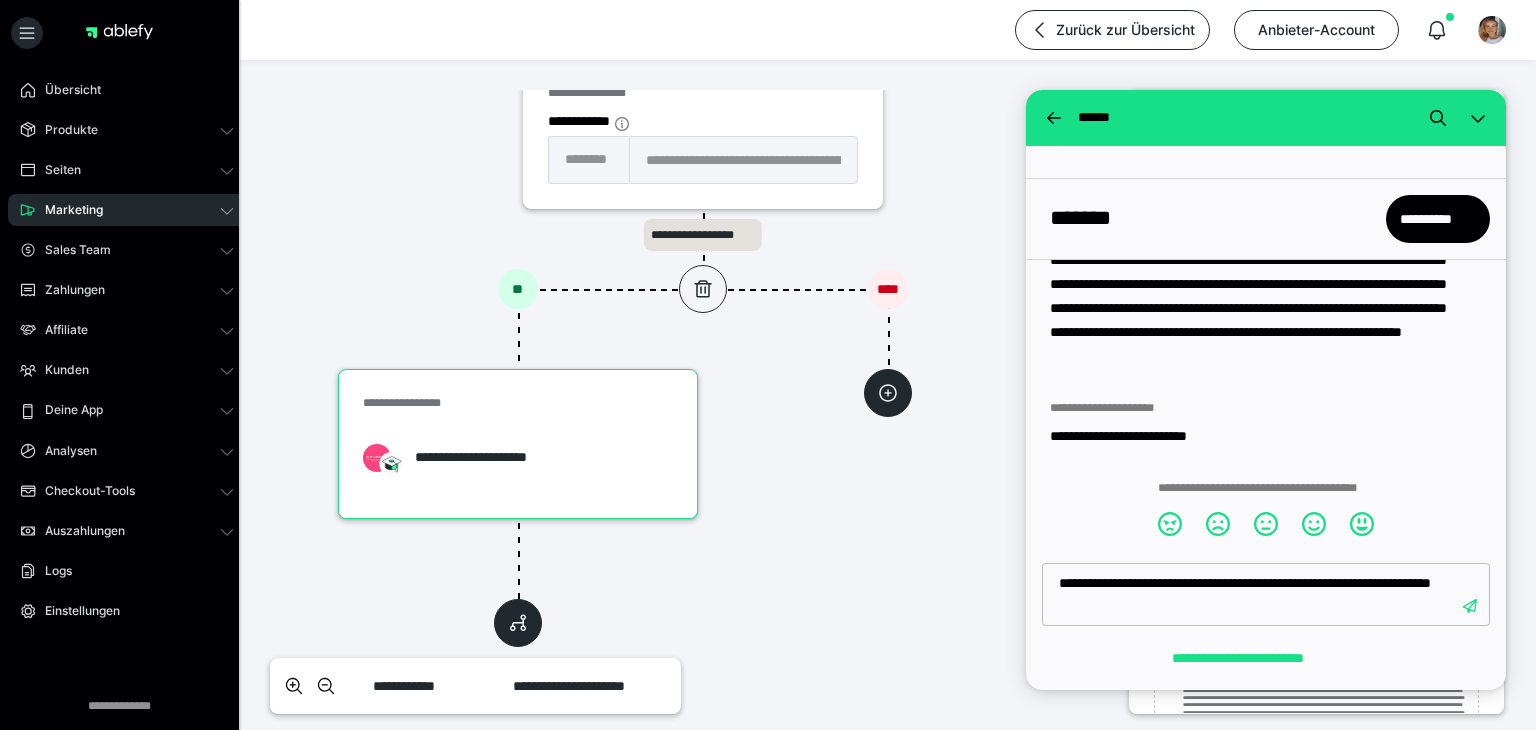 type on "**********" 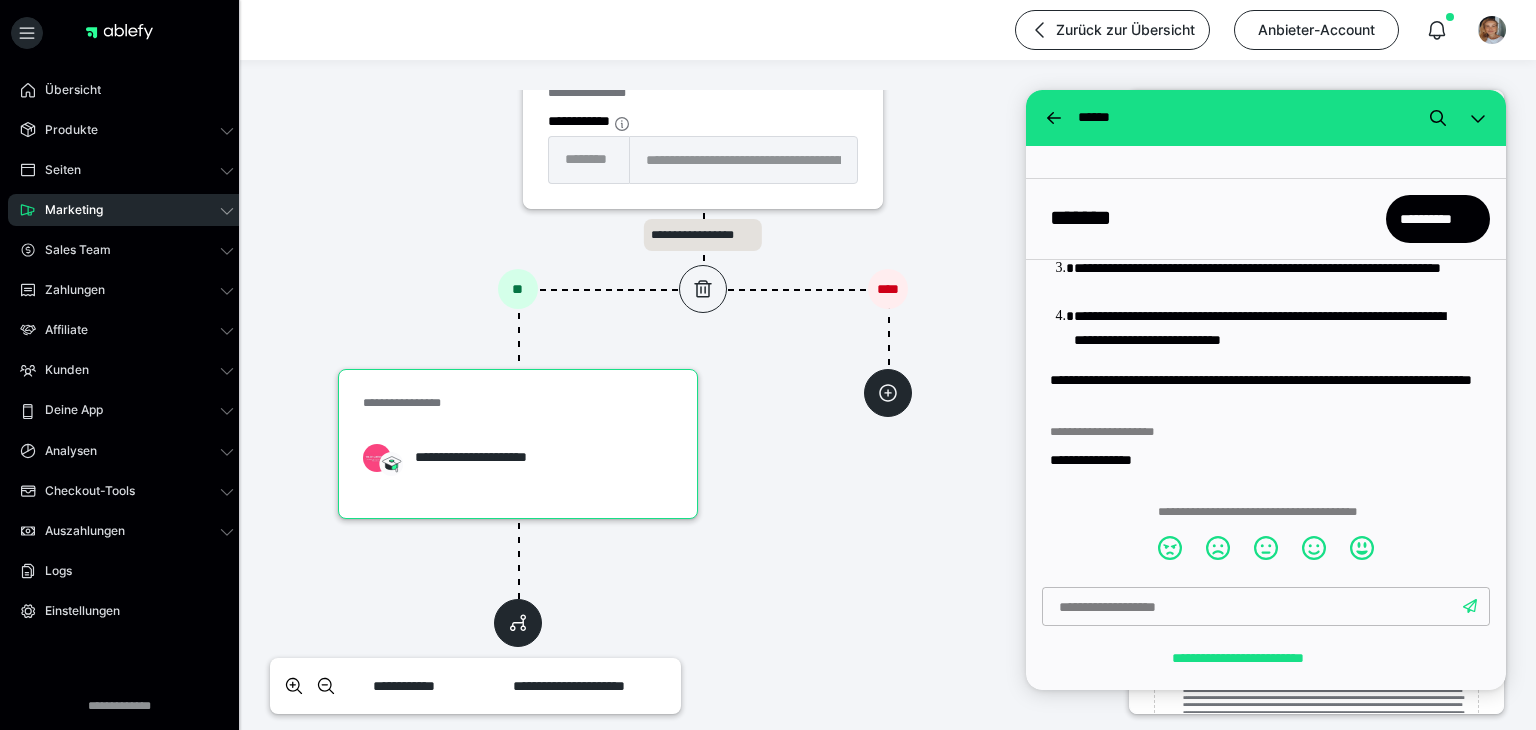 scroll, scrollTop: 1821, scrollLeft: 0, axis: vertical 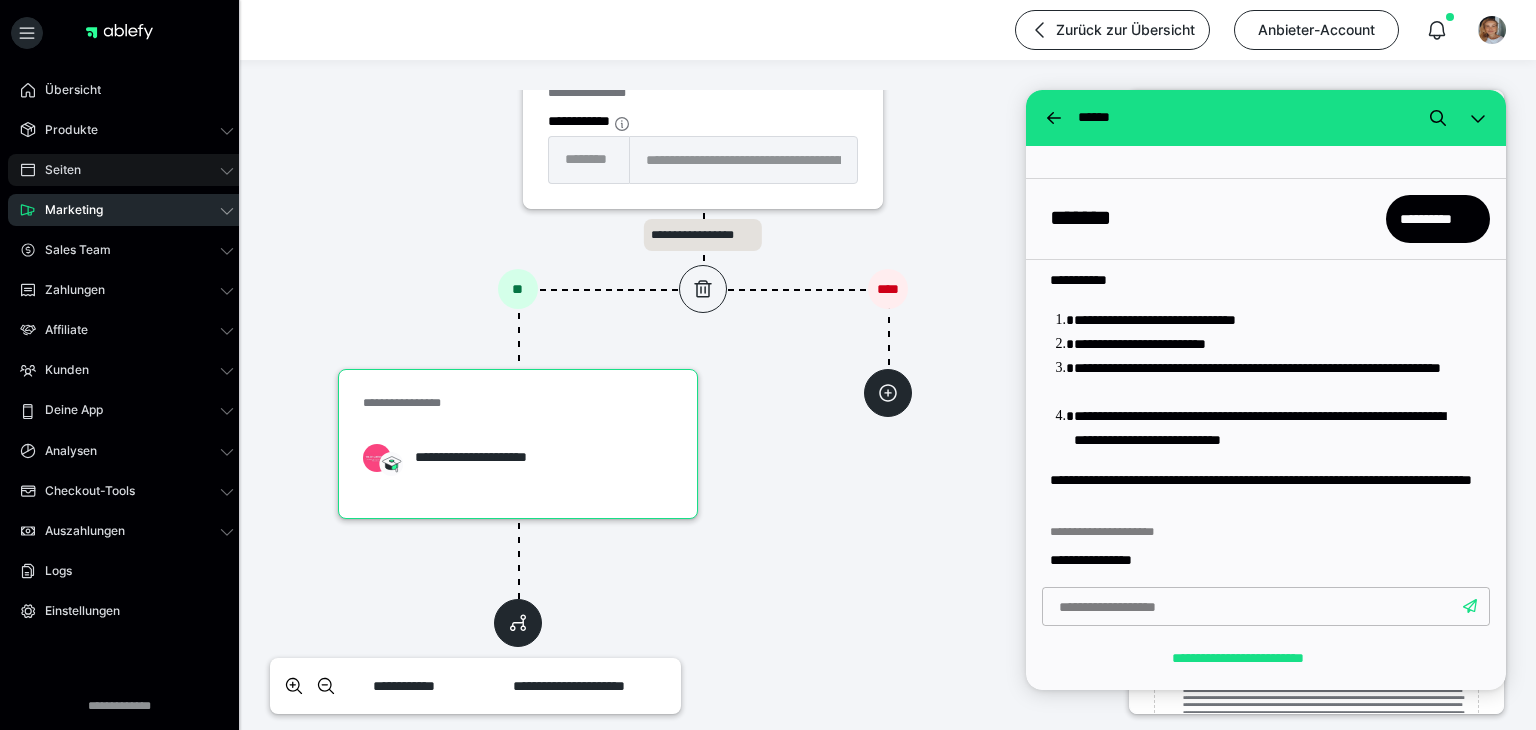 click 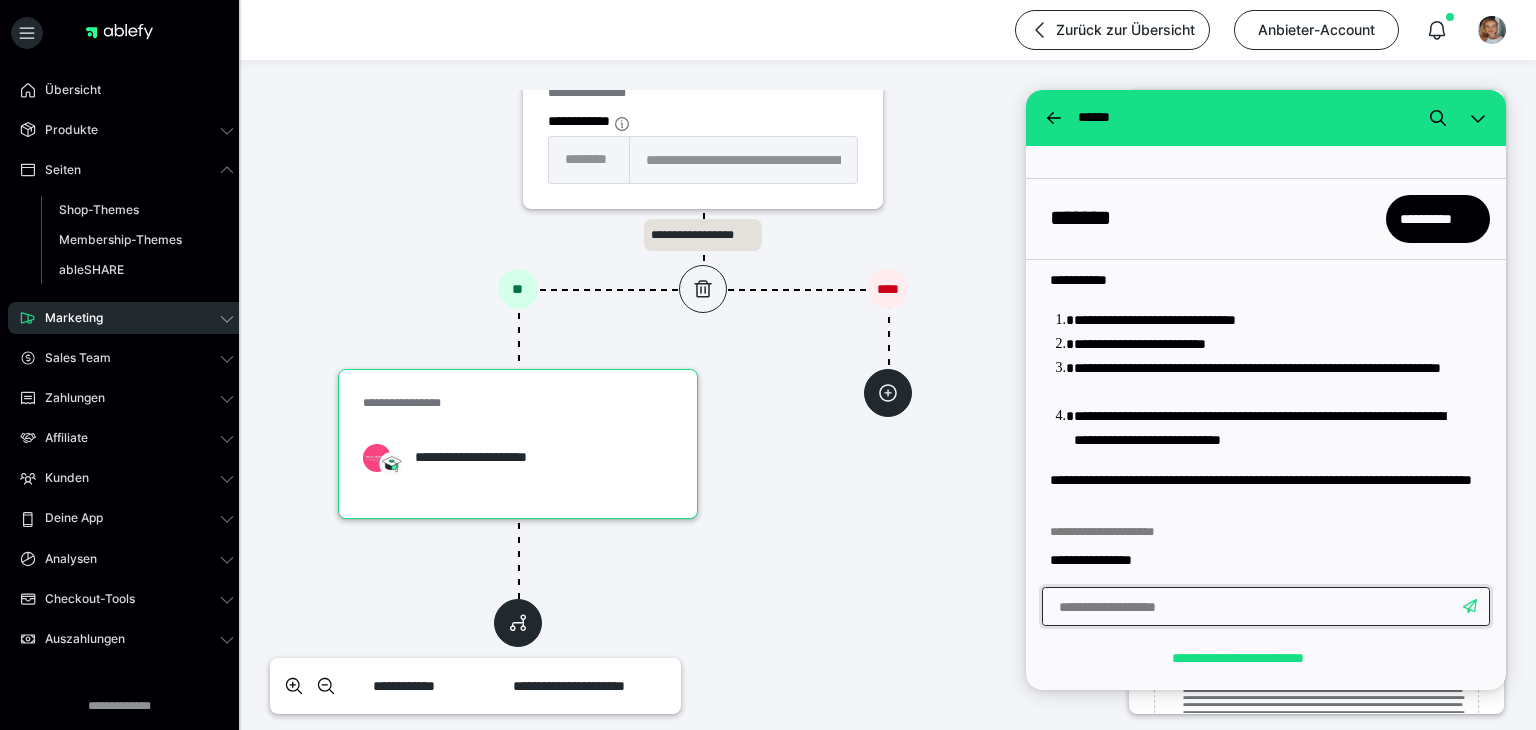click at bounding box center [1266, 607] 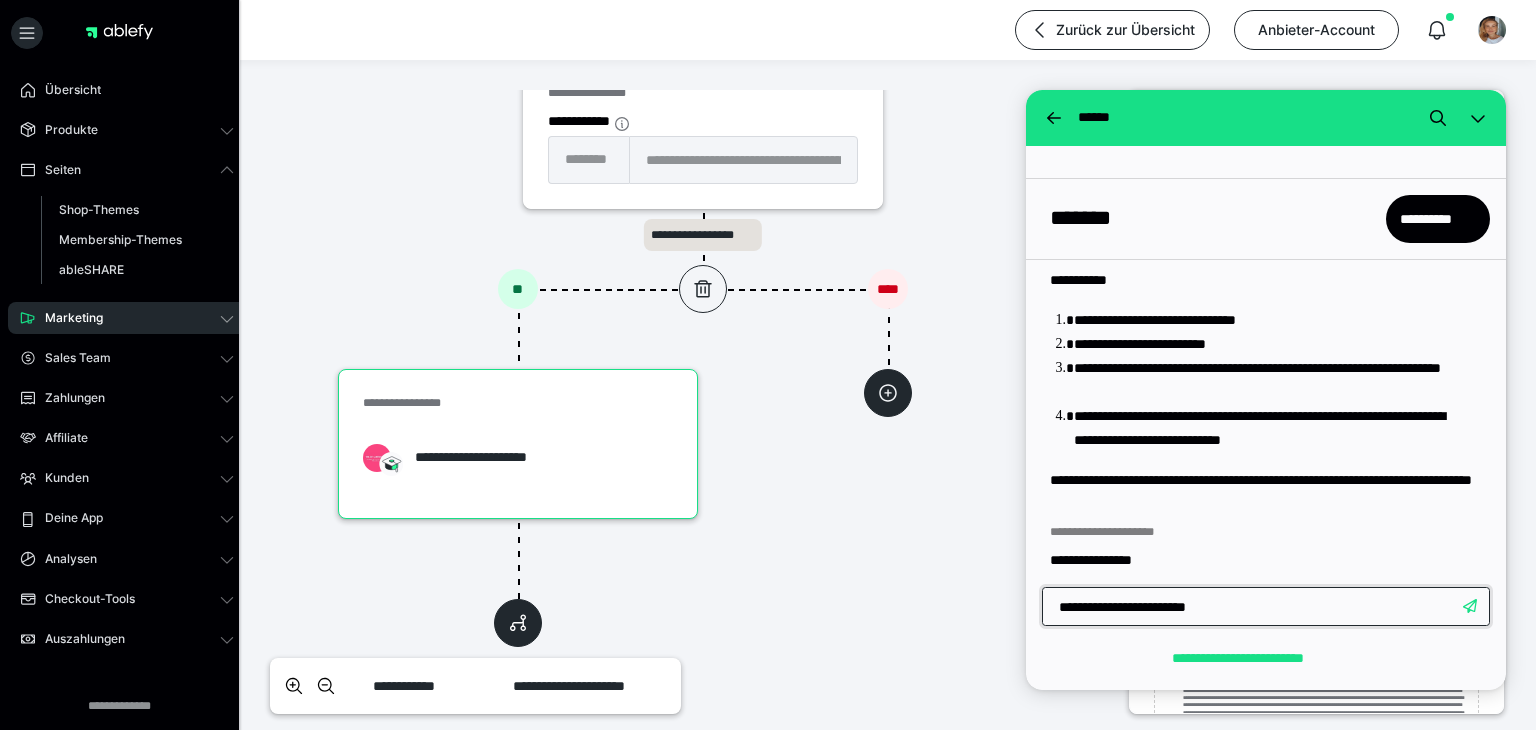 type on "**********" 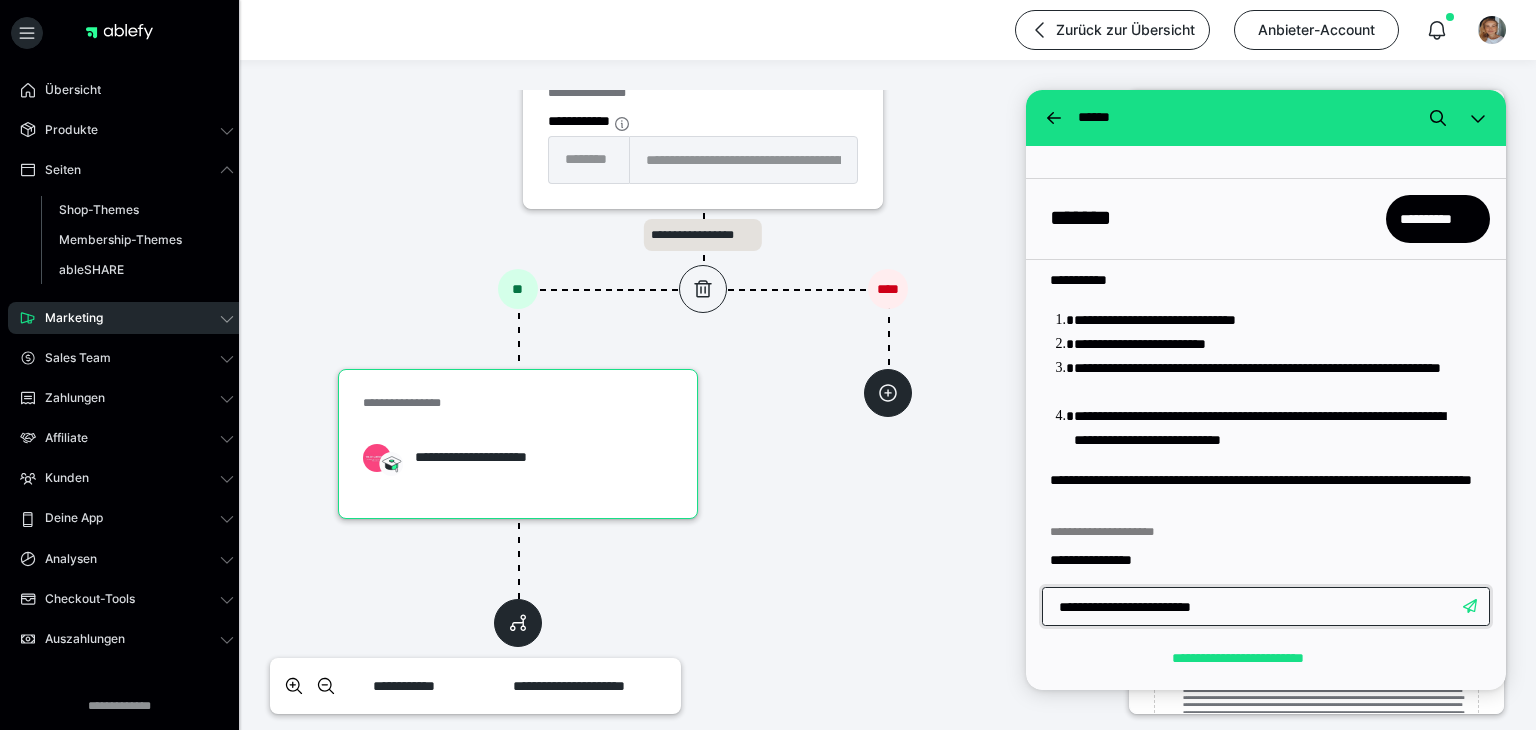type 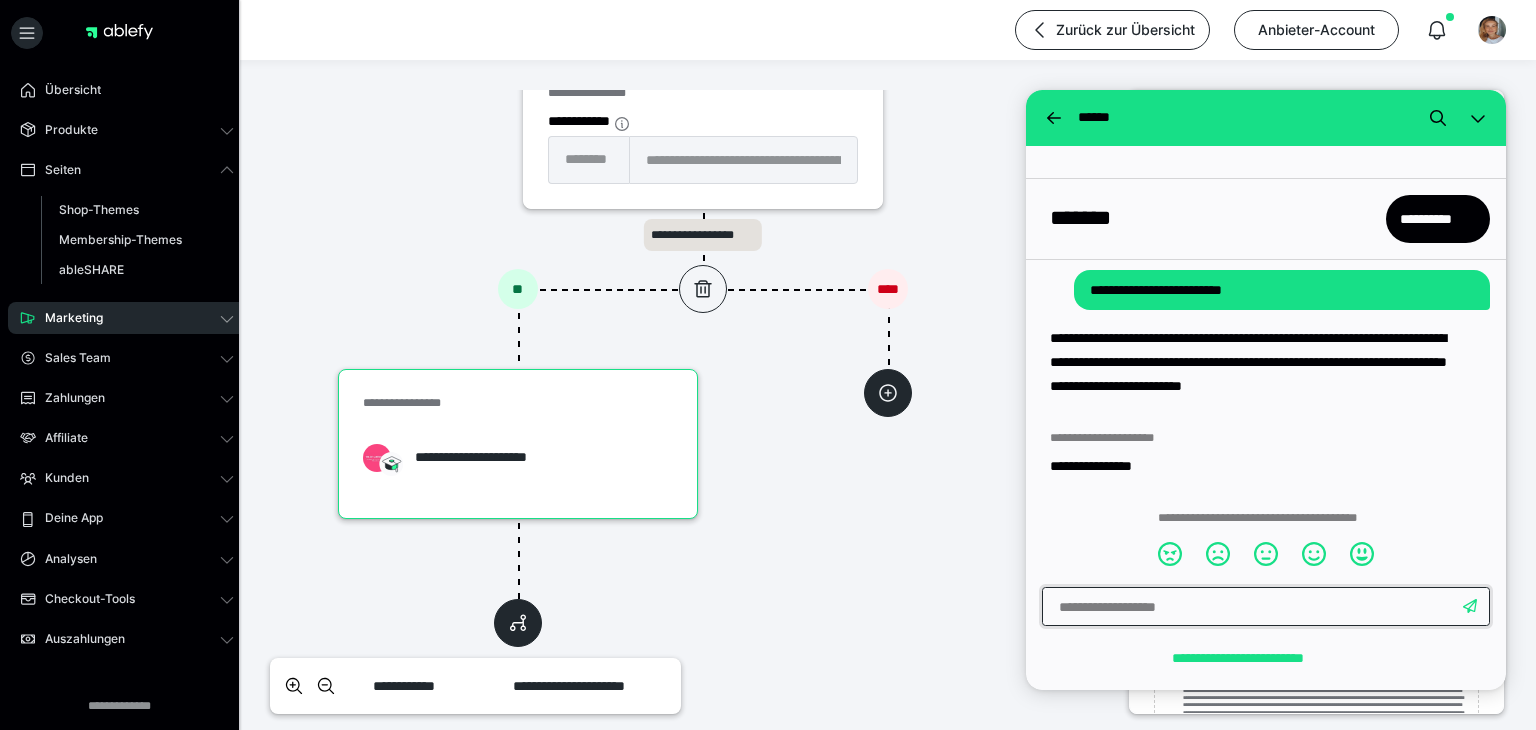 scroll, scrollTop: 2149, scrollLeft: 0, axis: vertical 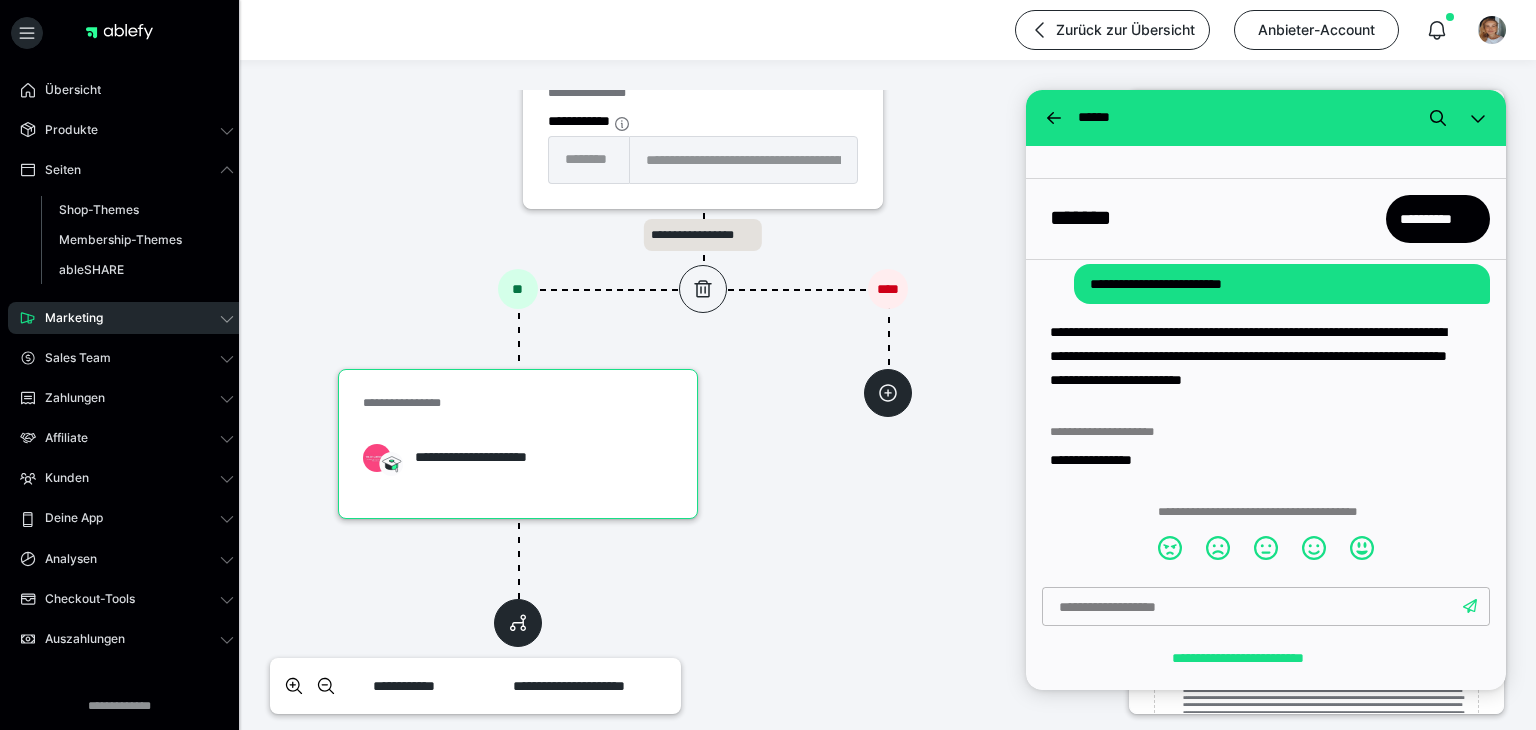 click at bounding box center (1478, 118) 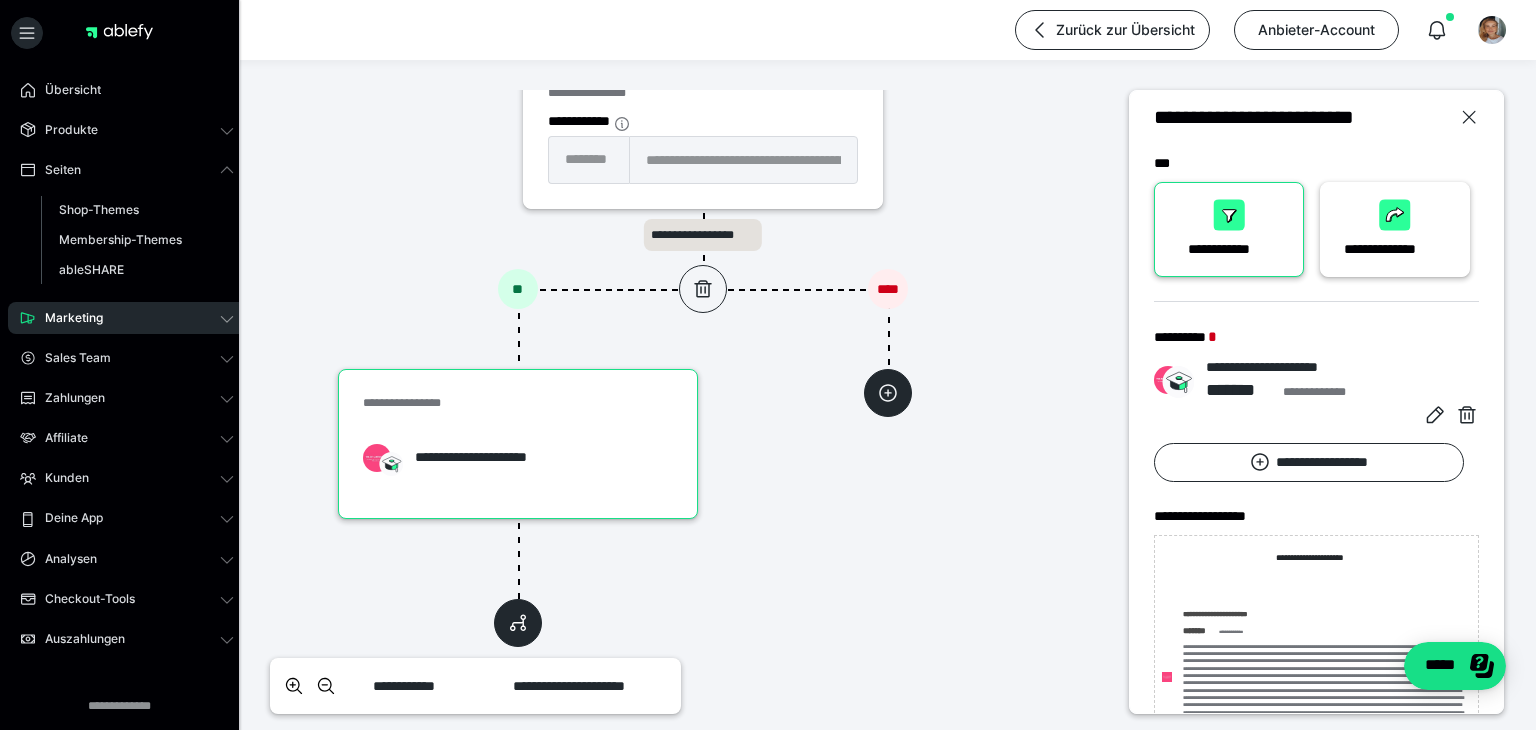 scroll, scrollTop: 0, scrollLeft: 0, axis: both 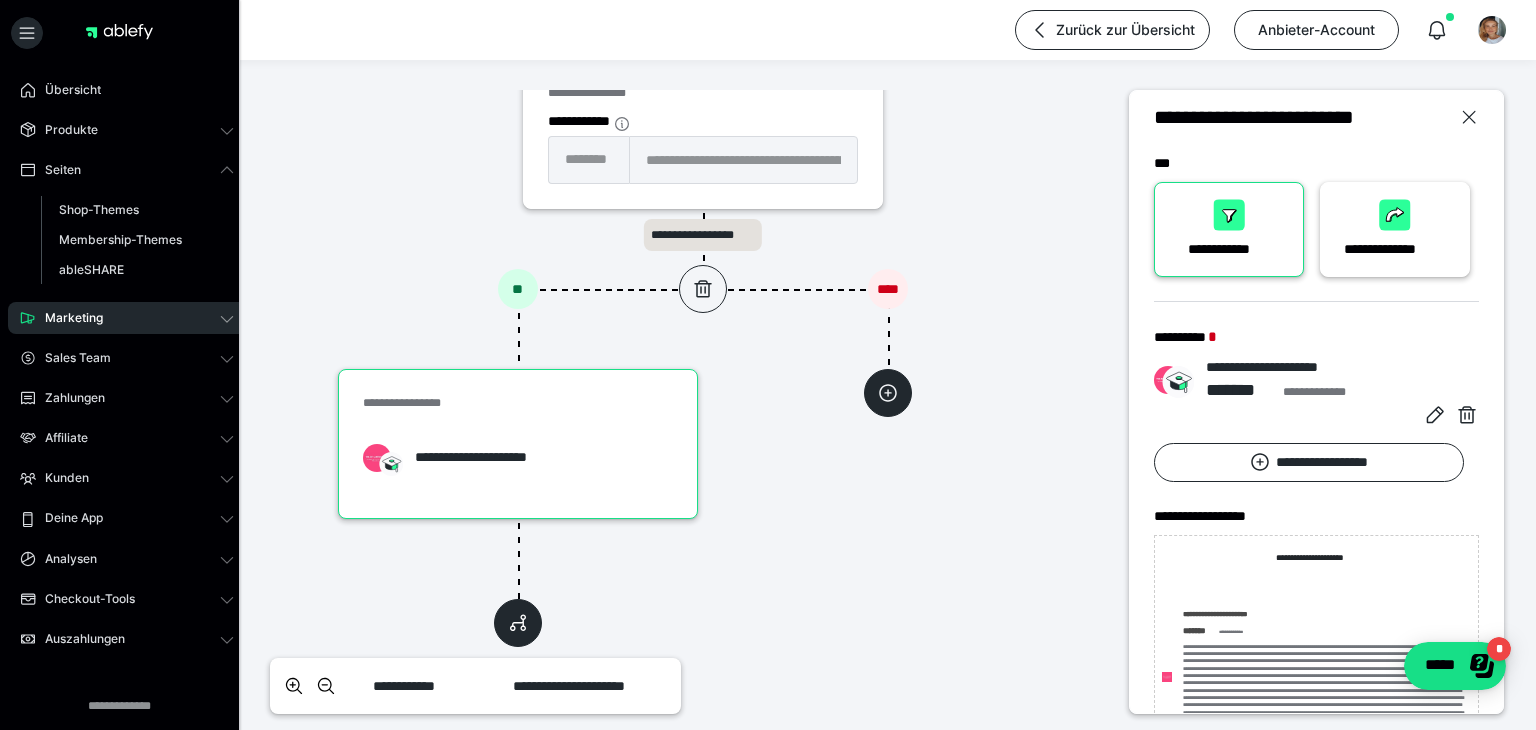click at bounding box center (1229, 215) 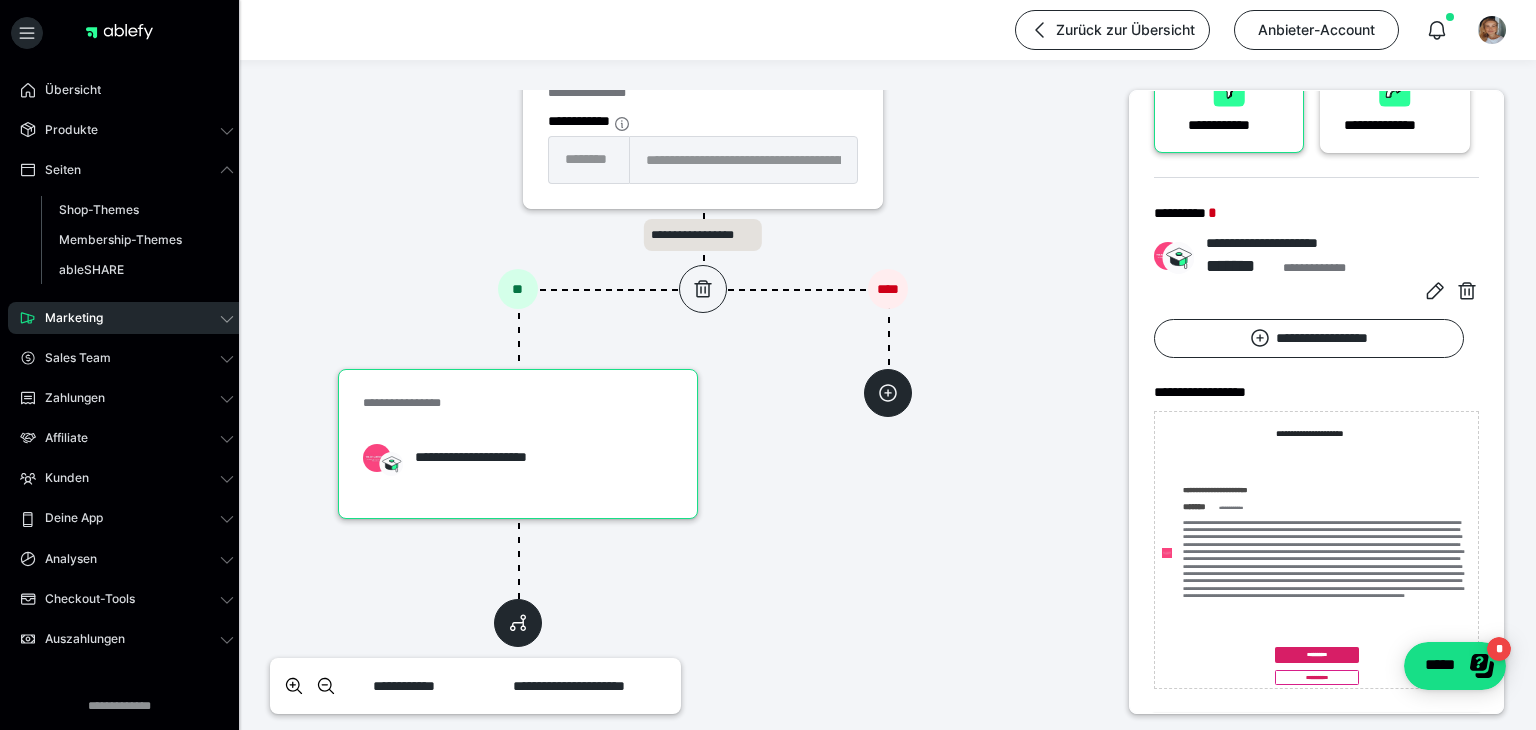 scroll, scrollTop: 0, scrollLeft: 0, axis: both 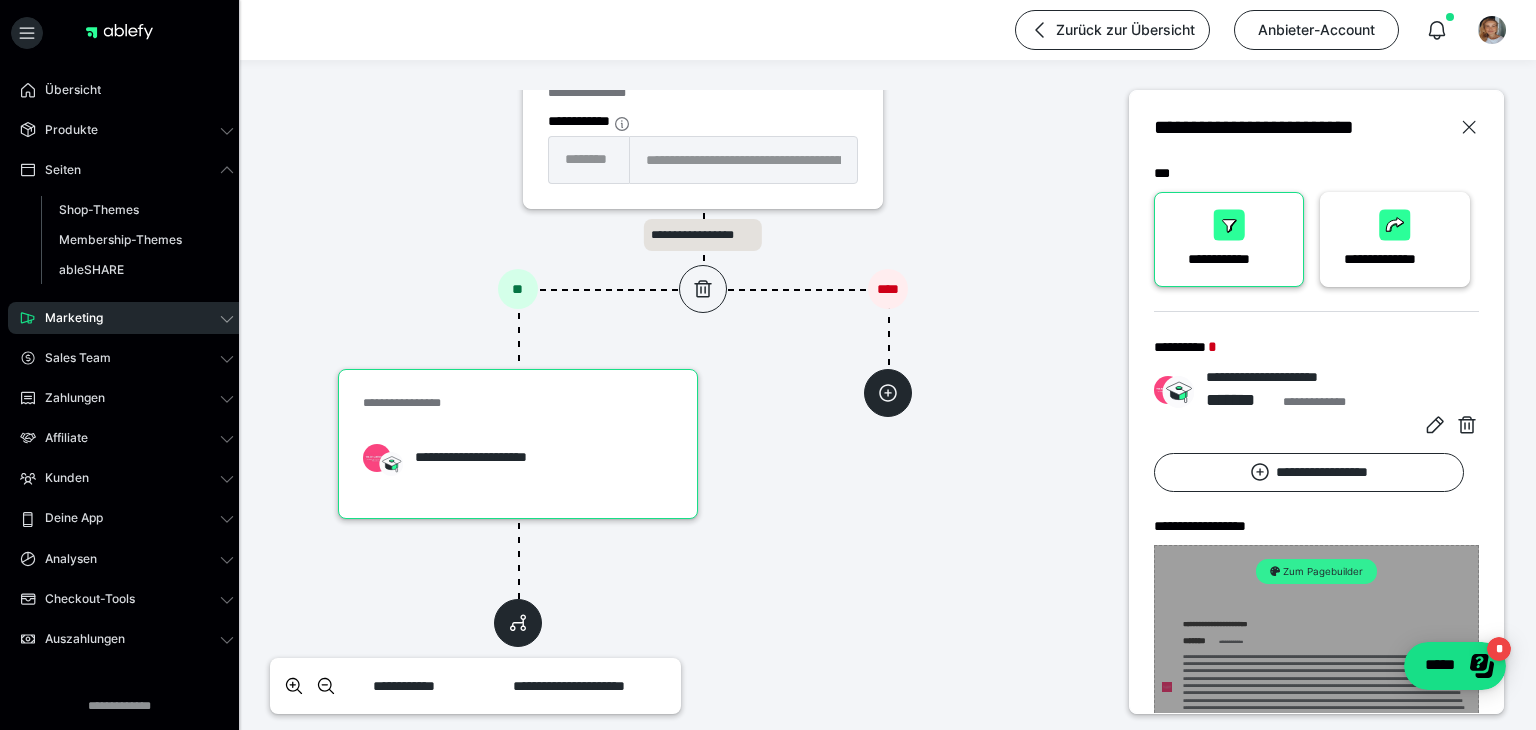 click on "Zum Pagebuilder" at bounding box center [1317, 571] 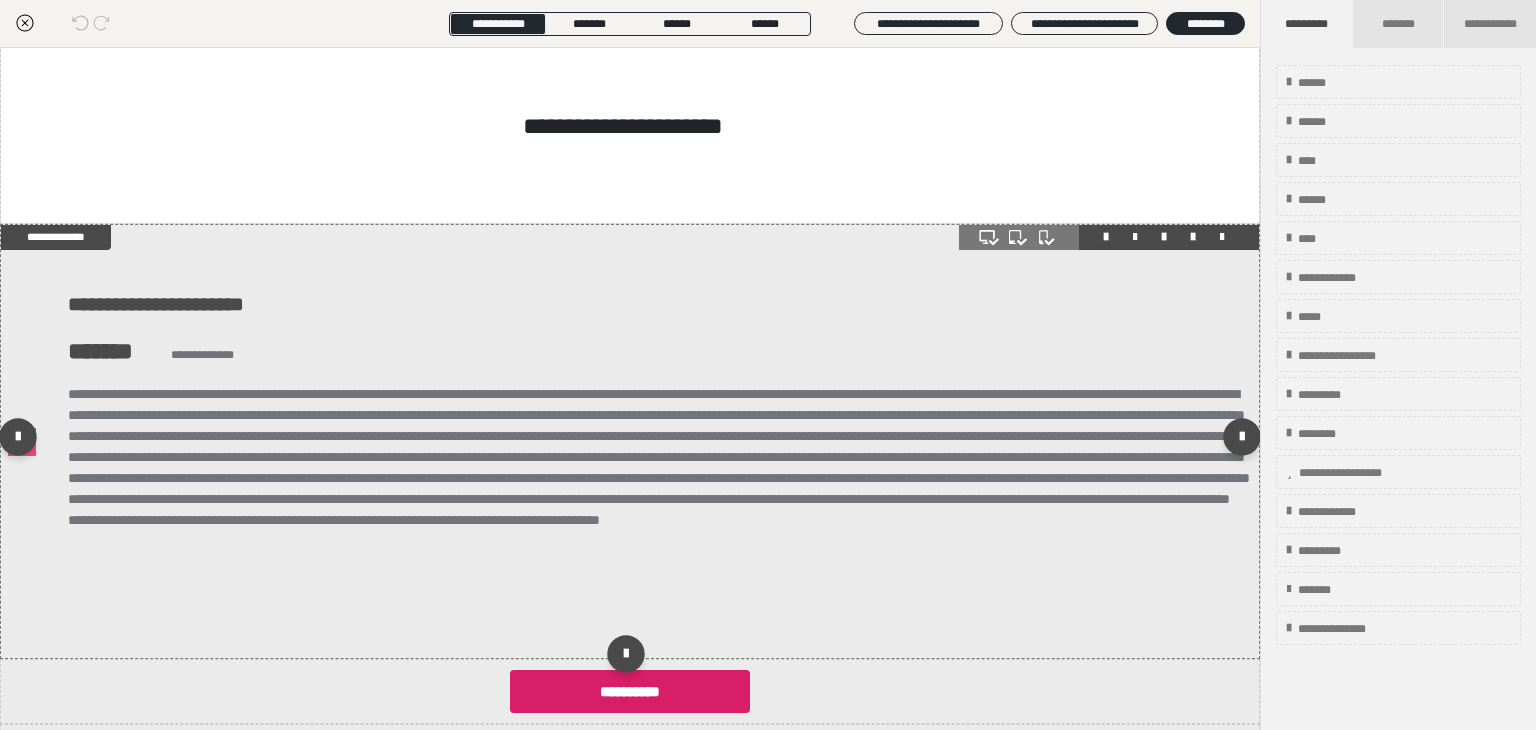 scroll, scrollTop: 0, scrollLeft: 0, axis: both 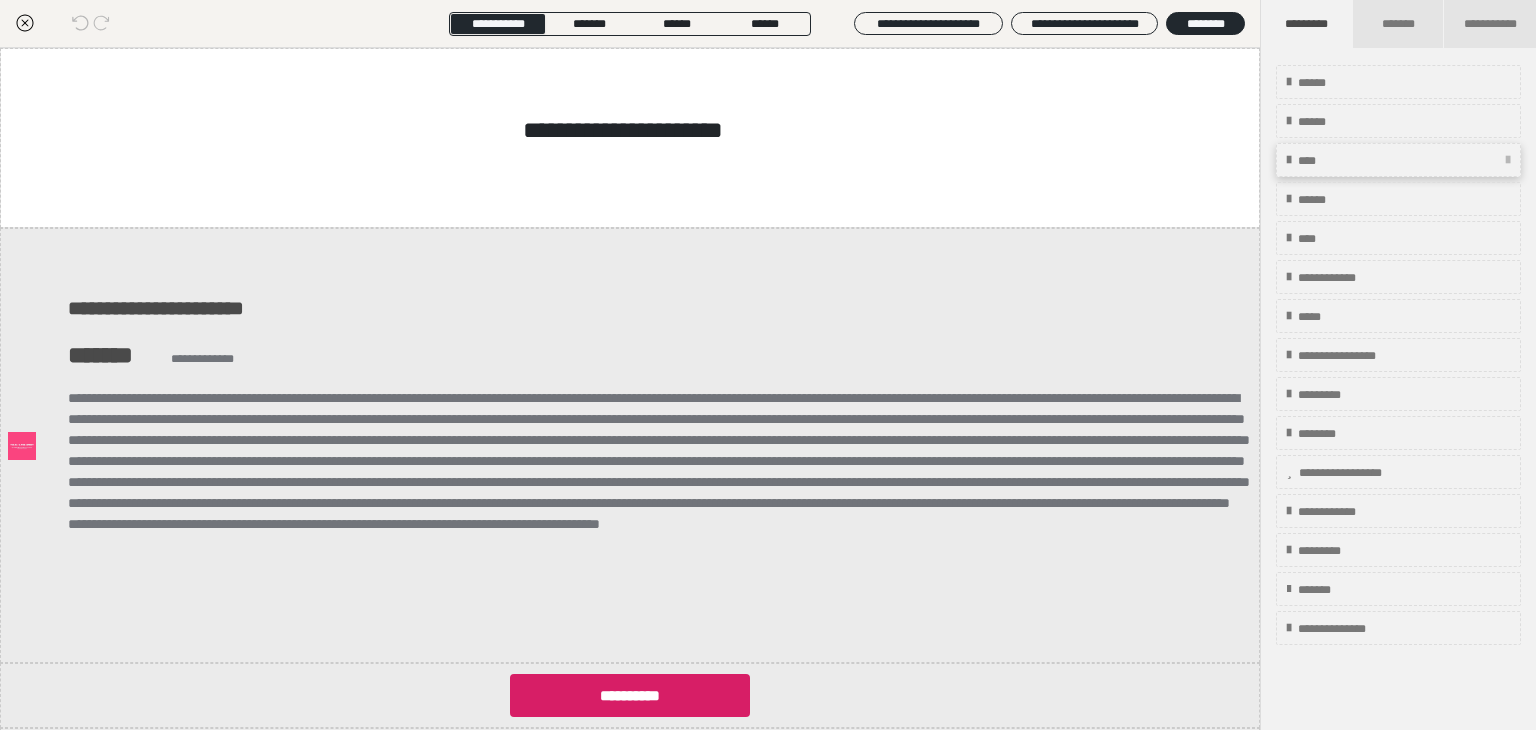 click on "****" at bounding box center (1313, 161) 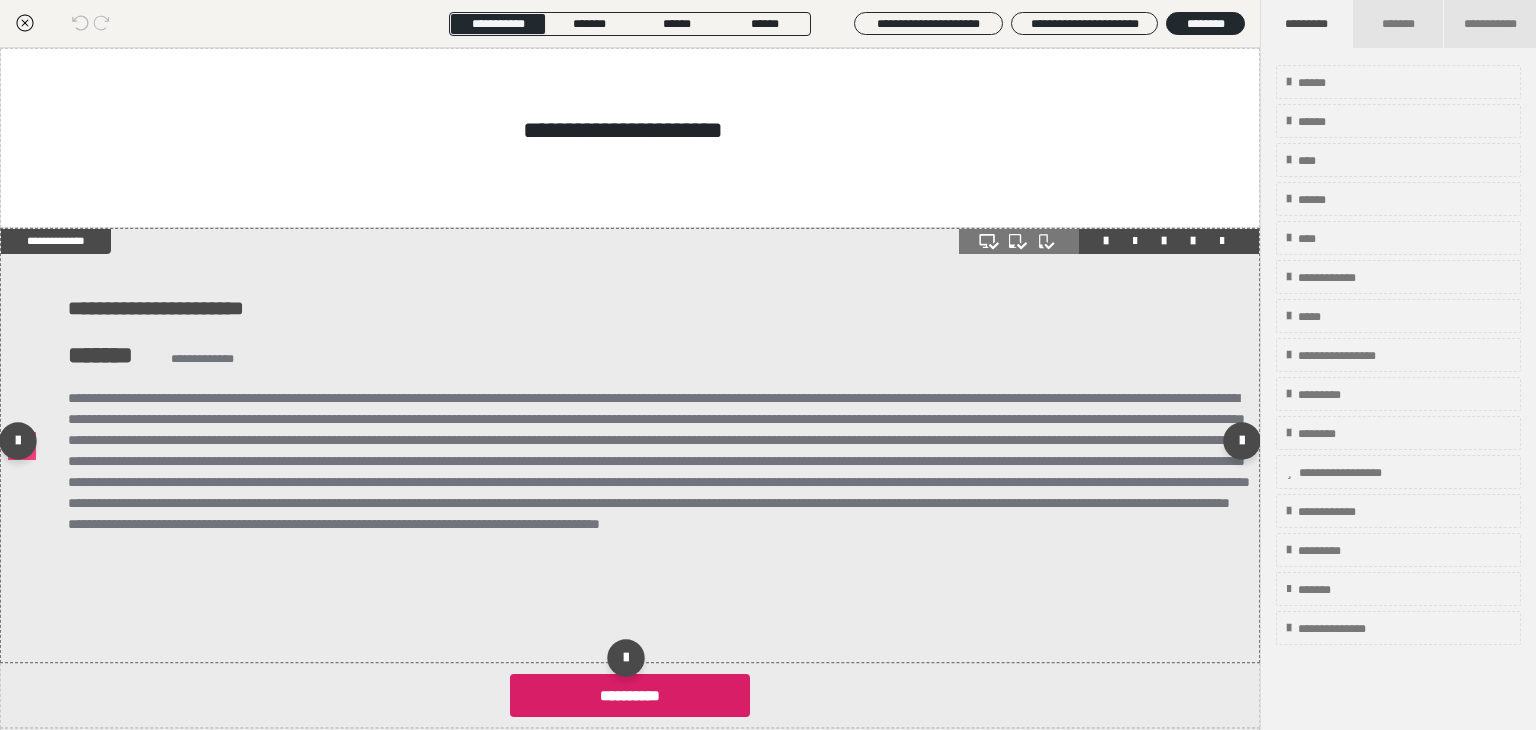 click at bounding box center (630, 446) 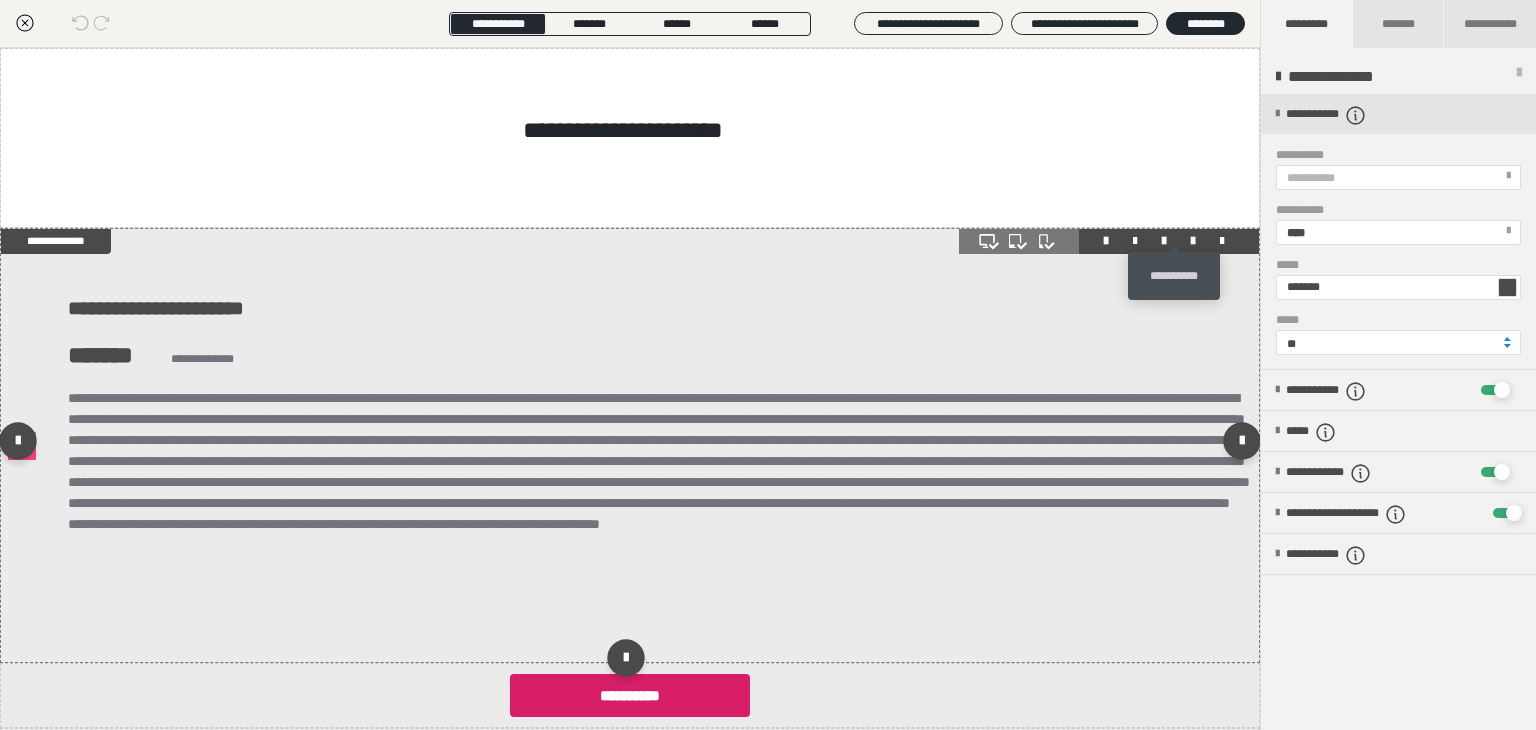 click at bounding box center [1193, 241] 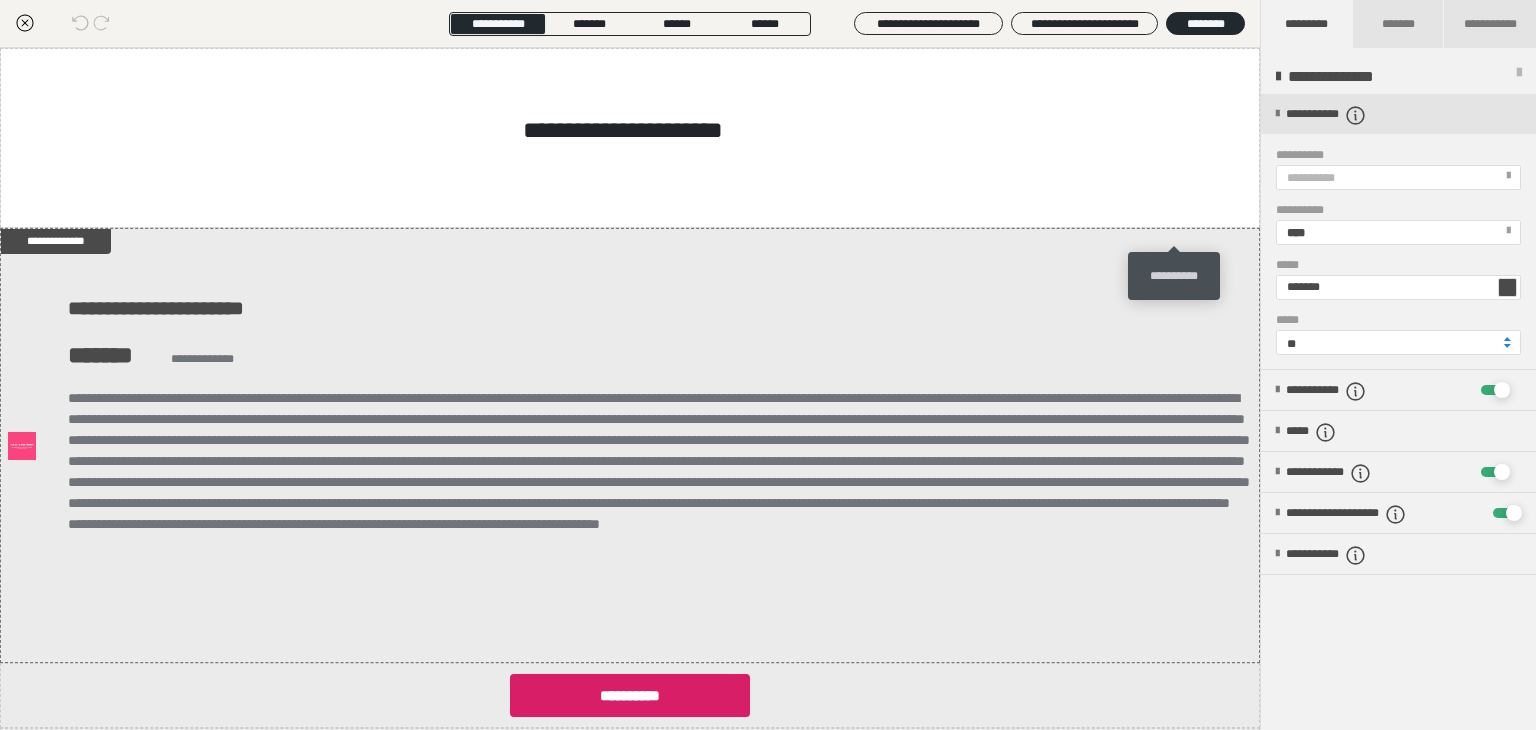 click on "**********" at bounding box center [1174, 276] 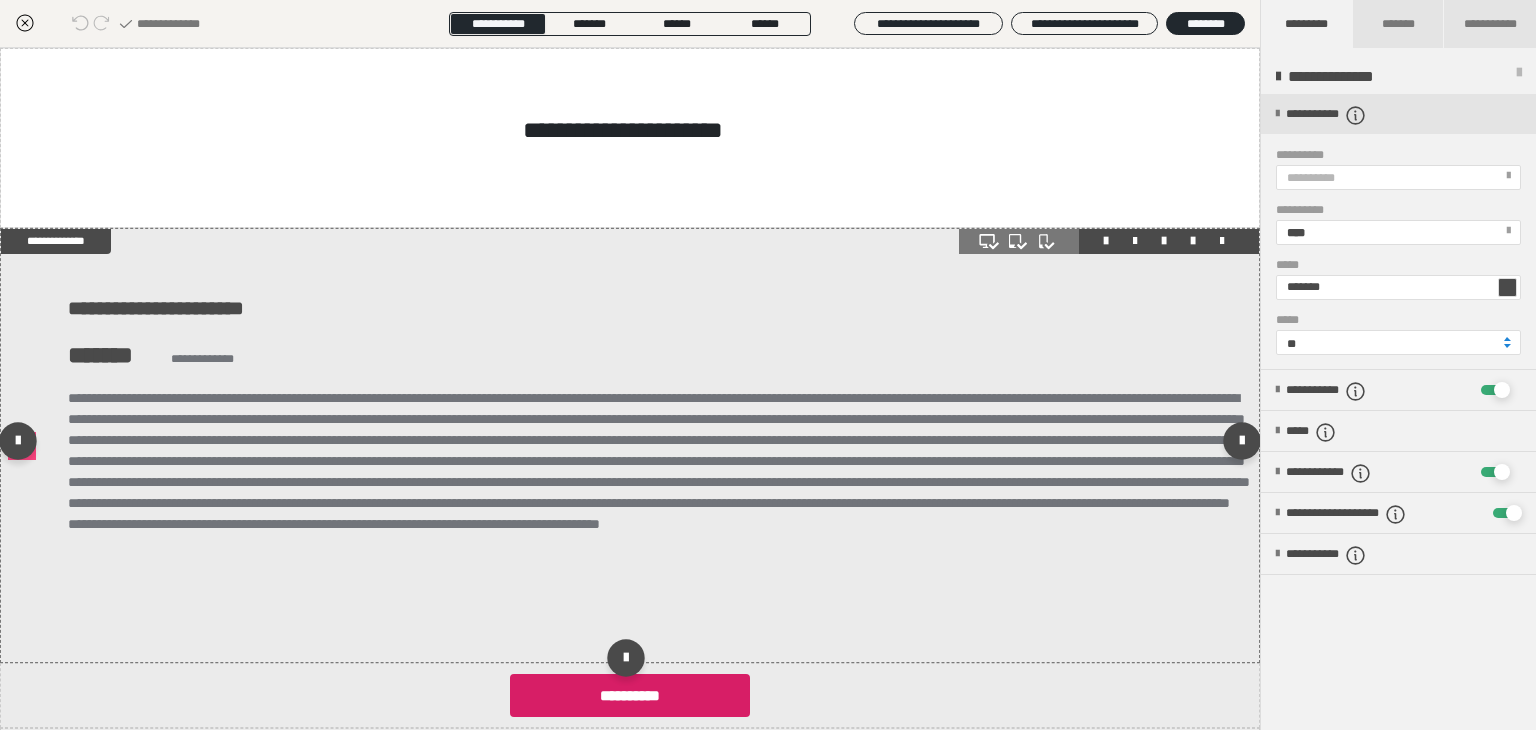 drag, startPoint x: 232, startPoint y: 440, endPoint x: 204, endPoint y: 424, distance: 32.24903 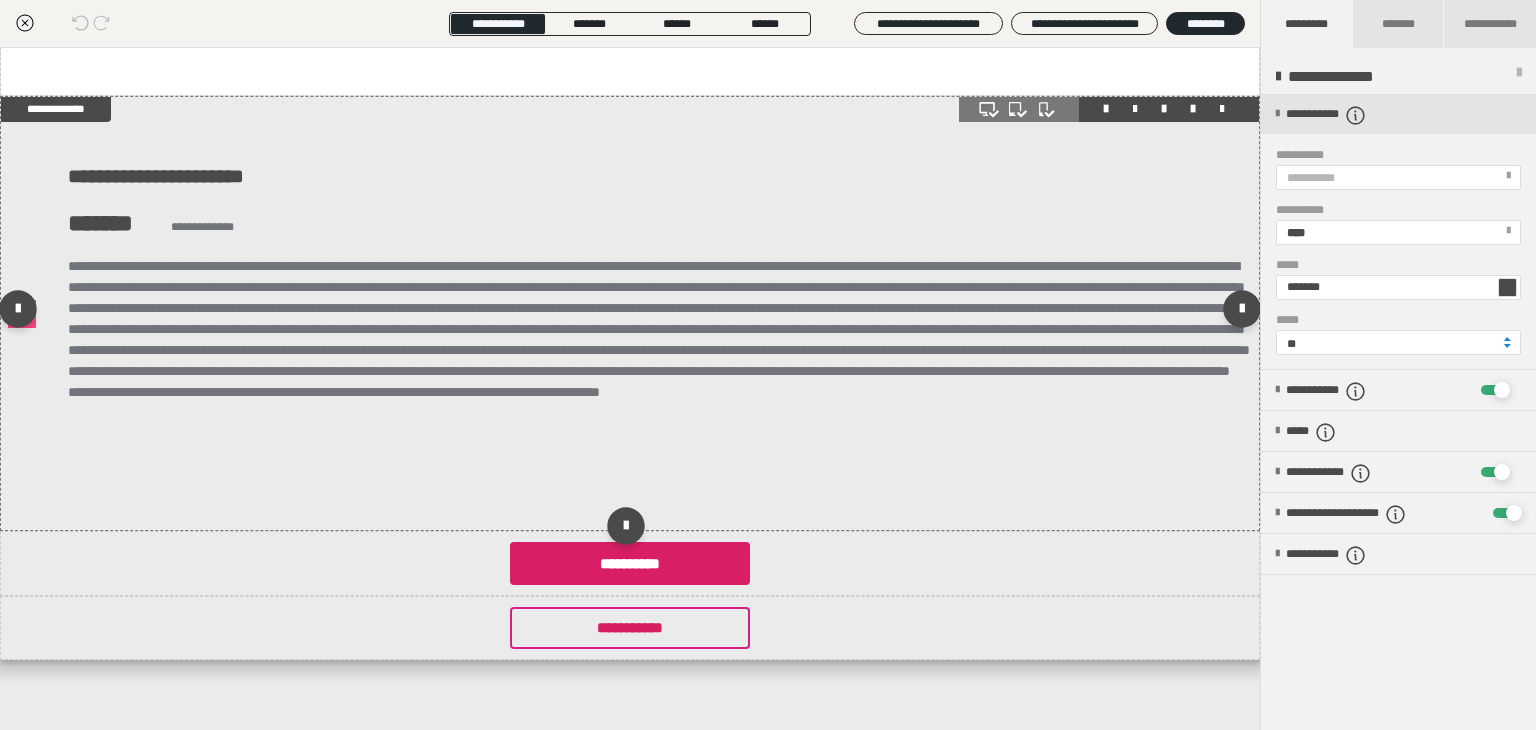 click at bounding box center (659, 361) 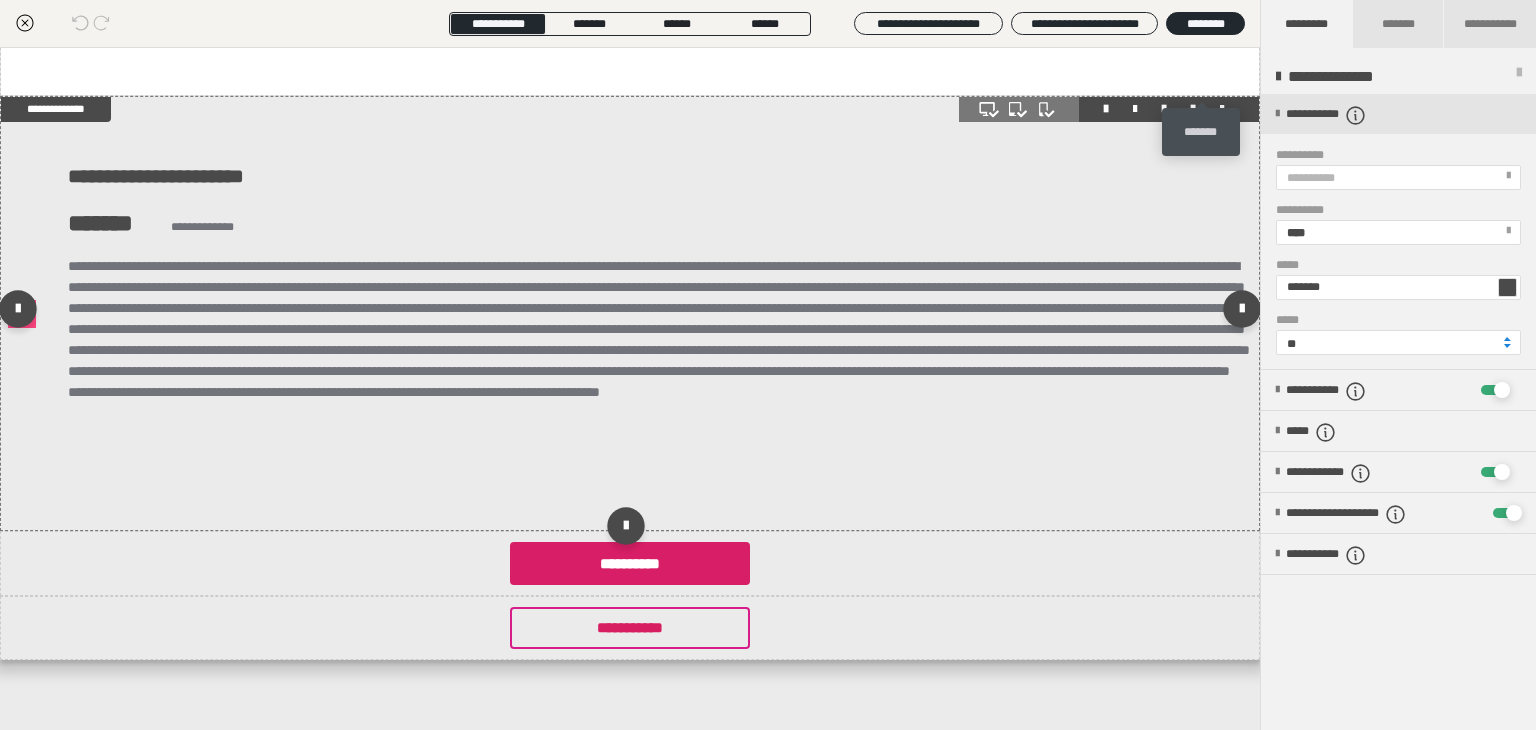 click at bounding box center (1222, 109) 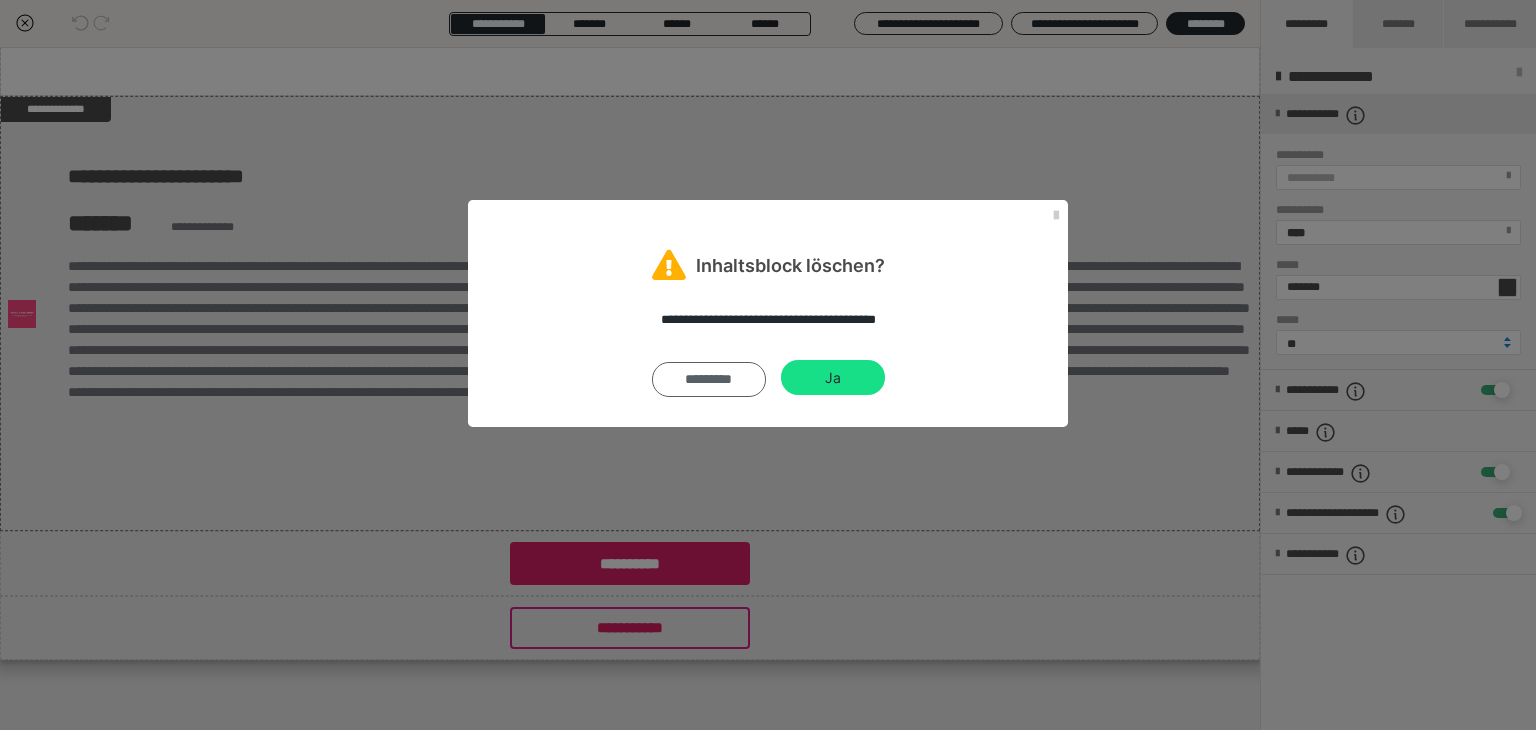 click on "*********" at bounding box center (709, 379) 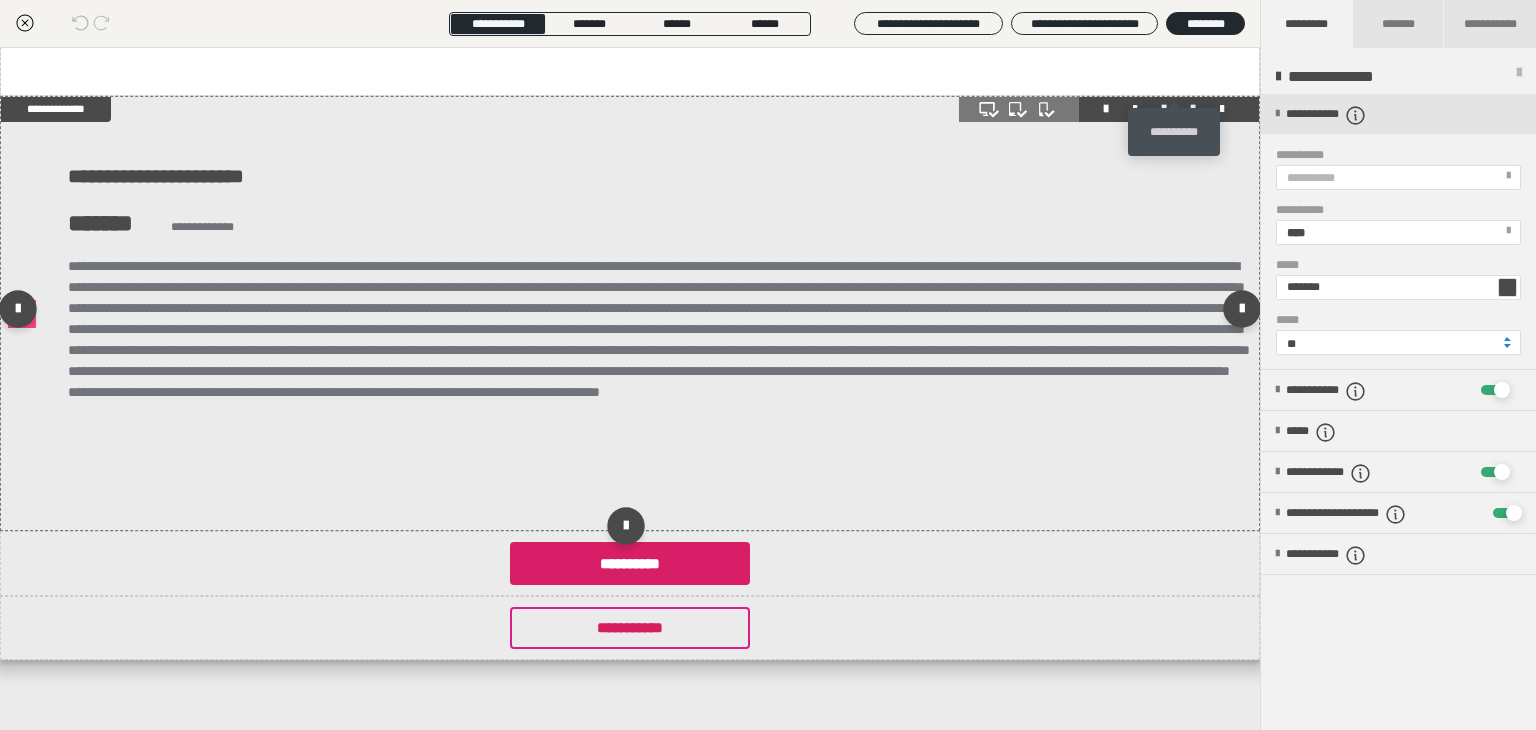 click at bounding box center [1193, 109] 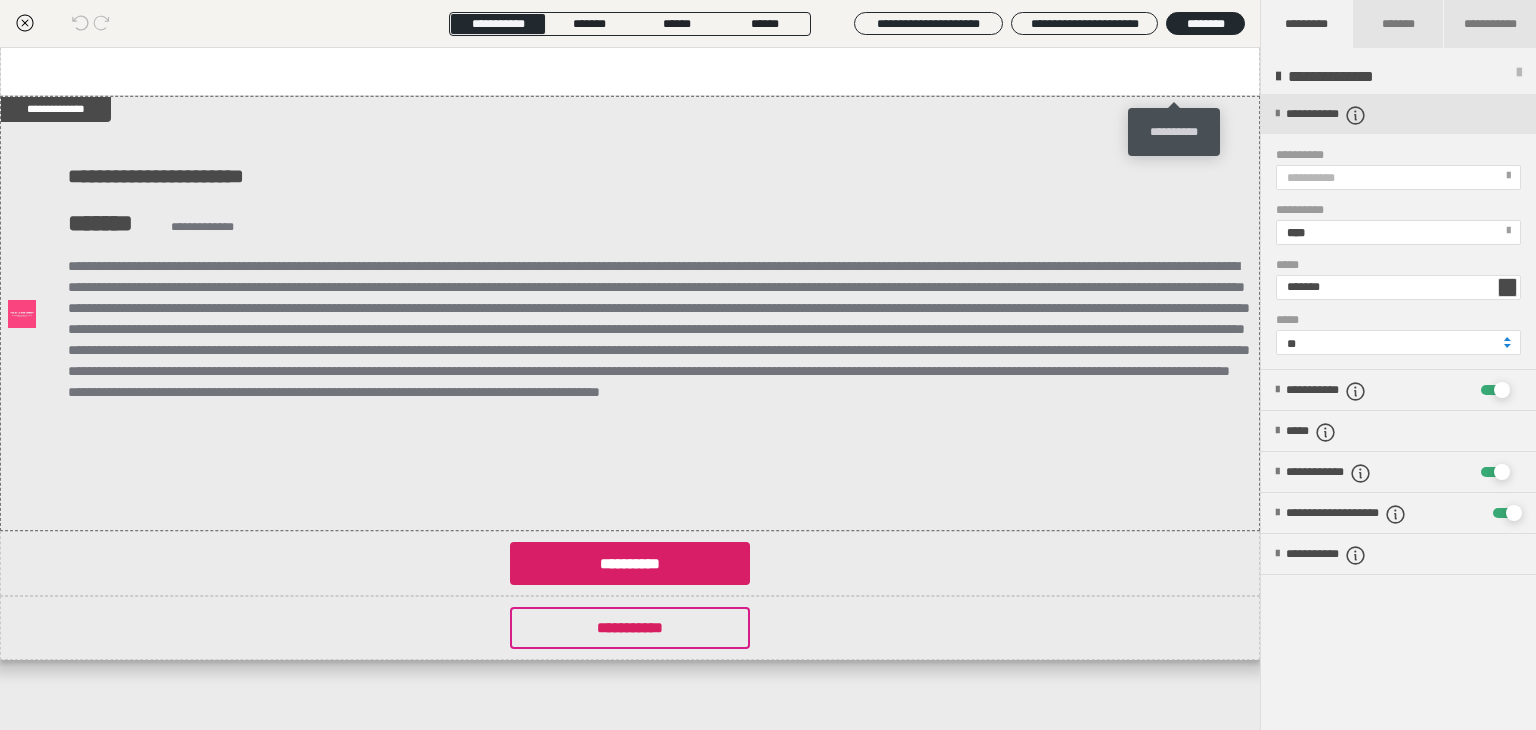 click on "**********" at bounding box center [1174, 132] 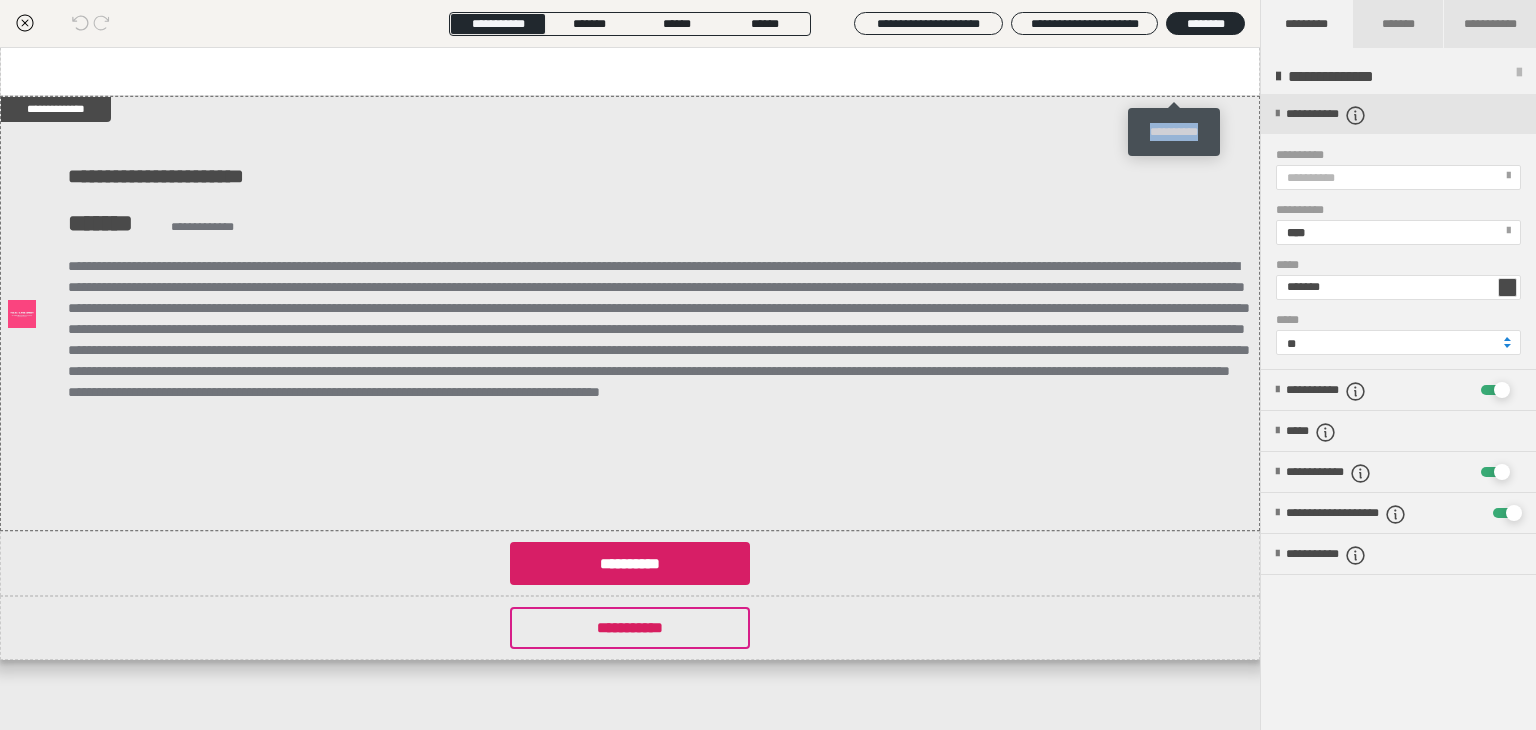 click on "**********" at bounding box center (1174, 132) 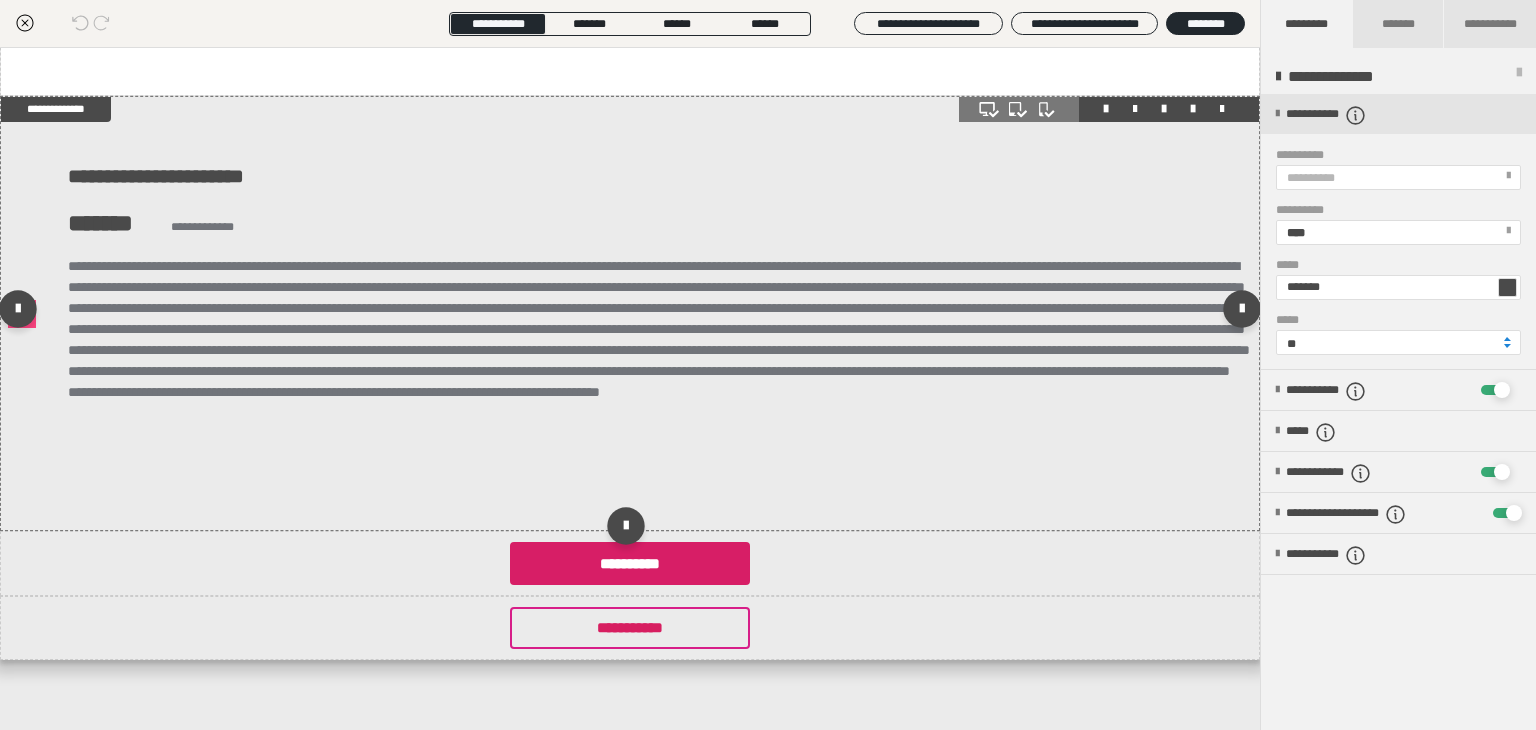 click at bounding box center (659, 361) 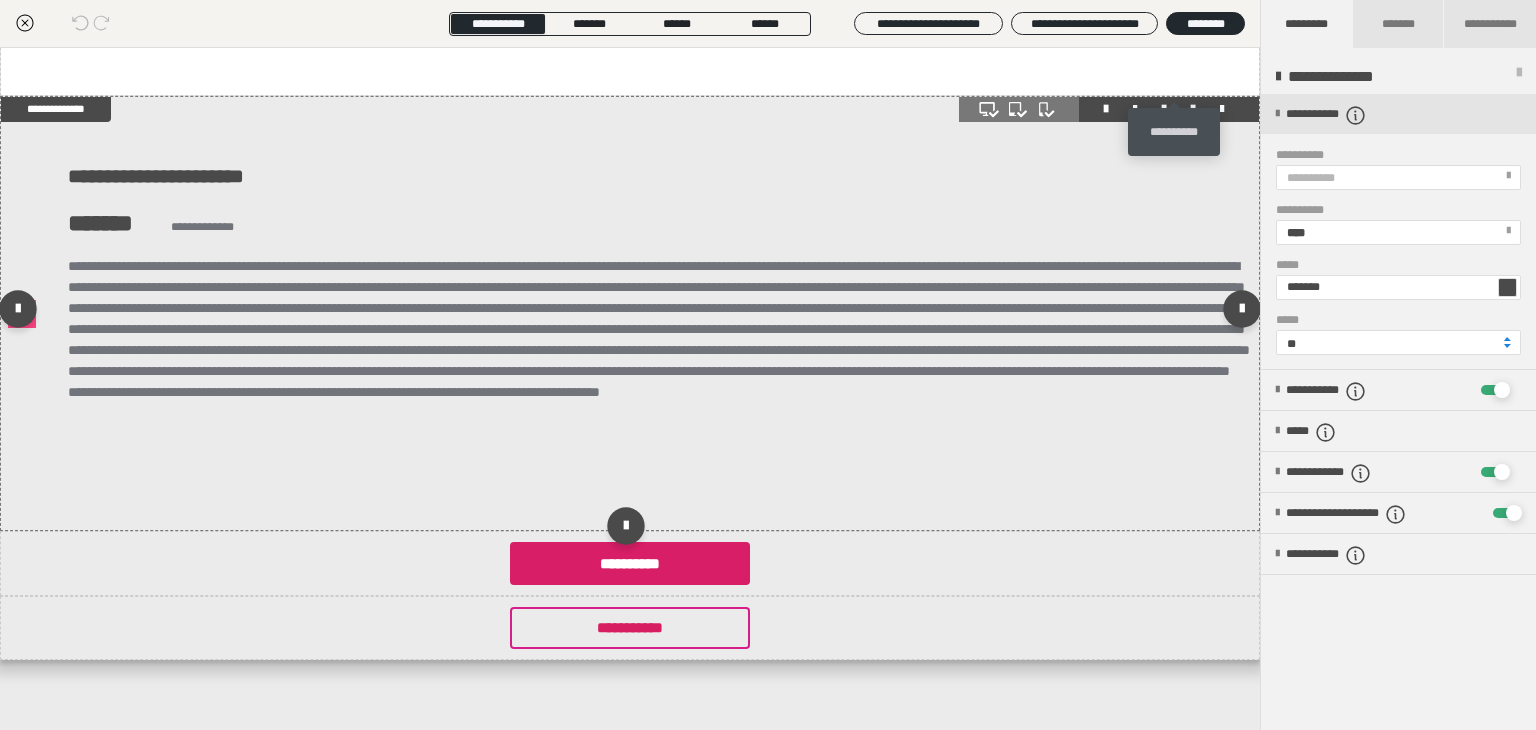 click at bounding box center [1193, 109] 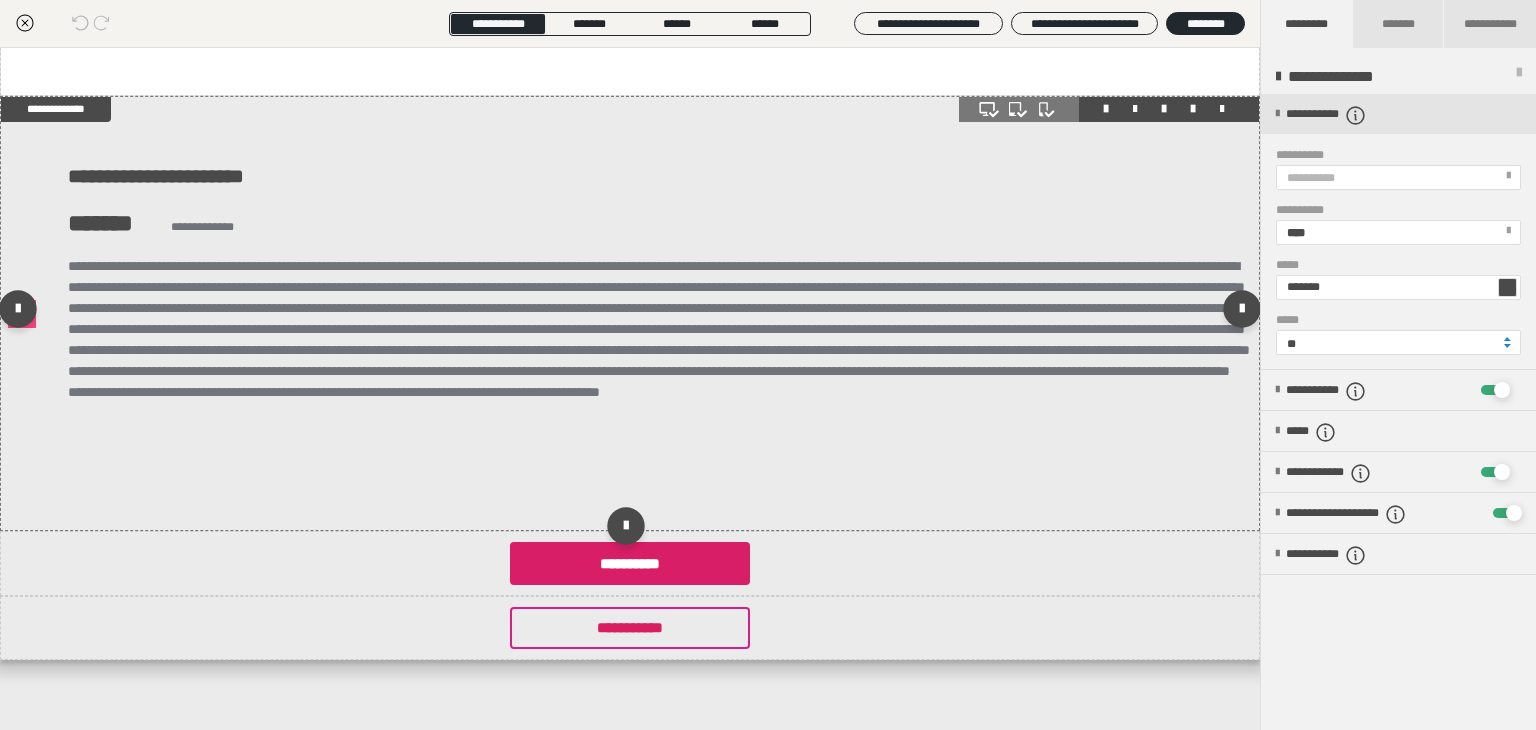 click at bounding box center (659, 361) 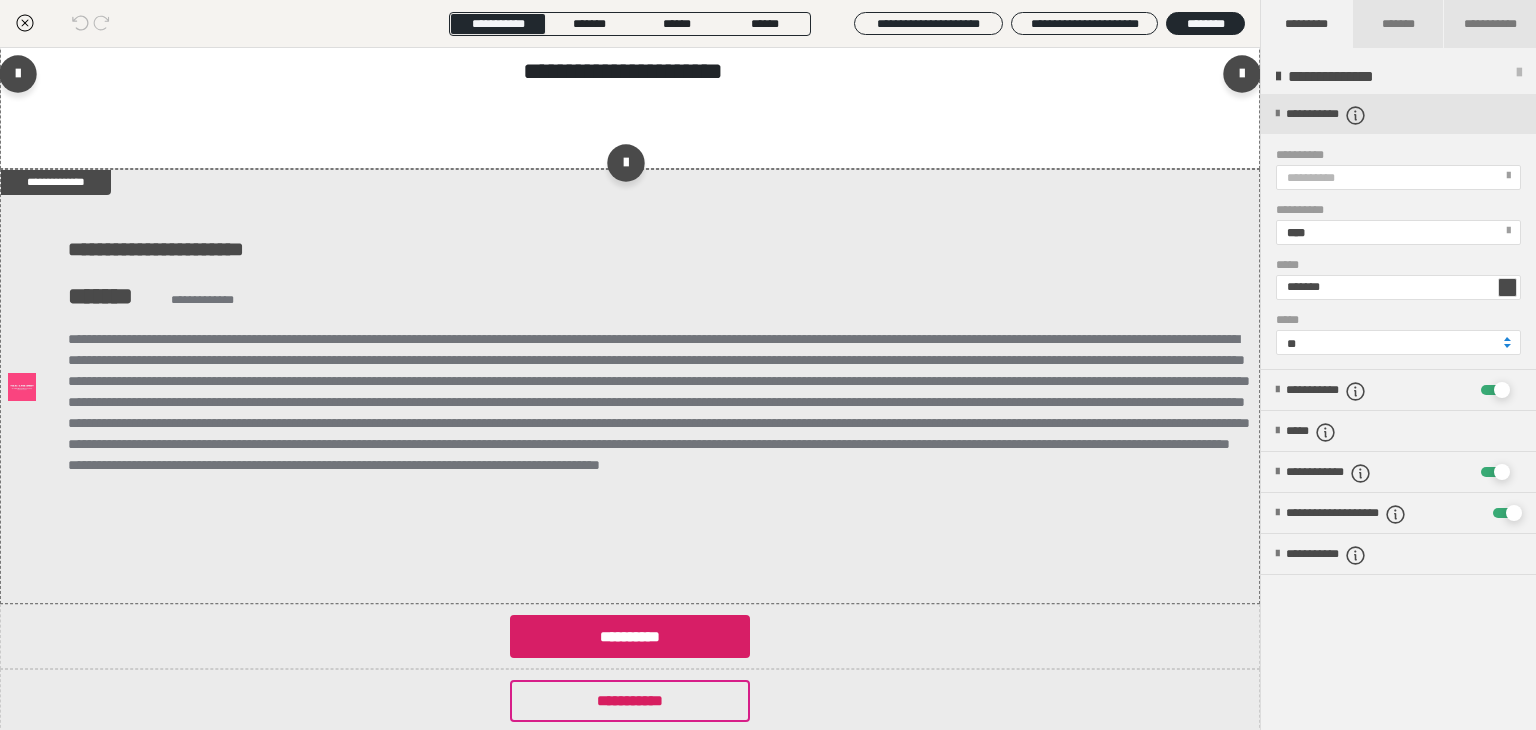 scroll, scrollTop: 0, scrollLeft: 0, axis: both 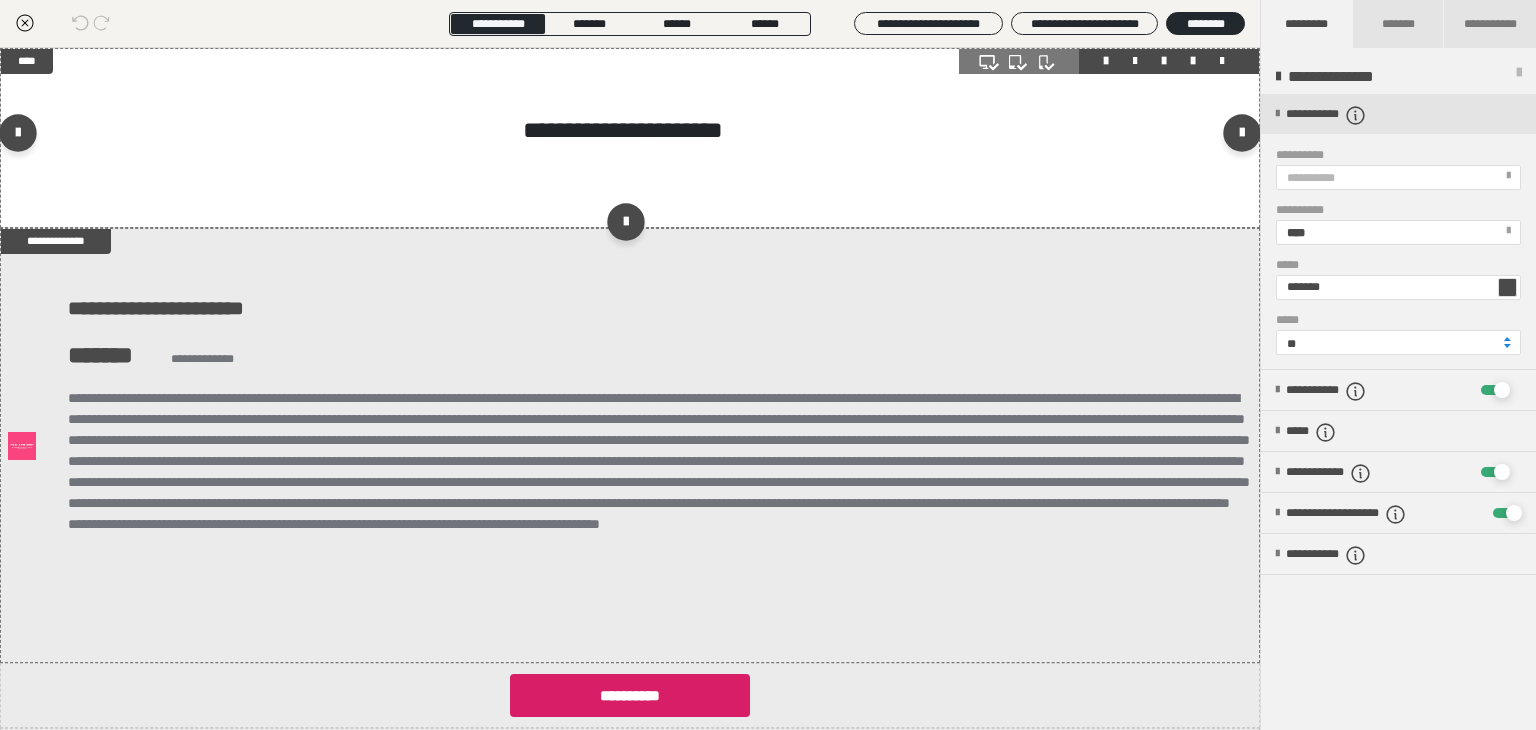 click on "****" at bounding box center (27, 61) 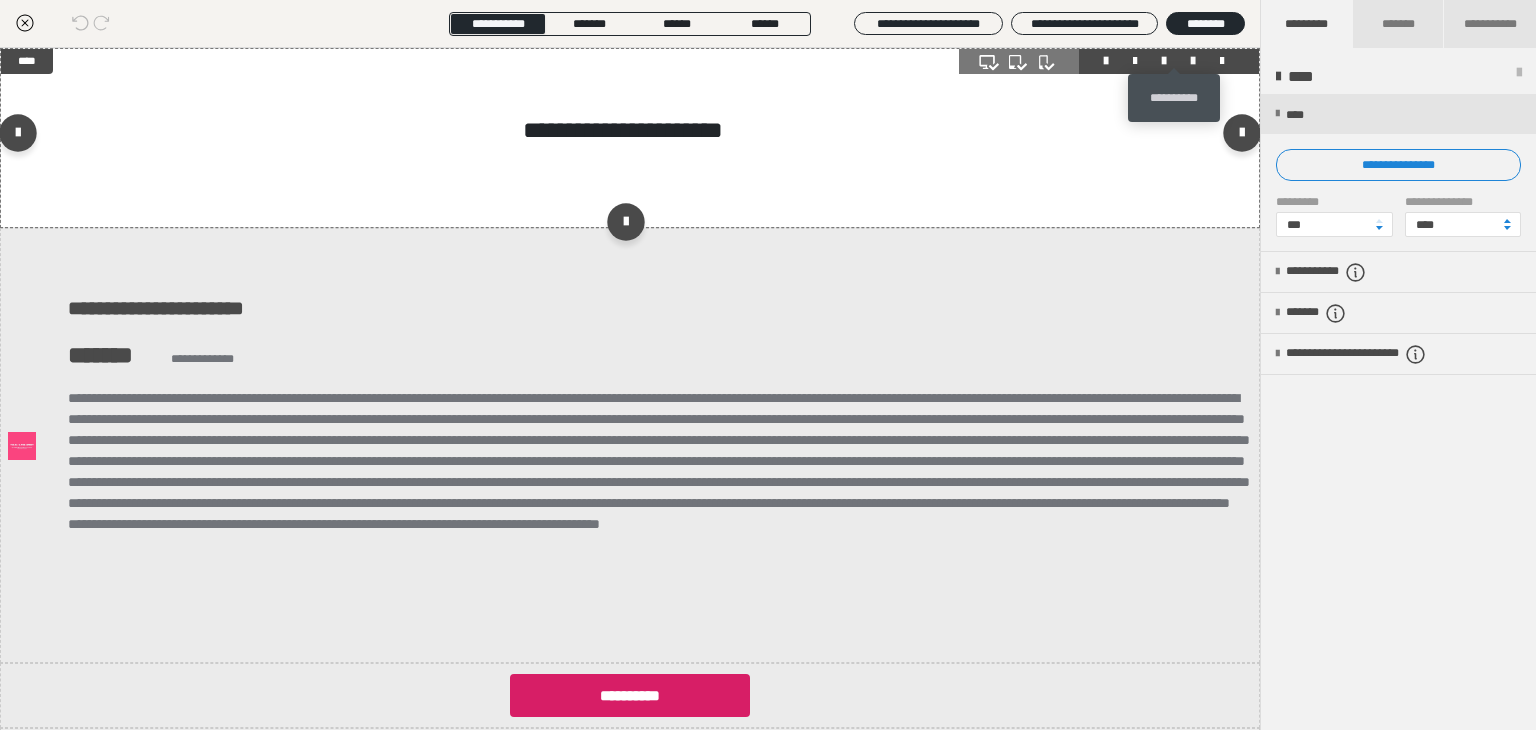 click at bounding box center (1193, 61) 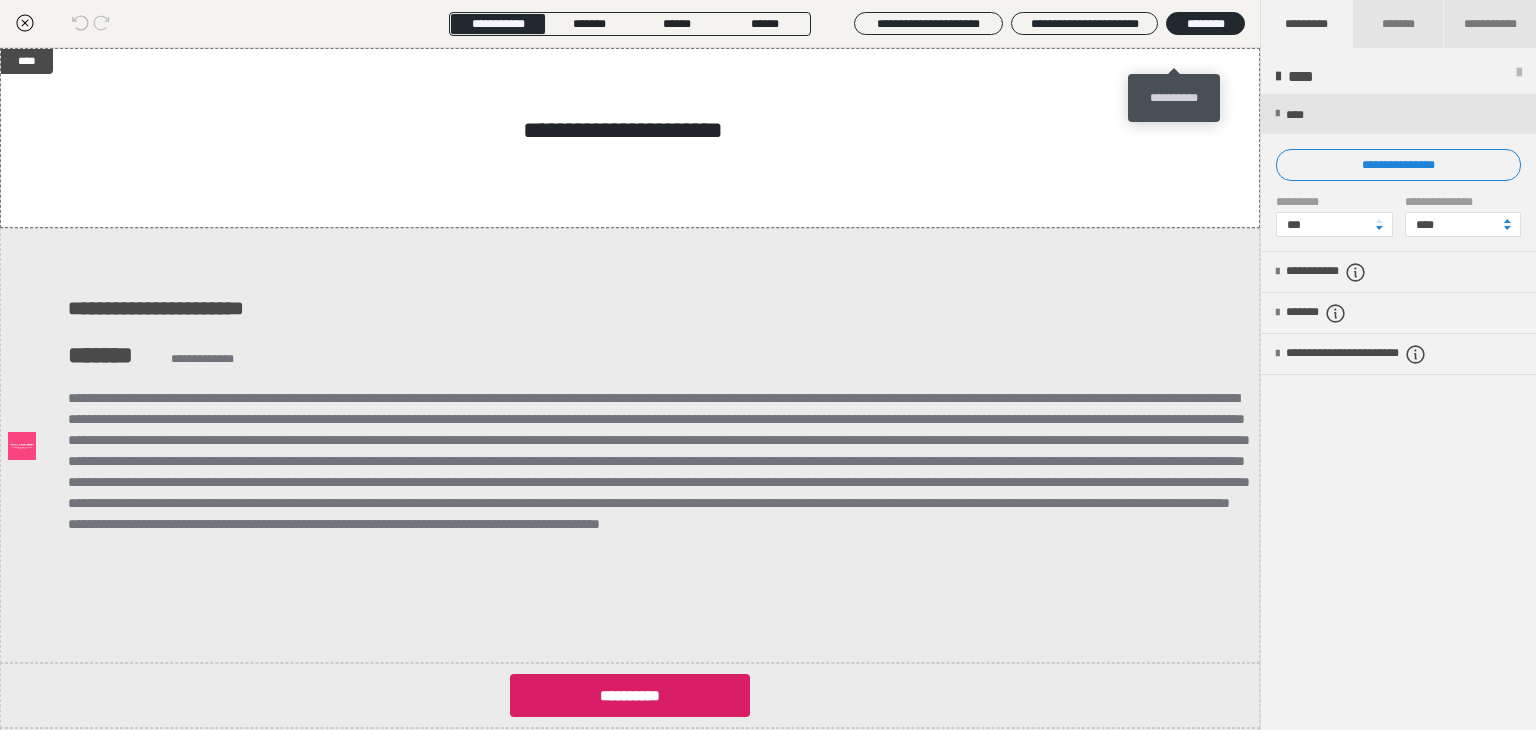 drag, startPoint x: 1176, startPoint y: 86, endPoint x: 1175, endPoint y: 100, distance: 14.035668 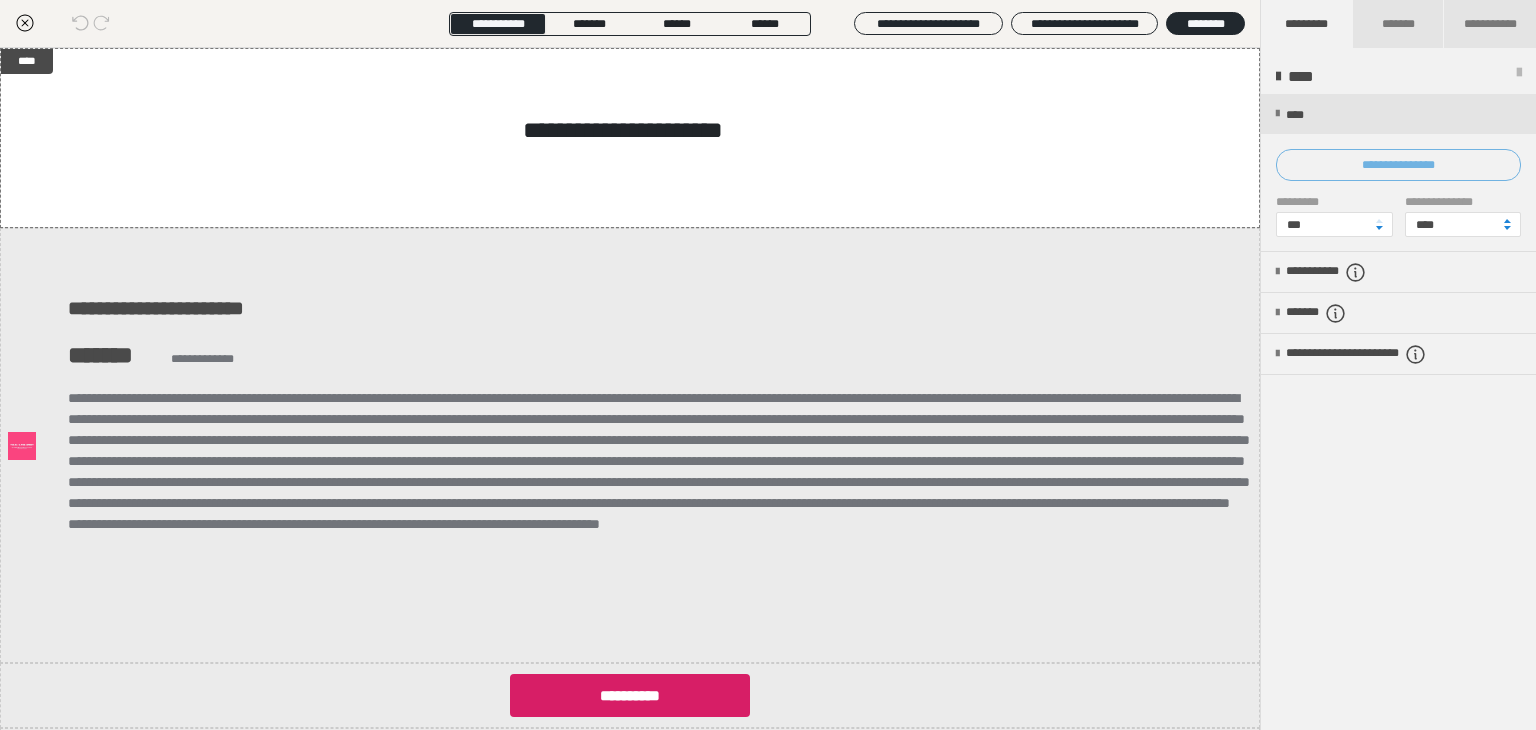 click on "**********" at bounding box center [1398, 165] 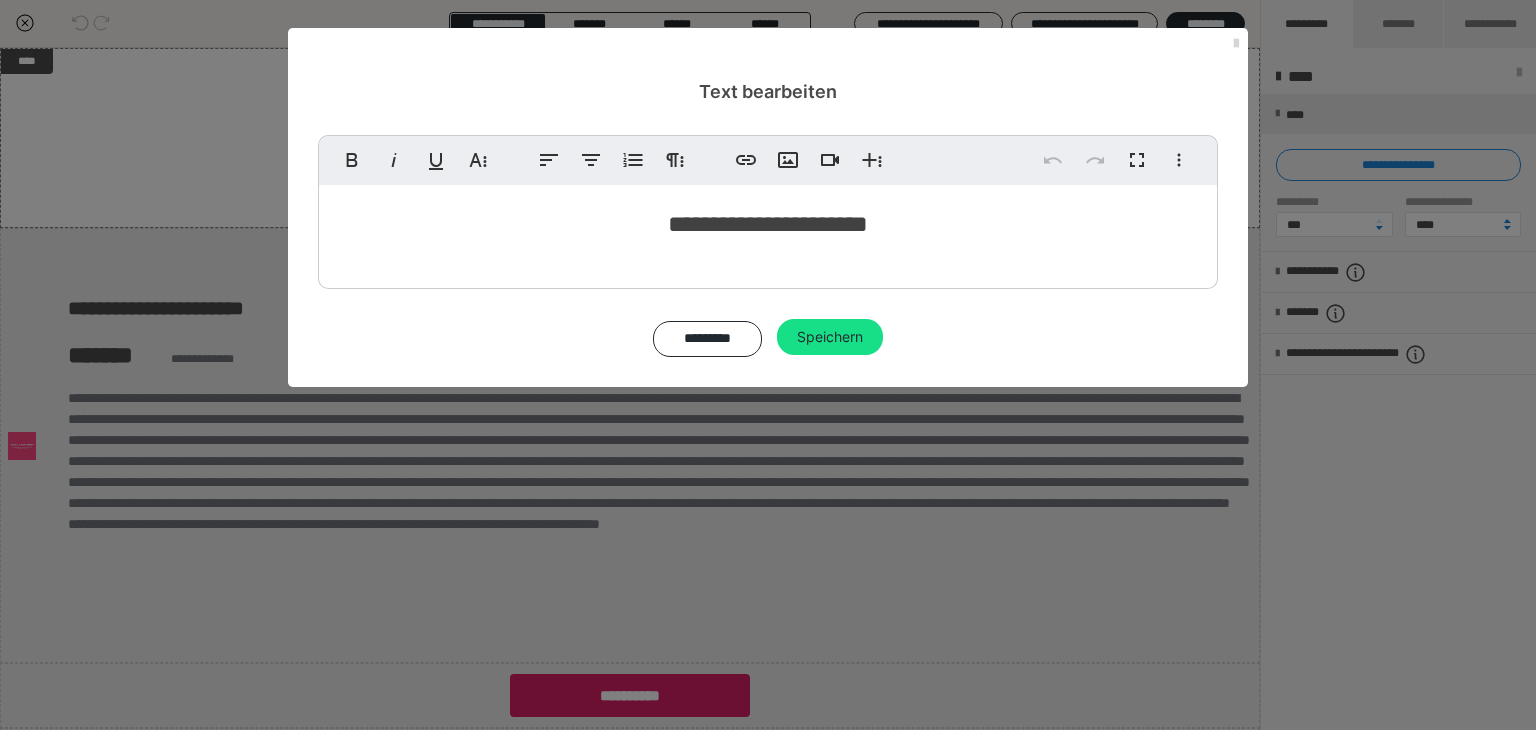 click at bounding box center [1236, 44] 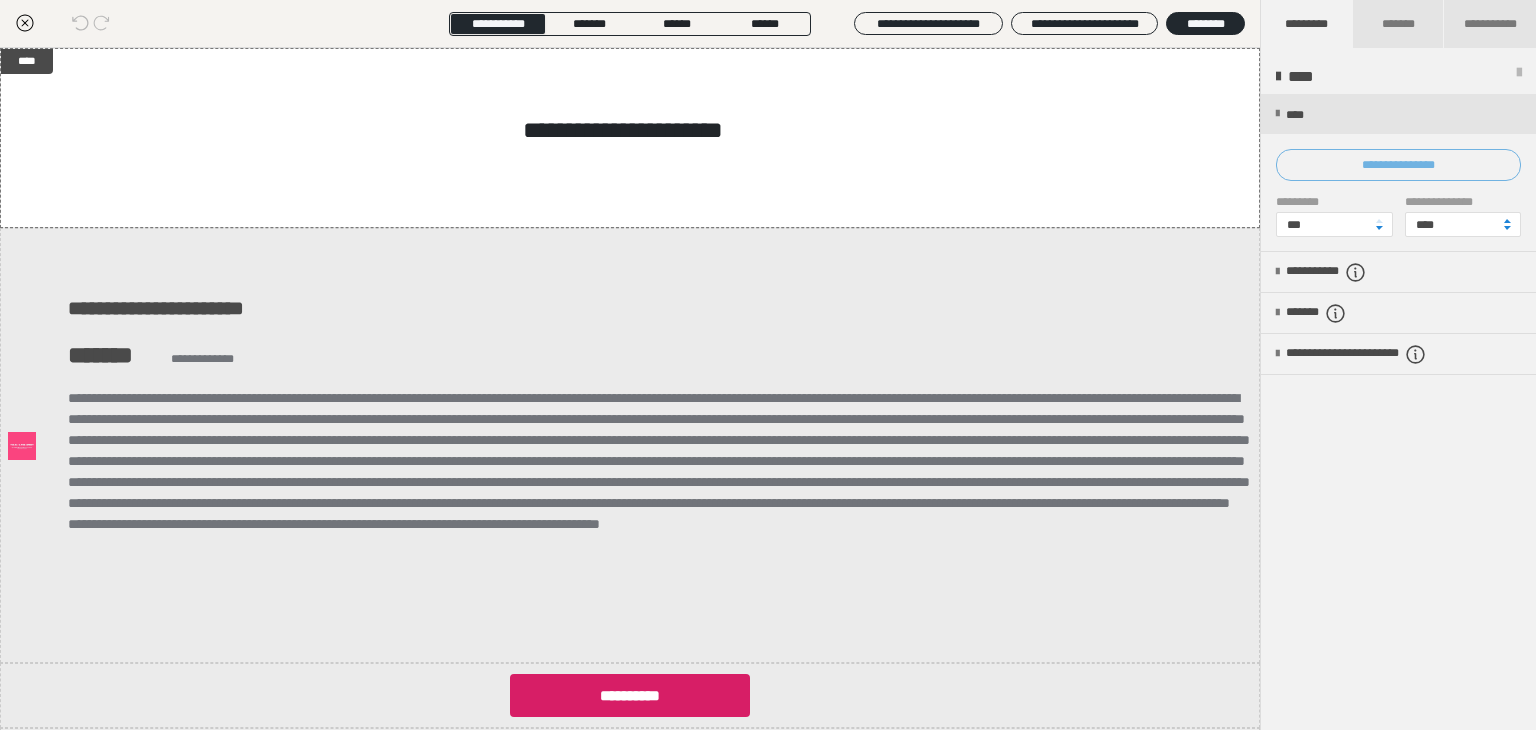 click on "**********" at bounding box center [1398, 165] 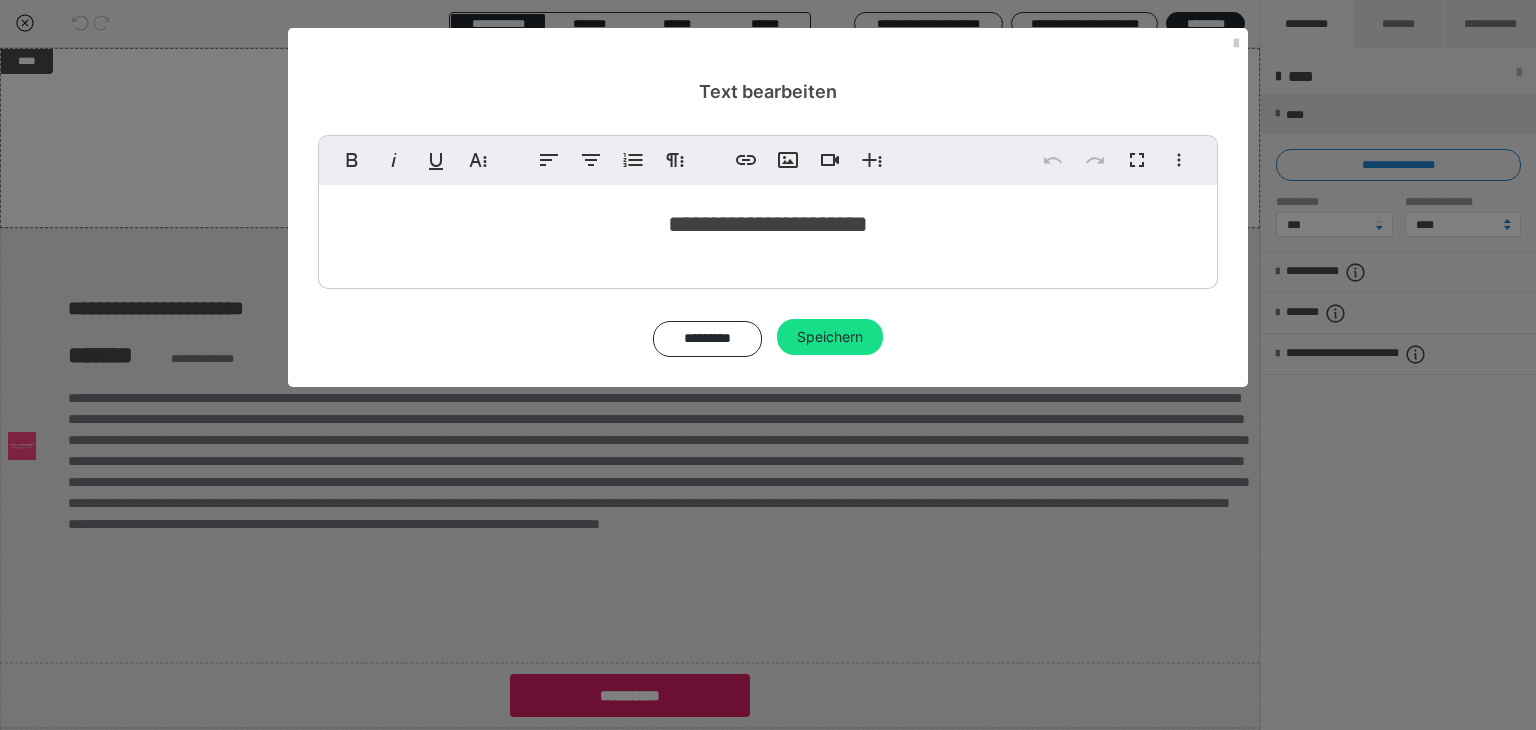 click on "**********" at bounding box center (768, 232) 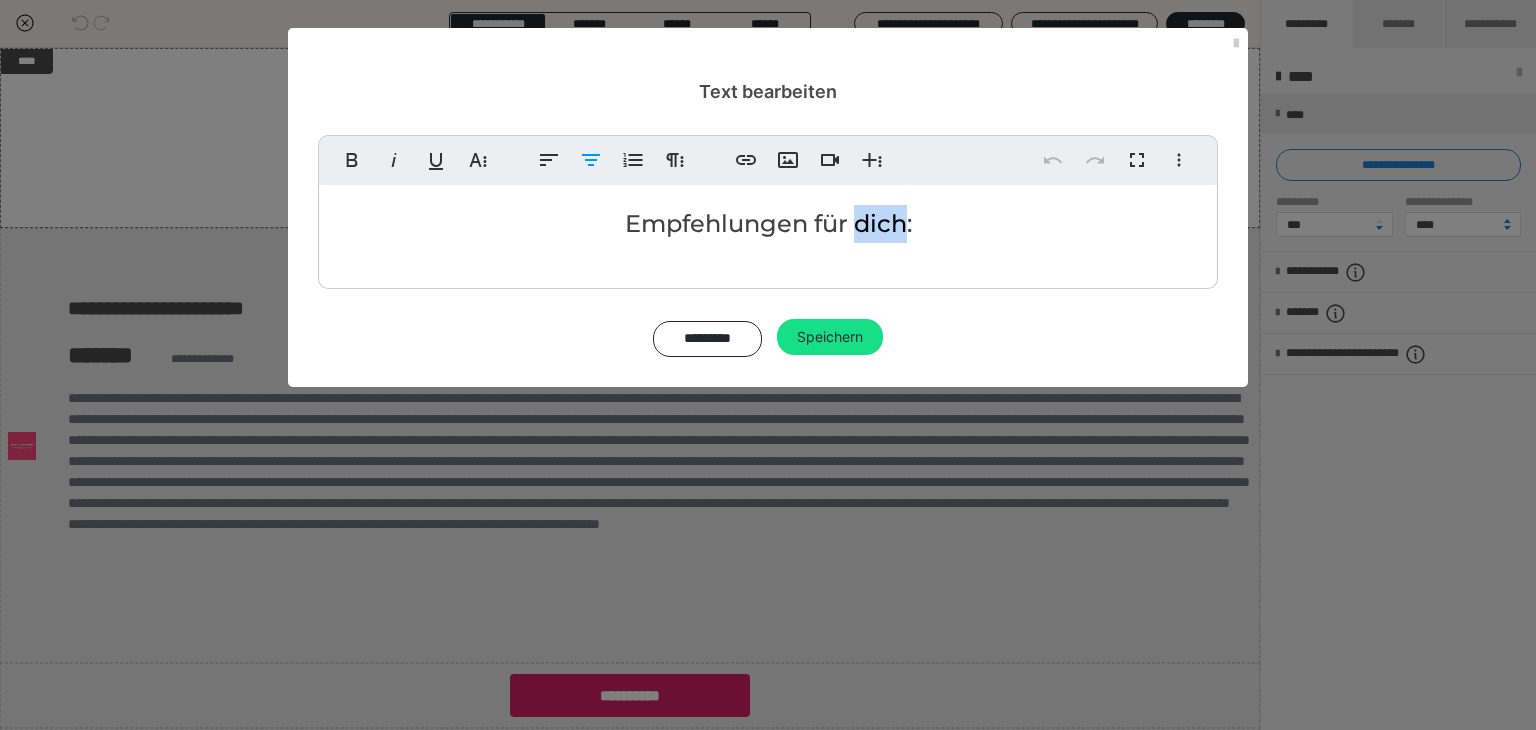 click on "Empfehlungen für dich:" at bounding box center (768, 232) 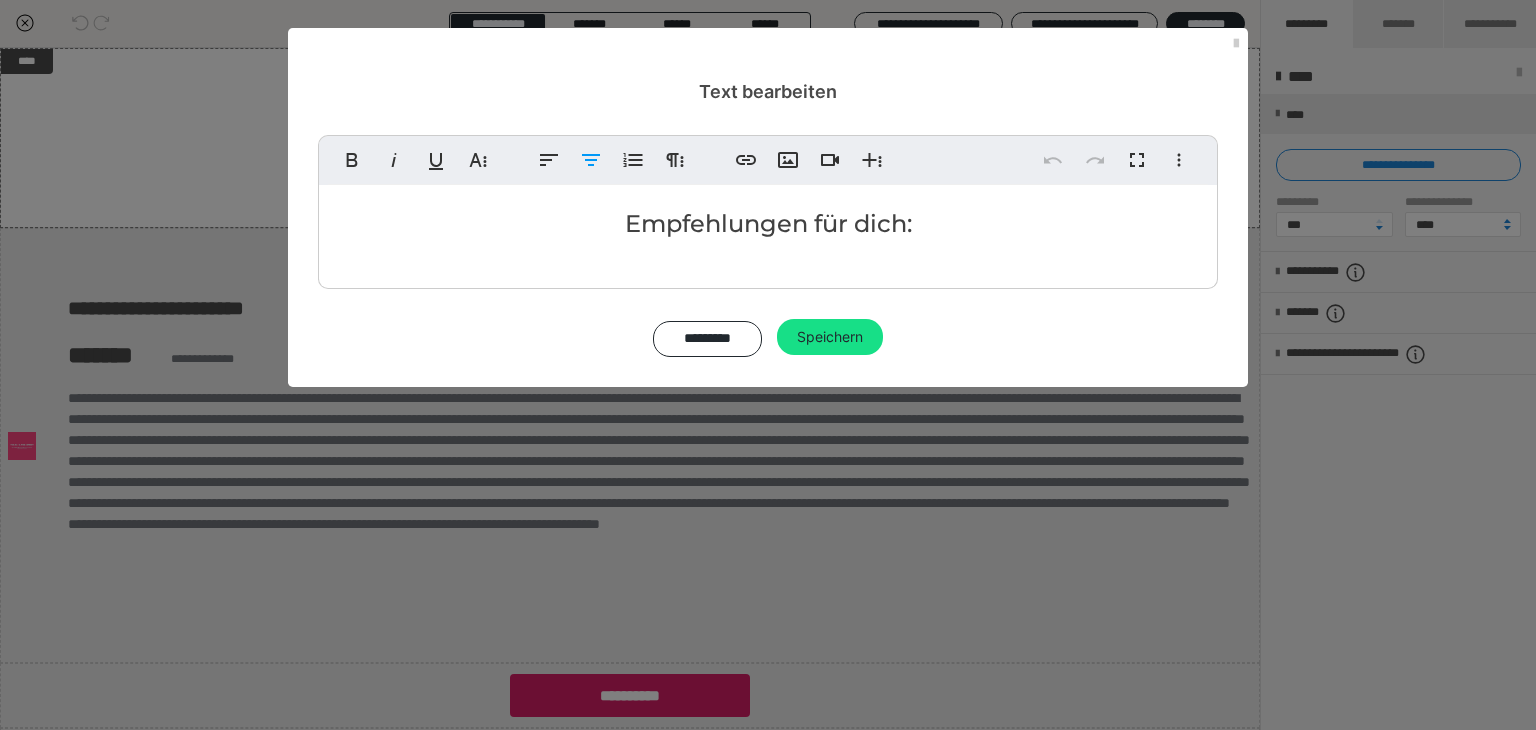 click on "Empfehlungen für dich:" at bounding box center [768, 224] 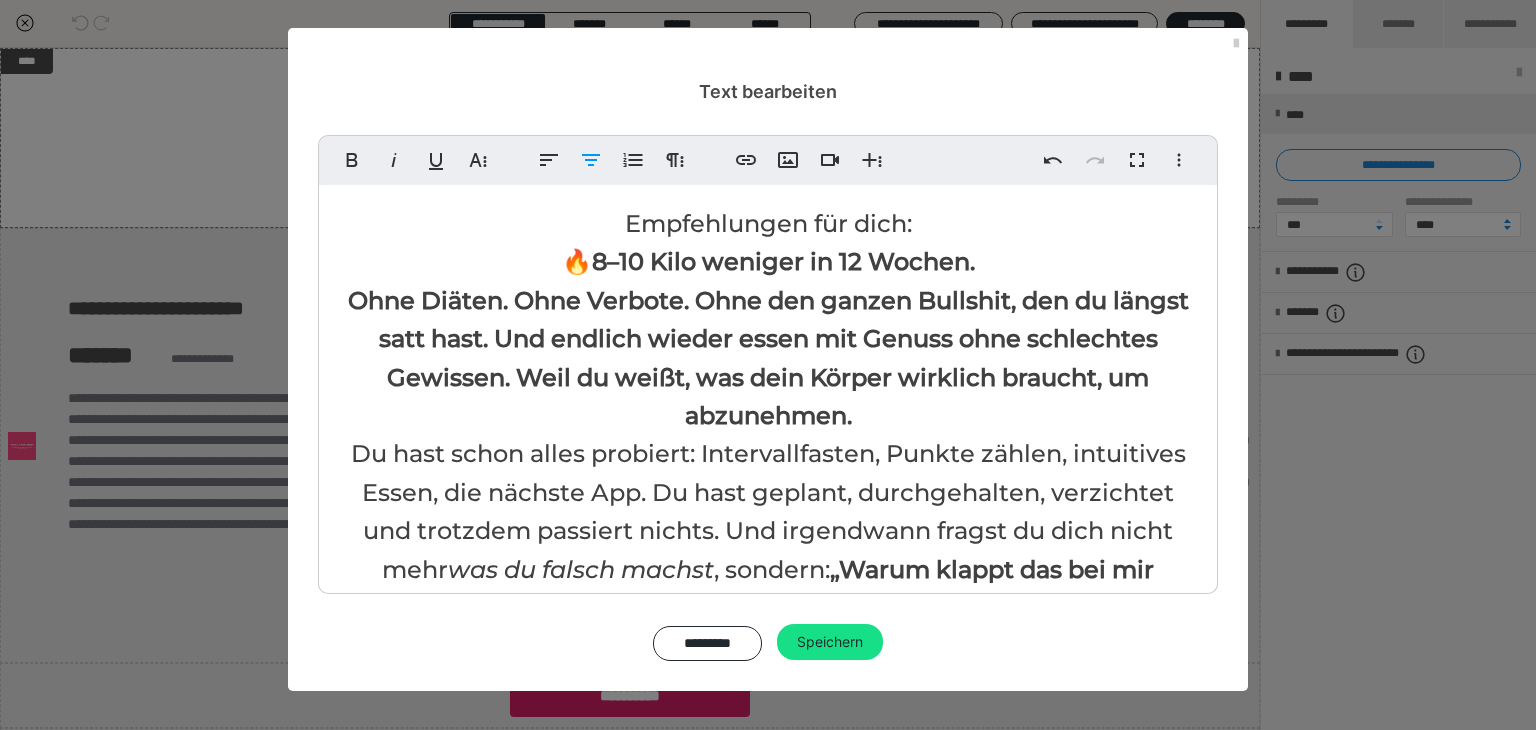 scroll, scrollTop: 1256, scrollLeft: 0, axis: vertical 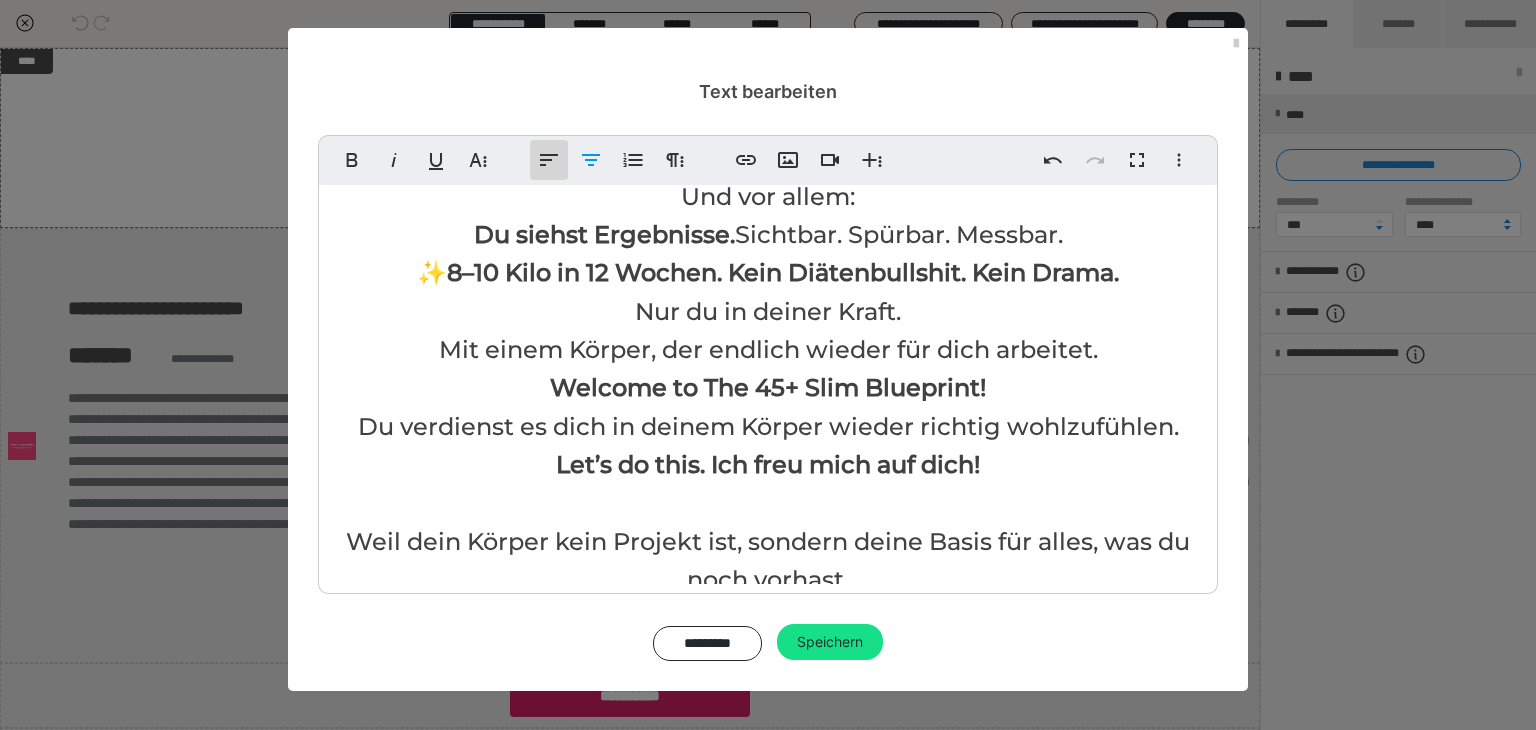 click 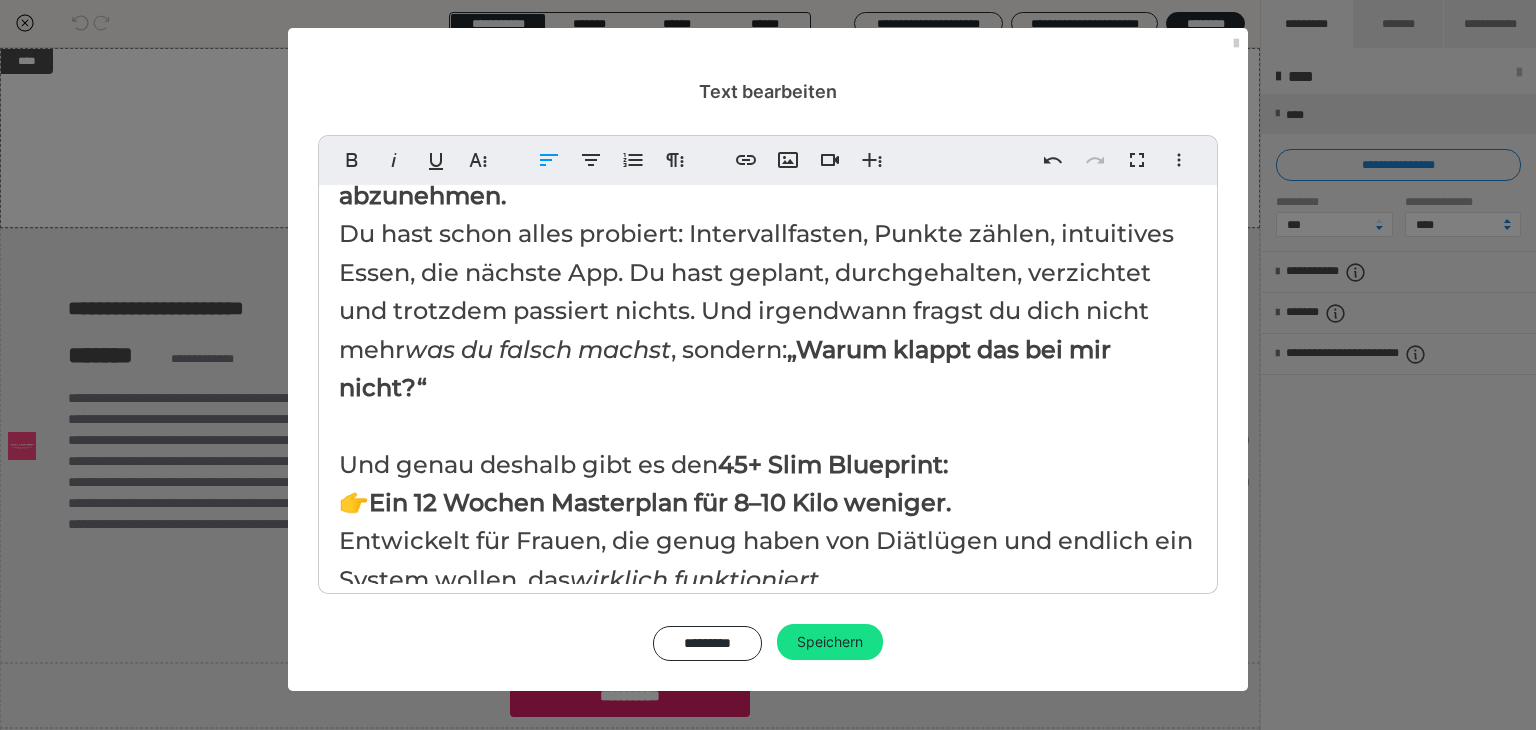 scroll, scrollTop: 0, scrollLeft: 0, axis: both 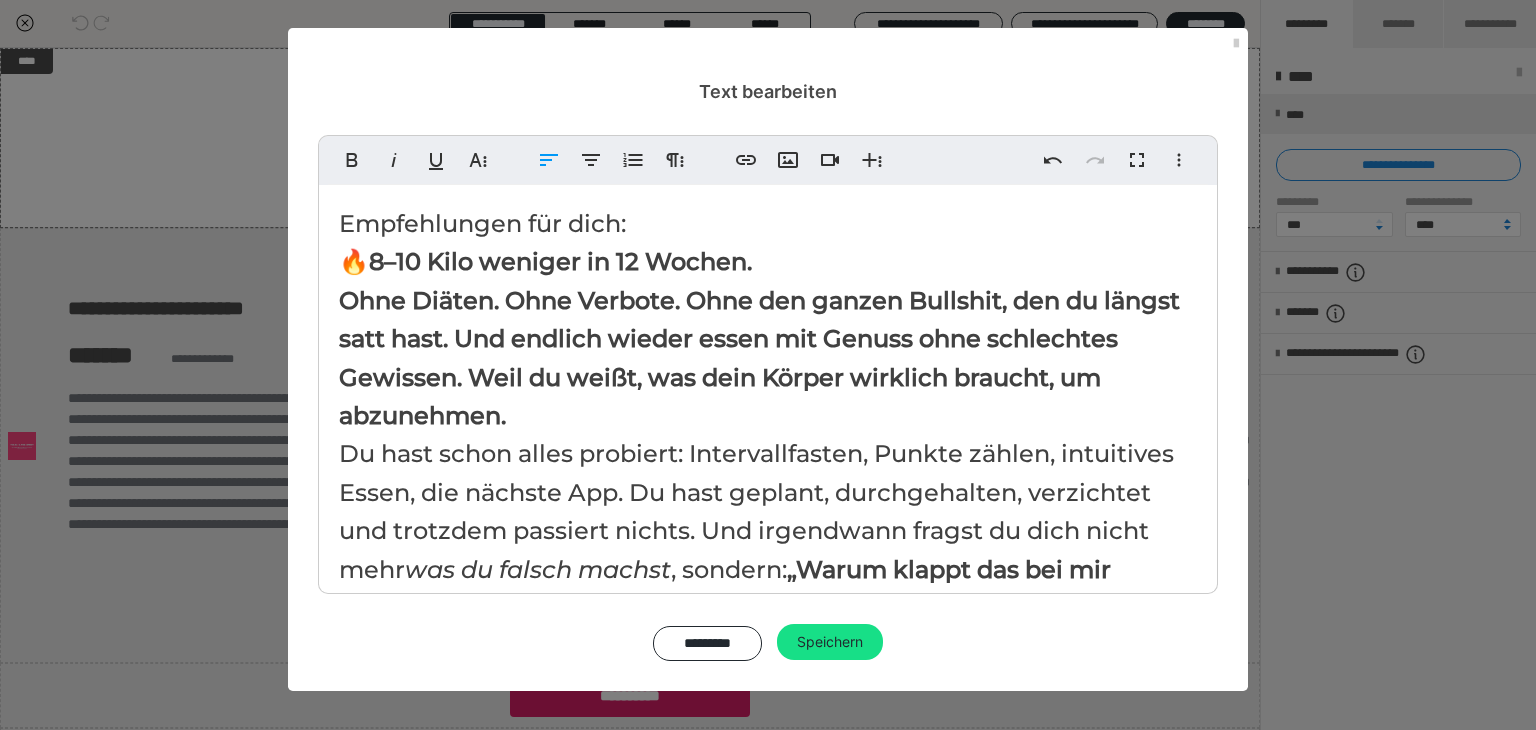 click on "Empfehlungen für dich: 🔥  8–10 Kilo weniger in 12 Wochen.  Ohne Diäten. Ohne Verbote. Ohne den ganzen Bullshit, den du längst satt hast. Und endlich wieder essen mit Genuss ohne schlechtes Gewissen. Weil du weißt, was dein Körper wirklich braucht, um abzunehmen.  Du hast schon alles probiert: Intervallfasten, Punkte zählen, intuitives Essen, die nächste App. Du hast geplant, durchgehalten, verzichtet und trotzdem passiert nichts. Und irgendwann fragst du dich nicht mehr  was du falsch machst , sondern:  „Warum klappt das bei mir nicht?“ Und genau deshalb gibt es den  45+ Slim Blueprint: 👉  Ein 12 Wochen Masterplan für 8–10 Kilo weniger. Entwickelt für Frauen, die genug haben von Diätlügen und endlich ein System wollen, das  wirklich funktioniert . 👉  Dein Alter ist kein Hindernis – es ist der Grund, warum du ein anderes System brauchst. Und genau dafür ist der Blueprint gemacht. Stell dir vor: Du isst, was dir schmeckt und nimmst trotzdem ab. Und vor allem: ✨" at bounding box center [768, 1030] 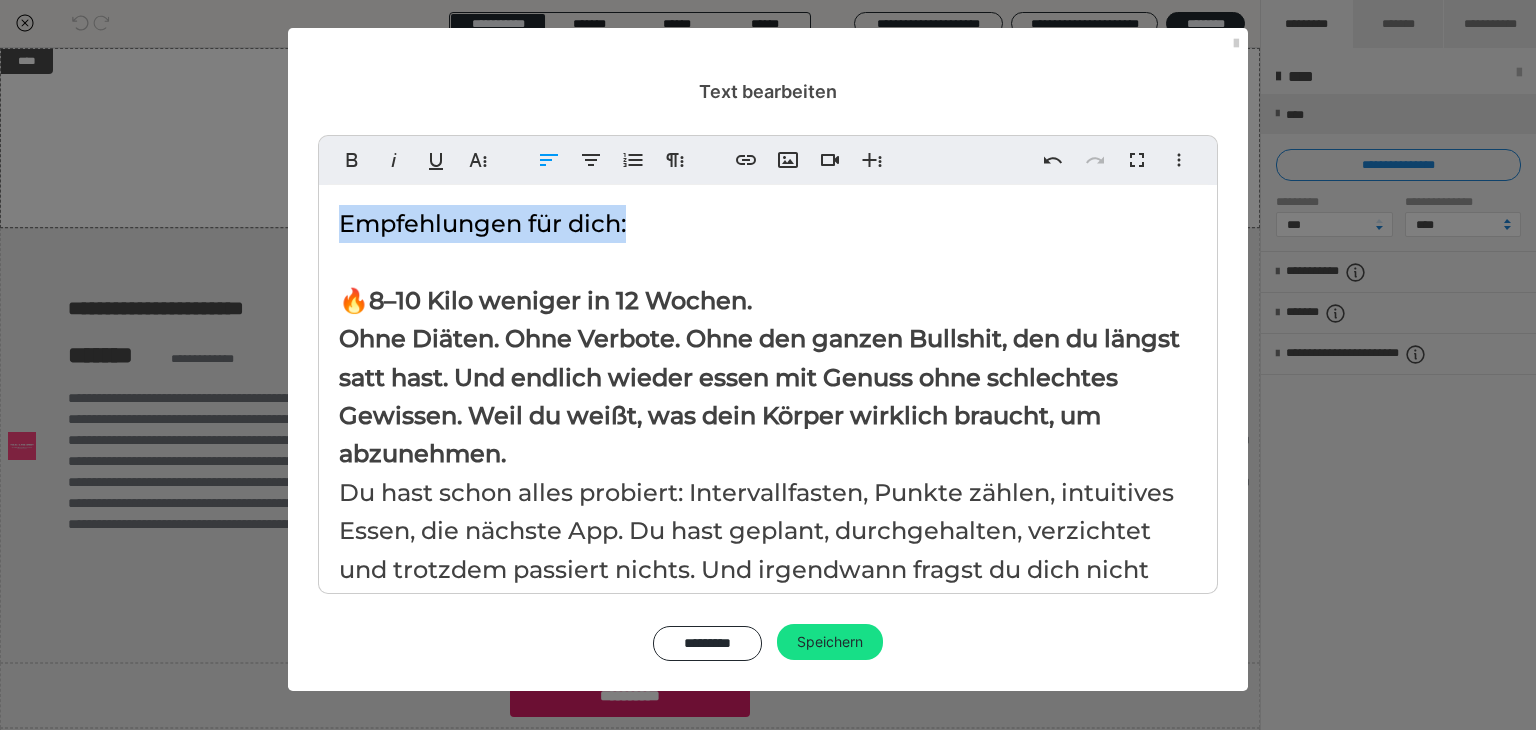 drag, startPoint x: 340, startPoint y: 221, endPoint x: 656, endPoint y: 241, distance: 316.6323 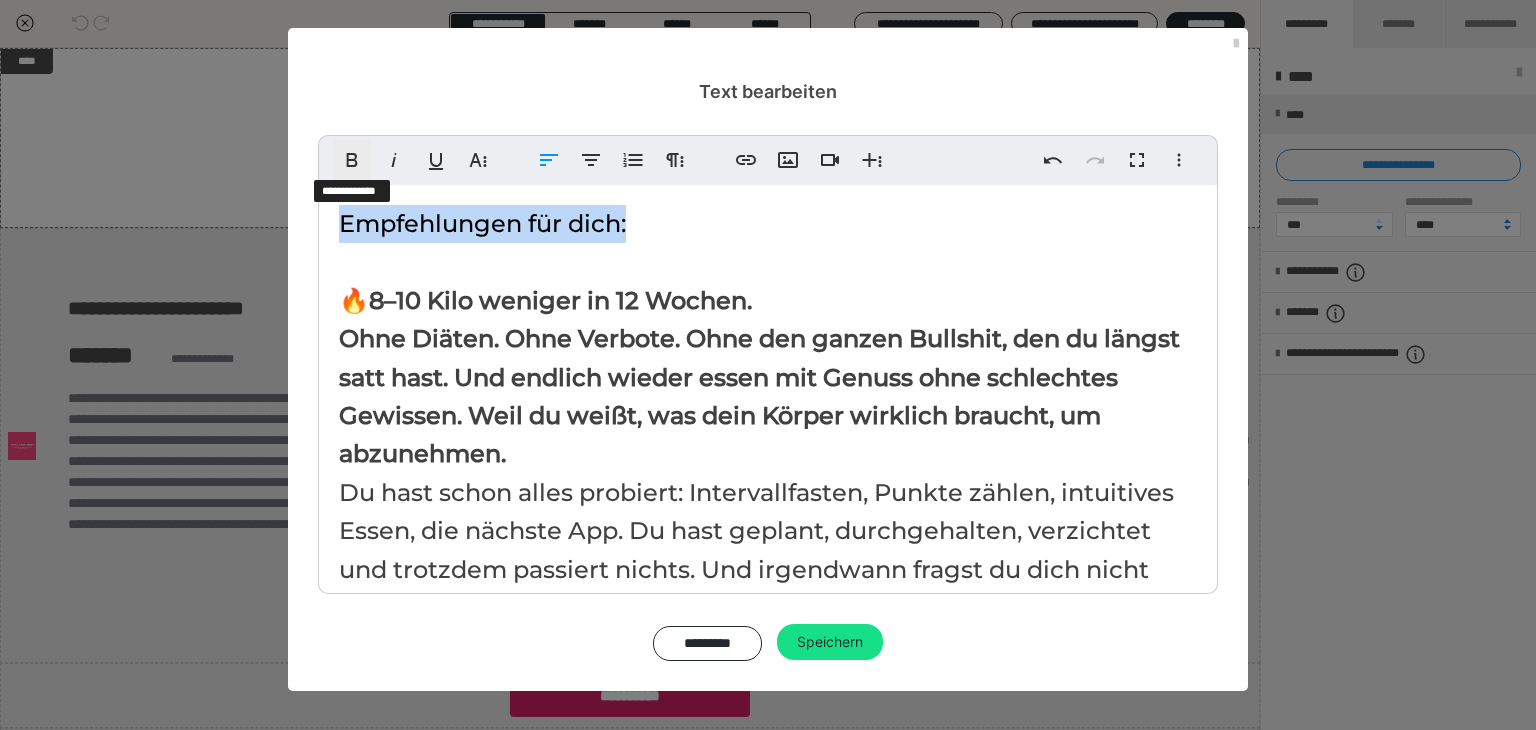 click 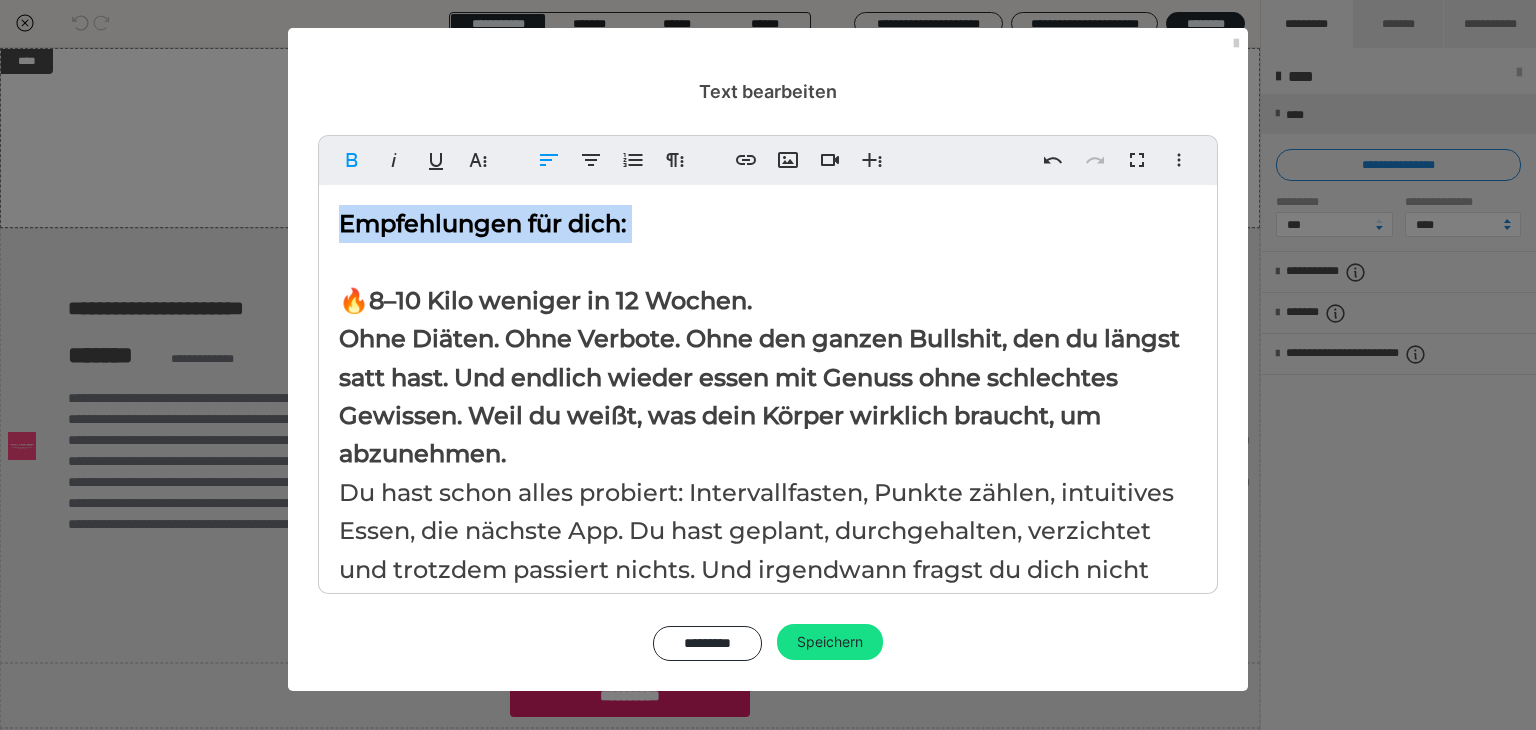 click on "Empfehlungen für dich: 🔥  8–10 Kilo weniger in 12 Wochen.  Ohne Diäten. Ohne Verbote. Ohne den ganzen Bullshit, den du längst satt hast. Und endlich wieder essen mit Genuss ohne schlechtes Gewissen. Weil du weißt, was dein Körper wirklich braucht, um abzunehmen.  Du hast schon alles probiert: Intervallfasten, Punkte zählen, intuitives Essen, die nächste App. Du hast geplant, durchgehalten, verzichtet und trotzdem passiert nichts. Und irgendwann fragst du dich nicht mehr  was du falsch machst , sondern:  „Warum klappt das bei mir nicht?“ Und genau deshalb gibt es den  45+ Slim Blueprint: 👉  Ein 12 Wochen Masterplan für 8–10 Kilo weniger. Entwickelt für Frauen, die genug haben von Diätlügen und endlich ein System wollen, das  wirklich funktioniert . 👉  Dein Alter ist kein Hindernis – es ist der Grund, warum du ein anderes System brauchst. Und genau dafür ist der Blueprint gemacht. Stell dir vor: Du isst, was dir schmeckt und nimmst trotzdem ab. Und vor allem: ✨" at bounding box center (768, 1049) 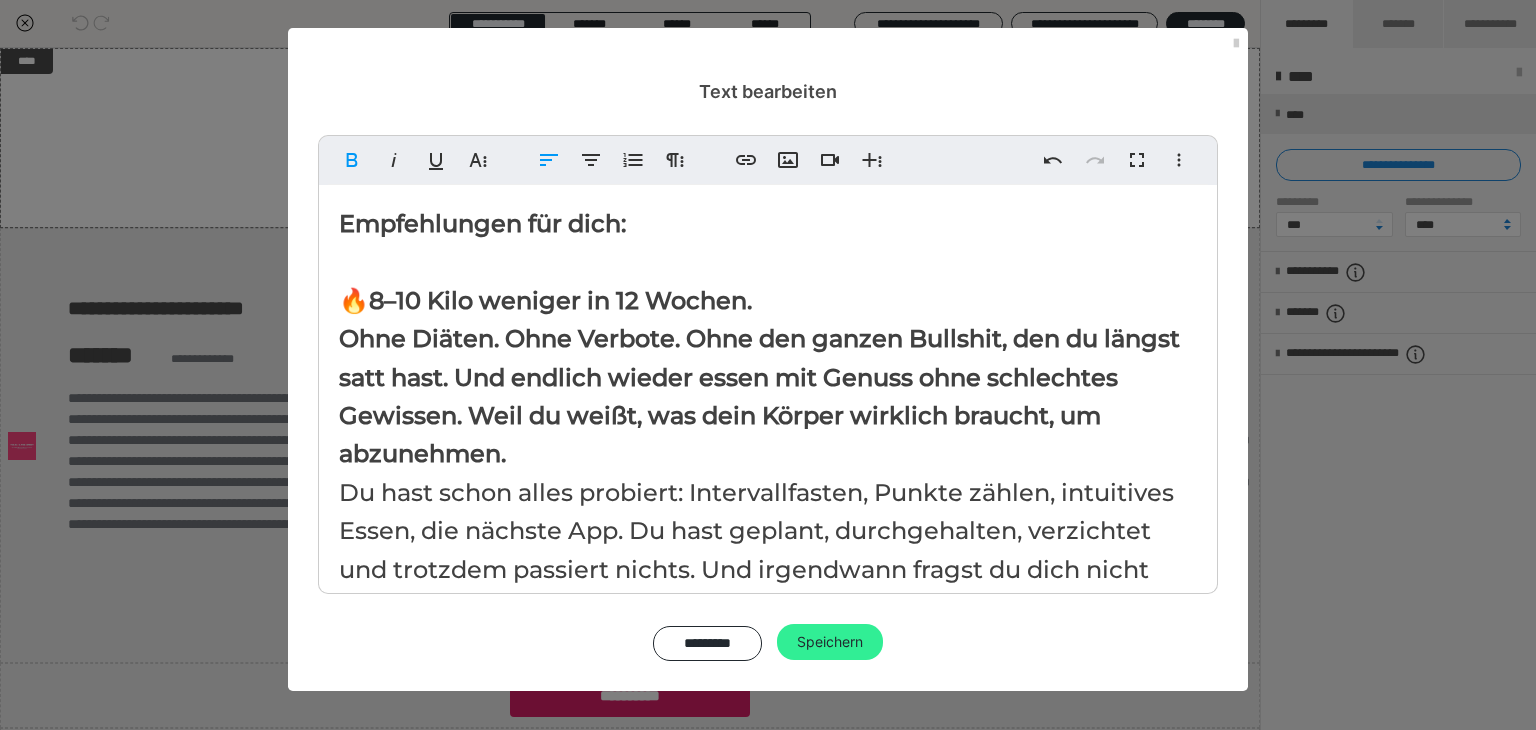 click on "Speichern" at bounding box center (830, 642) 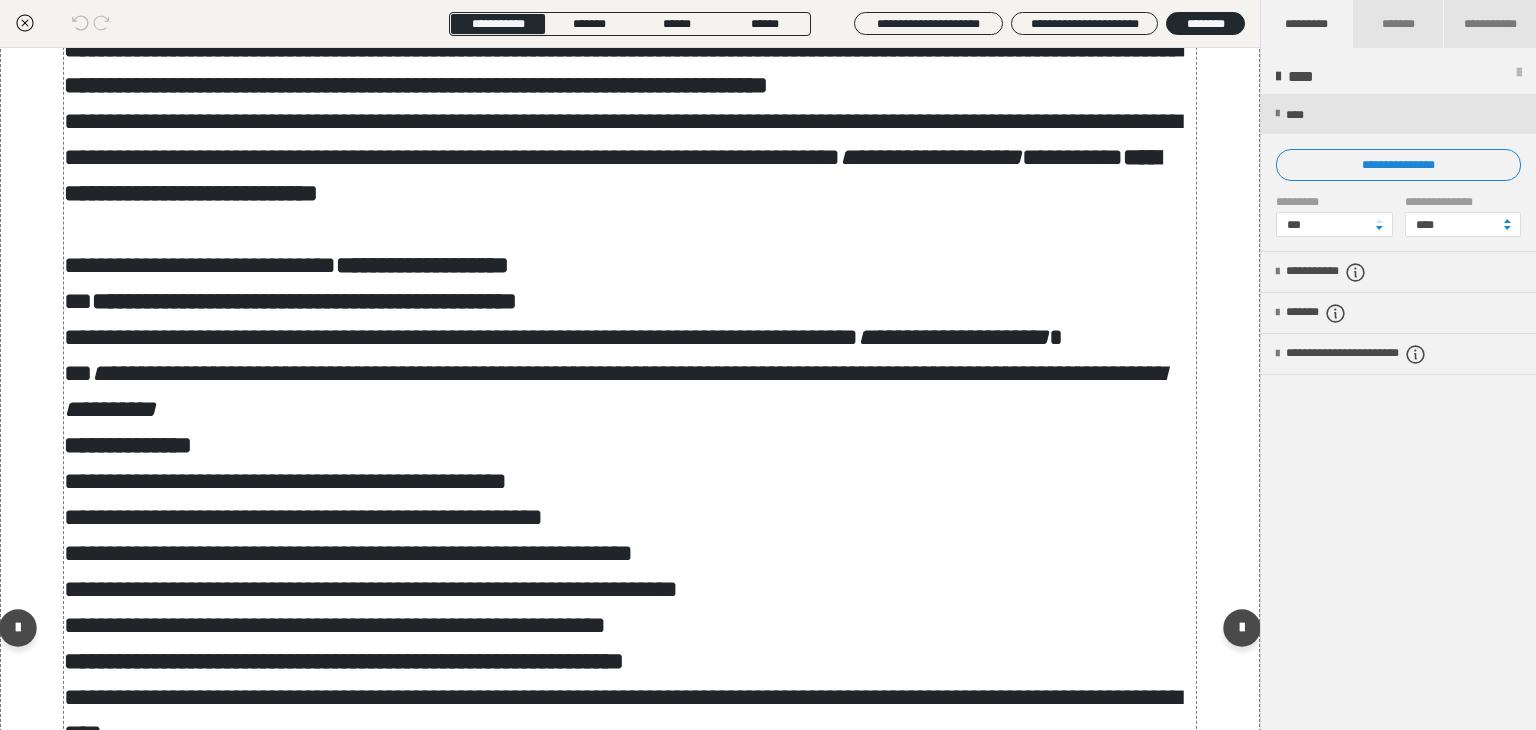 scroll, scrollTop: 0, scrollLeft: 0, axis: both 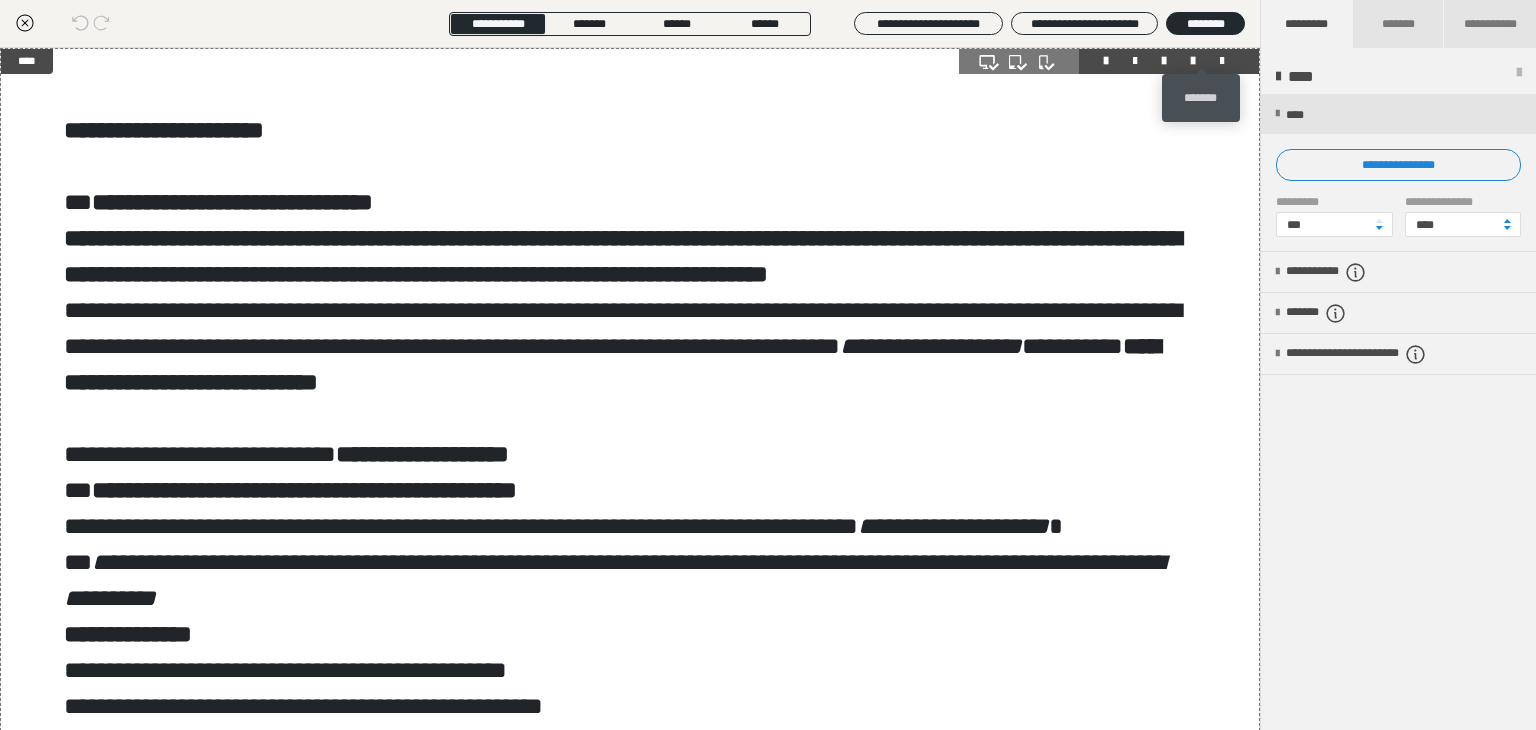 click at bounding box center (1222, 61) 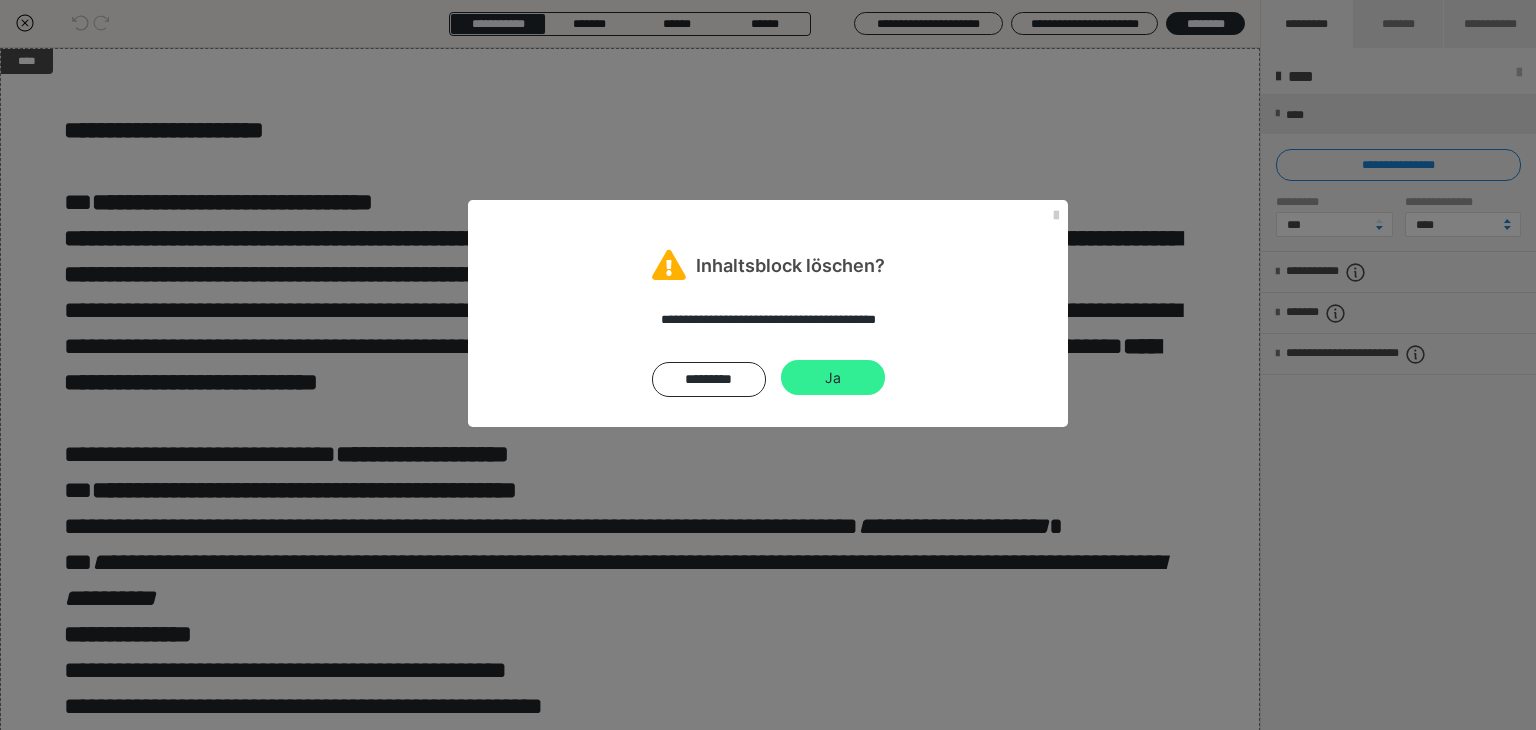 click on "Ja" at bounding box center (833, 378) 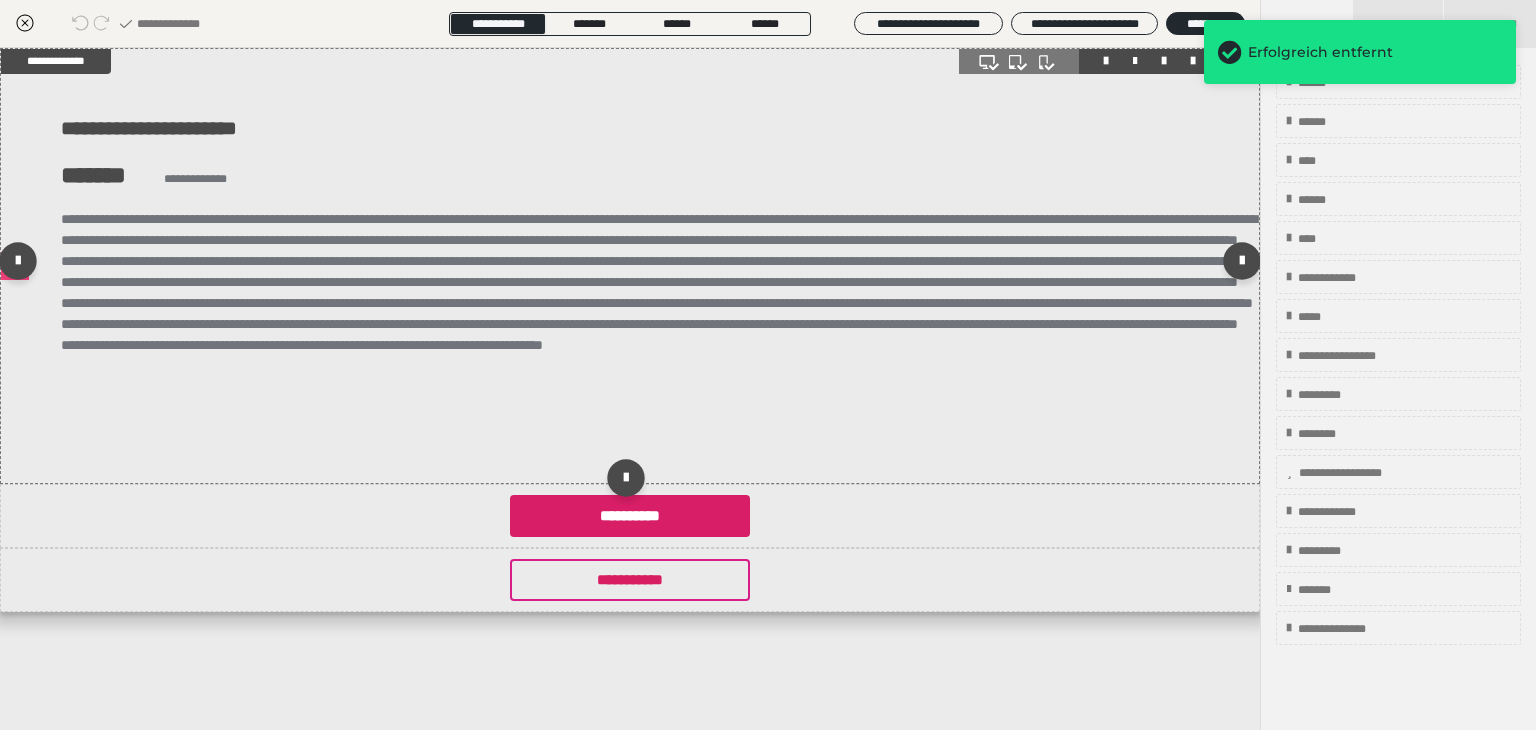 click at bounding box center [660, 314] 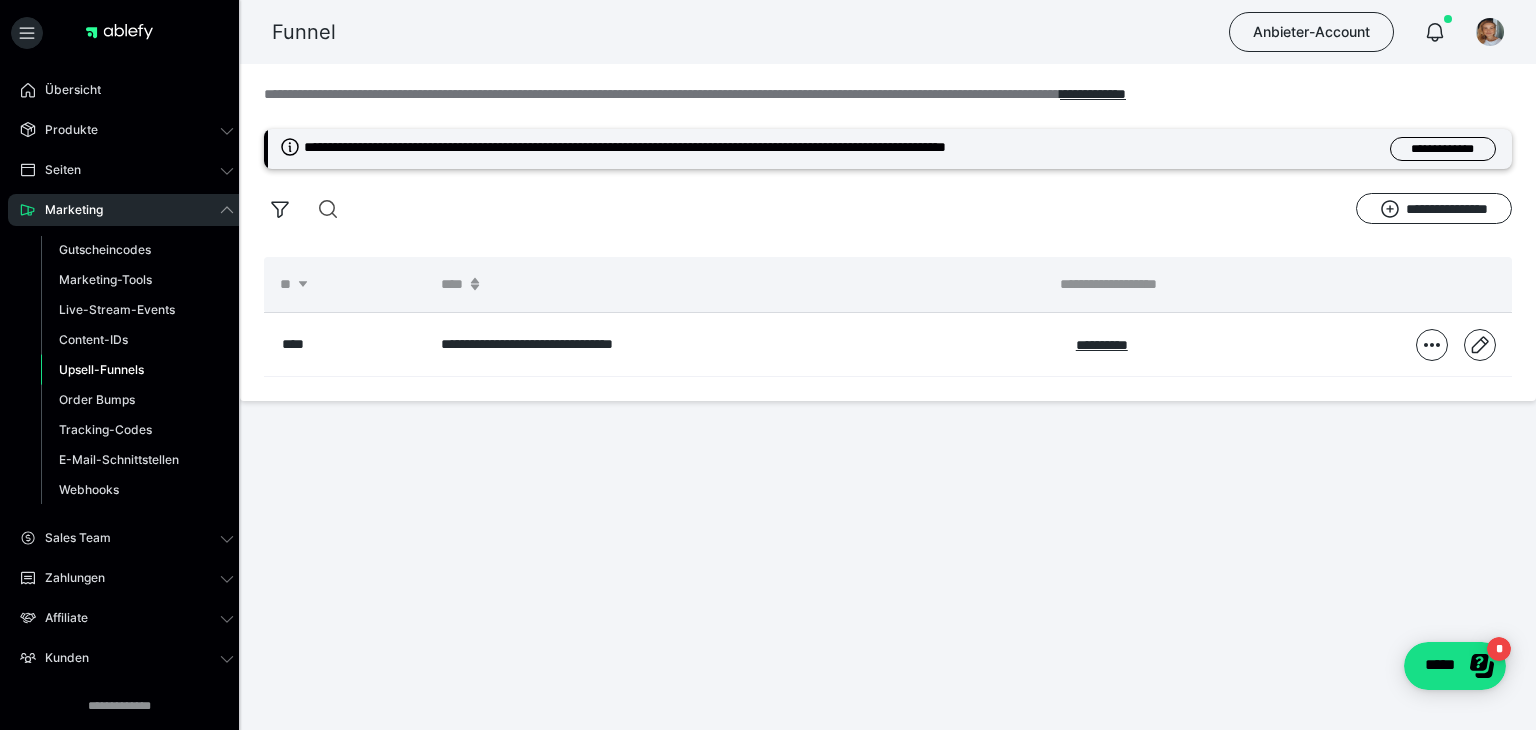 scroll, scrollTop: 0, scrollLeft: 0, axis: both 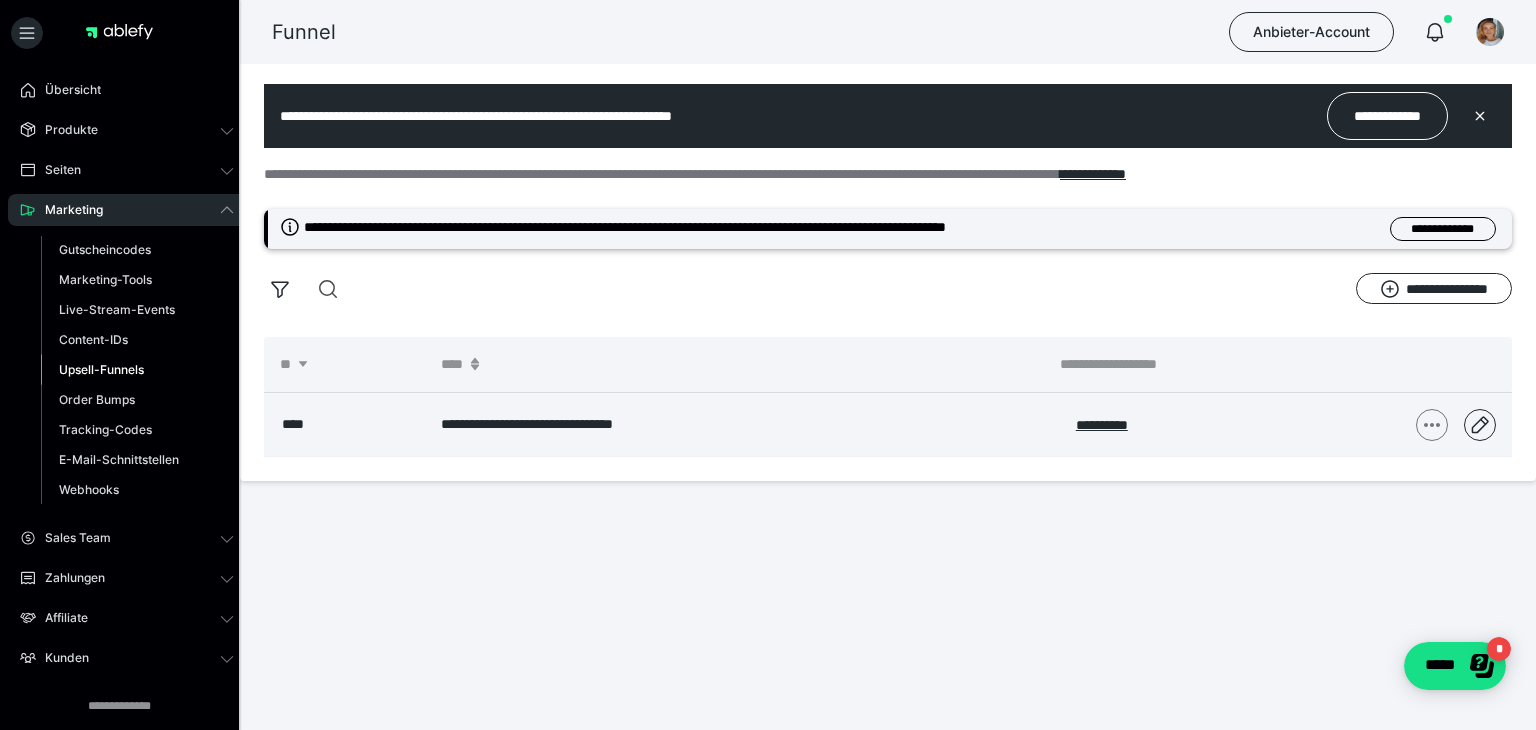 click 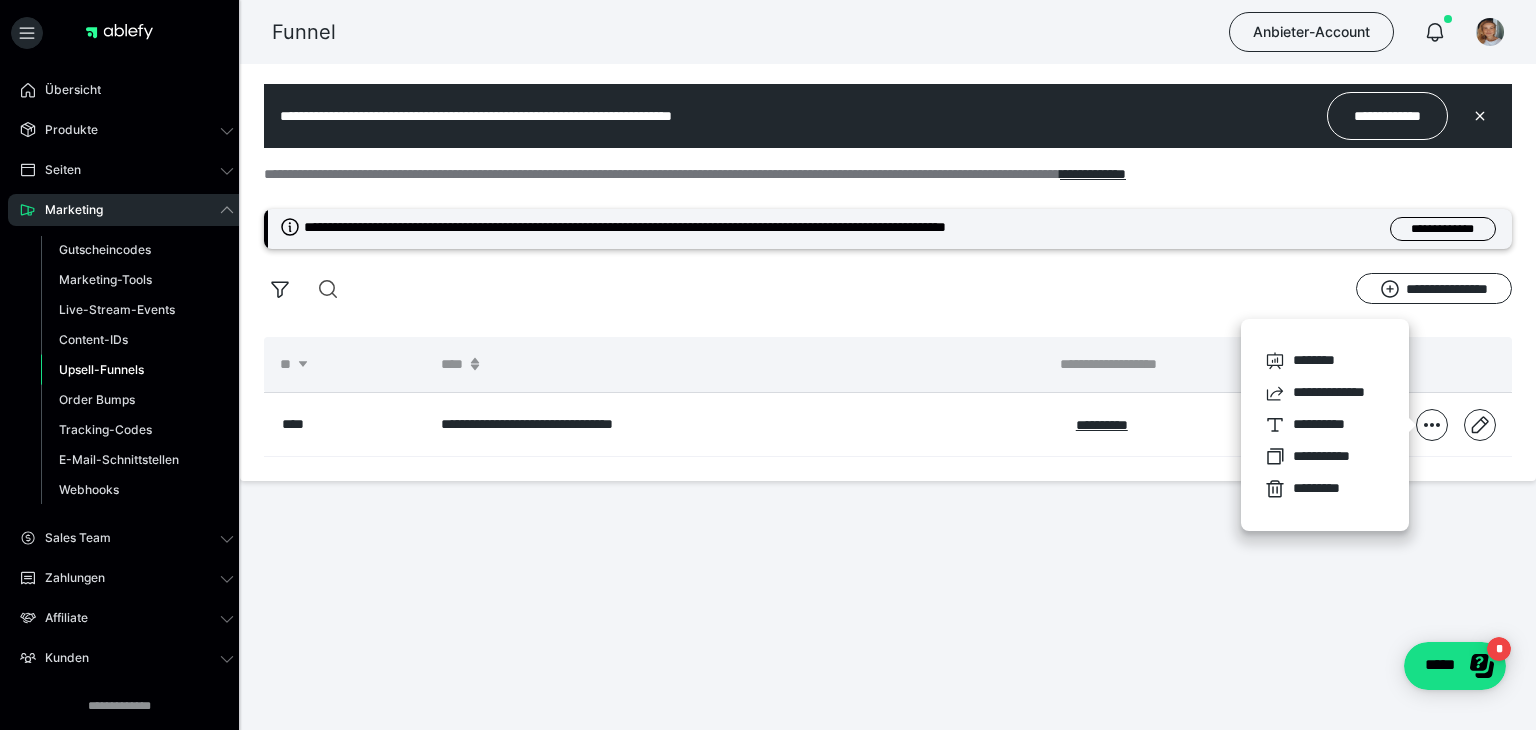 click on "**********" at bounding box center [768, 240] 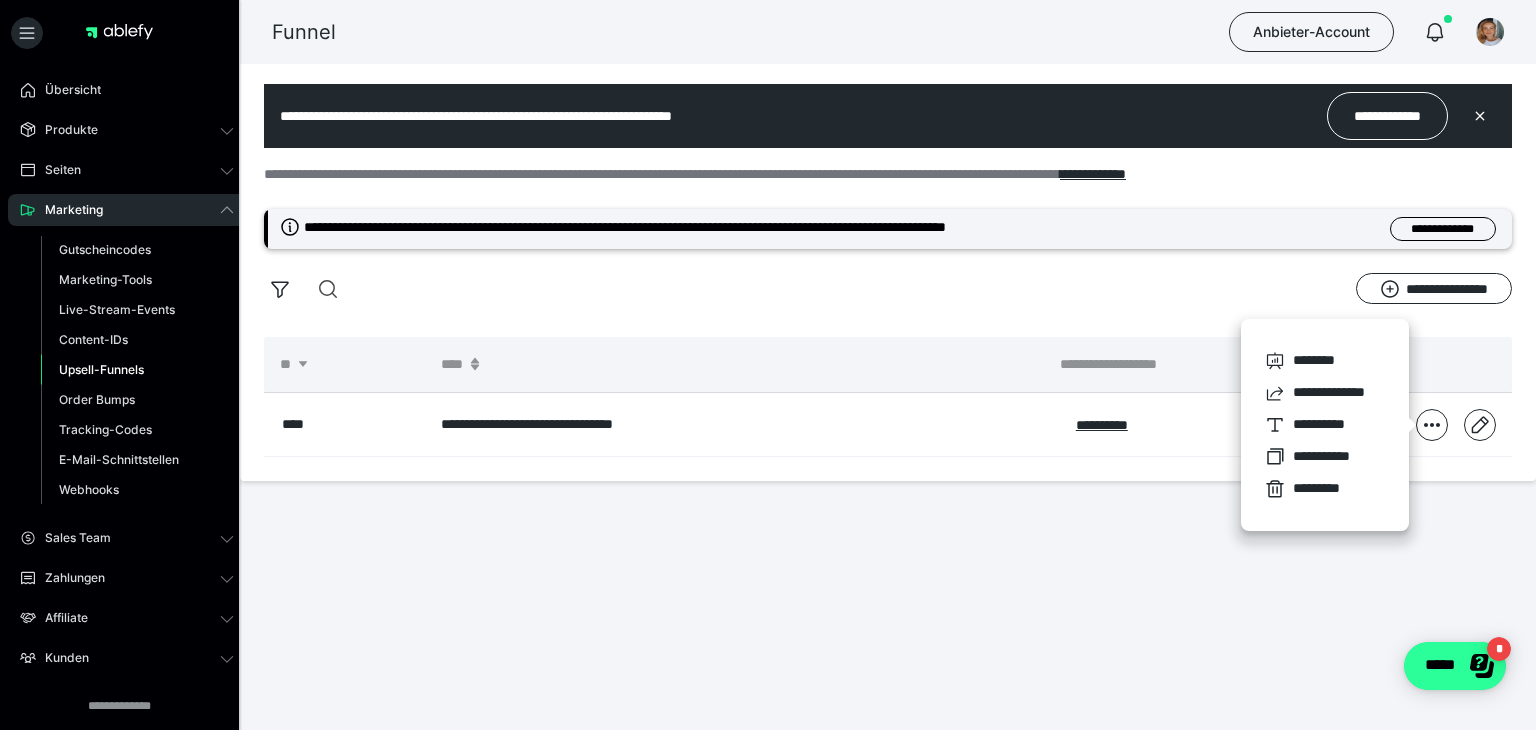 click on "*****" 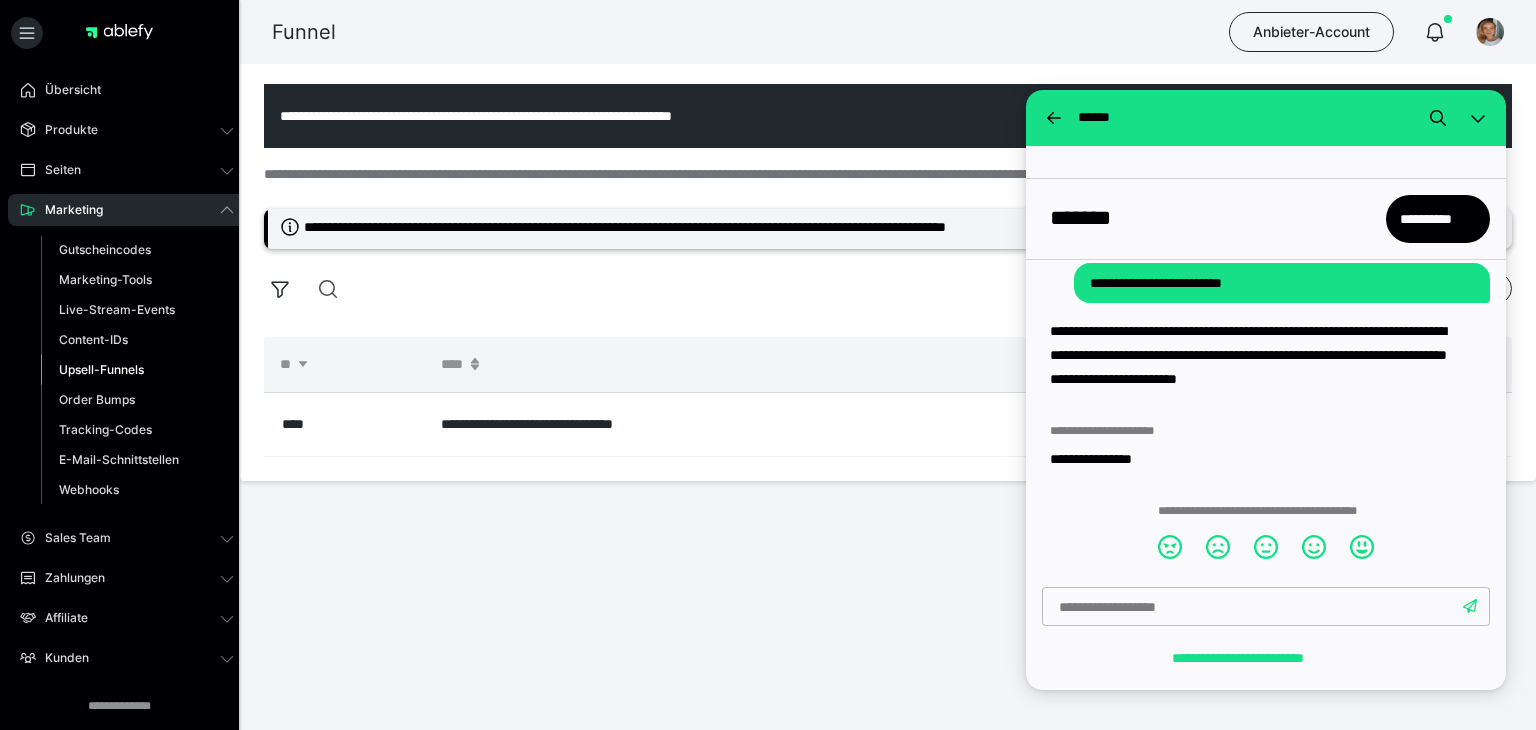 scroll, scrollTop: 2149, scrollLeft: 0, axis: vertical 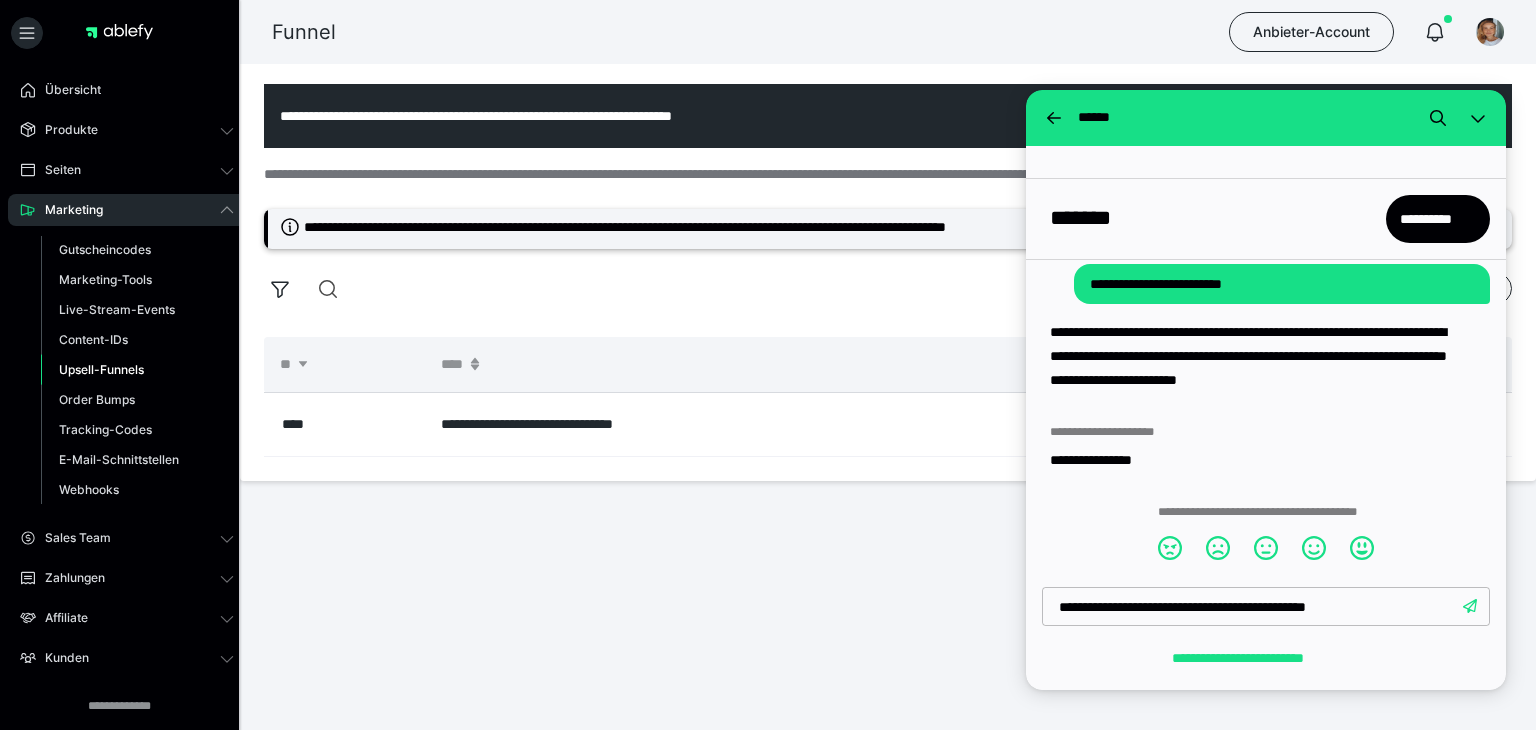 type on "**********" 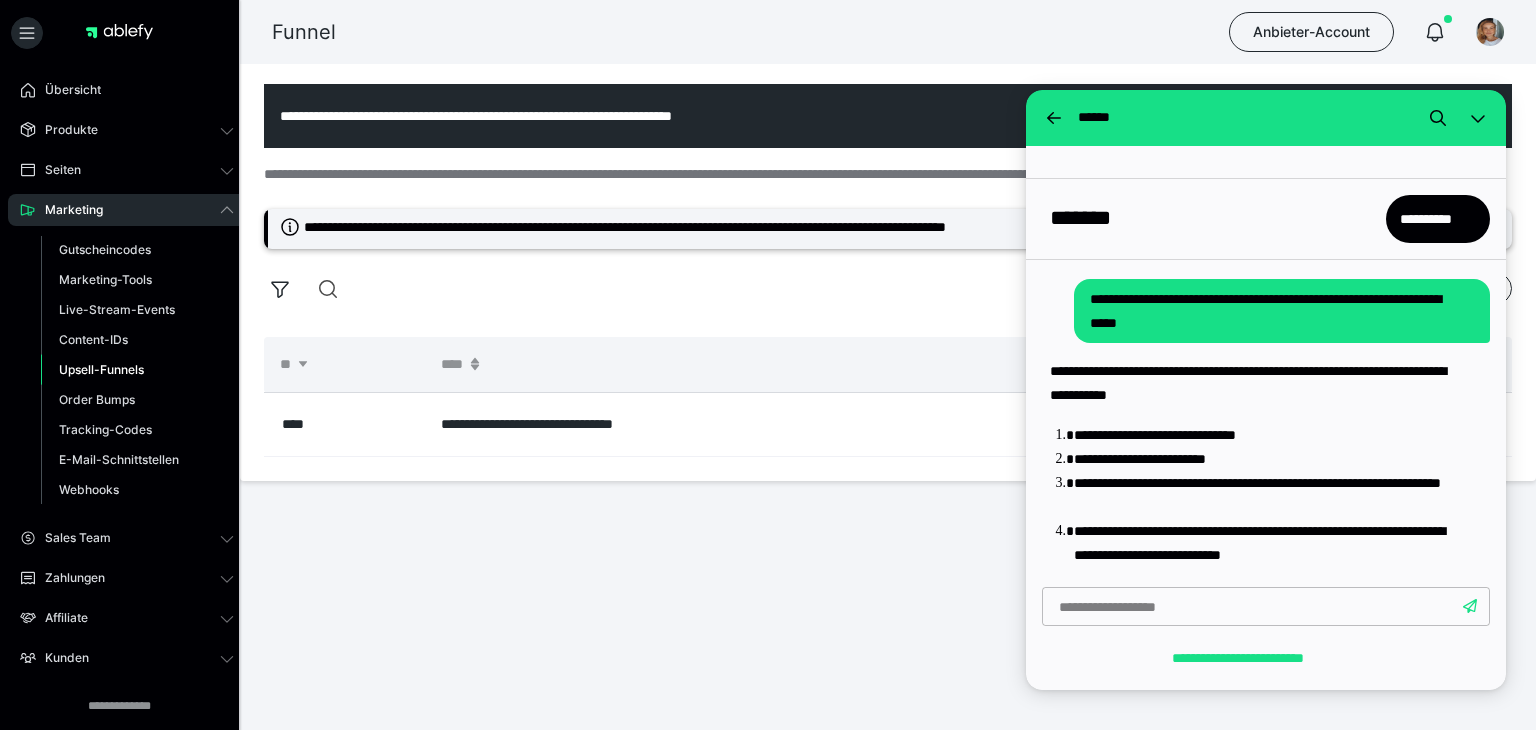 scroll, scrollTop: 1741, scrollLeft: 0, axis: vertical 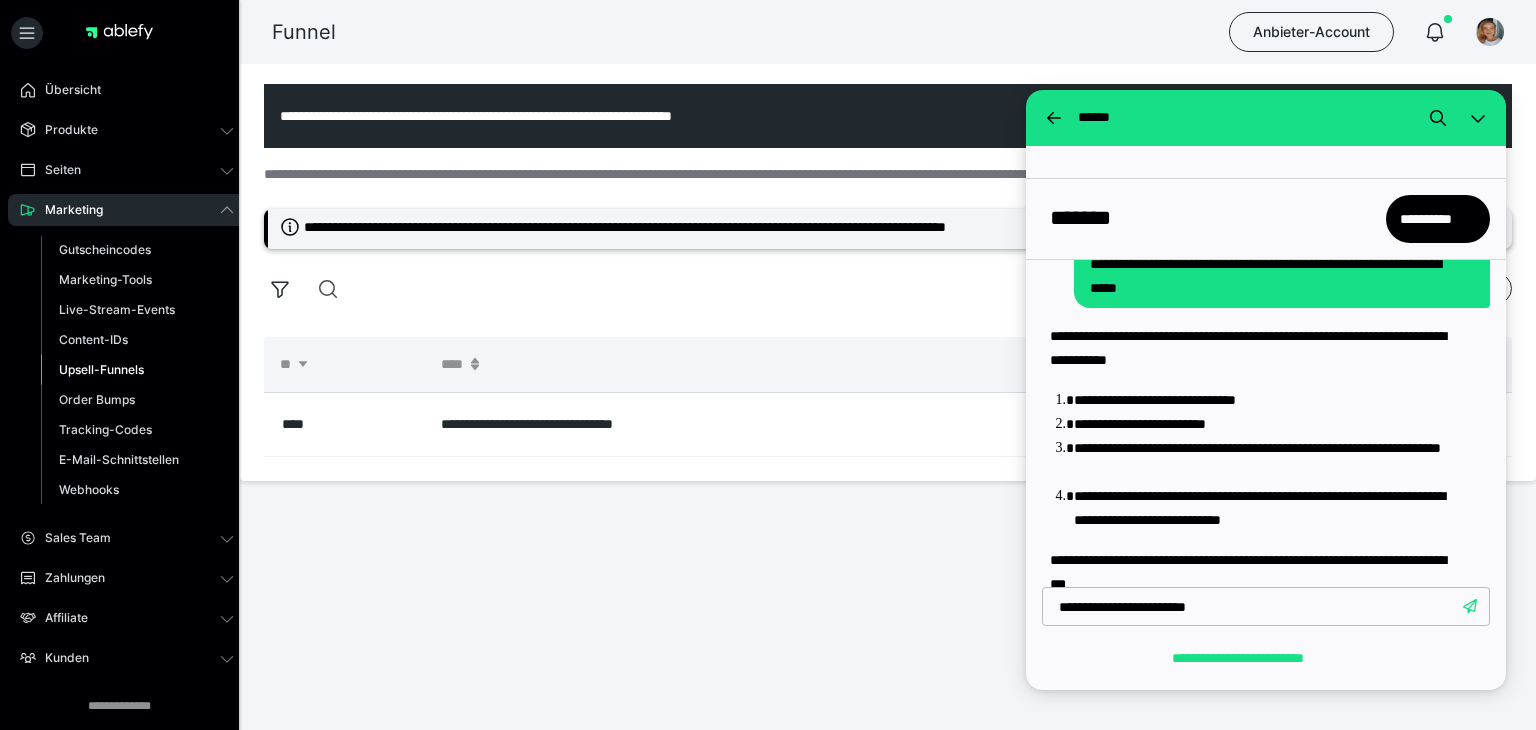 type on "**********" 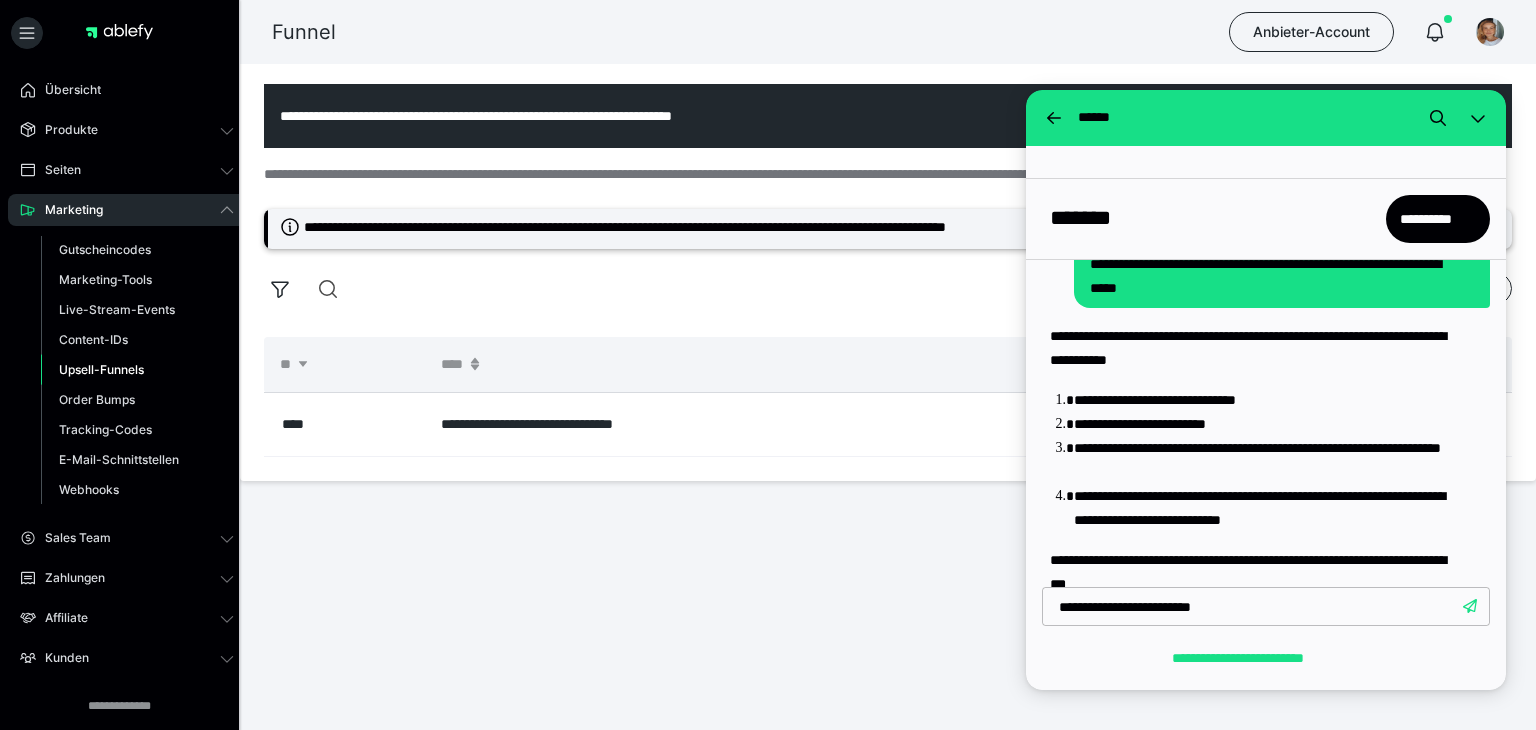 type 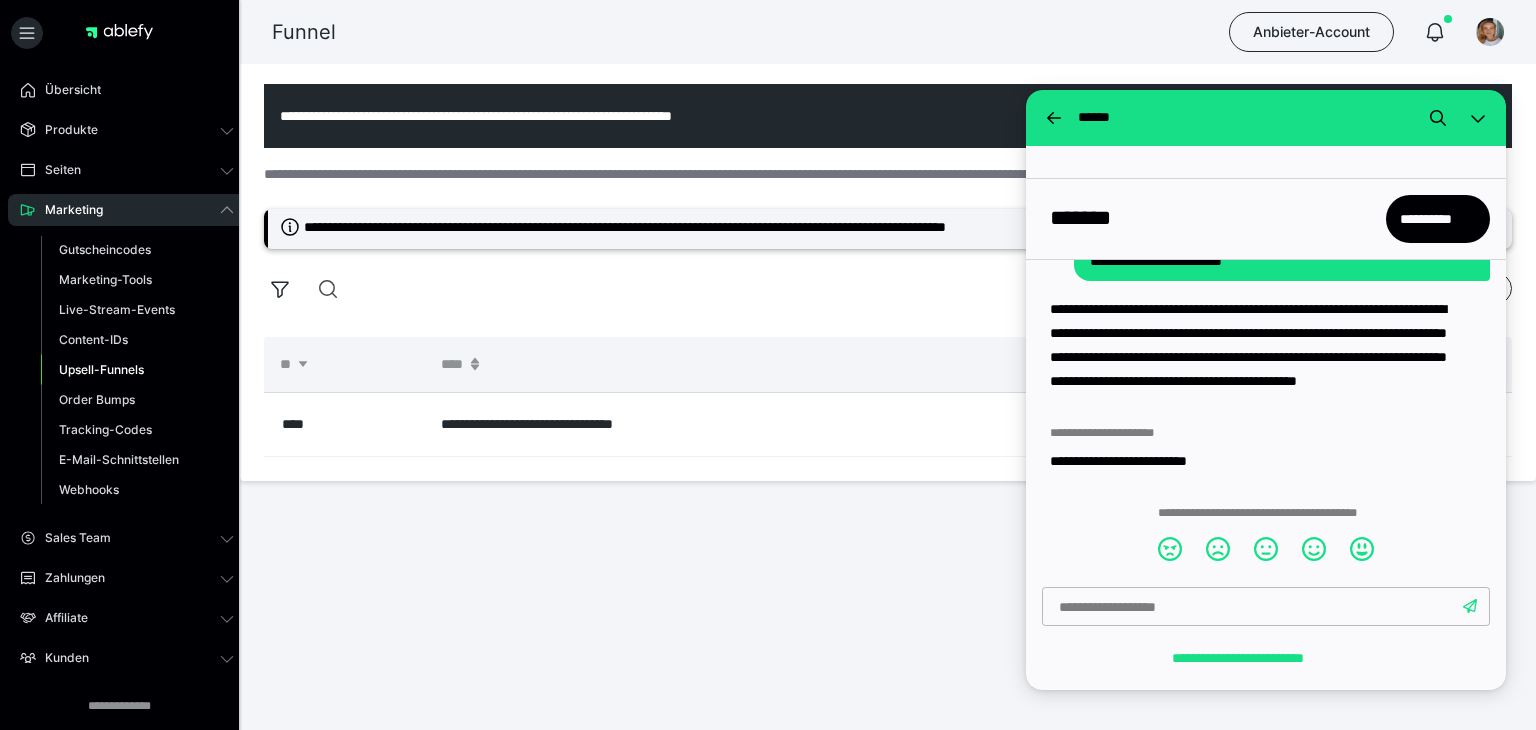 scroll, scrollTop: 2593, scrollLeft: 0, axis: vertical 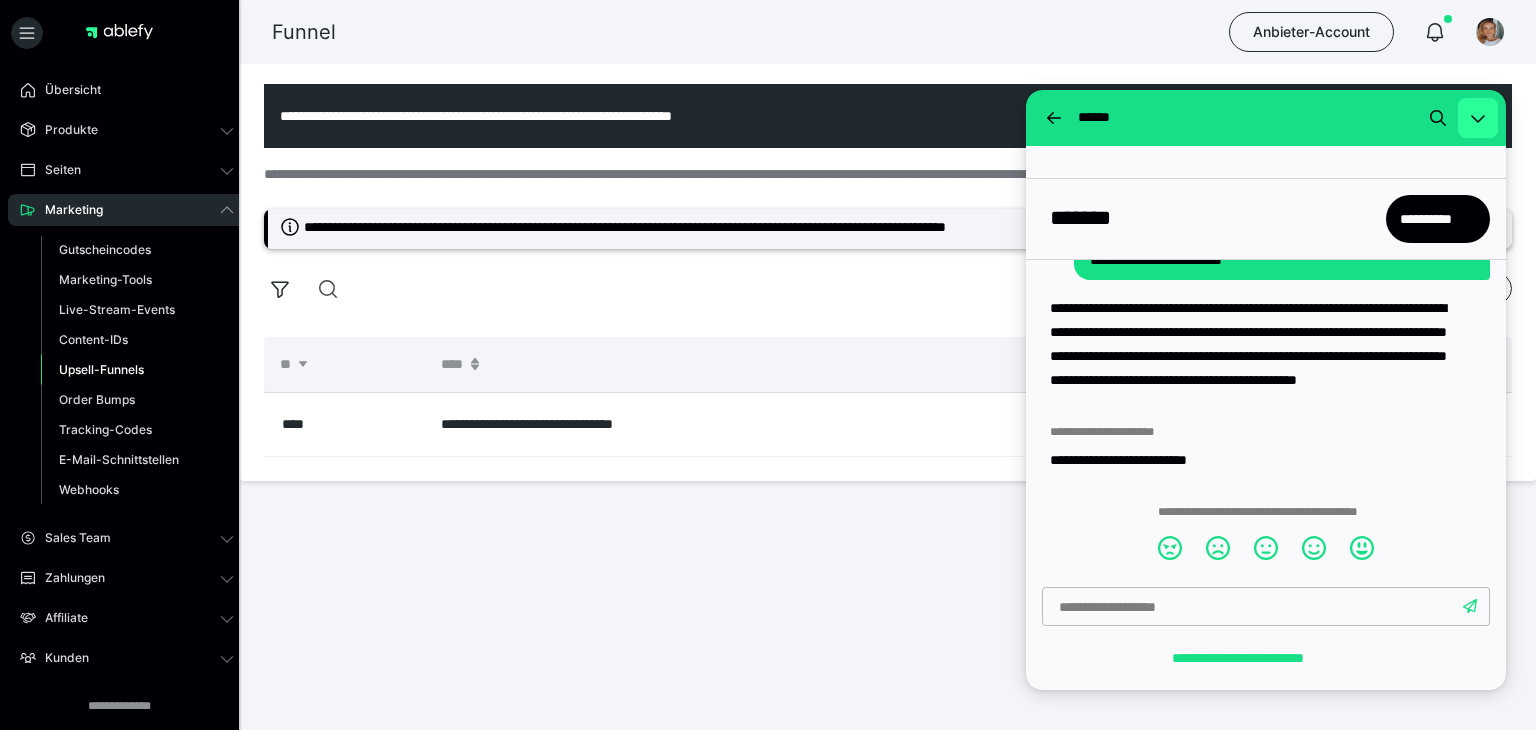 drag, startPoint x: 1482, startPoint y: 107, endPoint x: 2200, endPoint y: 127, distance: 718.2785 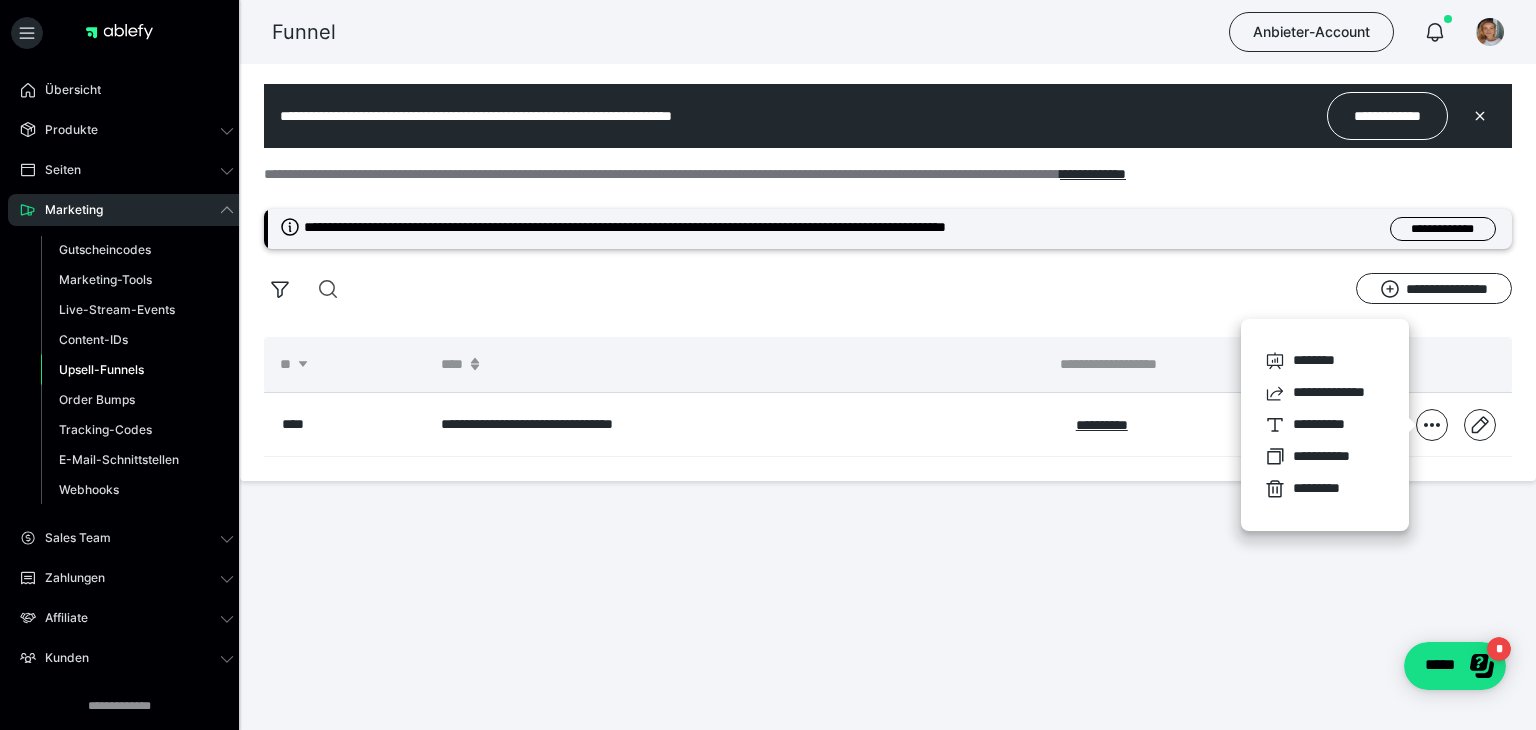 scroll, scrollTop: 0, scrollLeft: 0, axis: both 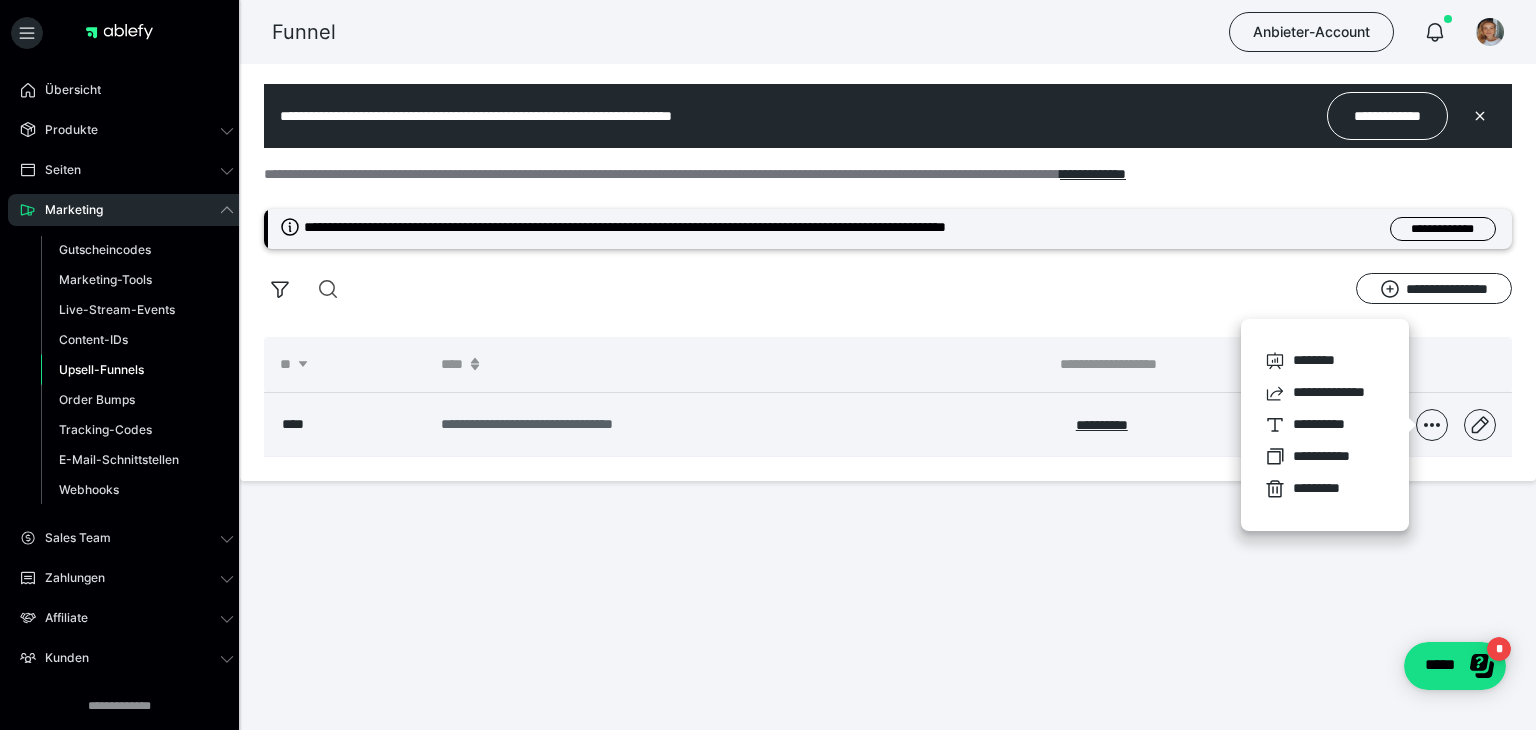 click on "**********" at bounding box center [710, 424] 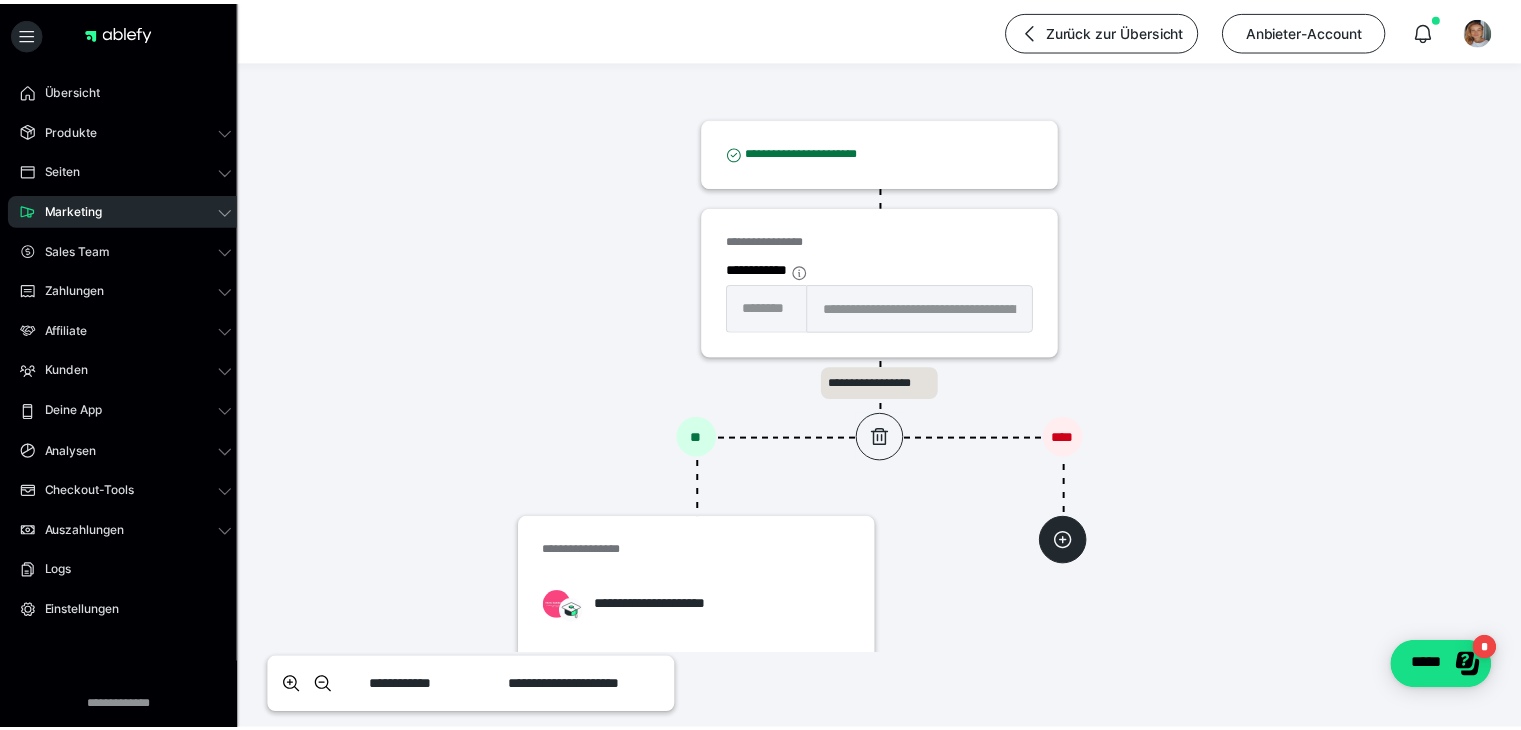 scroll, scrollTop: 8, scrollLeft: 0, axis: vertical 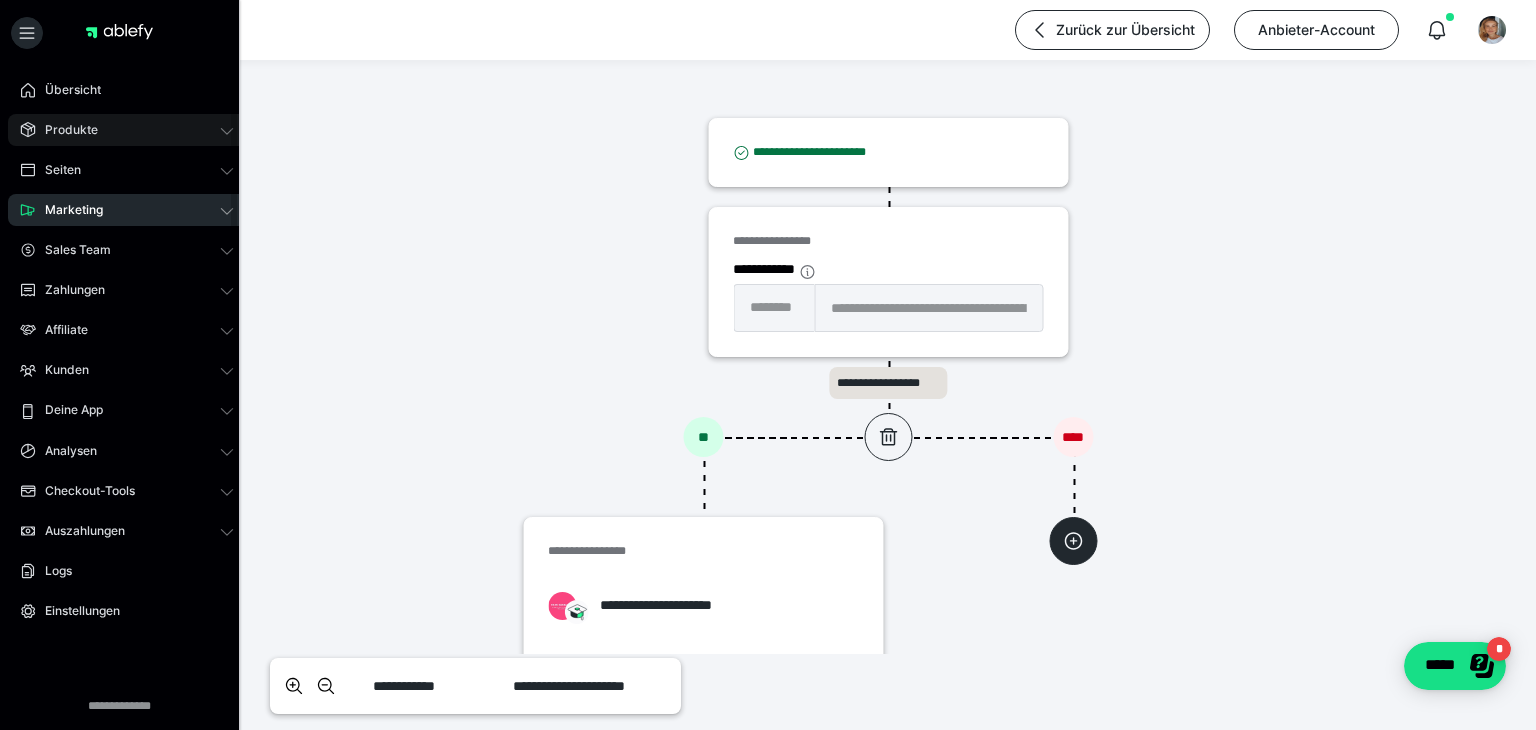 click 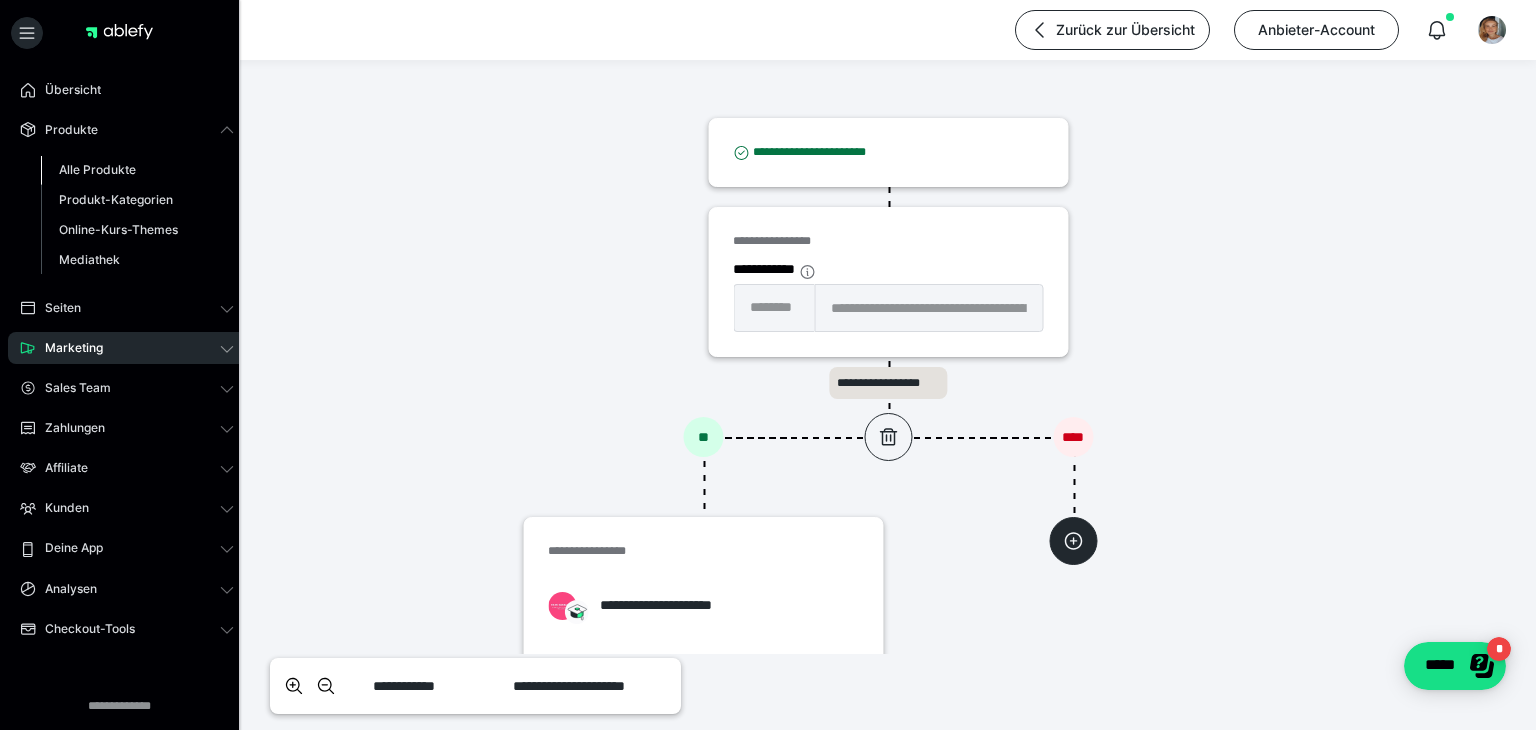 click on "Alle Produkte" at bounding box center [97, 169] 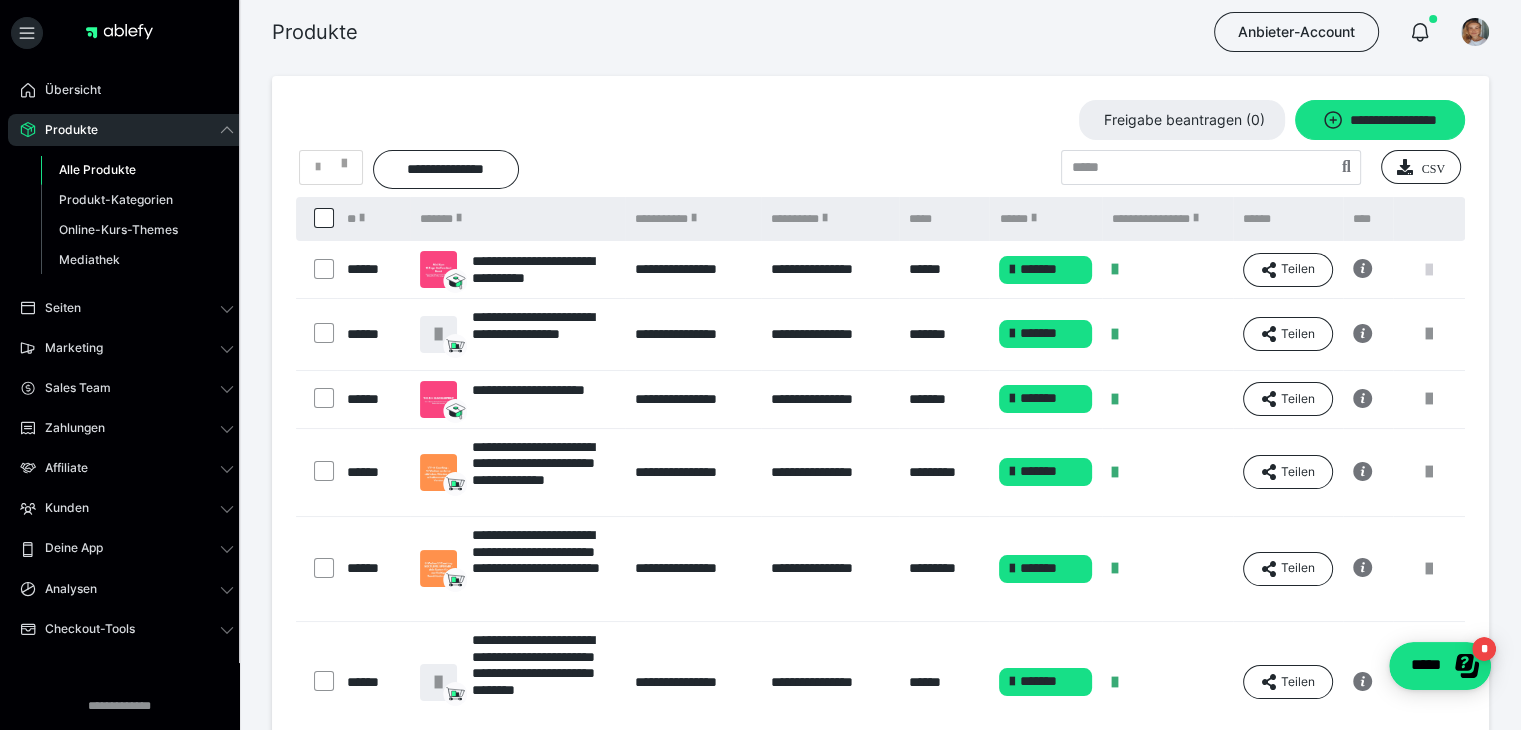 click at bounding box center [1429, 270] 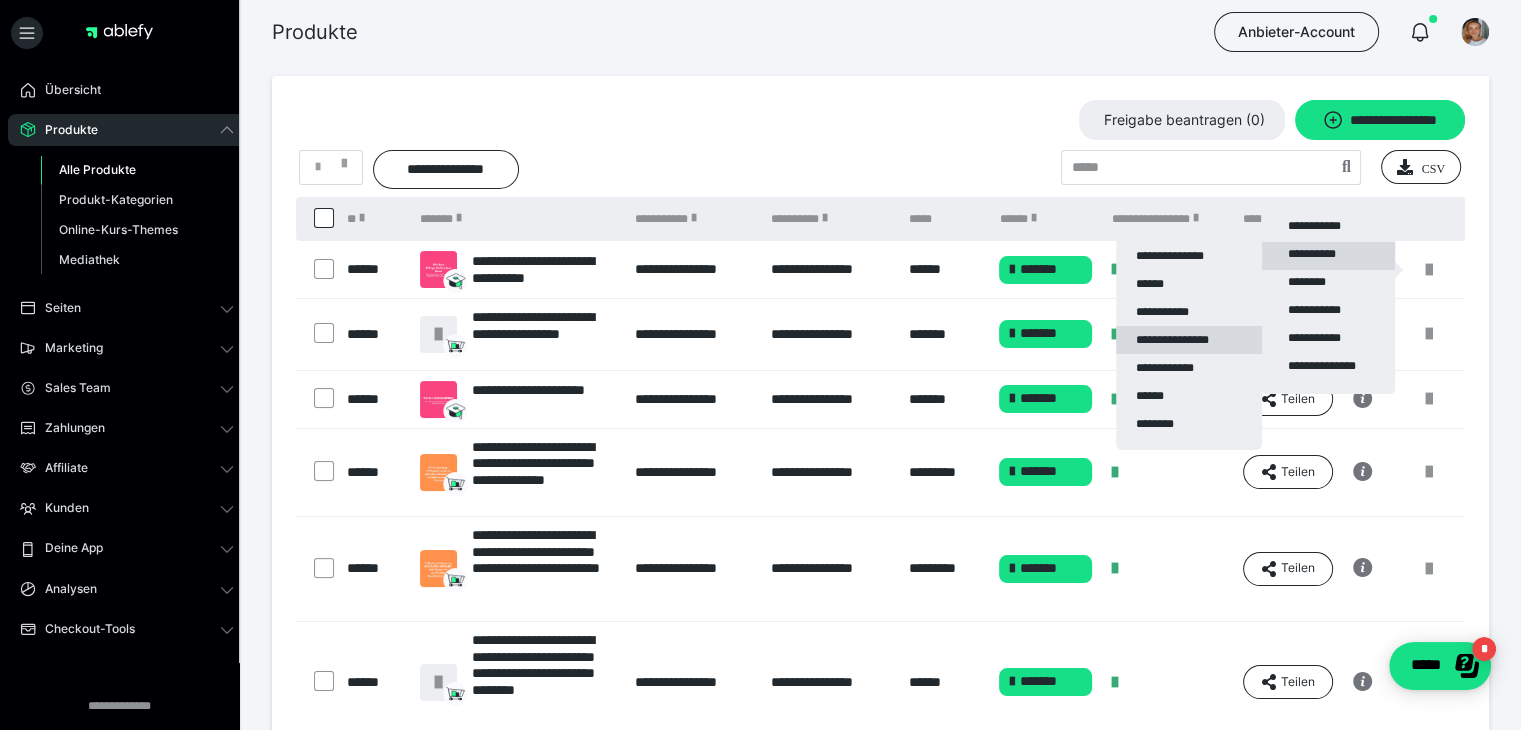 click on "**********" at bounding box center [1189, 340] 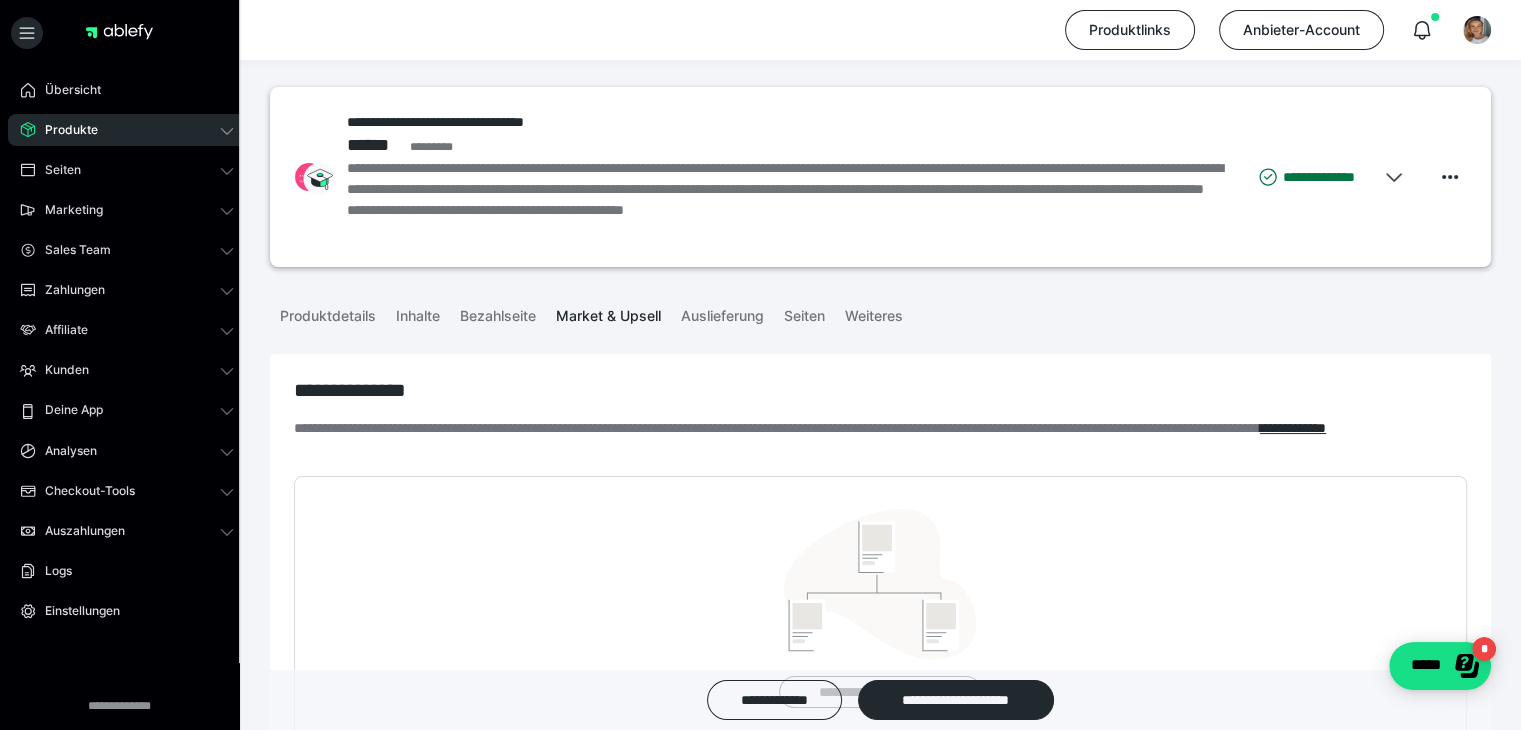 scroll, scrollTop: 0, scrollLeft: 0, axis: both 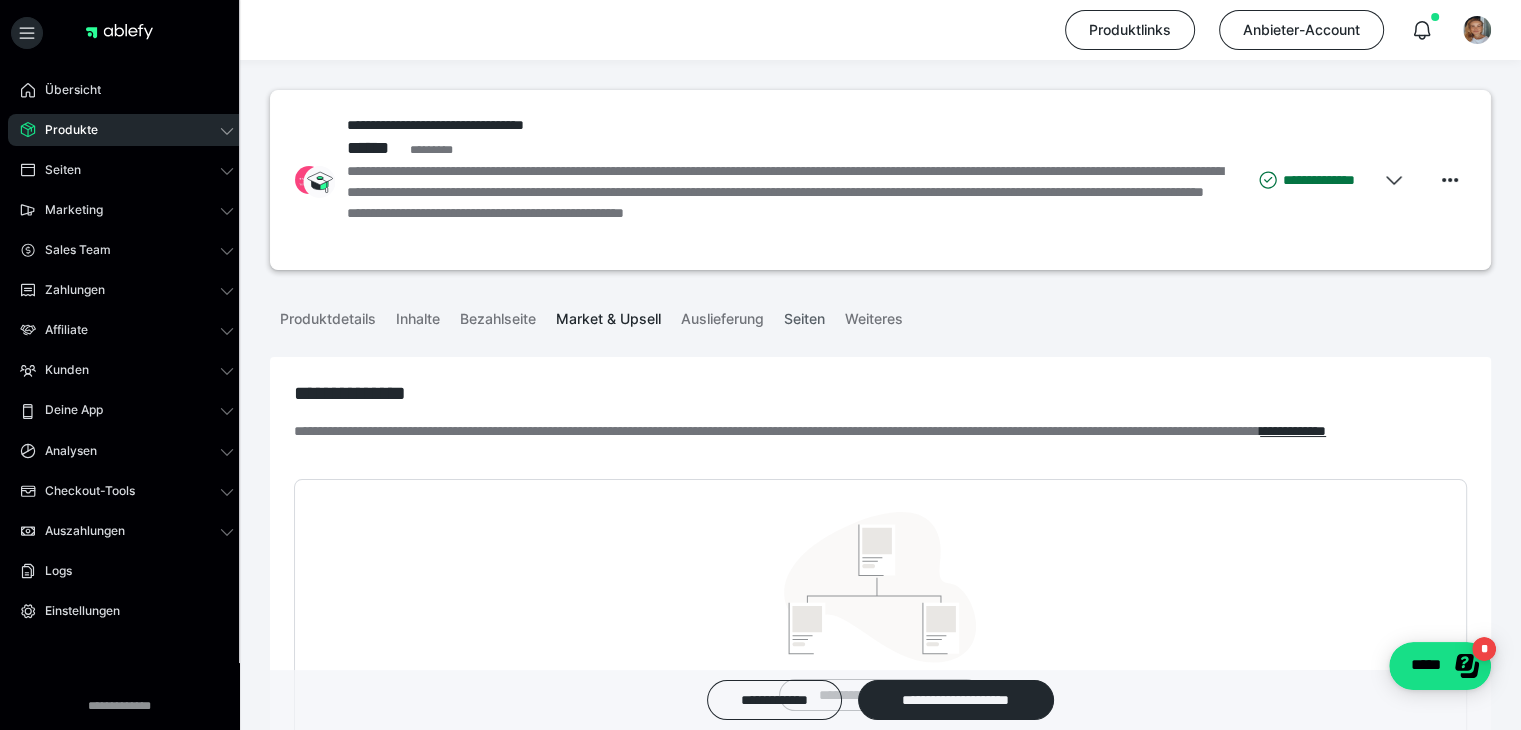 click on "Seiten" at bounding box center (804, 315) 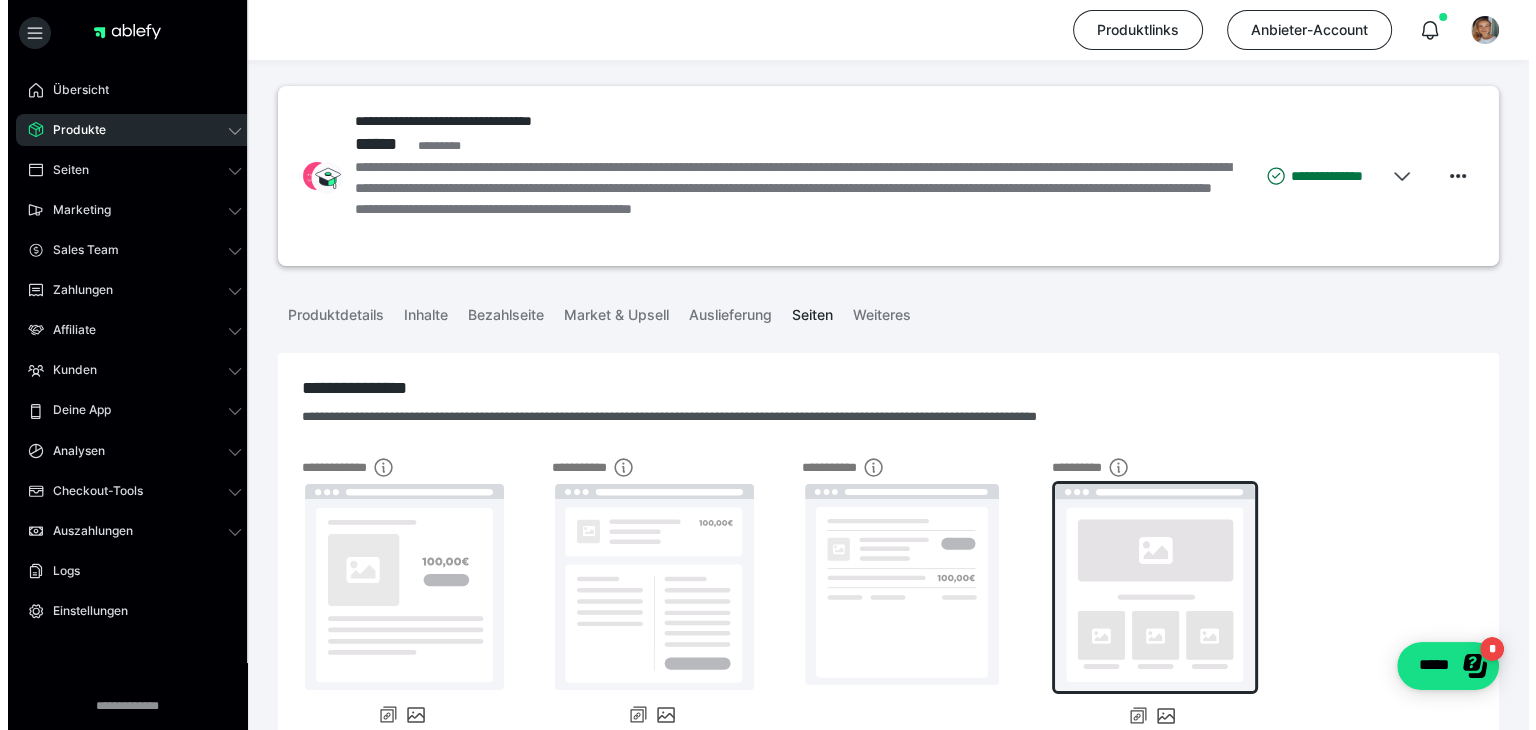 scroll, scrollTop: 0, scrollLeft: 0, axis: both 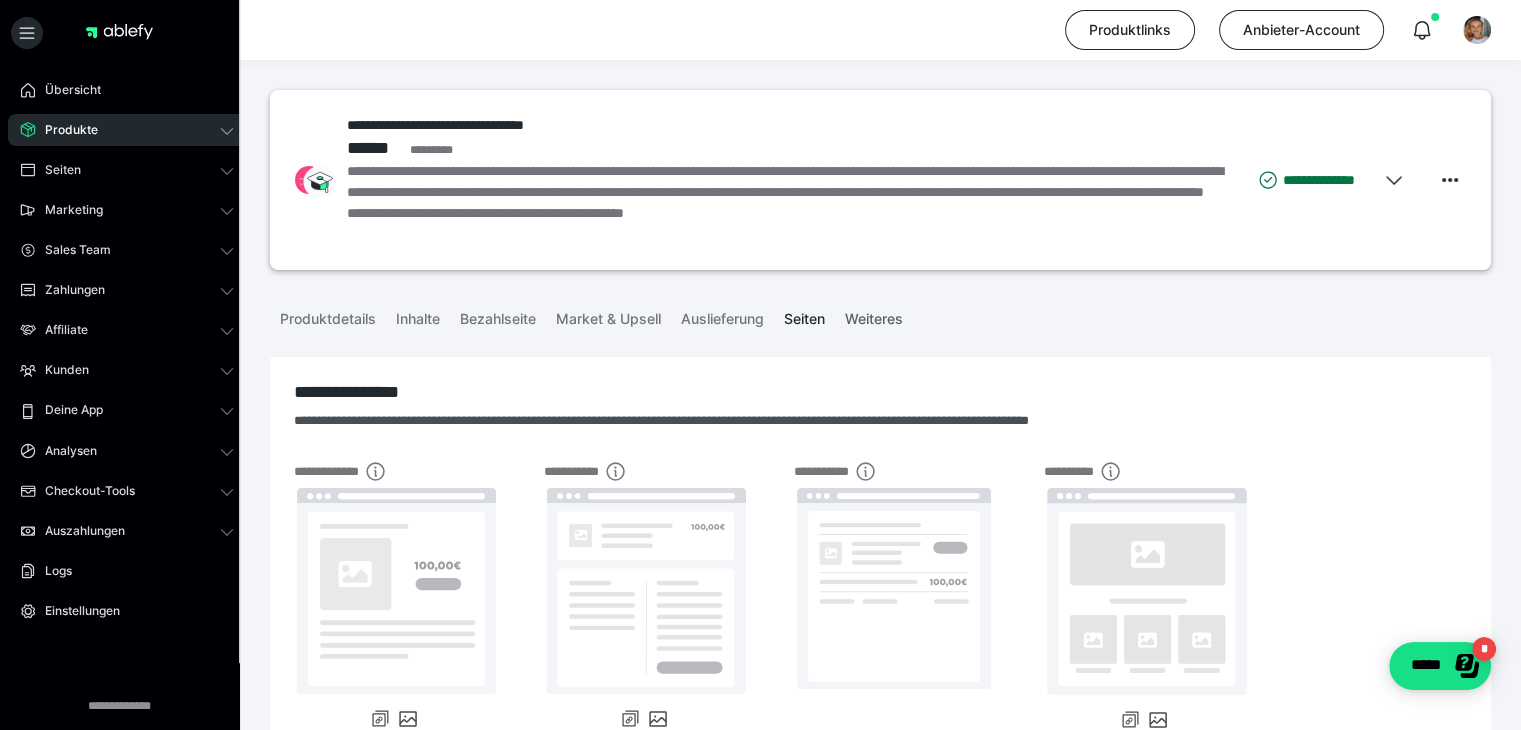 click on "Weiteres" at bounding box center [874, 315] 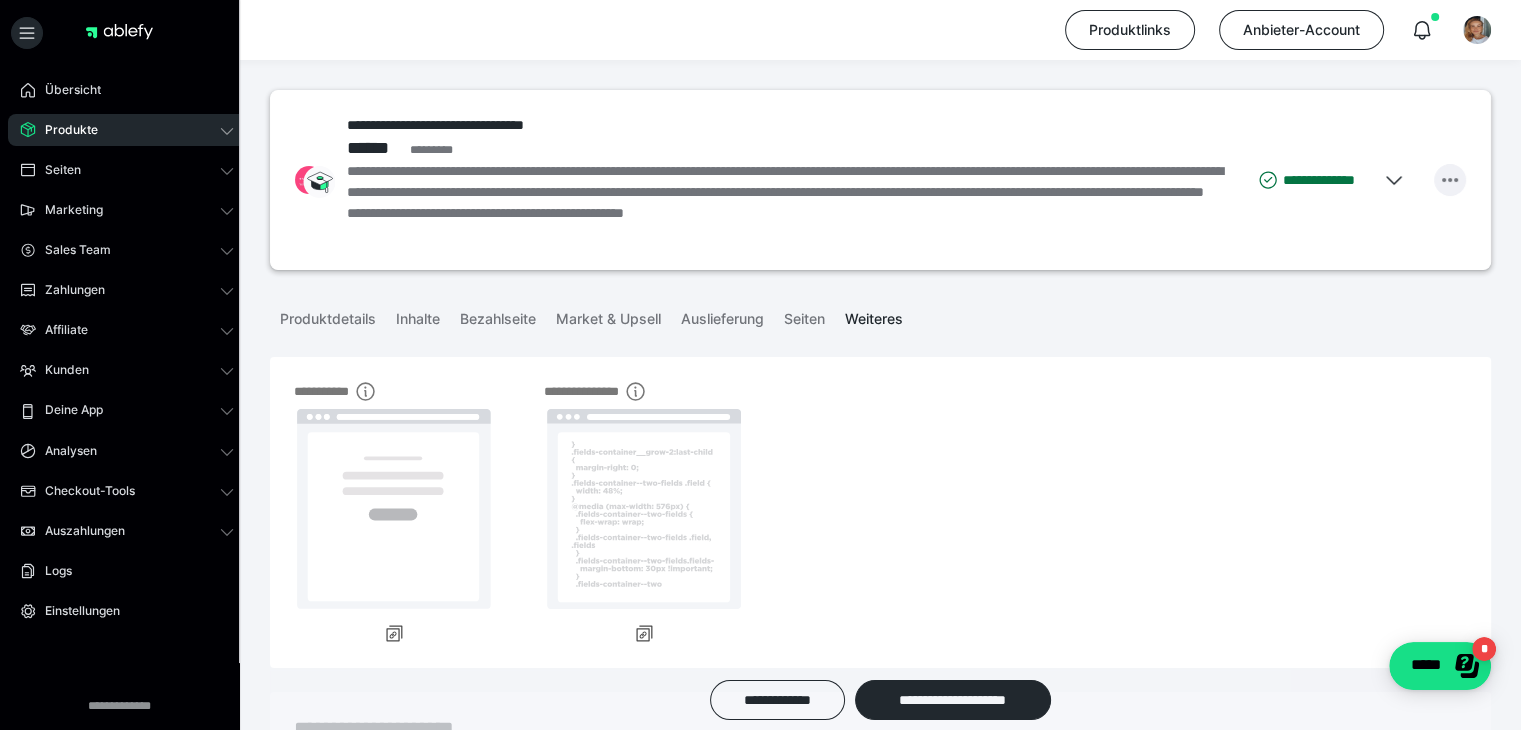 click 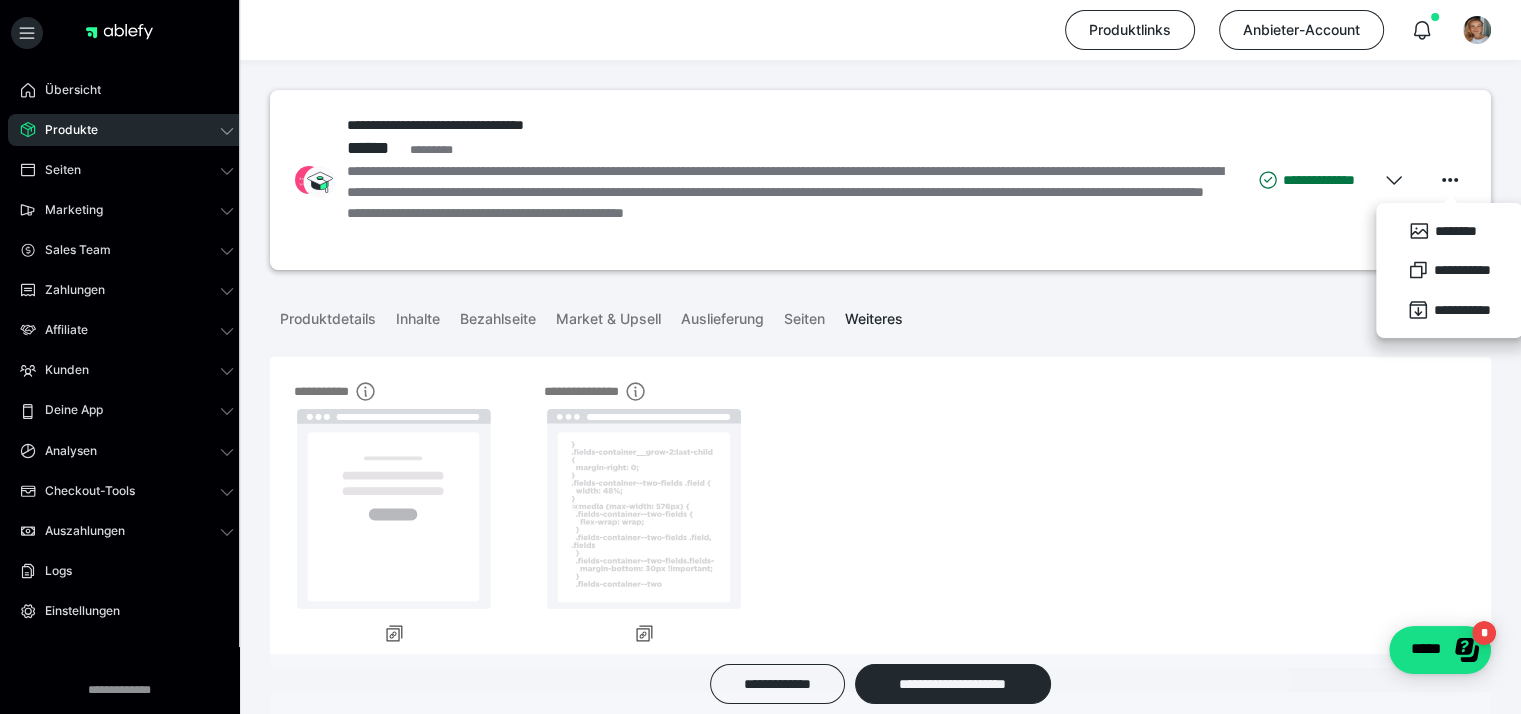 click on "**********" at bounding box center (880, 512) 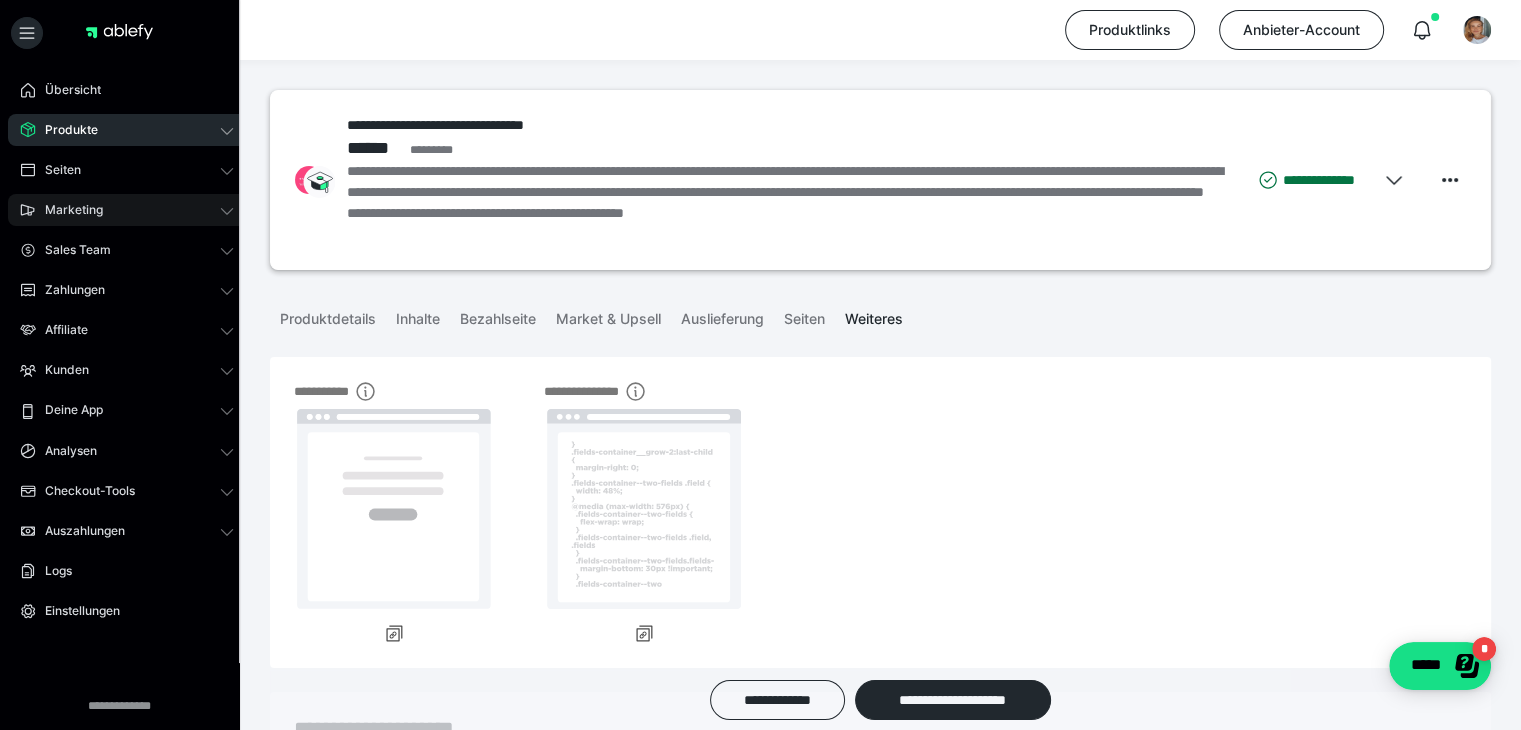 click on "Marketing" at bounding box center (127, 210) 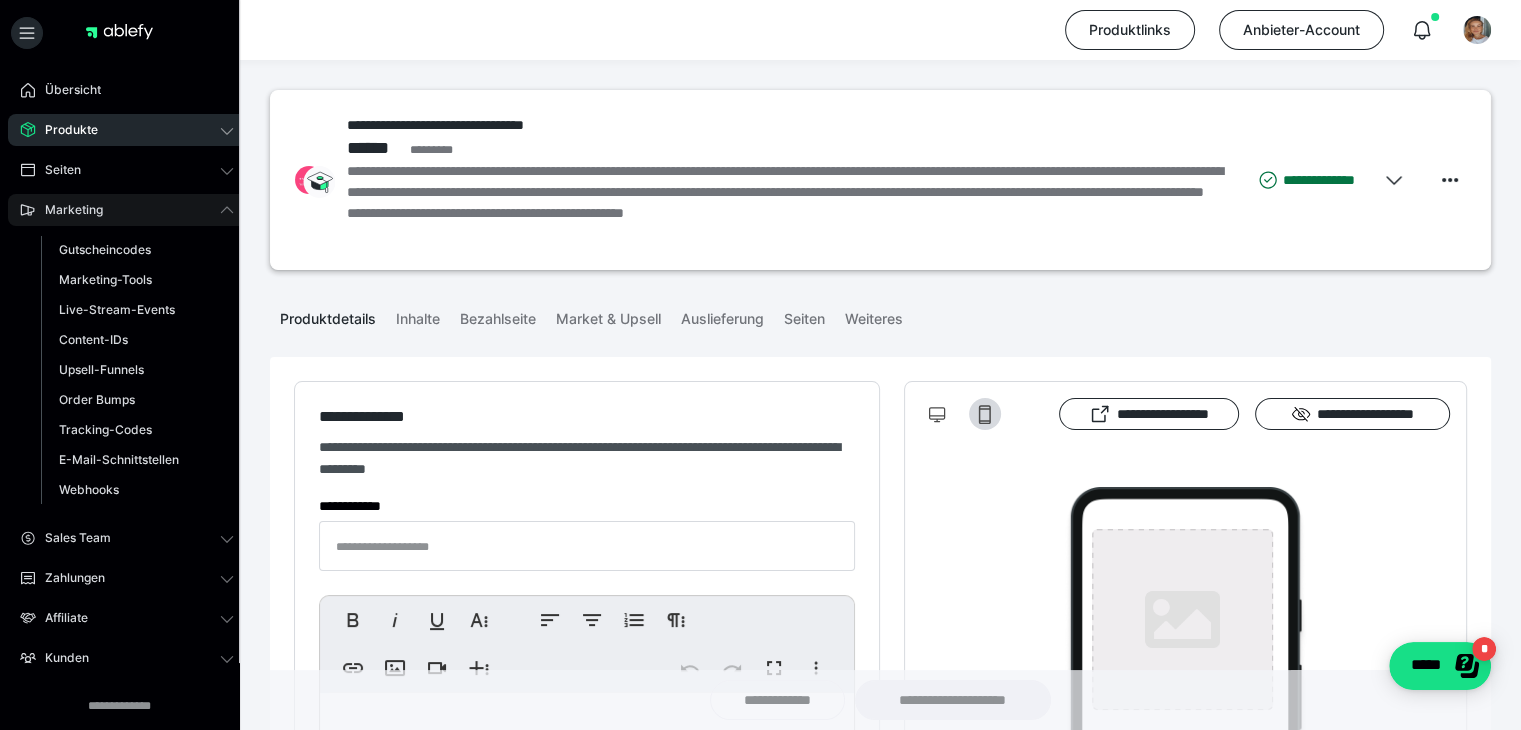 type on "**********" 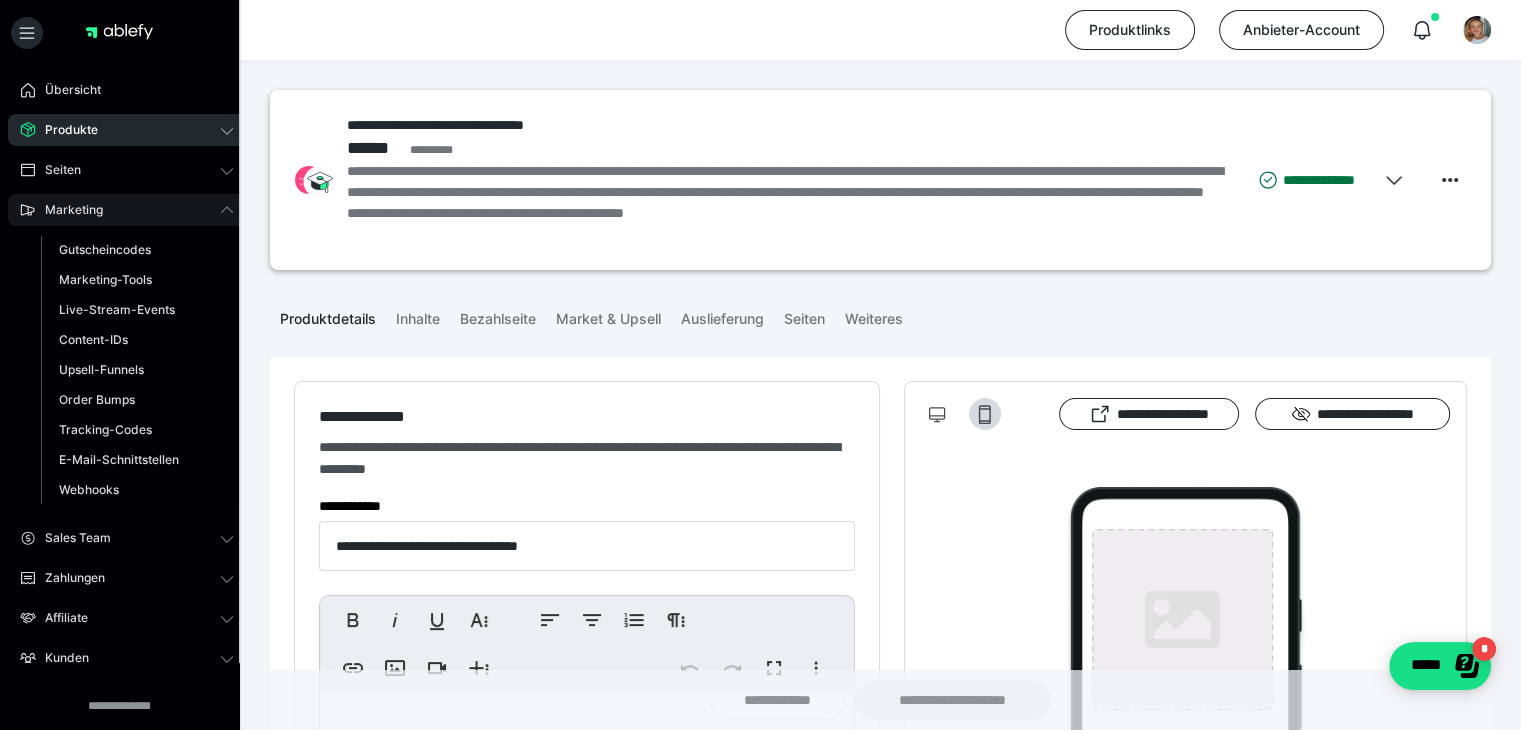 type on "**********" 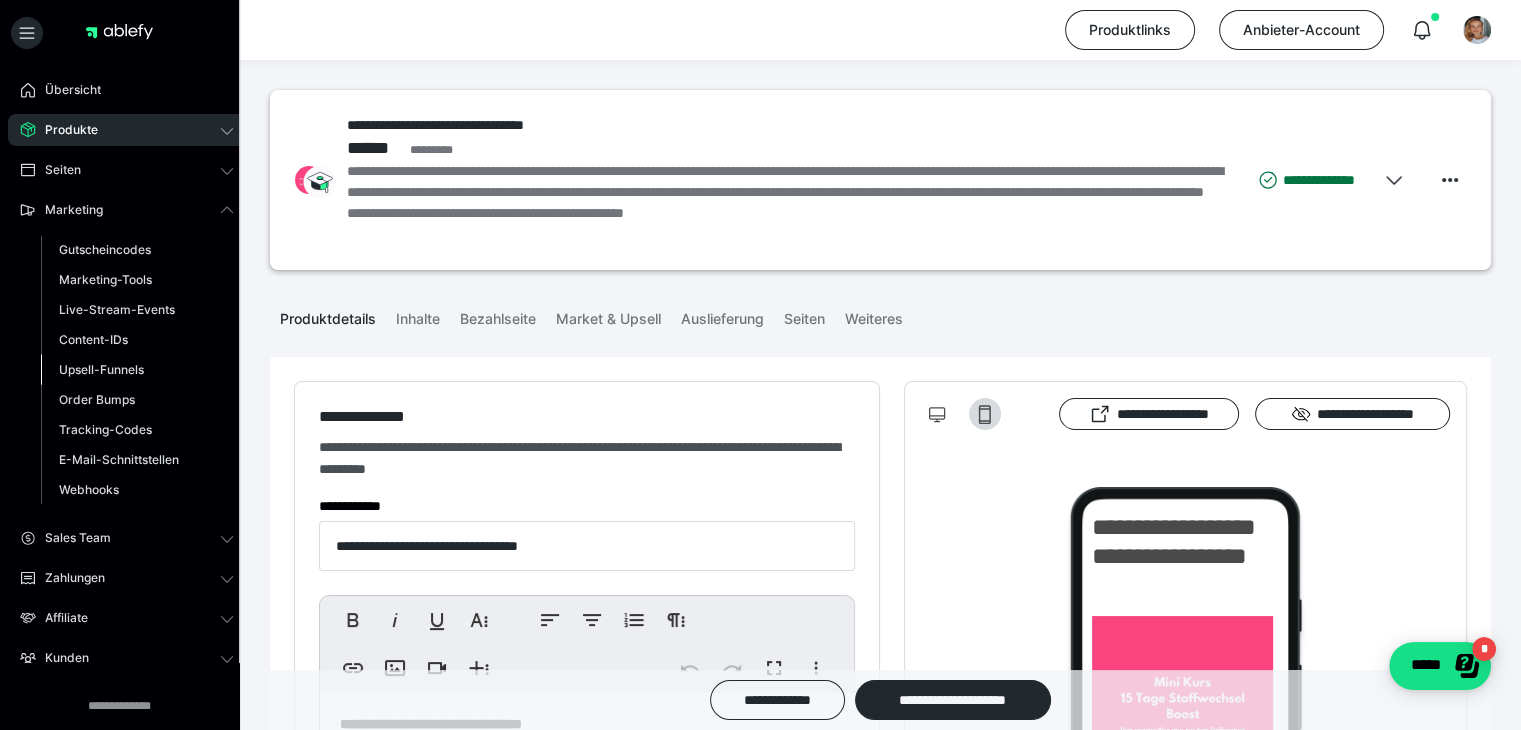click on "Upsell-Funnels" at bounding box center (101, 369) 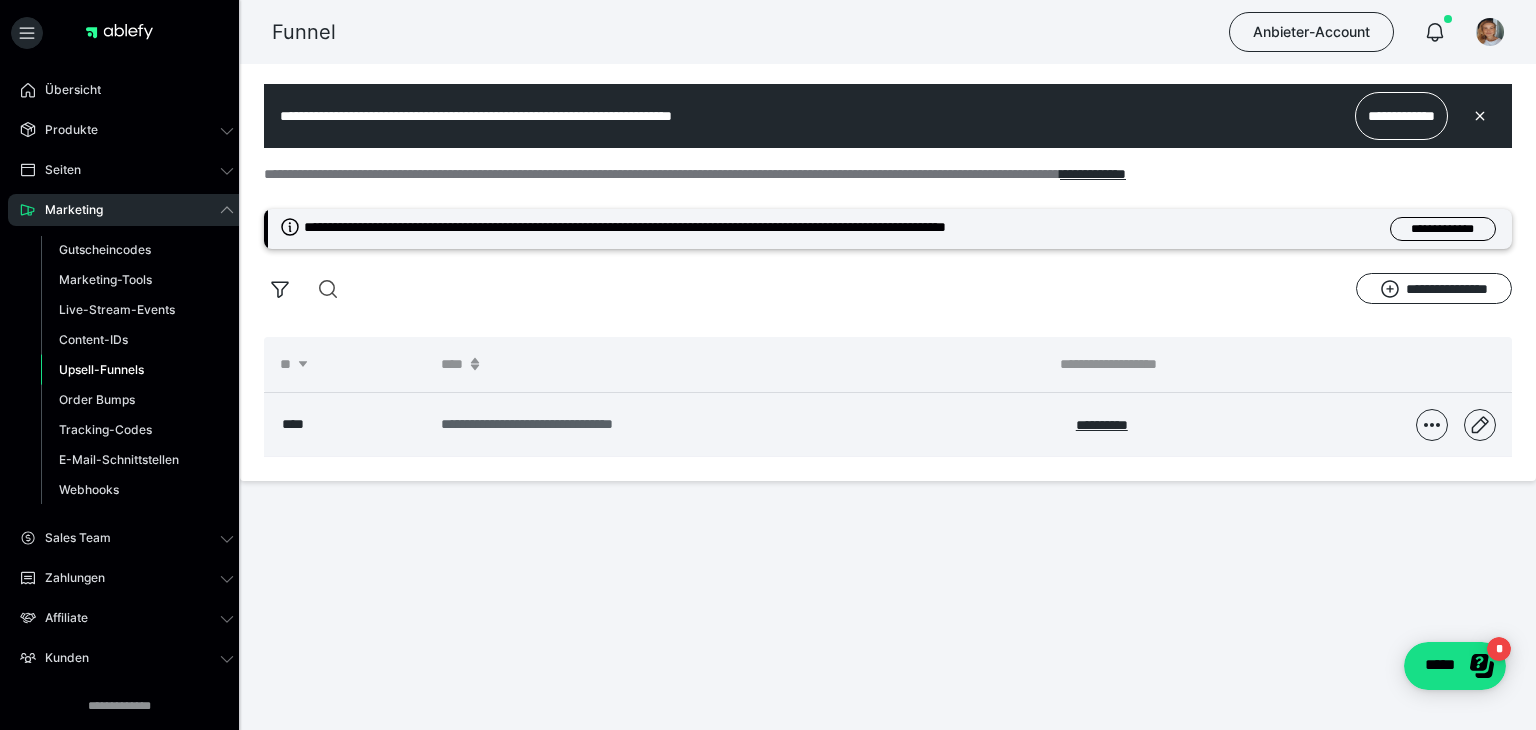 scroll, scrollTop: 0, scrollLeft: 0, axis: both 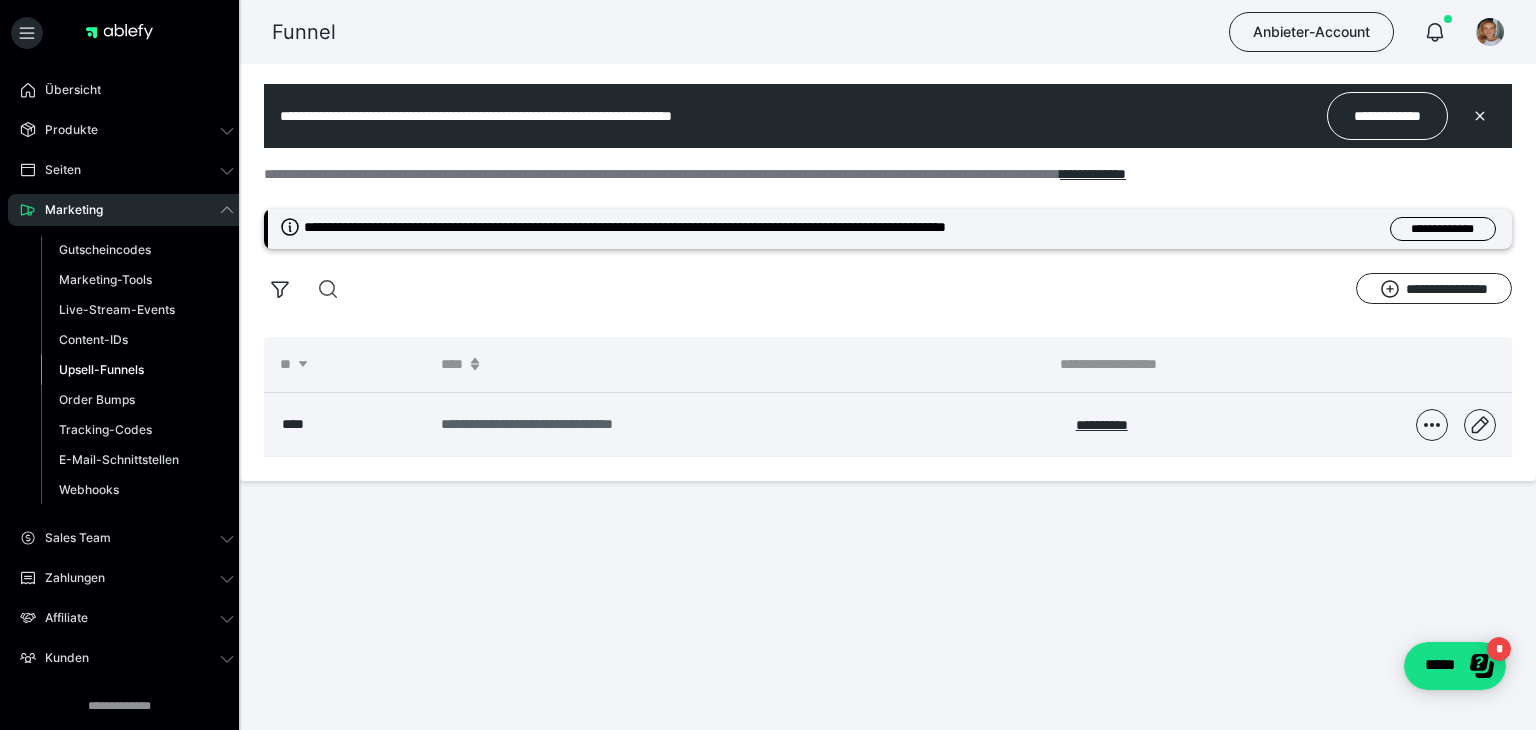 click on "**********" at bounding box center [710, 424] 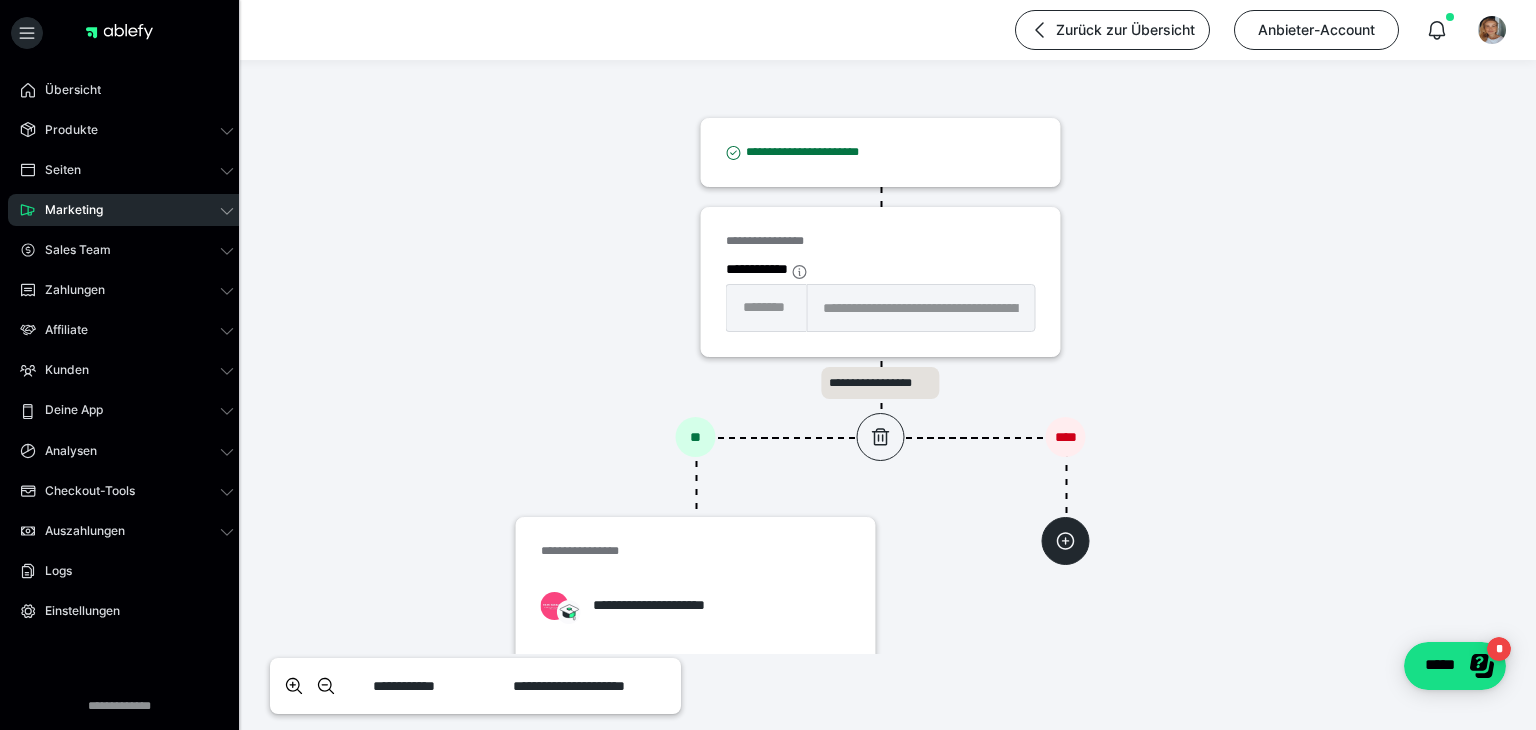 scroll, scrollTop: 8, scrollLeft: 0, axis: vertical 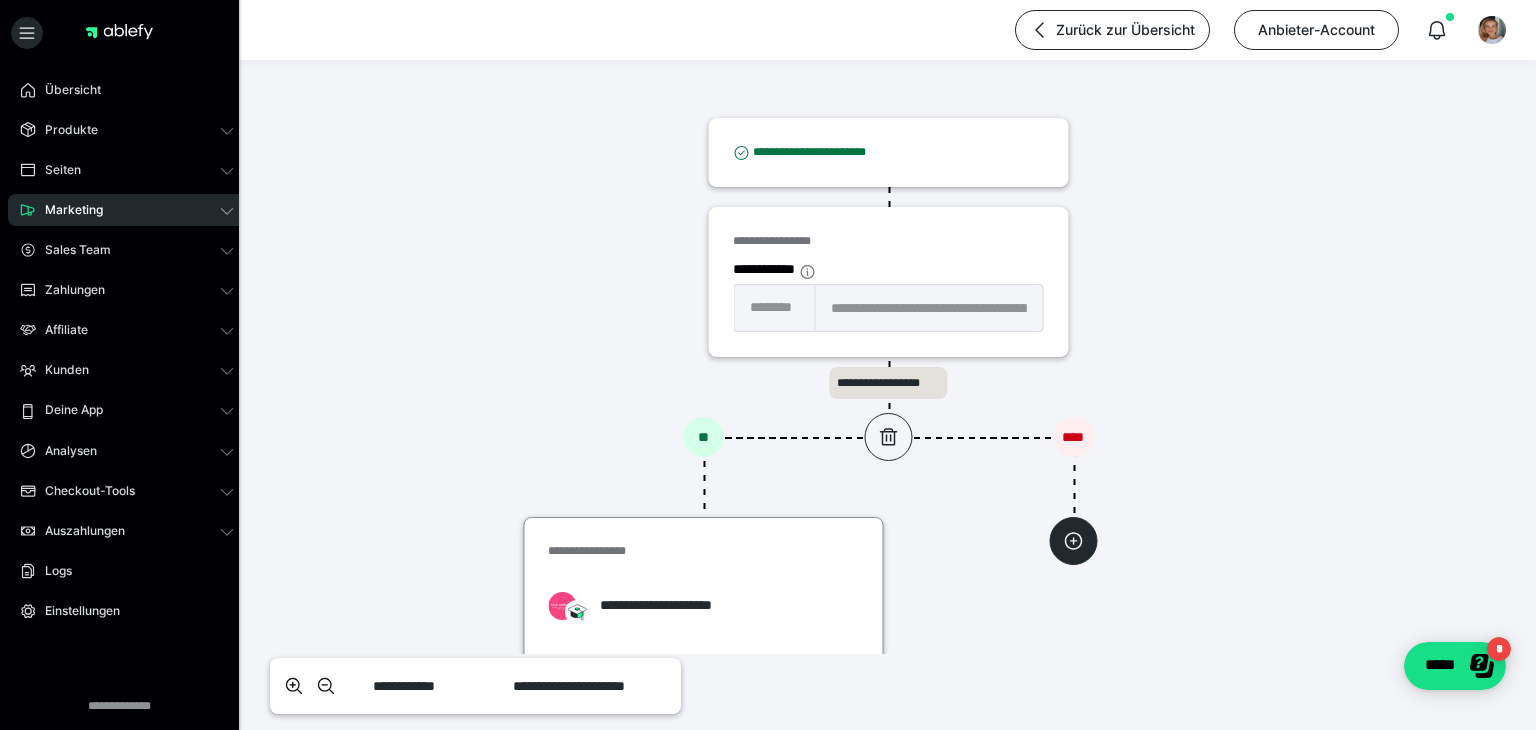 click on "**********" at bounding box center (676, 605) 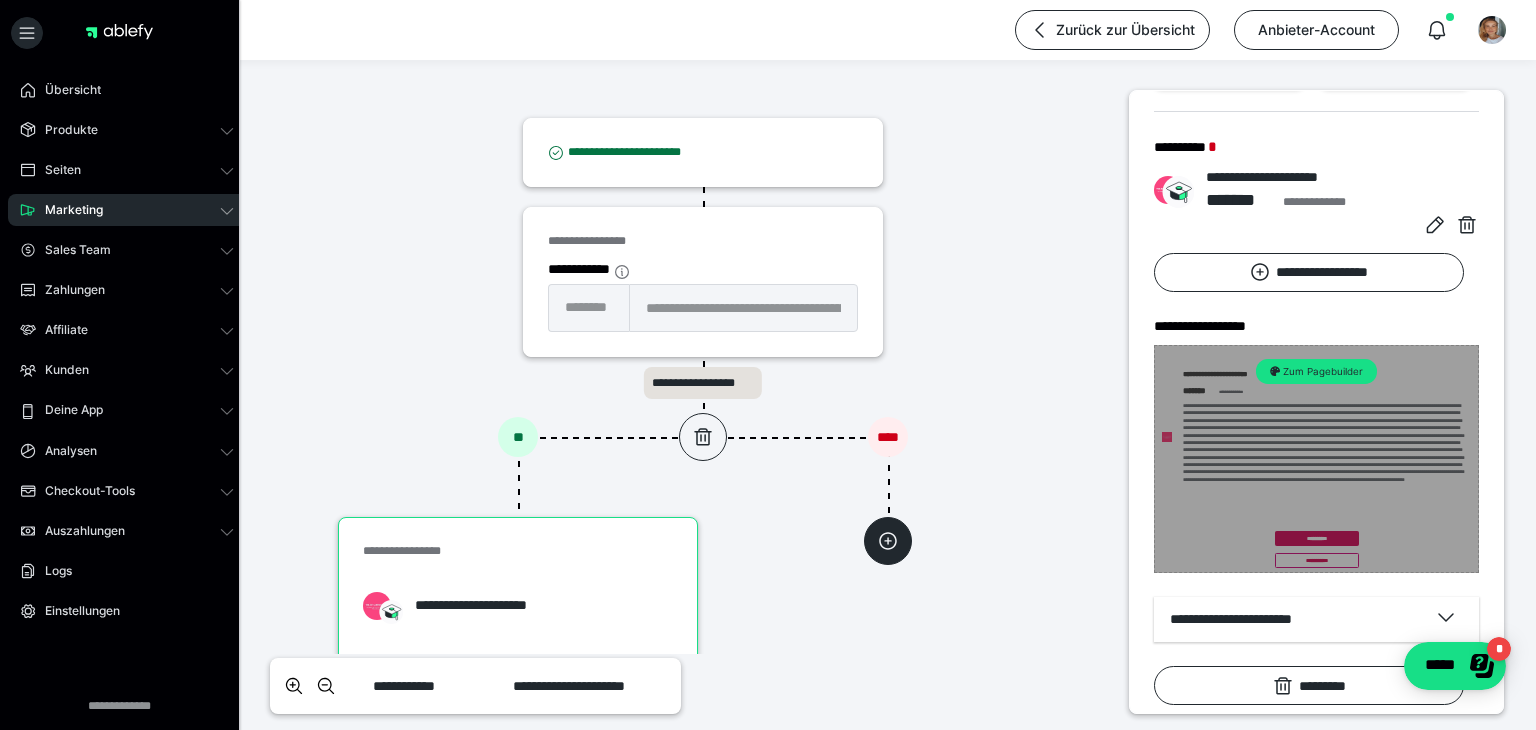 scroll, scrollTop: 290, scrollLeft: 0, axis: vertical 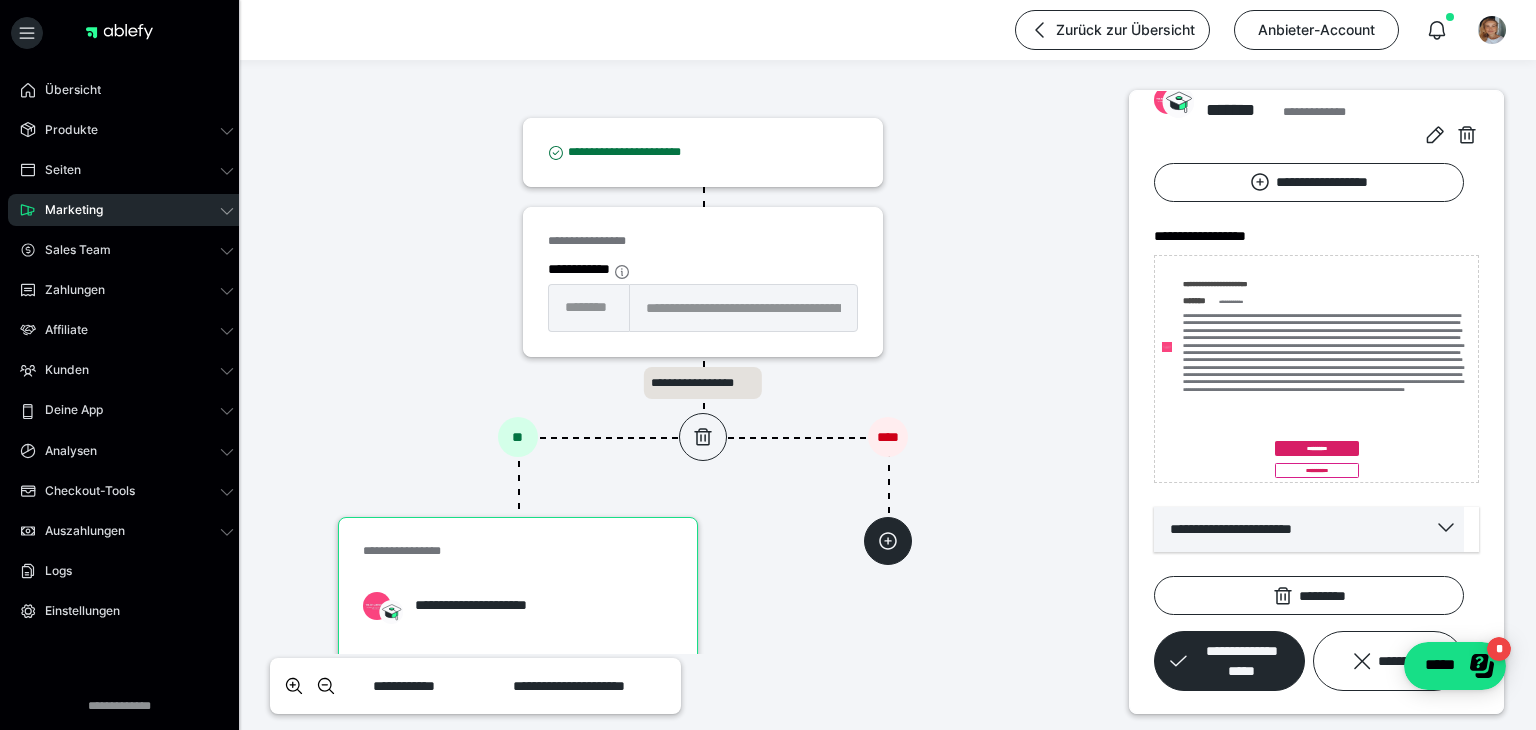 click 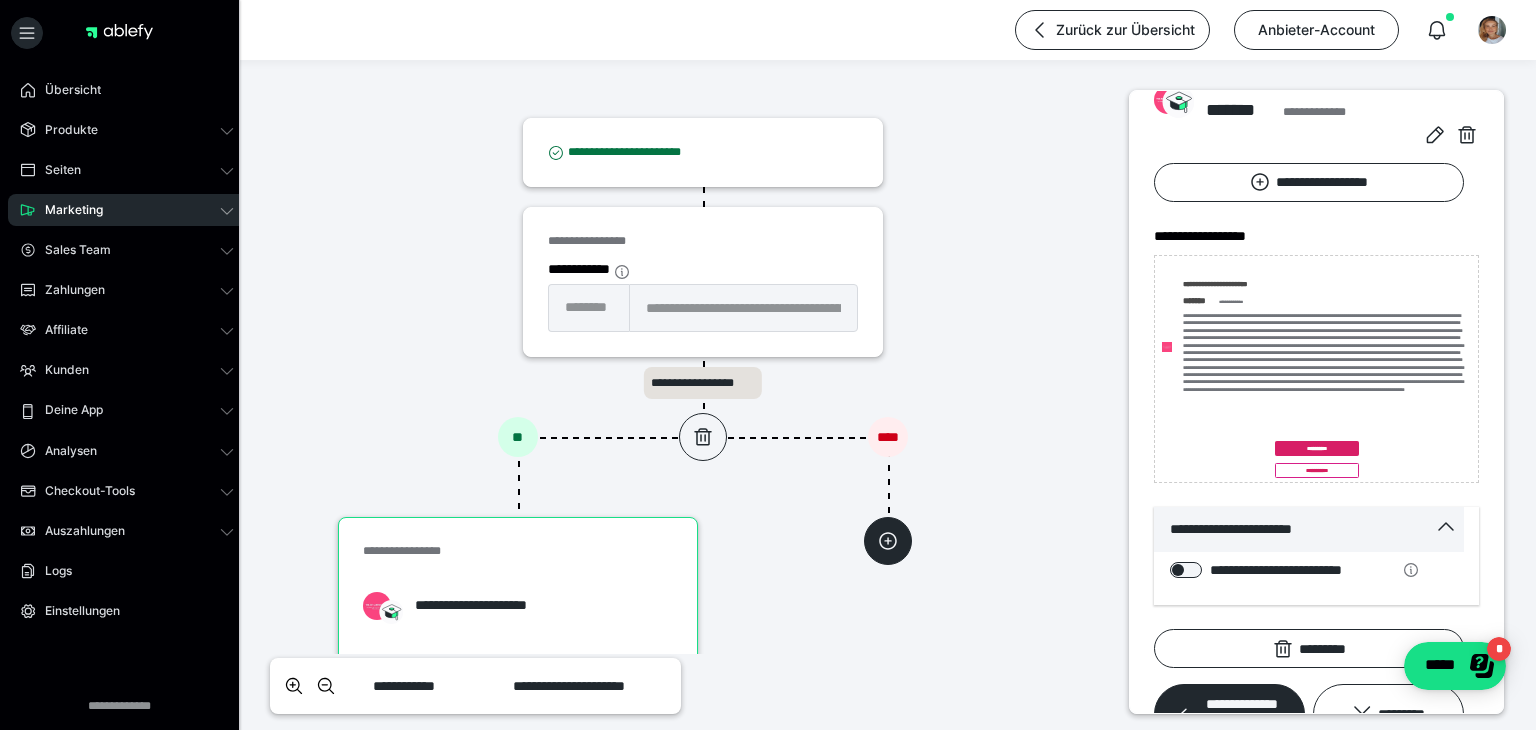 click 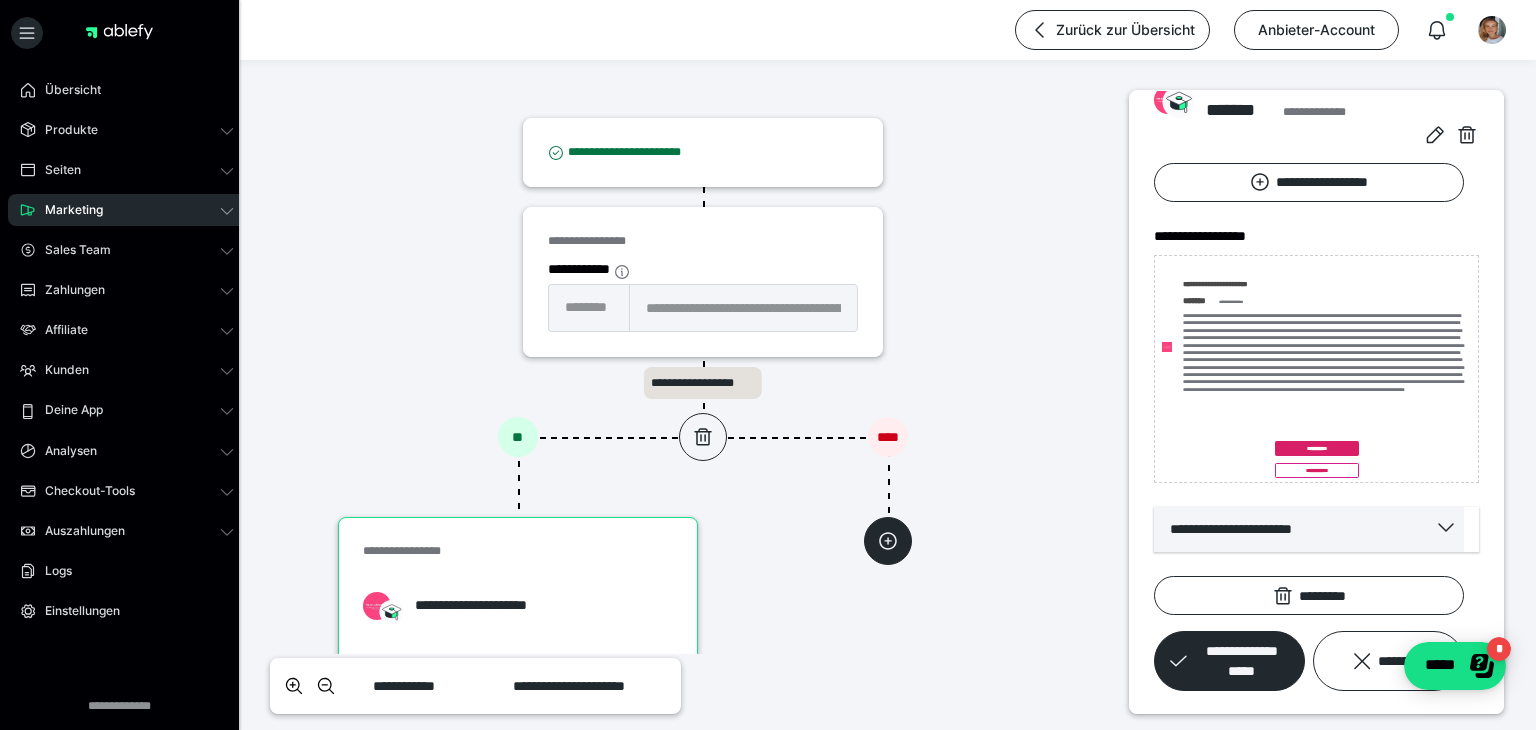 scroll, scrollTop: 190, scrollLeft: 0, axis: vertical 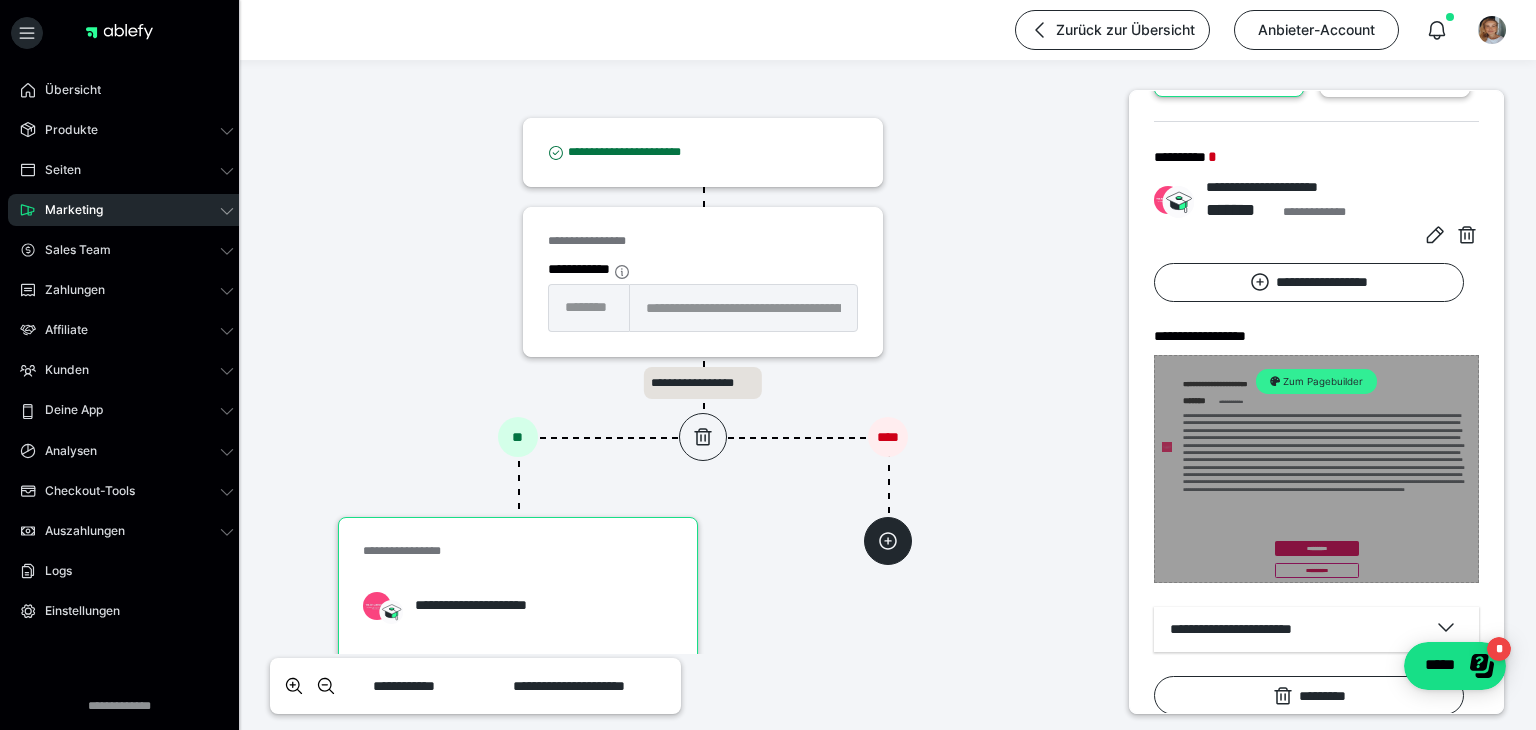 click on "Zum Pagebuilder" at bounding box center (1317, 381) 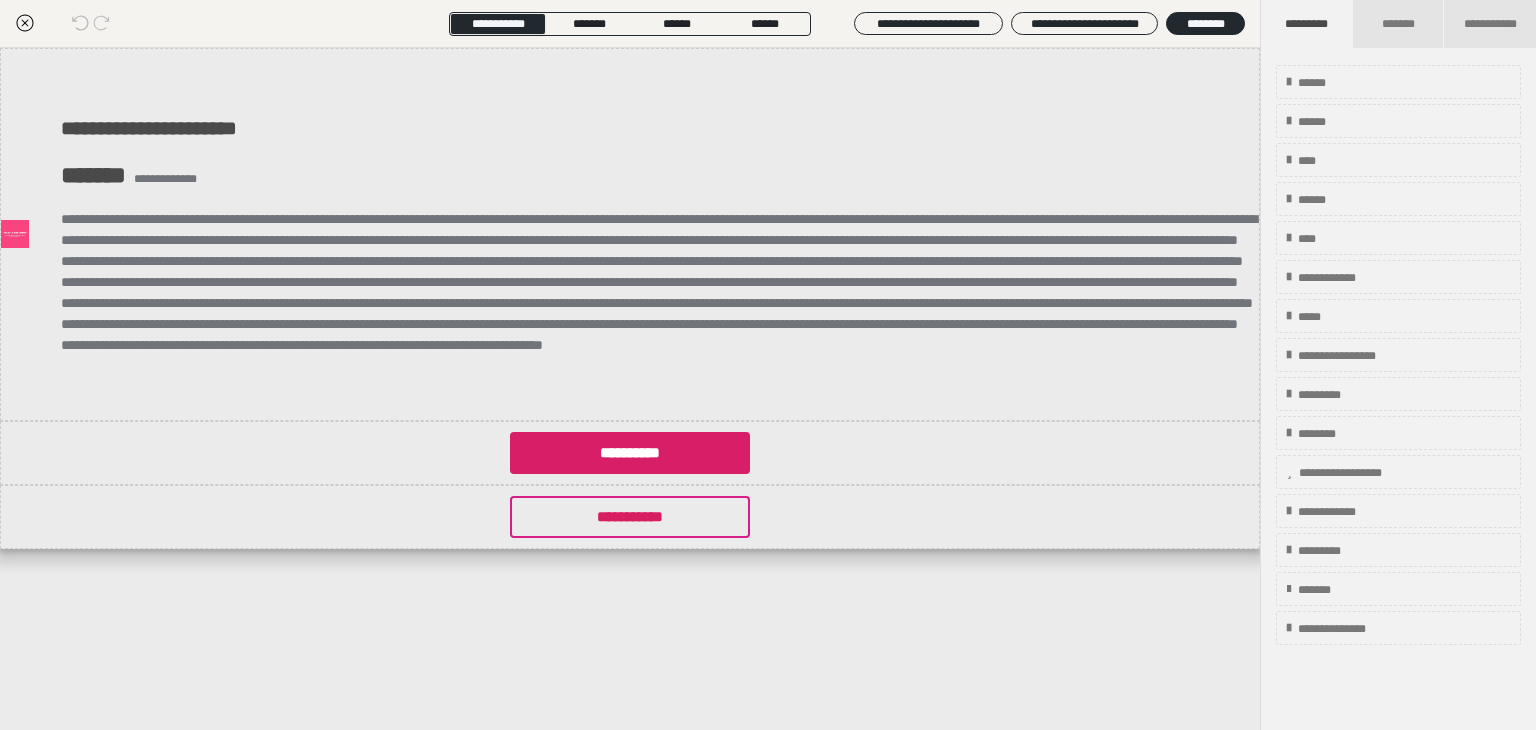 scroll, scrollTop: 10, scrollLeft: 0, axis: vertical 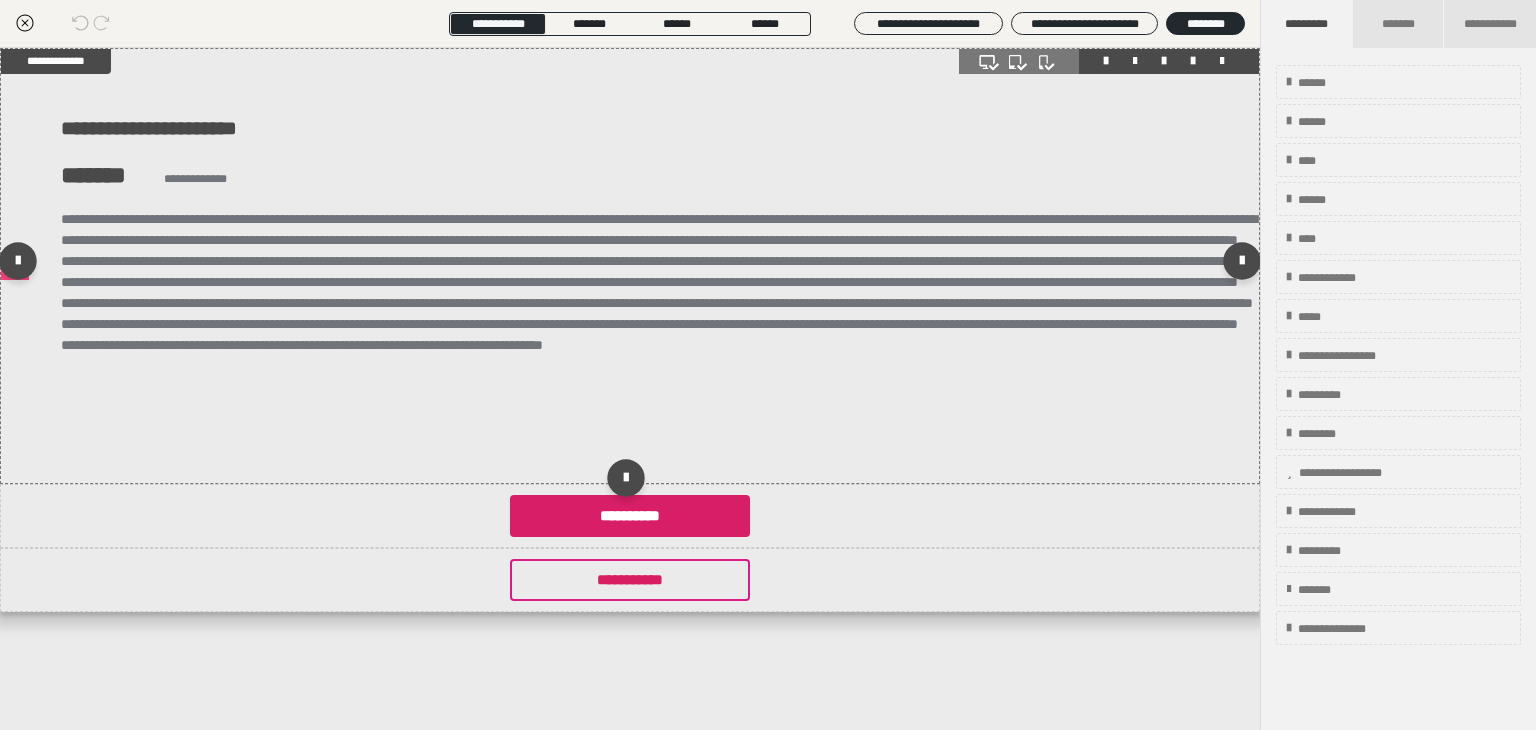 click at bounding box center [660, 314] 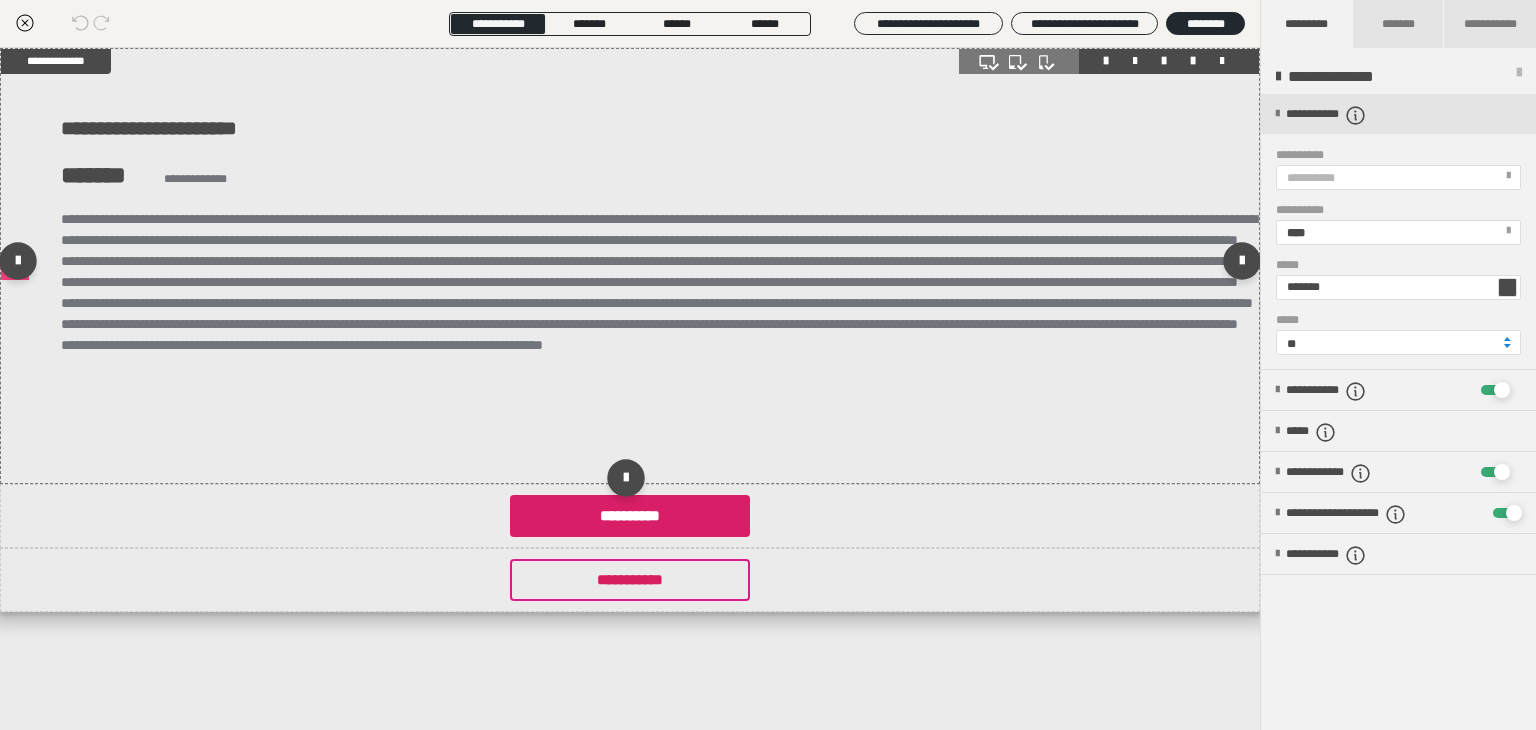 click at bounding box center (660, 314) 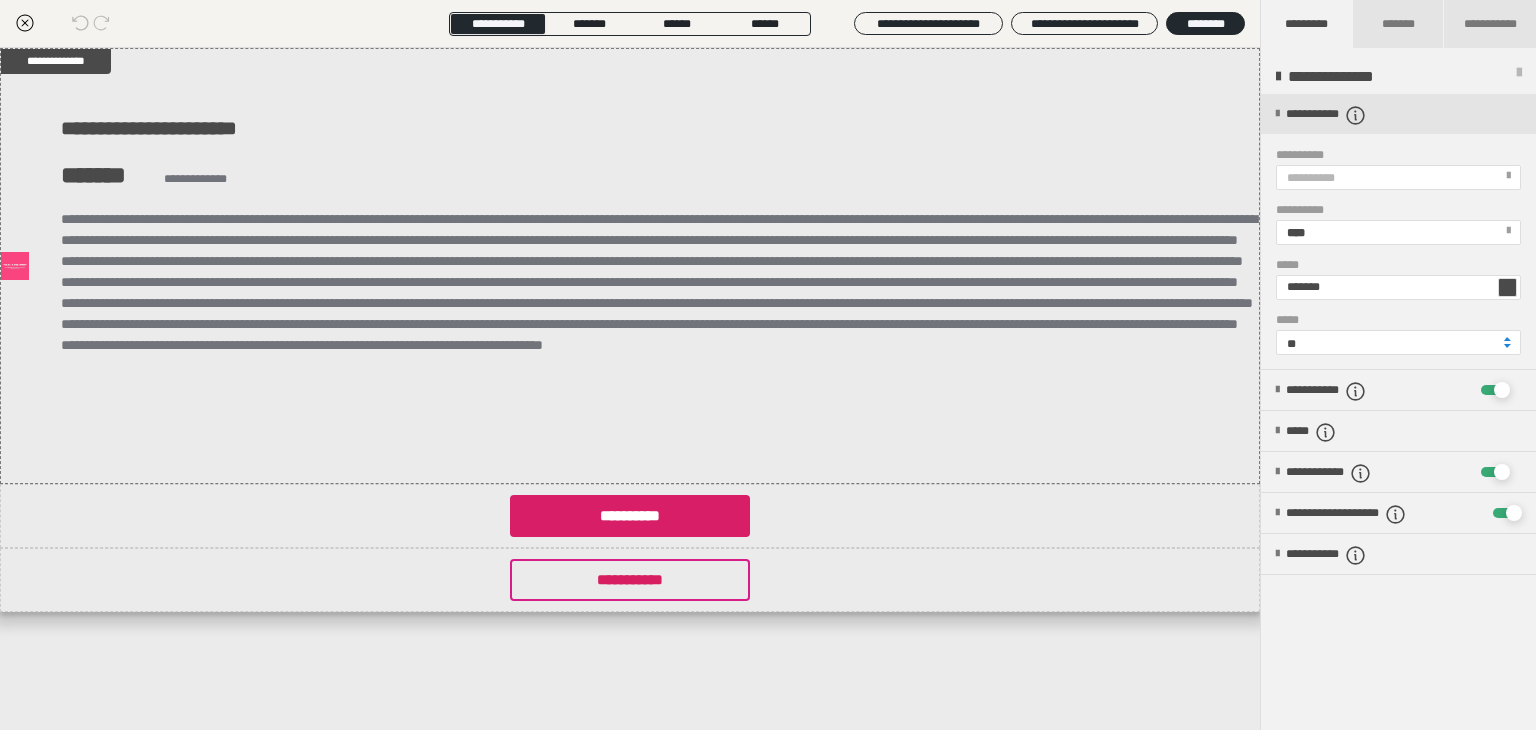 click at bounding box center (1519, 77) 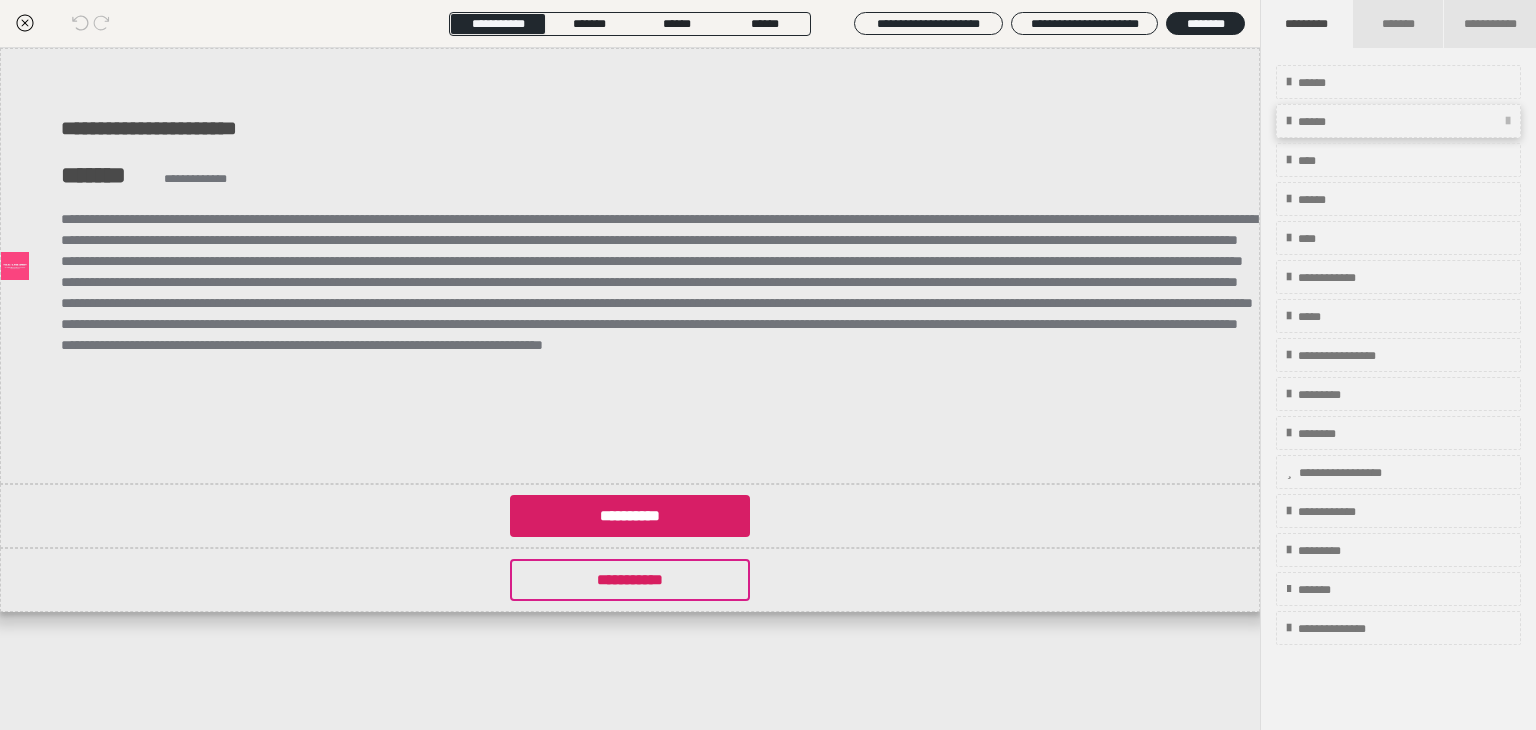 click on "******" at bounding box center [1398, 121] 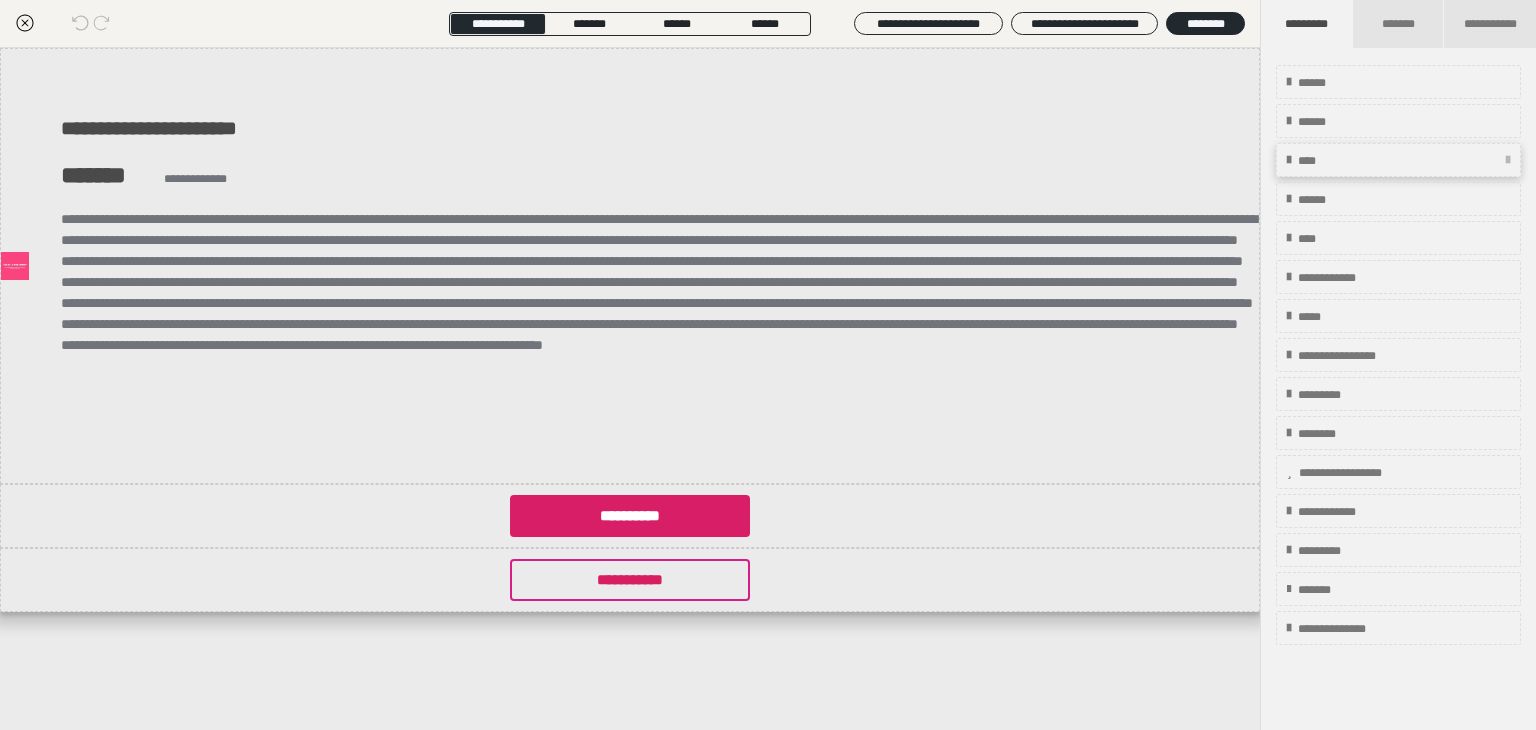 click on "****" at bounding box center [1313, 161] 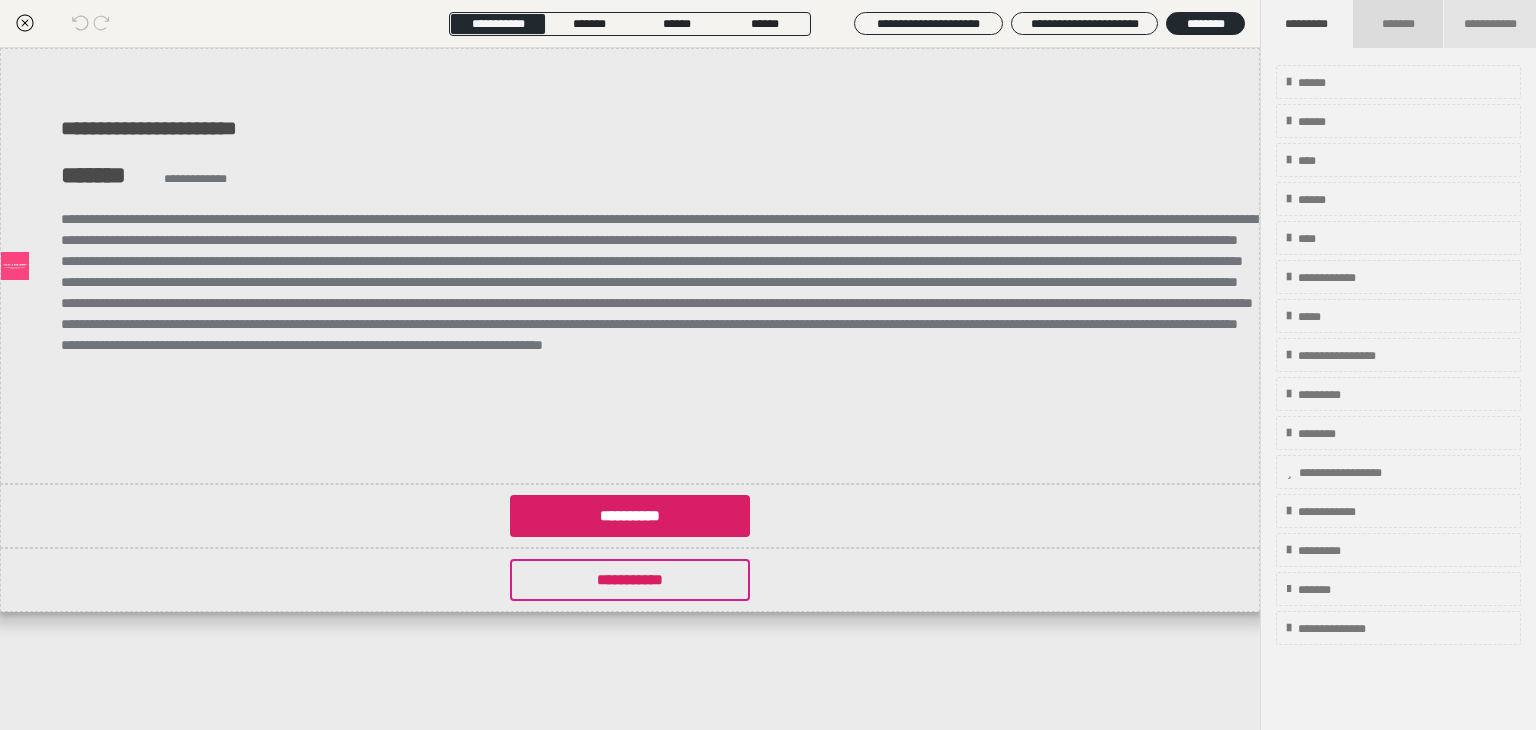 click on "*******" at bounding box center [1397, 24] 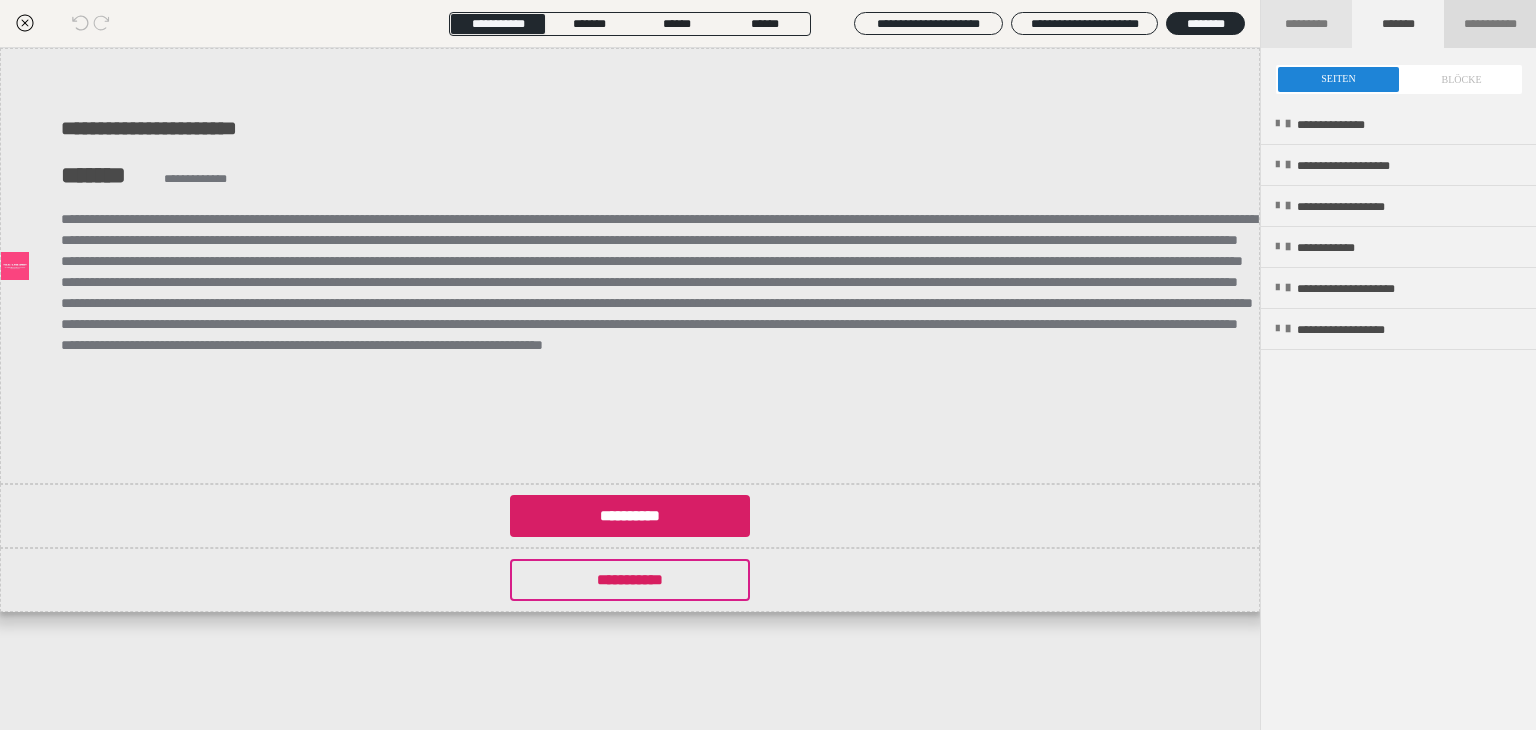 click on "**********" at bounding box center (1490, 24) 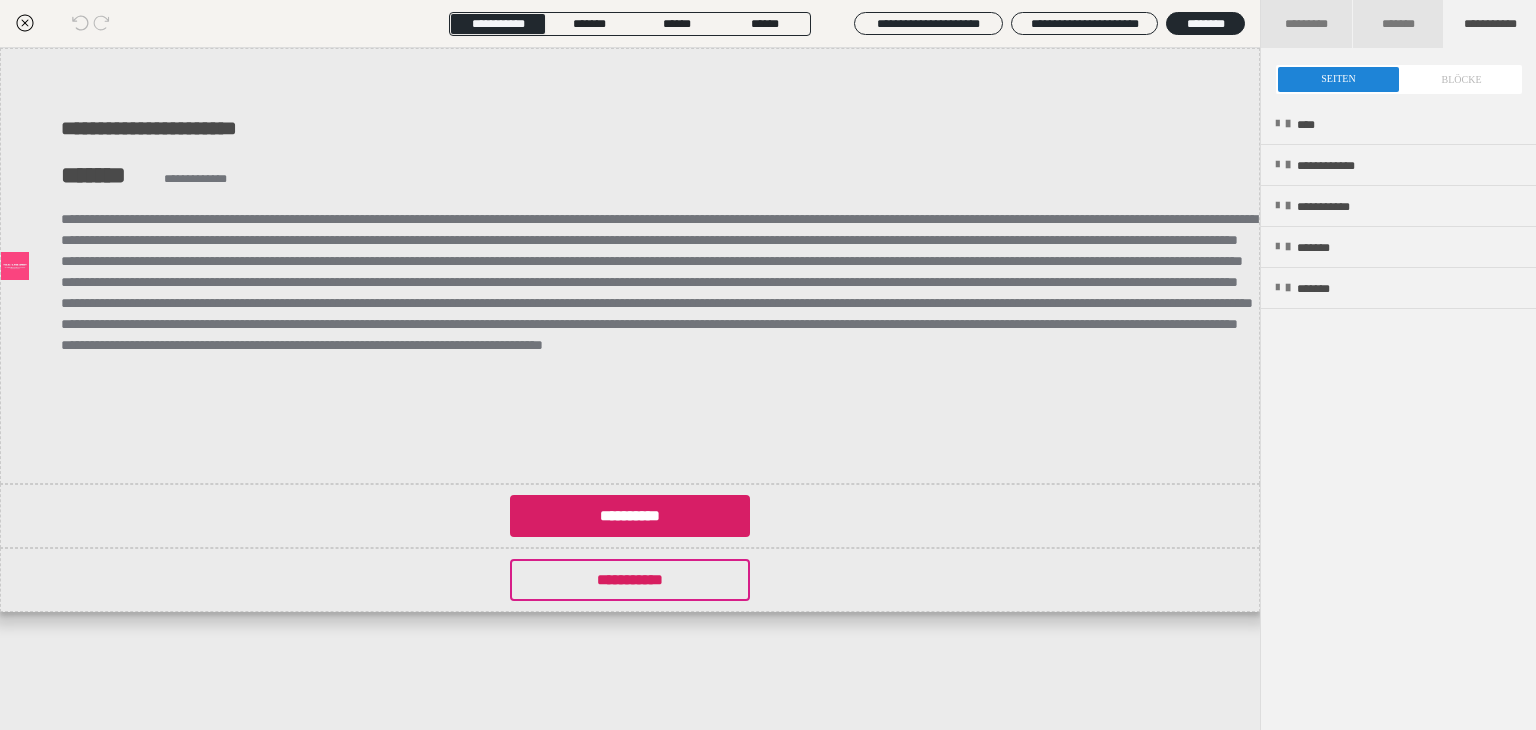 click at bounding box center [1399, 79] 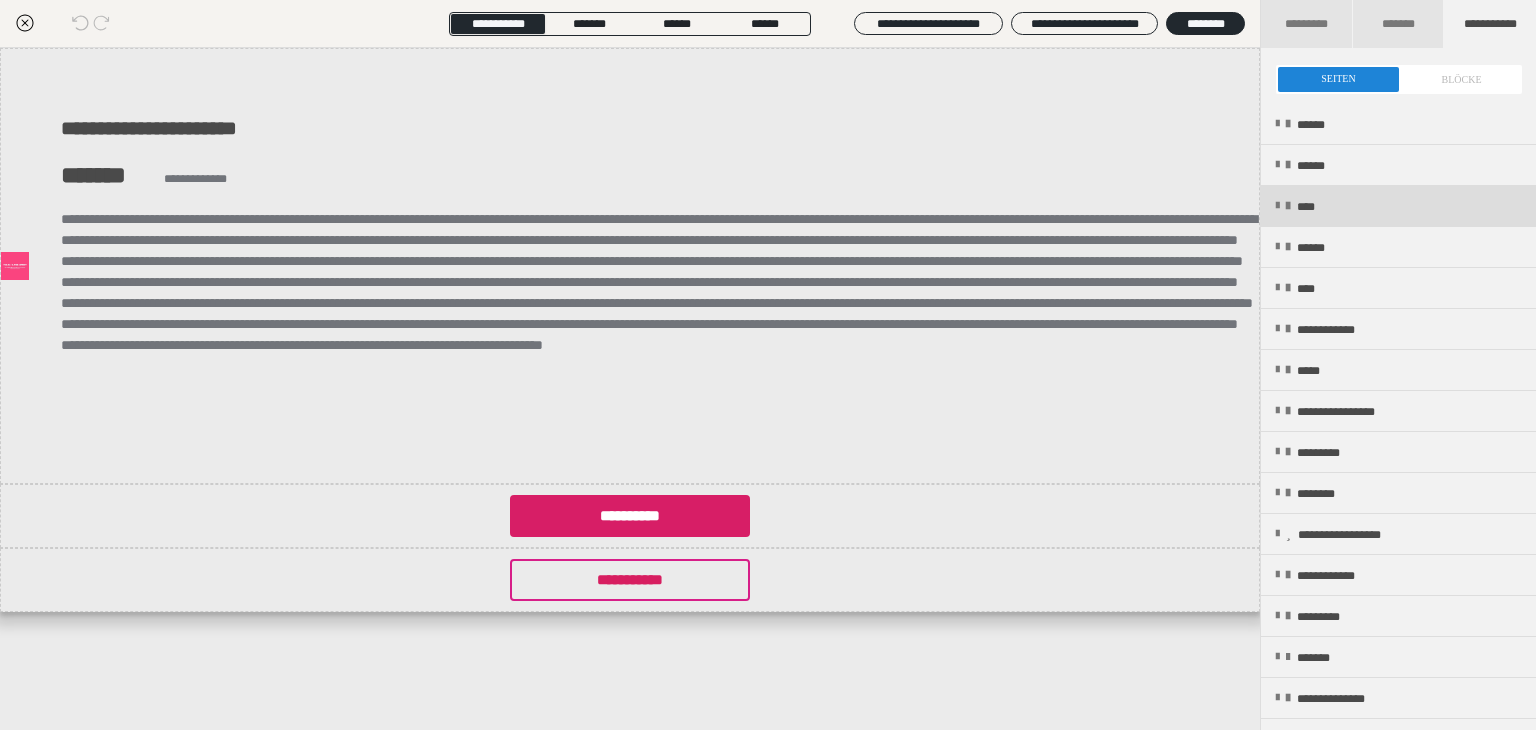 click on "****" at bounding box center [1398, 206] 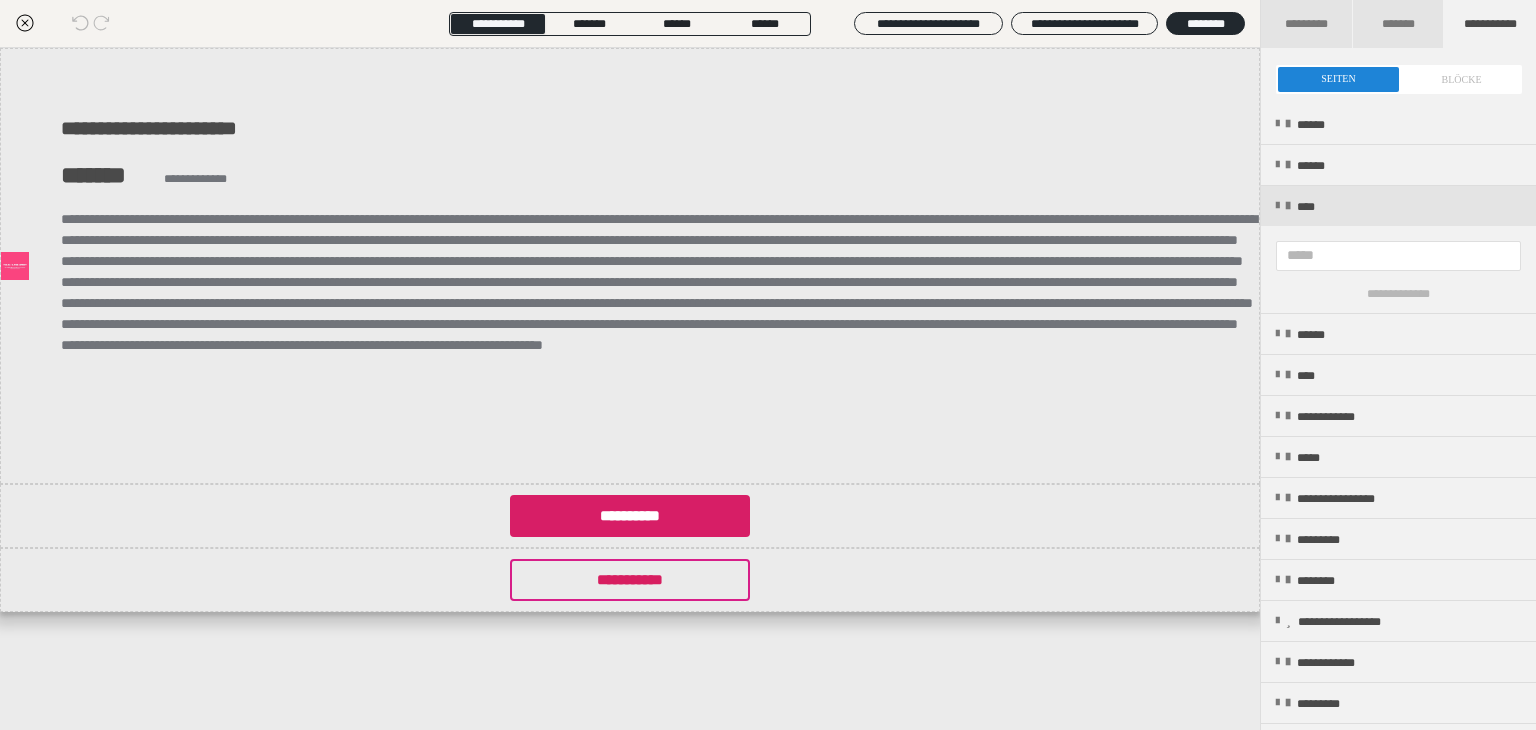 click at bounding box center [1399, 79] 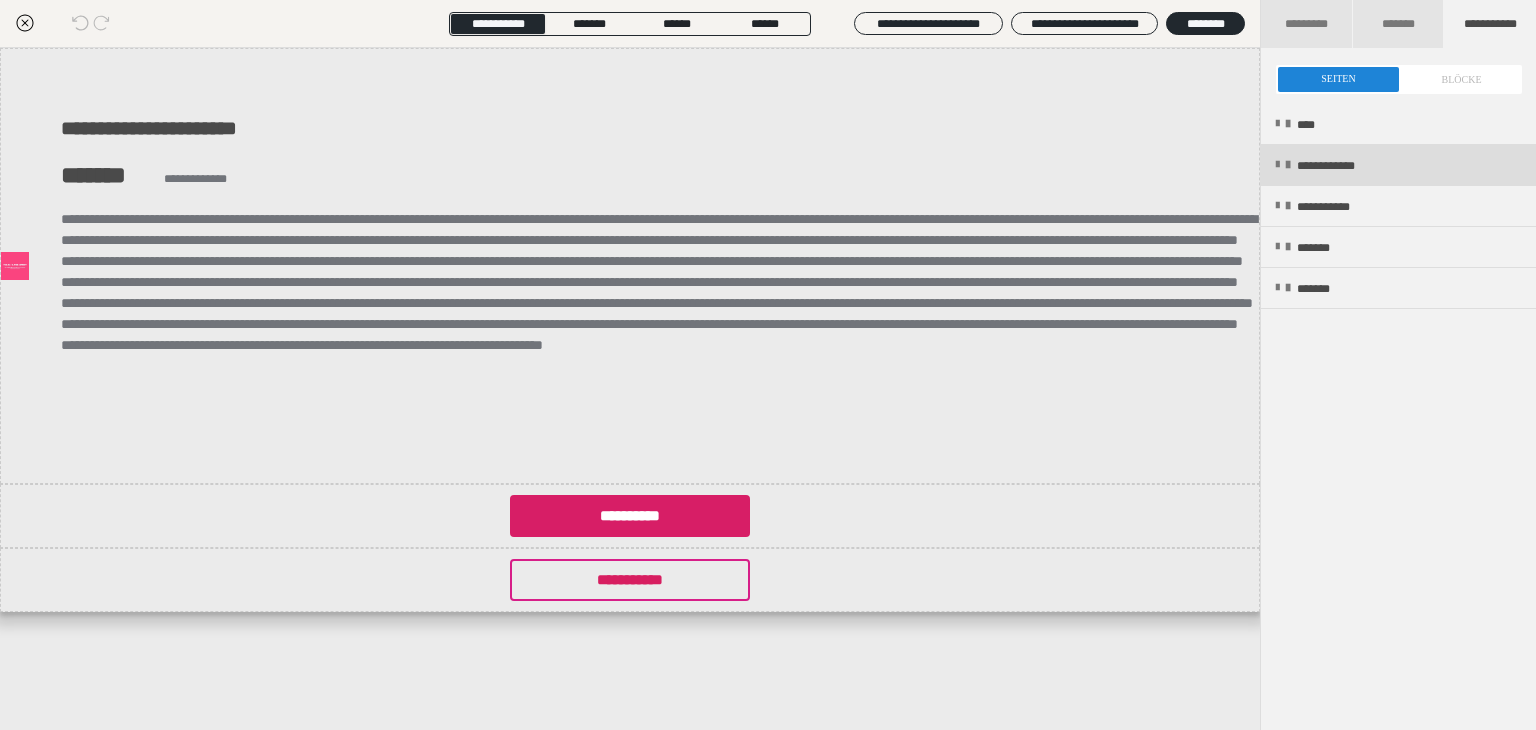 click on "**********" at bounding box center (1347, 166) 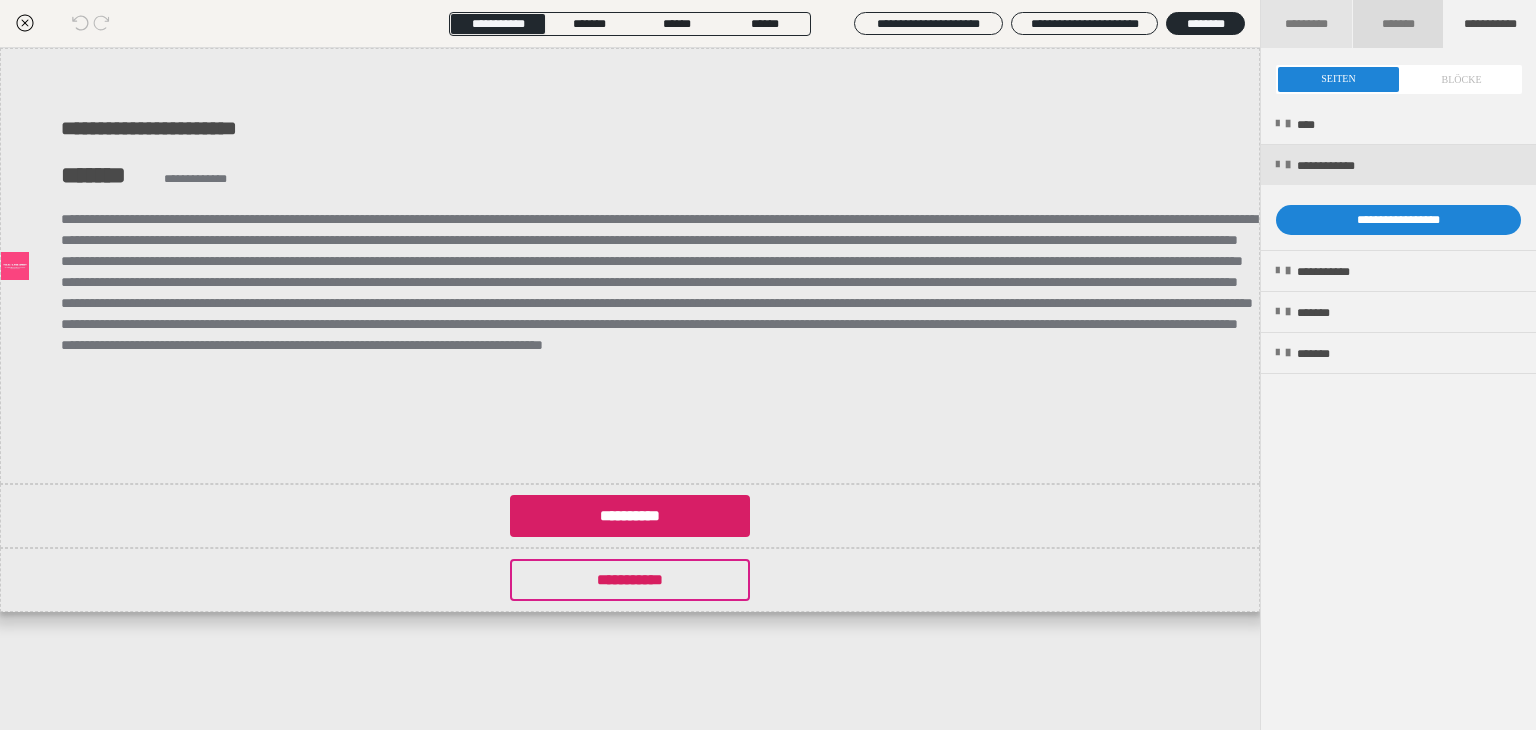 click on "*******" at bounding box center [1399, 24] 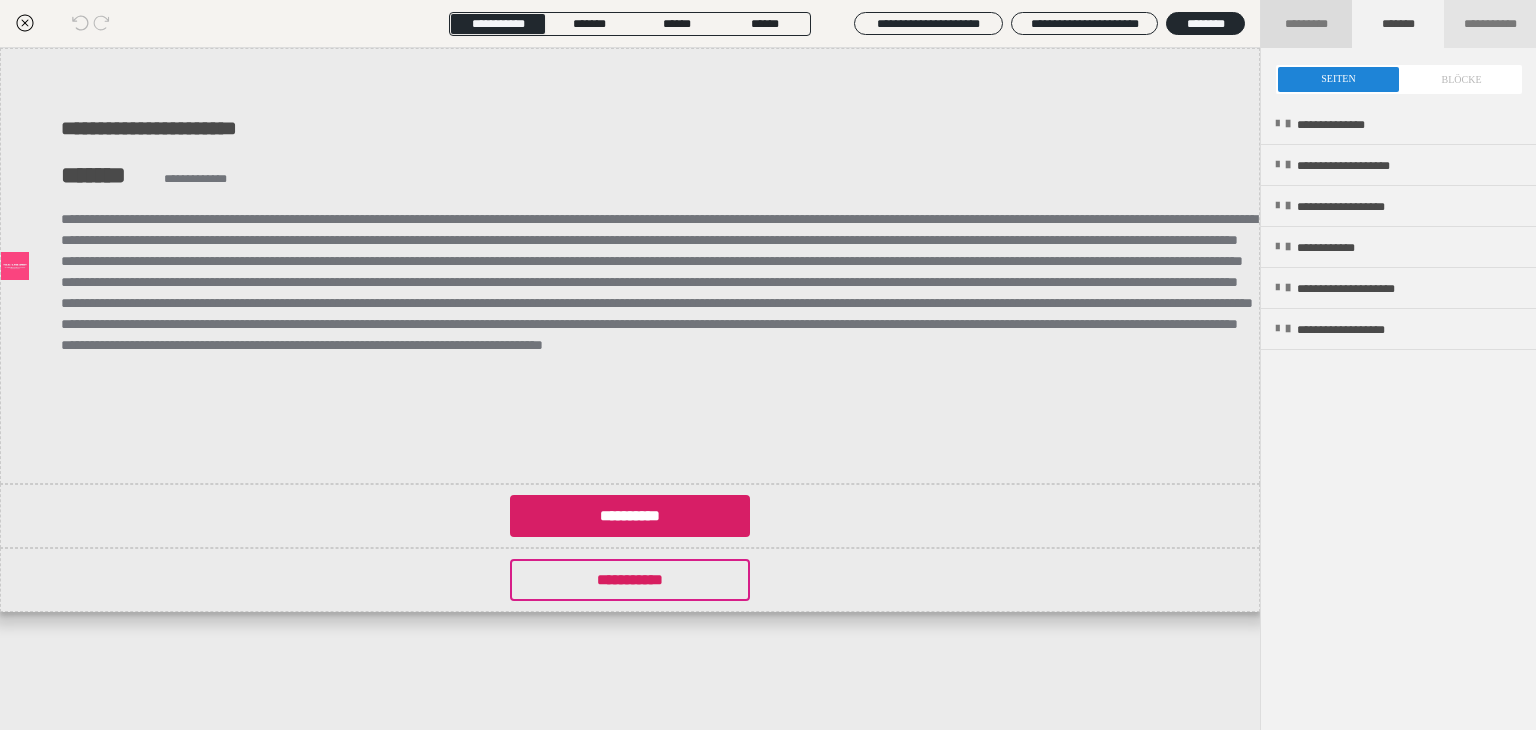 click on "*********" at bounding box center (1307, 24) 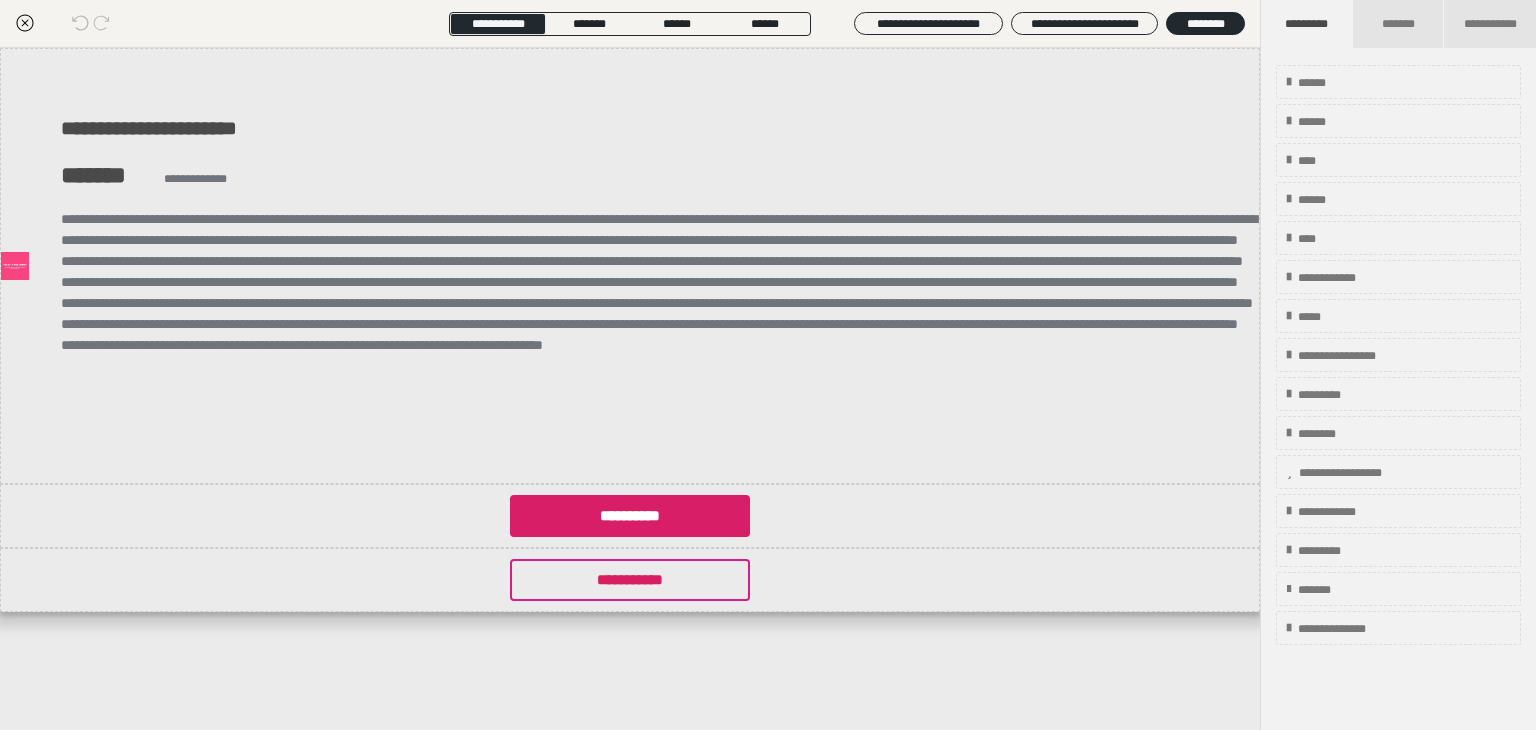 click 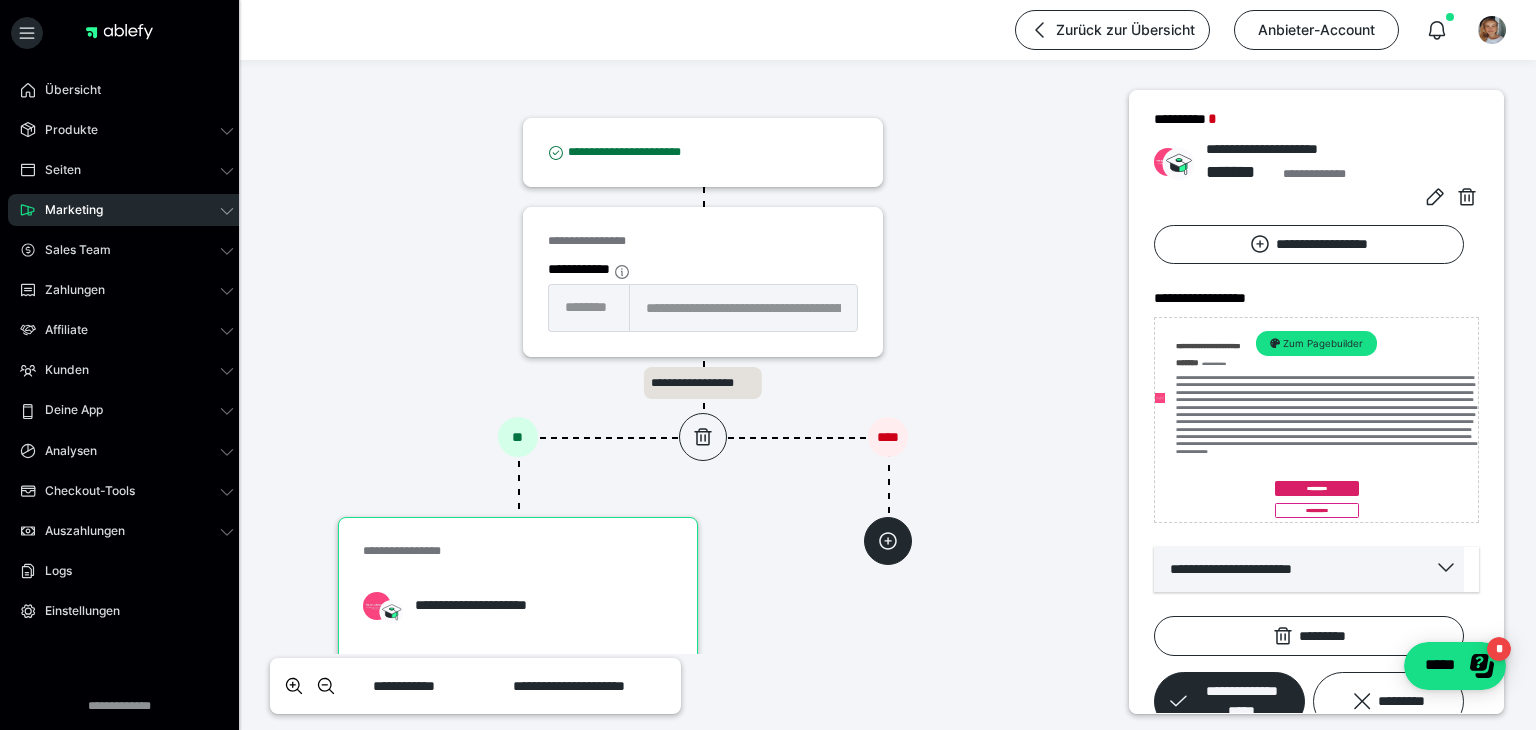 scroll, scrollTop: 290, scrollLeft: 0, axis: vertical 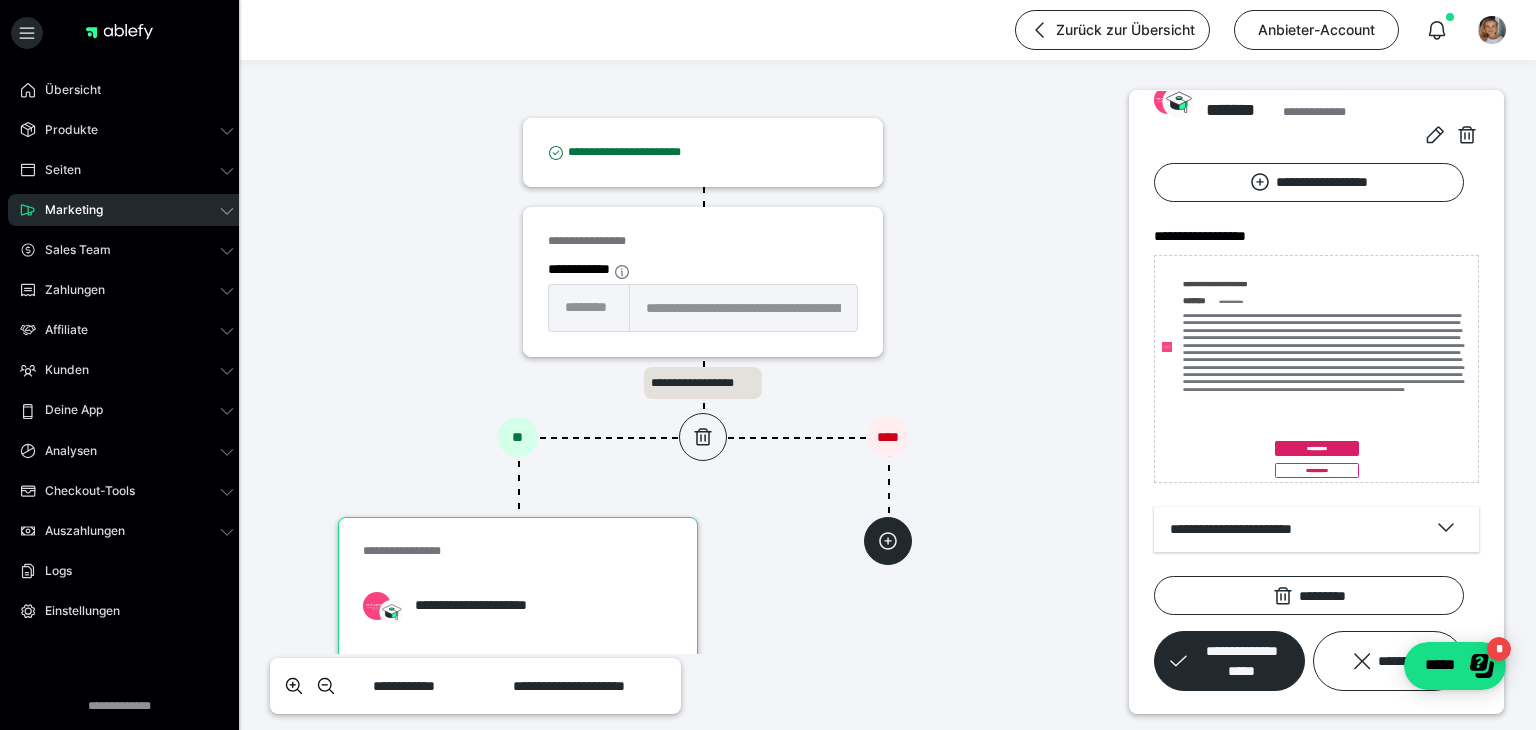 click 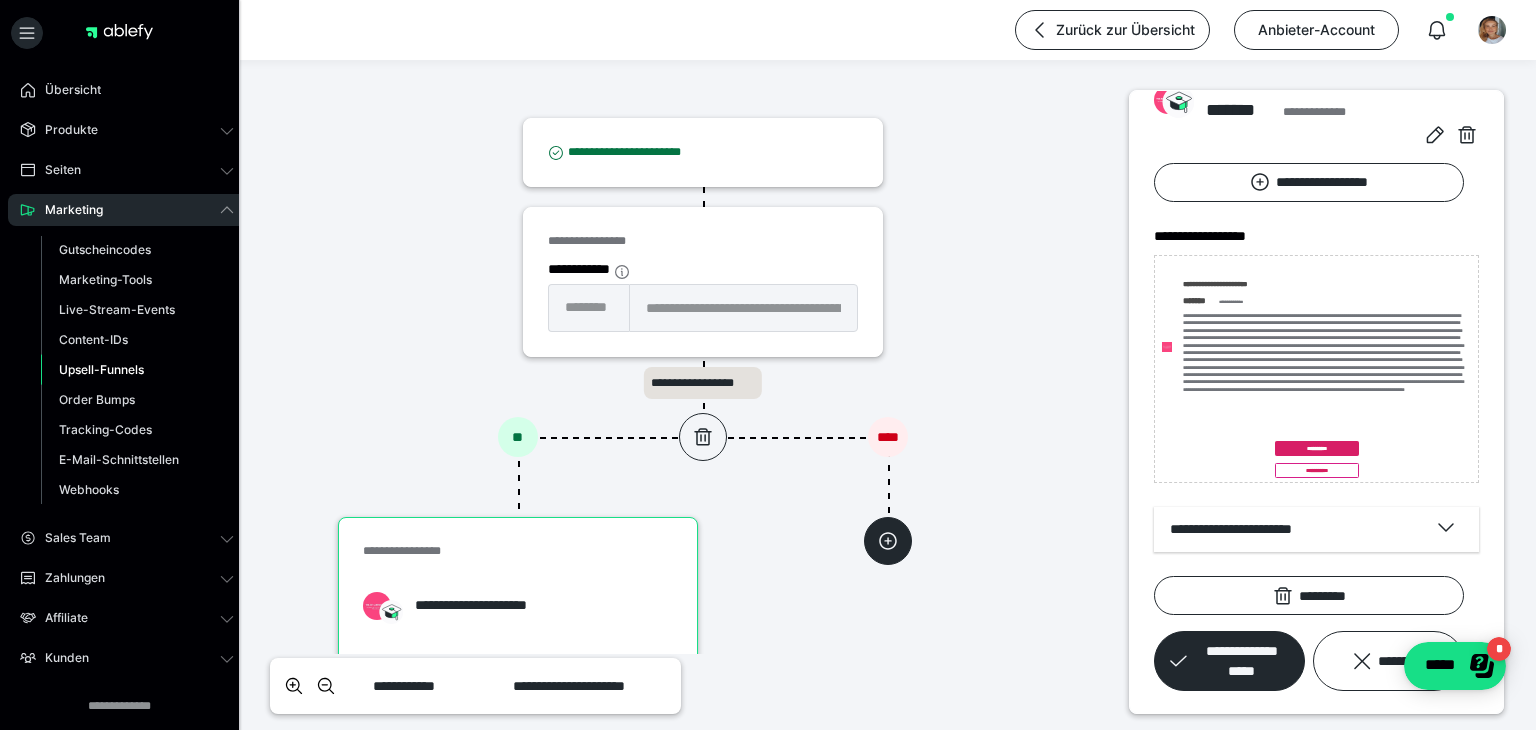 click on "Upsell-Funnels" at bounding box center [101, 369] 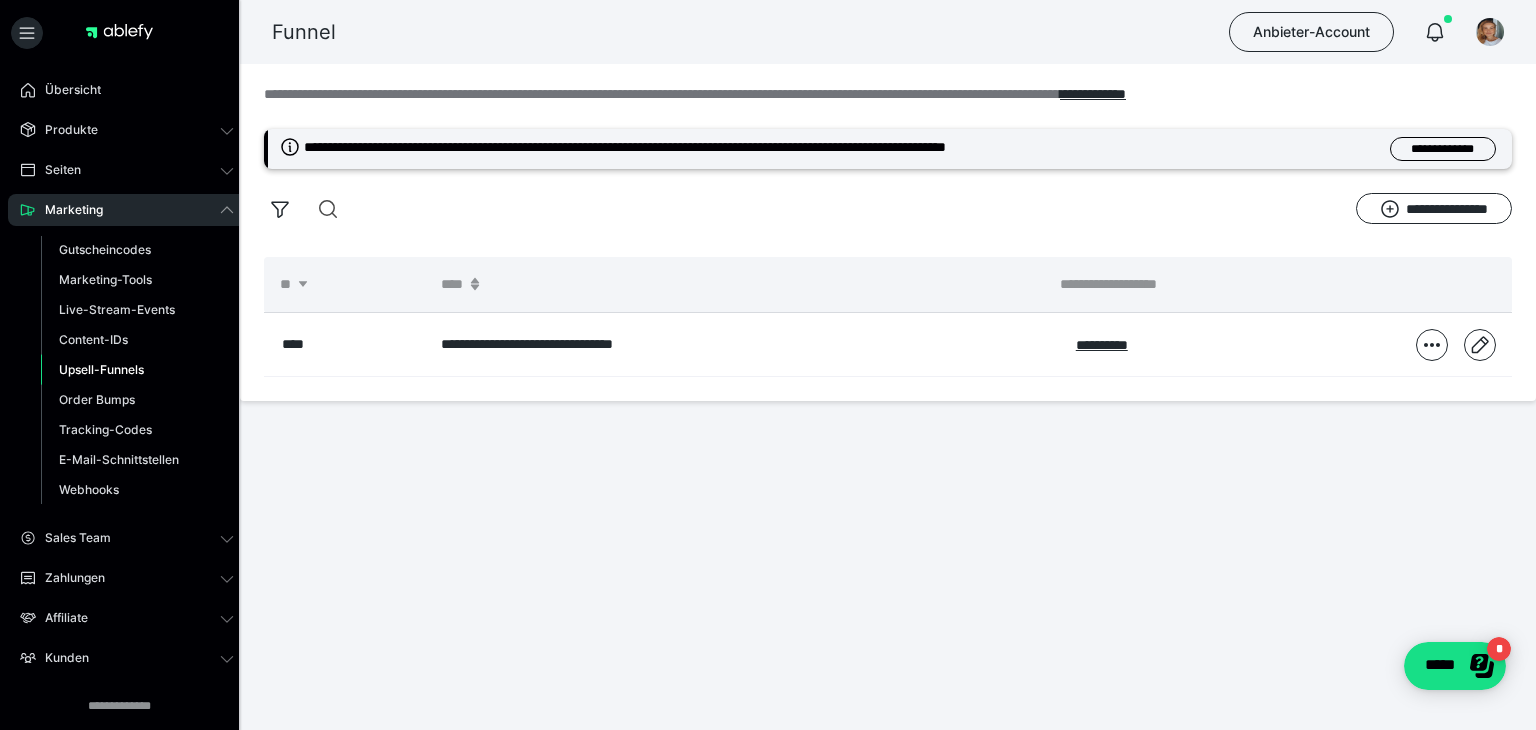 scroll, scrollTop: 0, scrollLeft: 0, axis: both 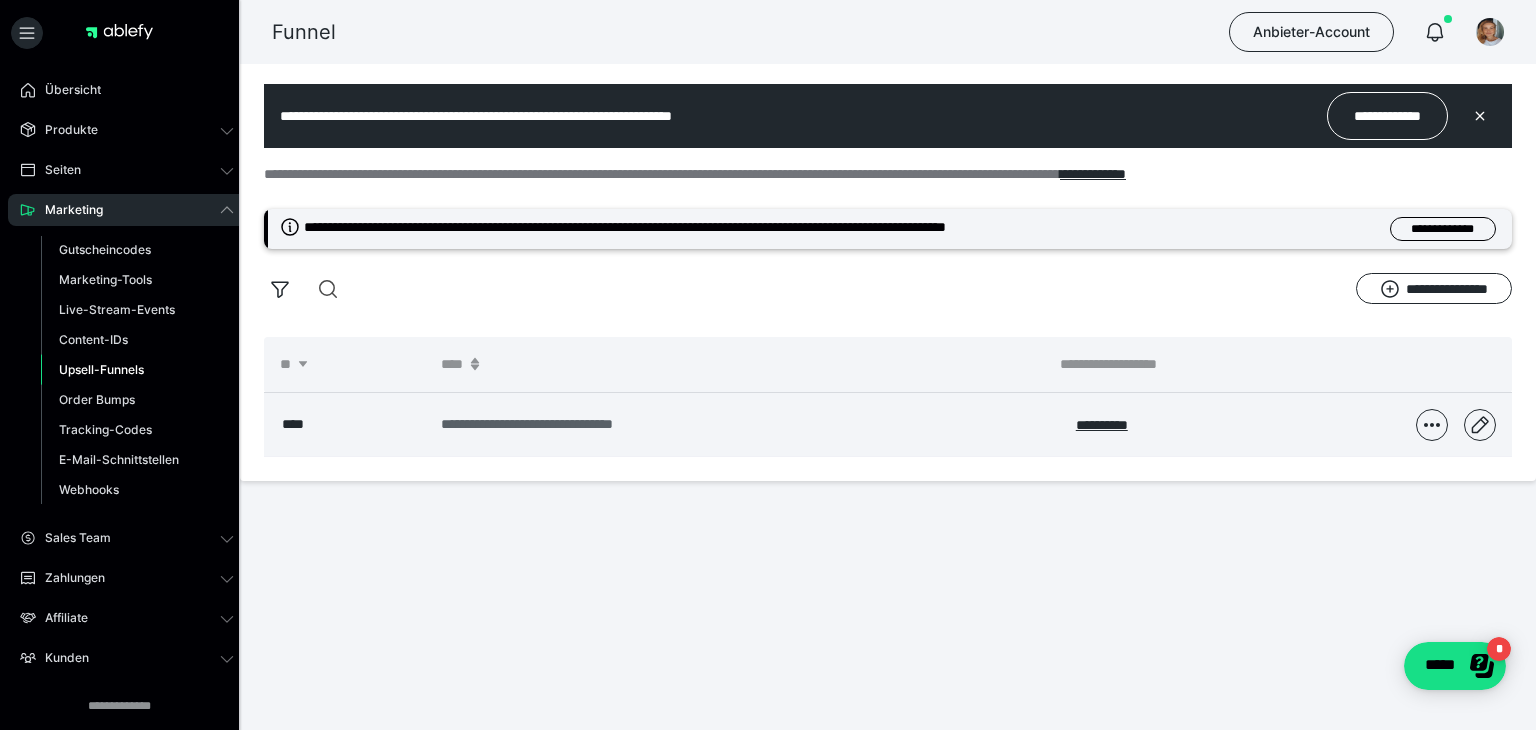 click on "**********" at bounding box center [710, 424] 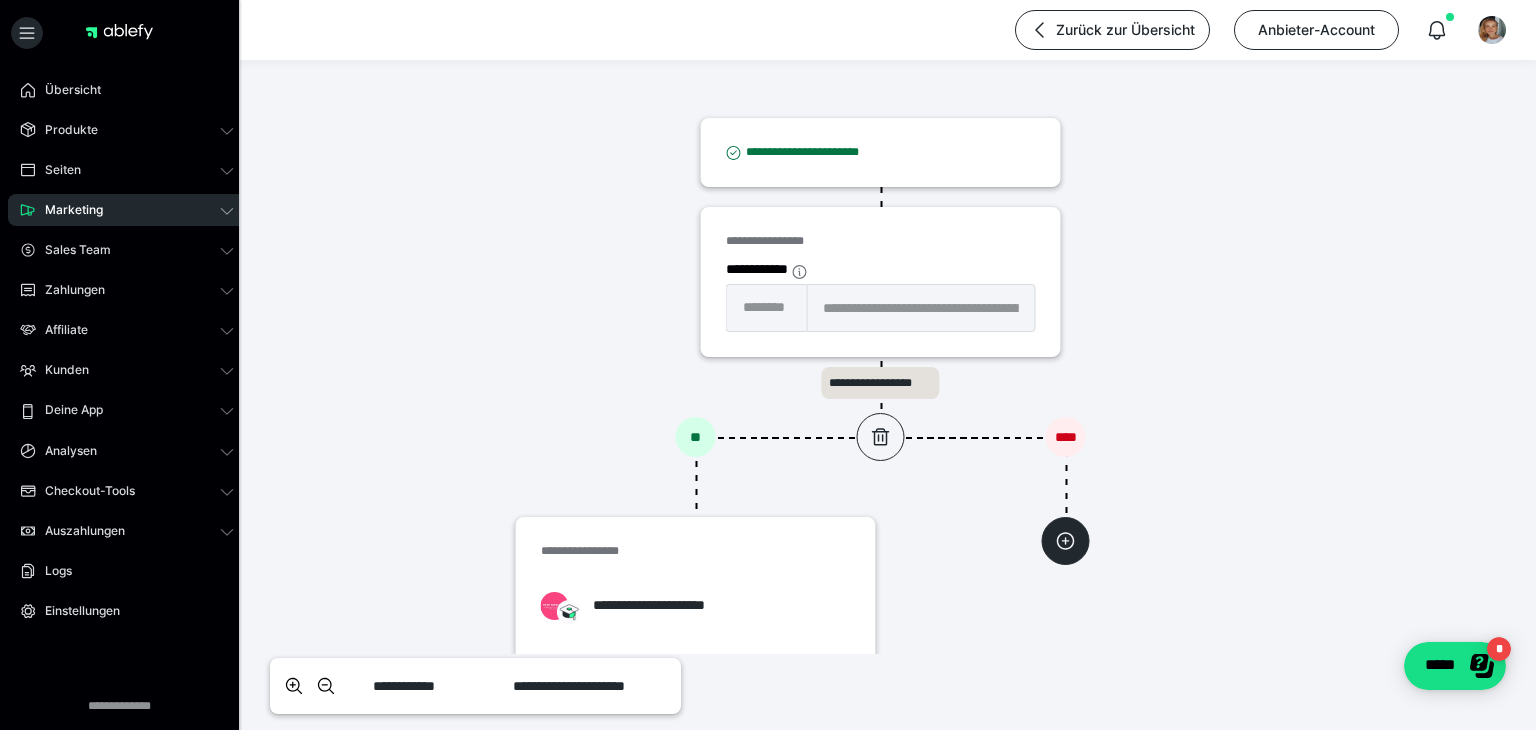 scroll, scrollTop: 8, scrollLeft: 0, axis: vertical 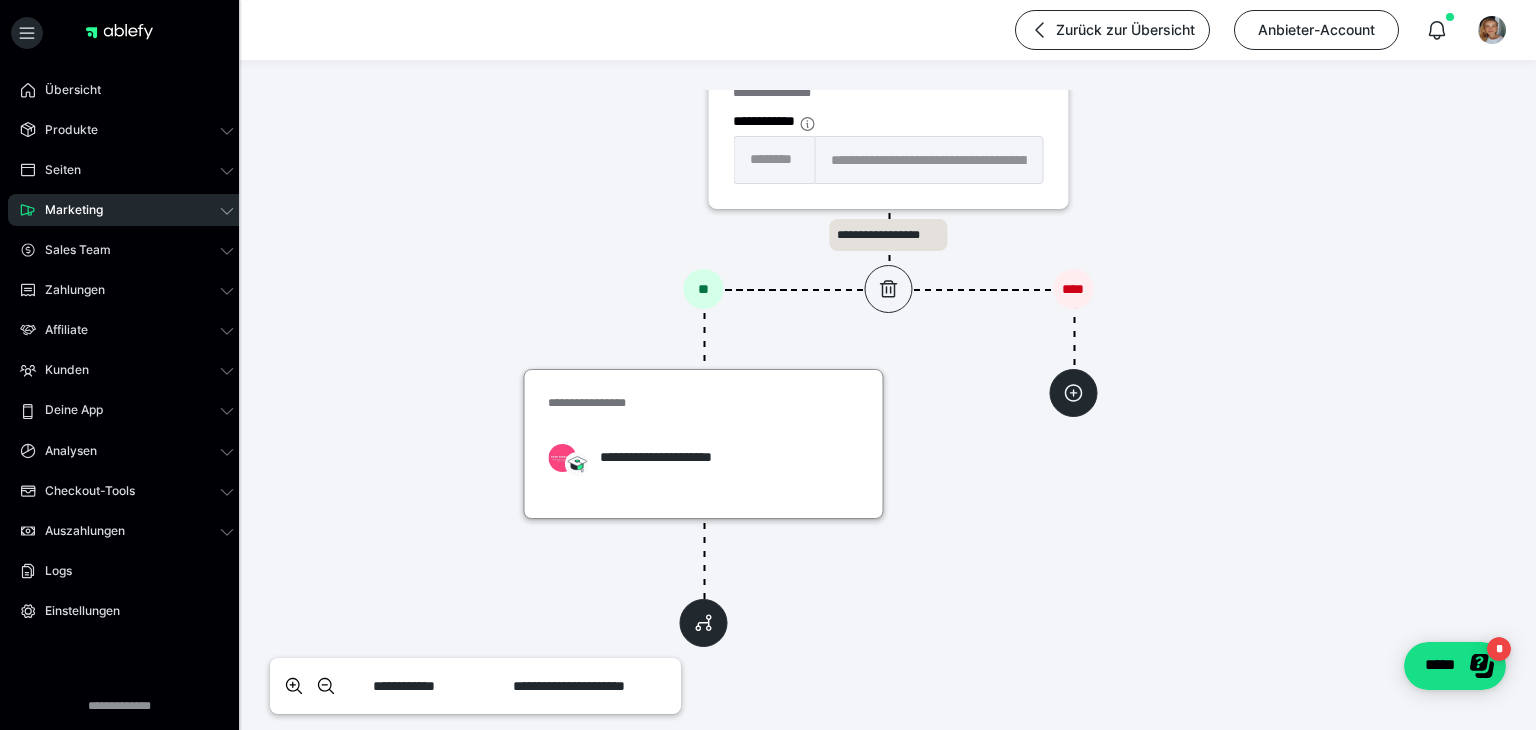 click on "**********" at bounding box center [676, 457] 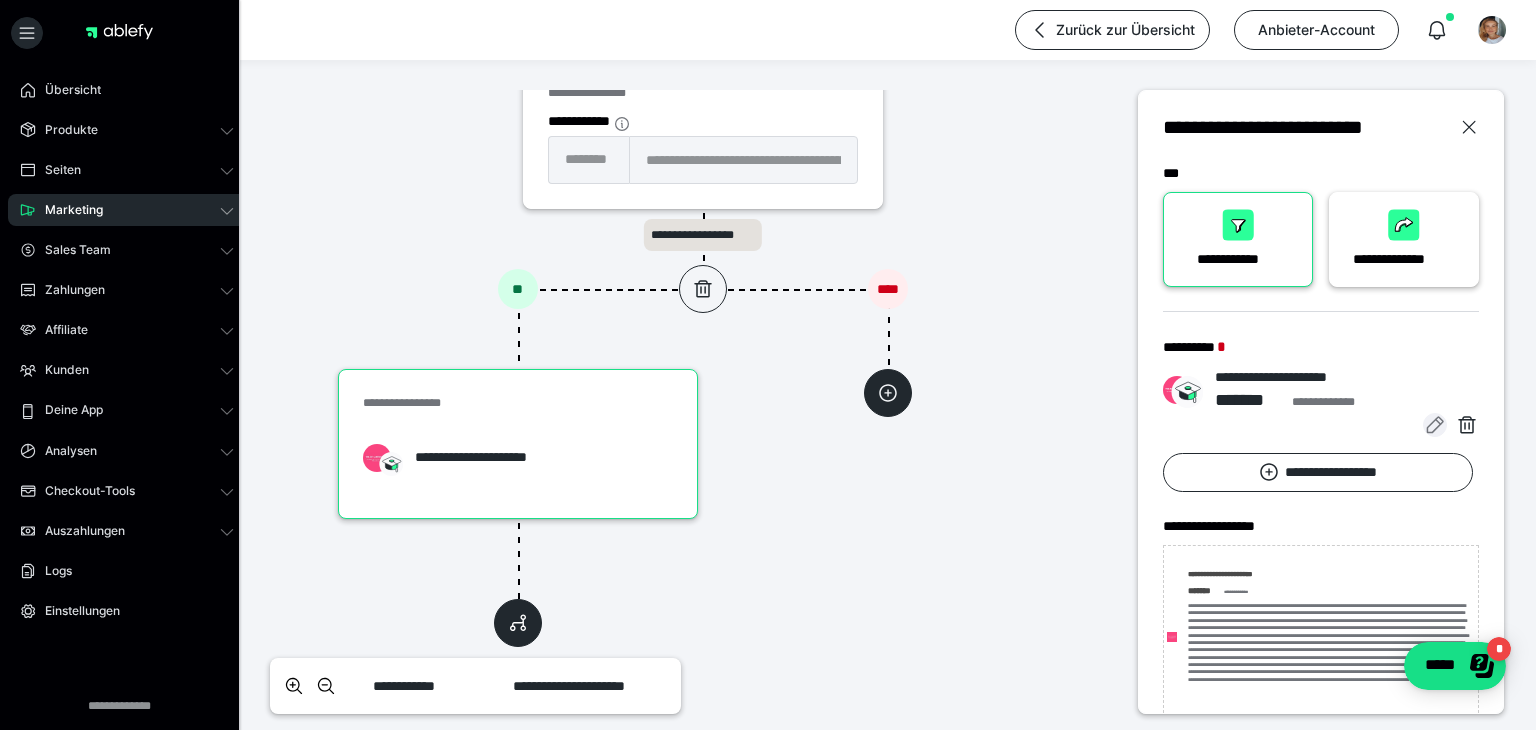 click 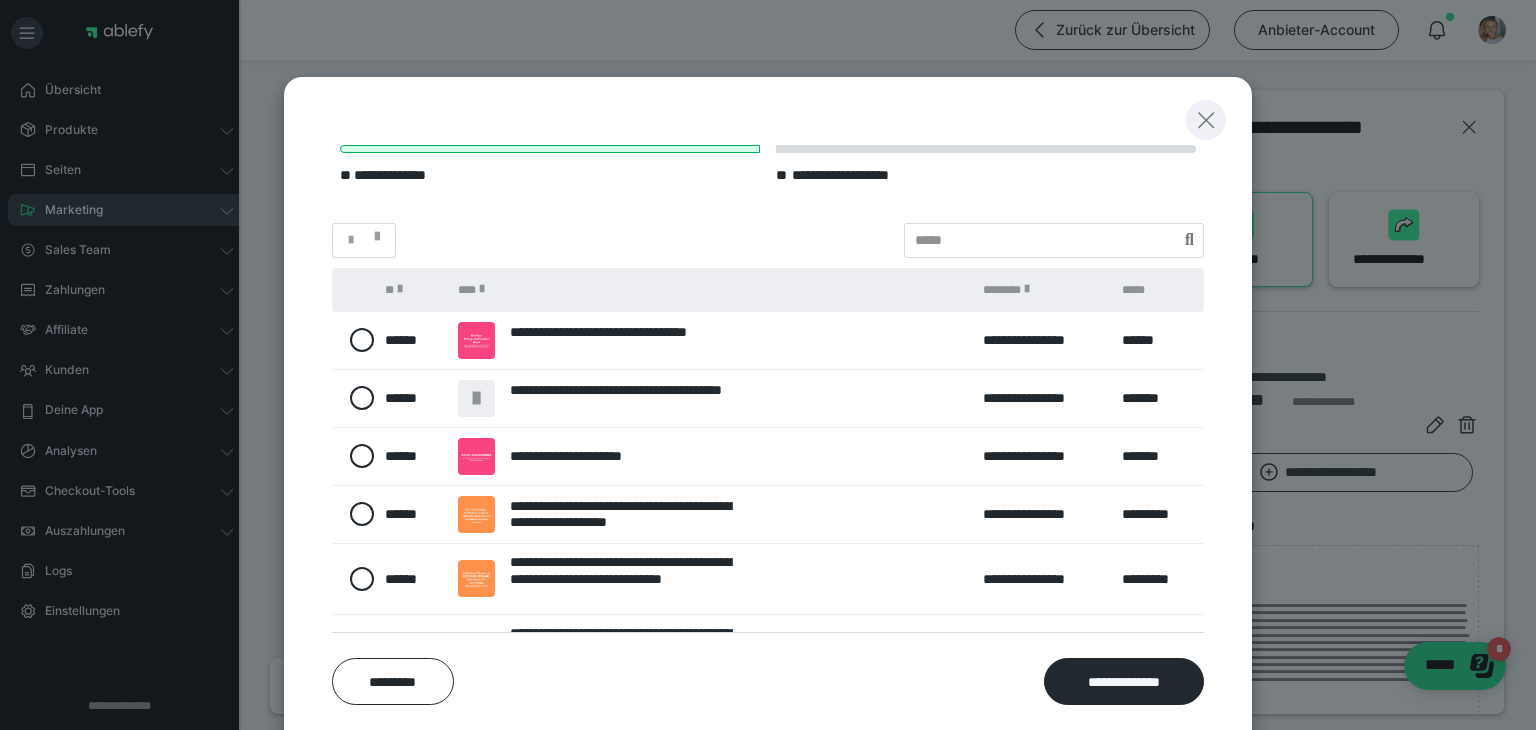 click 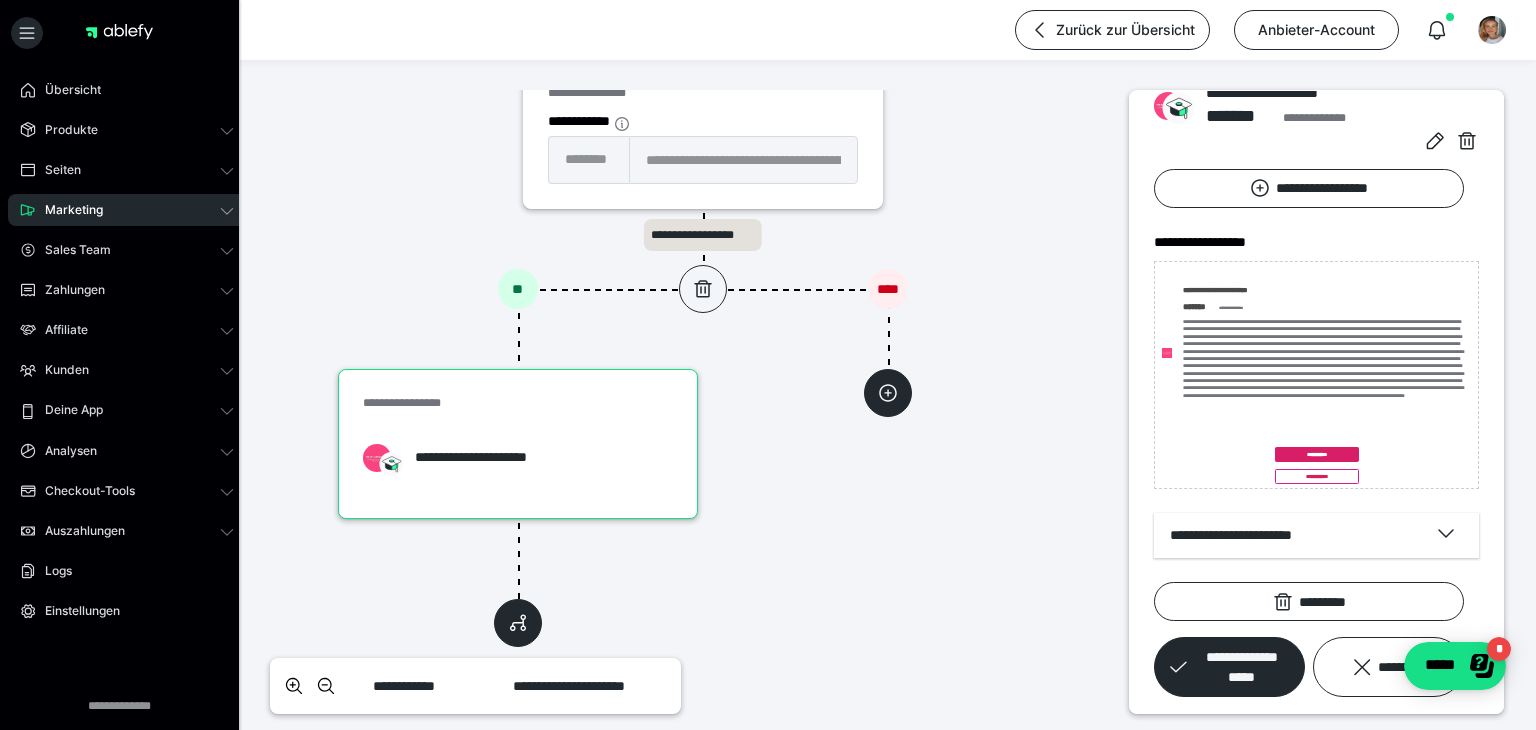scroll, scrollTop: 290, scrollLeft: 0, axis: vertical 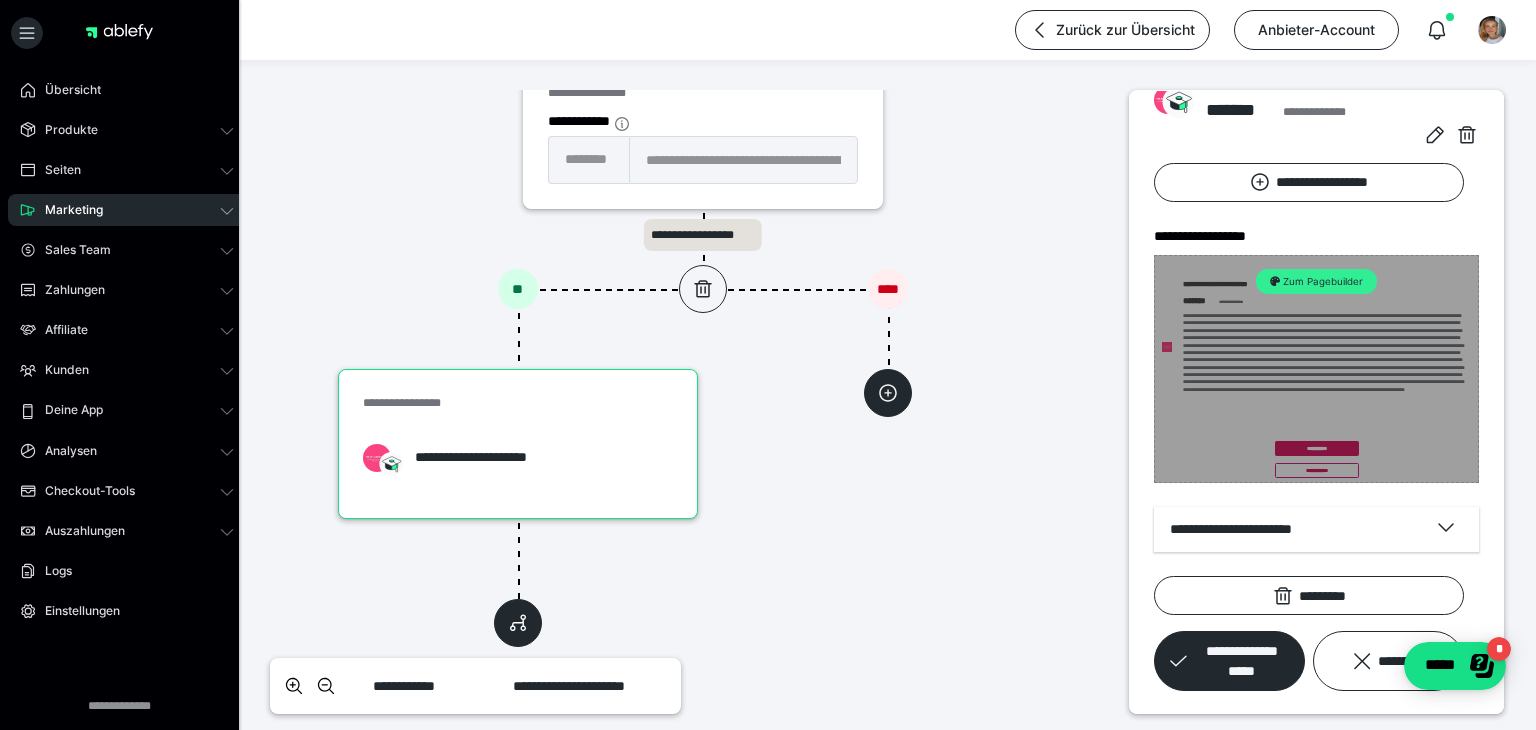 click on "Zum Pagebuilder" at bounding box center (1317, 281) 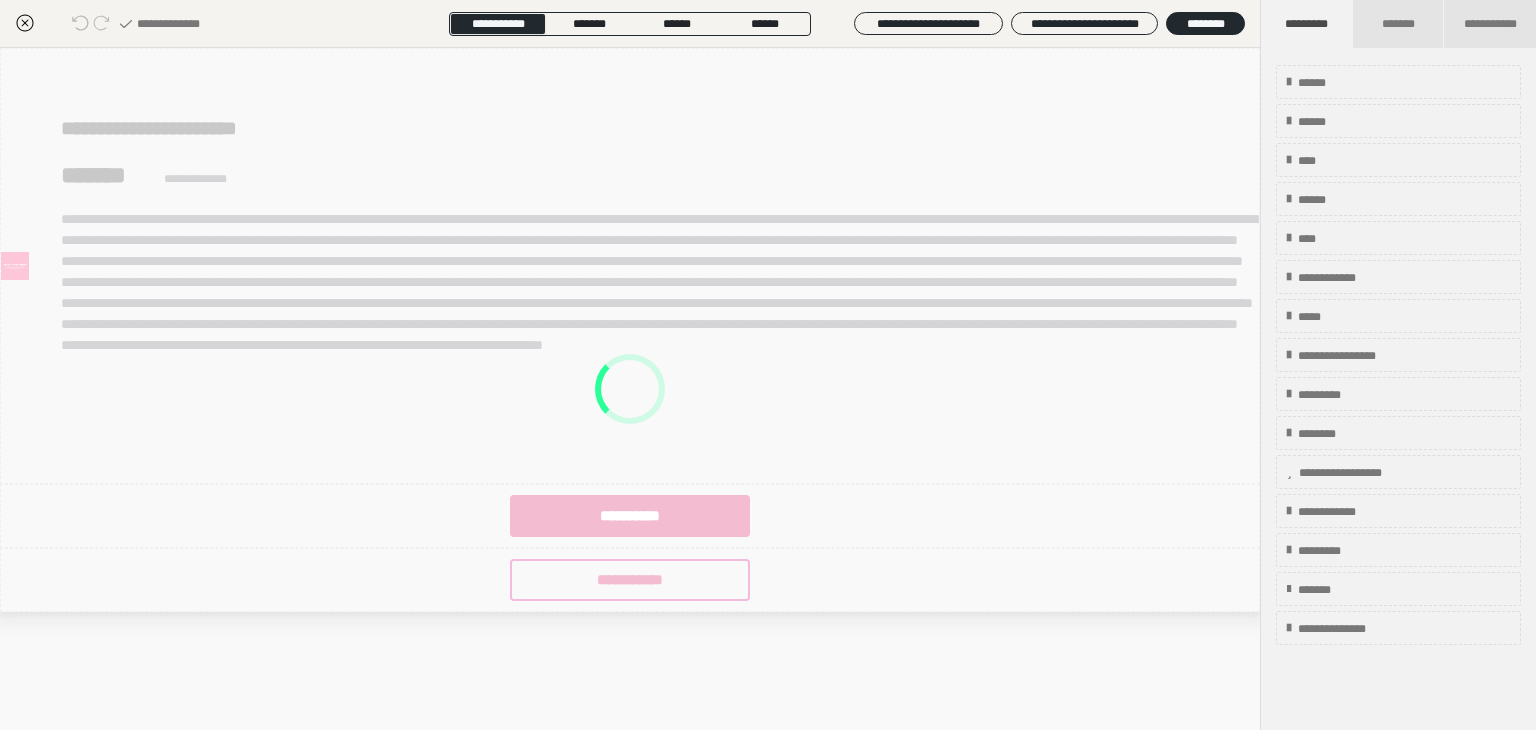 scroll, scrollTop: 10, scrollLeft: 0, axis: vertical 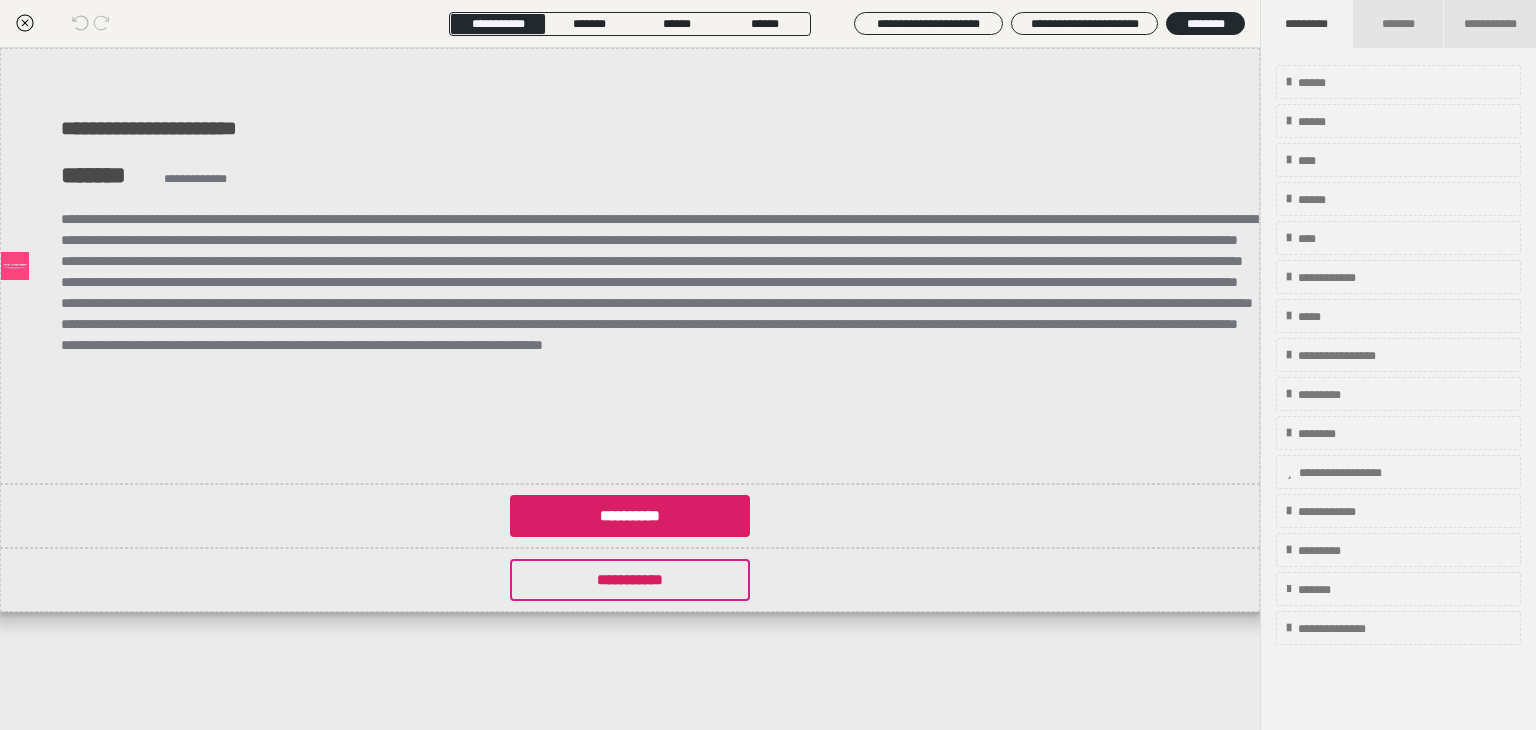 click 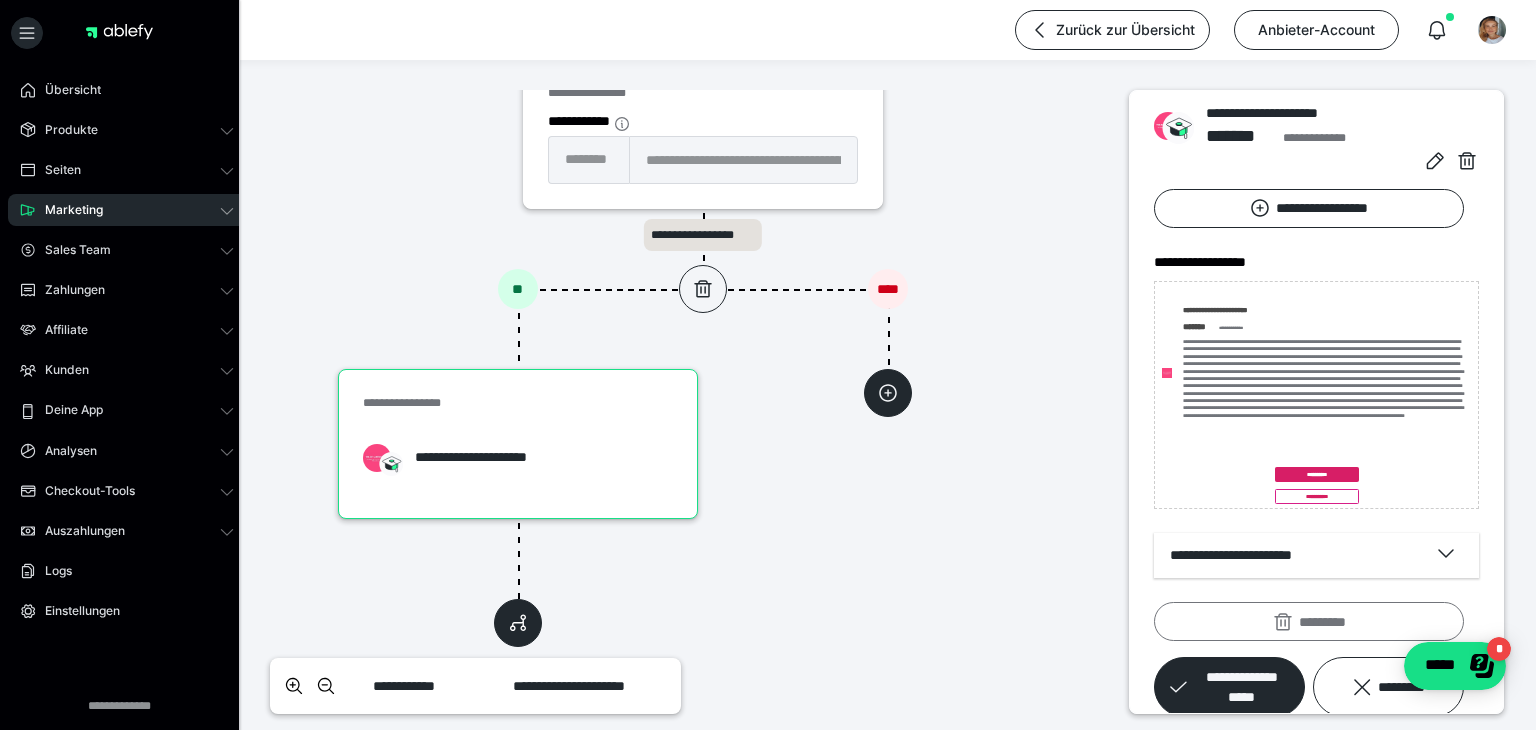 scroll, scrollTop: 290, scrollLeft: 0, axis: vertical 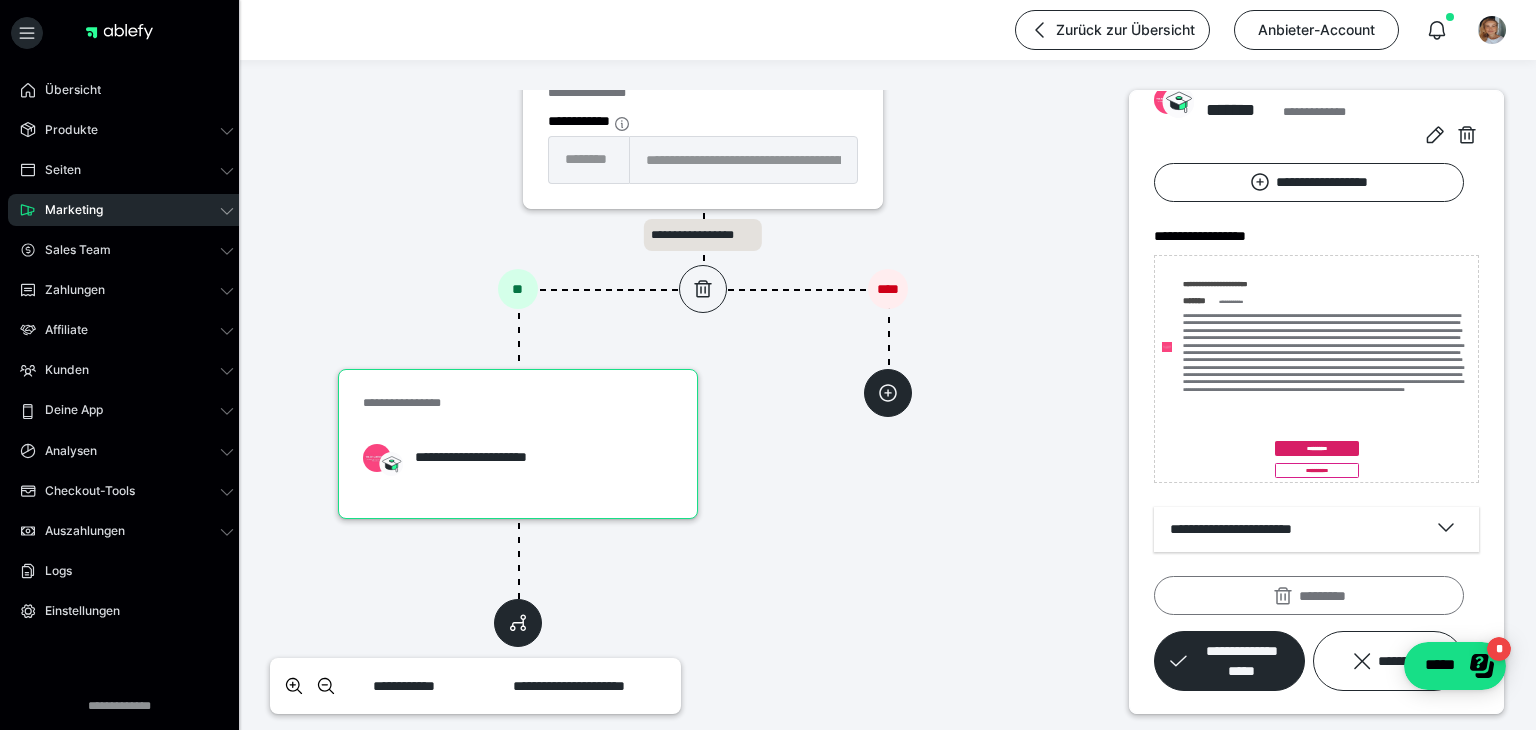click on "*********" at bounding box center [1309, 596] 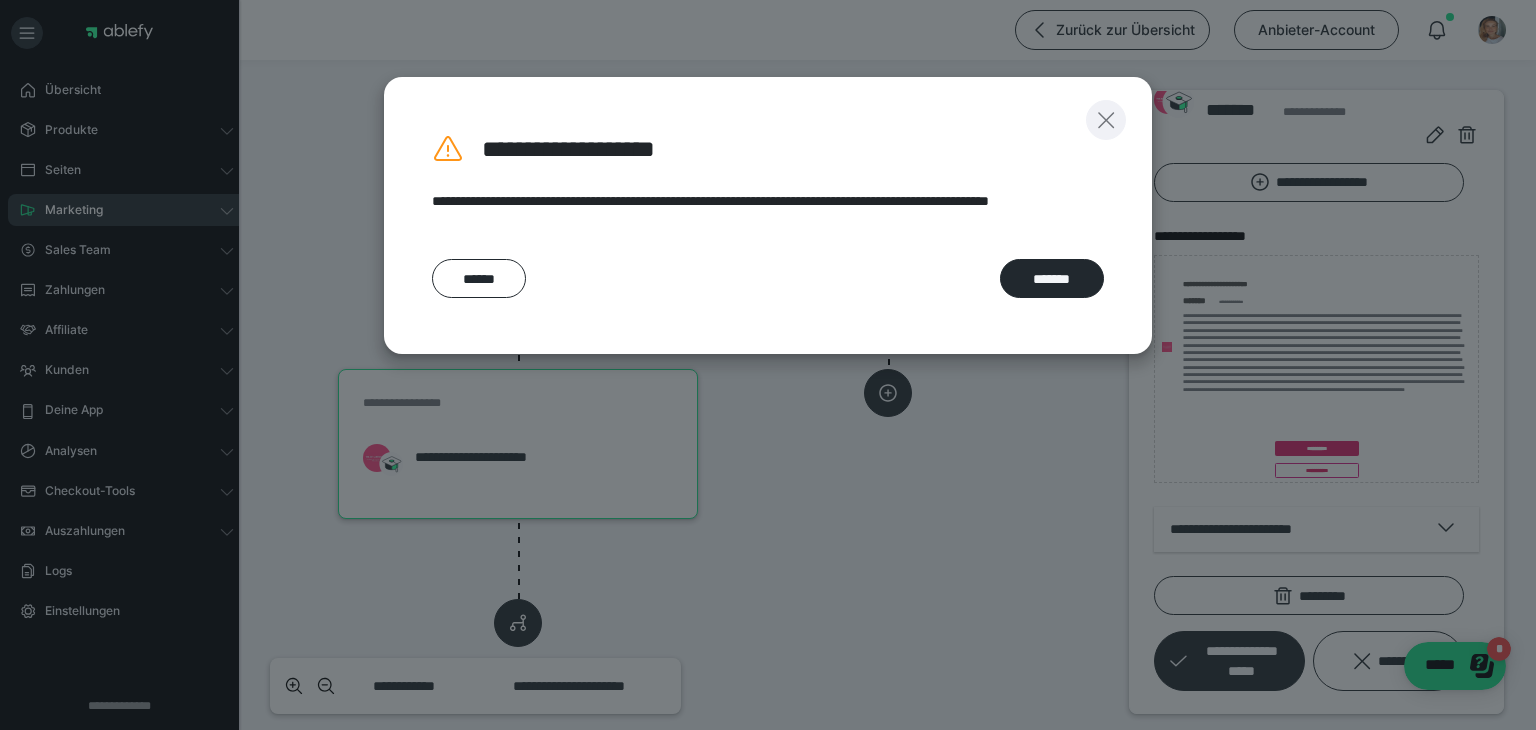 click 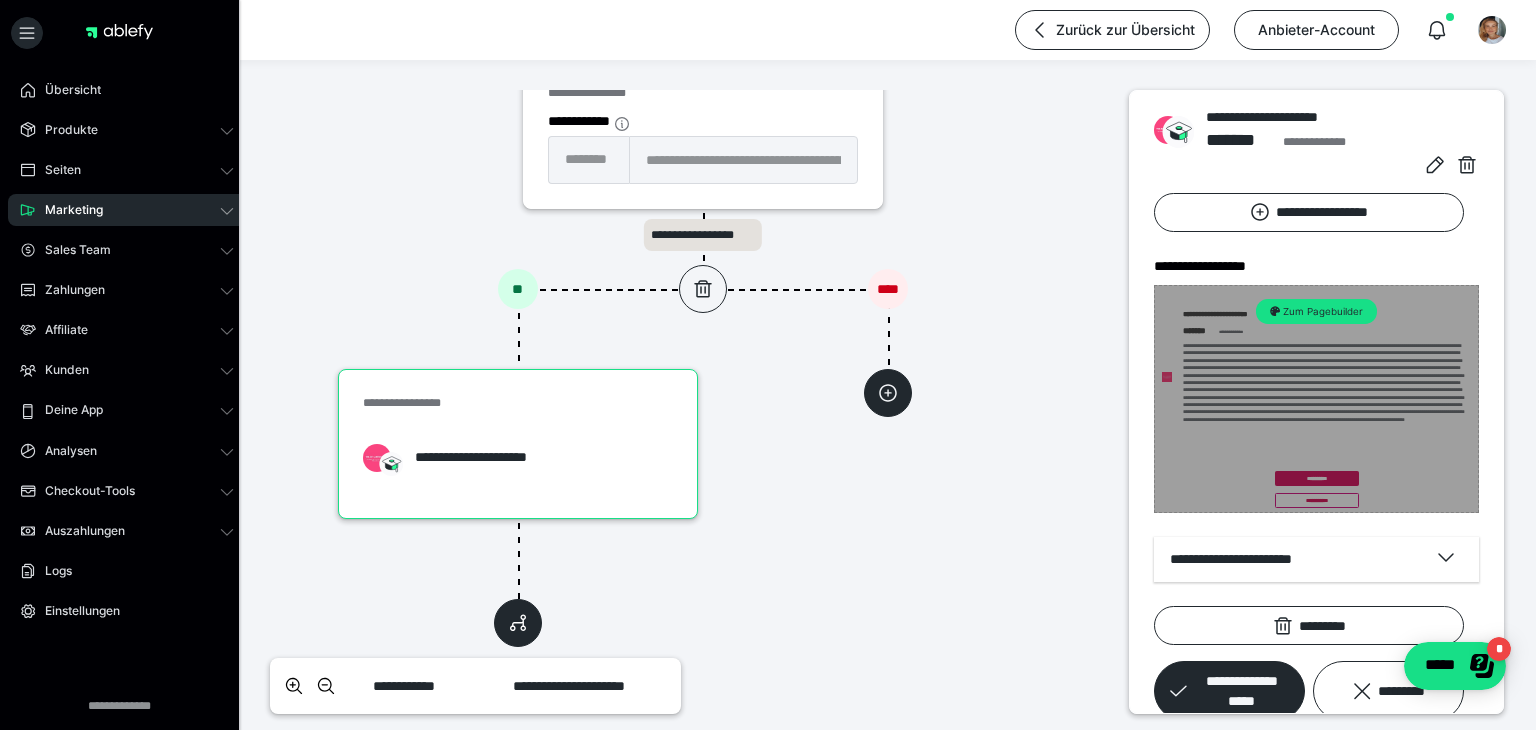 scroll, scrollTop: 290, scrollLeft: 0, axis: vertical 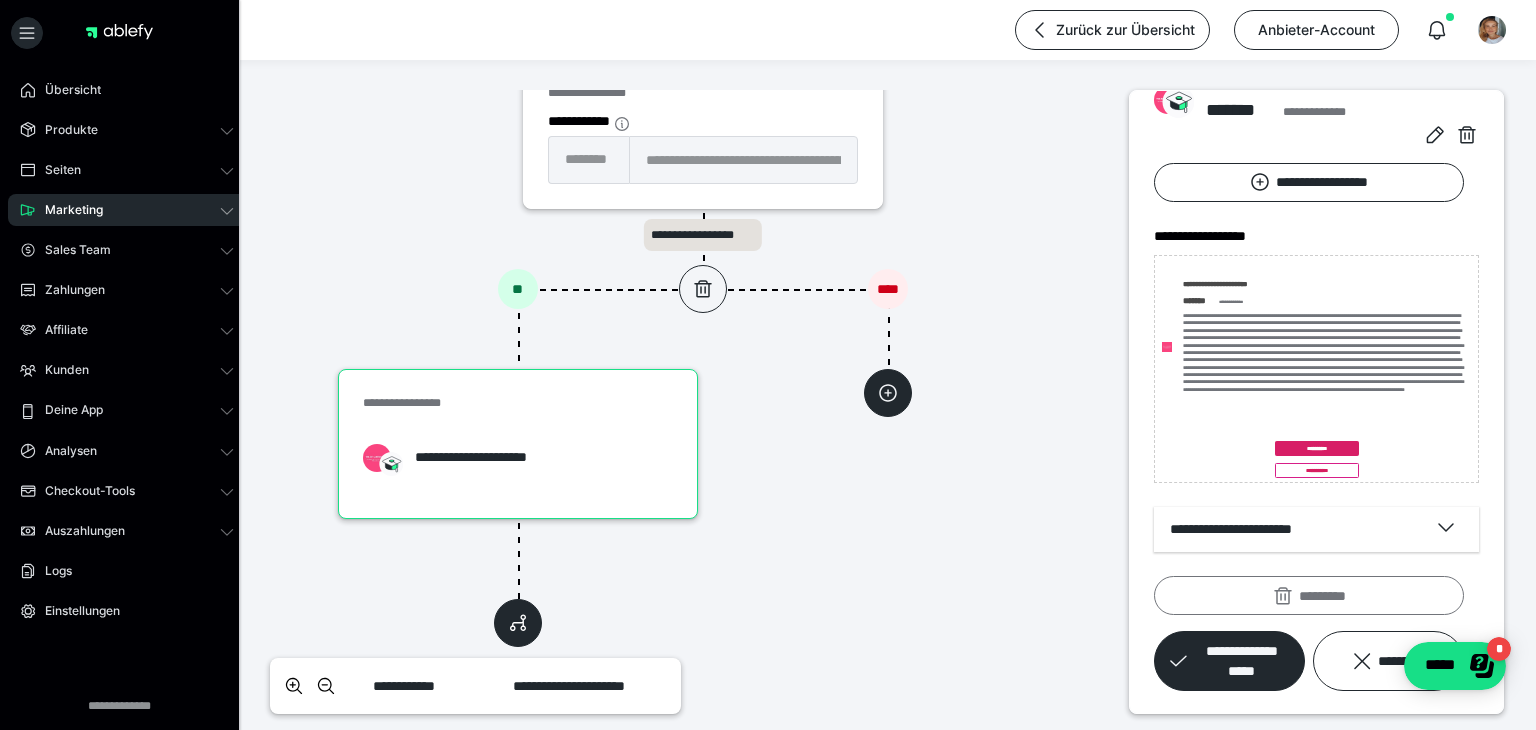 click on "*********" at bounding box center [1309, 596] 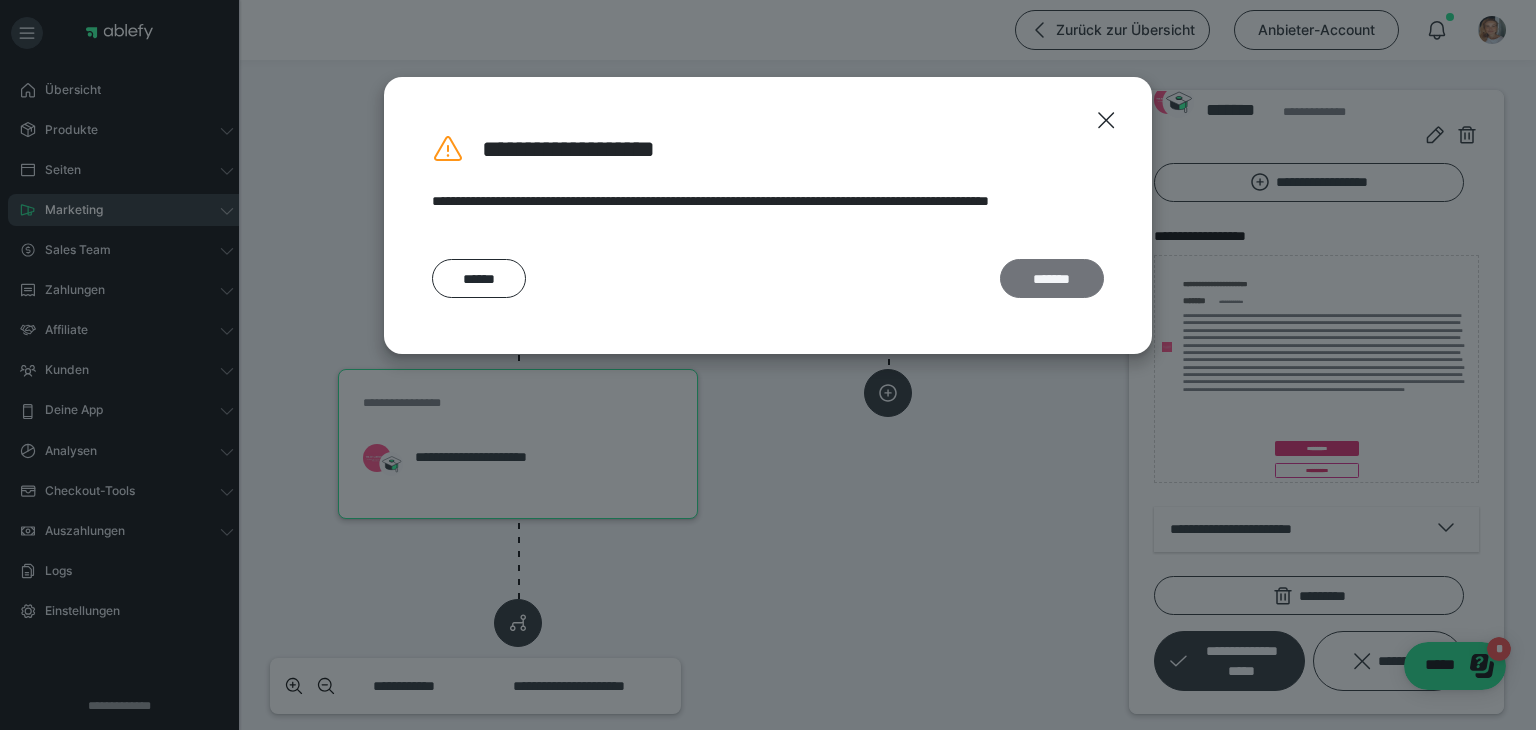 click on "*******" at bounding box center (1052, 279) 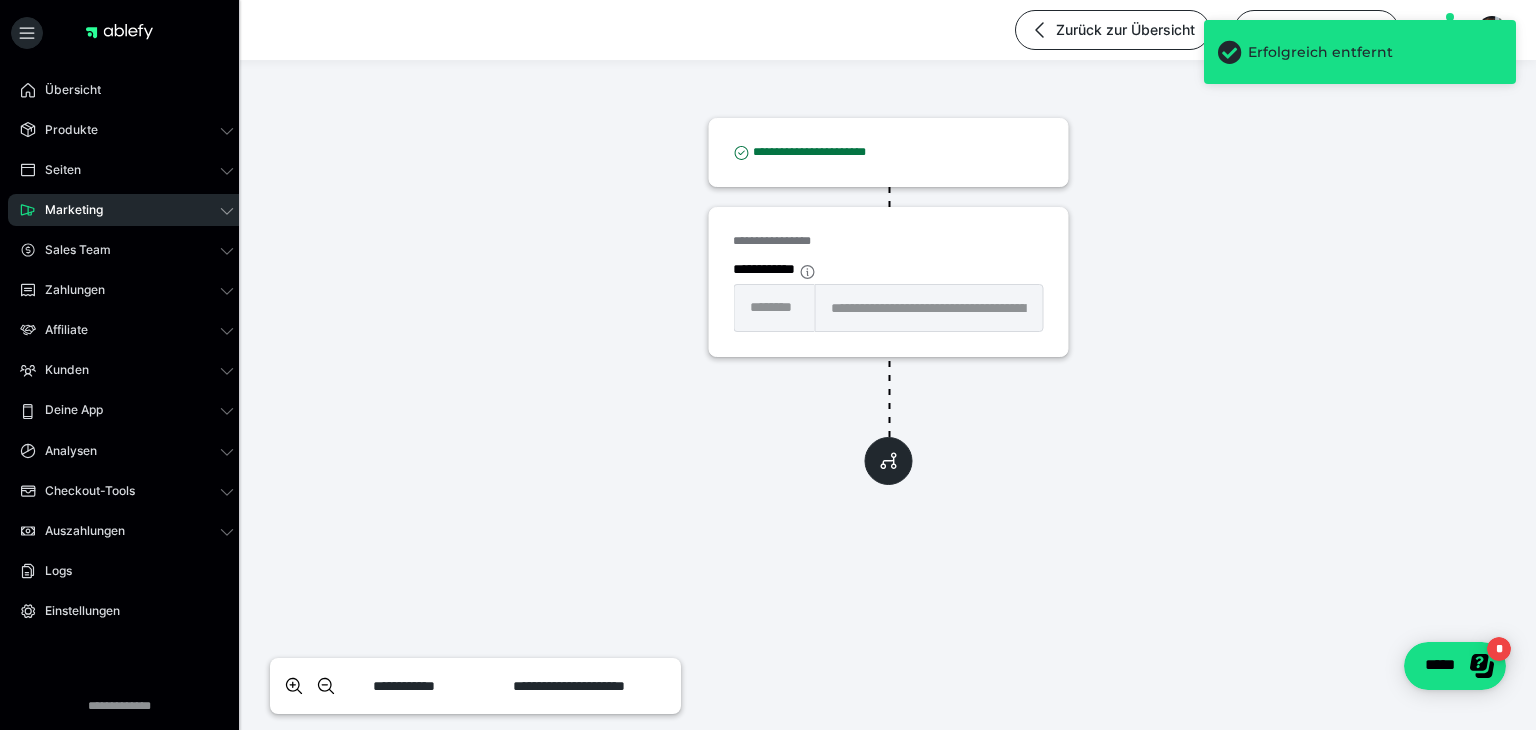 scroll, scrollTop: 8, scrollLeft: 0, axis: vertical 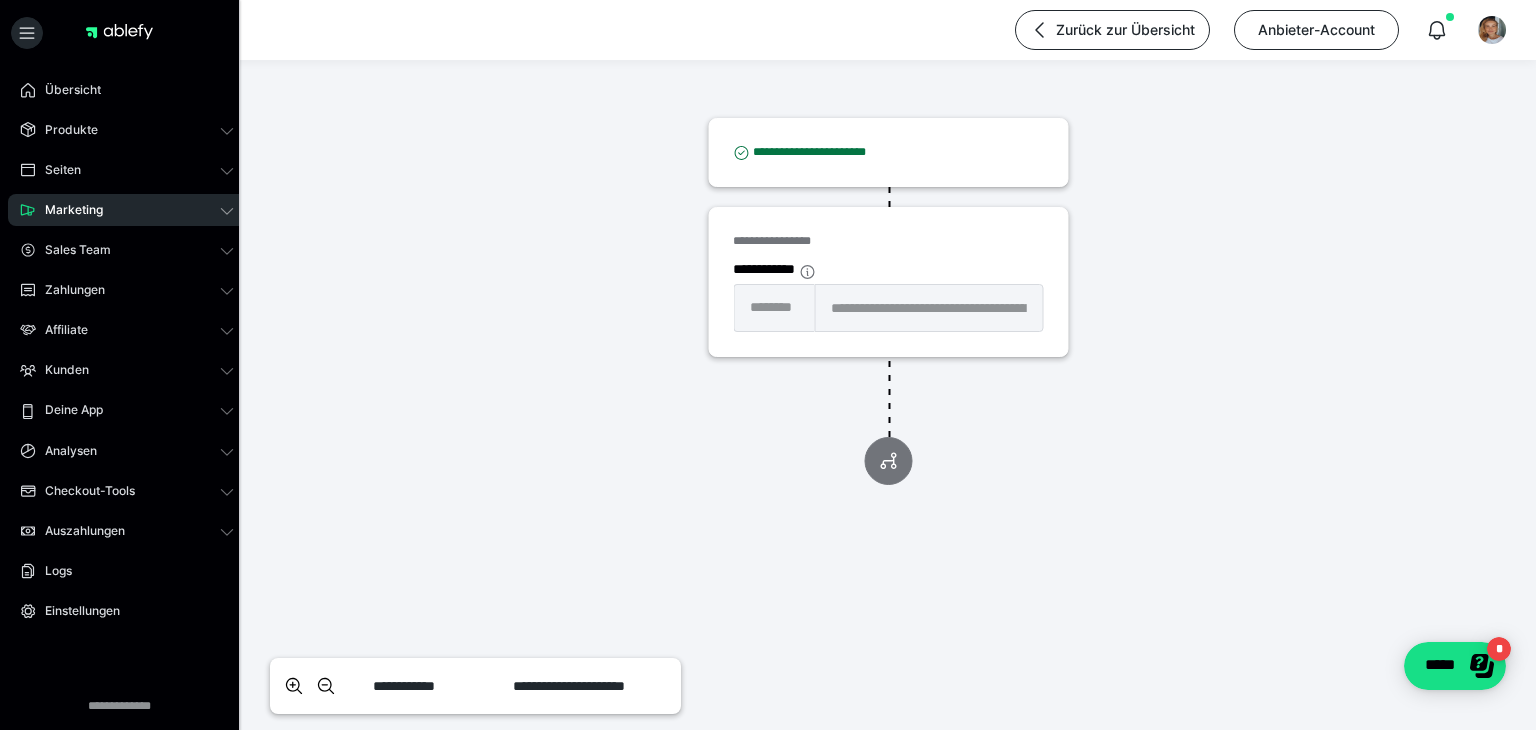 click 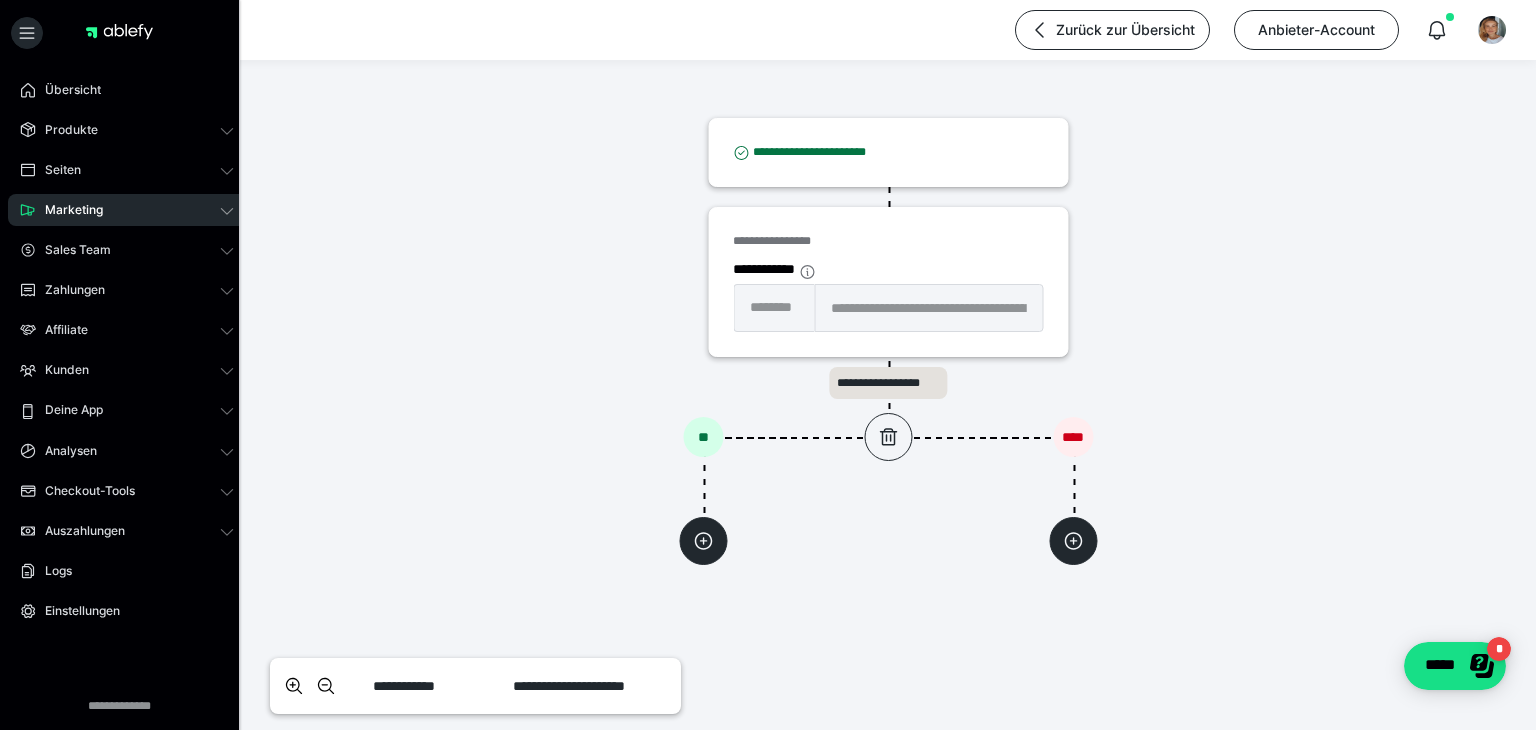 click on "**" at bounding box center [703, 437] 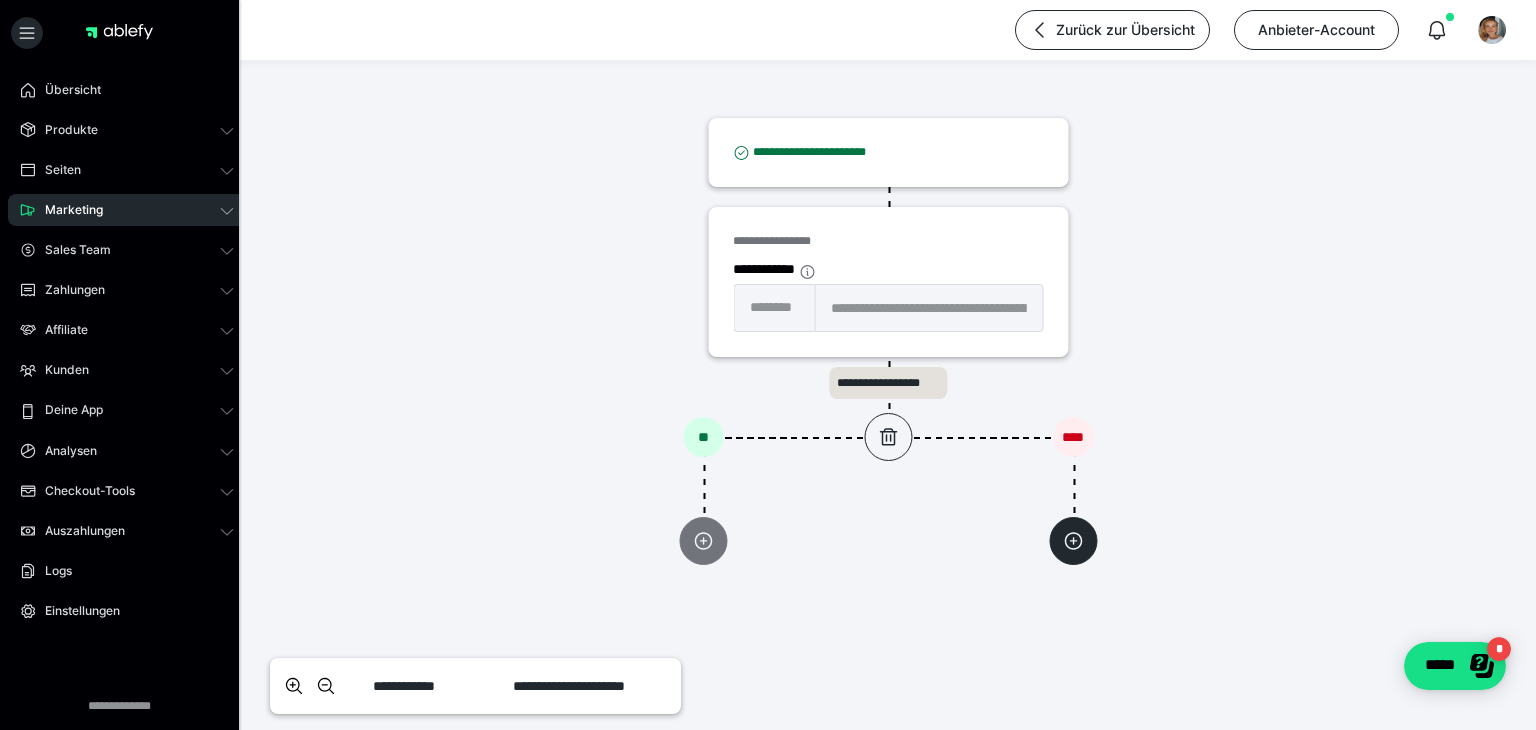 click 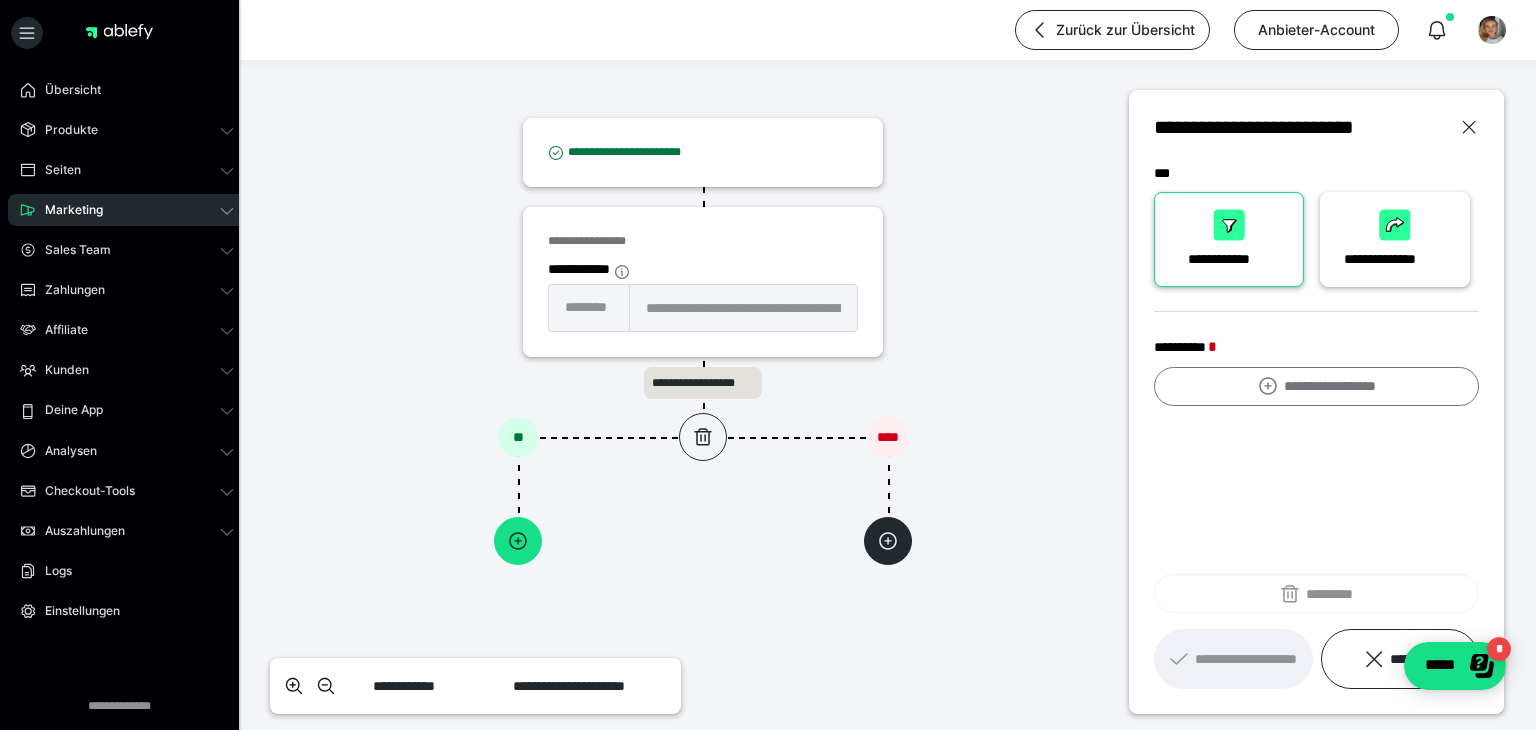 click 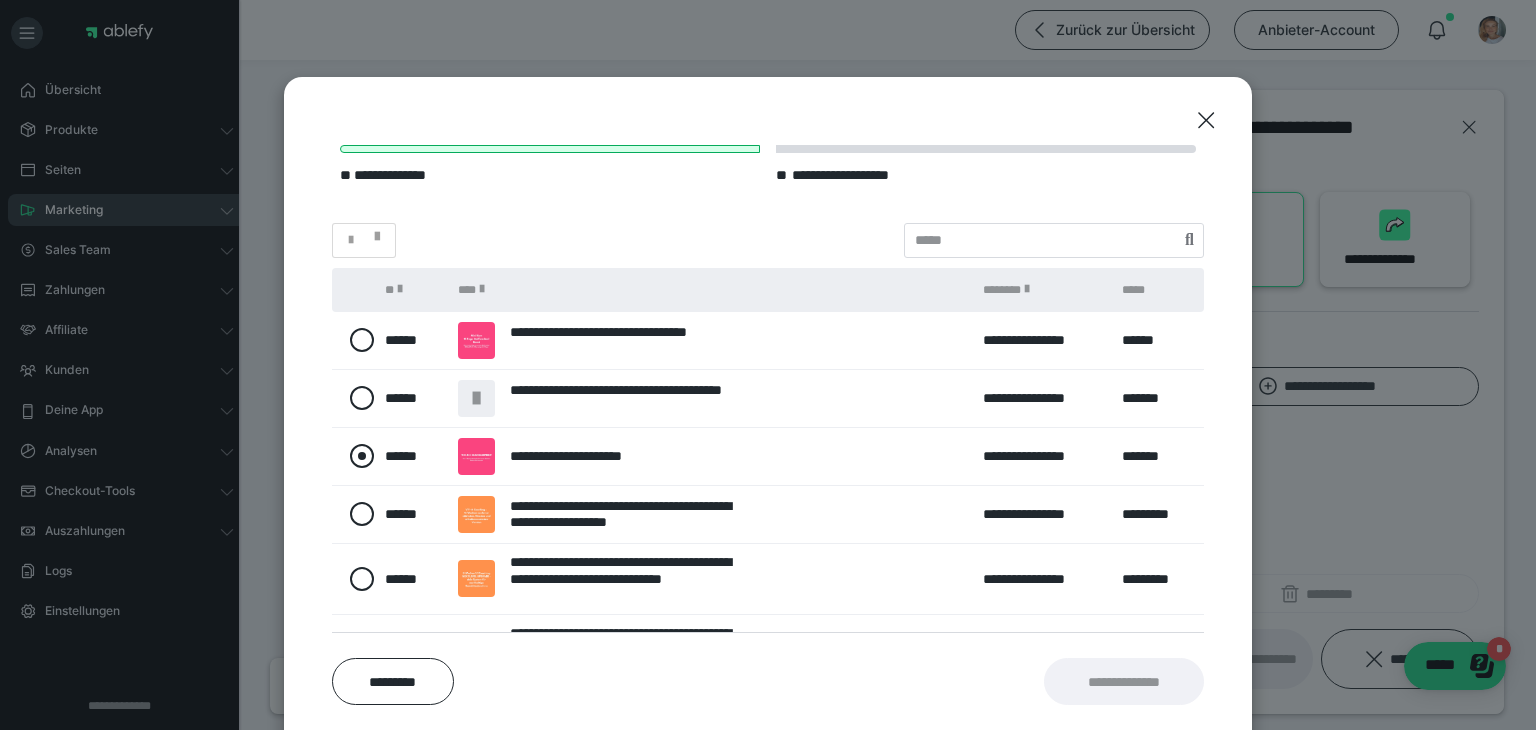 click at bounding box center (362, 456) 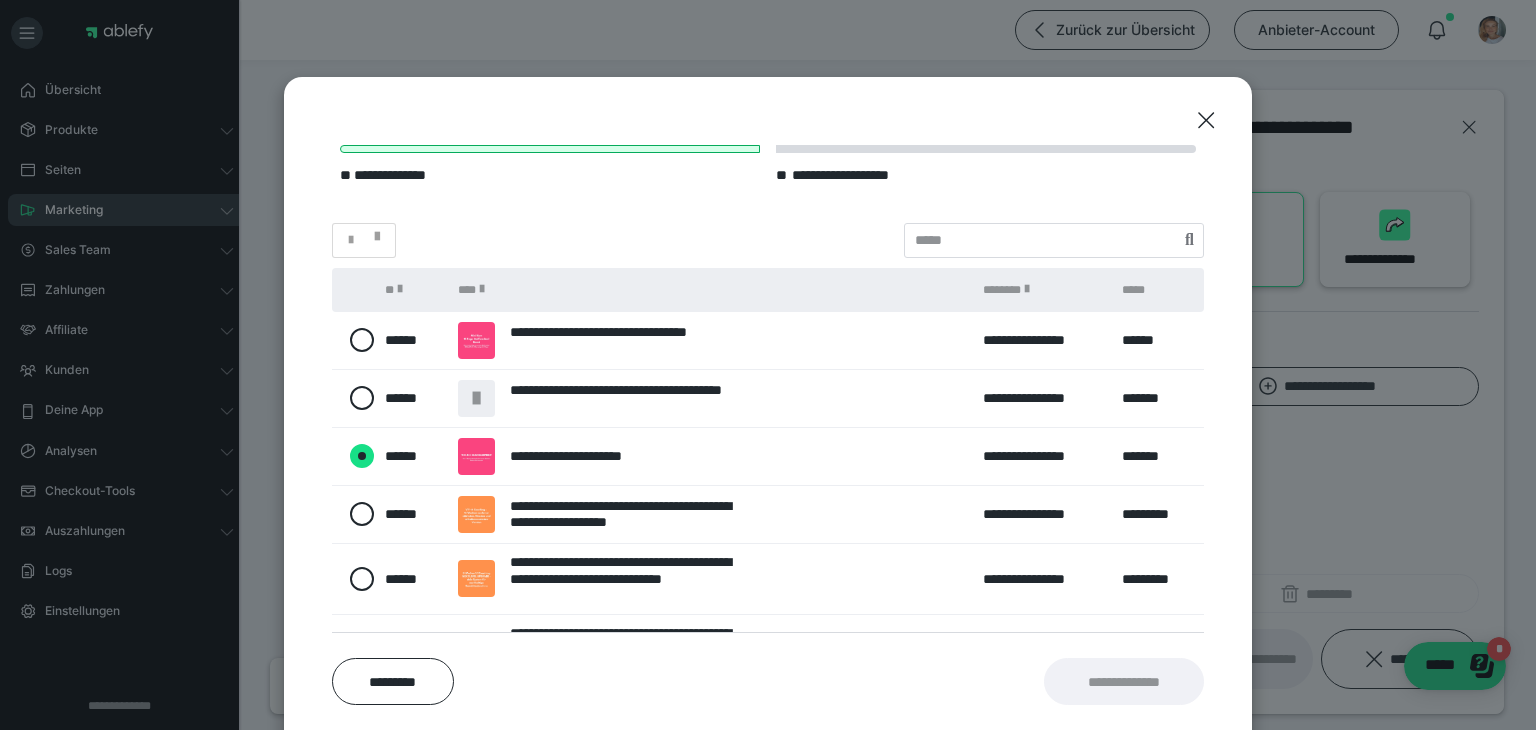 radio on "****" 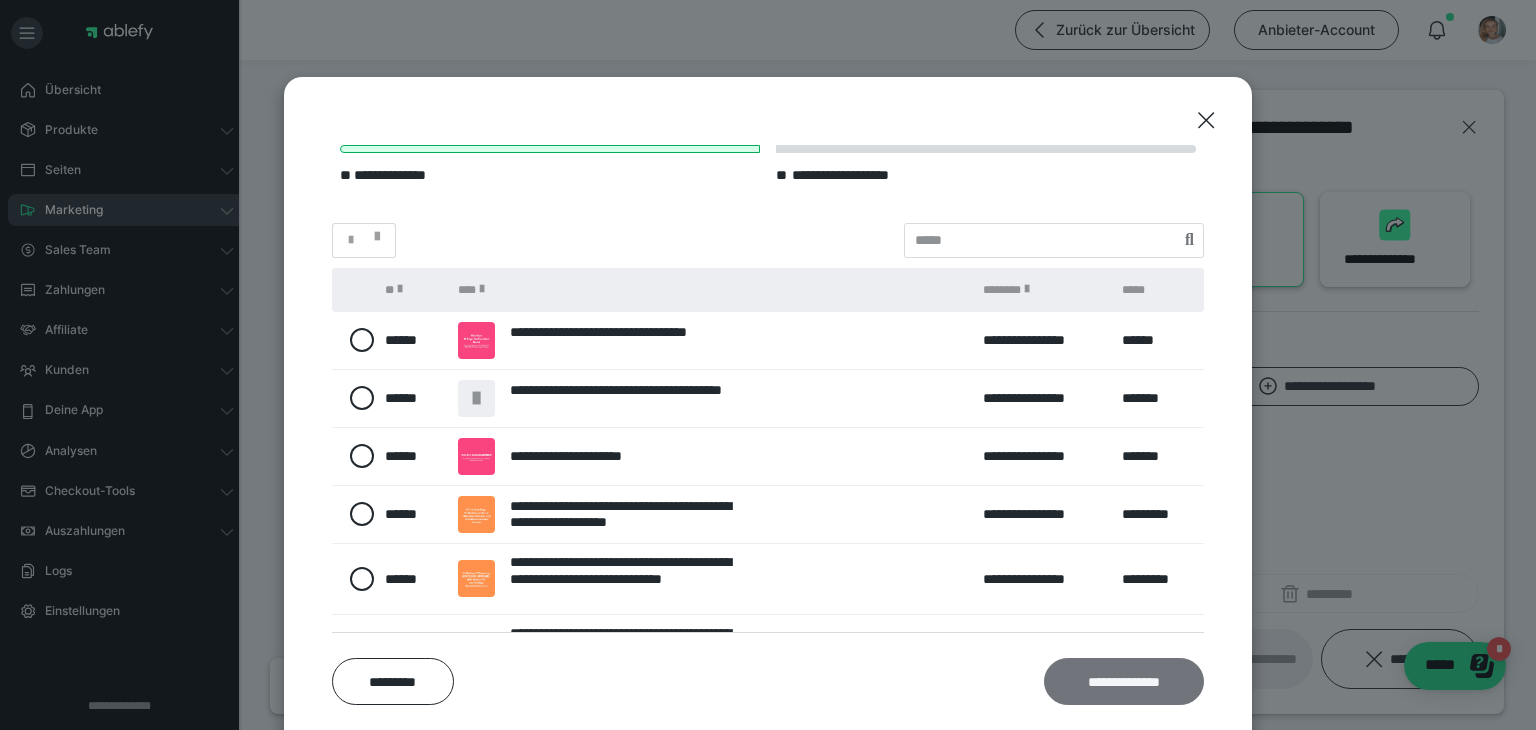 click on "**********" at bounding box center (1124, 682) 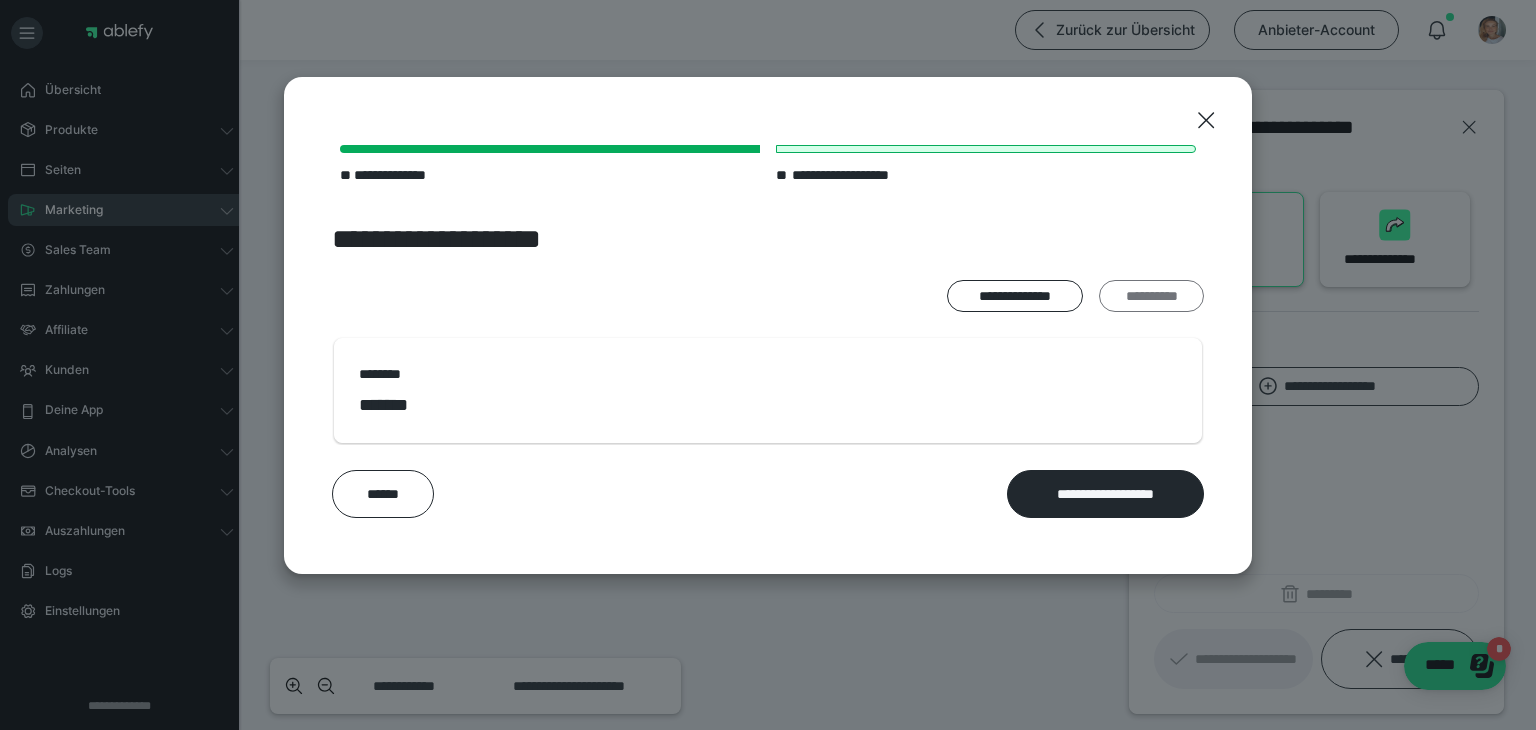 click on "**********" at bounding box center (1151, 296) 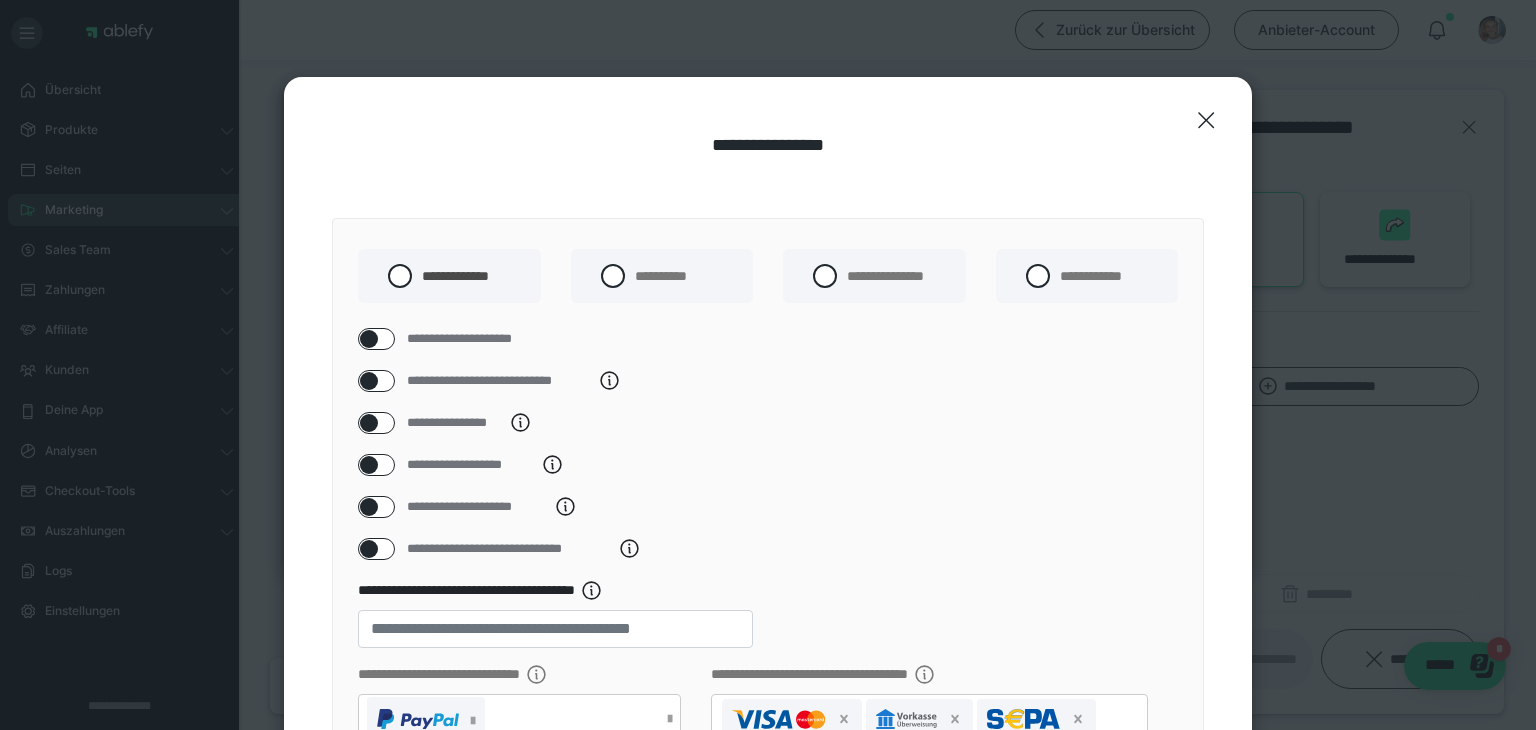 scroll, scrollTop: 200, scrollLeft: 0, axis: vertical 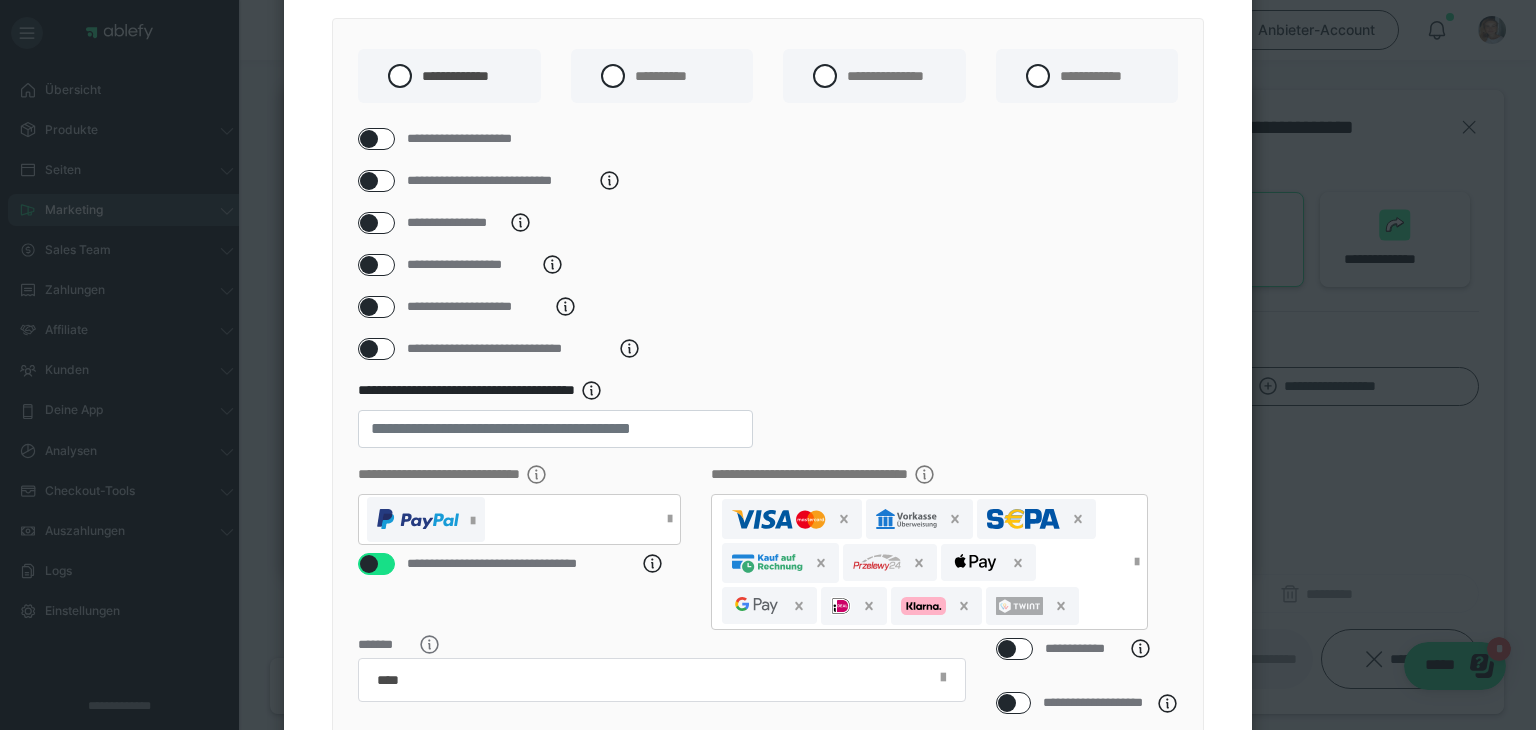 click at bounding box center [369, 265] 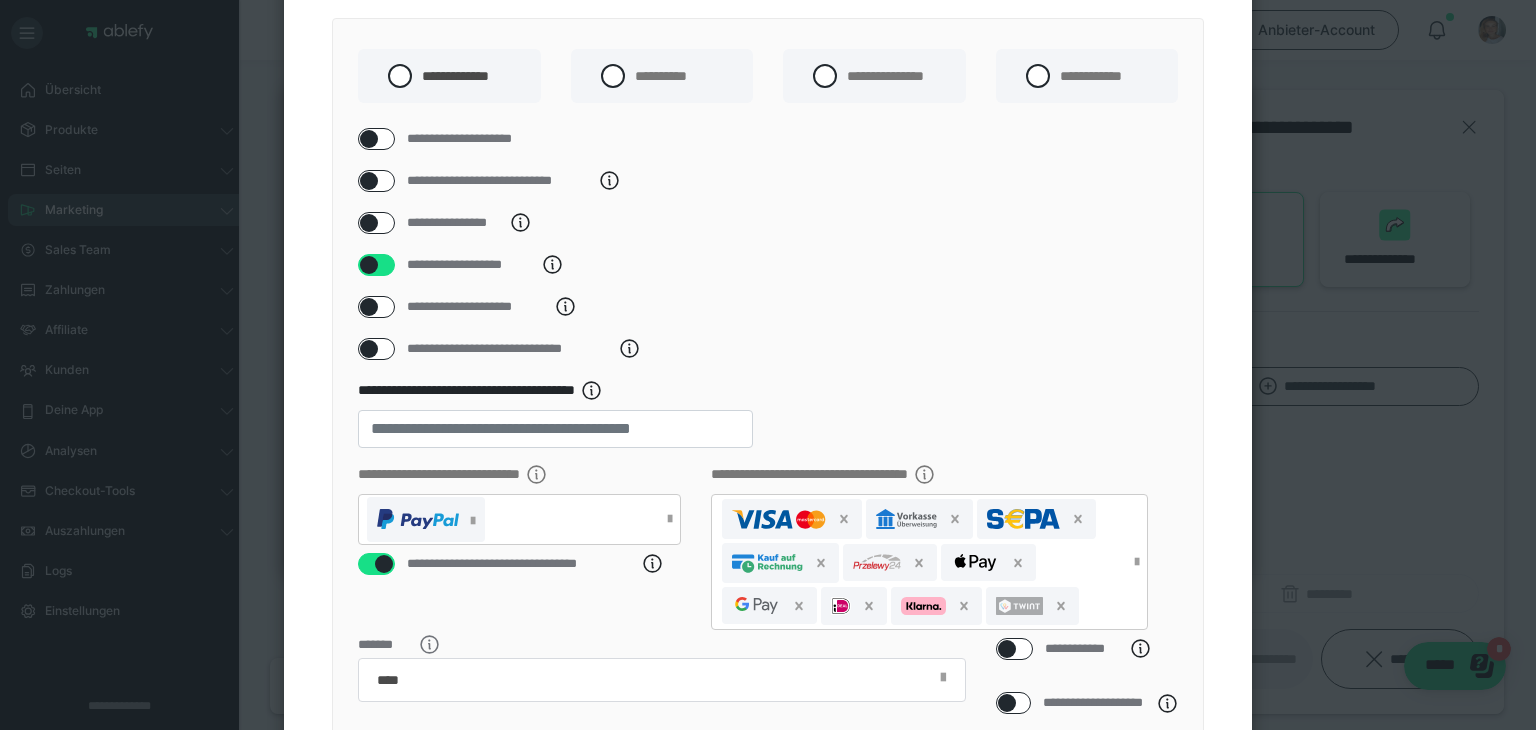 click at bounding box center (369, 265) 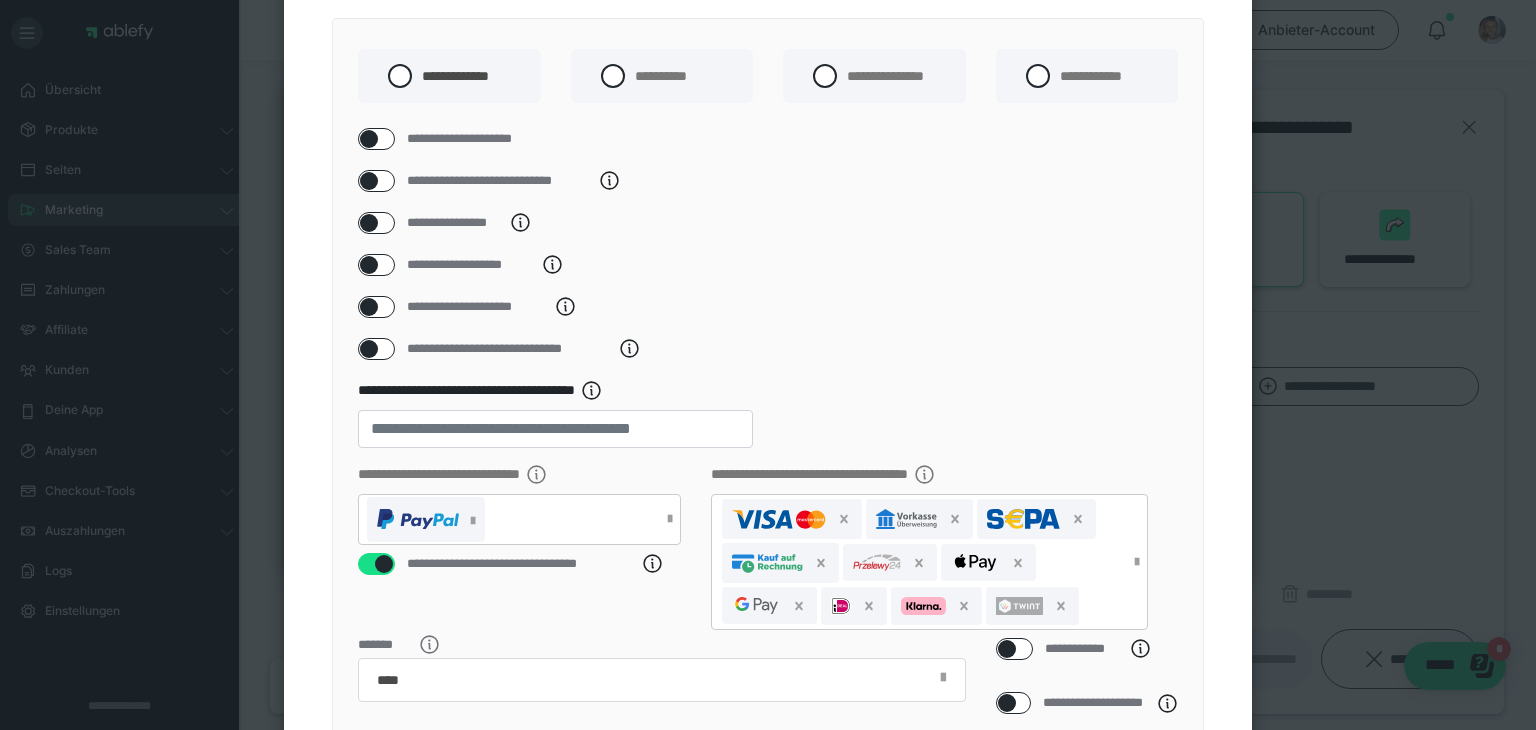click at bounding box center (369, 307) 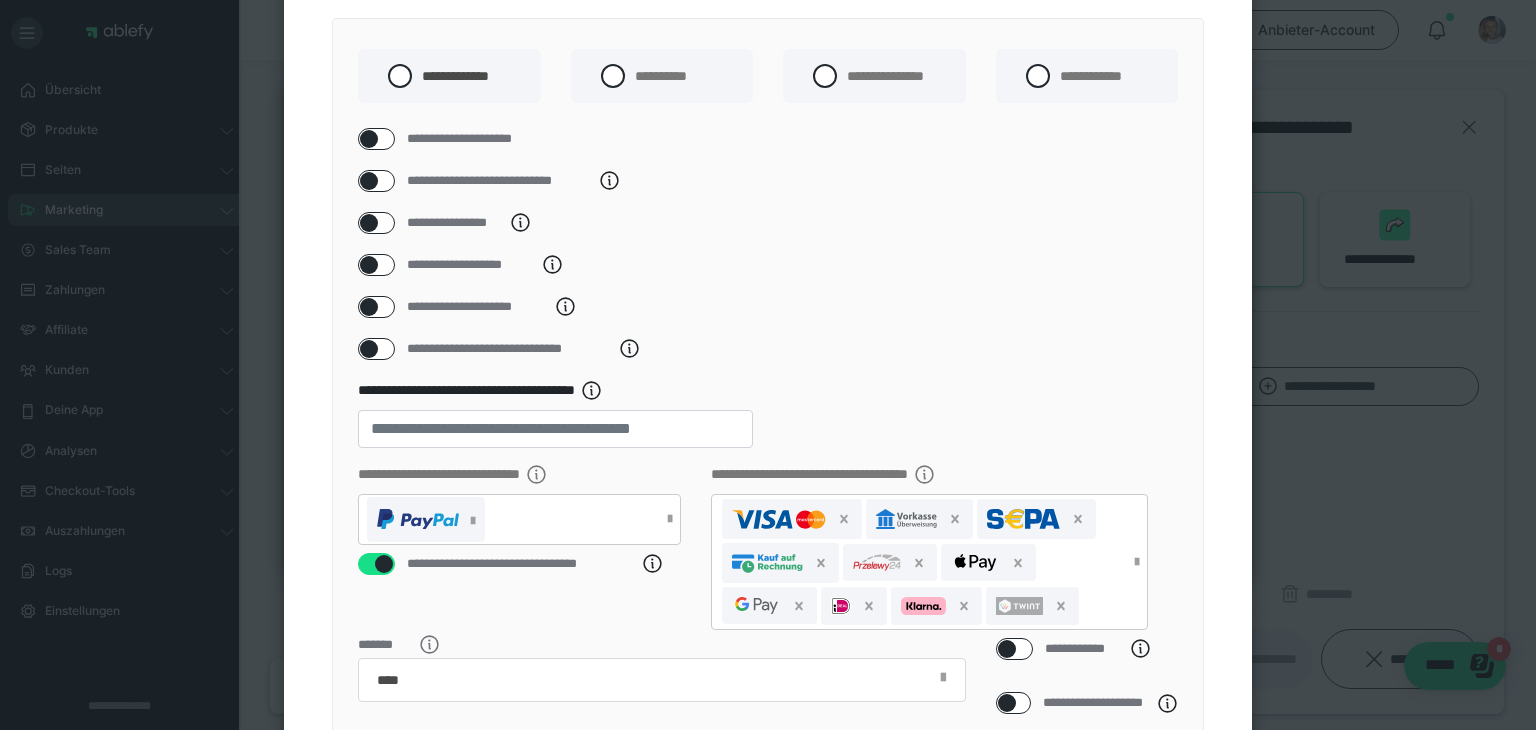 checkbox on "****" 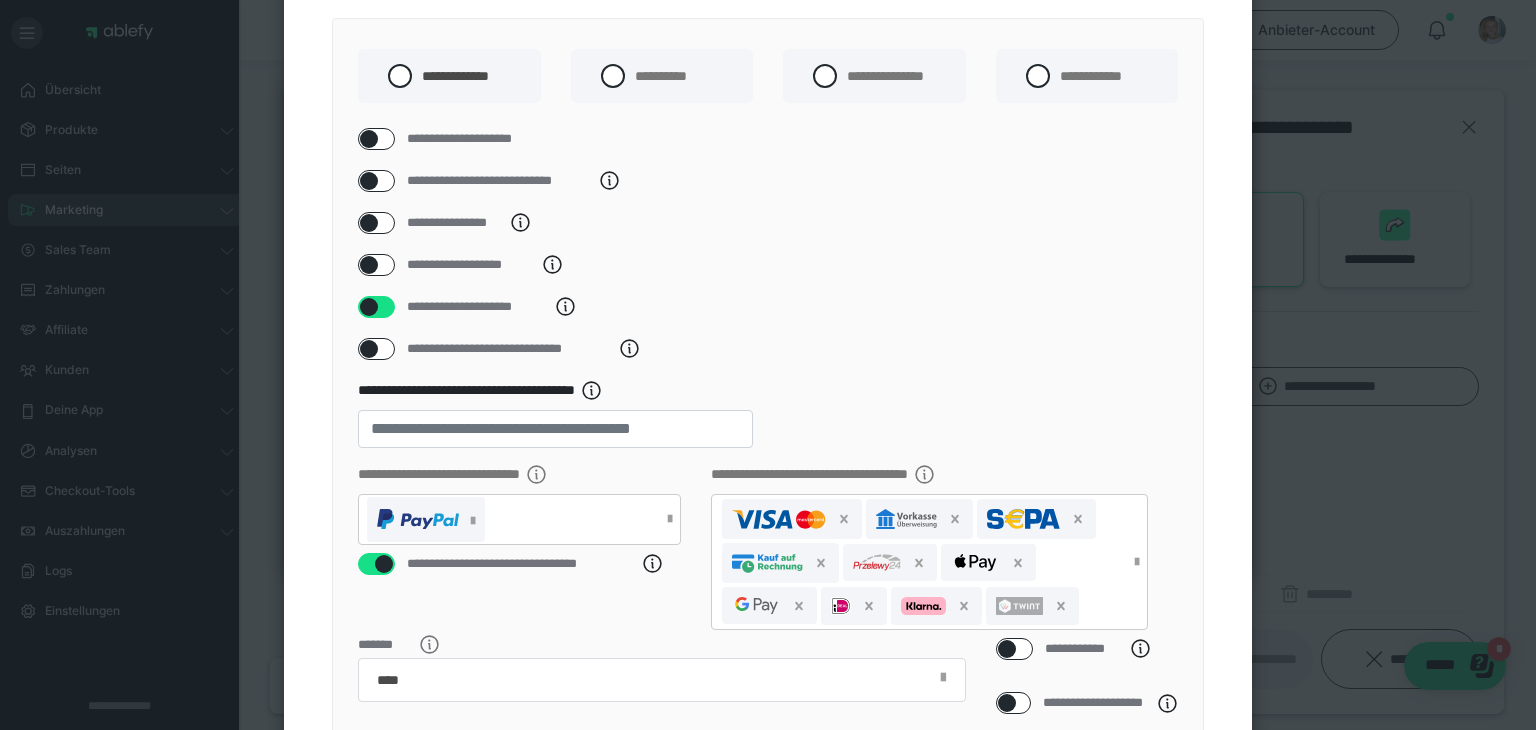 click at bounding box center [369, 349] 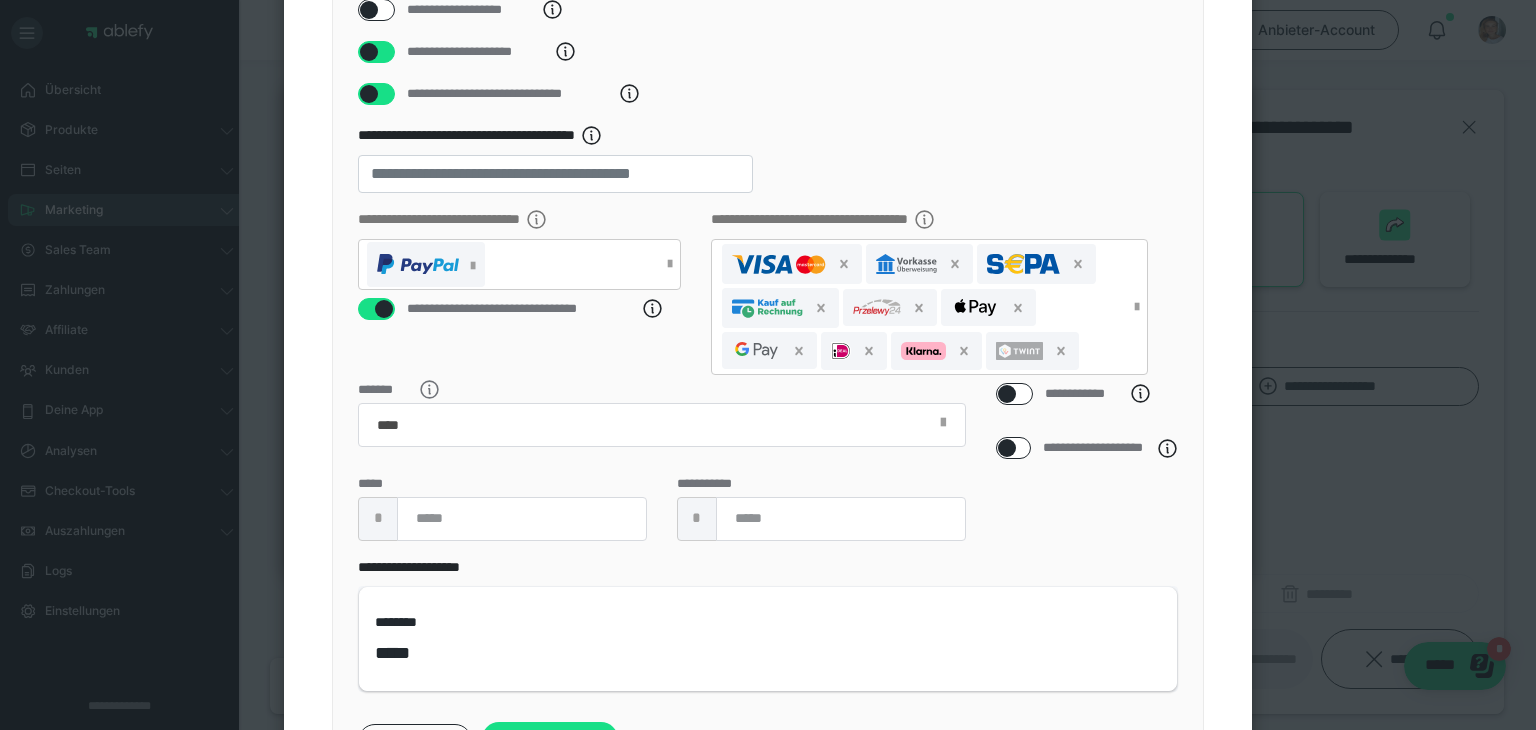 scroll, scrollTop: 500, scrollLeft: 0, axis: vertical 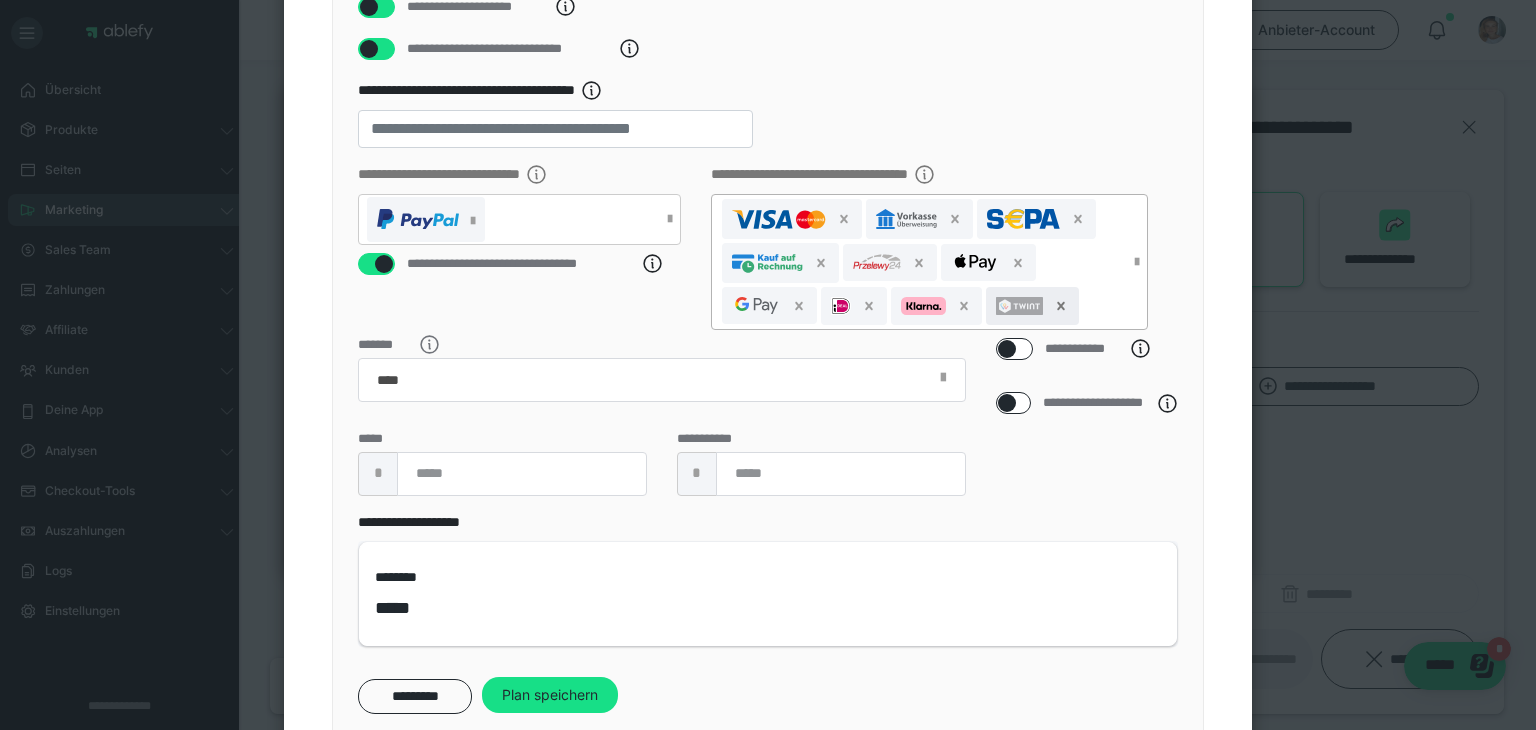 click 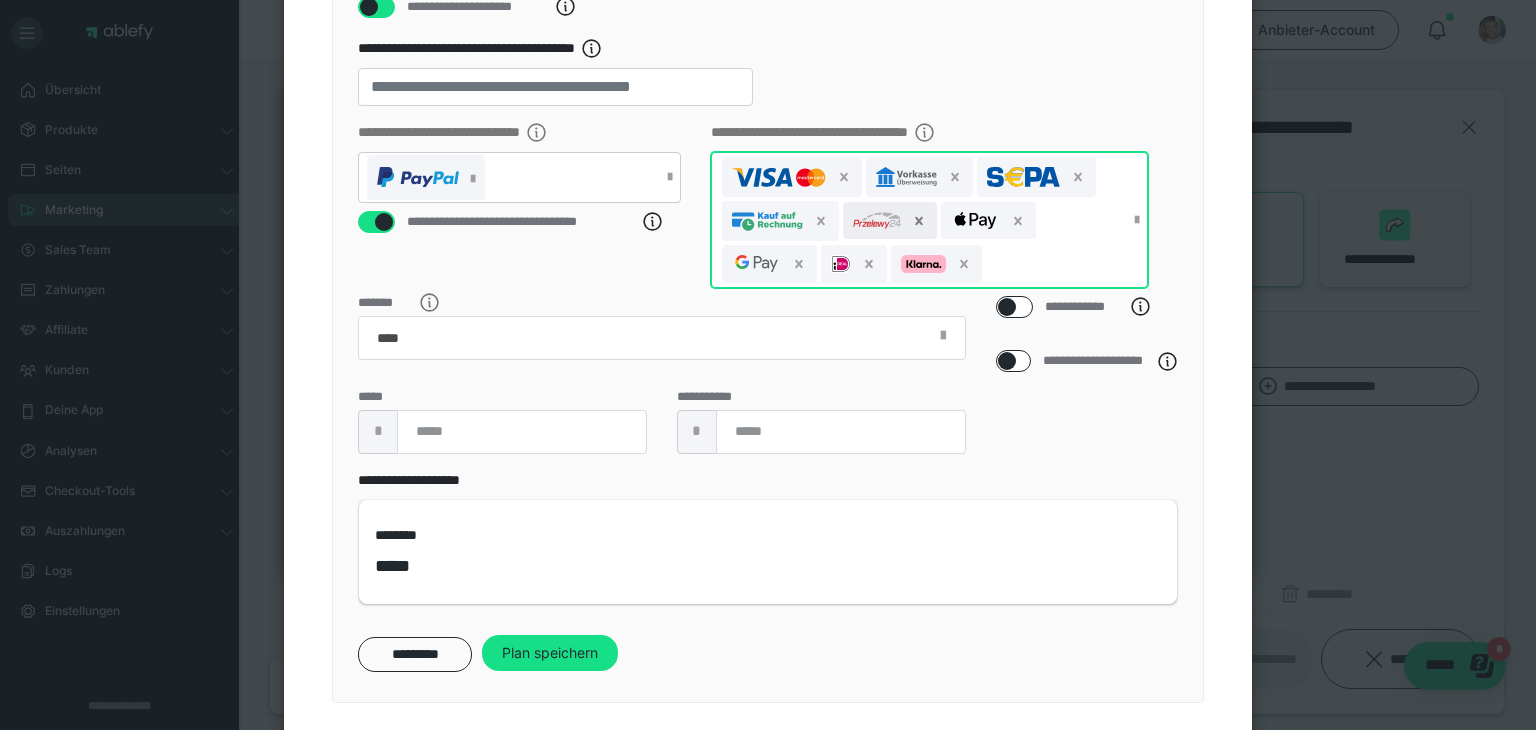 click 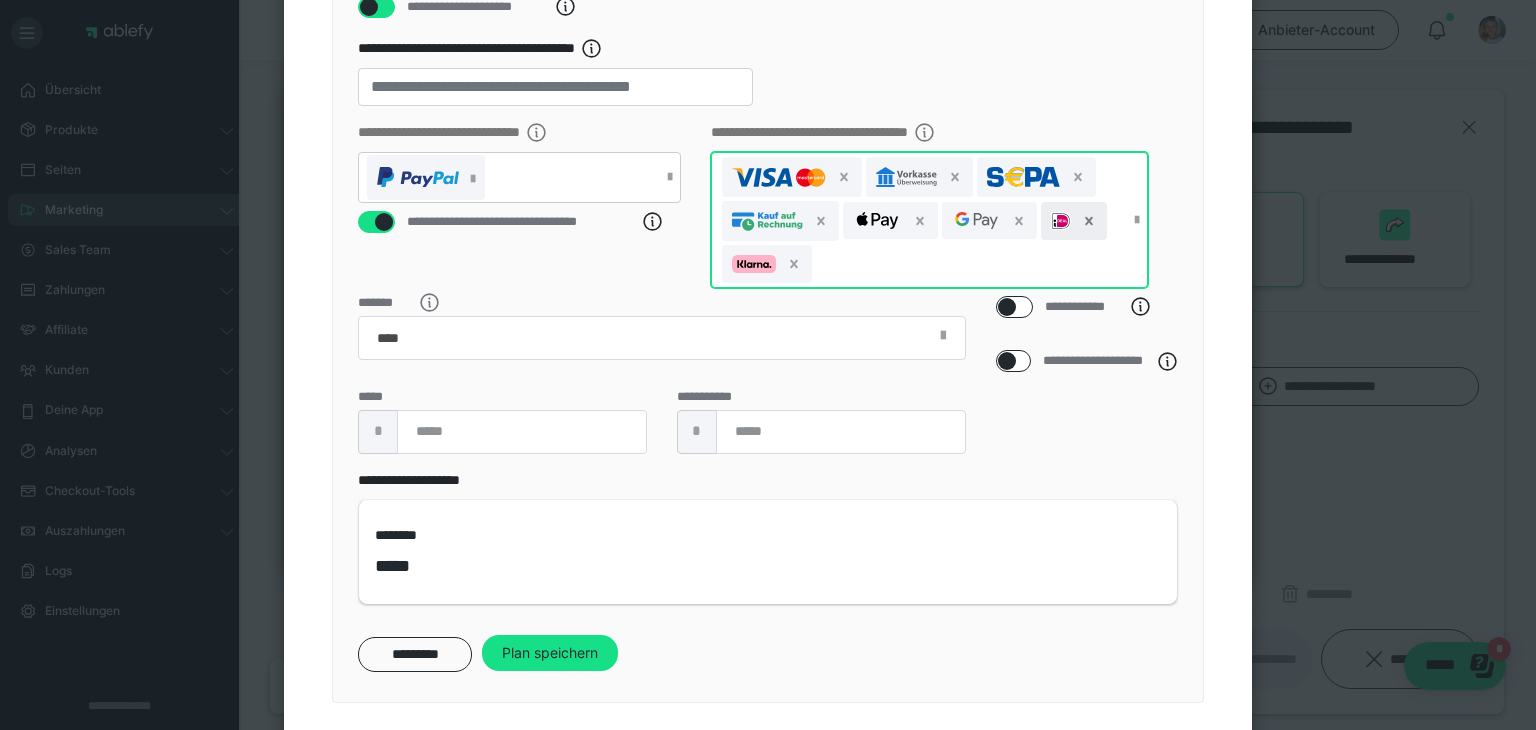 click 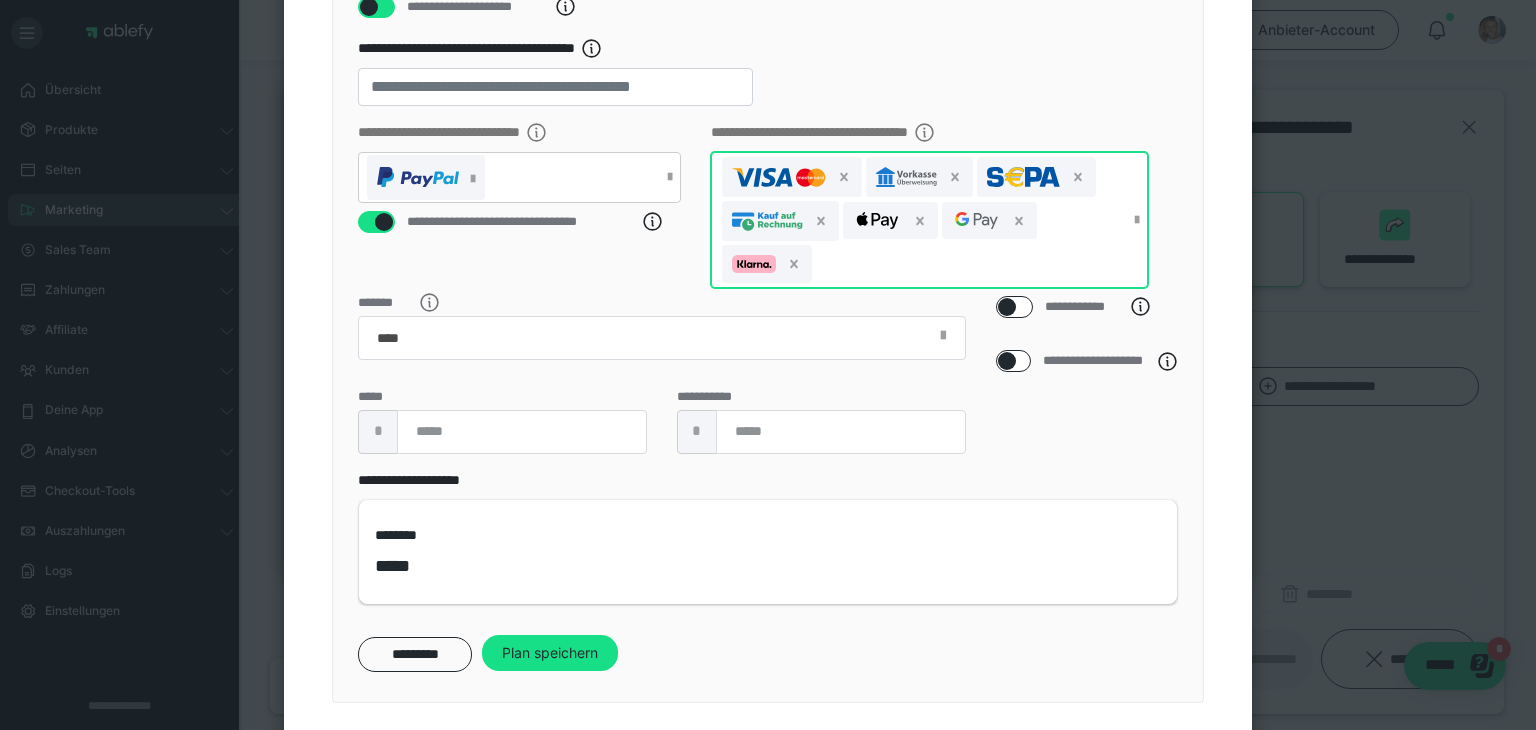 click 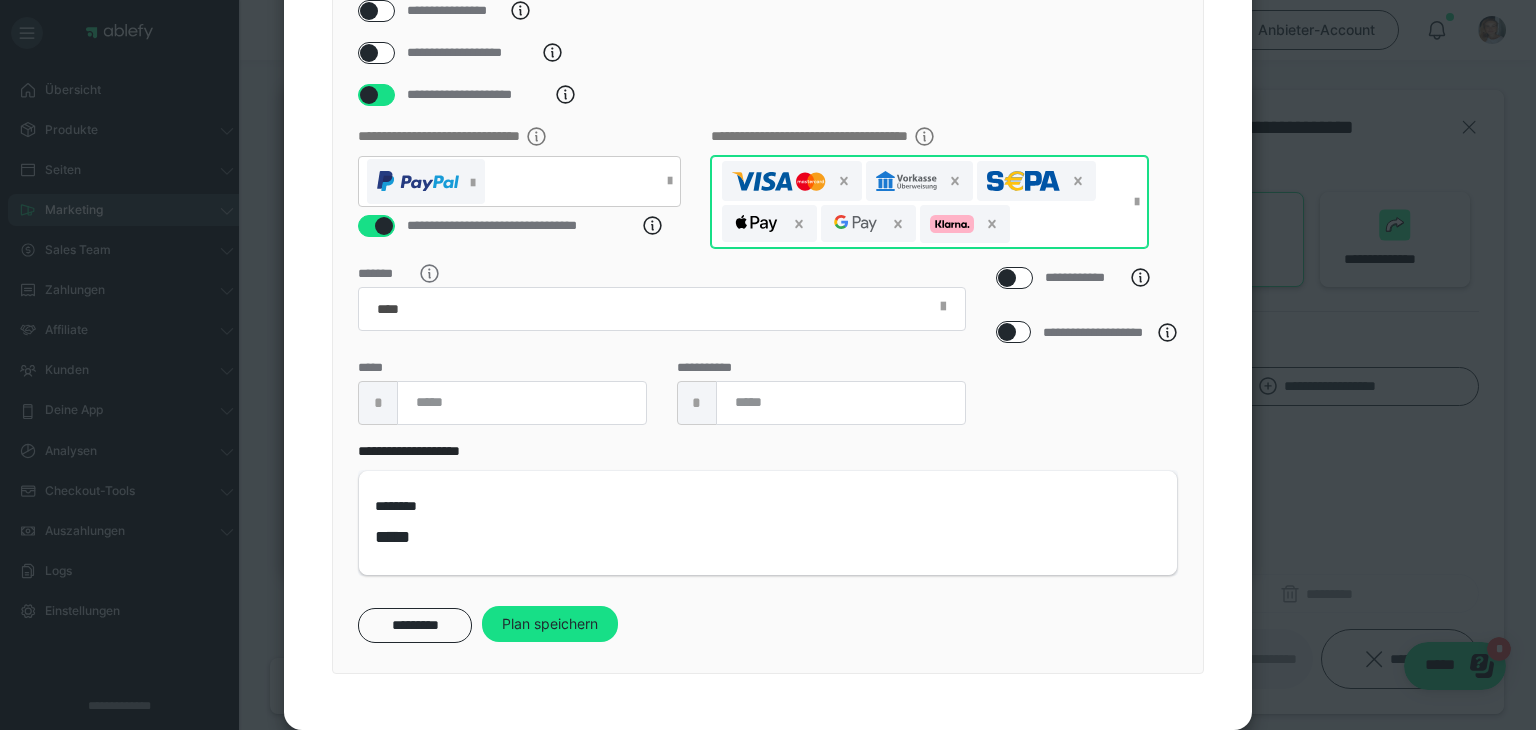 scroll, scrollTop: 432, scrollLeft: 0, axis: vertical 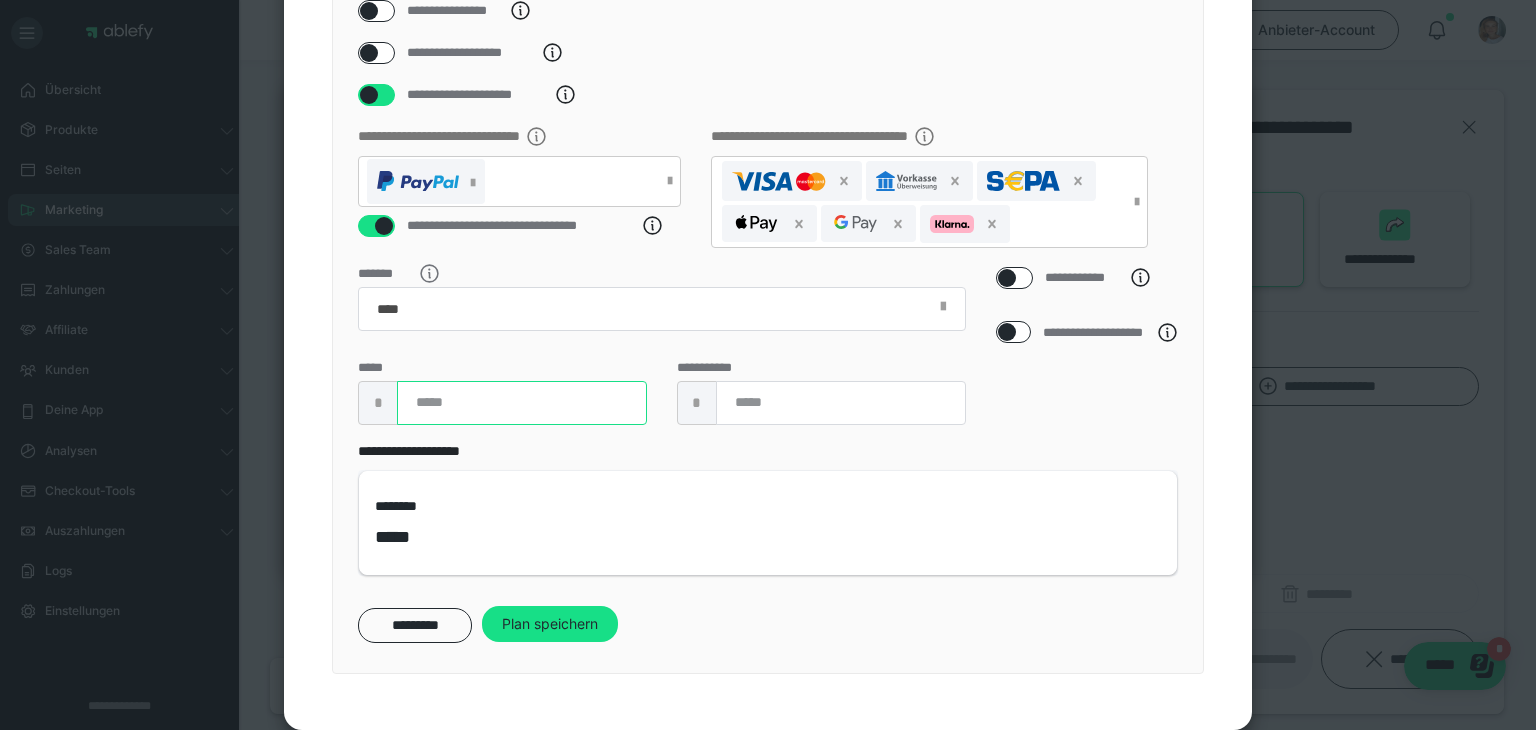 click at bounding box center (522, 403) 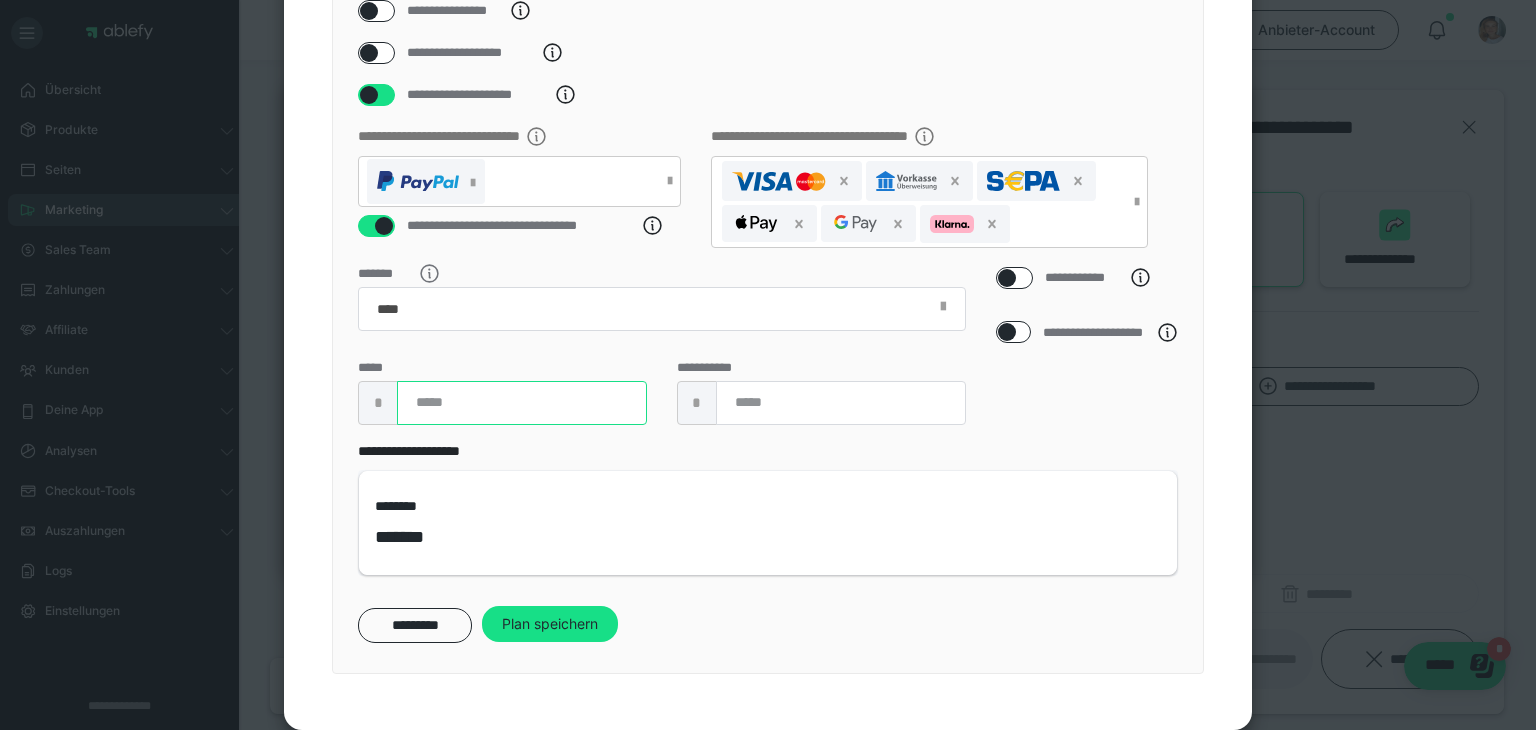type on "***" 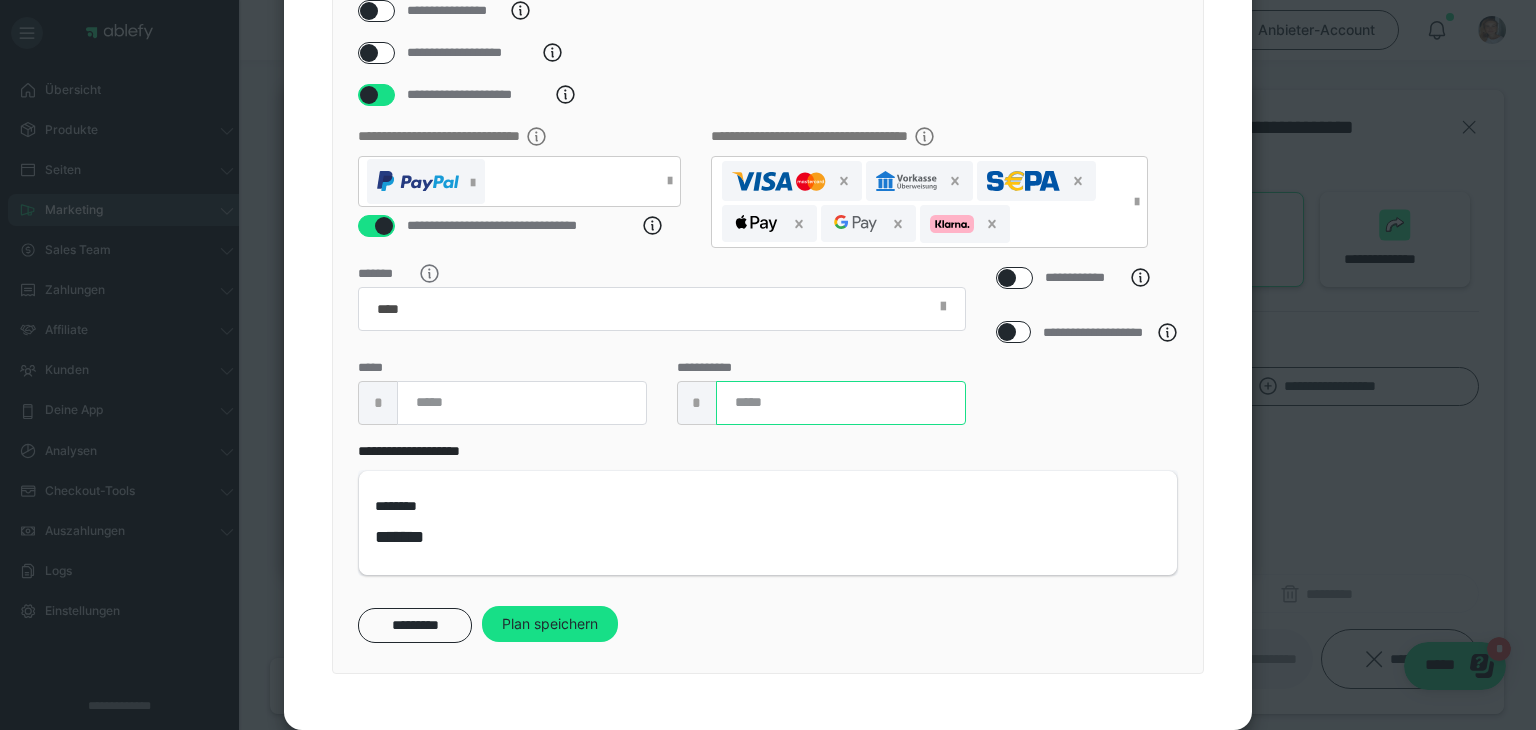 click at bounding box center [841, 403] 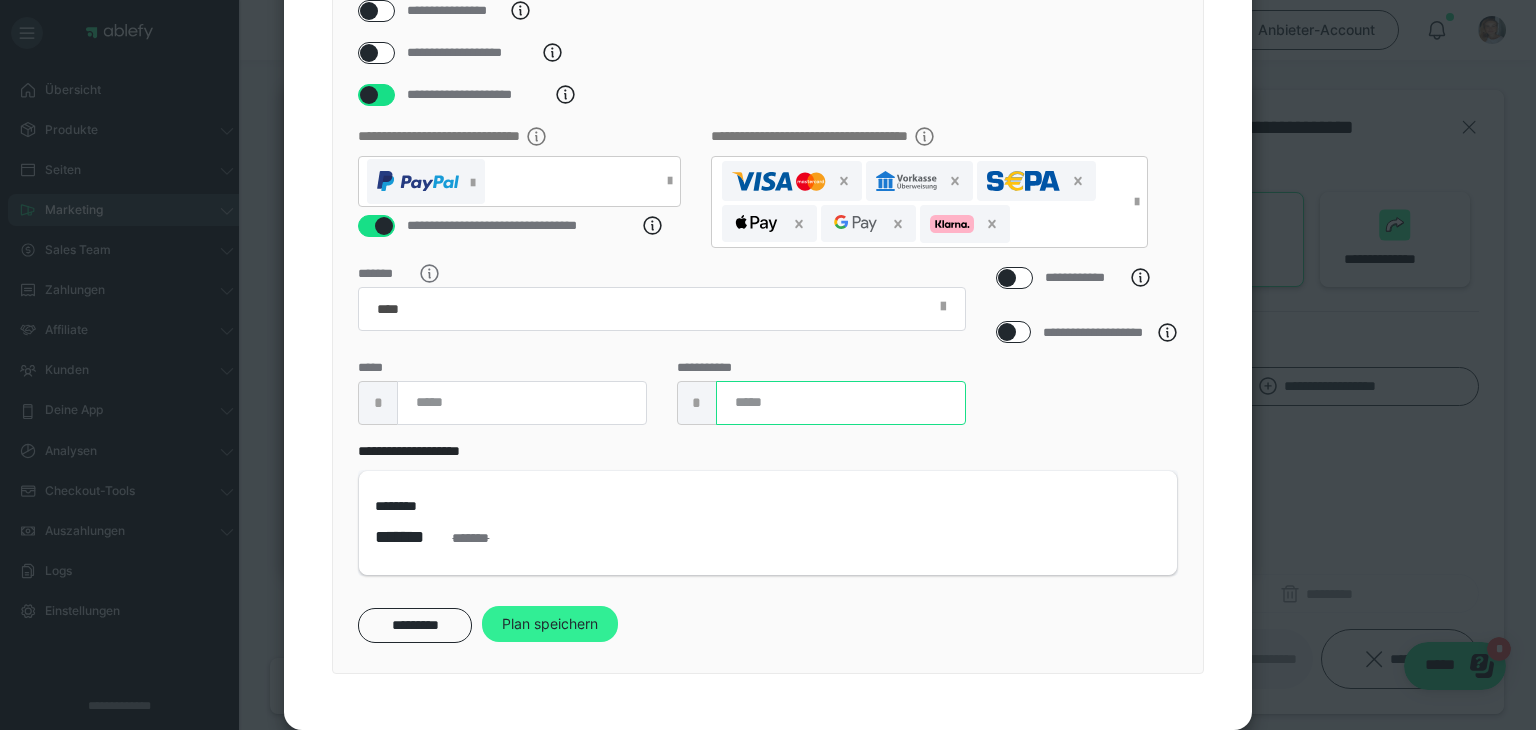 type on "***" 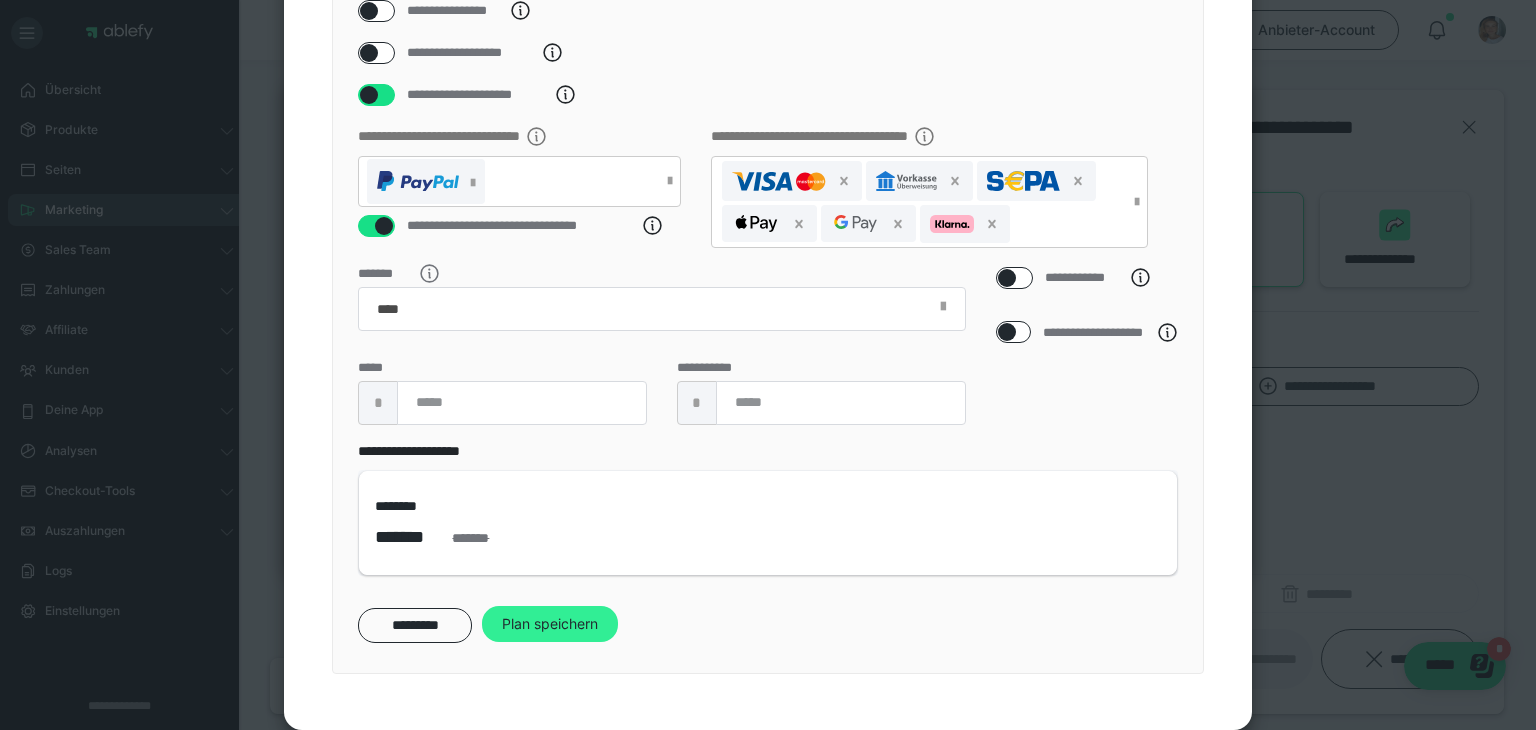 click on "Plan speichern" at bounding box center (550, 624) 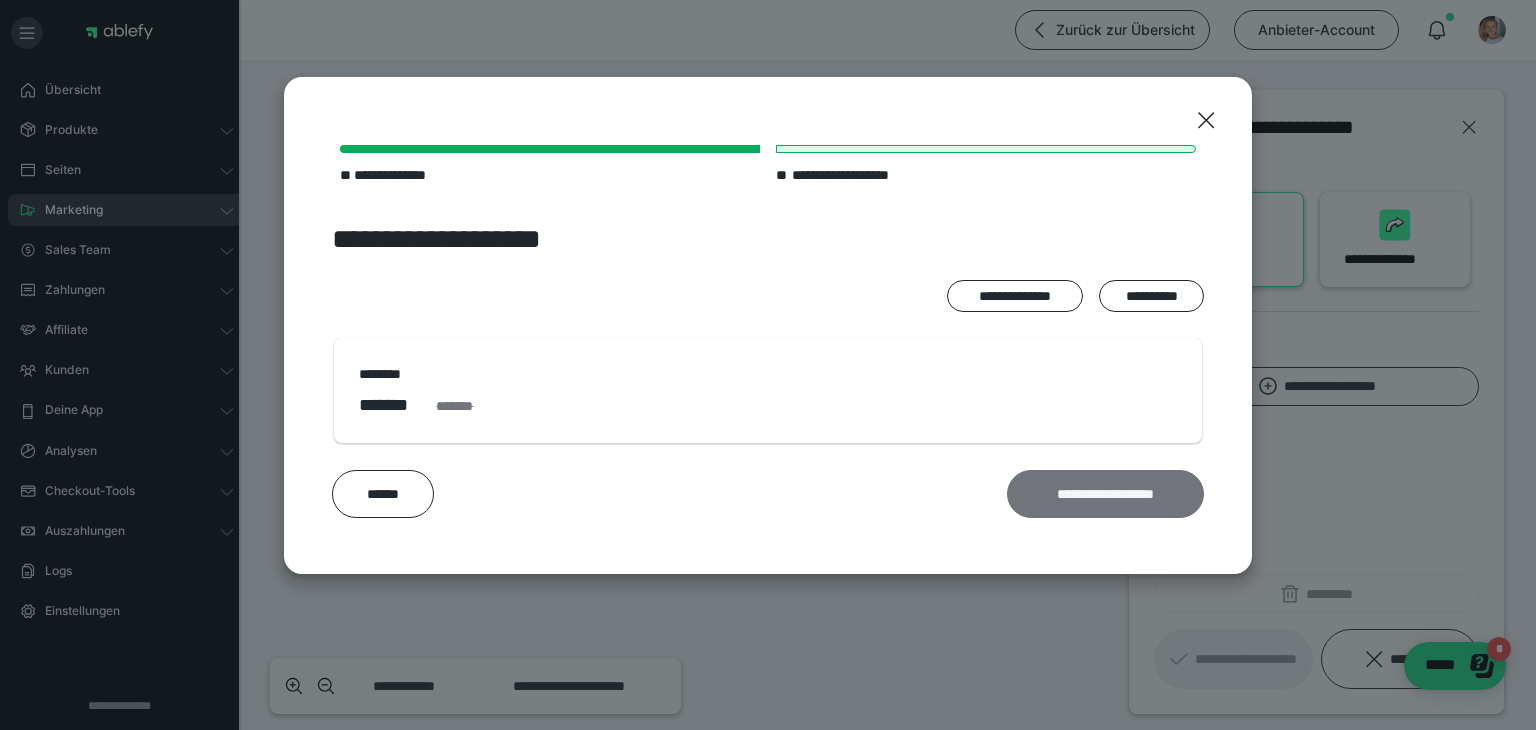 click on "**********" at bounding box center [1105, 494] 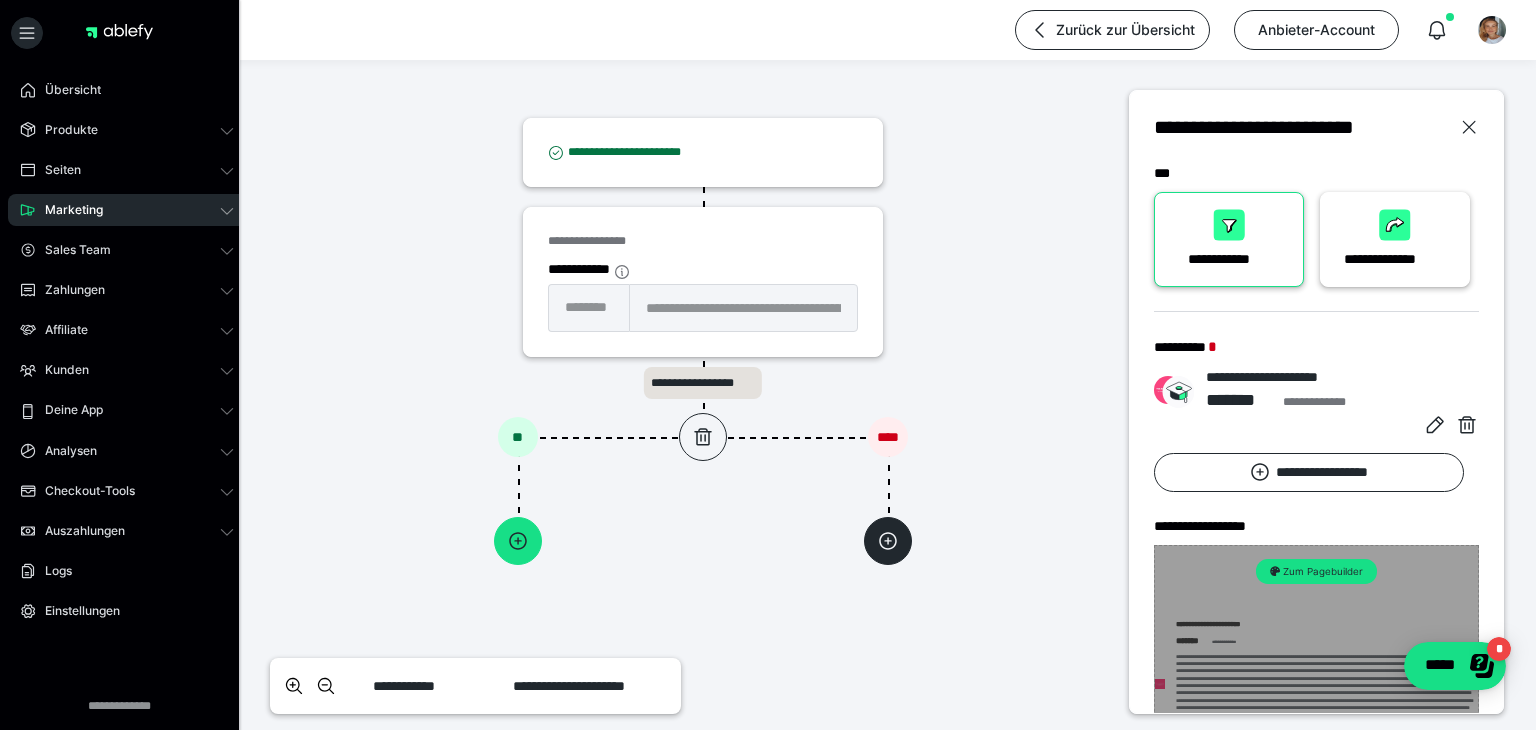 scroll, scrollTop: 200, scrollLeft: 0, axis: vertical 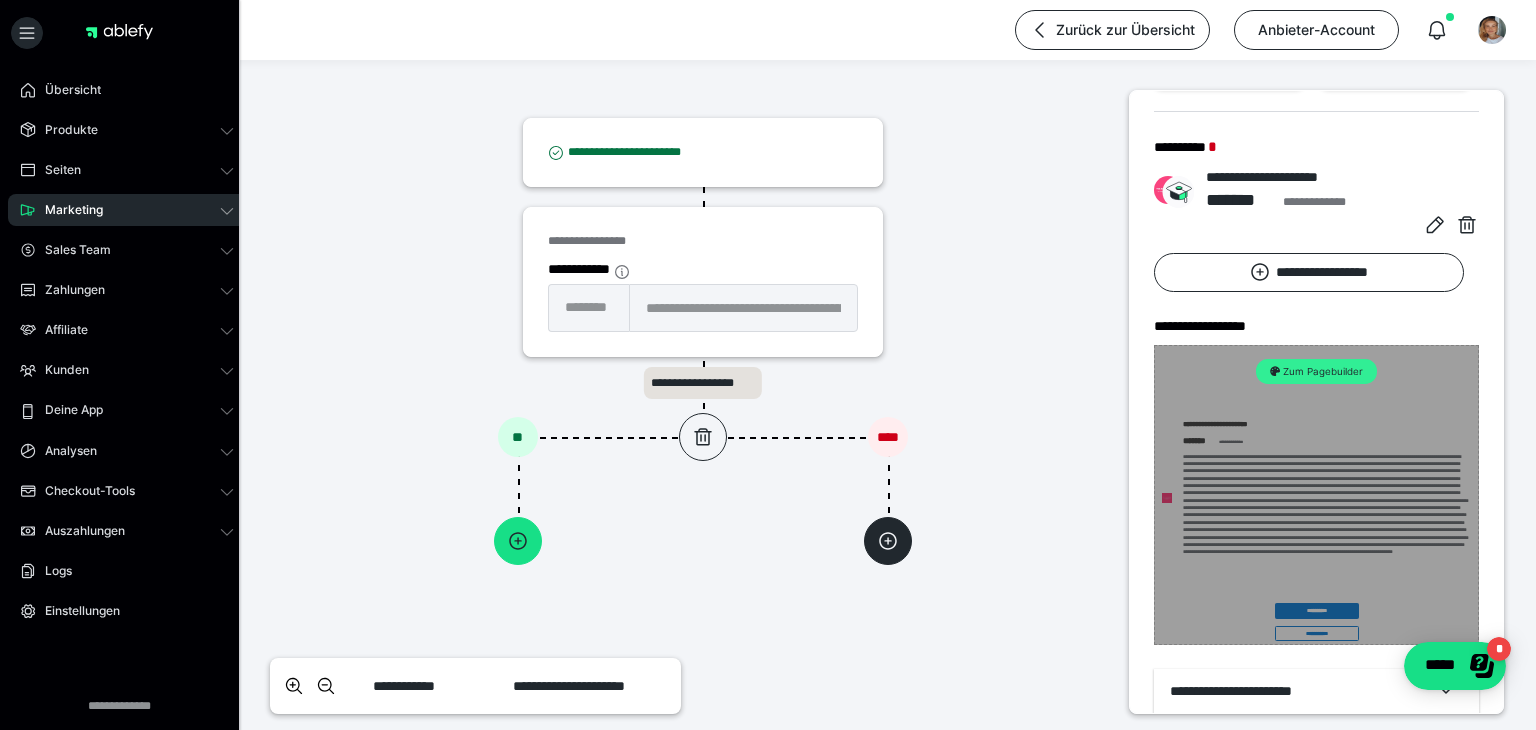 click on "Zum Pagebuilder" at bounding box center (1317, 371) 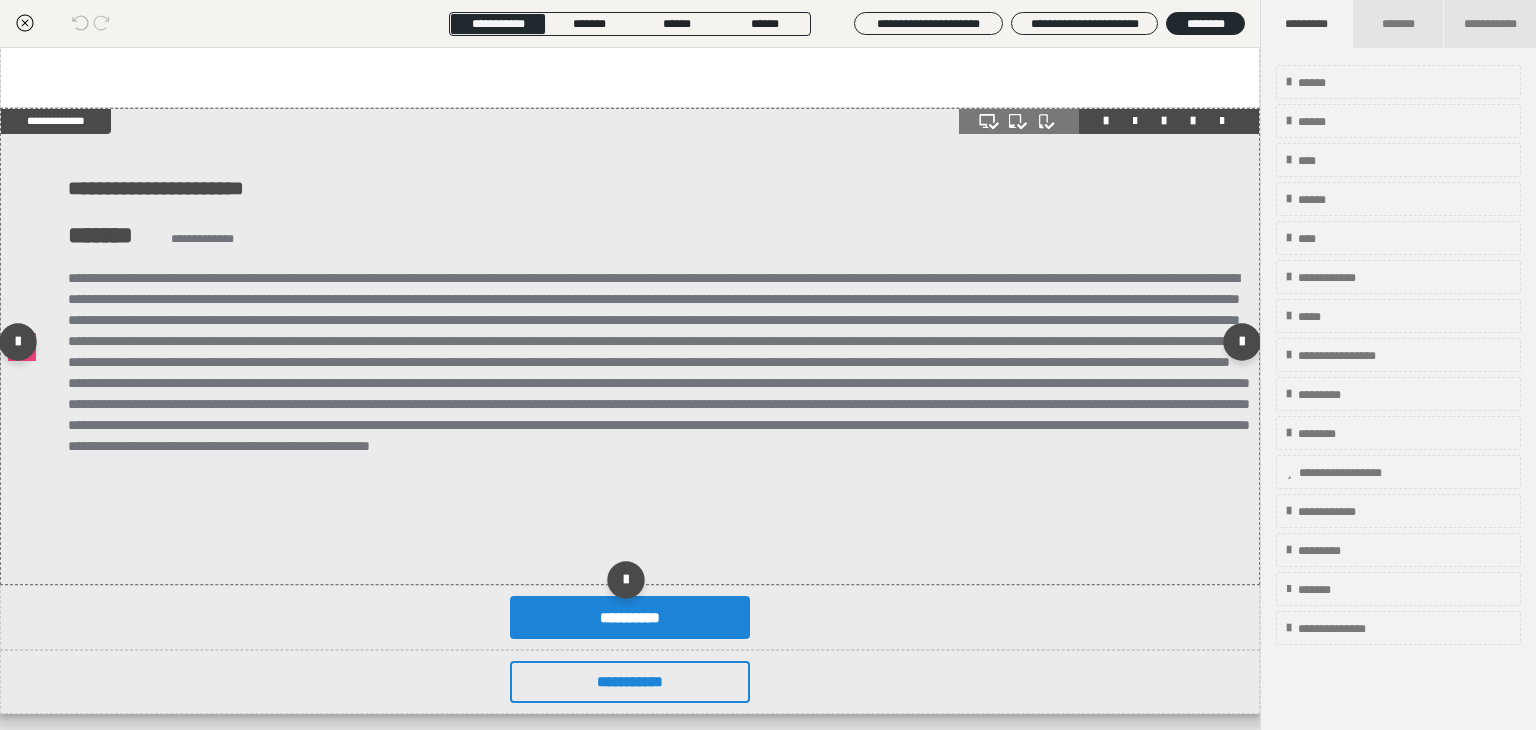 scroll, scrollTop: 186, scrollLeft: 0, axis: vertical 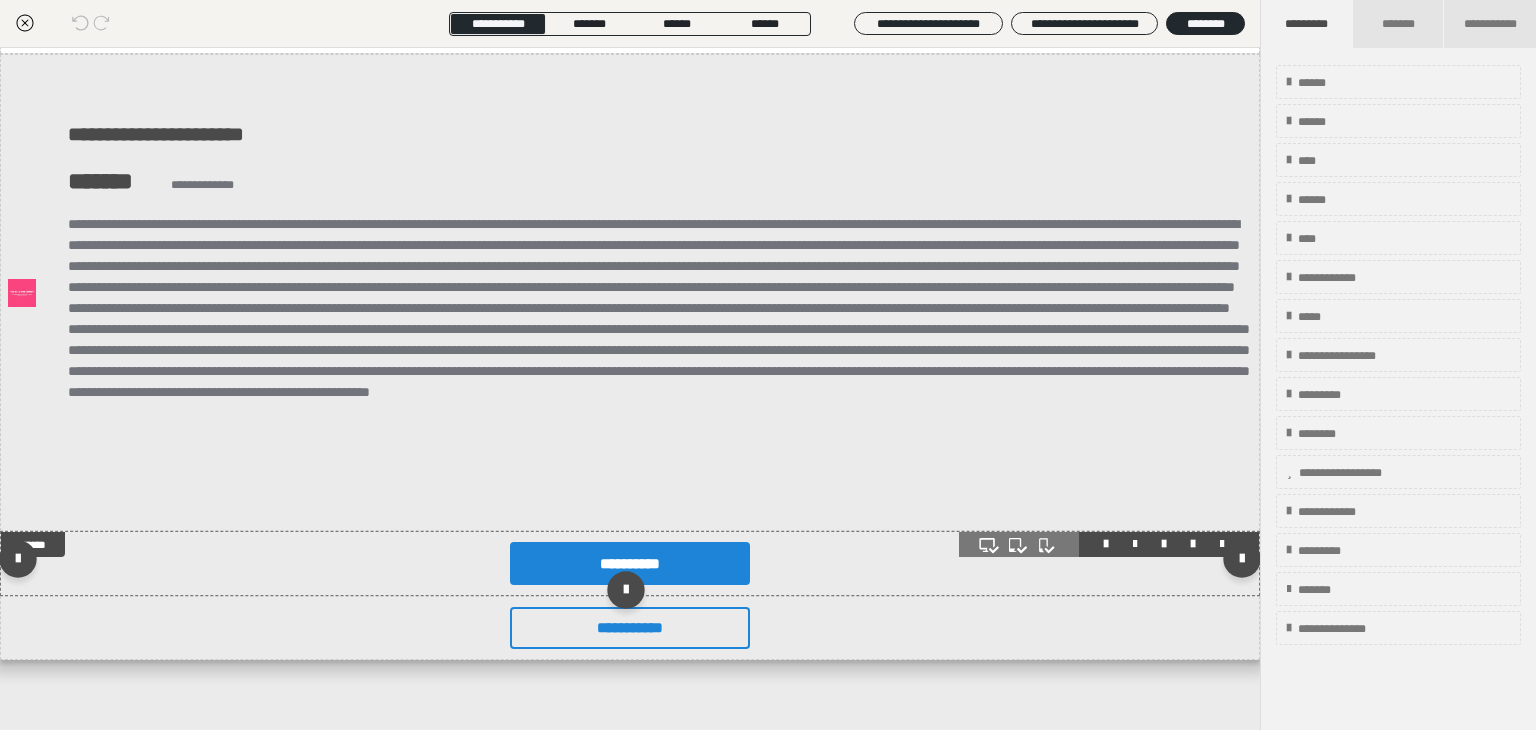 click on "**********" at bounding box center (630, 563) 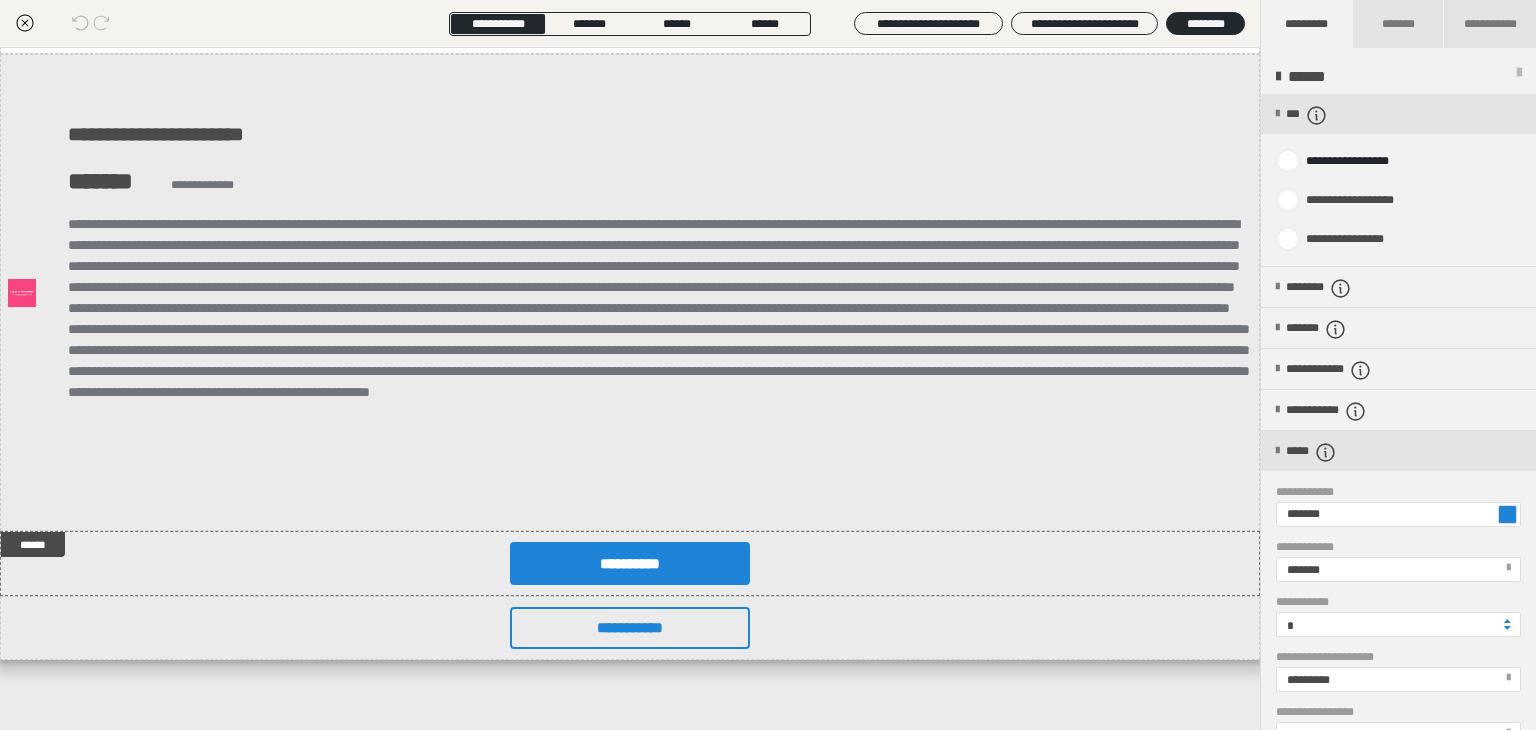 click at bounding box center (1507, 514) 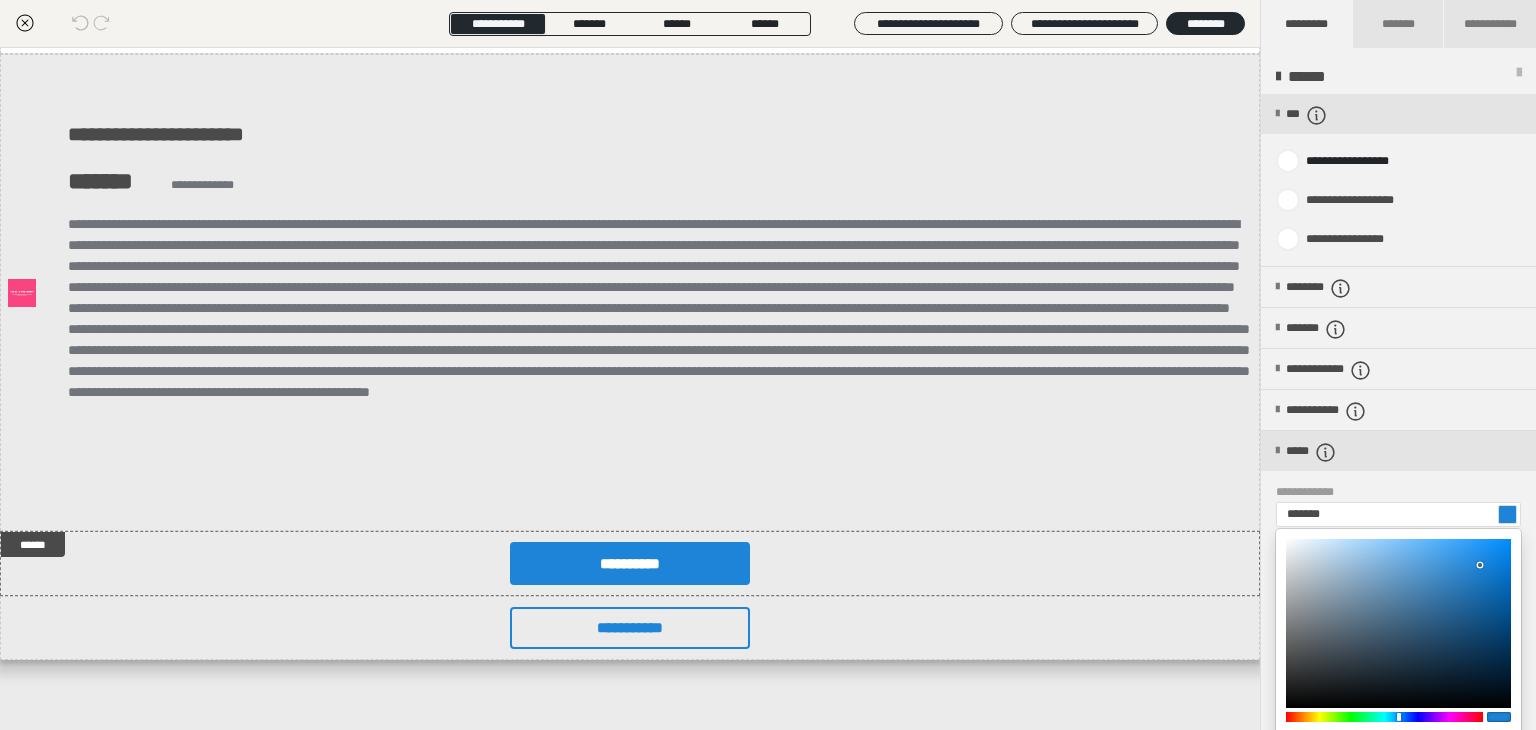 click at bounding box center (1384, 717) 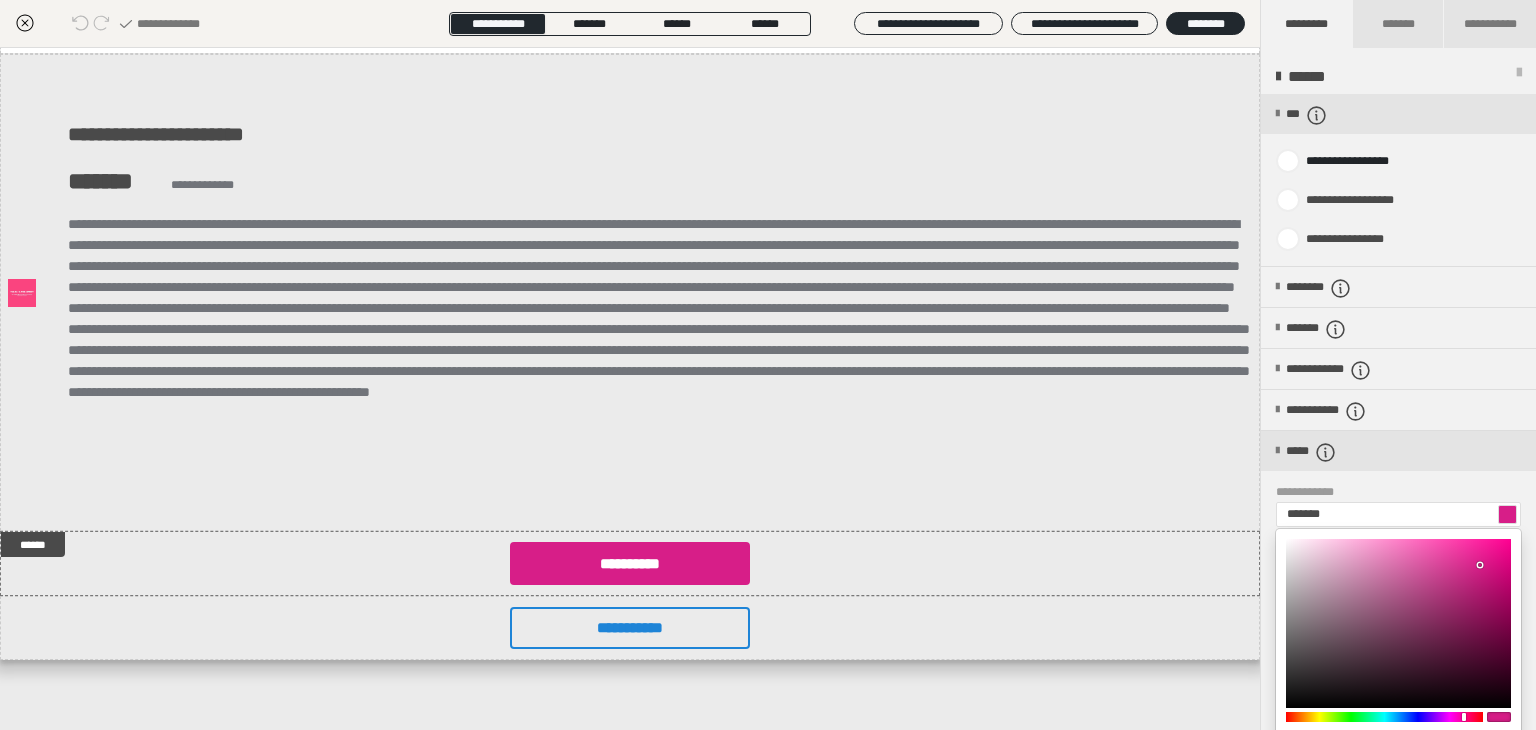 type on "*******" 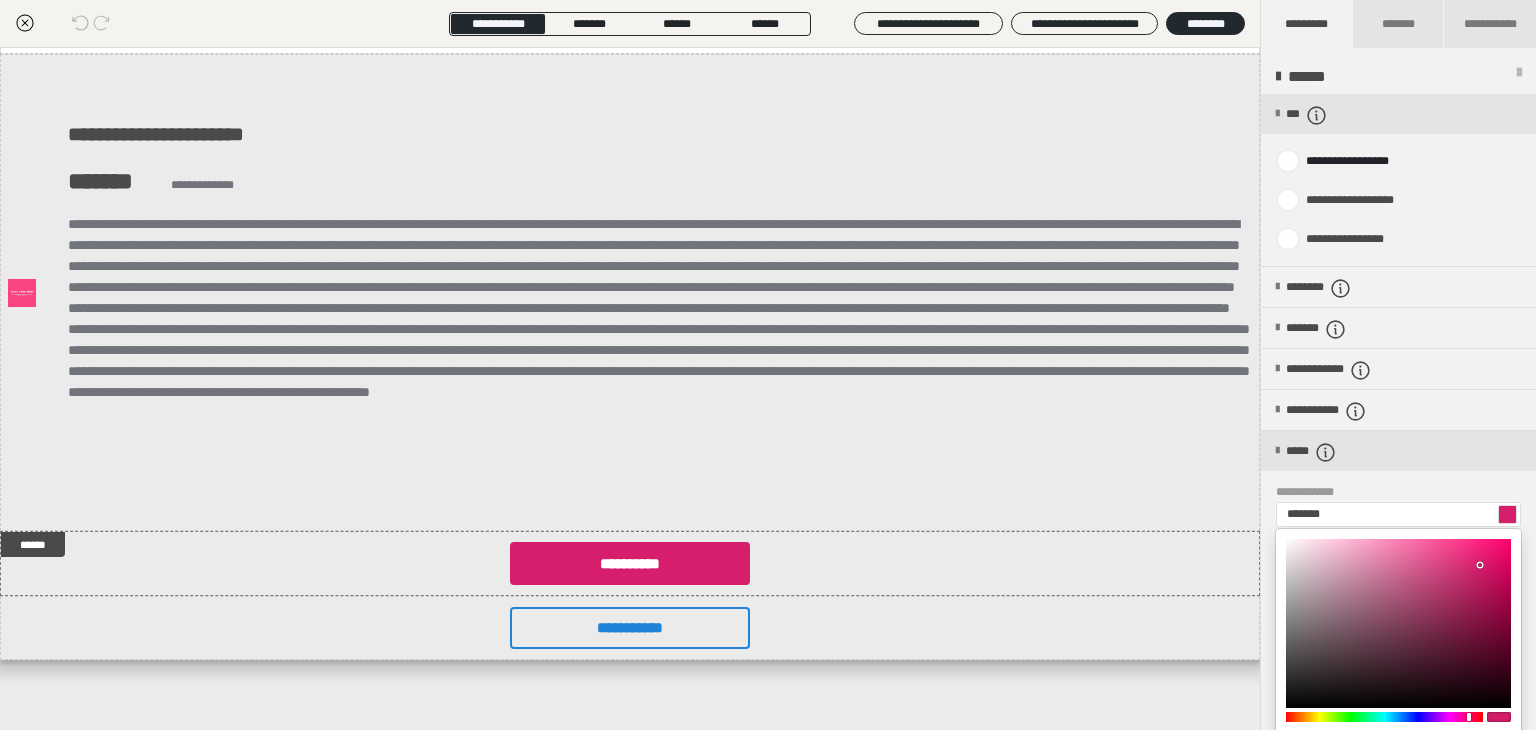 type on "*******" 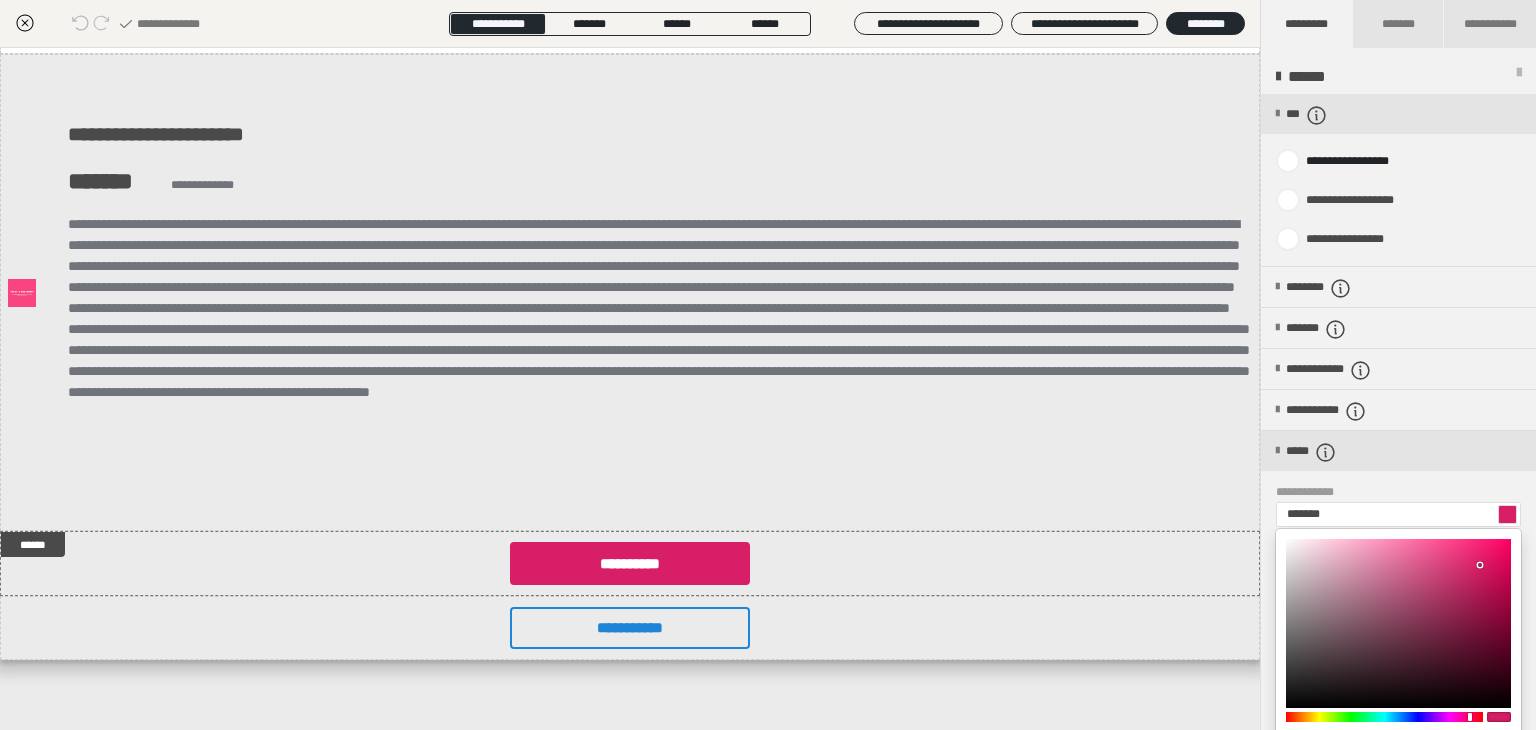 click at bounding box center [1470, 717] 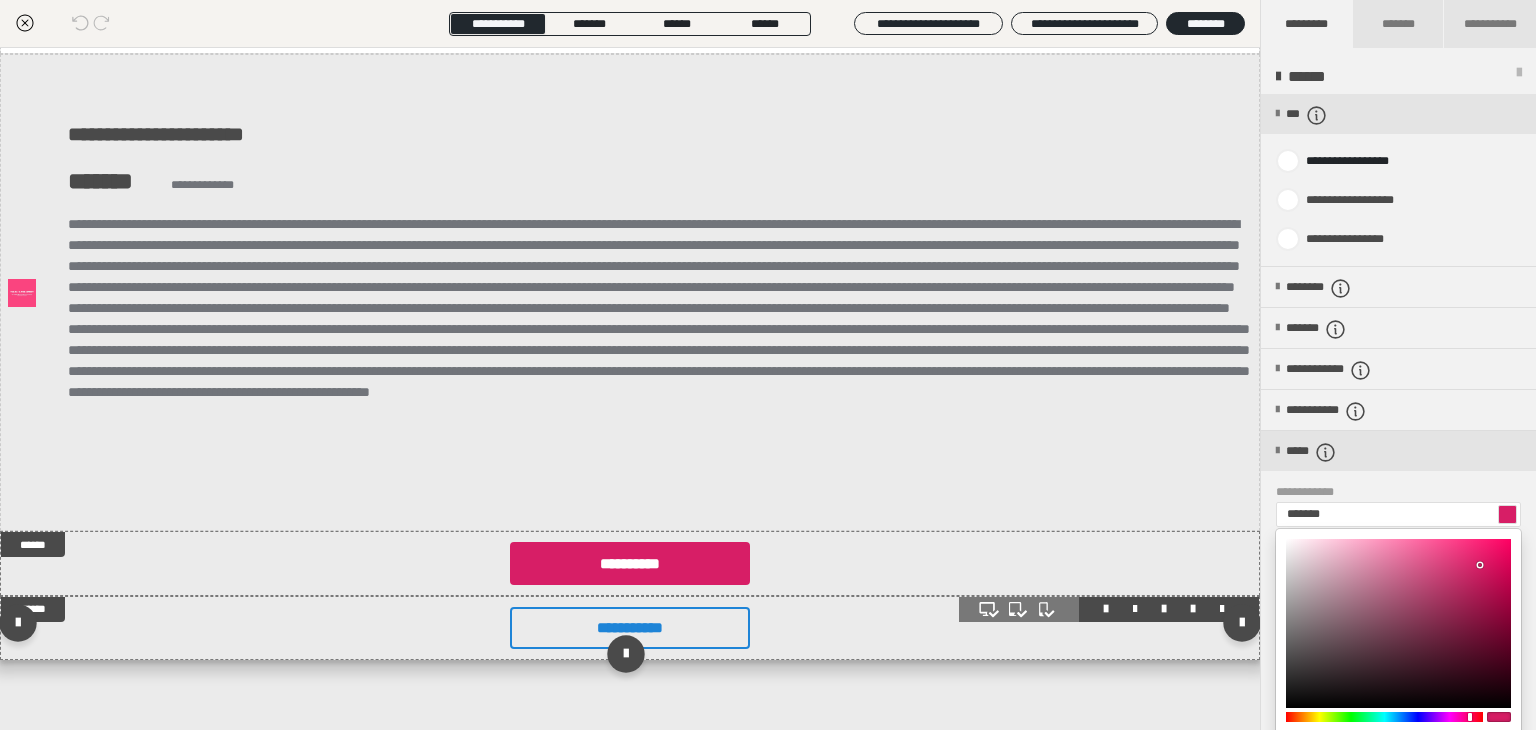 click on "**********" at bounding box center [630, 628] 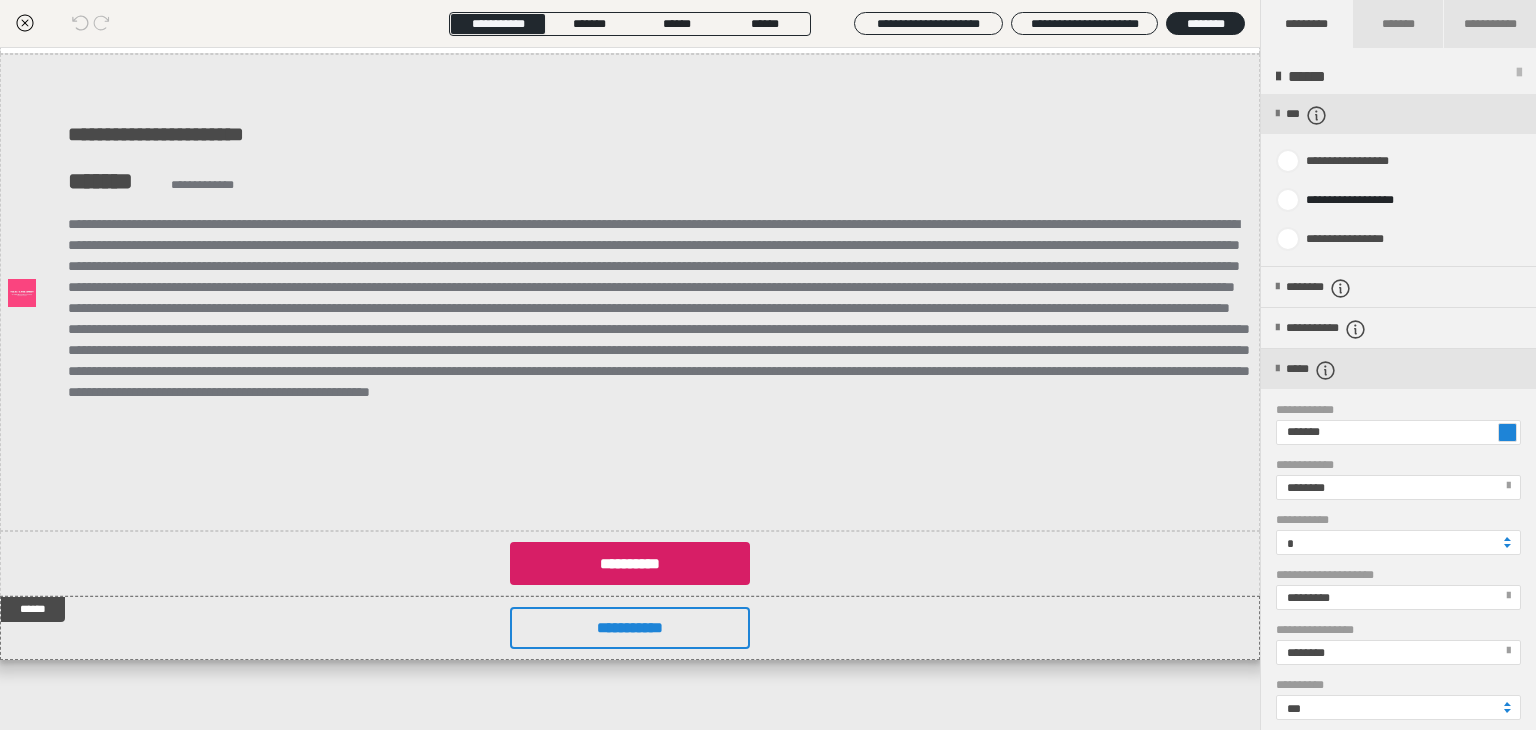 click at bounding box center (1507, 432) 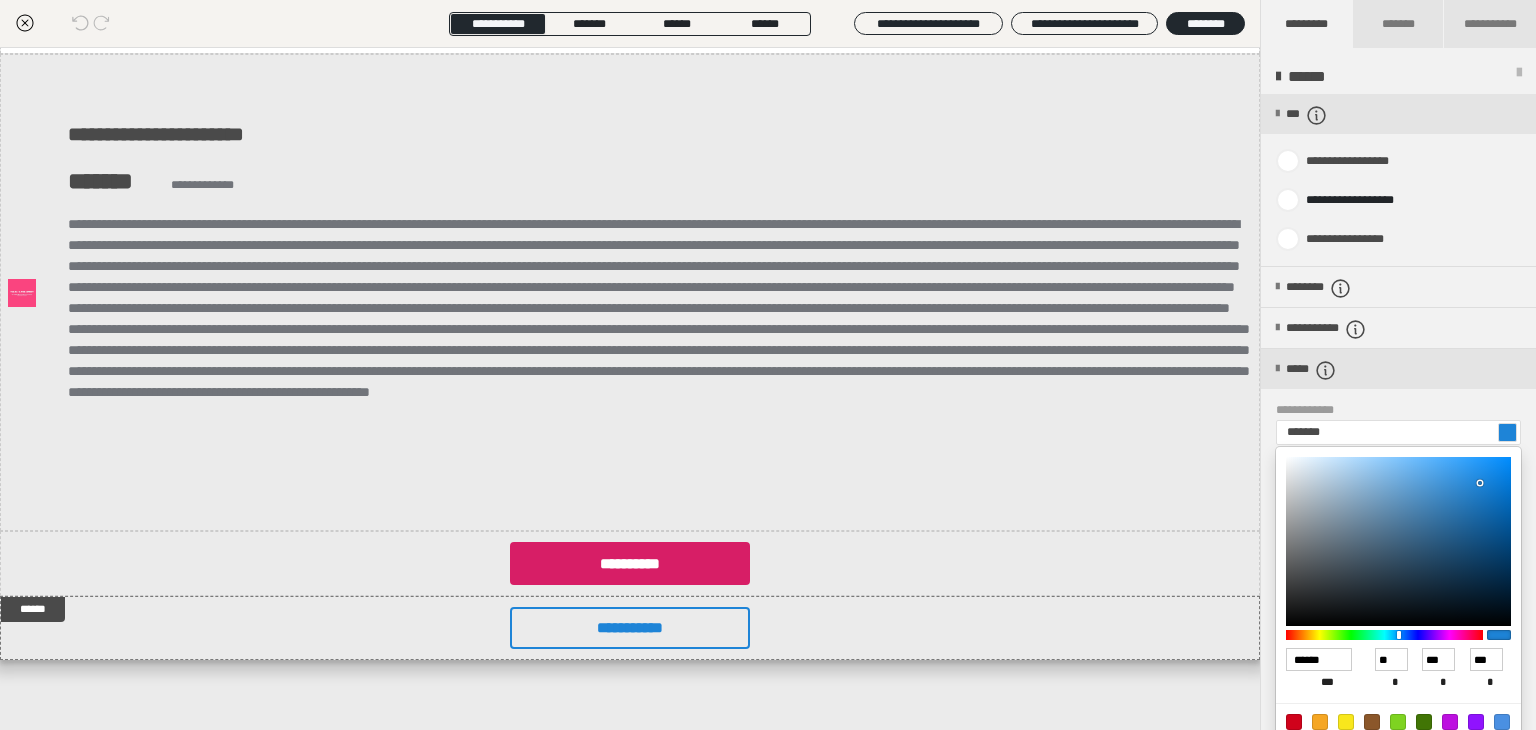 type on "*******" 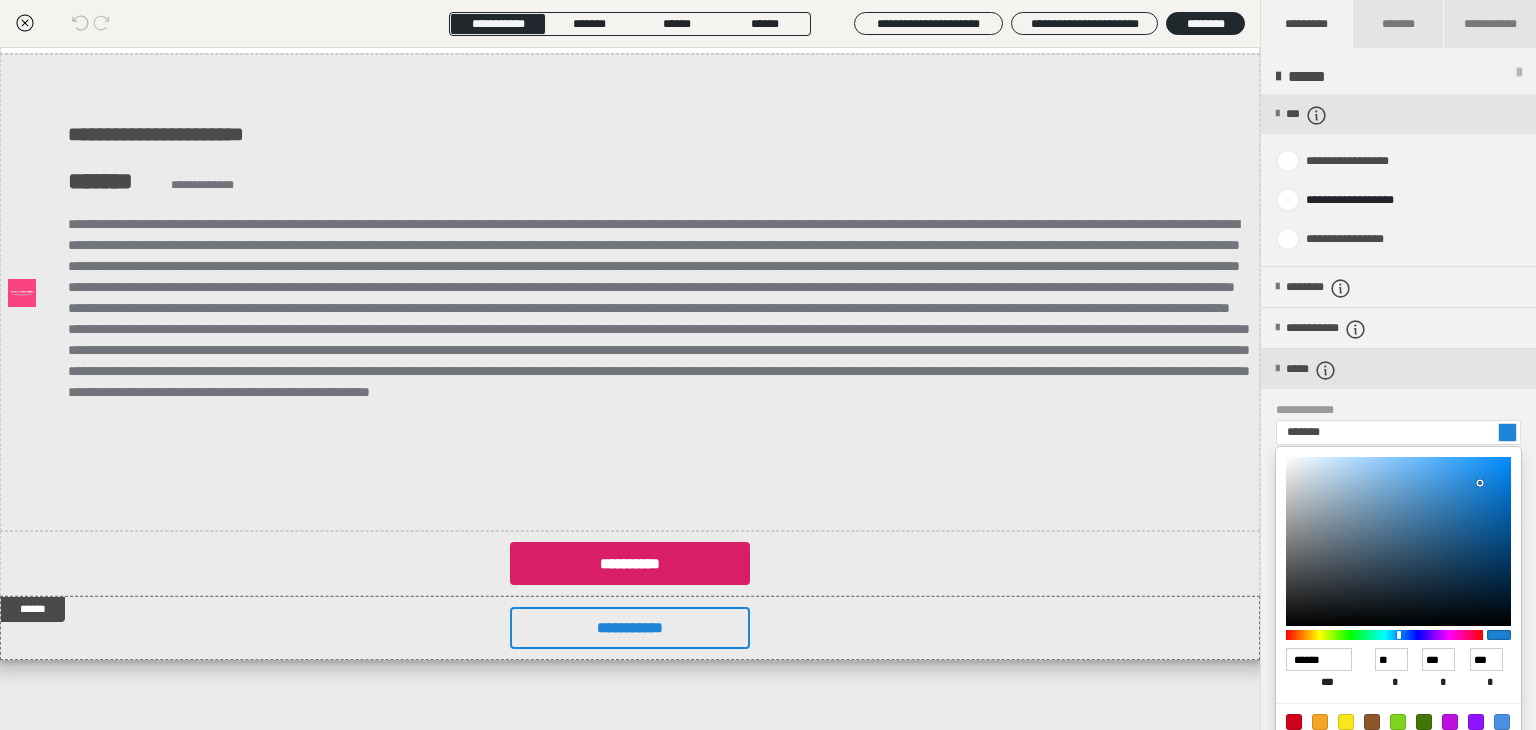 type on "******" 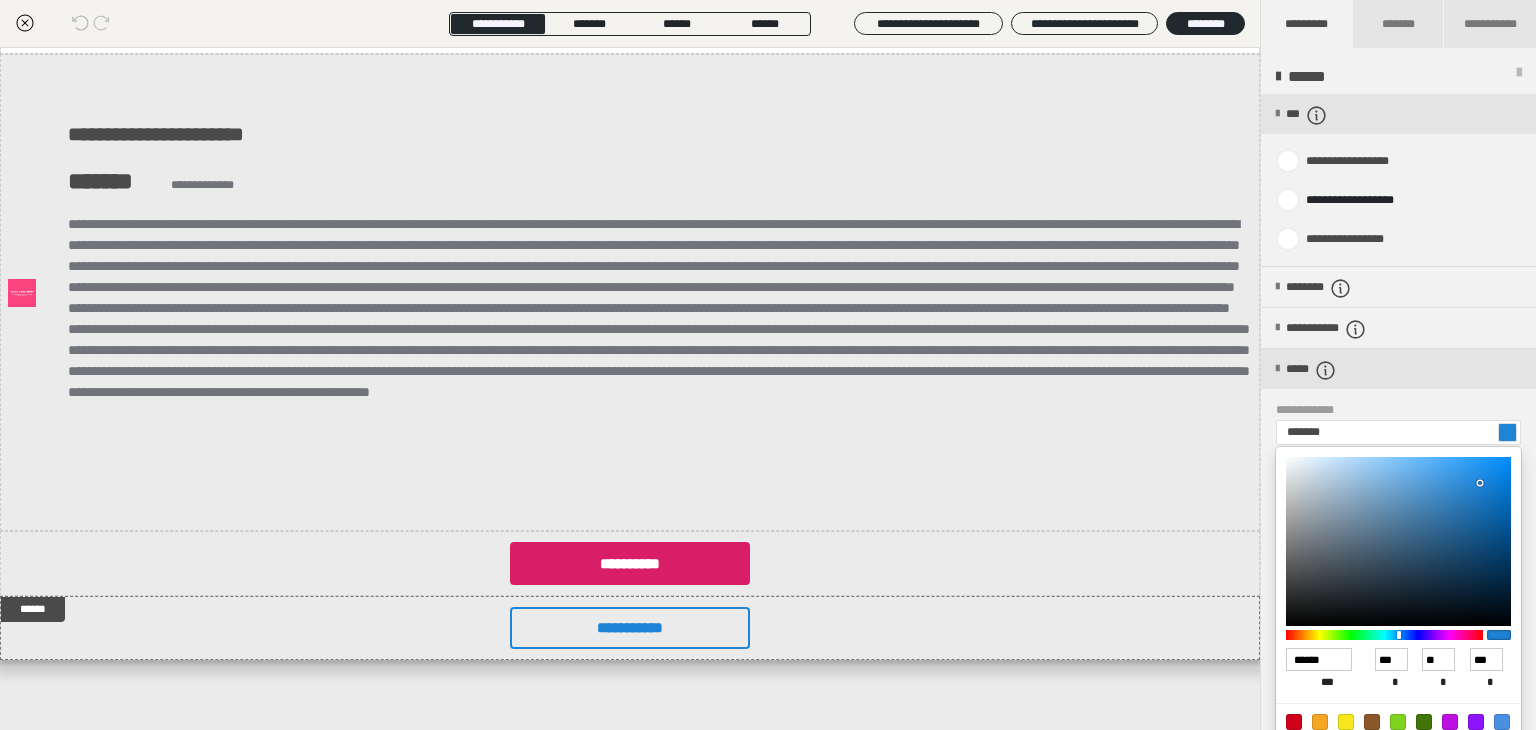 click at bounding box center [1384, 635] 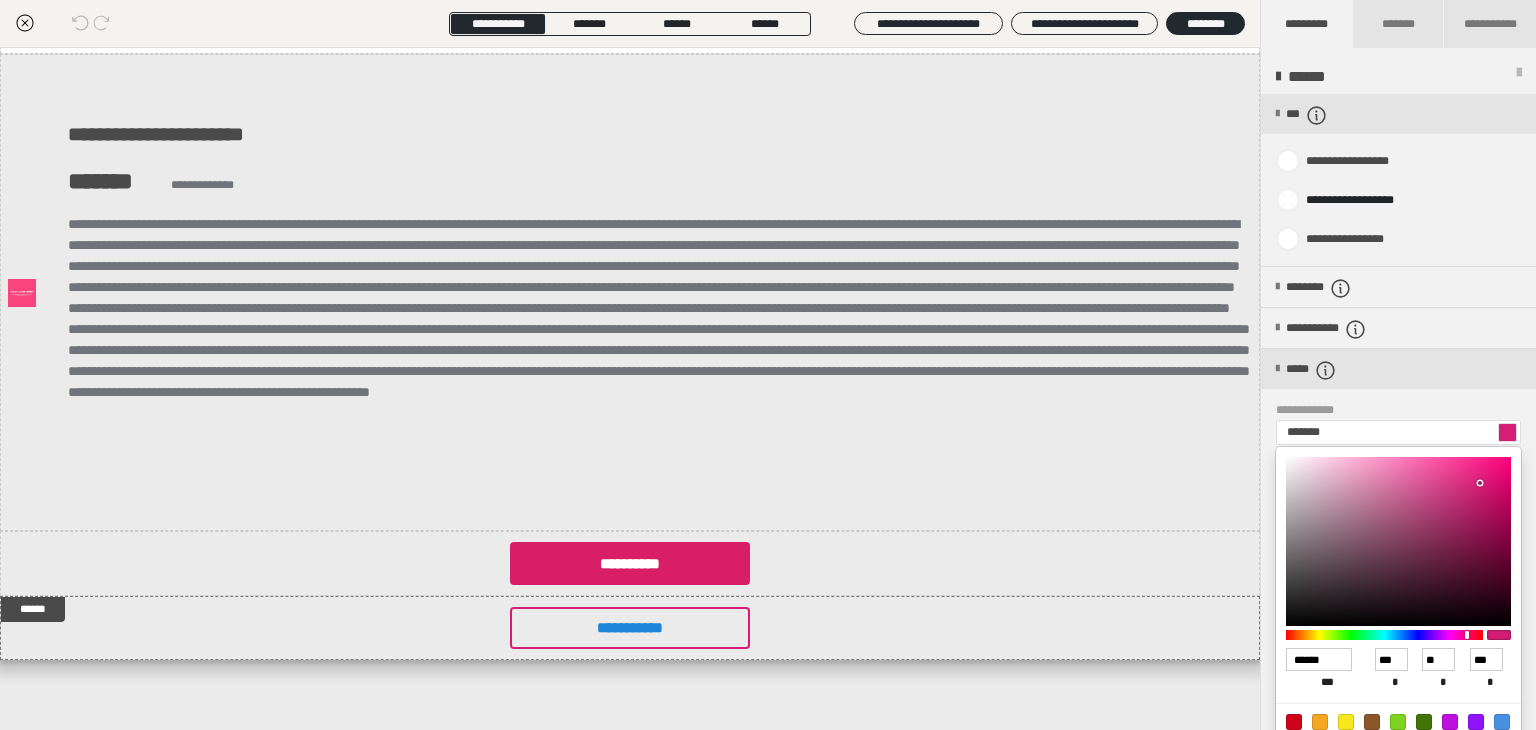 drag, startPoint x: 1532, startPoint y: 455, endPoint x: 1533, endPoint y: 489, distance: 34.0147 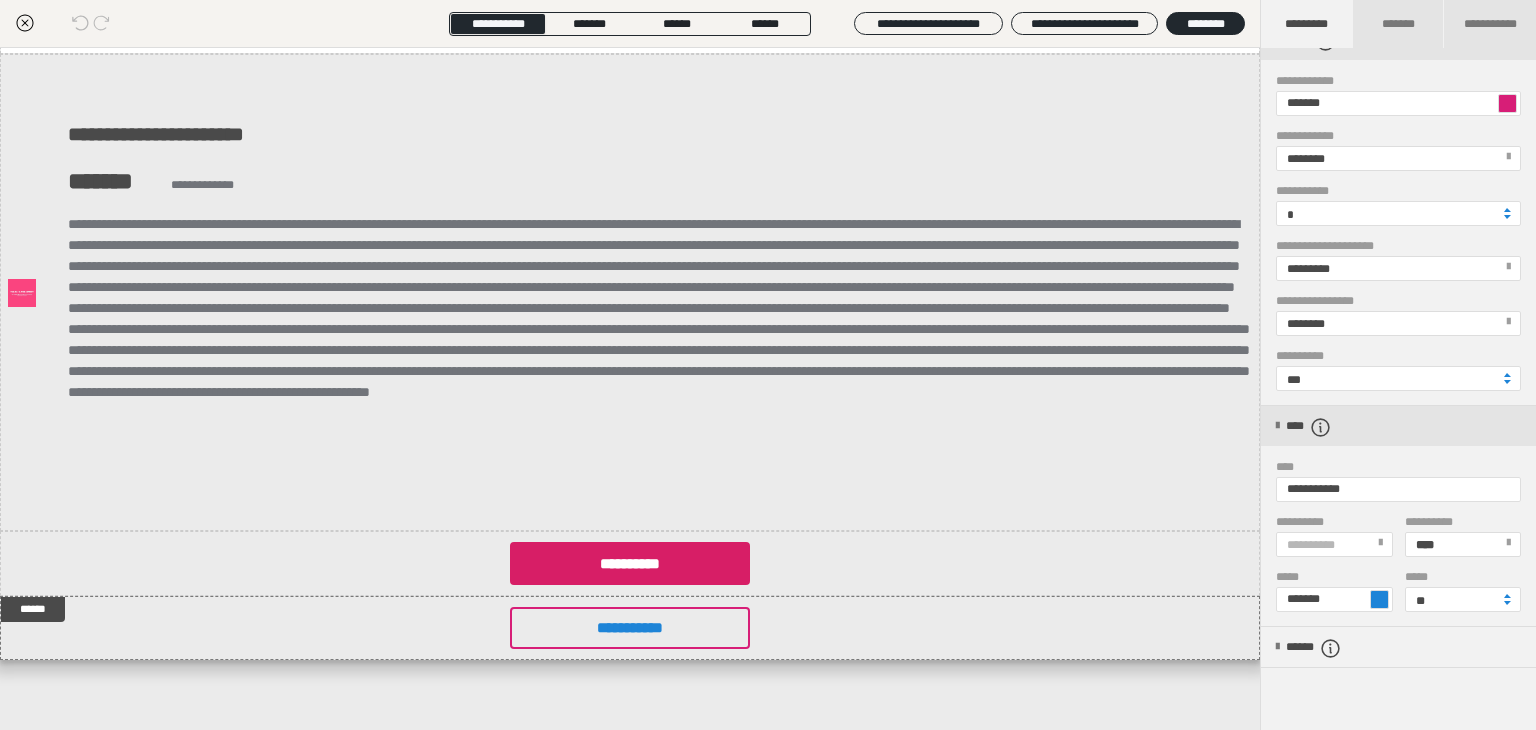 scroll, scrollTop: 348, scrollLeft: 0, axis: vertical 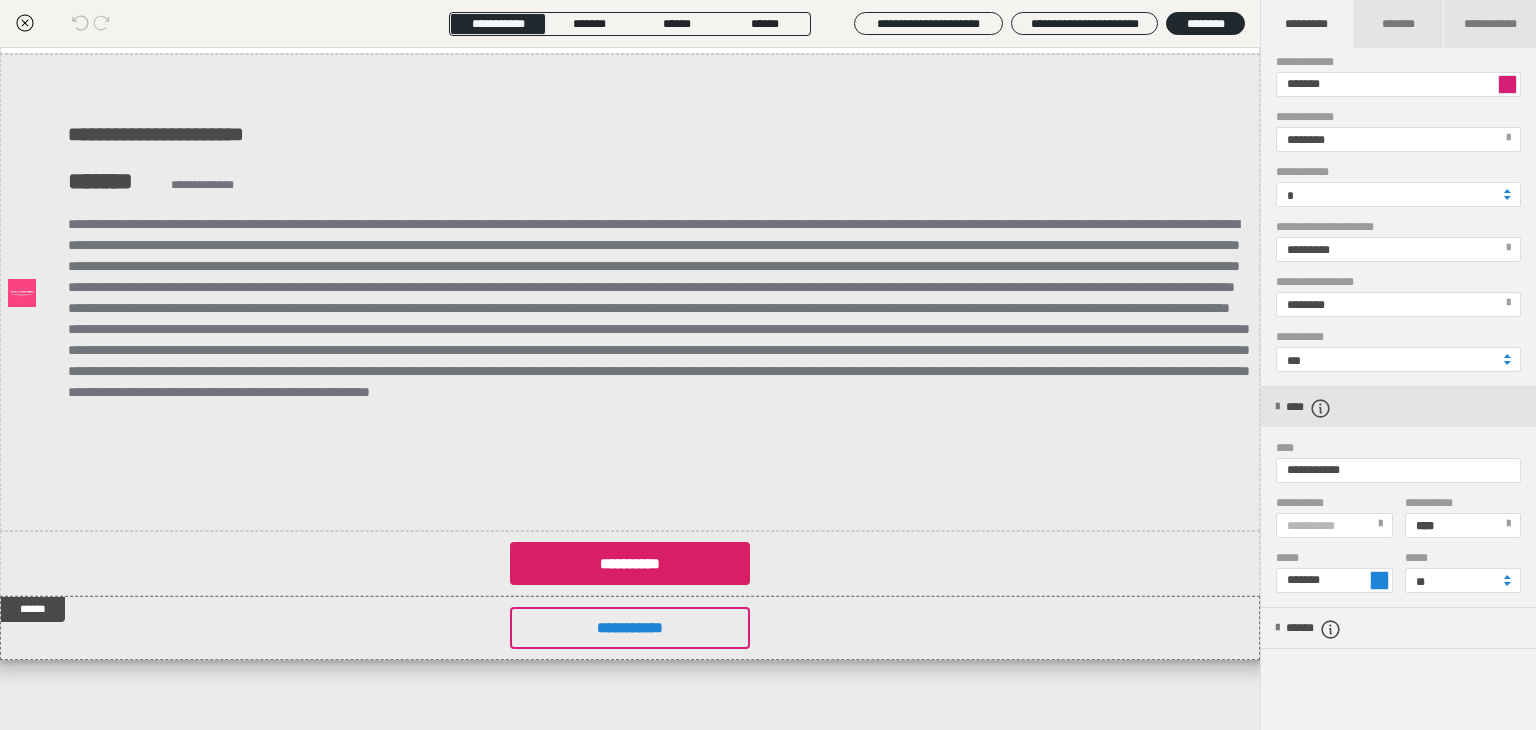 click at bounding box center (1379, 580) 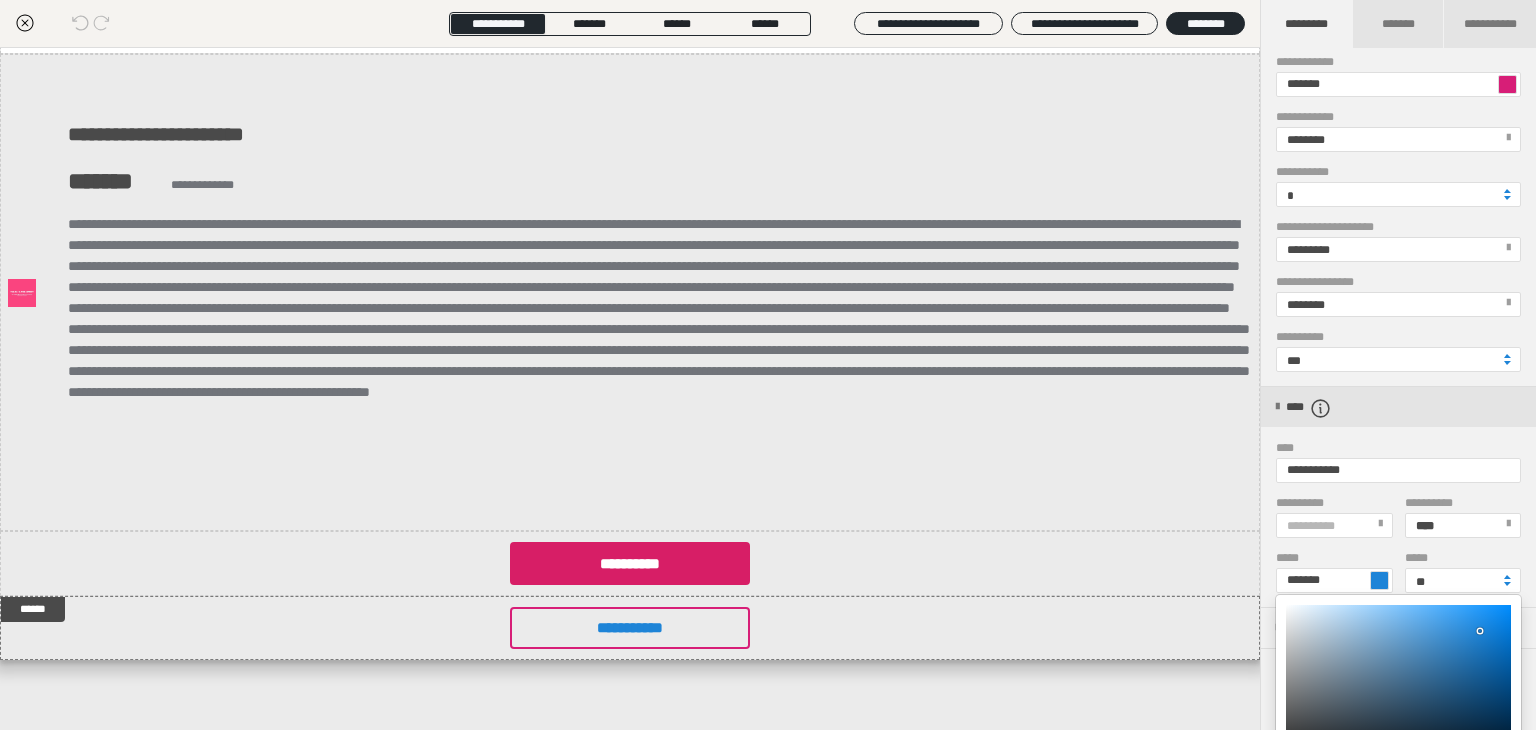 drag, startPoint x: 1530, startPoint y: 577, endPoint x: 1533, endPoint y: 667, distance: 90.04999 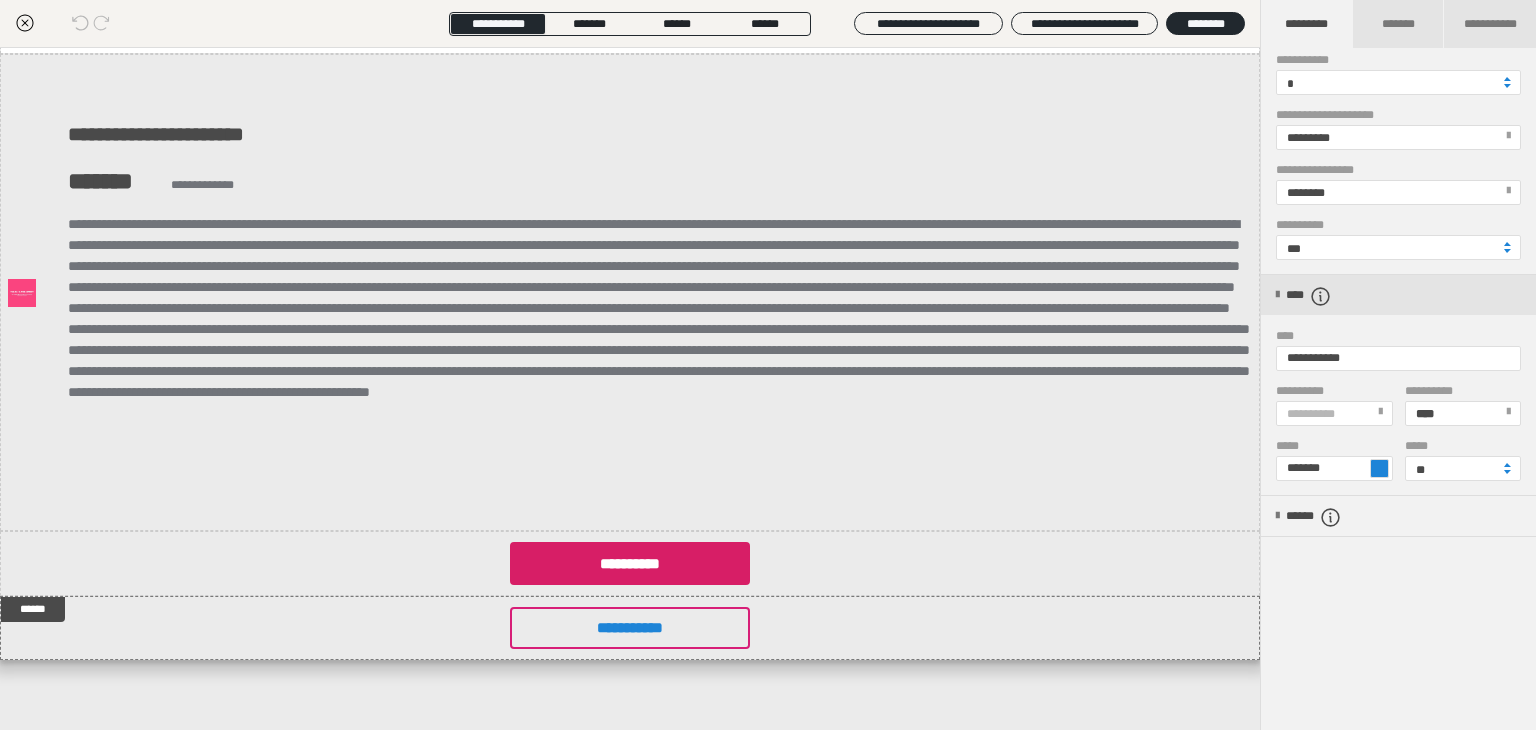 scroll, scrollTop: 461, scrollLeft: 0, axis: vertical 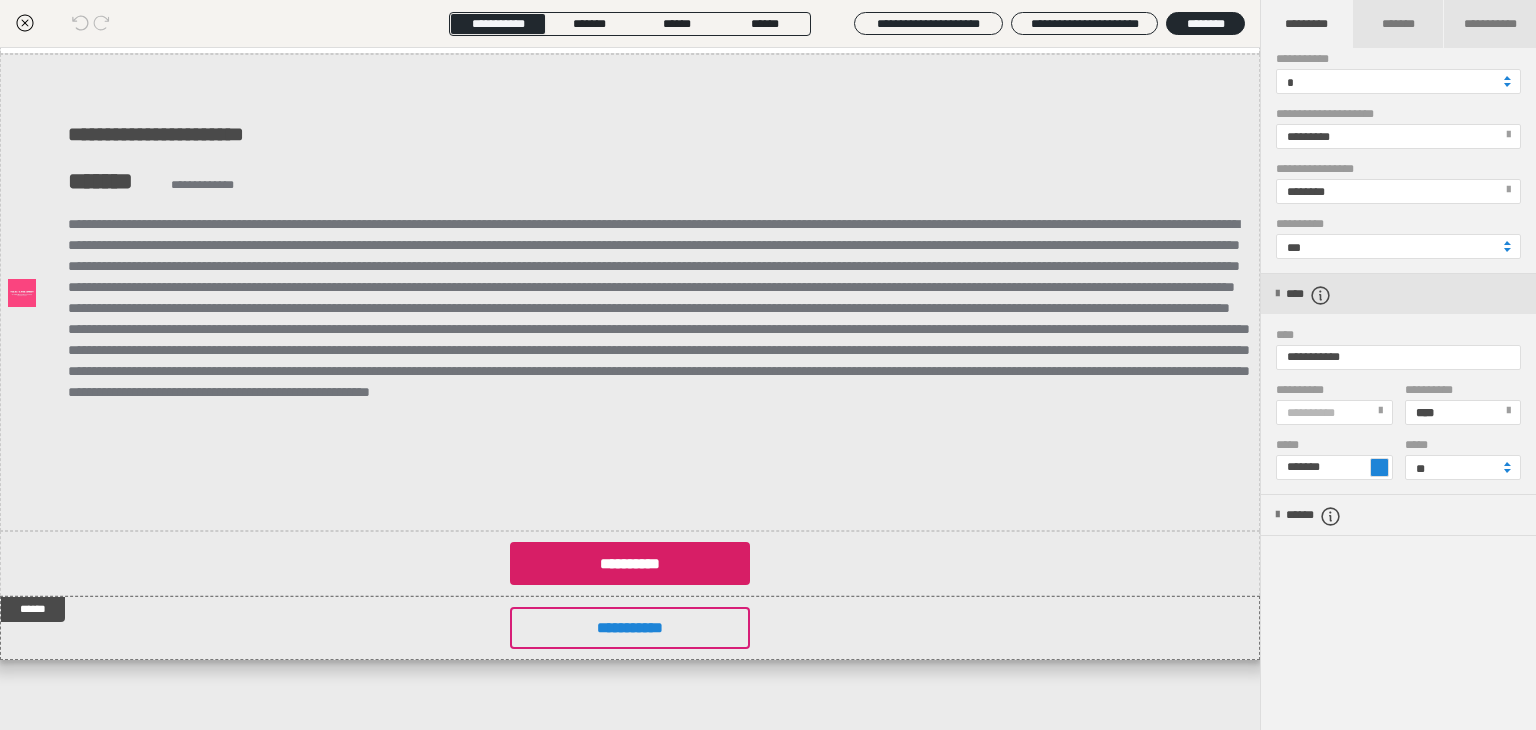 click at bounding box center [1379, 467] 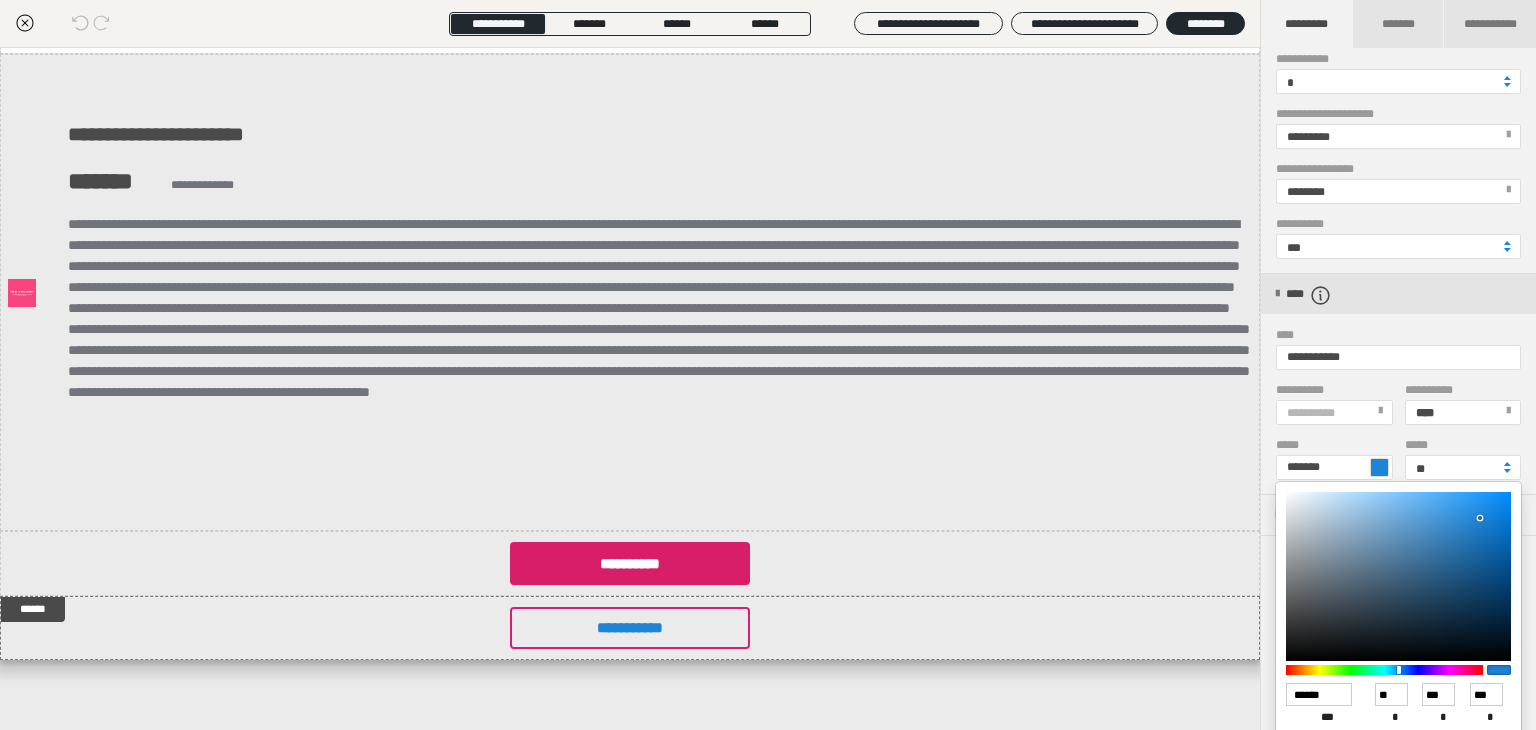 type on "*******" 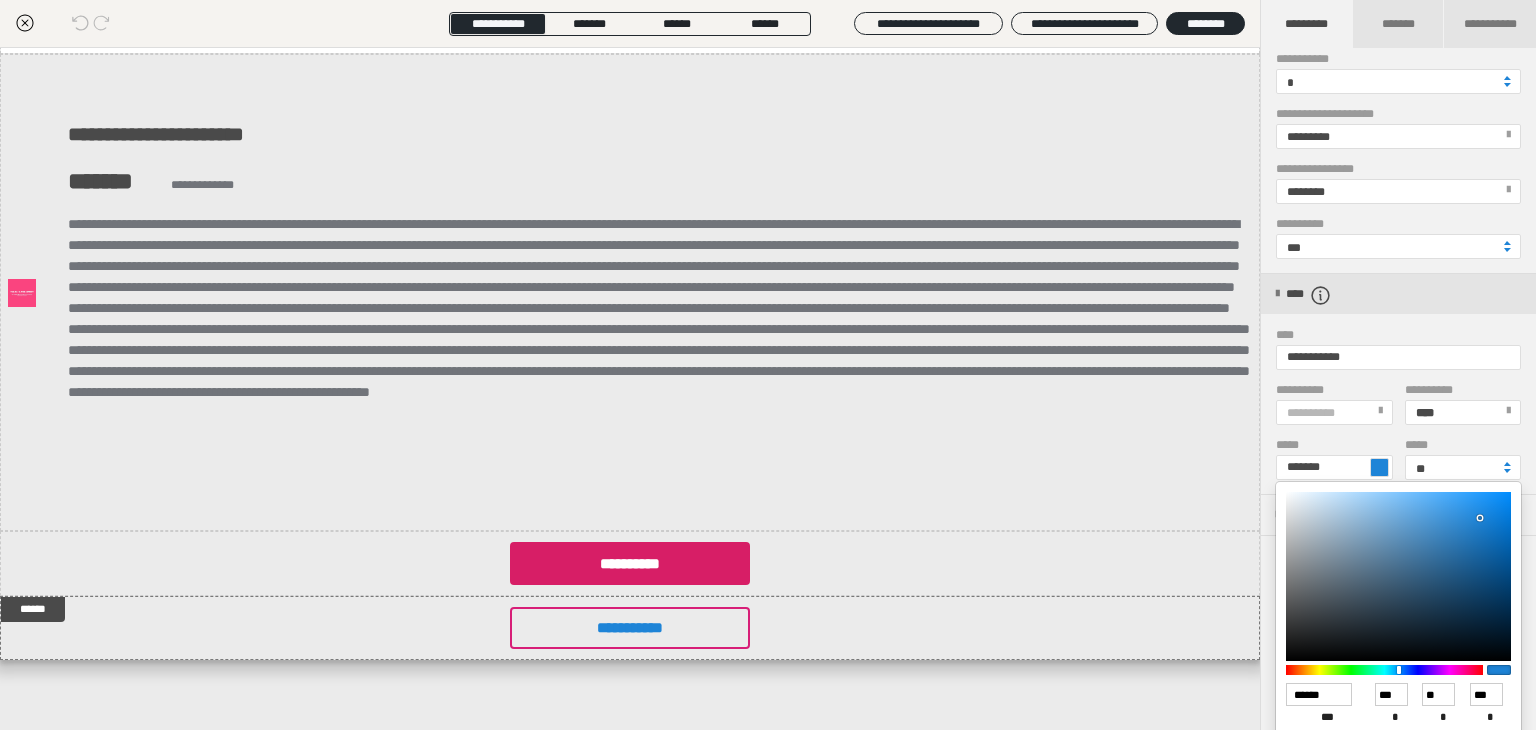 click at bounding box center [1384, 670] 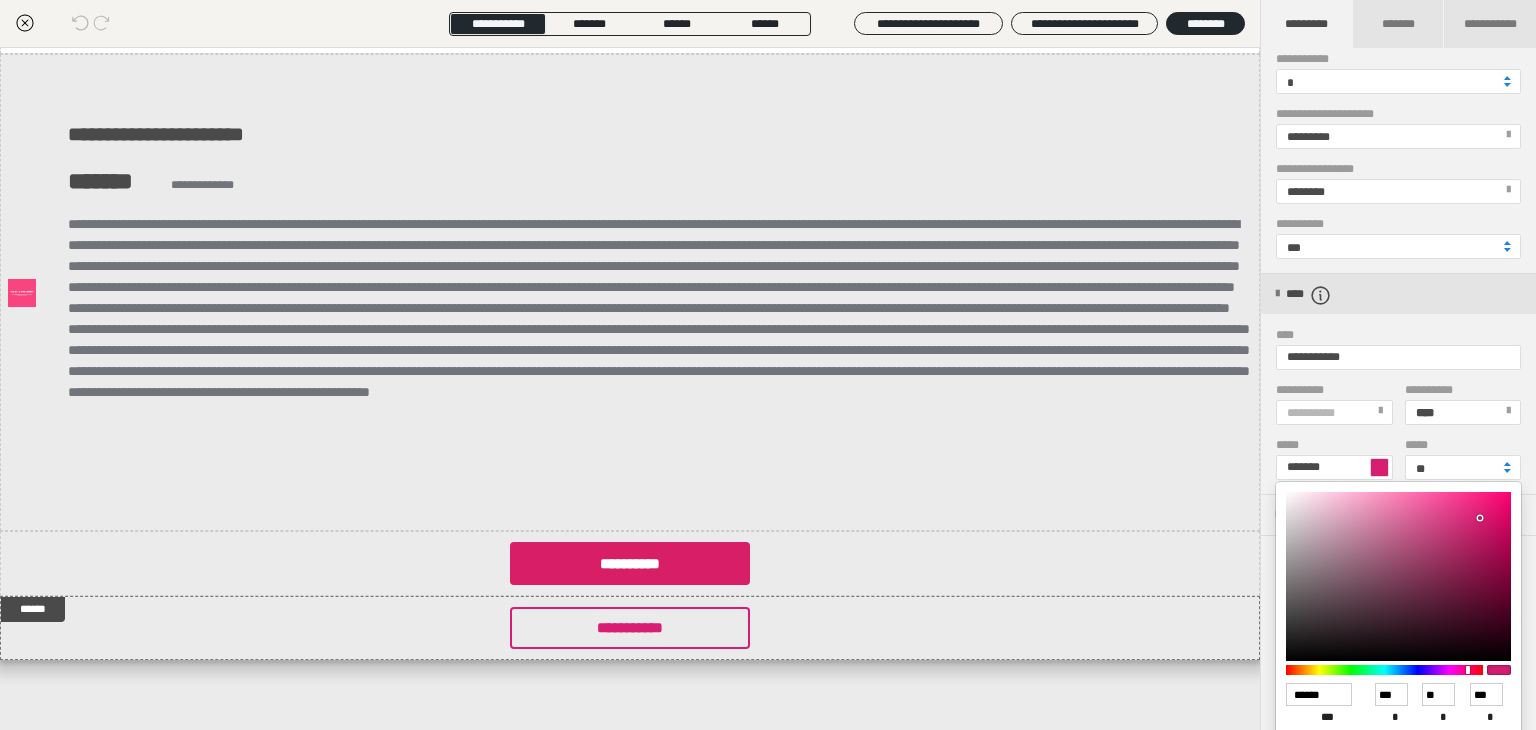drag, startPoint x: 1528, startPoint y: 463, endPoint x: 1535, endPoint y: 236, distance: 227.10791 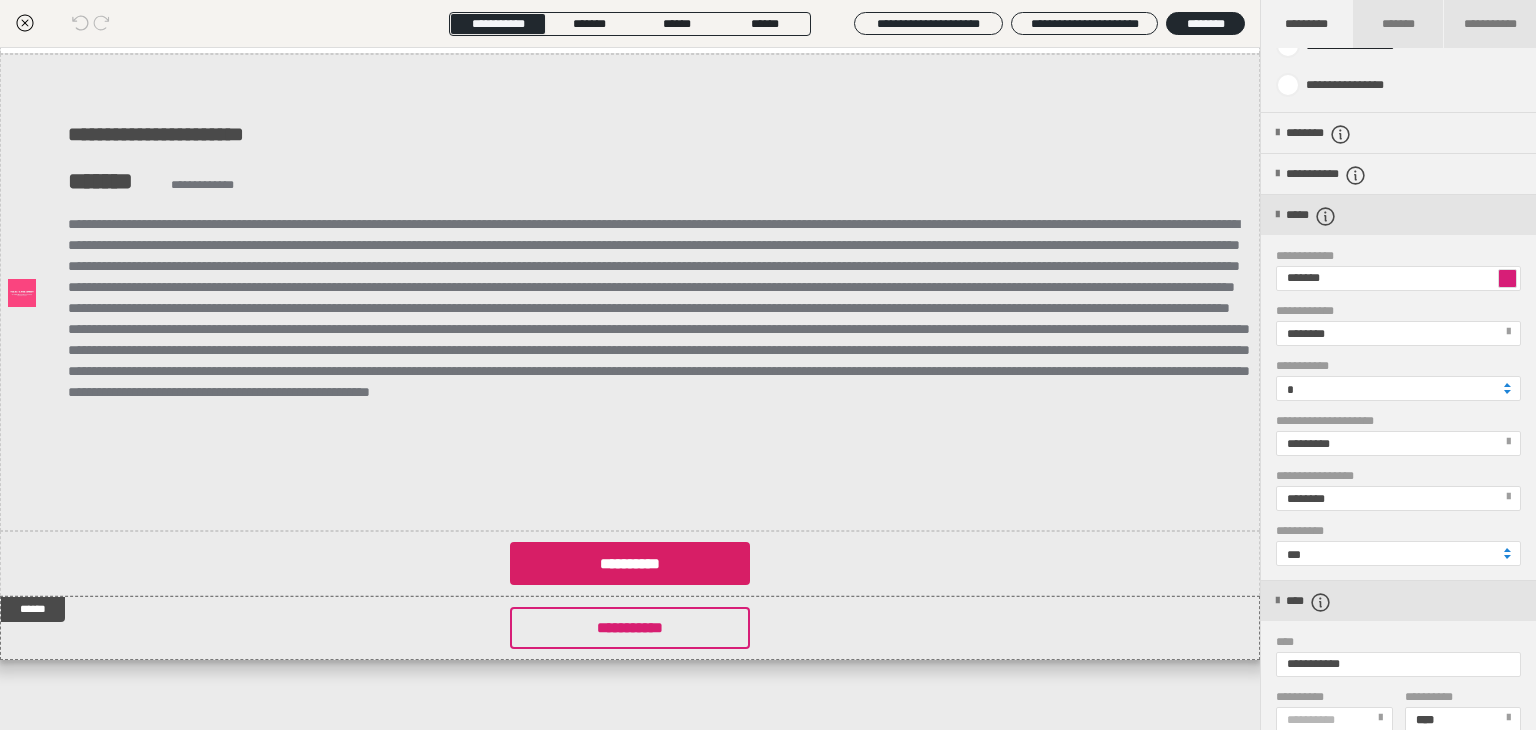 scroll, scrollTop: 0, scrollLeft: 0, axis: both 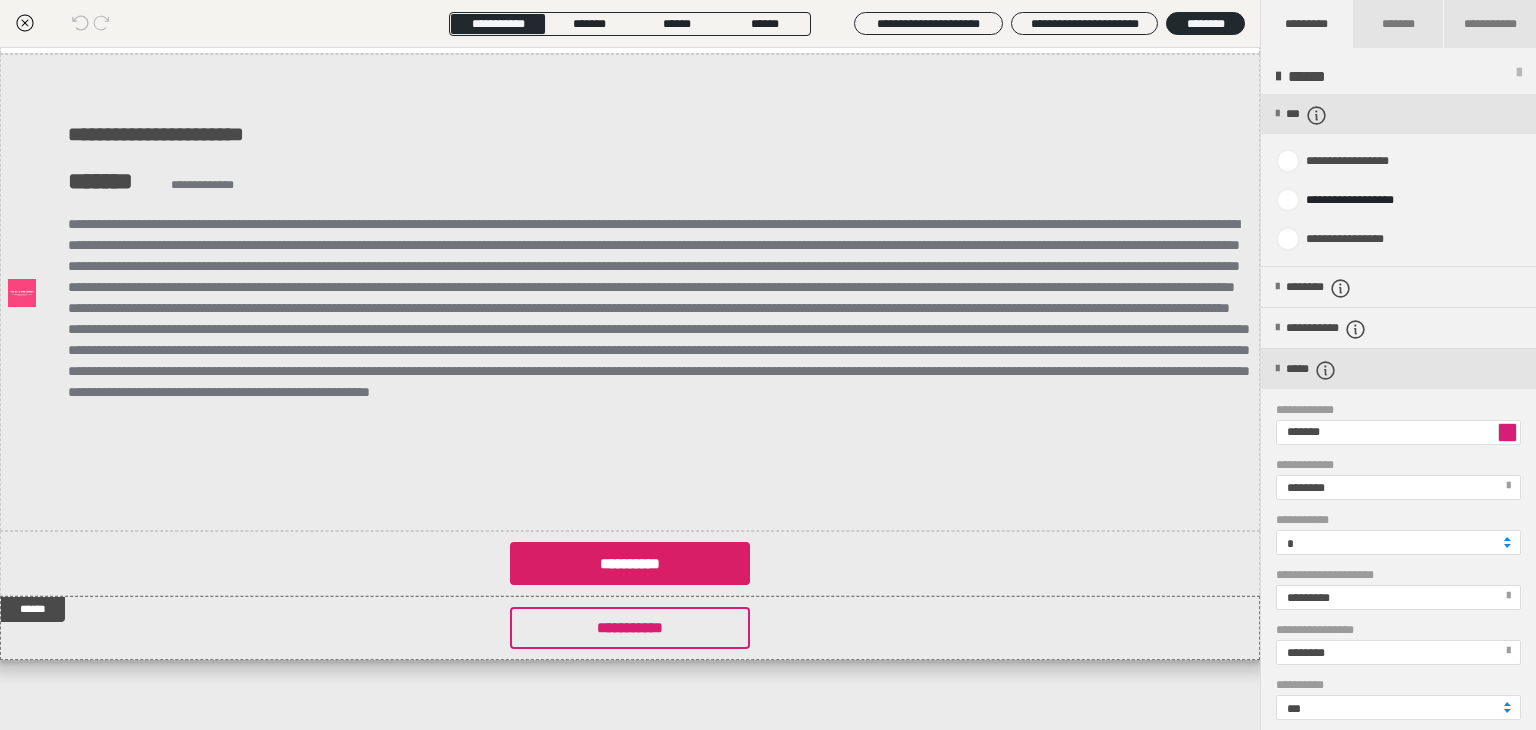 click at bounding box center [1519, 77] 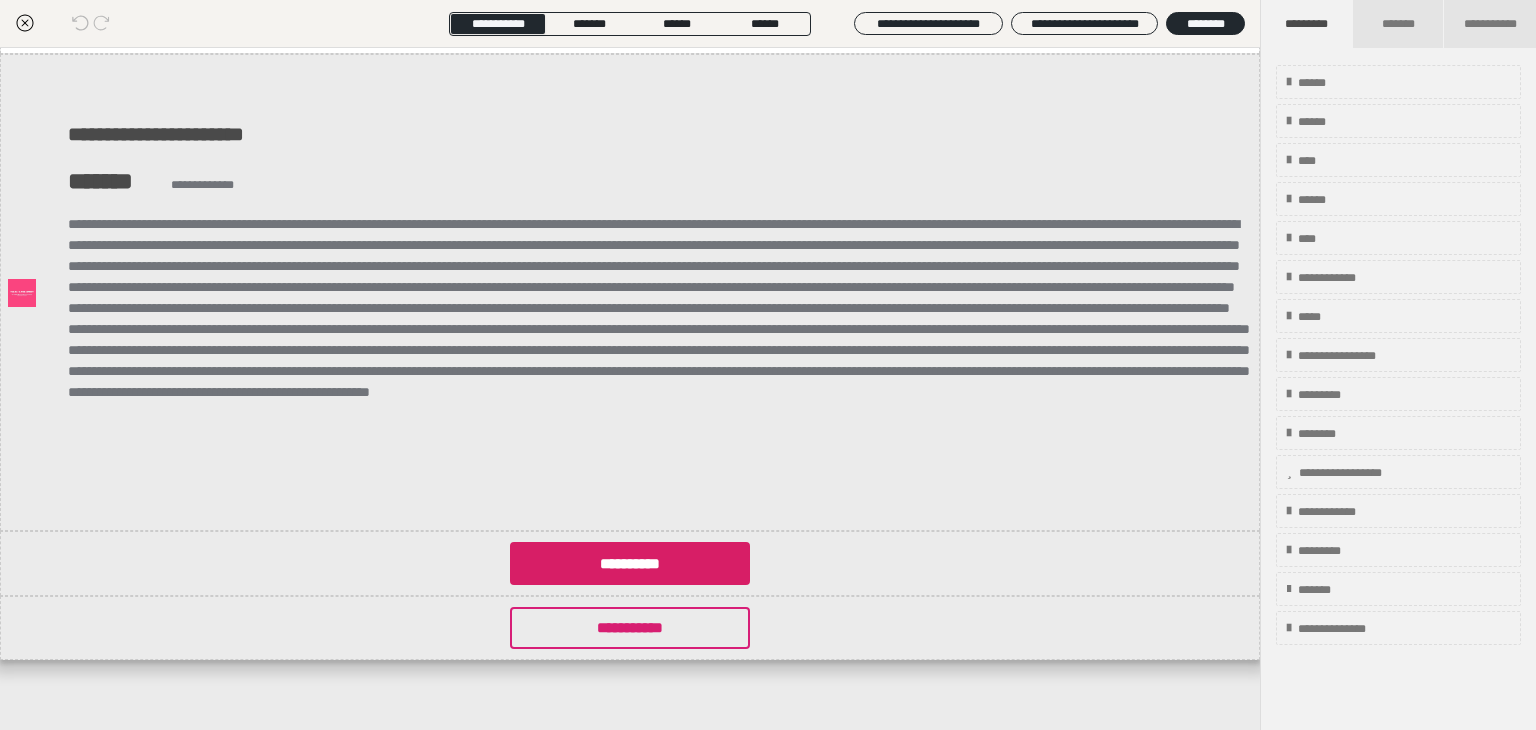 click 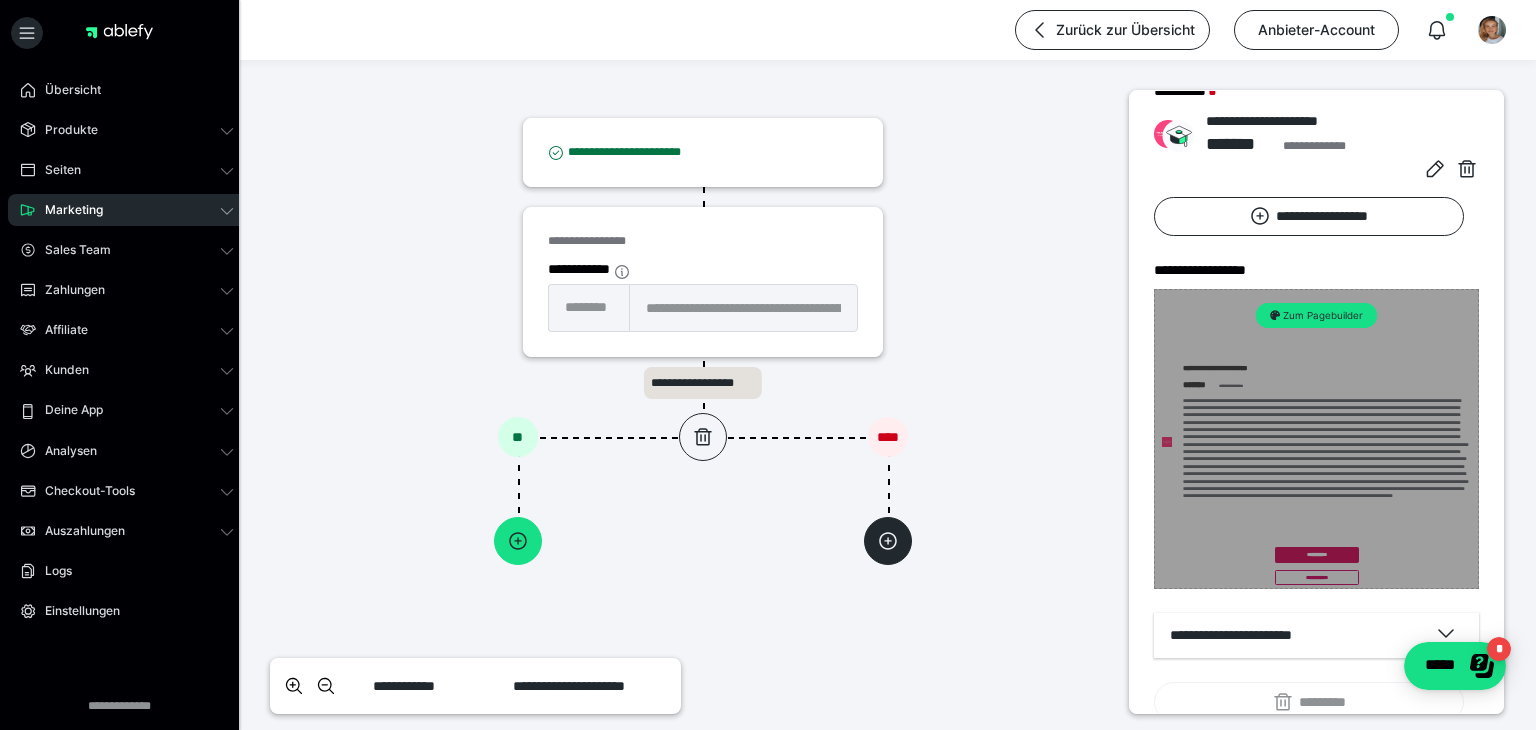 scroll, scrollTop: 310, scrollLeft: 0, axis: vertical 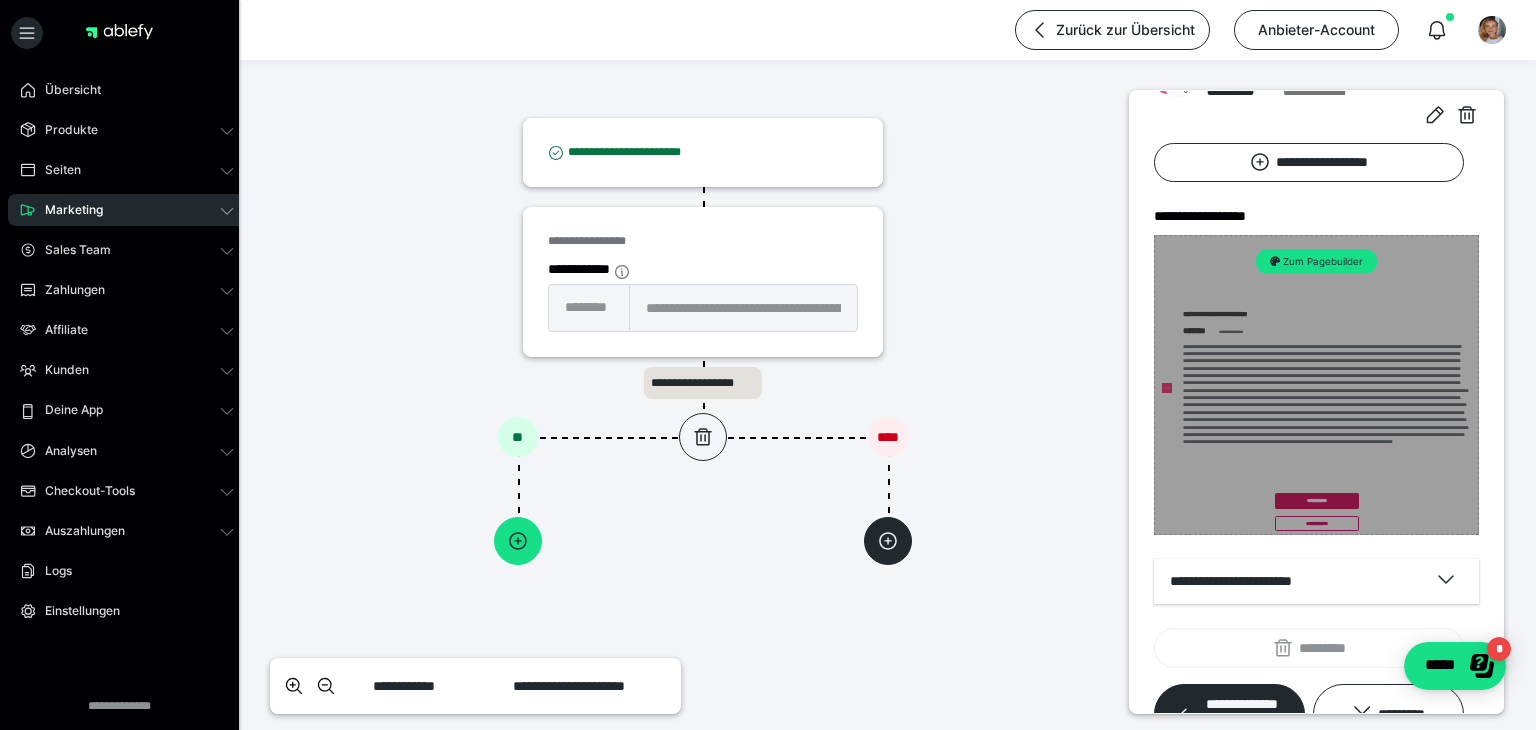 click on "Zum Pagebuilder" at bounding box center [1317, 261] 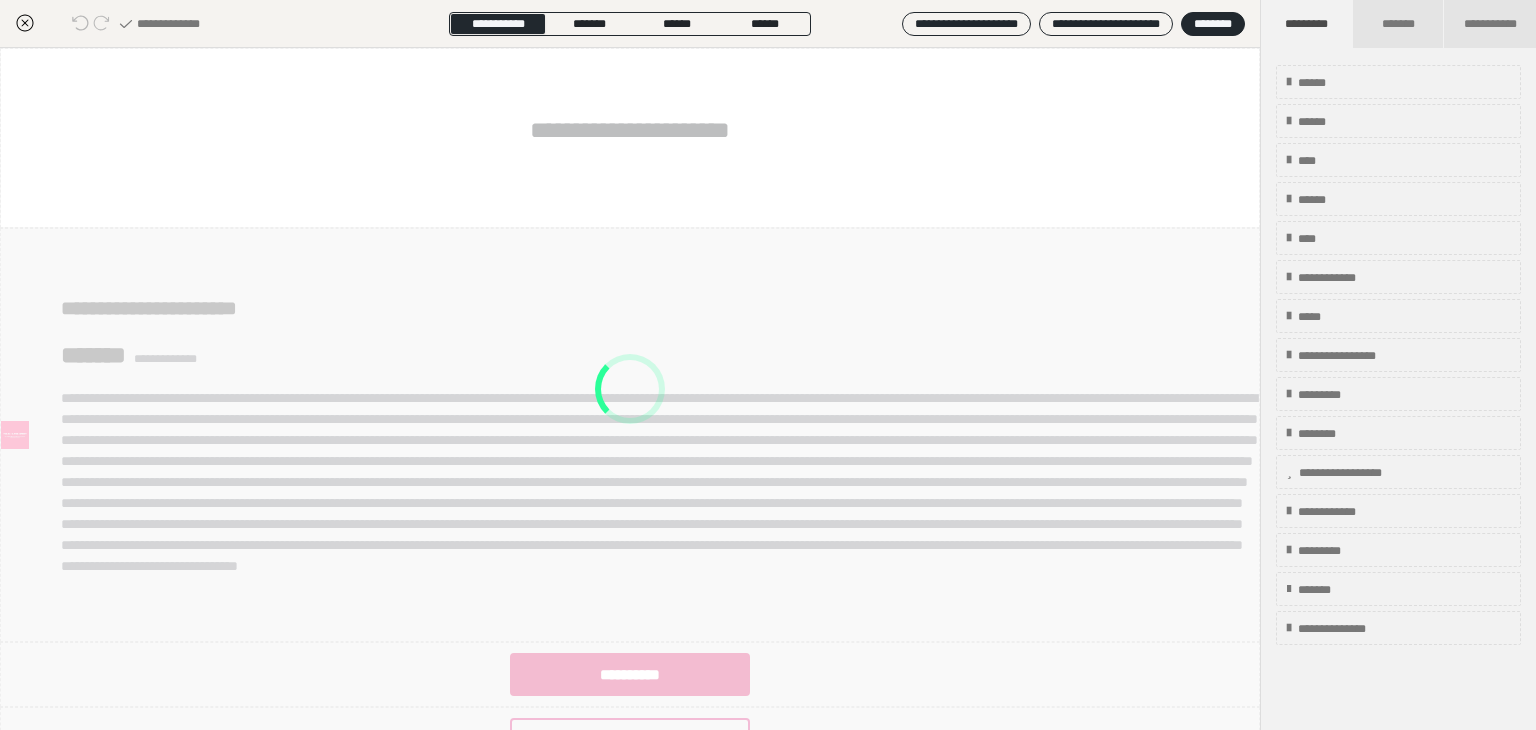 scroll, scrollTop: 10, scrollLeft: 0, axis: vertical 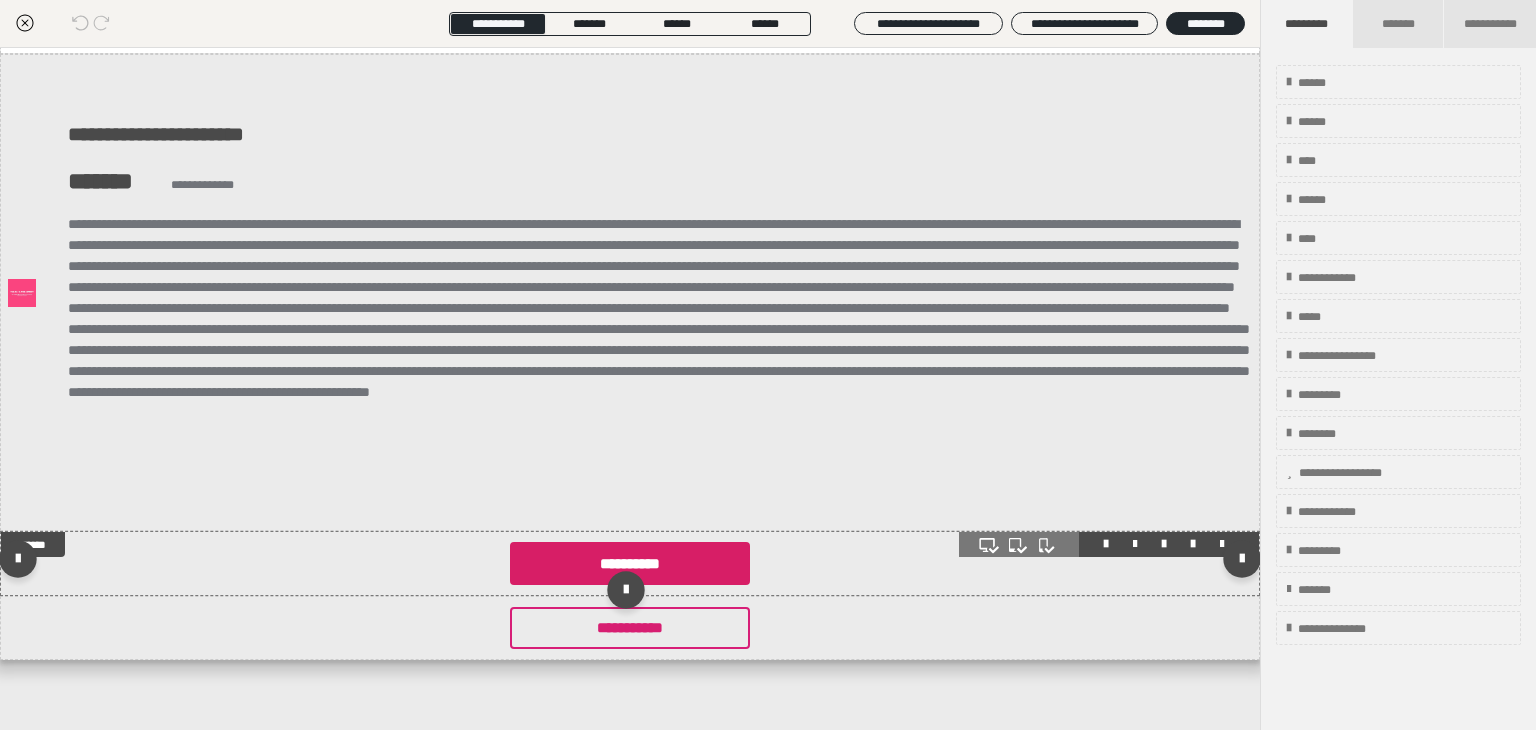 click on "**********" at bounding box center [630, 563] 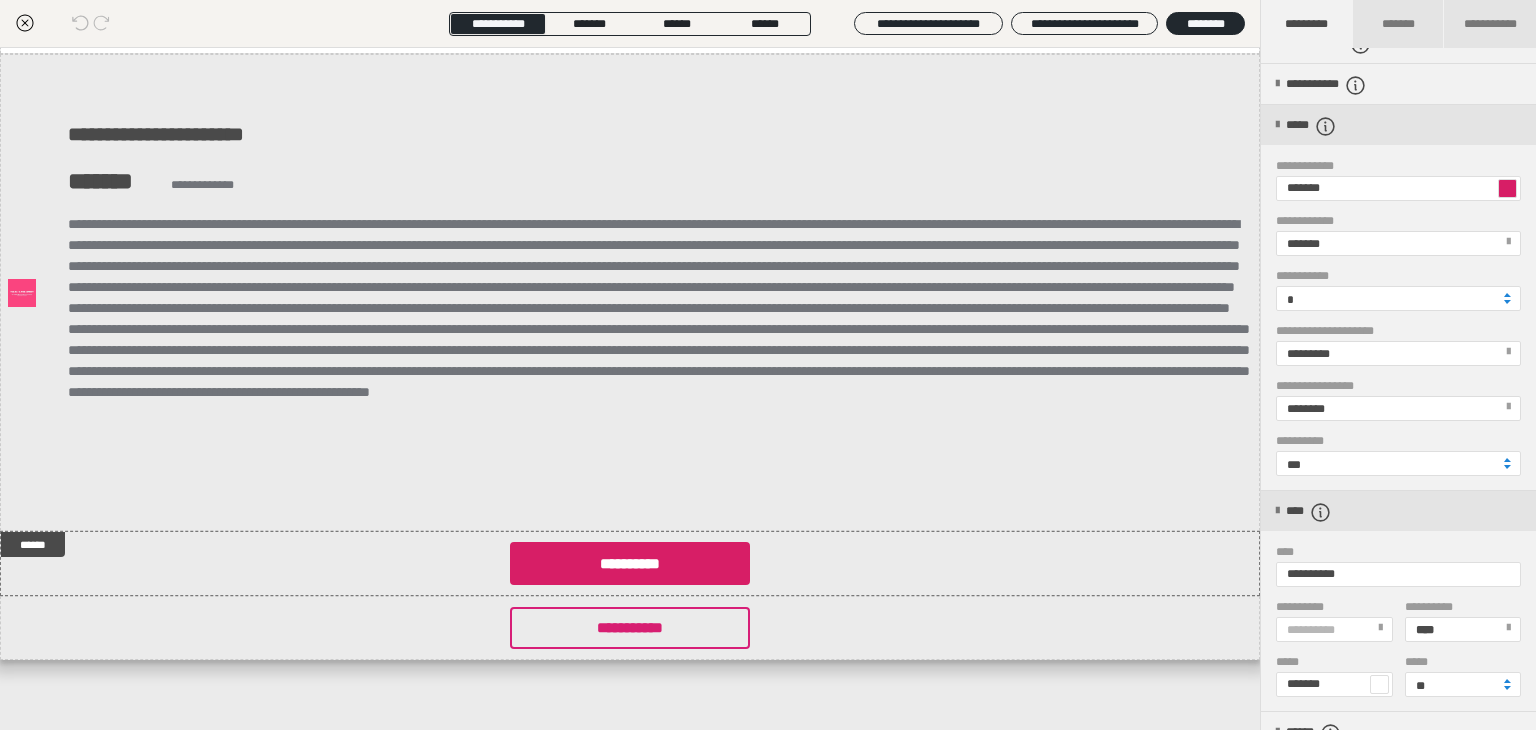 scroll, scrollTop: 400, scrollLeft: 0, axis: vertical 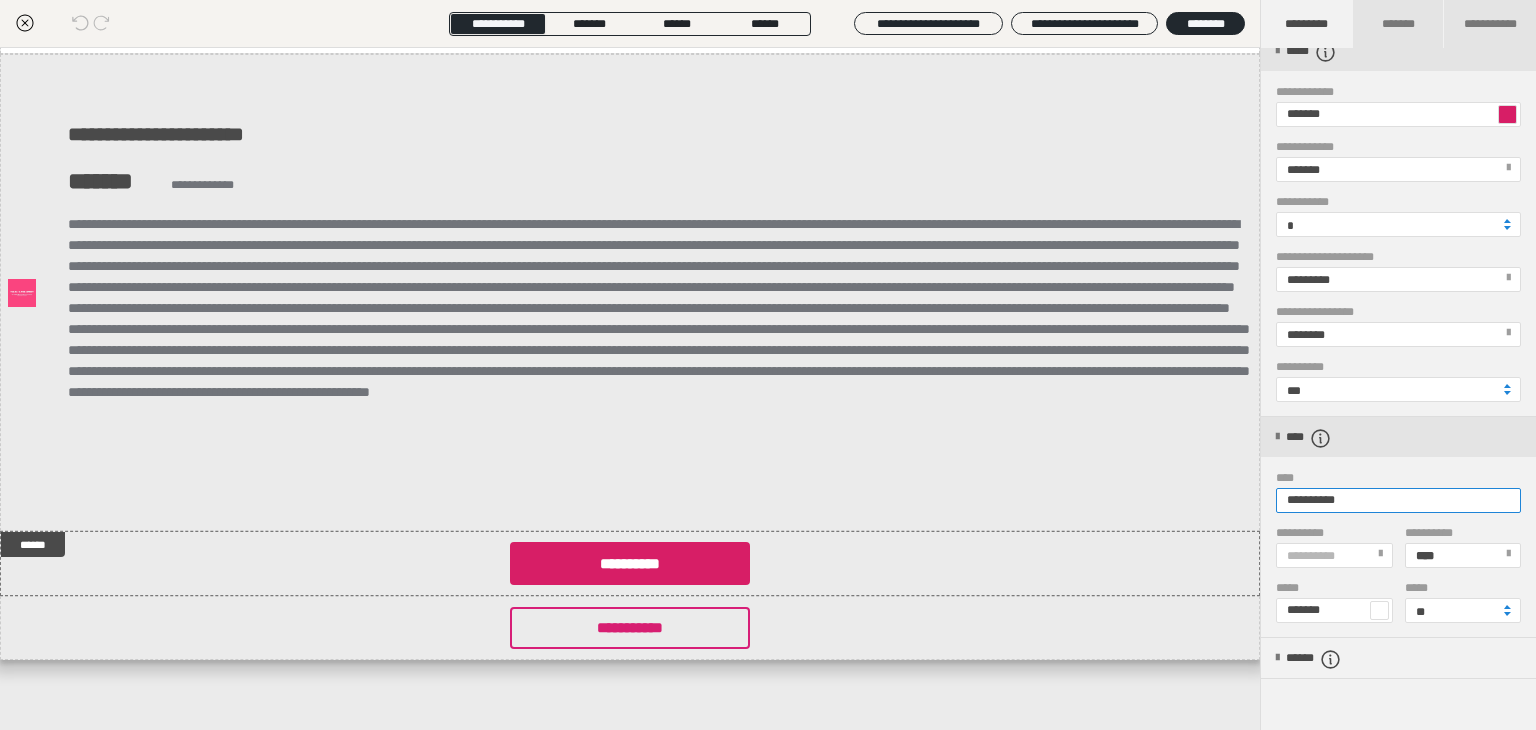 click on "**********" at bounding box center [1398, 500] 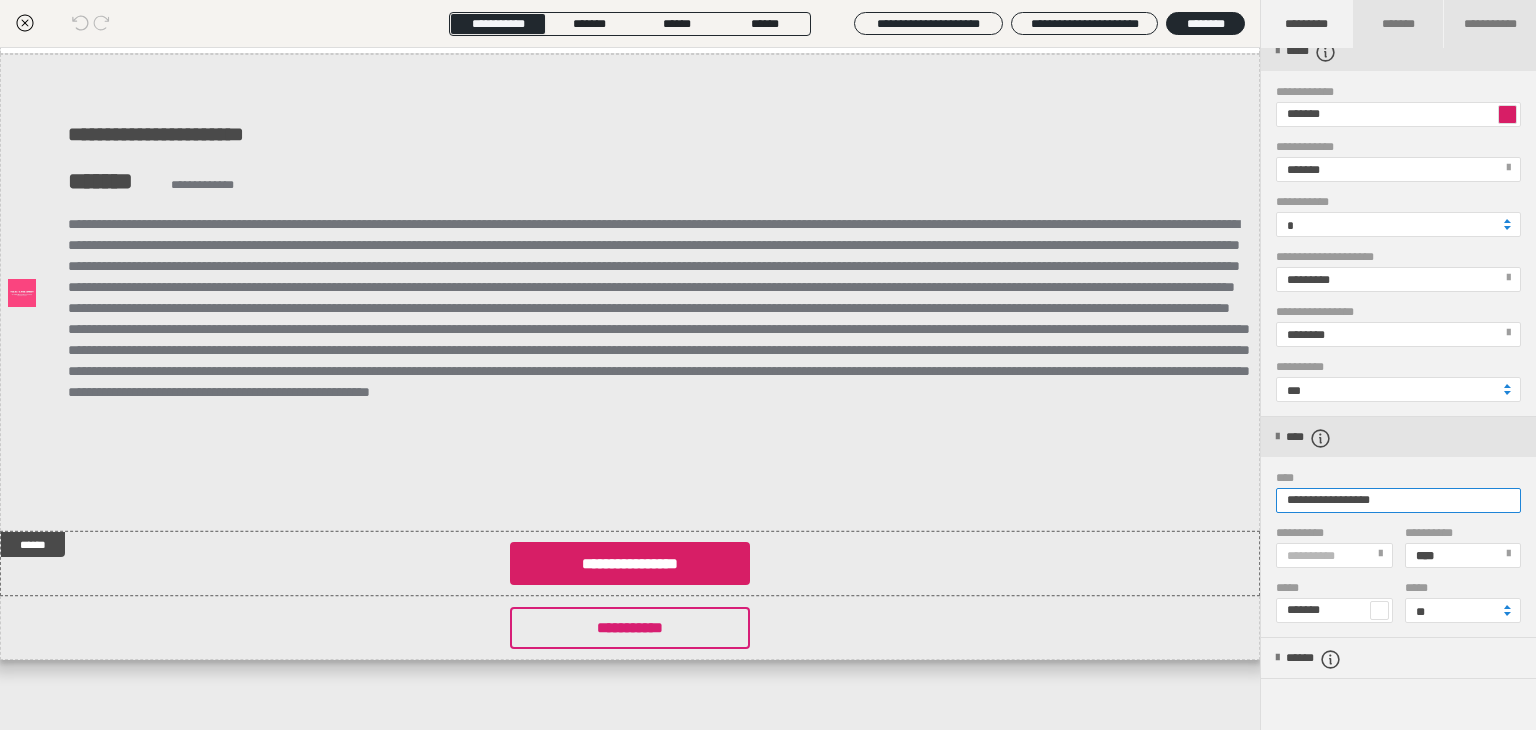 drag, startPoint x: 1285, startPoint y: 501, endPoint x: 1436, endPoint y: 497, distance: 151.05296 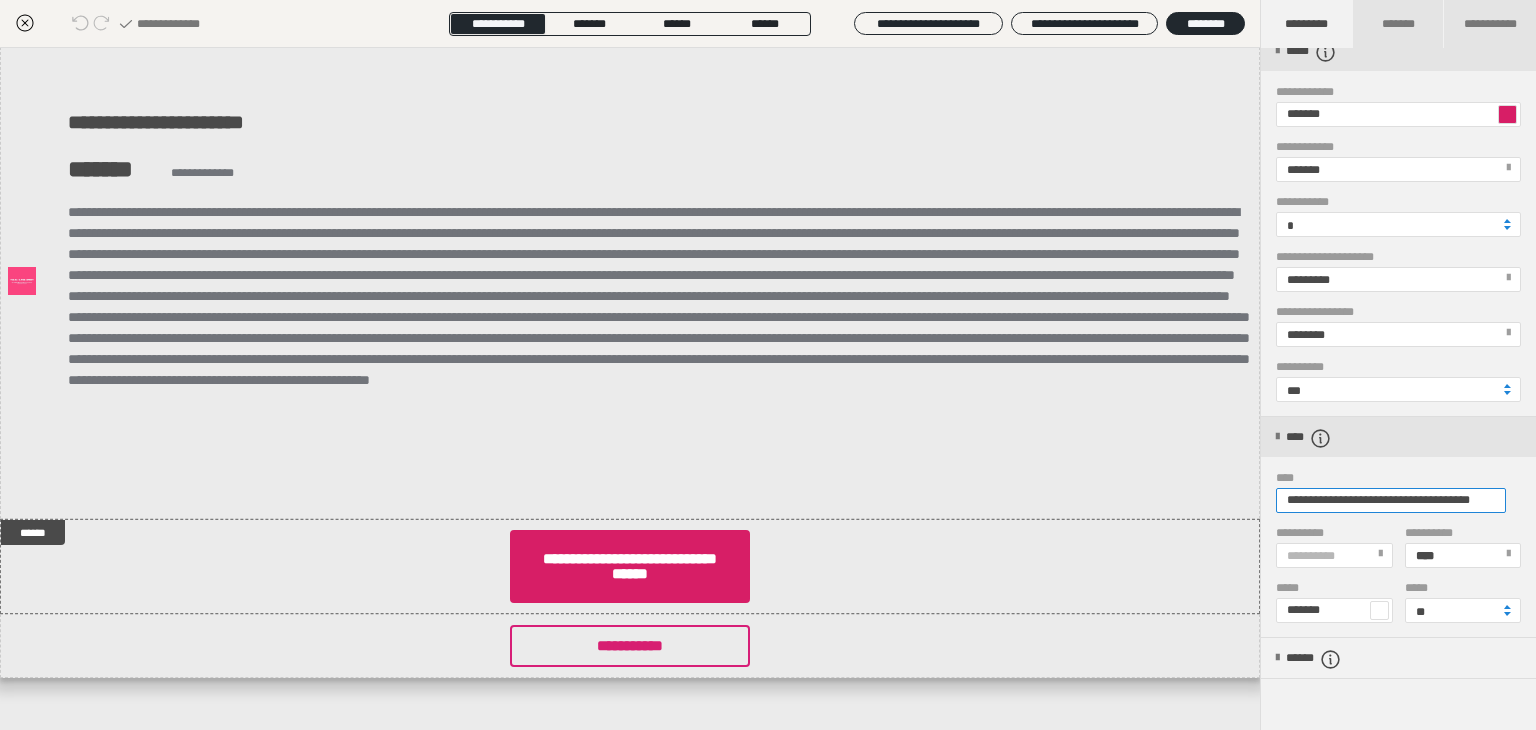 scroll, scrollTop: 0, scrollLeft: 56, axis: horizontal 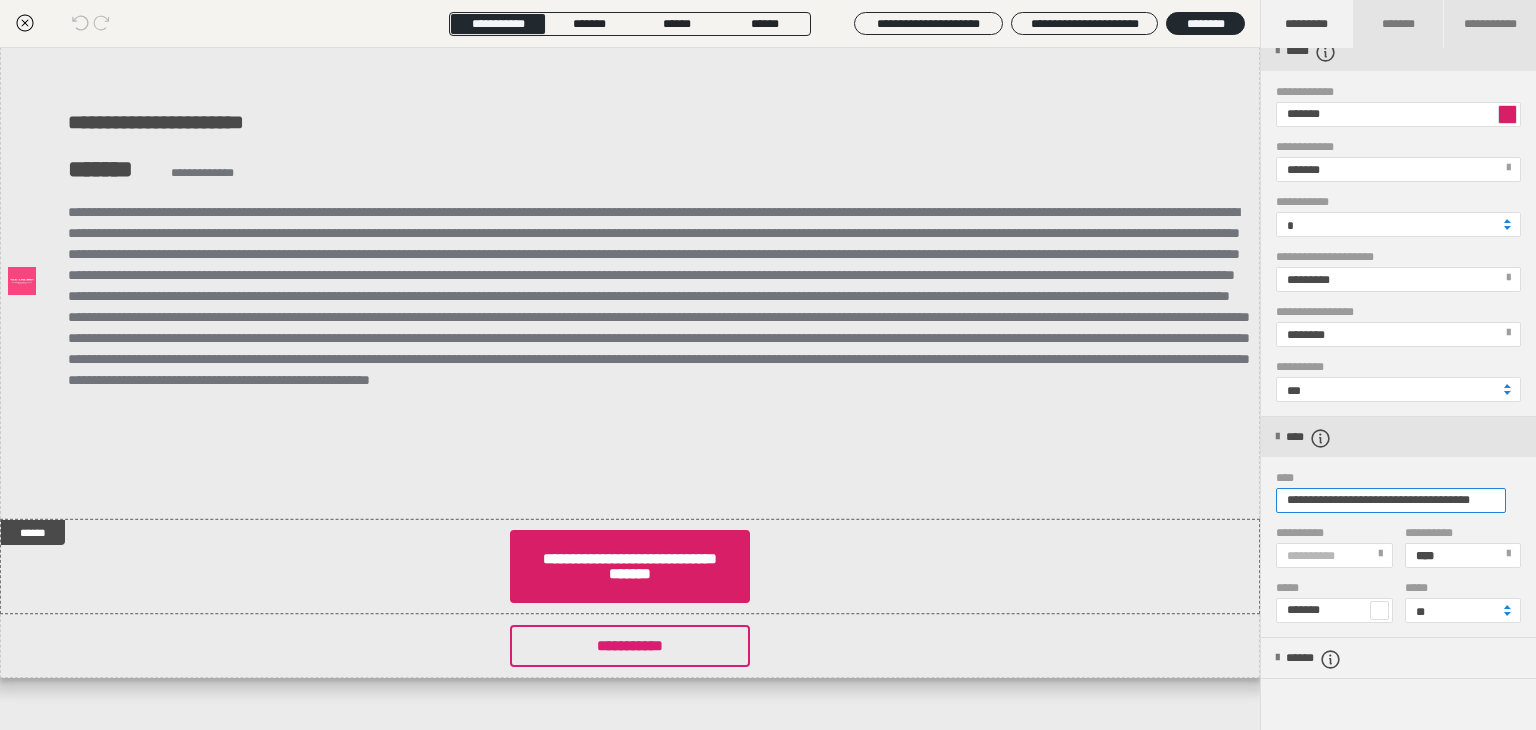 click on "**********" at bounding box center [1391, 500] 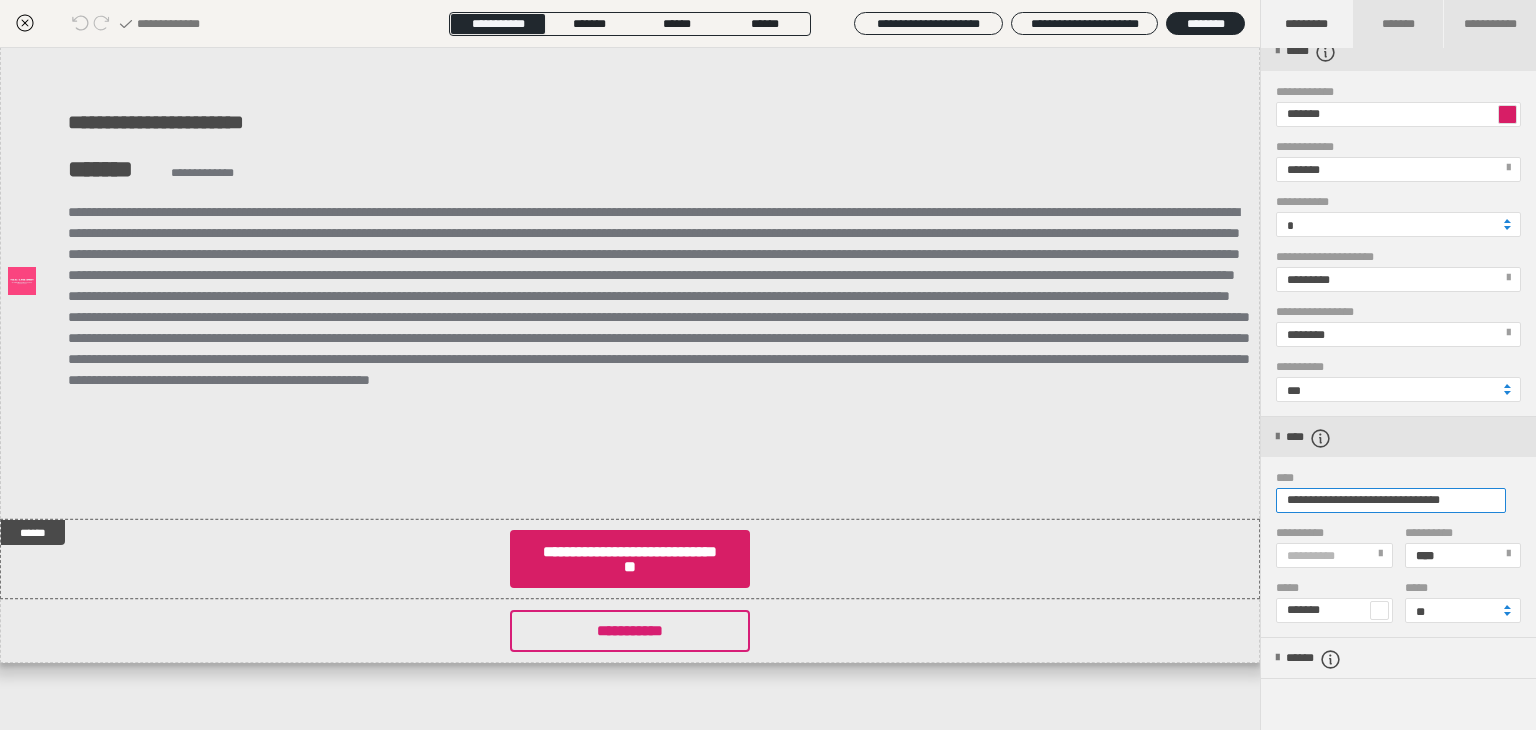scroll, scrollTop: 0, scrollLeft: 17, axis: horizontal 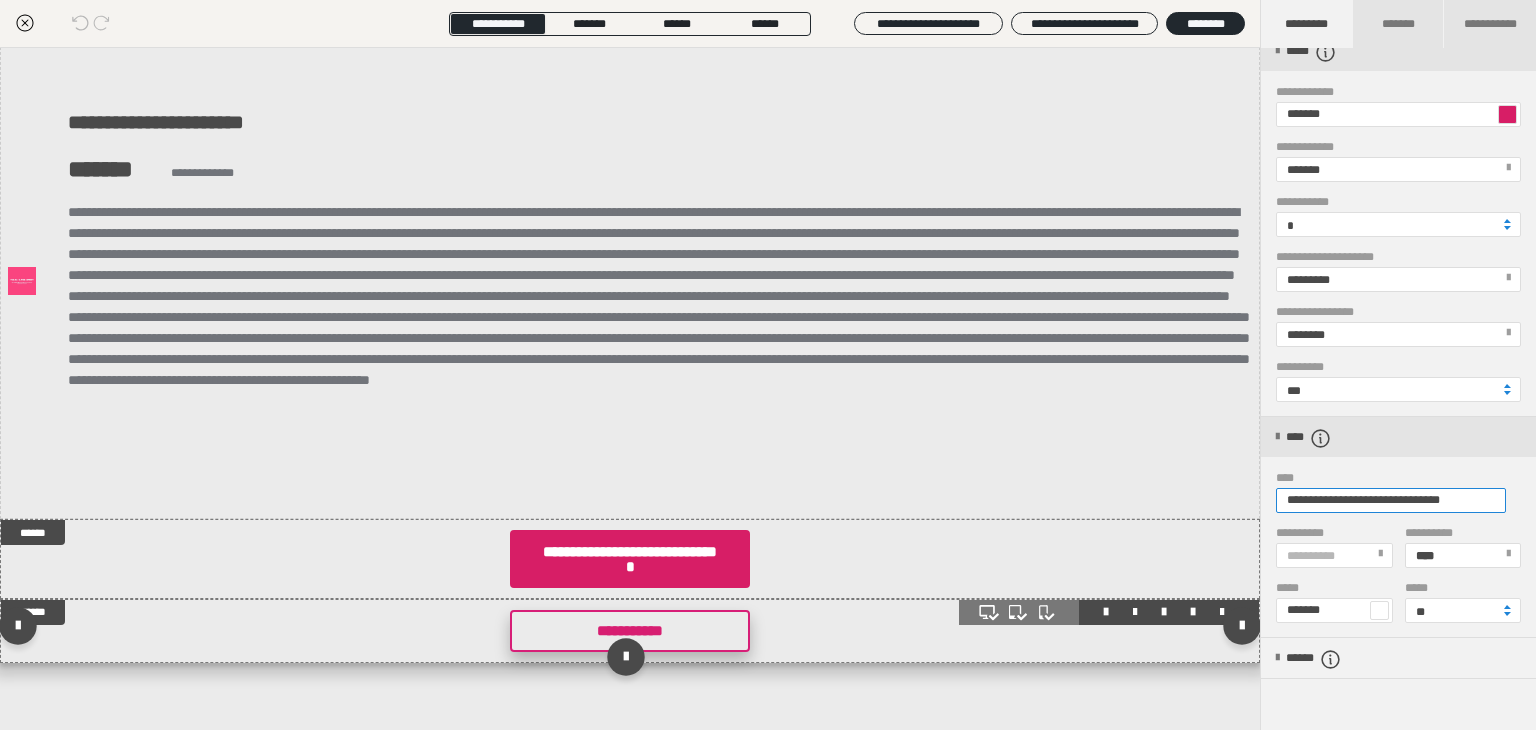 type on "**********" 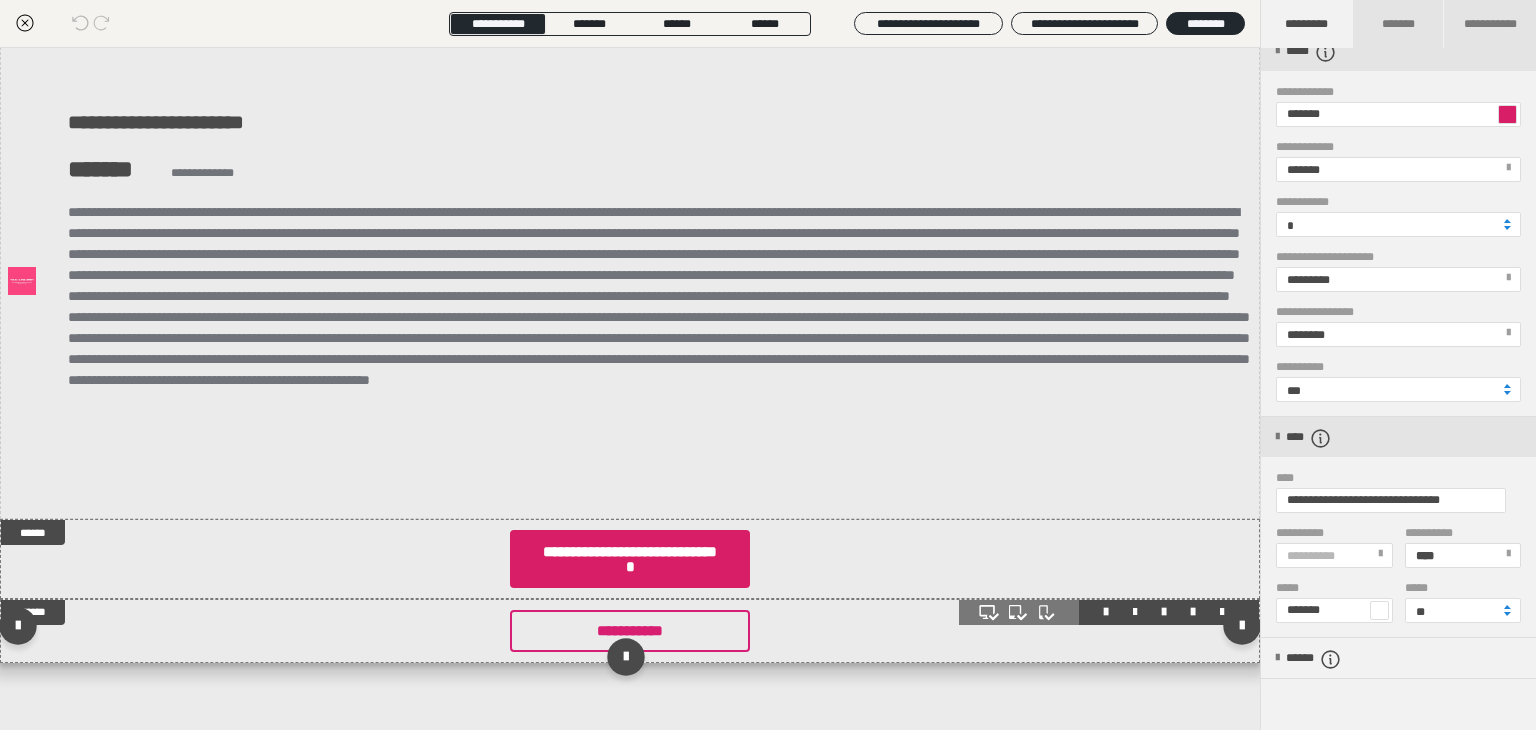 scroll, scrollTop: 0, scrollLeft: 0, axis: both 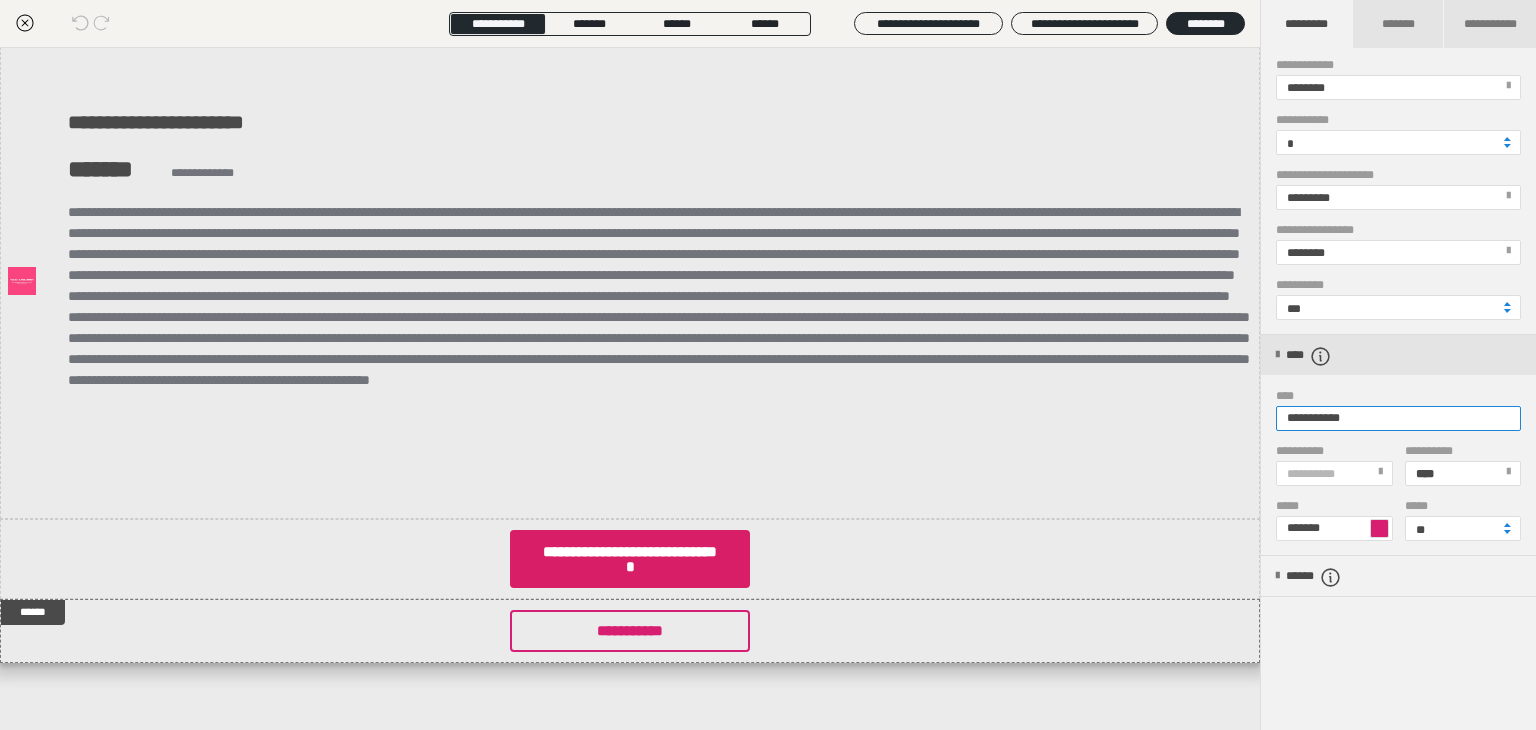 drag, startPoint x: 1368, startPoint y: 421, endPoint x: 1325, endPoint y: 421, distance: 43 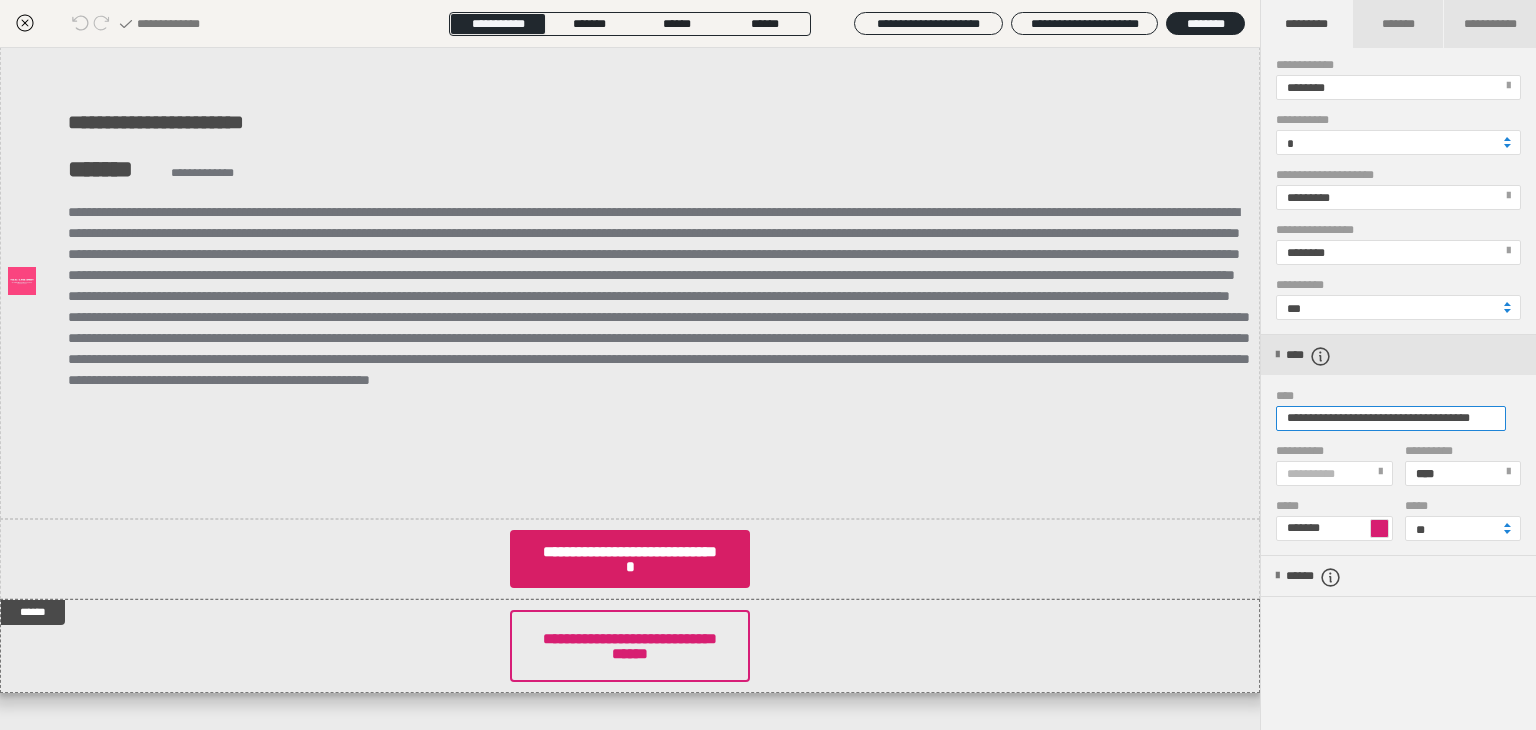 scroll, scrollTop: 0, scrollLeft: 52, axis: horizontal 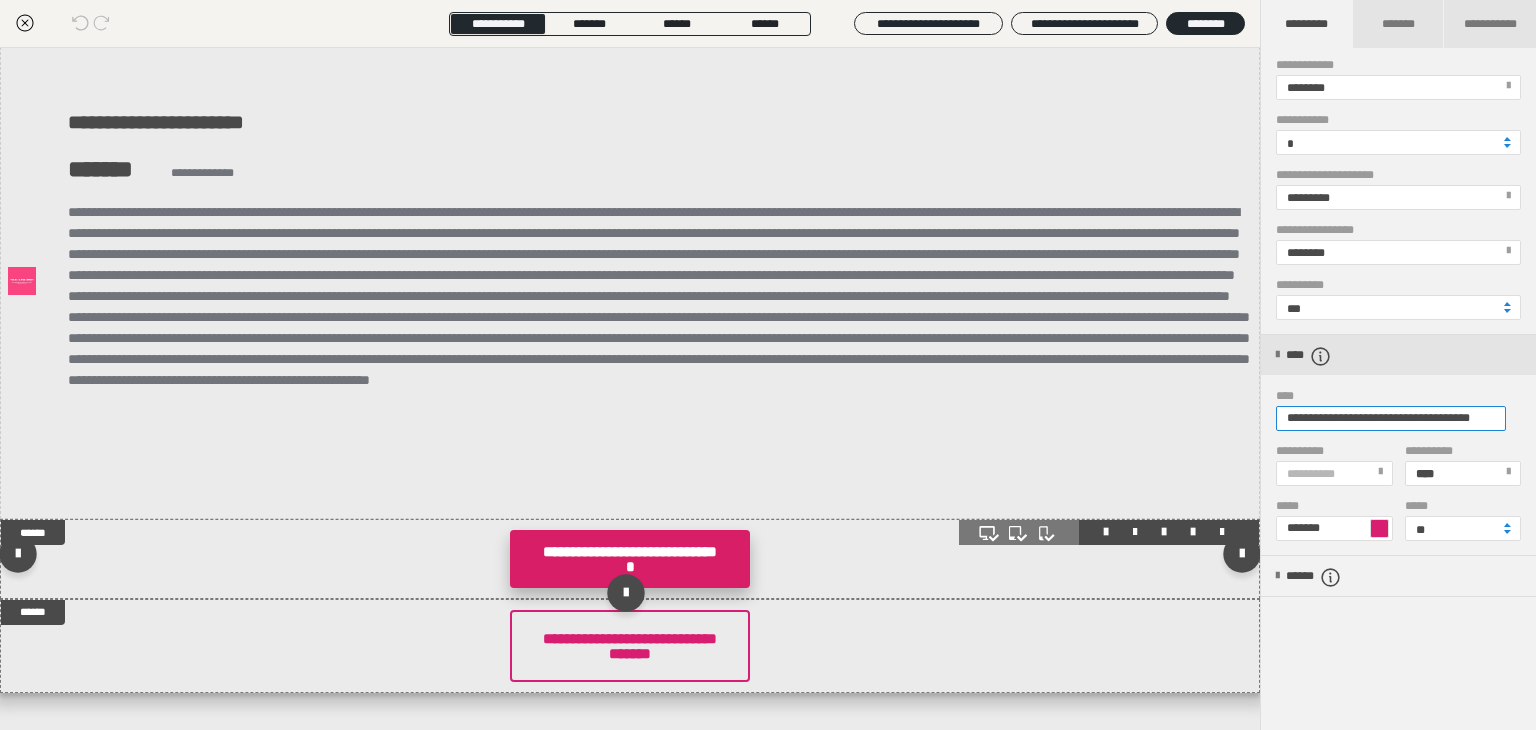 type on "**********" 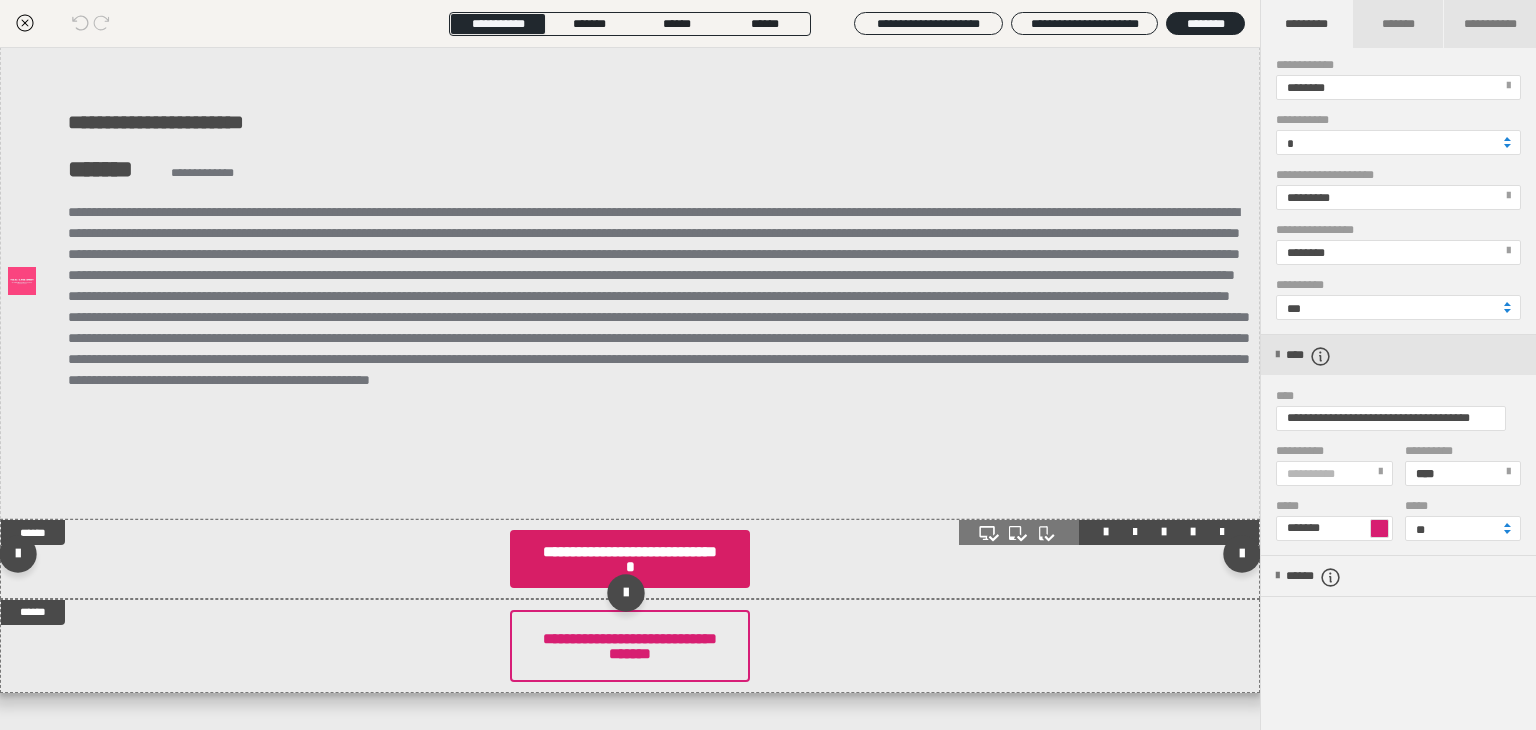 scroll, scrollTop: 0, scrollLeft: 0, axis: both 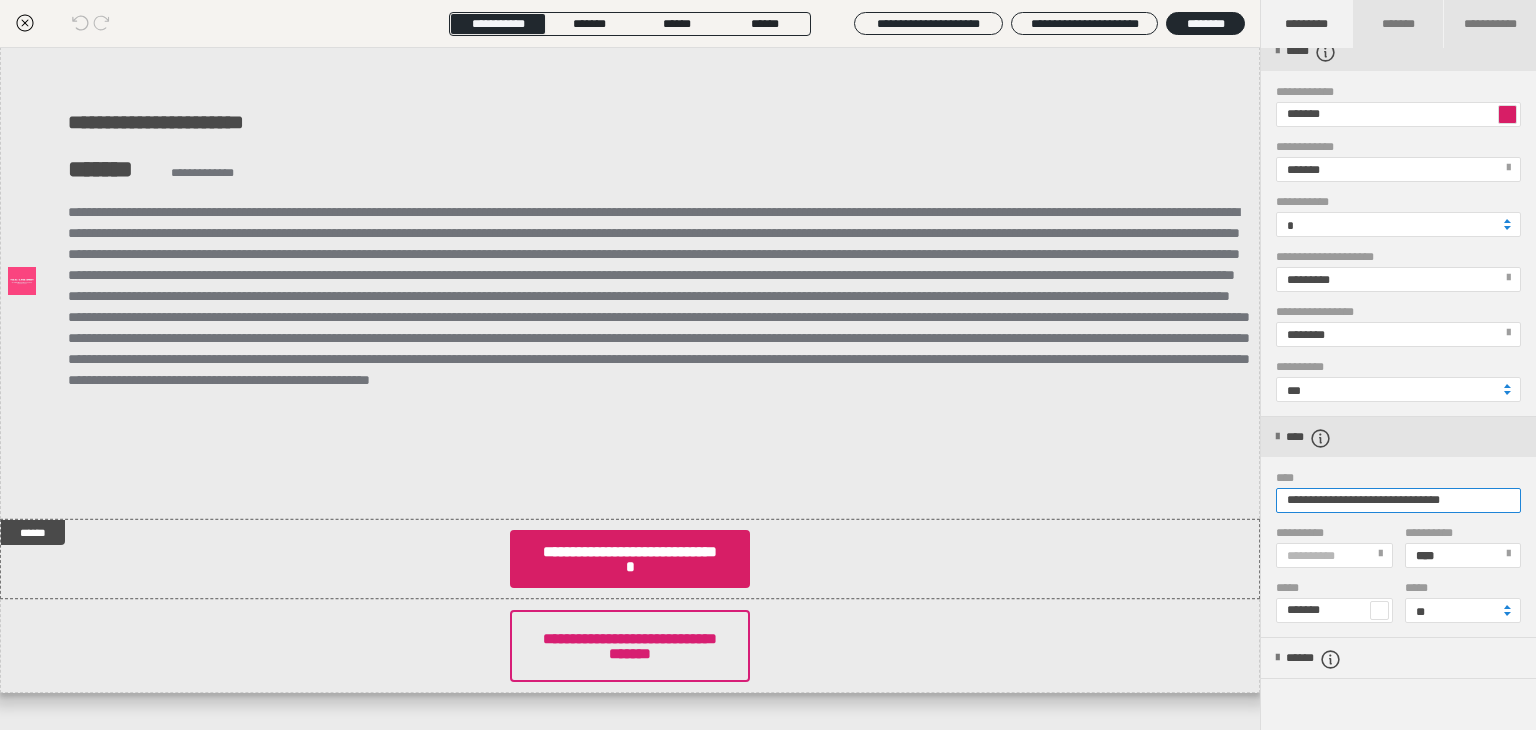 drag, startPoint x: 1340, startPoint y: 500, endPoint x: 1393, endPoint y: 500, distance: 53 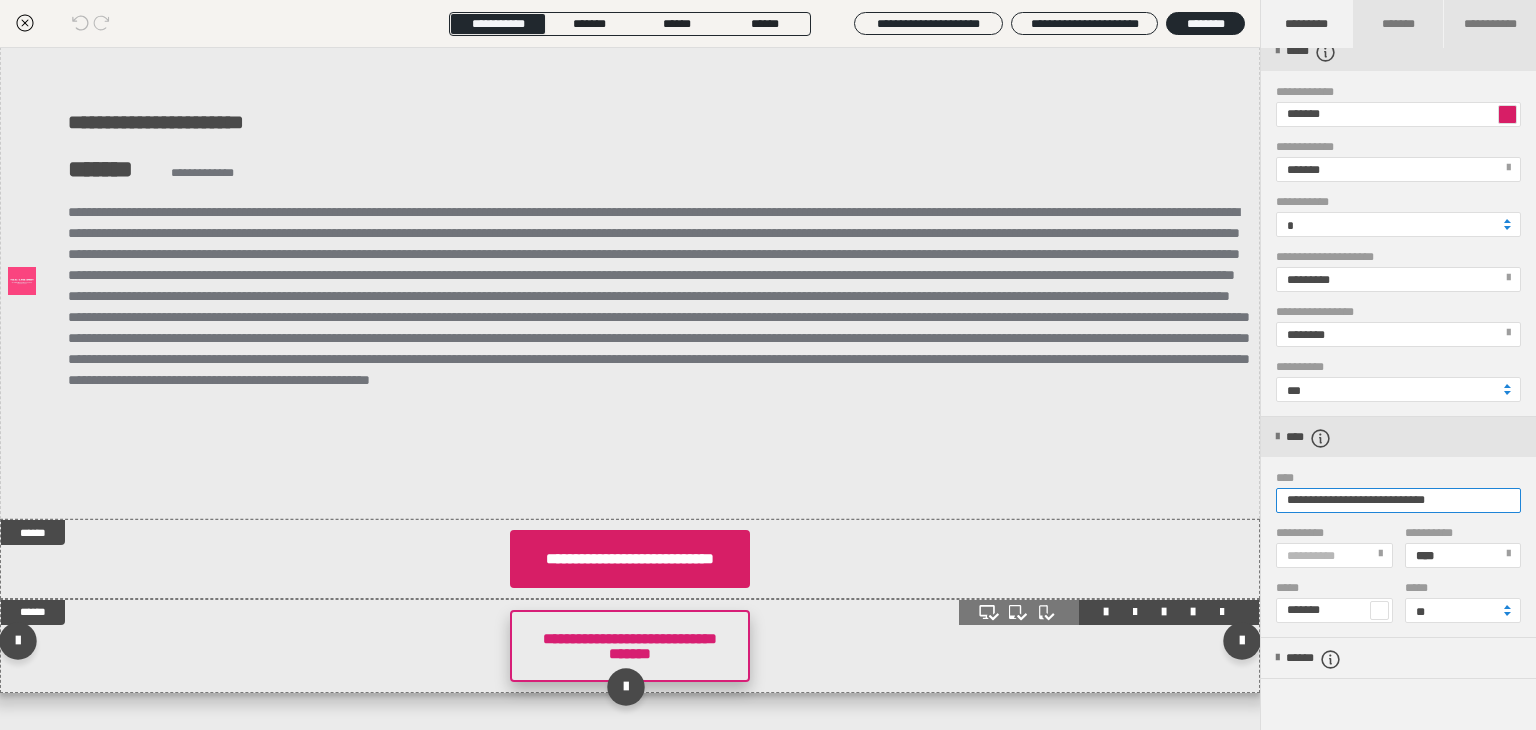 type on "**********" 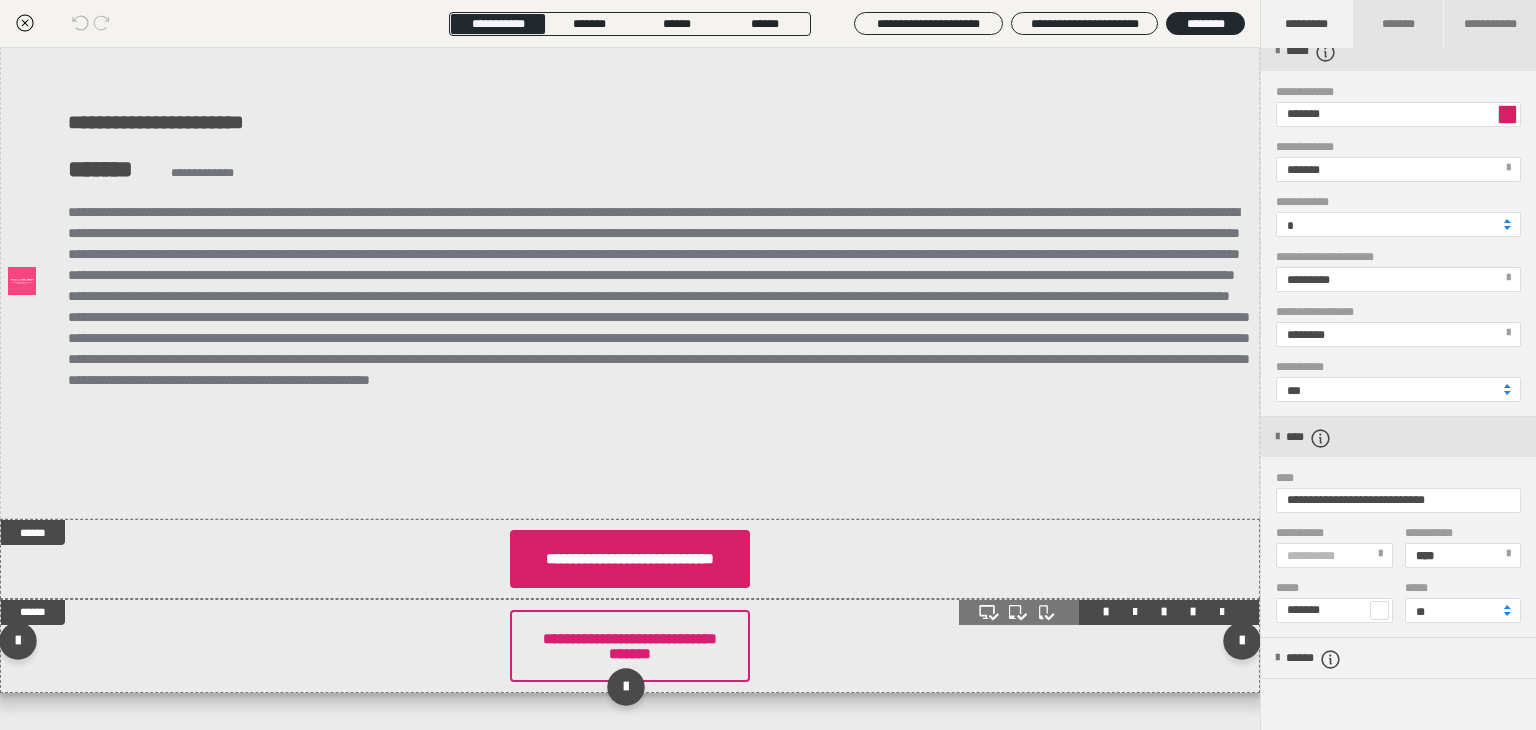 click on "**********" at bounding box center [630, 646] 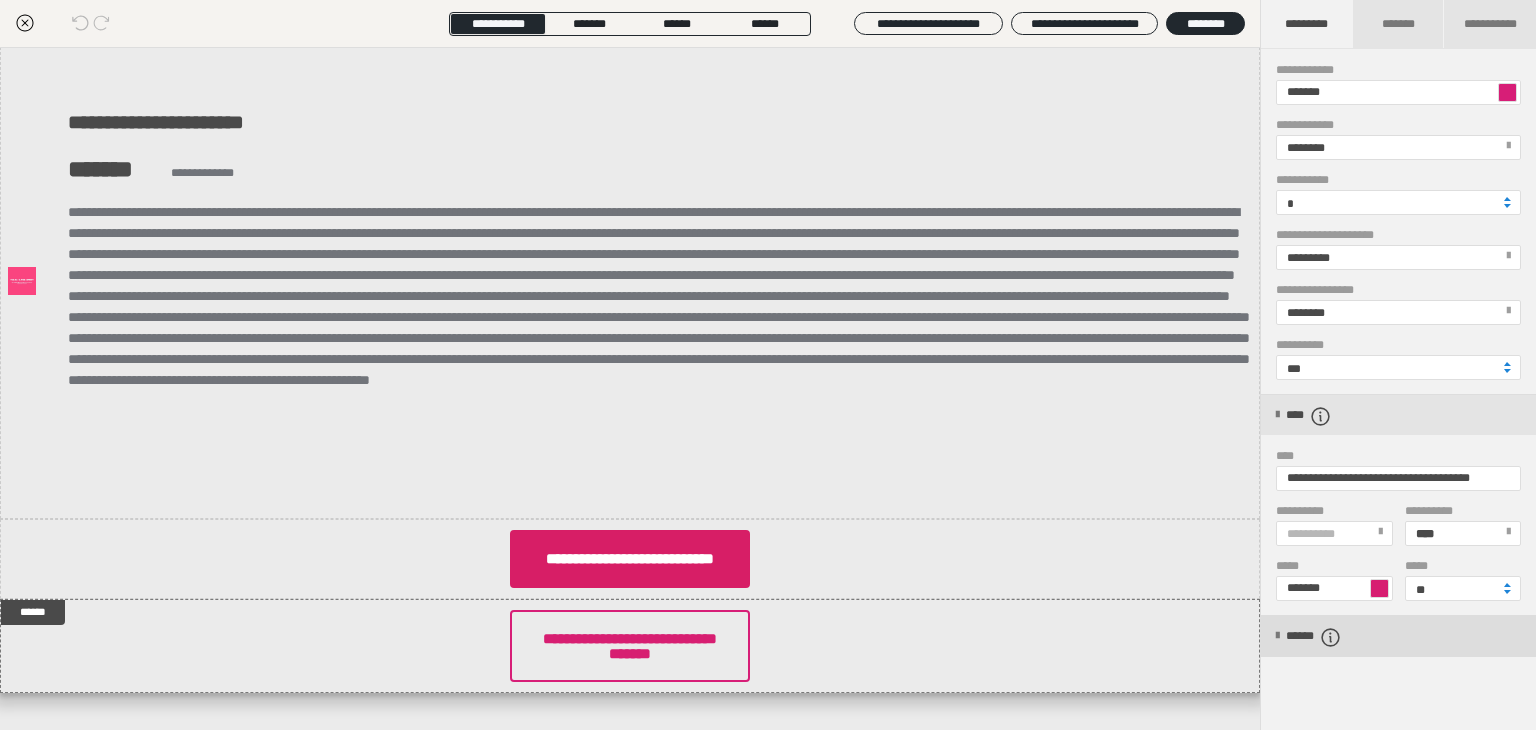 scroll, scrollTop: 400, scrollLeft: 0, axis: vertical 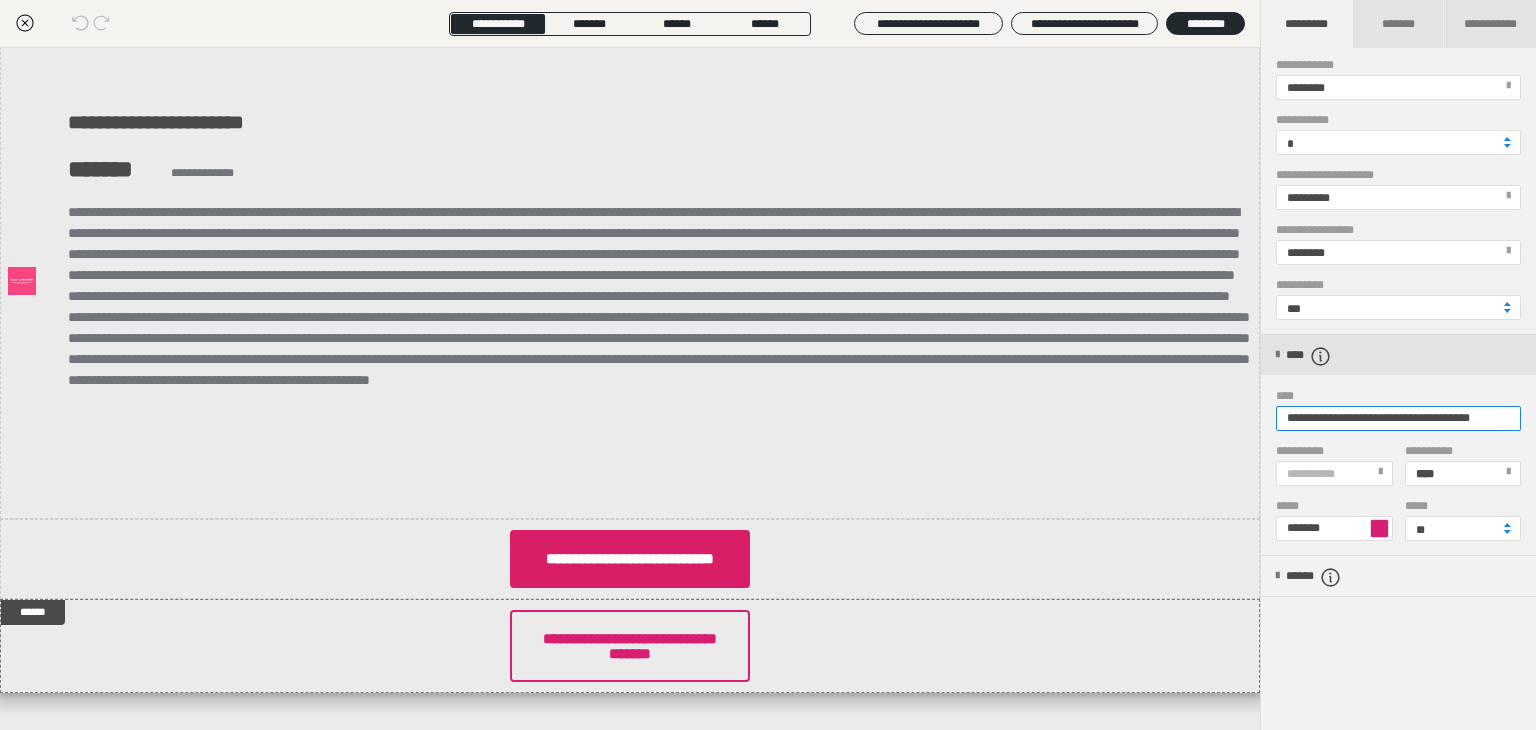 click on "**********" at bounding box center [1398, 418] 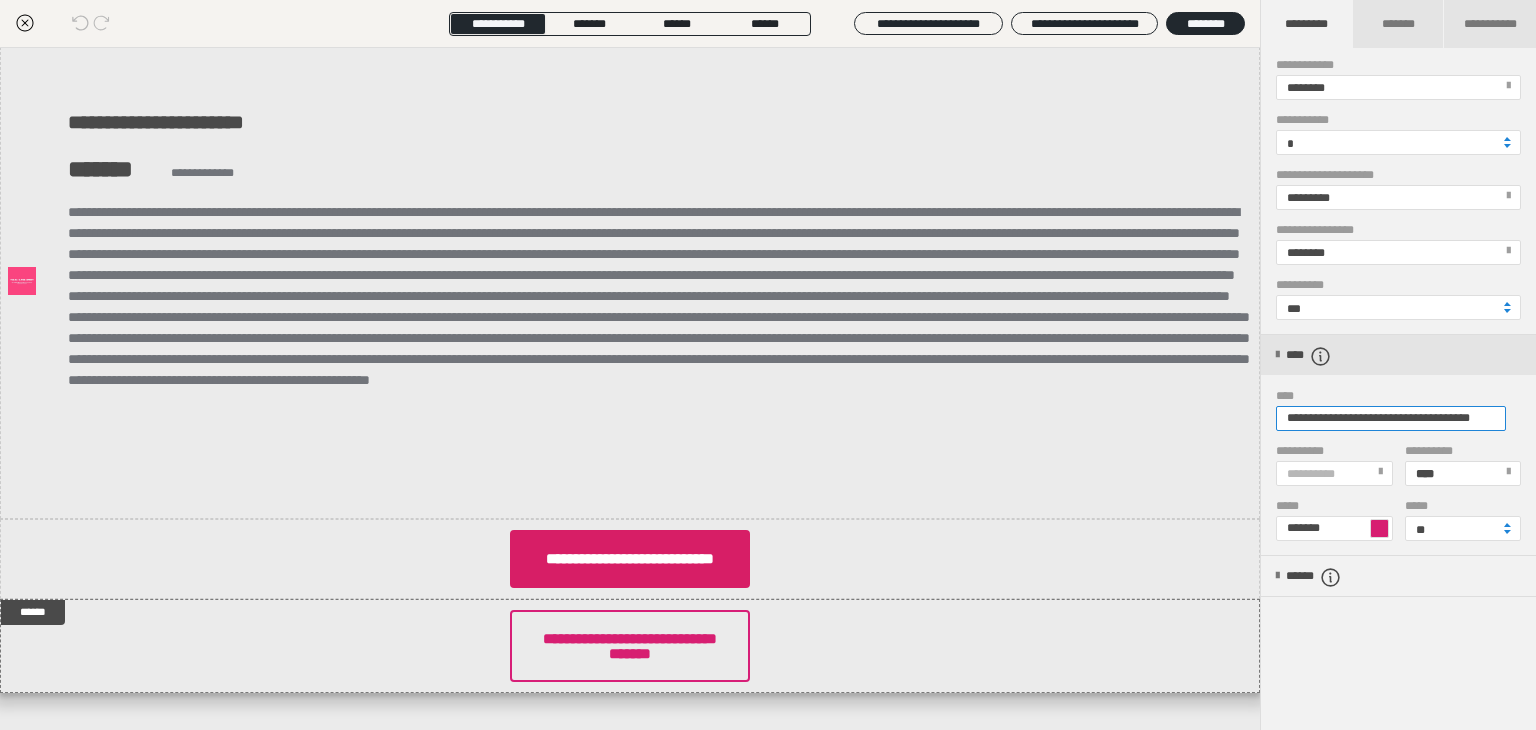 drag, startPoint x: 1324, startPoint y: 416, endPoint x: 1508, endPoint y: 414, distance: 184.01086 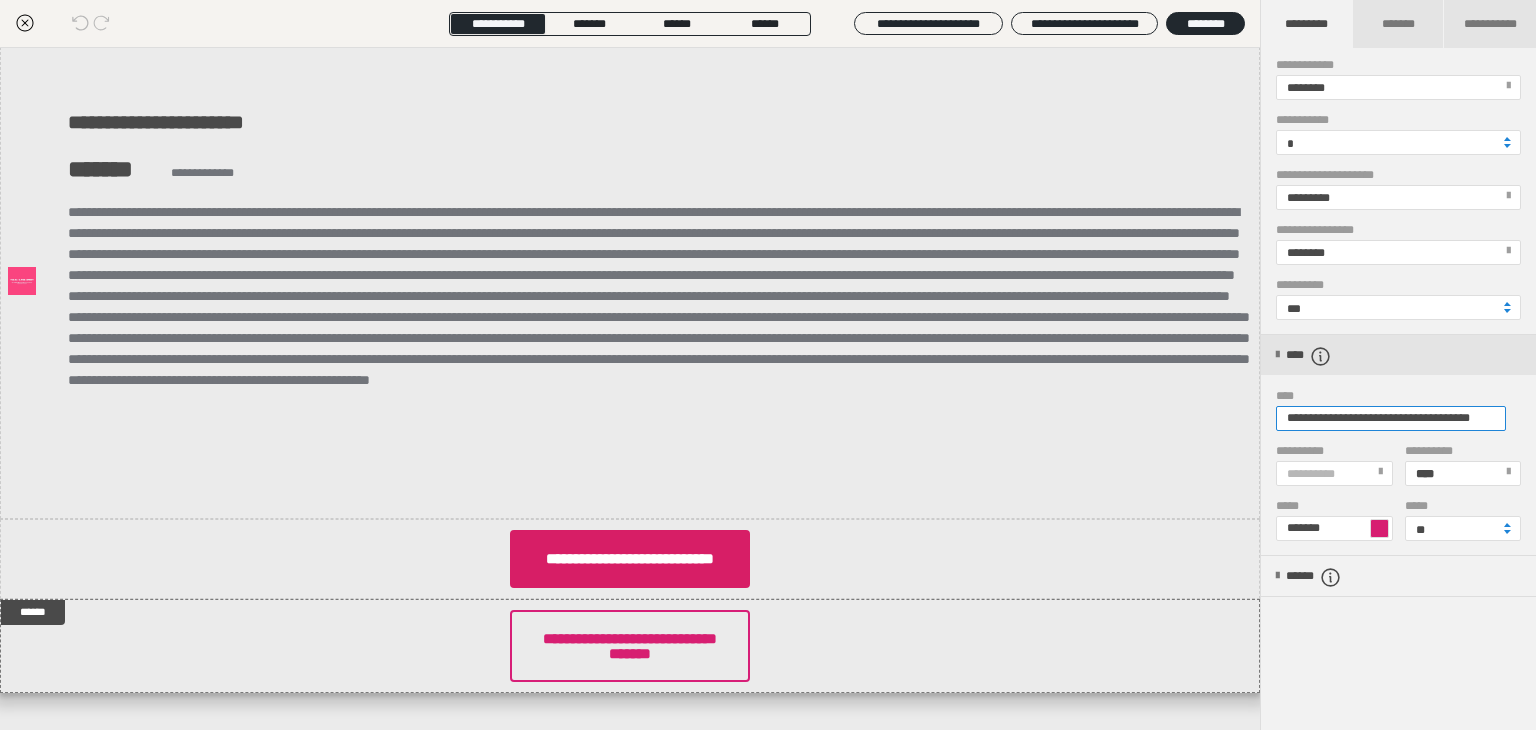 click on "**********" at bounding box center (1391, 418) 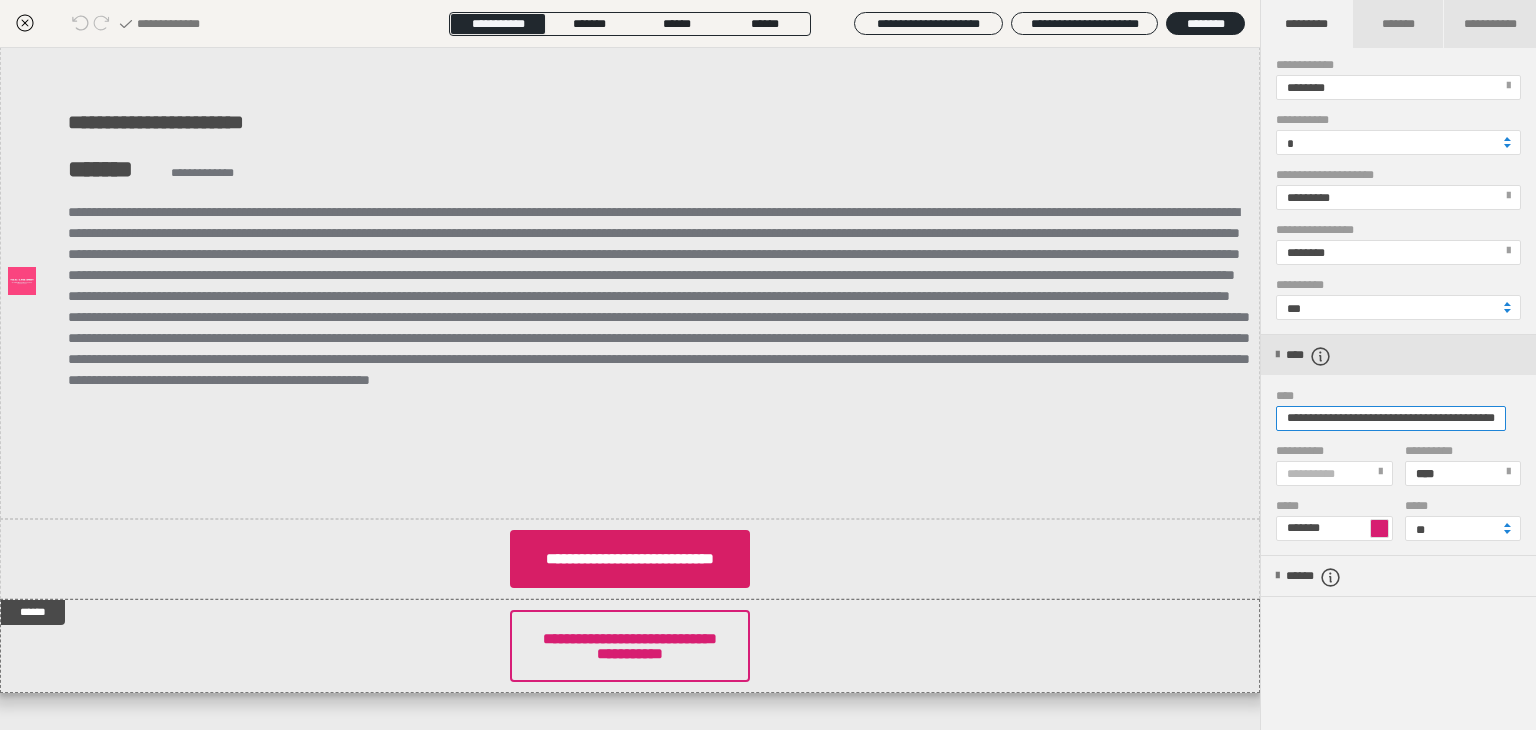 scroll, scrollTop: 0, scrollLeft: 94, axis: horizontal 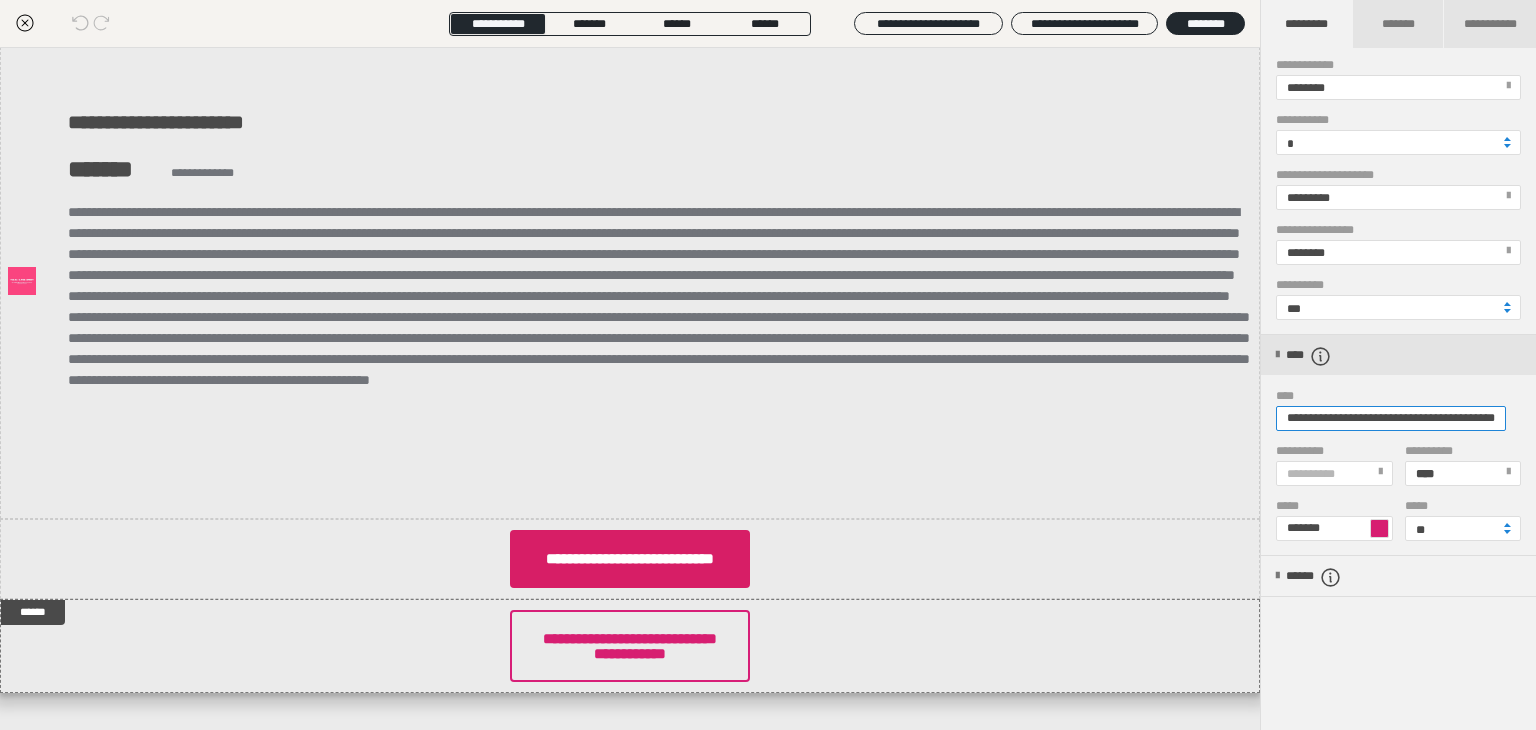 drag, startPoint x: 1493, startPoint y: 417, endPoint x: 1347, endPoint y: 424, distance: 146.16771 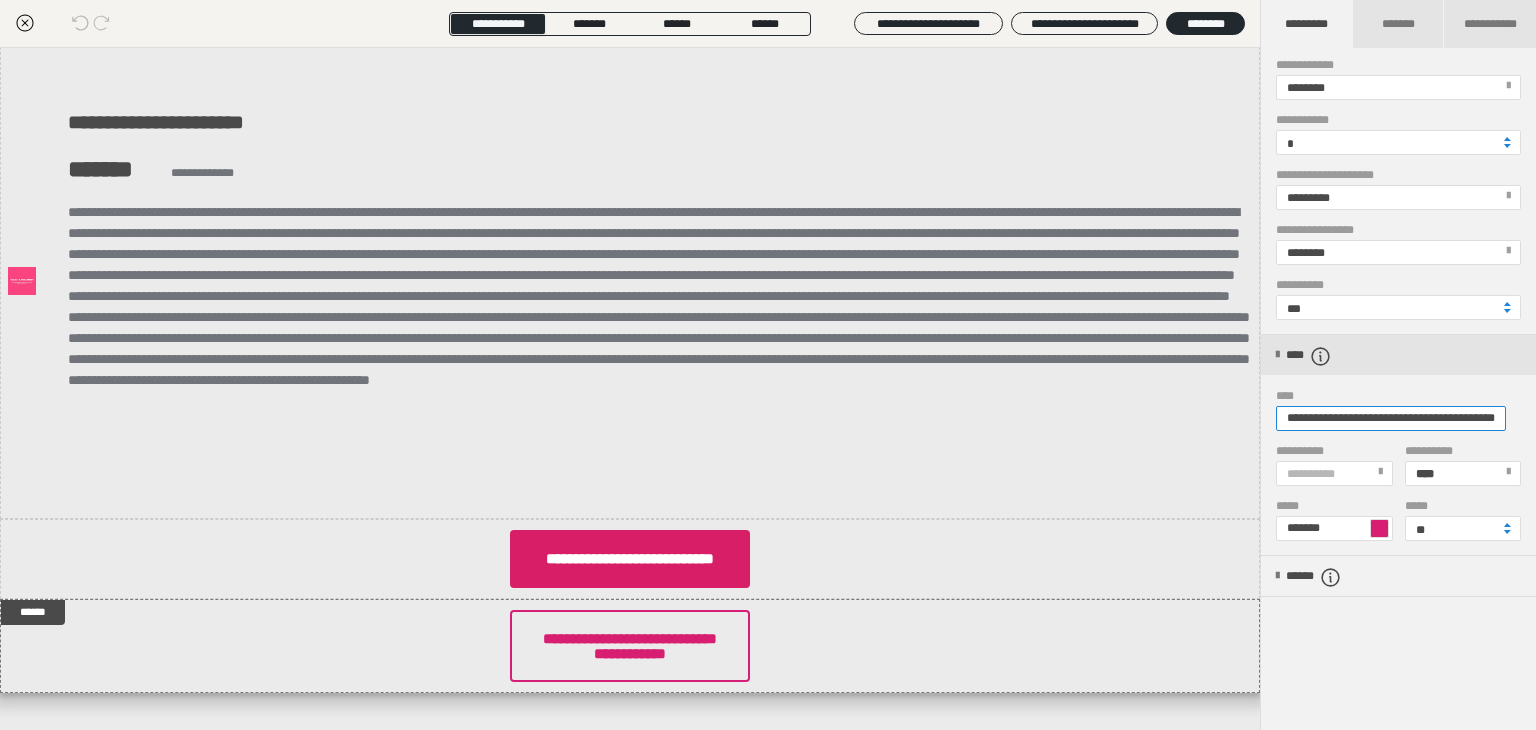 click on "**********" at bounding box center (1391, 418) 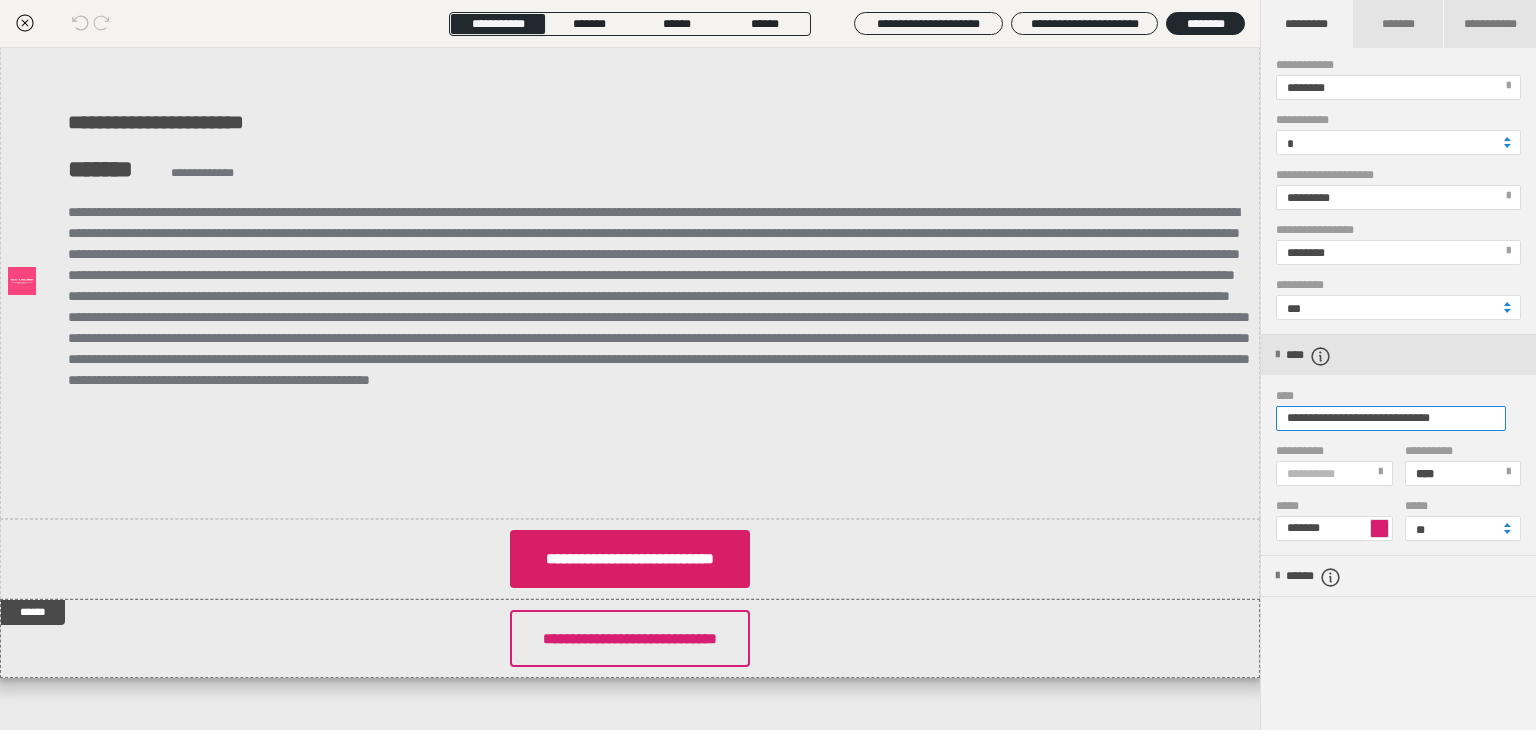 type on "**********" 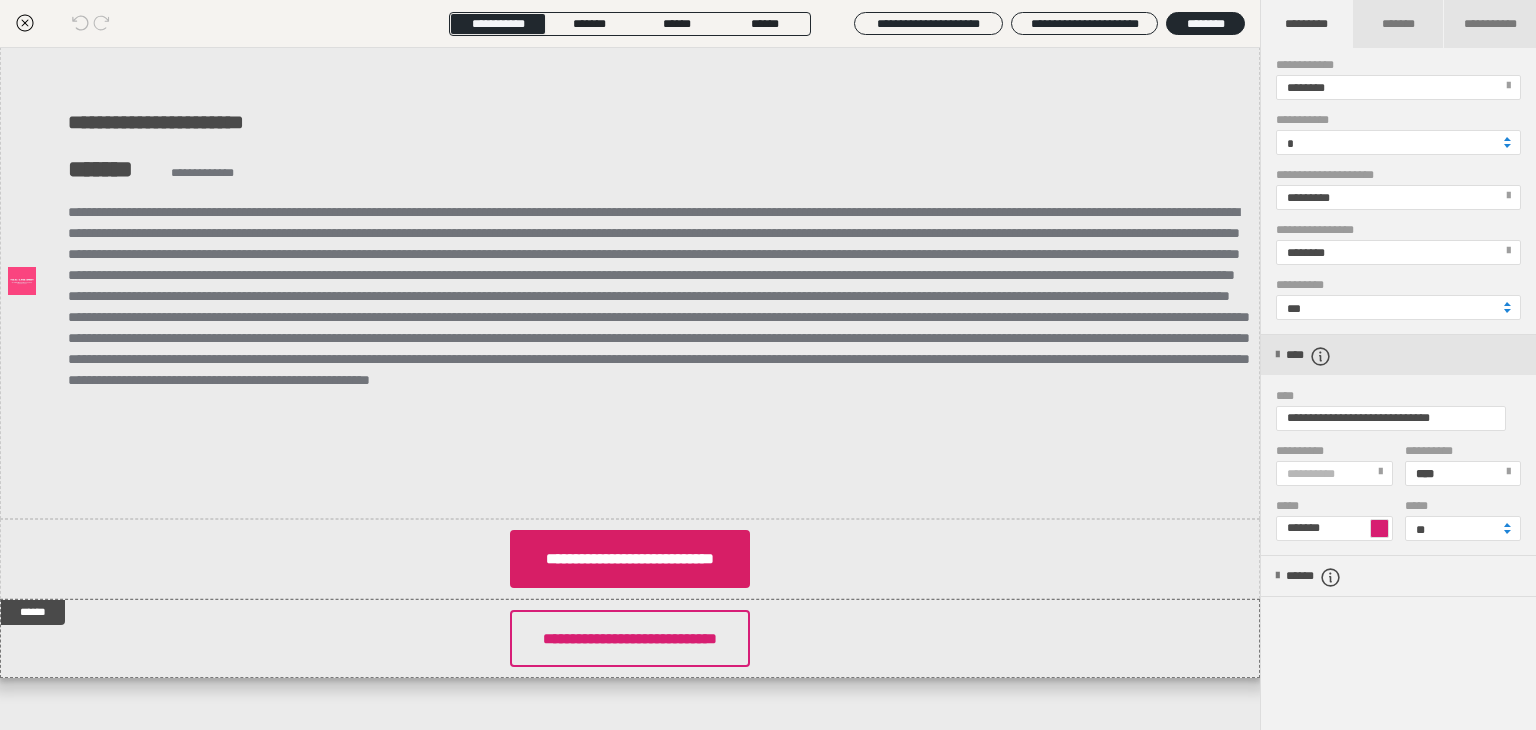 click 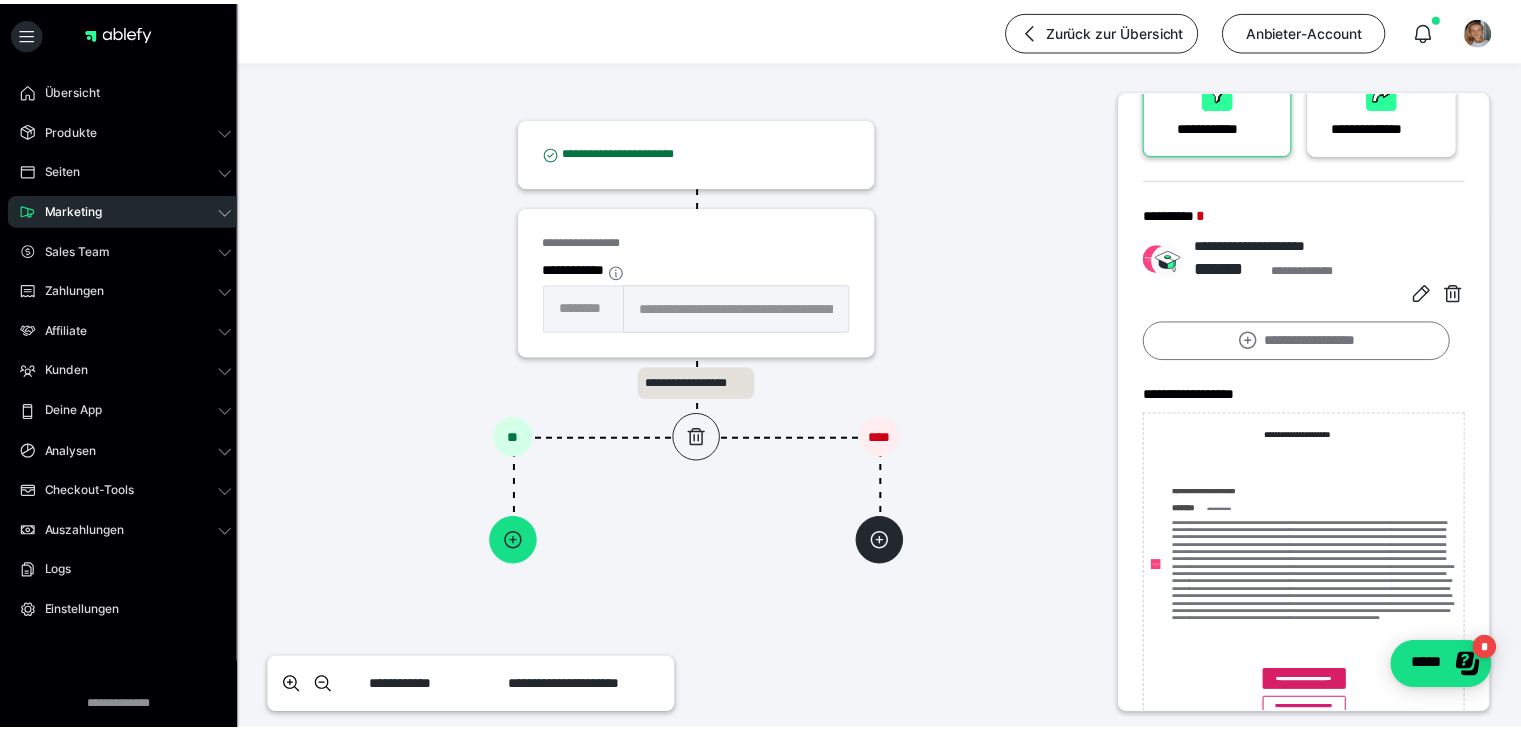 scroll, scrollTop: 310, scrollLeft: 0, axis: vertical 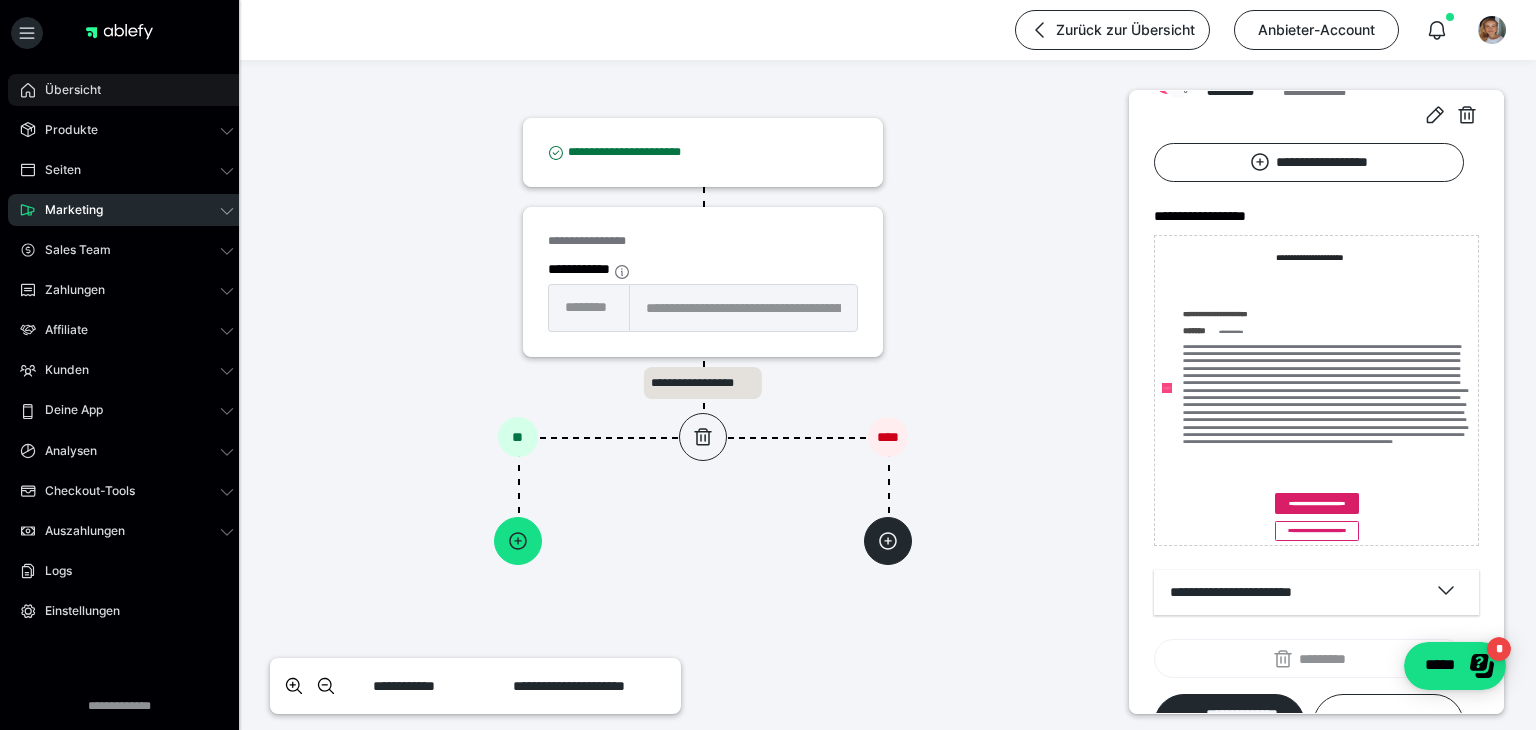 click on "Übersicht" at bounding box center [66, 90] 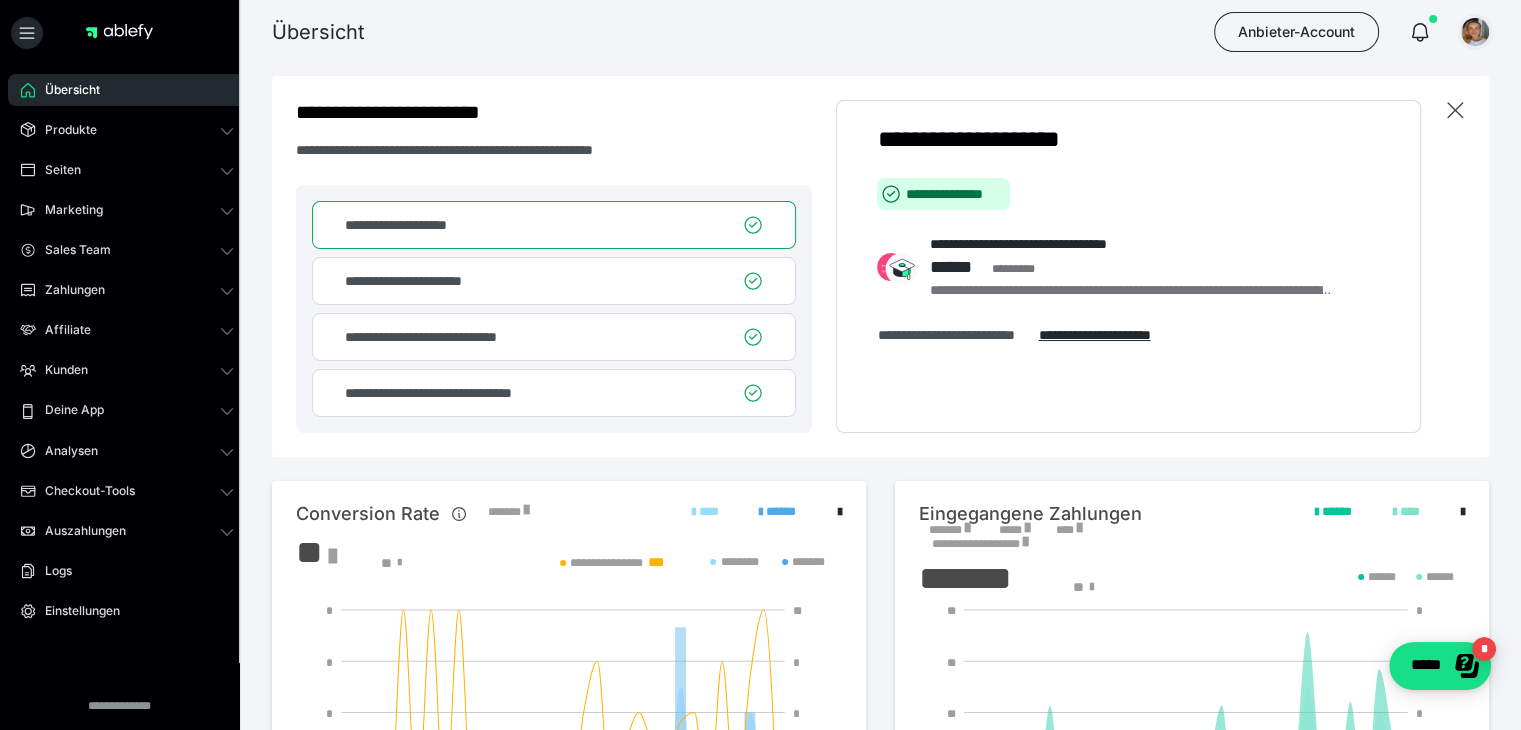 click at bounding box center [1475, 32] 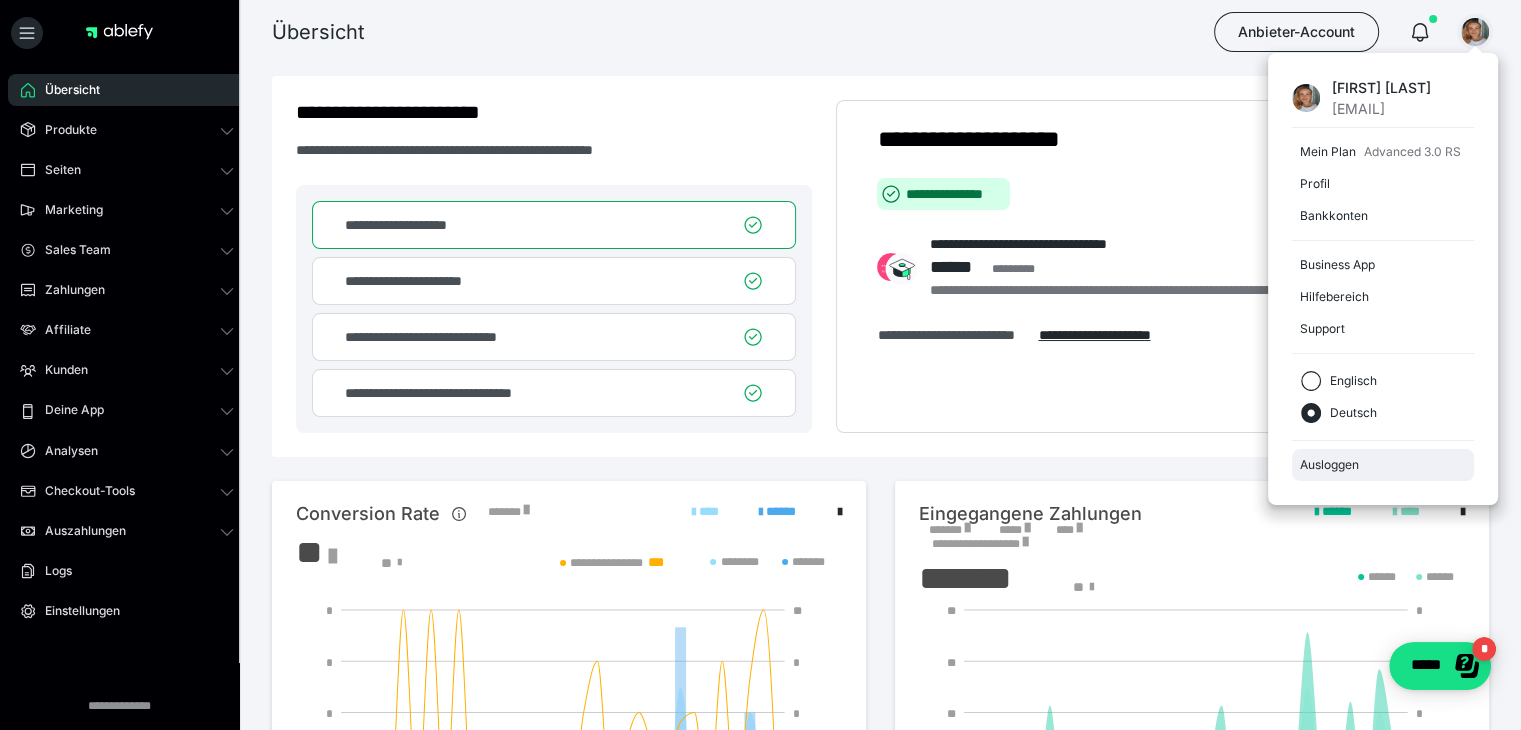 click on "Ausloggen" at bounding box center (1383, 465) 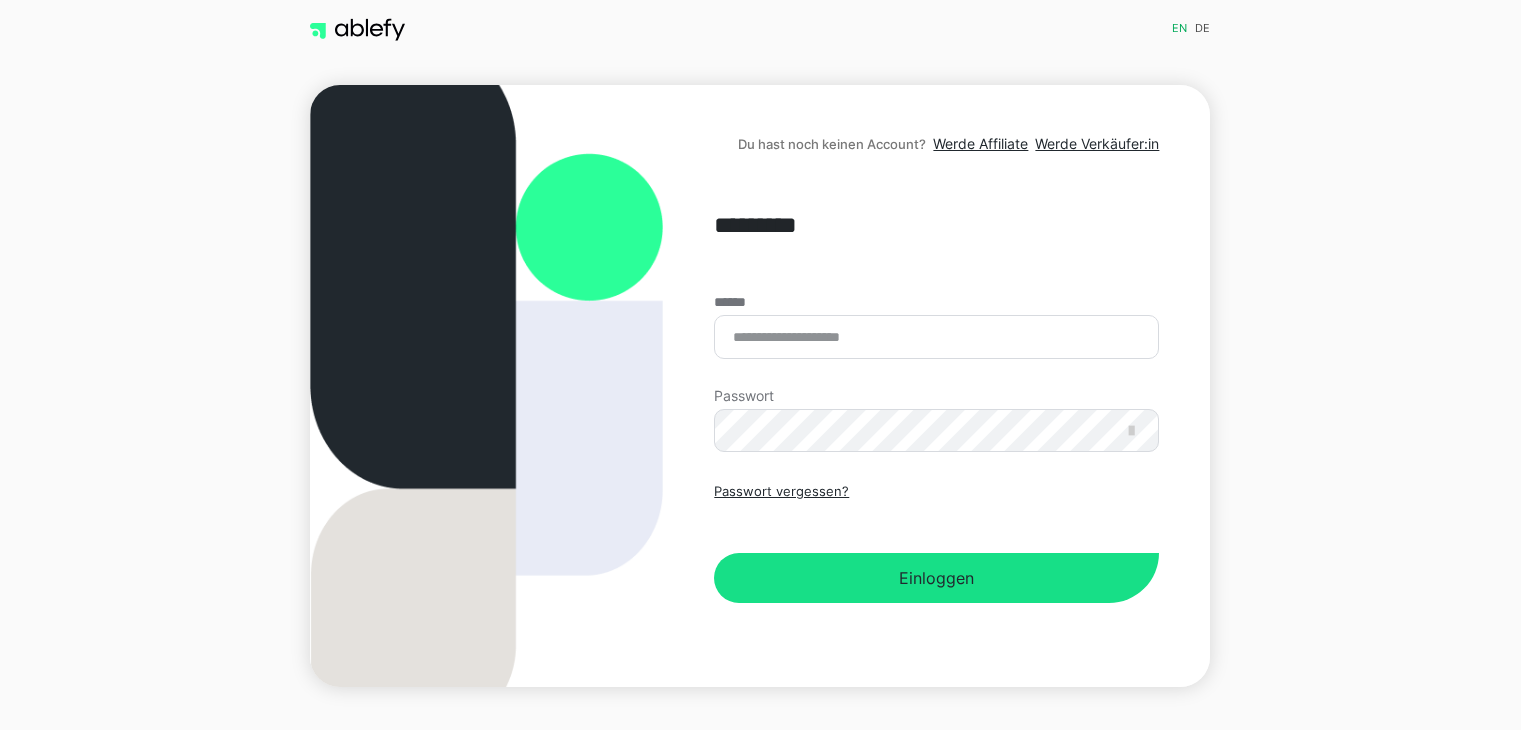 scroll, scrollTop: 0, scrollLeft: 0, axis: both 